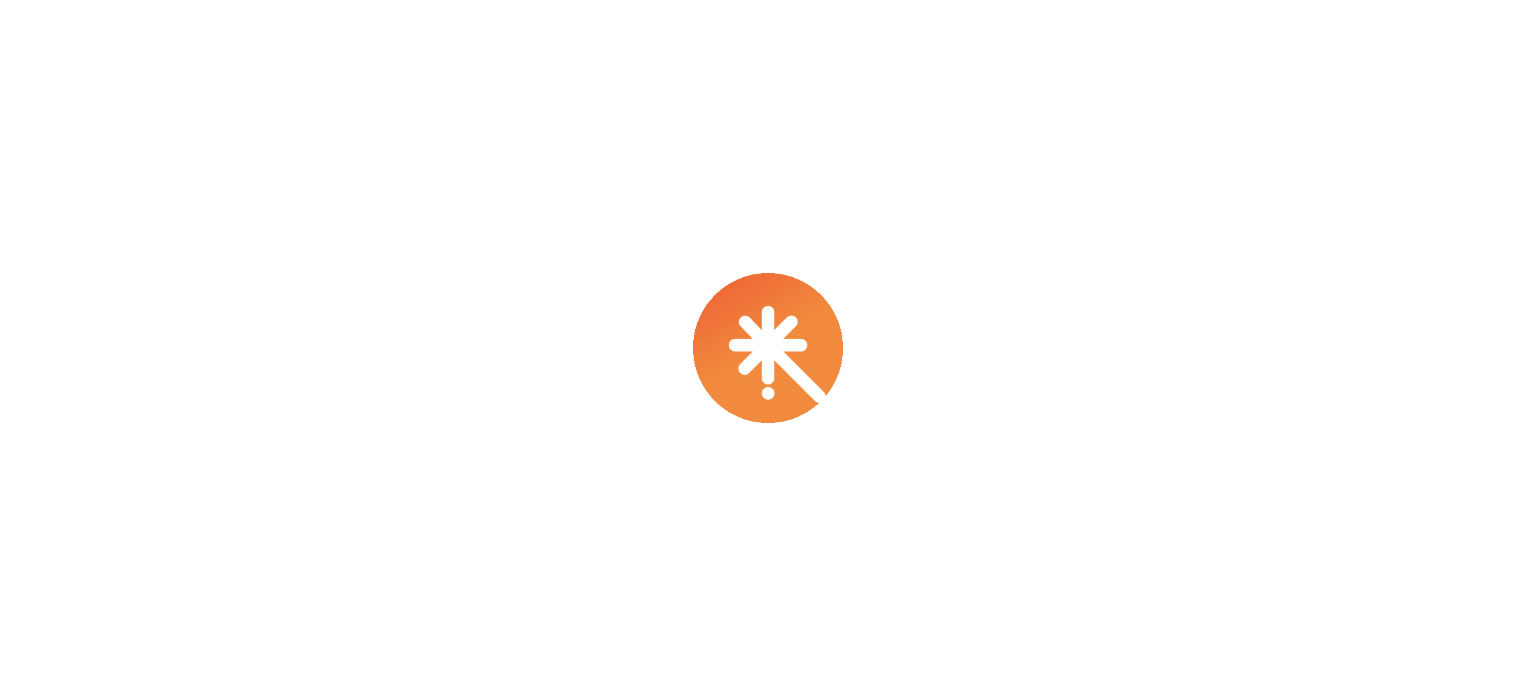 scroll, scrollTop: 0, scrollLeft: 0, axis: both 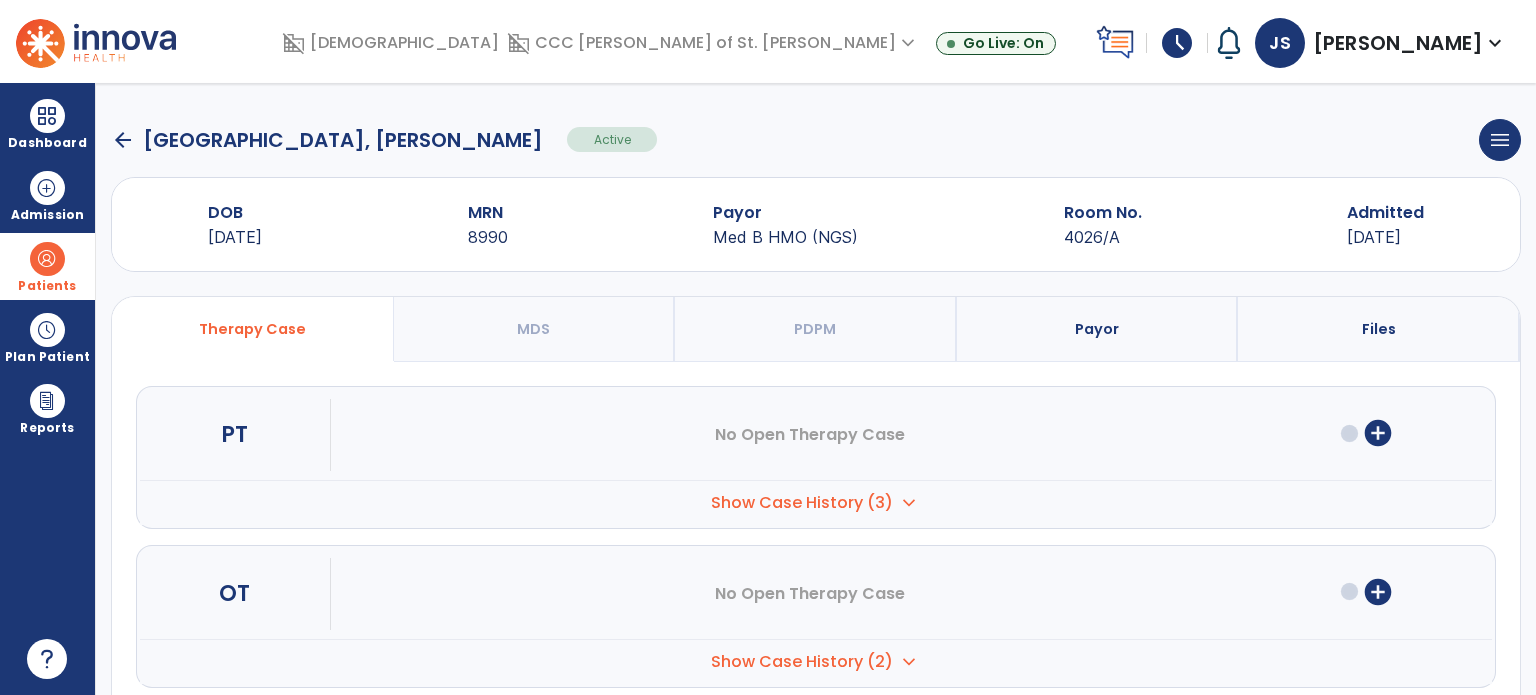 click on "Patients" at bounding box center (47, 266) 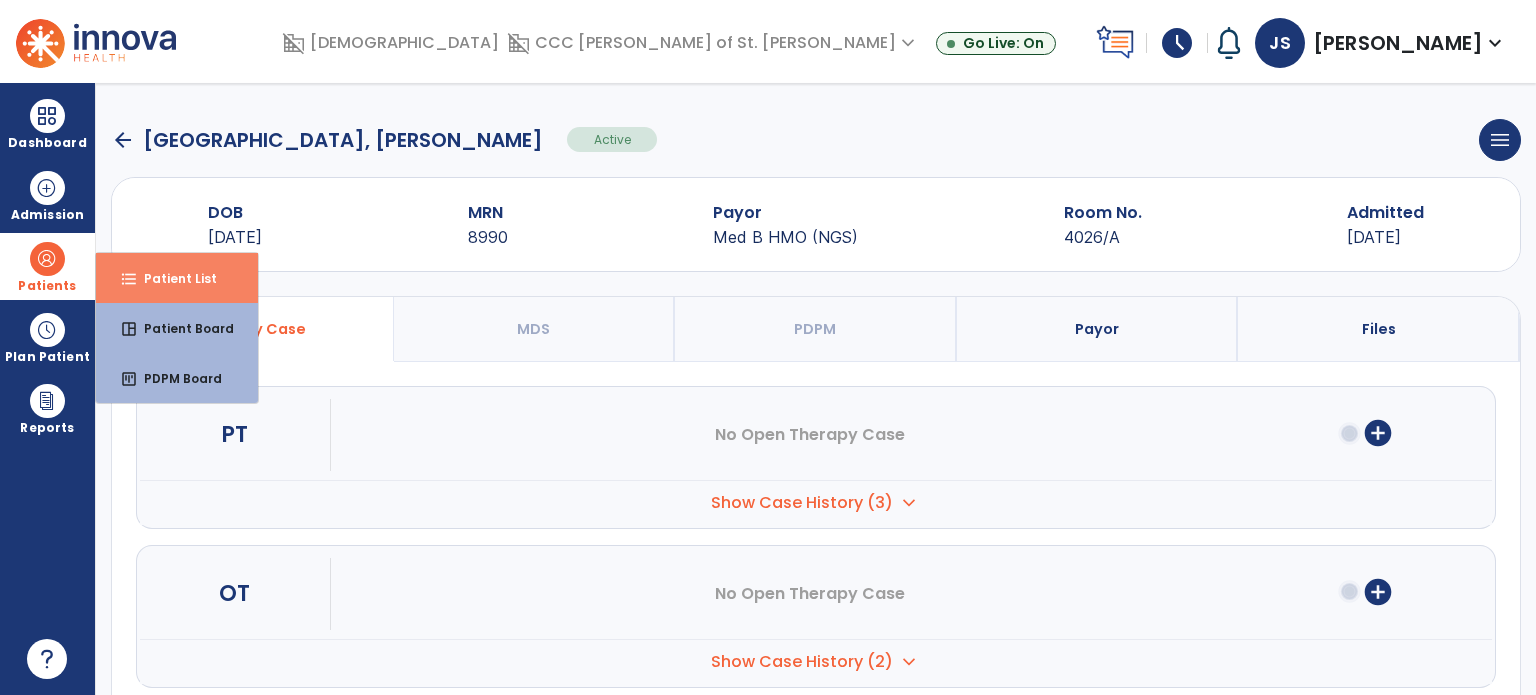 click on "format_list_bulleted" at bounding box center (129, 279) 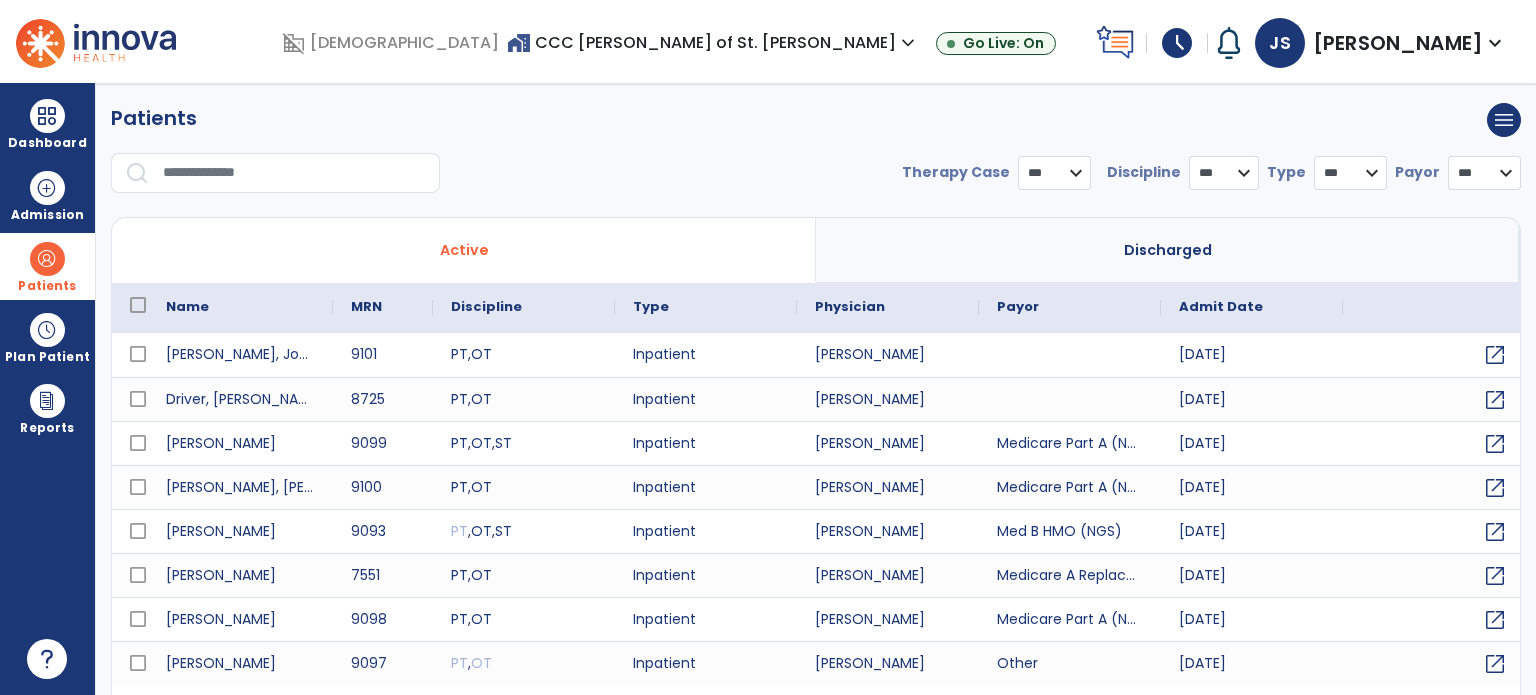 select on "***" 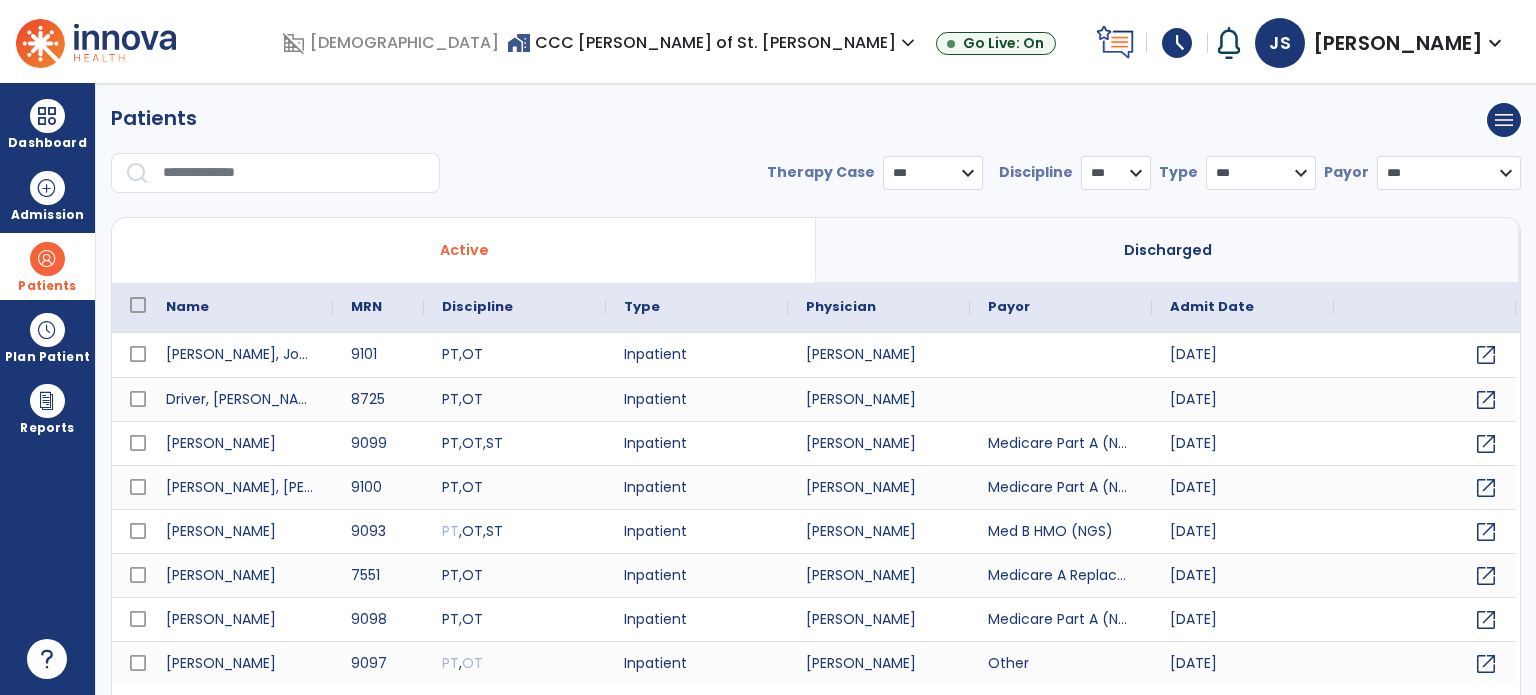 click at bounding box center (294, 173) 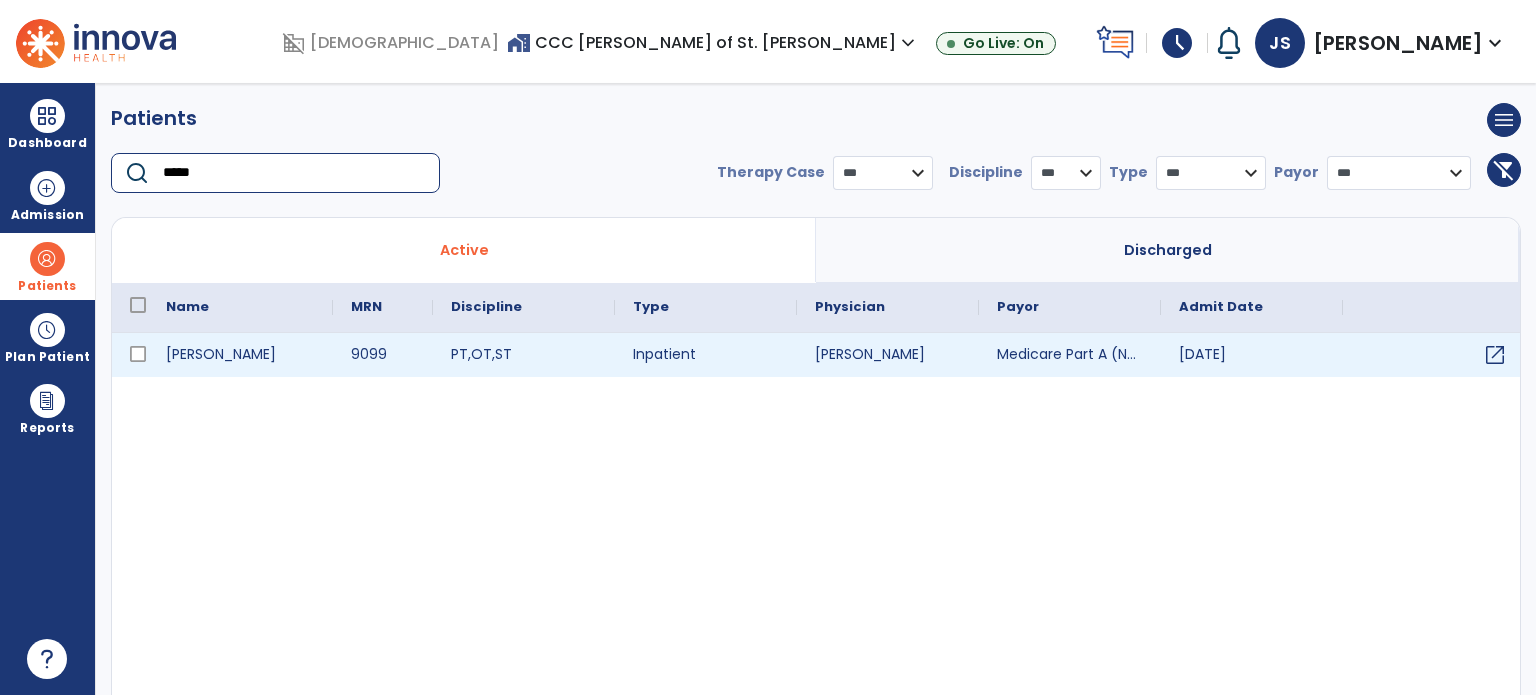 type on "*****" 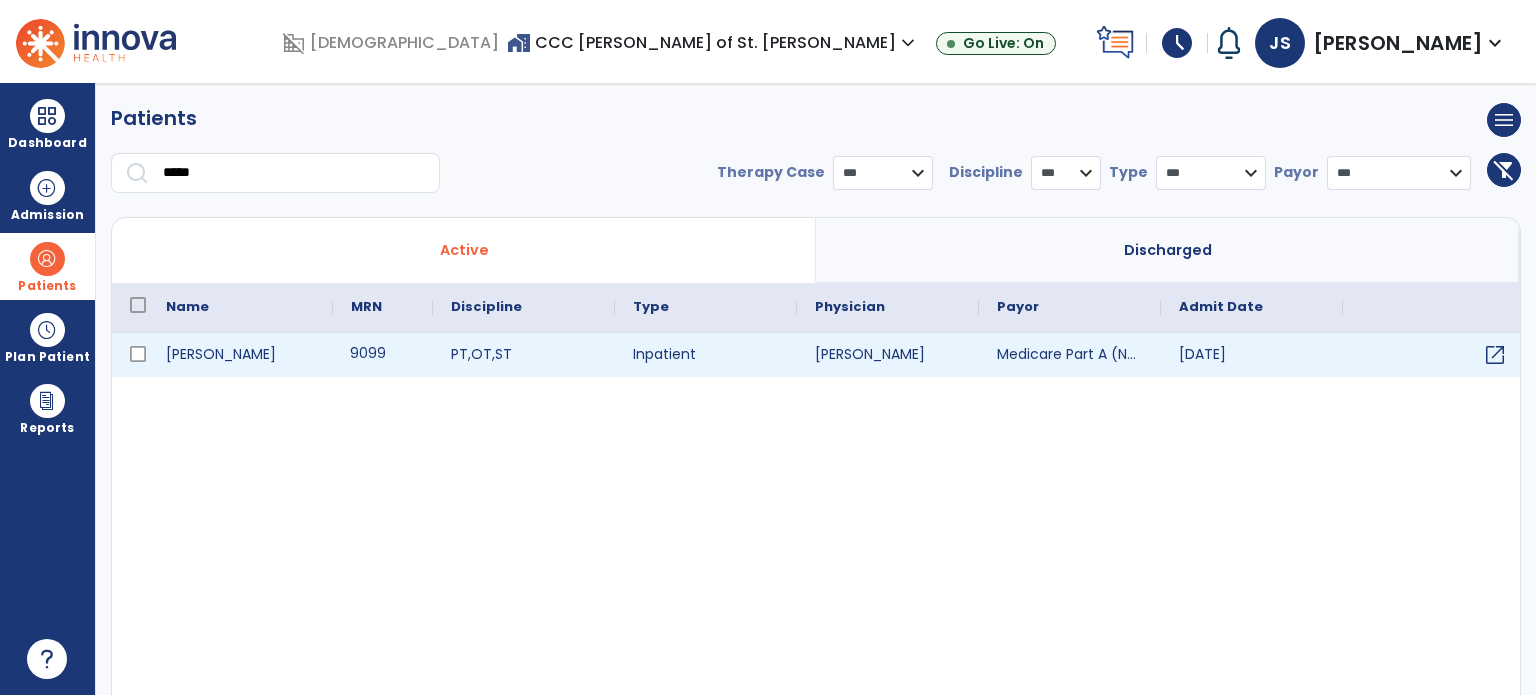 click on "9099" at bounding box center [383, 355] 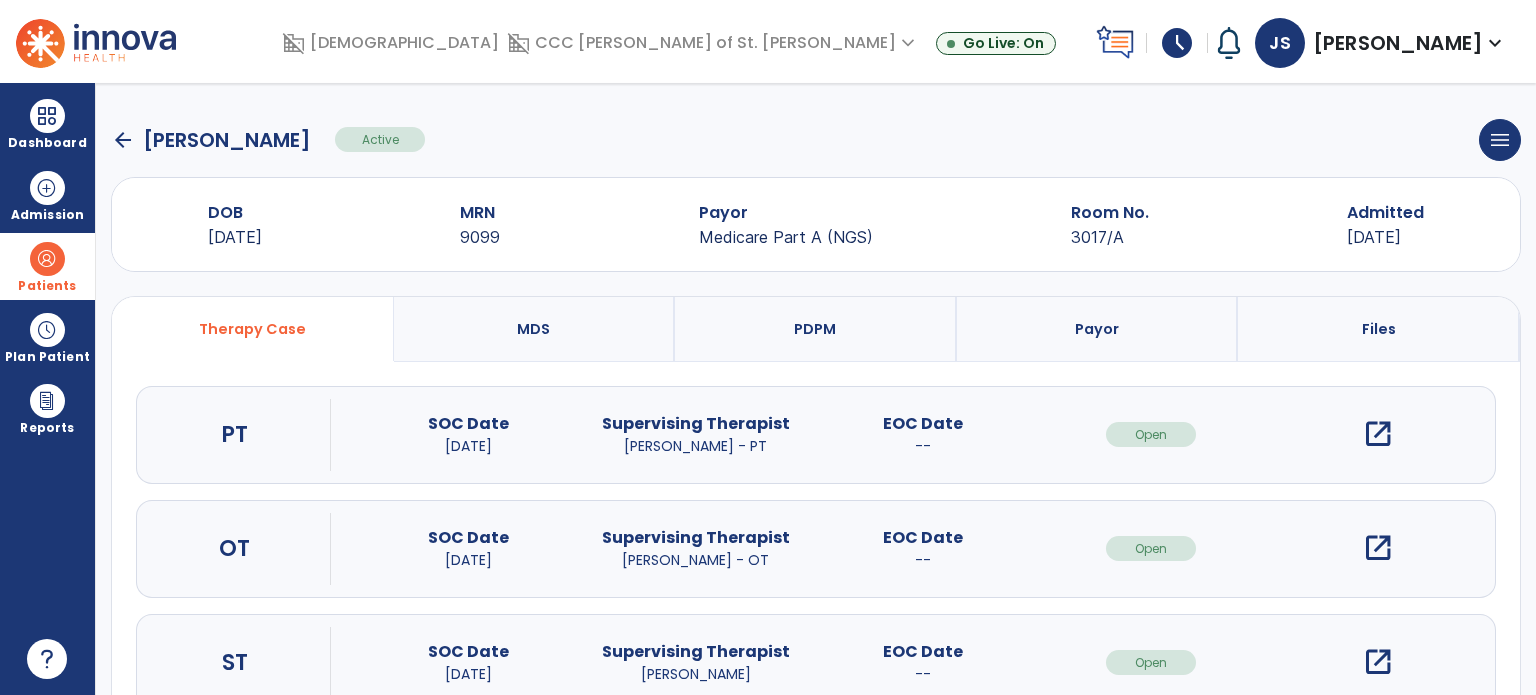 click on "open_in_new" at bounding box center (1378, 434) 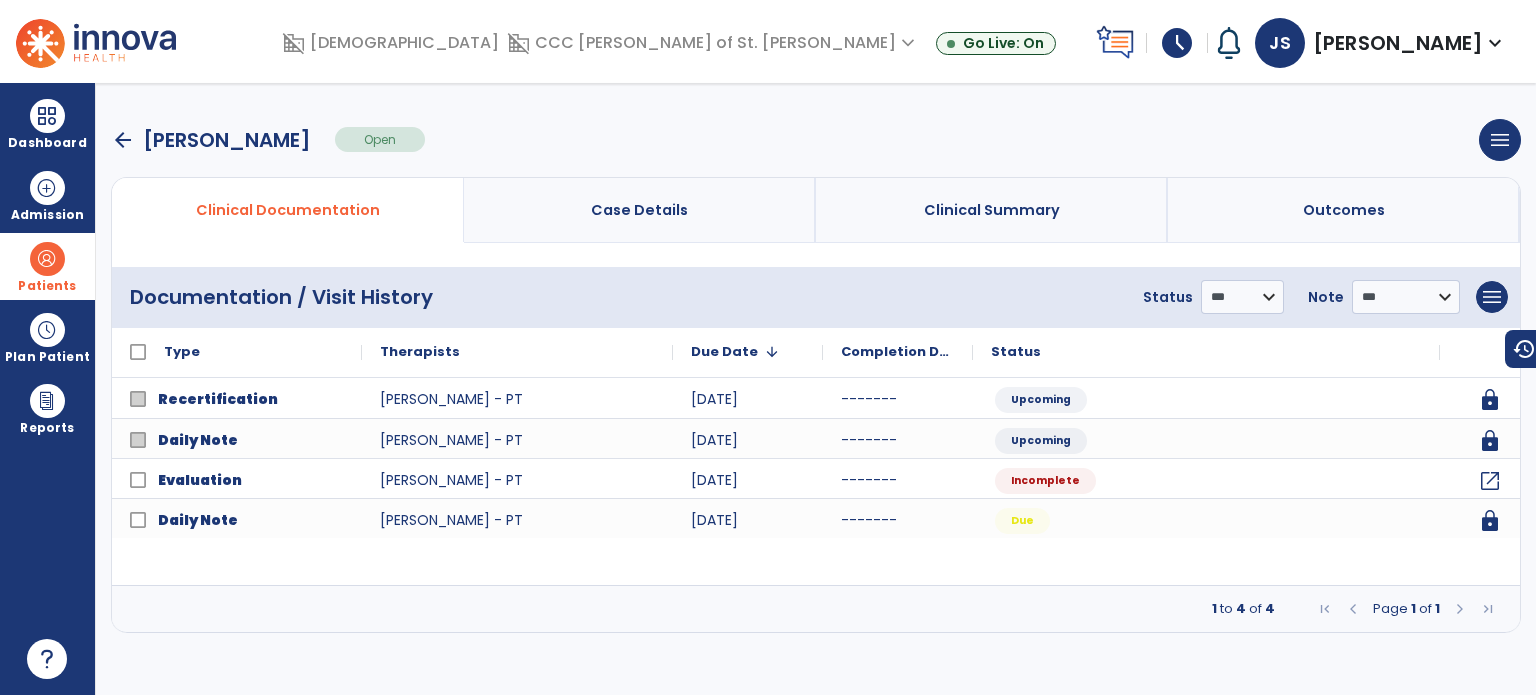 click on "Patients" at bounding box center [47, 266] 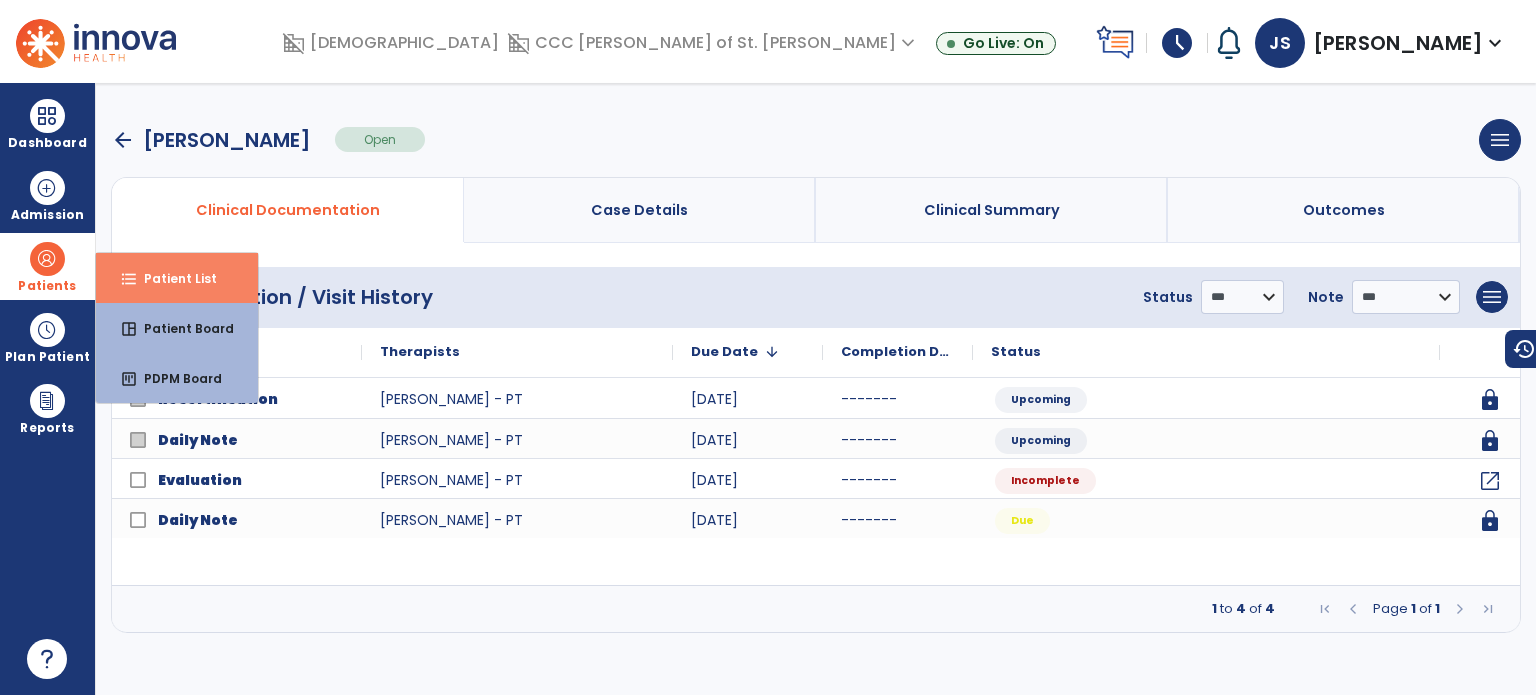 click on "format_list_bulleted  Patient List" at bounding box center (177, 278) 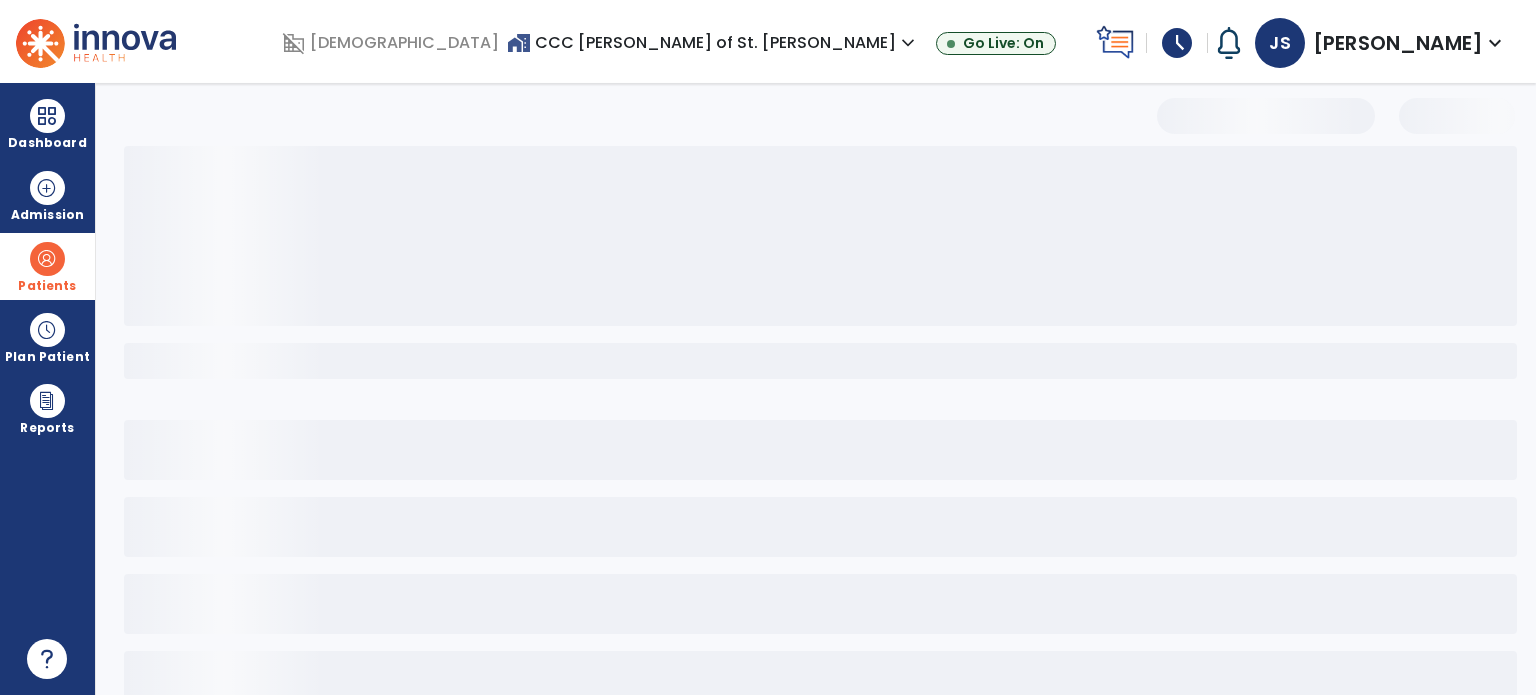 select on "***" 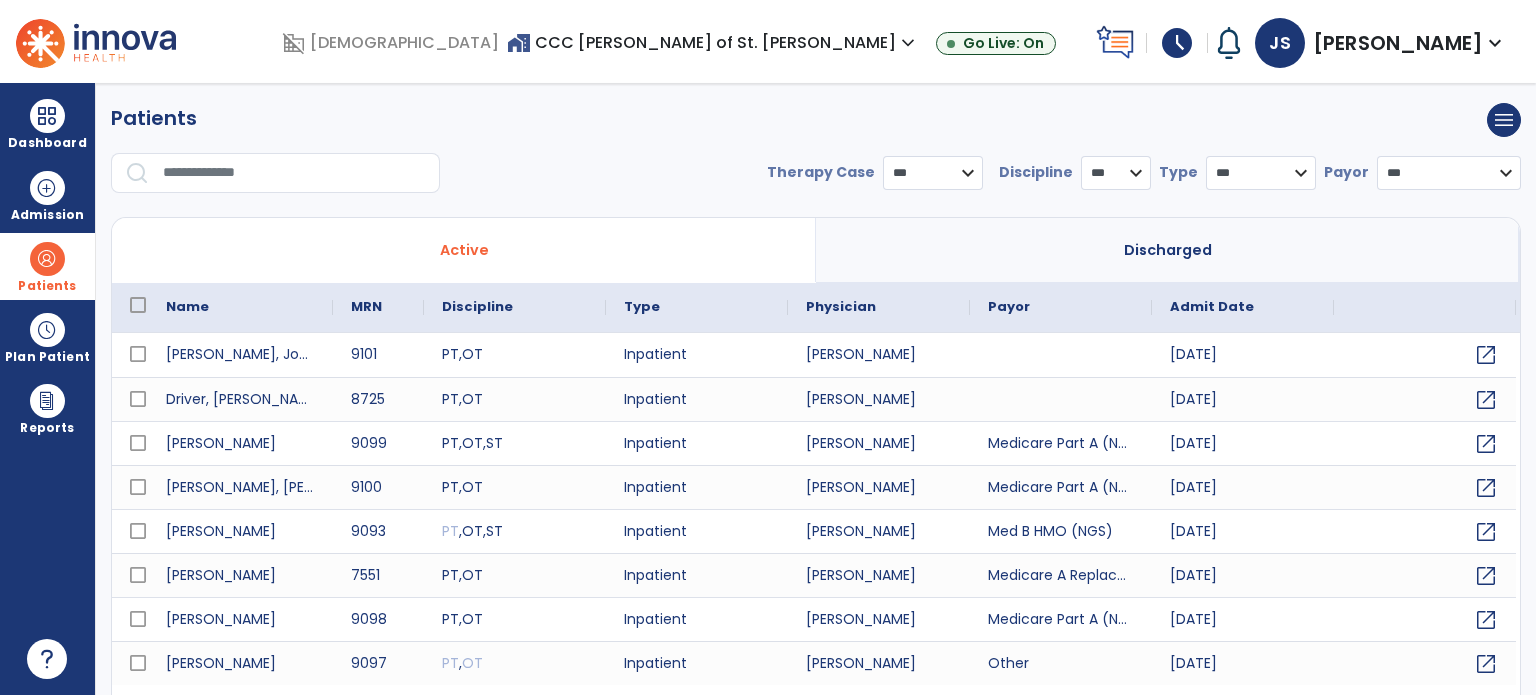 click at bounding box center (294, 173) 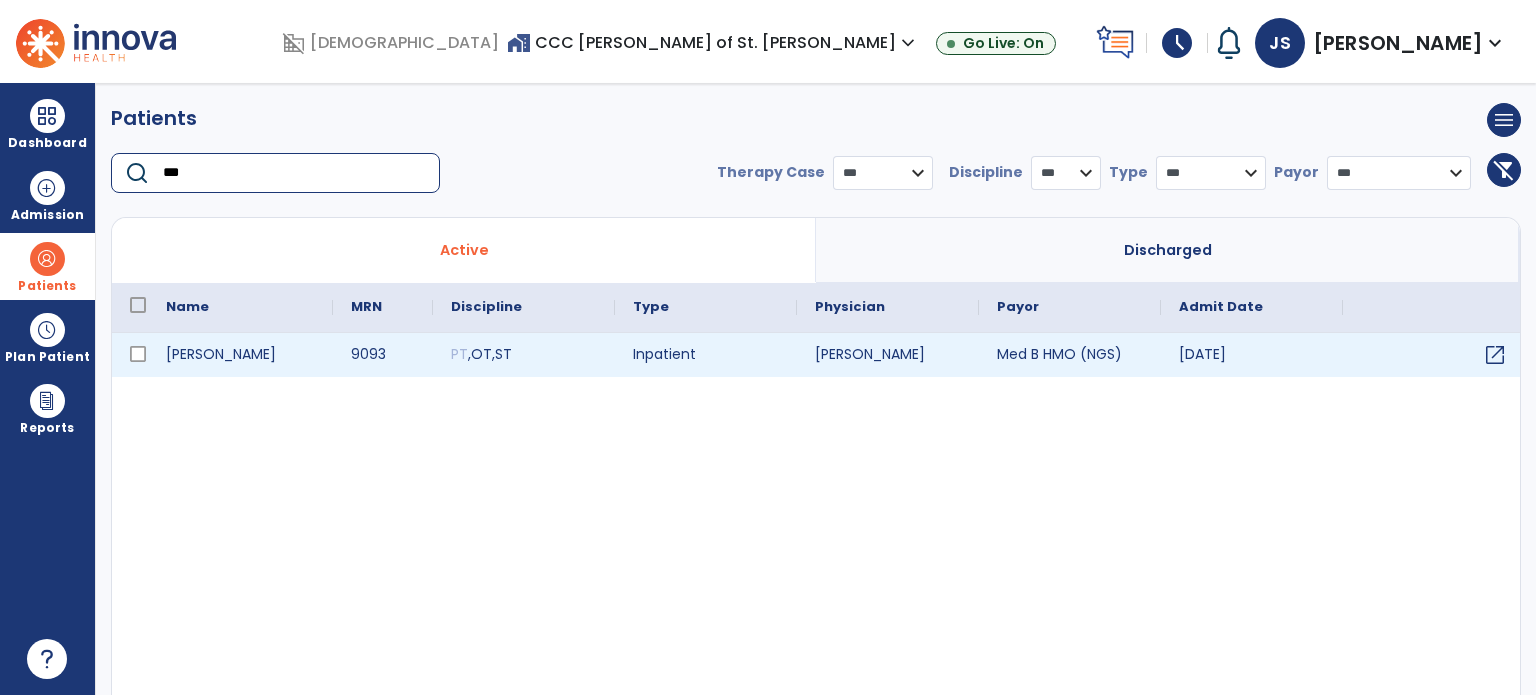 type on "***" 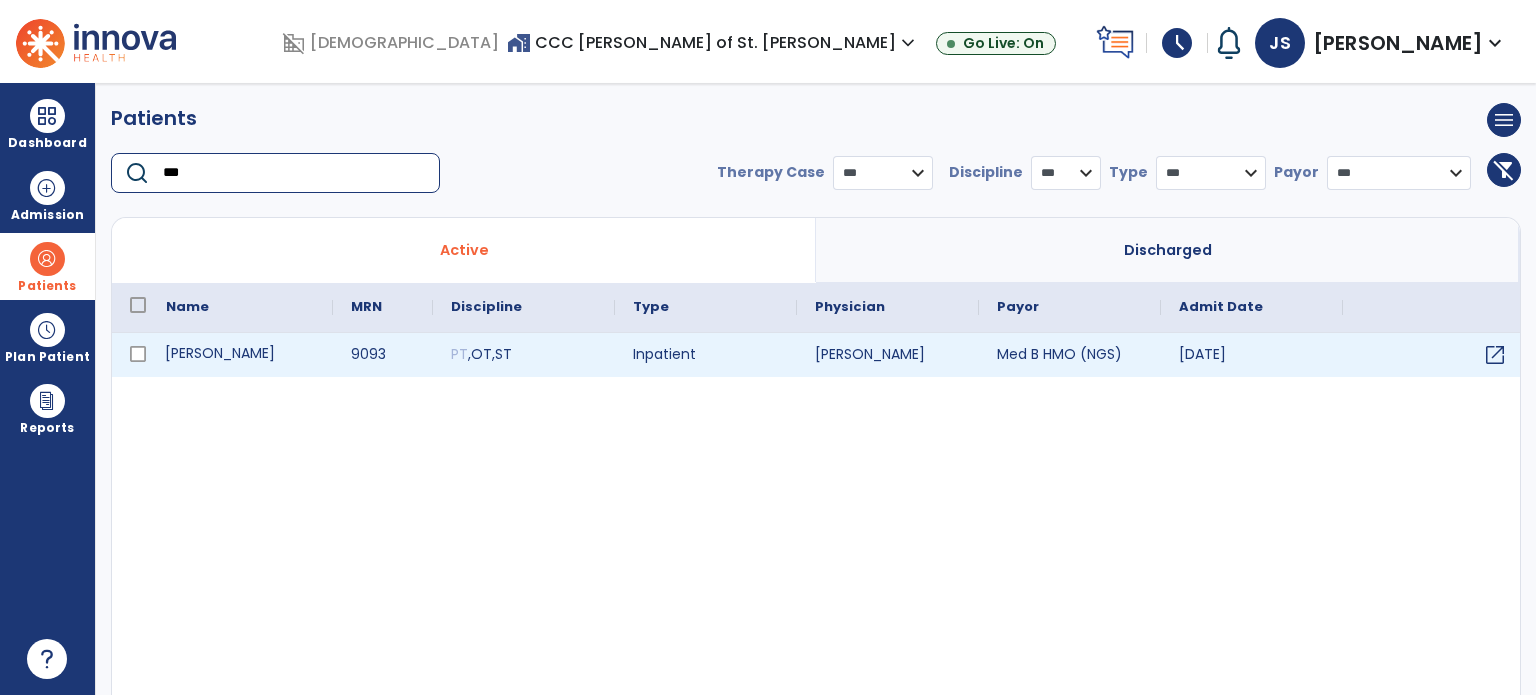 click on "[PERSON_NAME]" at bounding box center [240, 355] 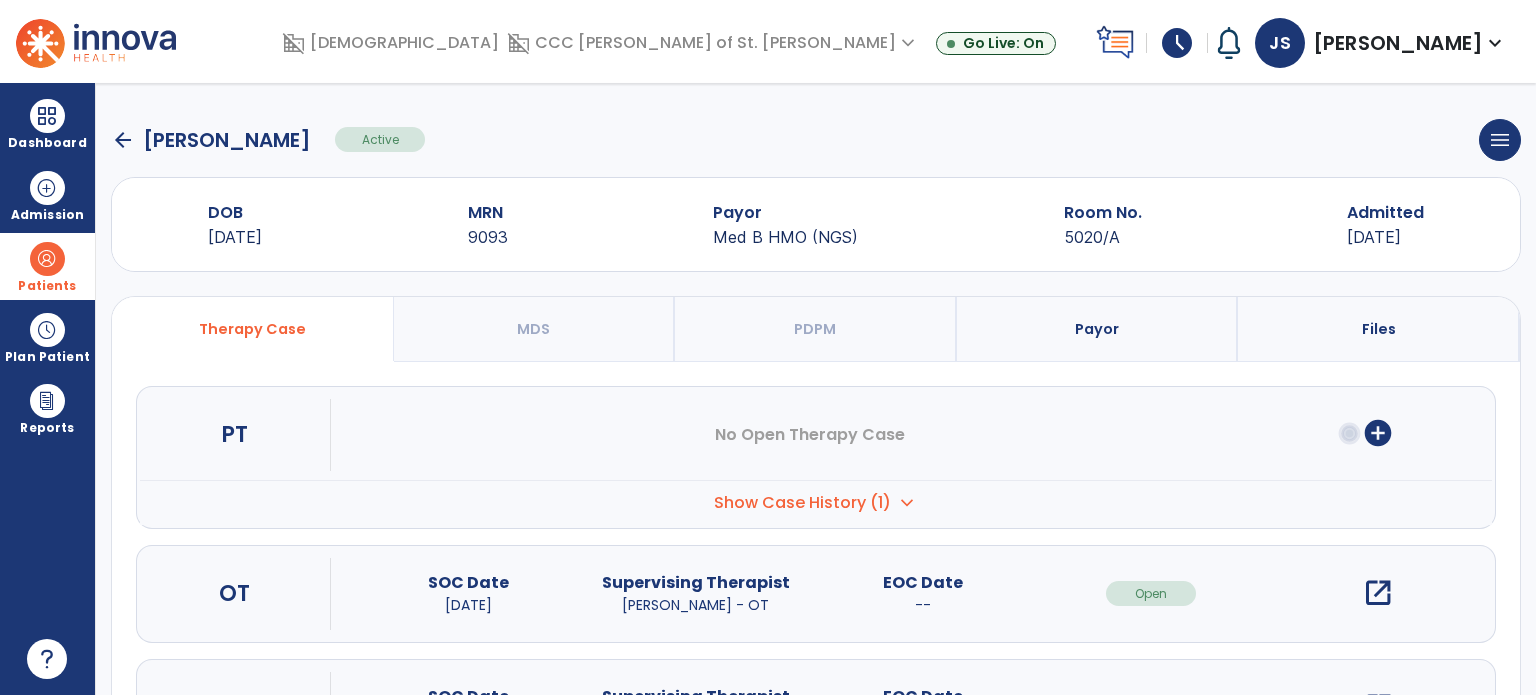click on "Show Case History (1)" at bounding box center [802, 503] 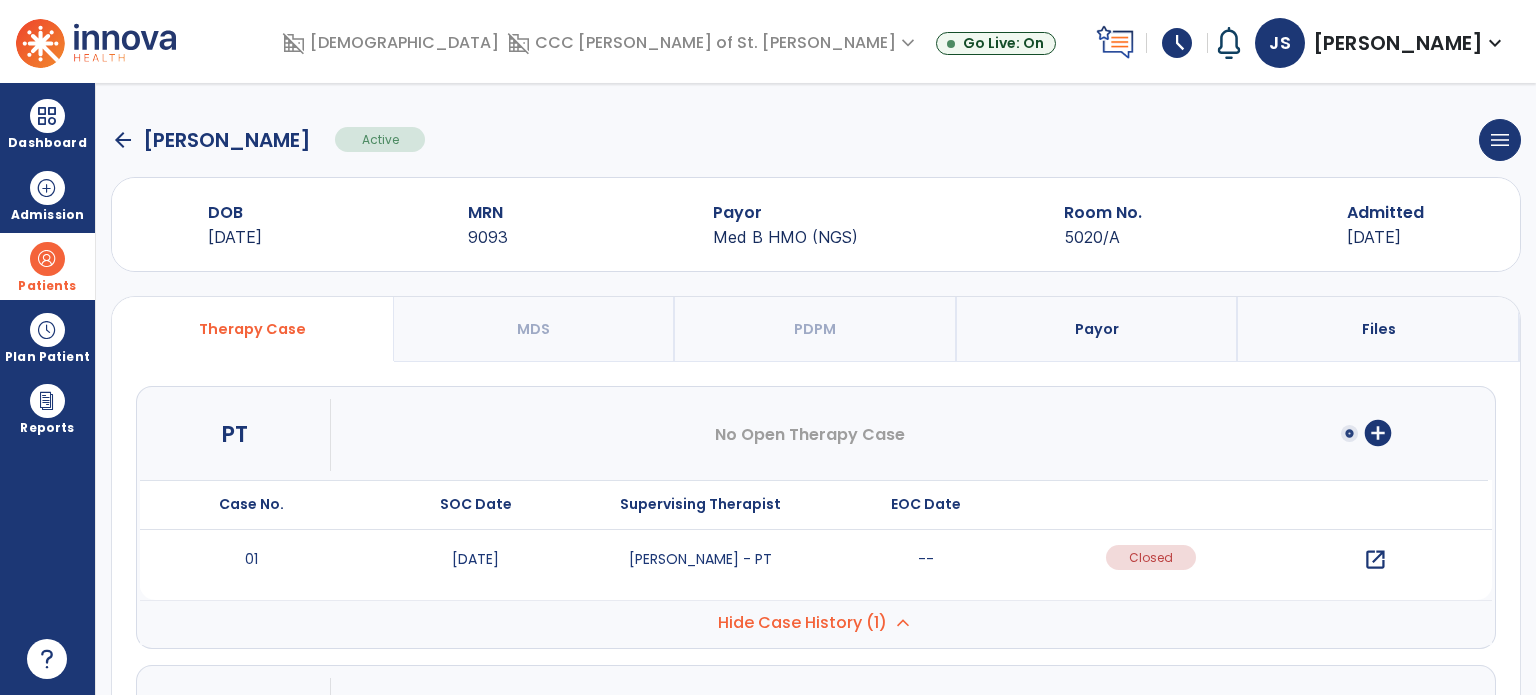 click on "open_in_new" at bounding box center [1375, 560] 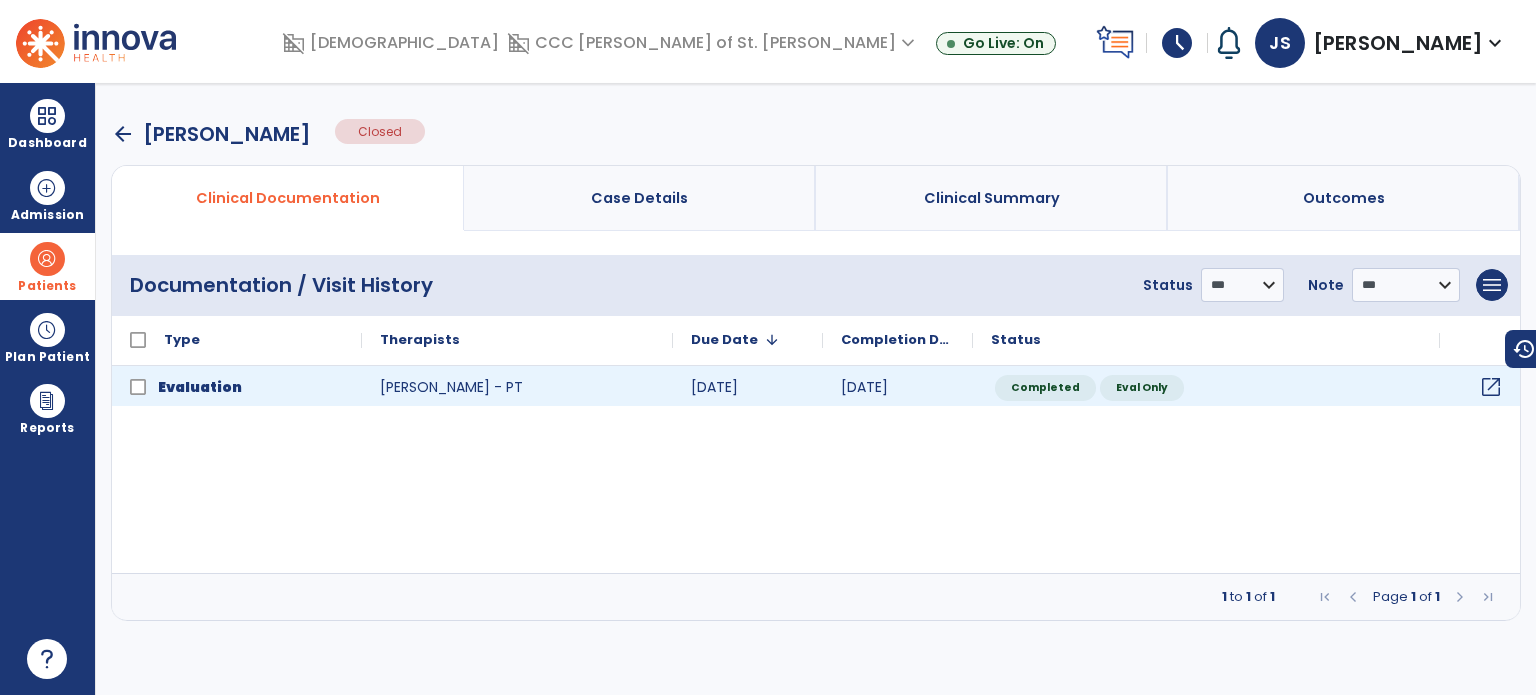 click on "open_in_new" 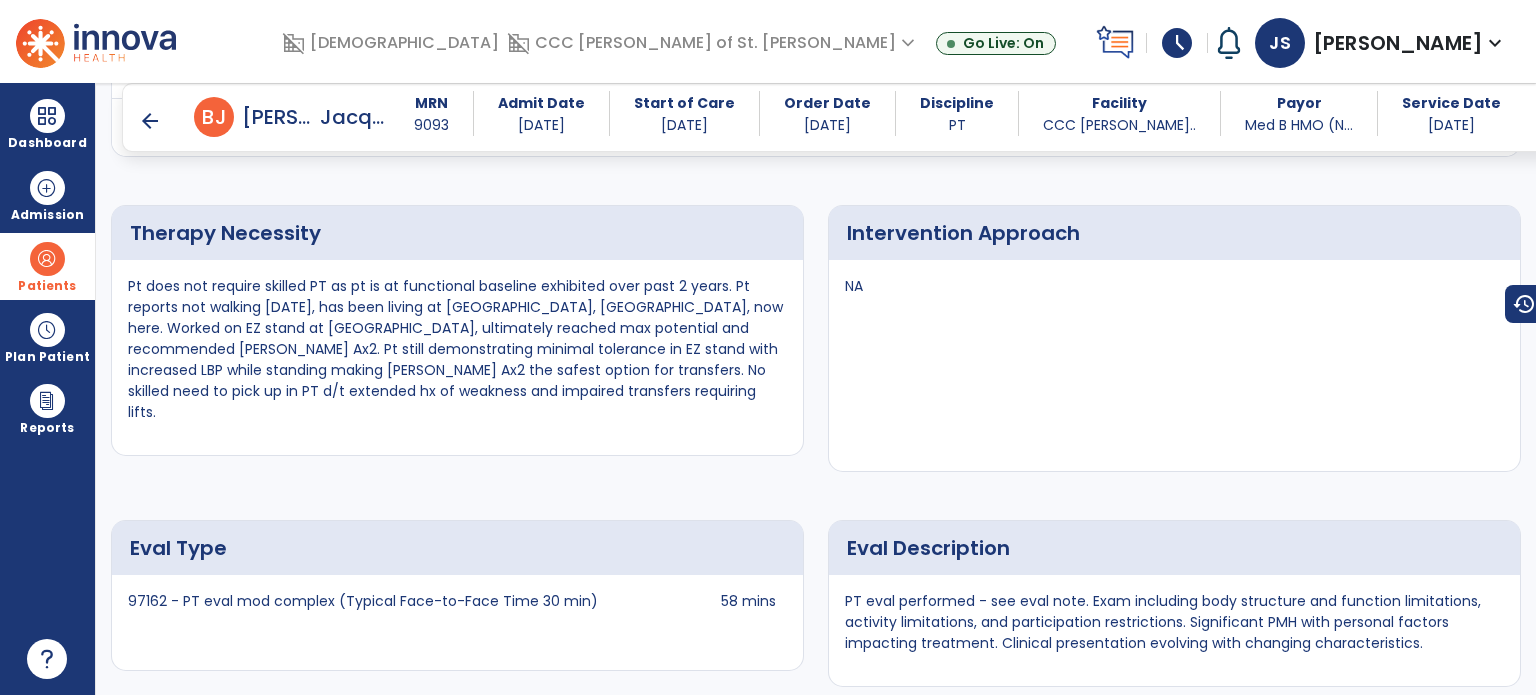 scroll, scrollTop: 3144, scrollLeft: 0, axis: vertical 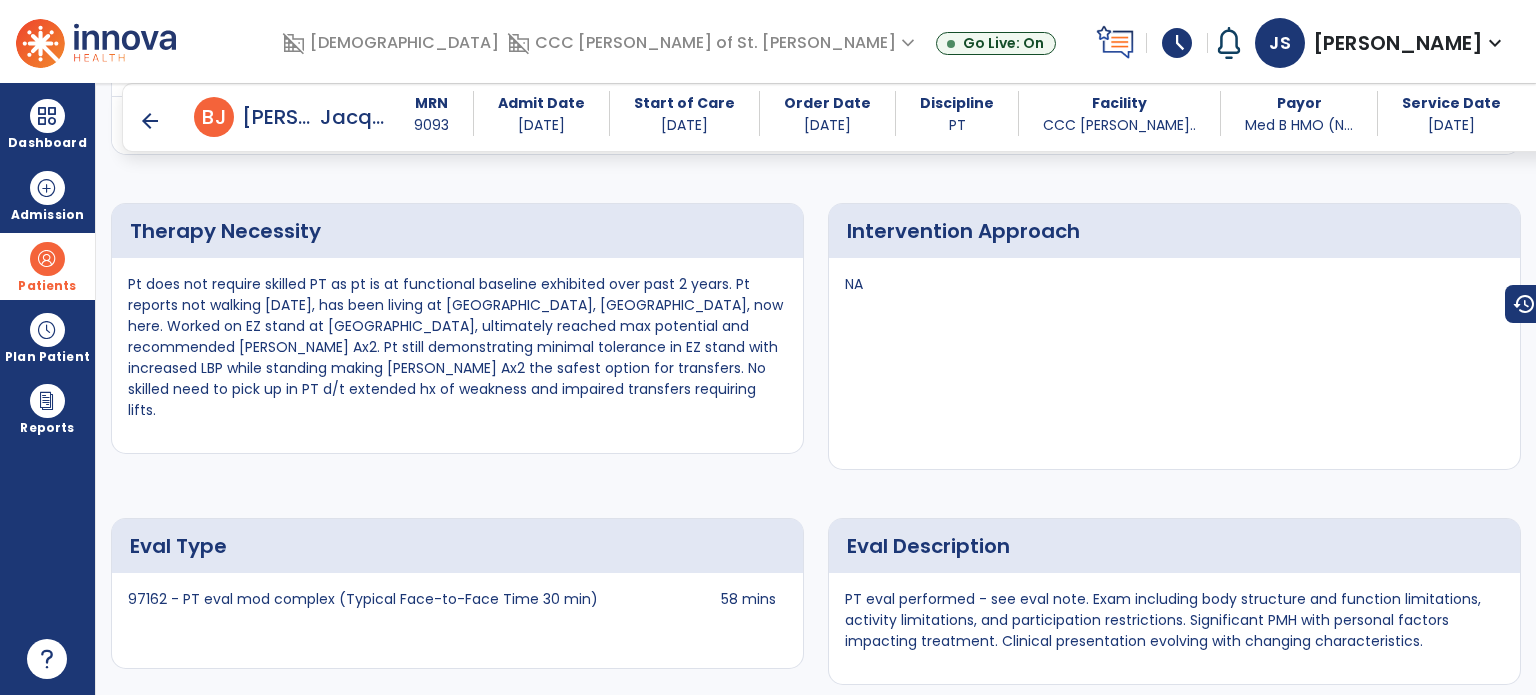 click on "Pt does not require skilled PT as pt is at functional baseline exhibited over past 2 years. Pt reports not walking [DATE], has been living at [GEOGRAPHIC_DATA], [GEOGRAPHIC_DATA], now here. Worked on EZ stand at [GEOGRAPHIC_DATA], ultimately reached max potential and recommended [PERSON_NAME] Ax2. Pt still demonstrating minimal tolerance in EZ stand with increased LBP while standing making [PERSON_NAME] Ax2 the safest option for transfers. No skilled need to pick up in PT d/t extended hx of weakness and impaired transfers requiring lifts." at bounding box center (457, 347) 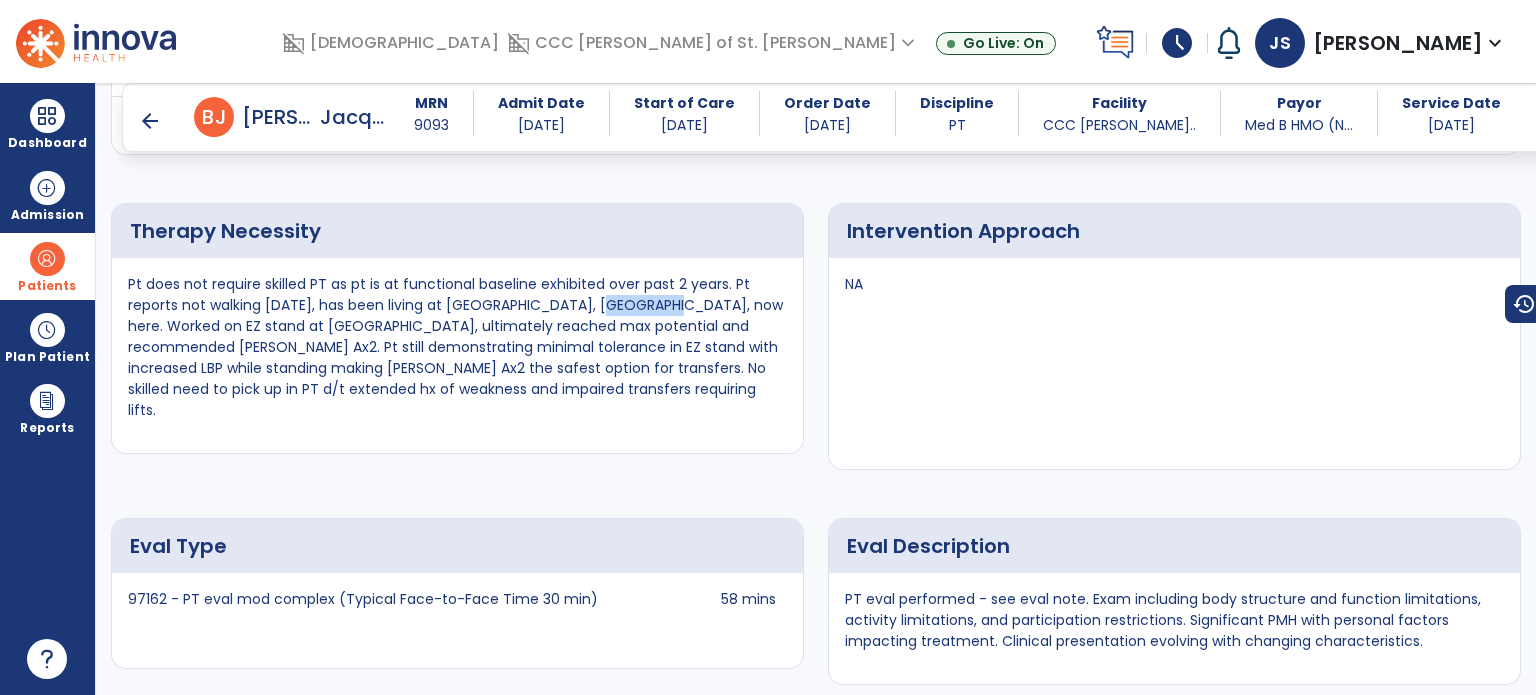 click on "Pt does not require skilled PT as pt is at functional baseline exhibited over past 2 years. Pt reports not walking [DATE], has been living at [GEOGRAPHIC_DATA], [GEOGRAPHIC_DATA], now here. Worked on EZ stand at [GEOGRAPHIC_DATA], ultimately reached max potential and recommended [PERSON_NAME] Ax2. Pt still demonstrating minimal tolerance in EZ stand with increased LBP while standing making [PERSON_NAME] Ax2 the safest option for transfers. No skilled need to pick up in PT d/t extended hx of weakness and impaired transfers requiring lifts." at bounding box center (457, 347) 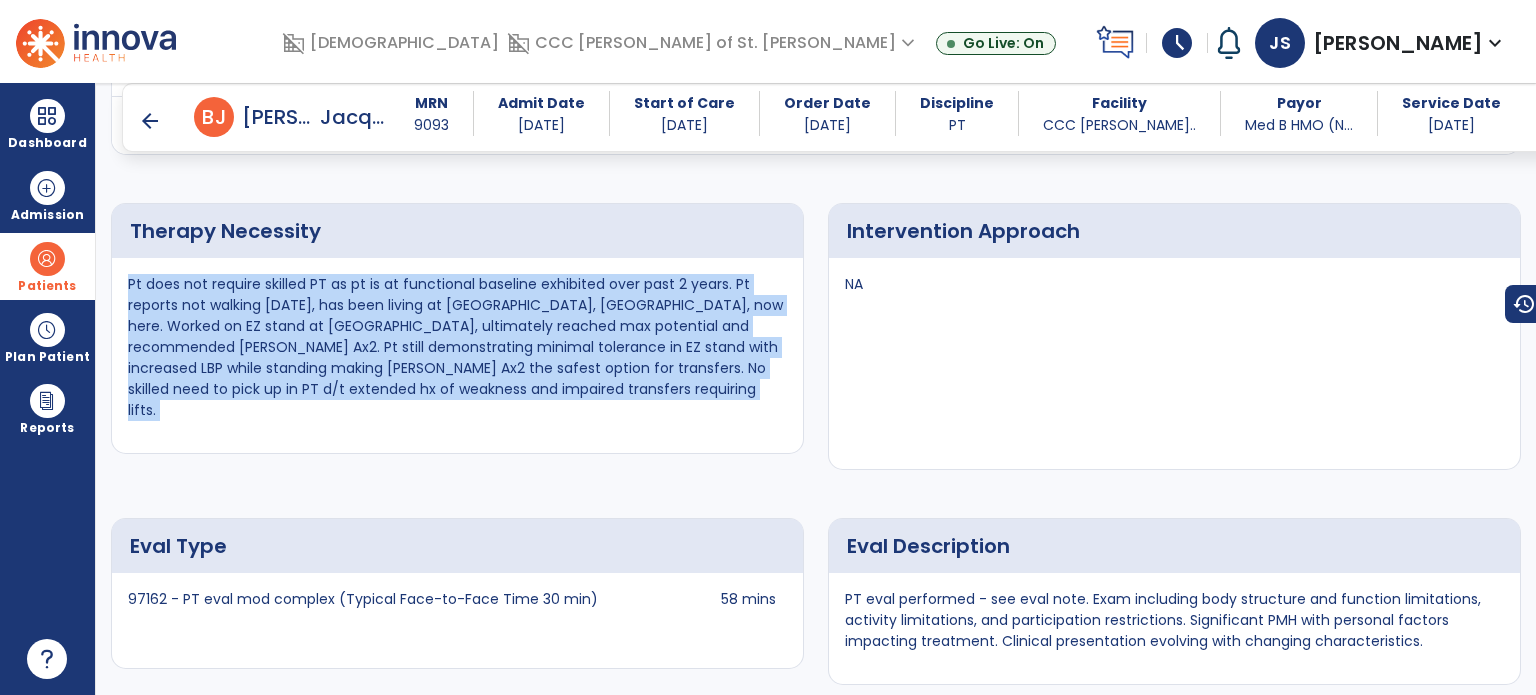 click on "Pt does not require skilled PT as pt is at functional baseline exhibited over past 2 years. Pt reports not walking [DATE], has been living at [GEOGRAPHIC_DATA], [GEOGRAPHIC_DATA], now here. Worked on EZ stand at [GEOGRAPHIC_DATA], ultimately reached max potential and recommended [PERSON_NAME] Ax2. Pt still demonstrating minimal tolerance in EZ stand with increased LBP while standing making [PERSON_NAME] Ax2 the safest option for transfers. No skilled need to pick up in PT d/t extended hx of weakness and impaired transfers requiring lifts." at bounding box center [457, 347] 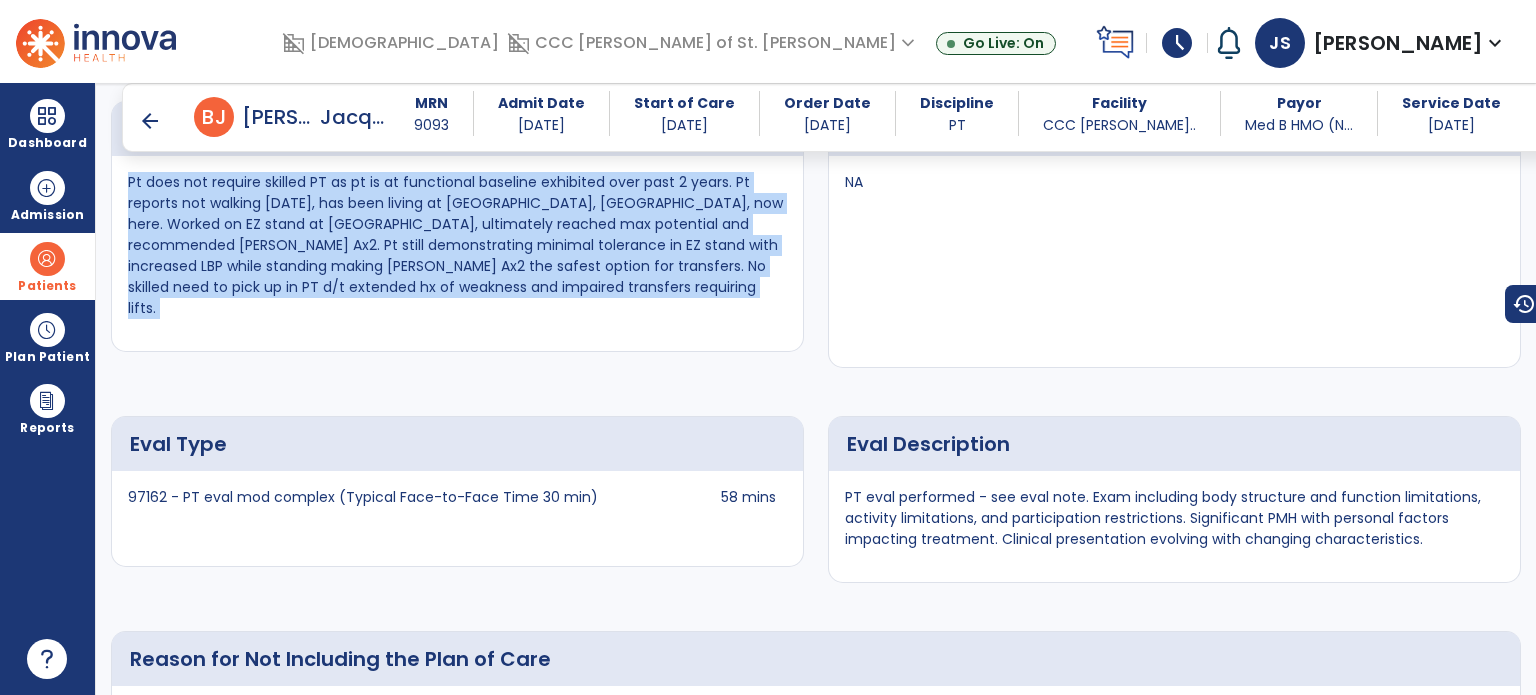 scroll, scrollTop: 3532, scrollLeft: 0, axis: vertical 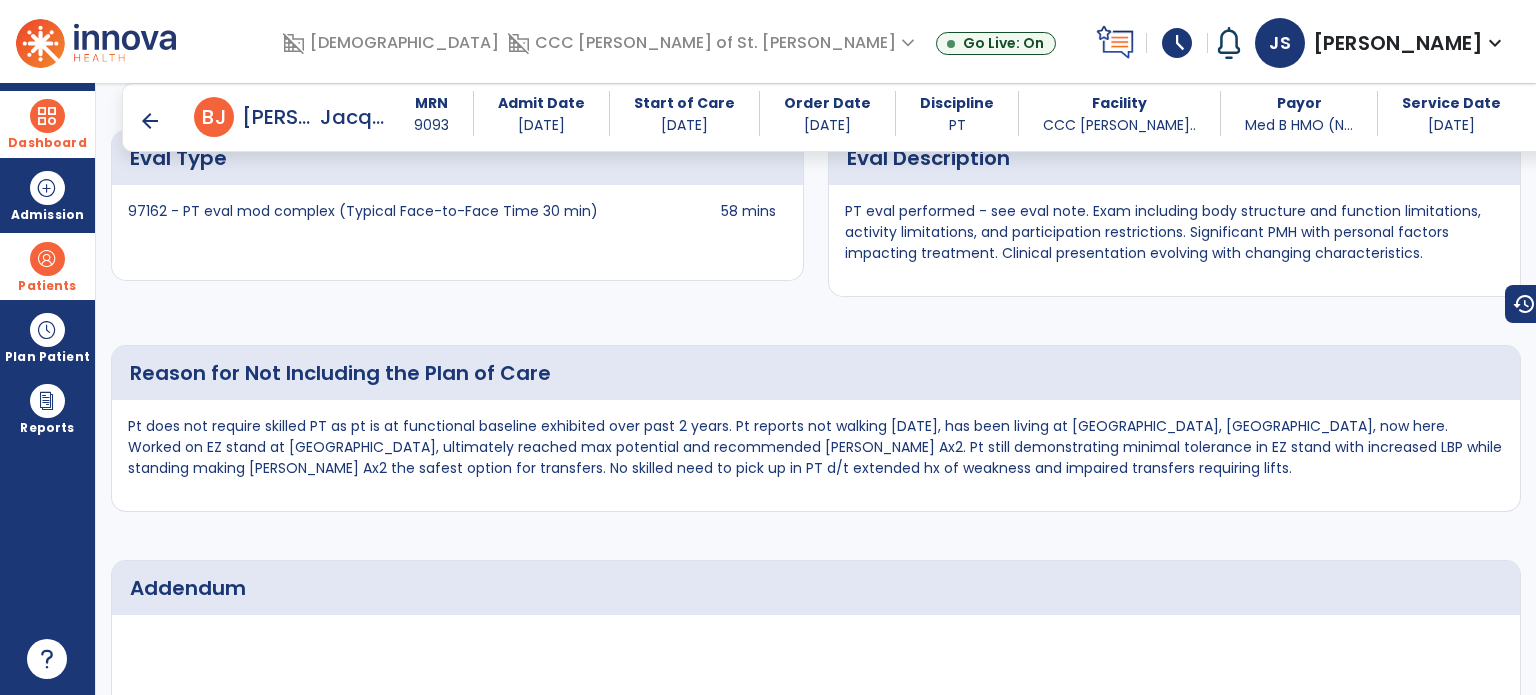 click on "Dashboard" at bounding box center (47, 124) 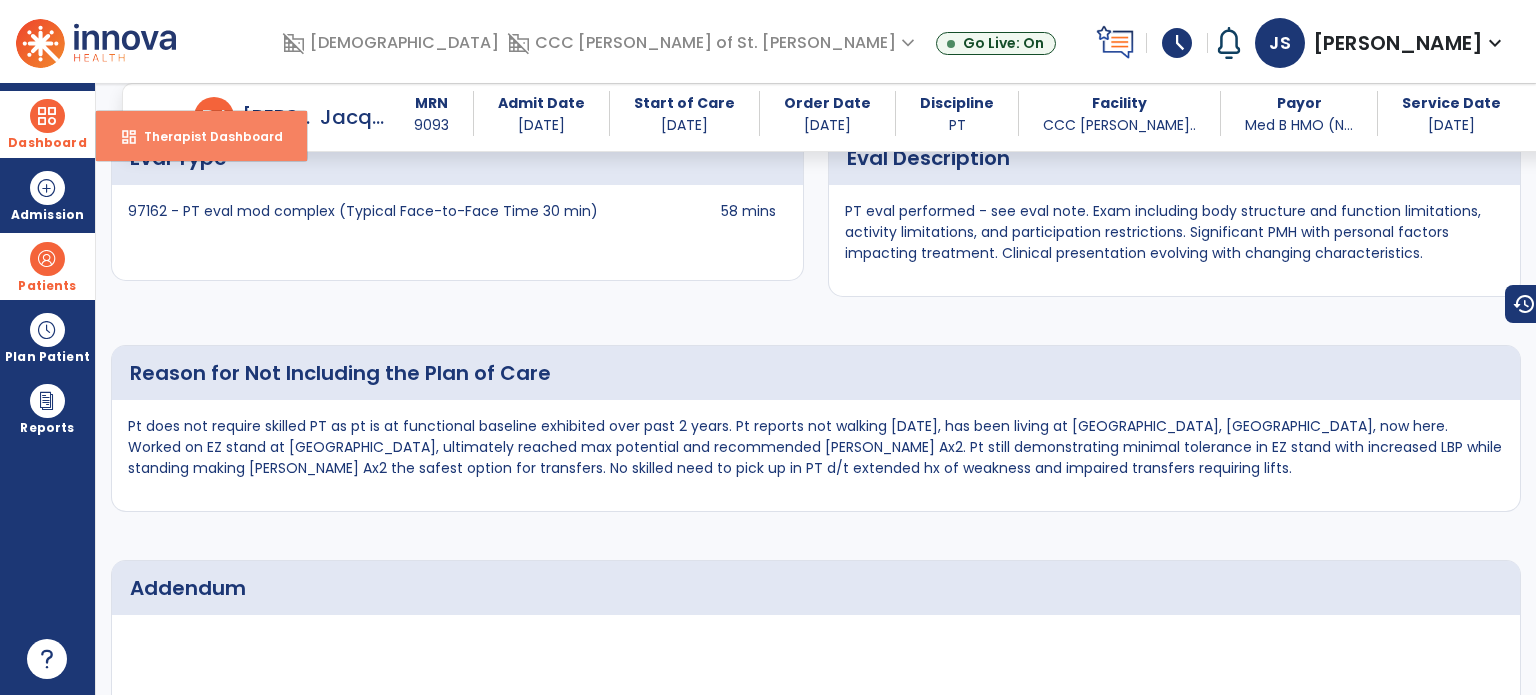 click on "dashboard  Therapist Dashboard" at bounding box center [201, 136] 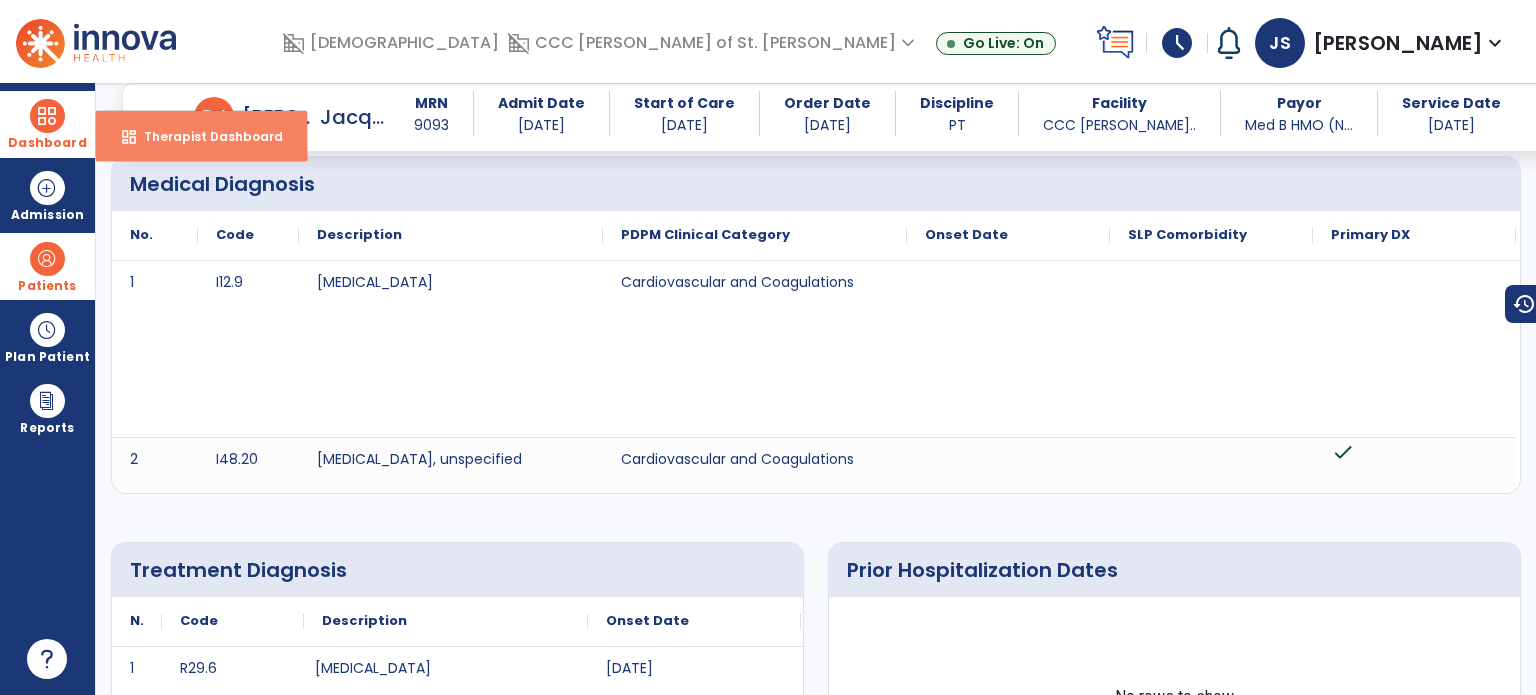 select on "****" 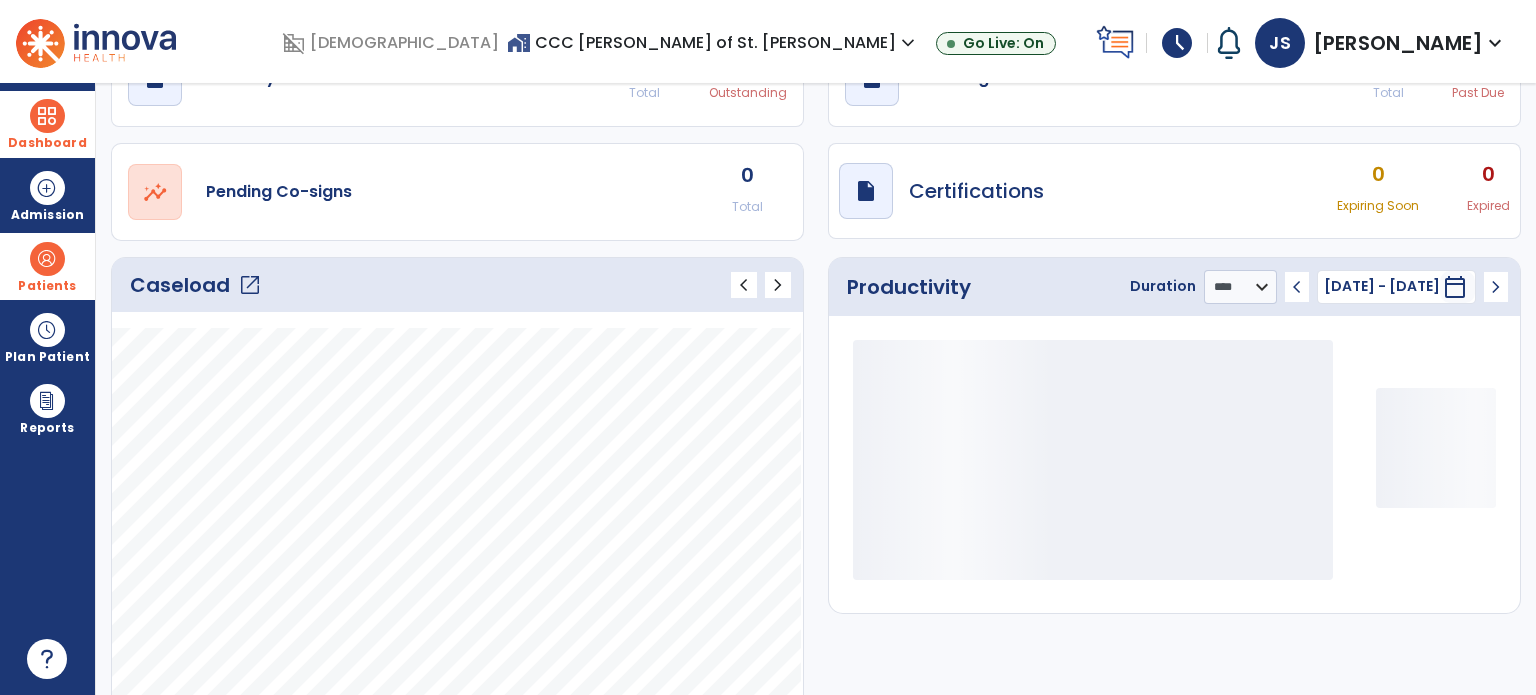 click on "Caseload   open_in_new" 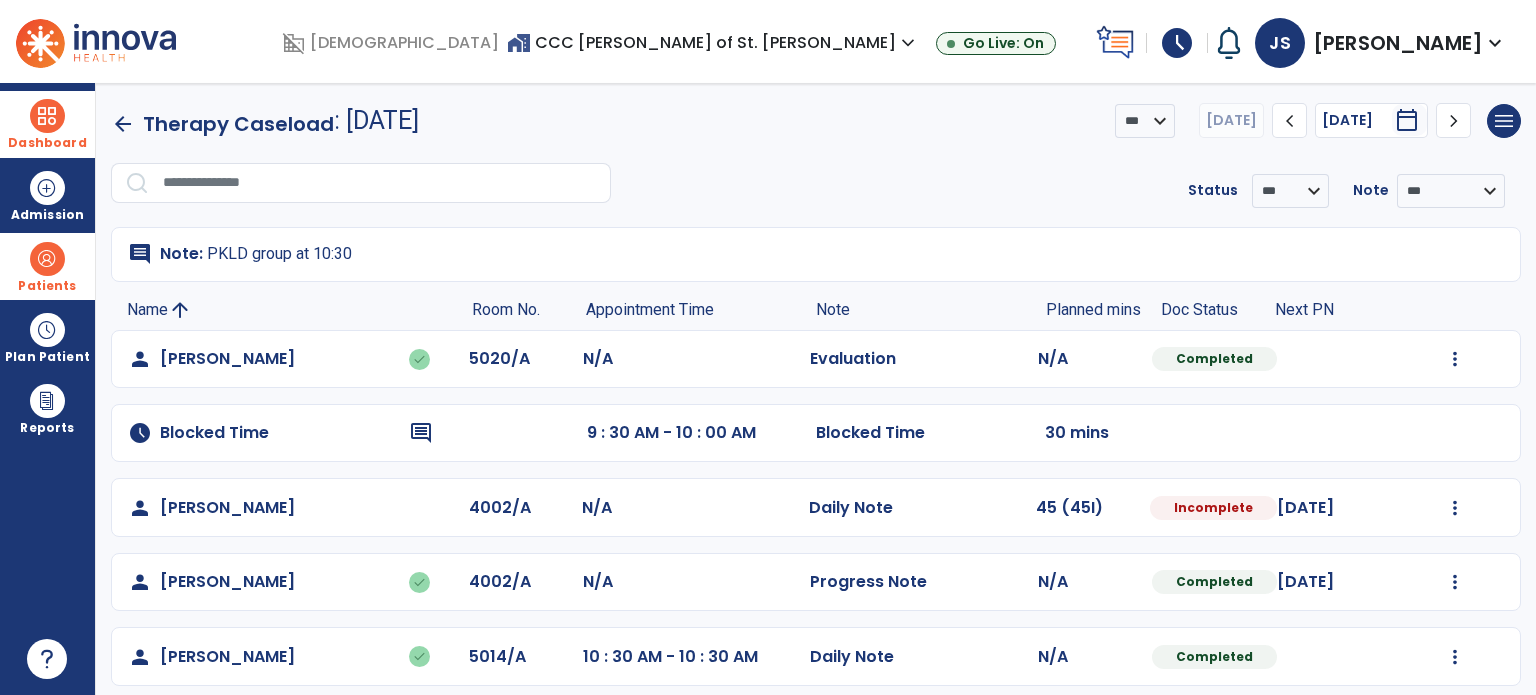 click on "person   [PERSON_NAME]  4002/A N/A  Daily Note   45 (45I)  Incomplete [DATE]  Mark Visit As Complete   Reset Note   Open Document   G + C Mins" 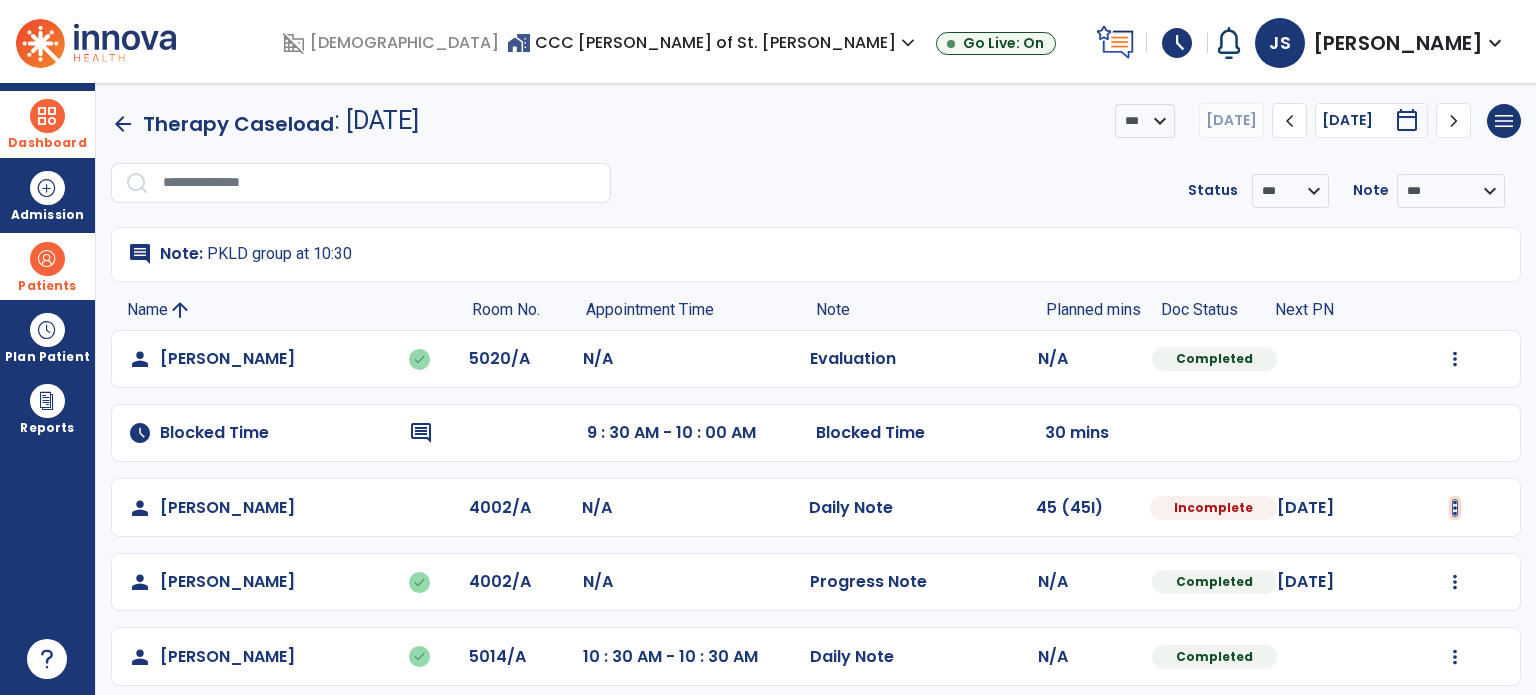 click at bounding box center (1455, 359) 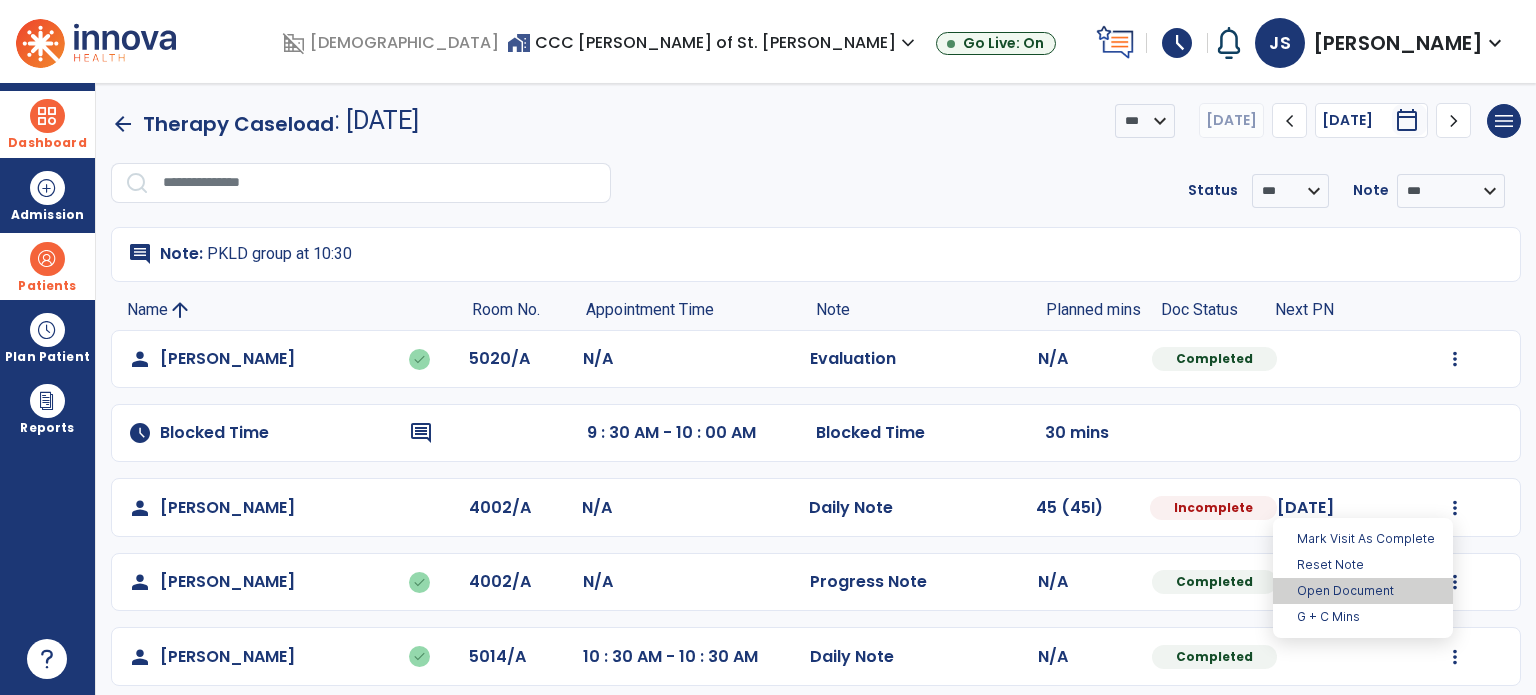 click on "Open Document" at bounding box center [1363, 591] 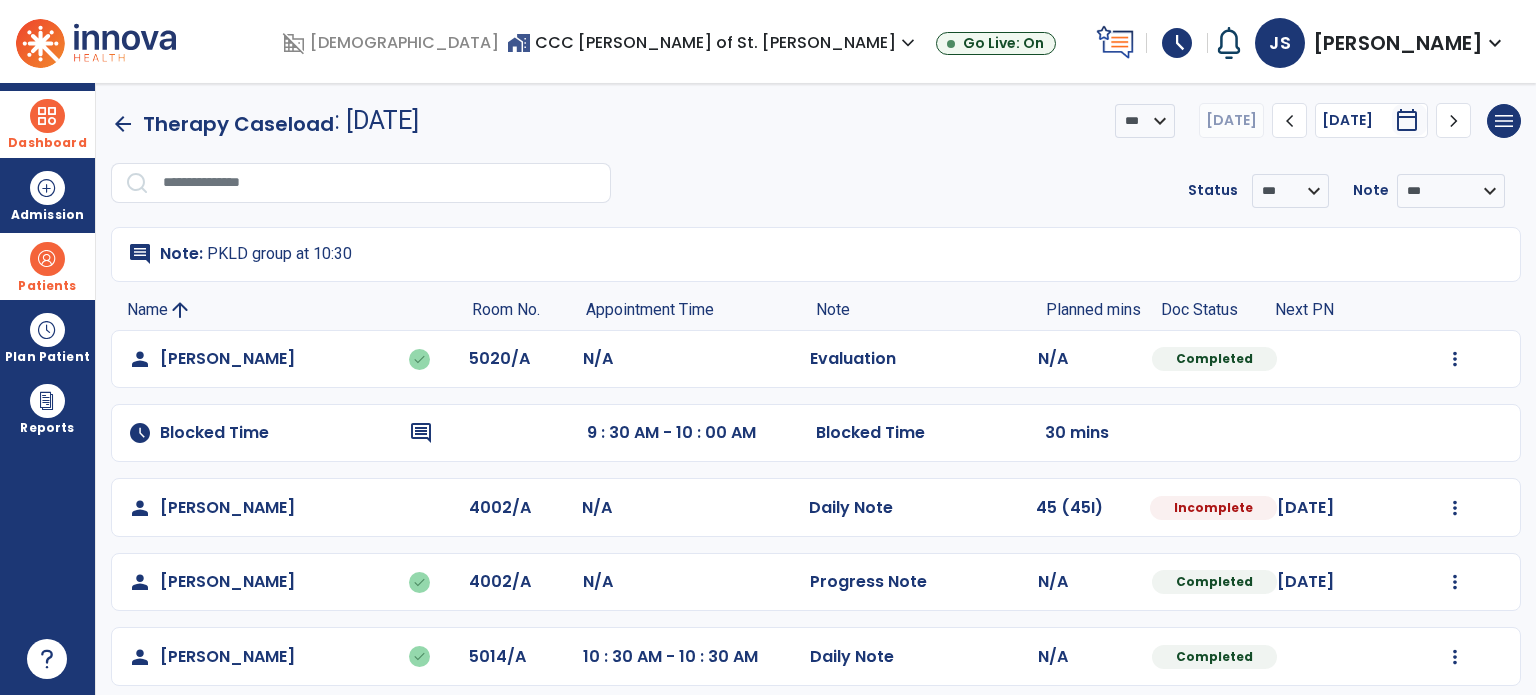 select on "*" 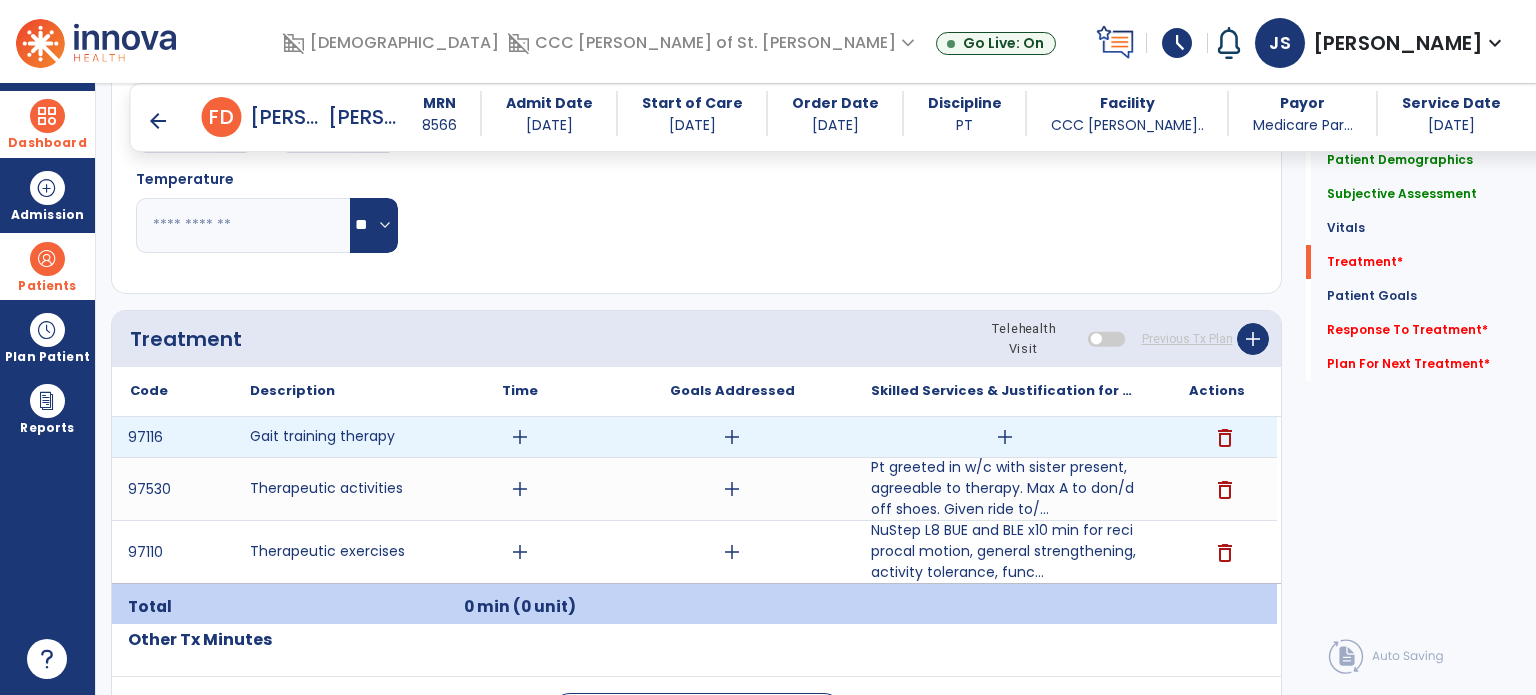scroll, scrollTop: 978, scrollLeft: 0, axis: vertical 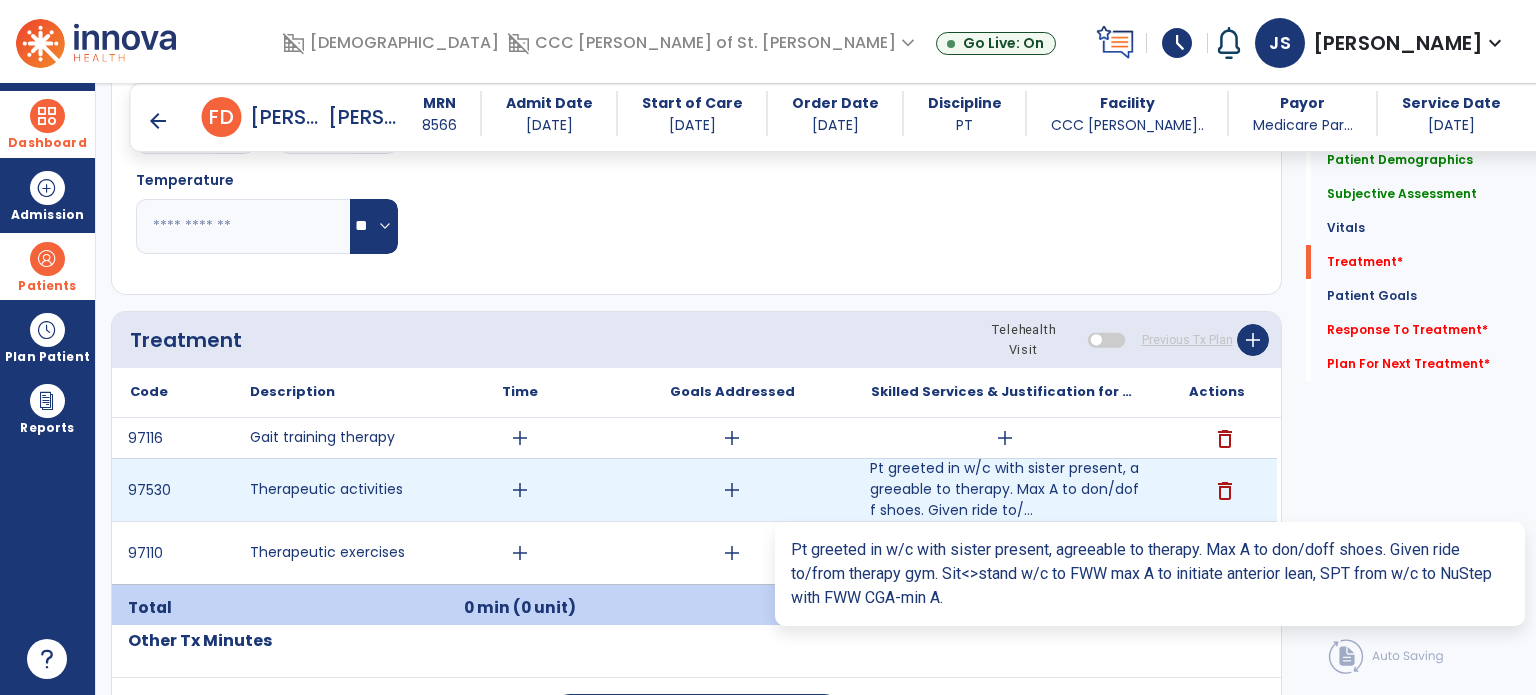 click on "Pt greeted in w/c with sister present, agreeable to therapy. Max A to don/doff shoes. Given ride to/..." at bounding box center (1004, 489) 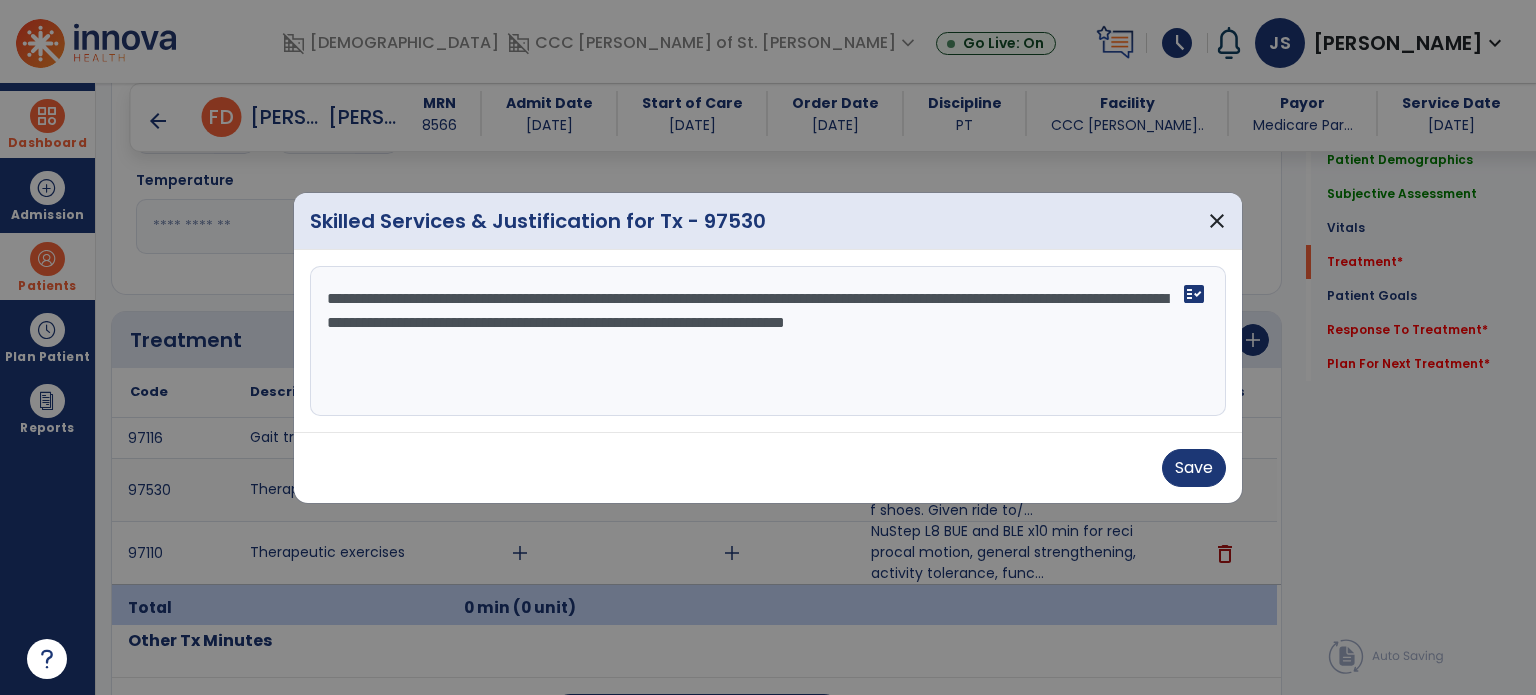 click on "**********" at bounding box center (768, 341) 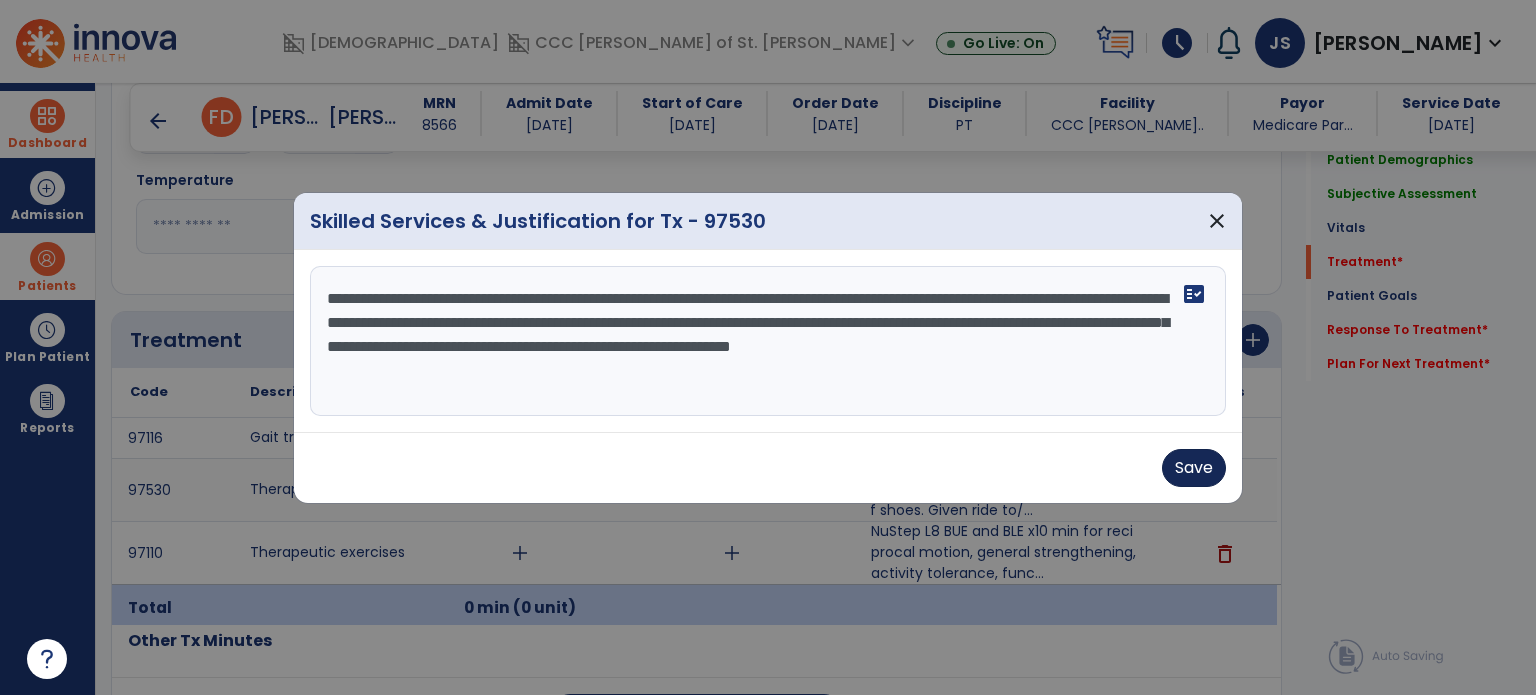 type on "**********" 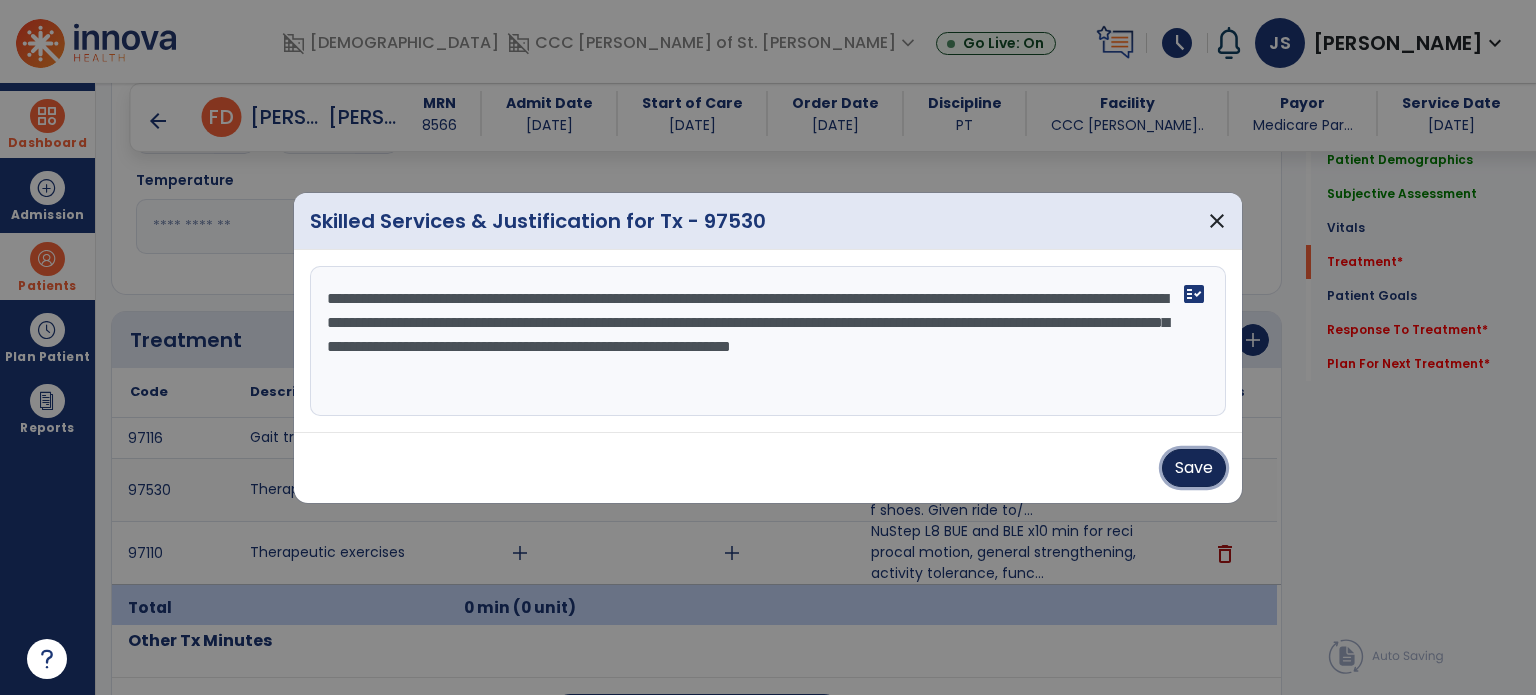 click on "Save" at bounding box center [1194, 468] 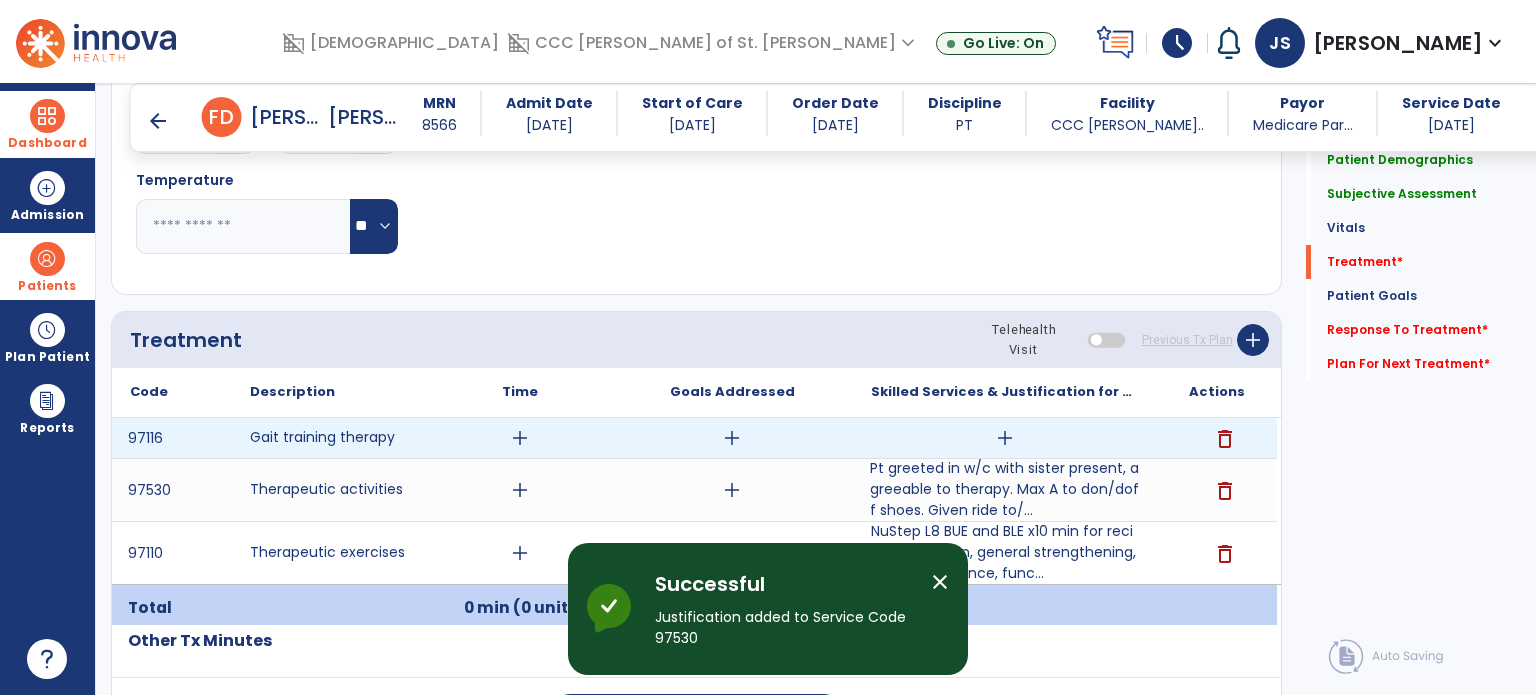 click on "add" at bounding box center [1005, 438] 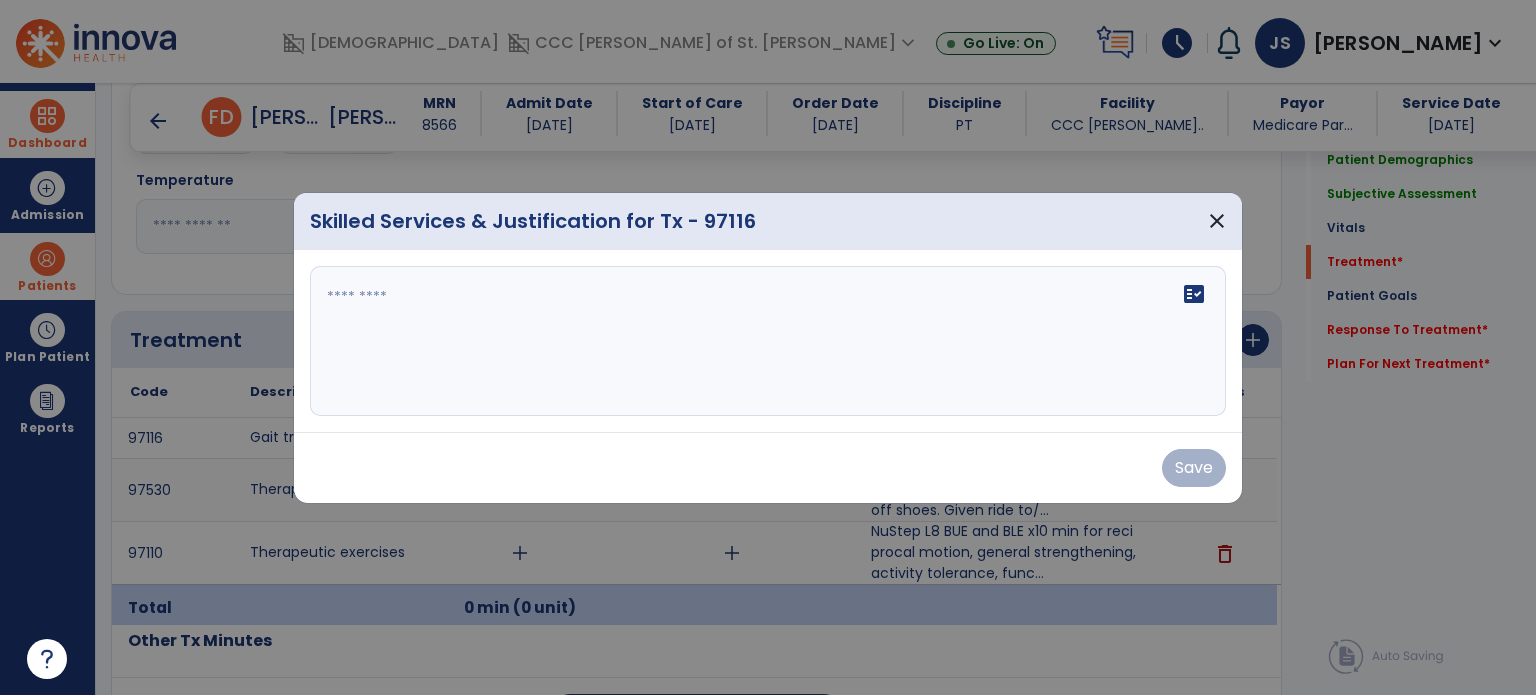 click on "fact_check" at bounding box center (768, 341) 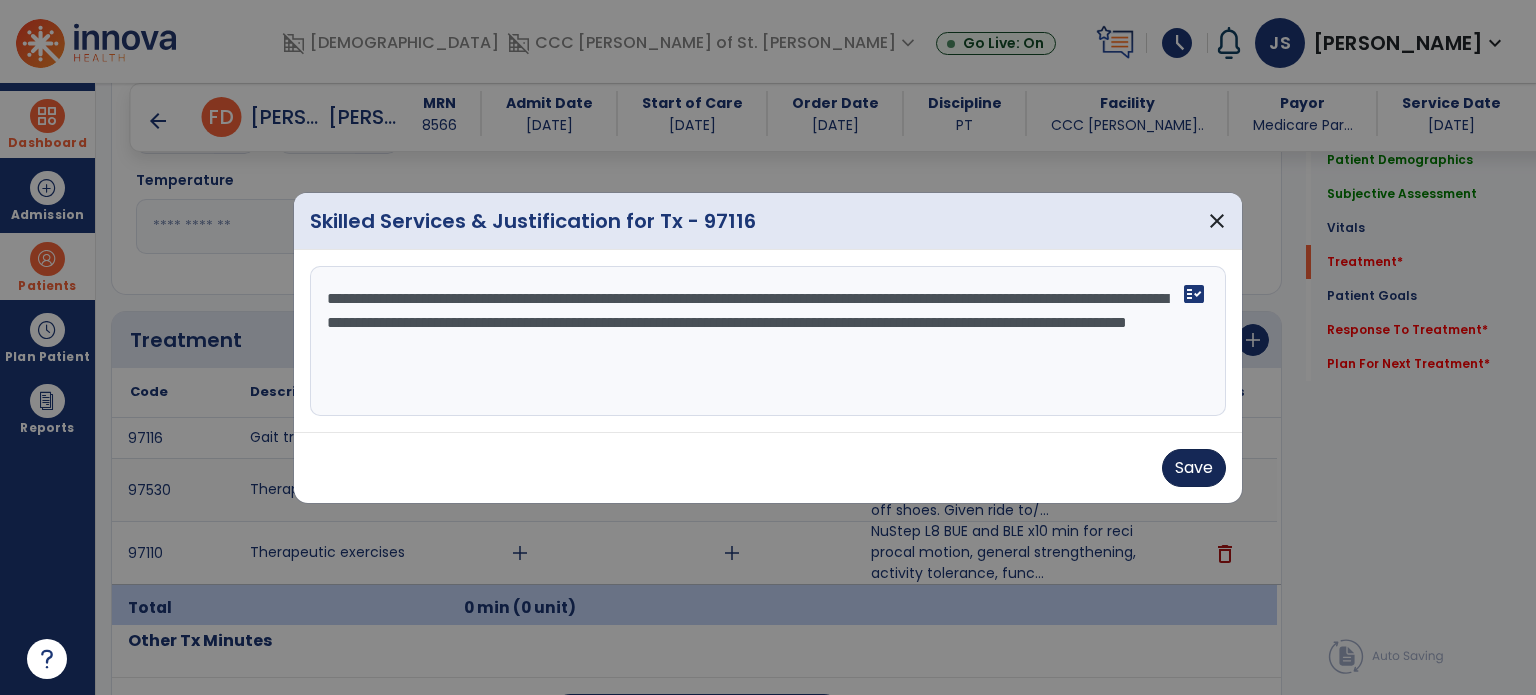 type on "**********" 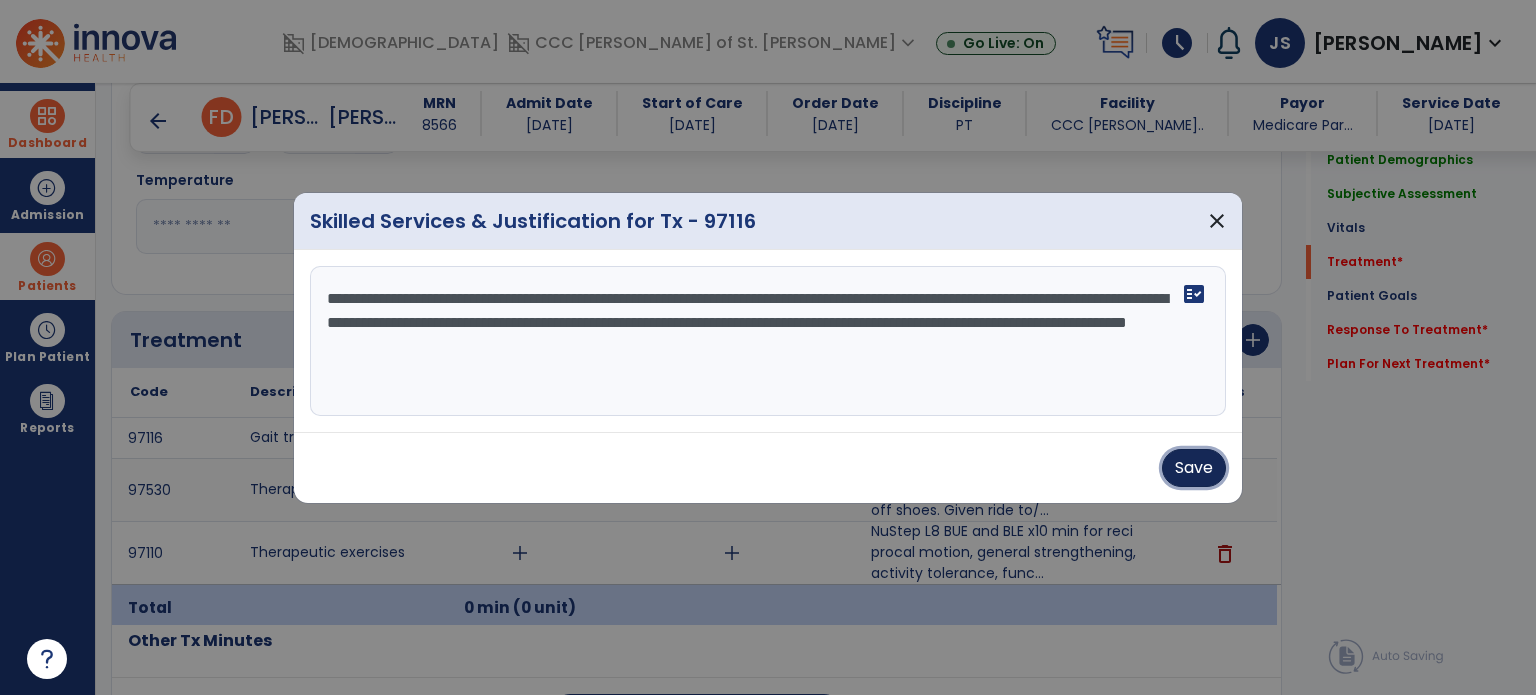 click on "Save" at bounding box center (1194, 468) 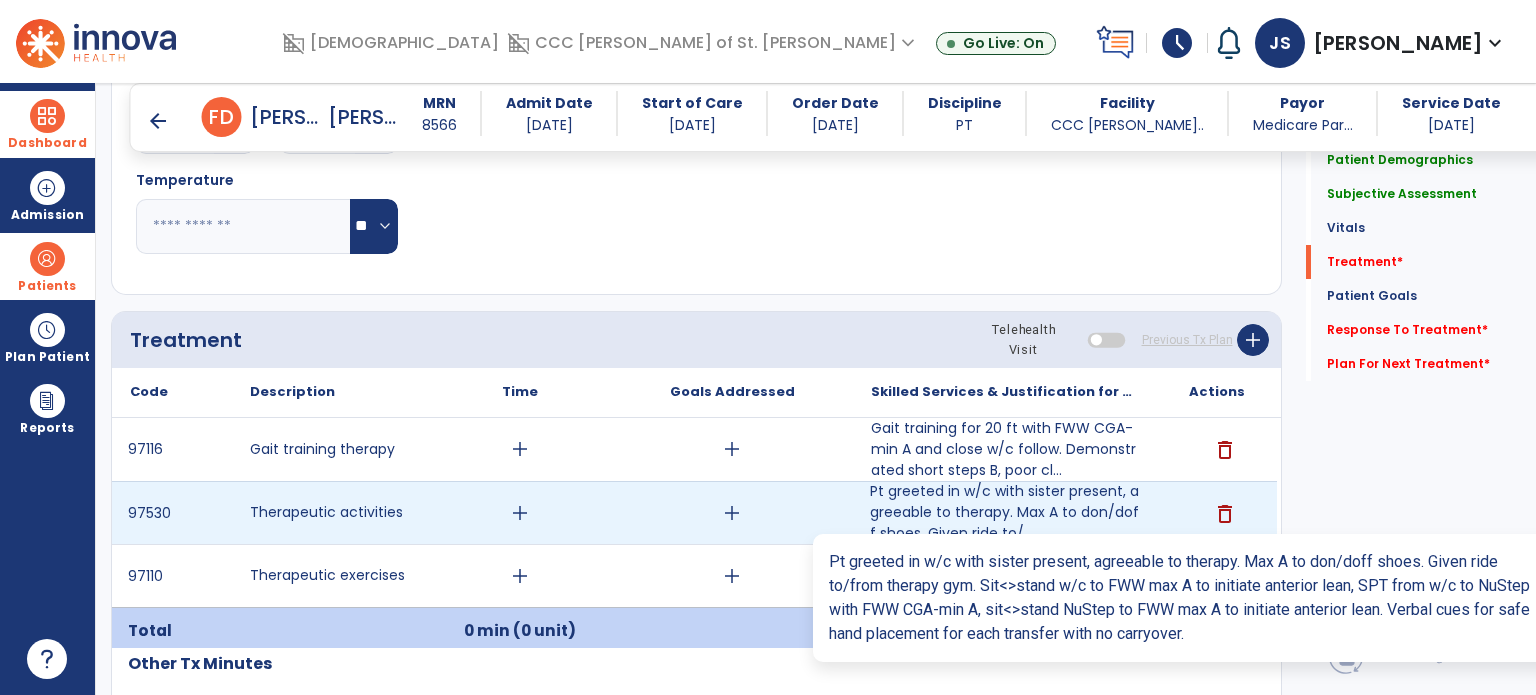 drag, startPoint x: 924, startPoint y: 490, endPoint x: 960, endPoint y: 515, distance: 43.829212 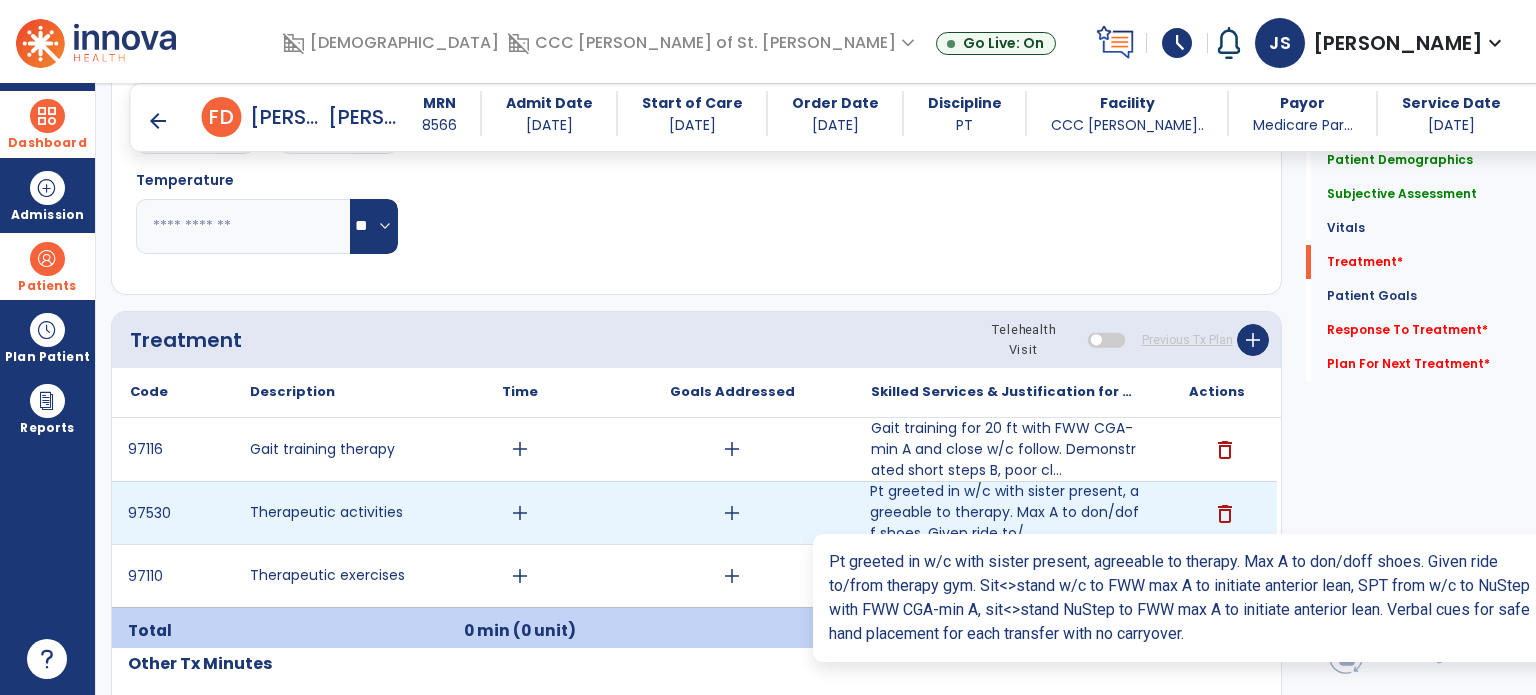 click on "Pt greeted in w/c with sister present, agreeable to therapy. Max A to don/doff shoes. Given ride to/..." at bounding box center (1004, 512) 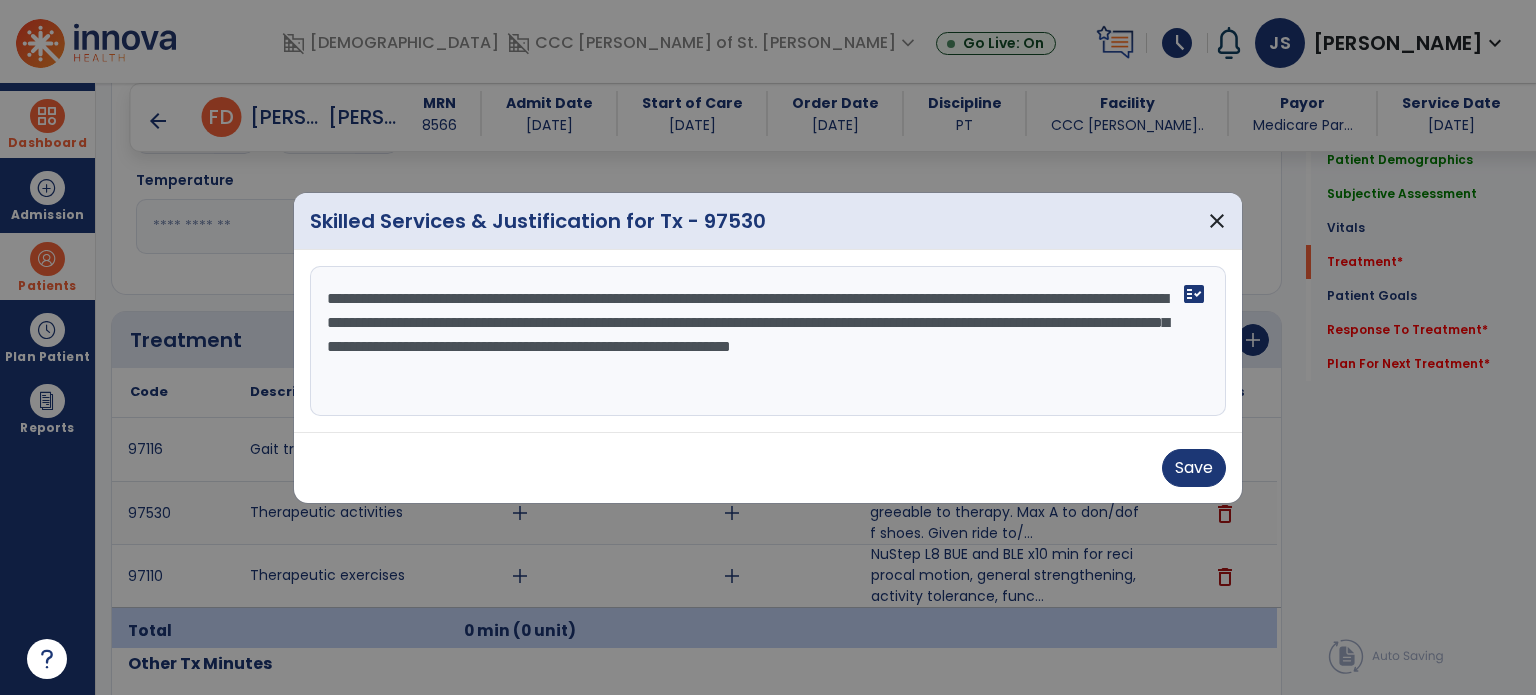 click on "**********" at bounding box center [768, 341] 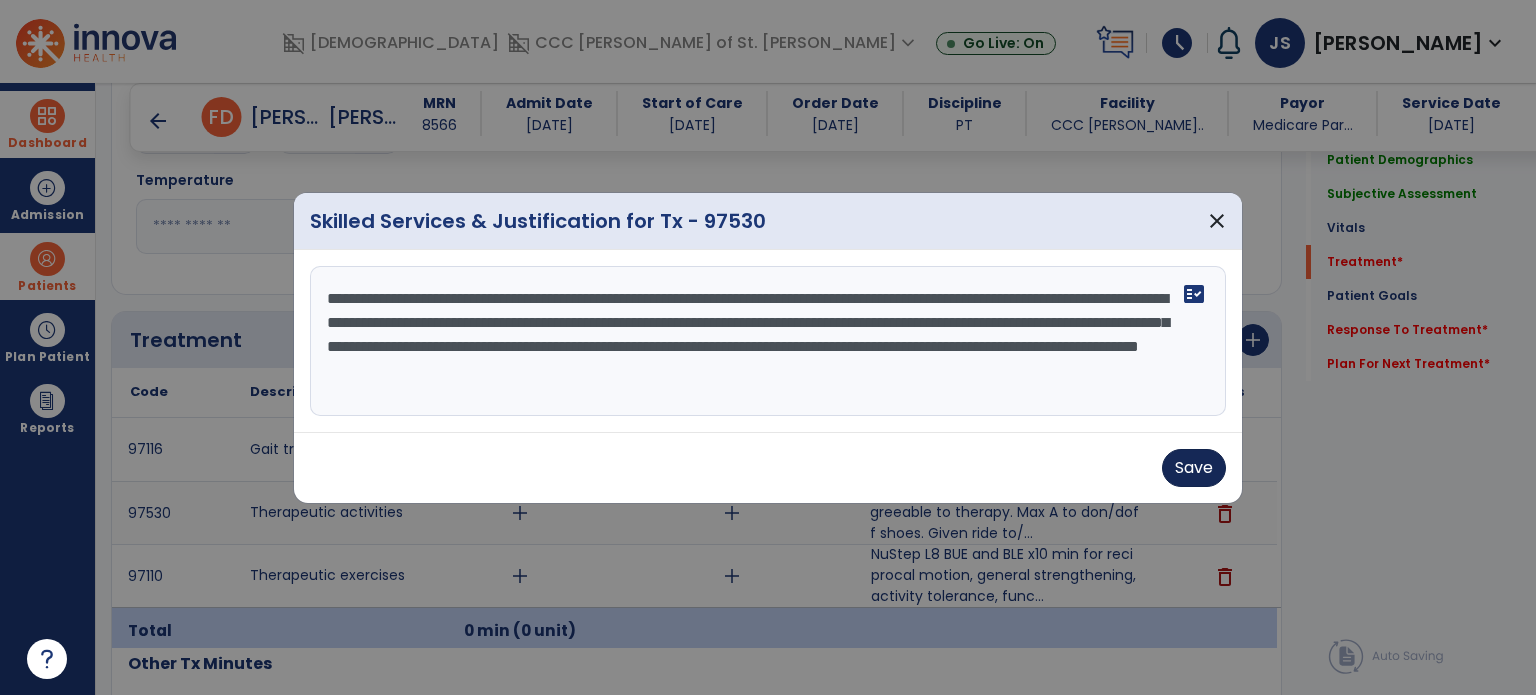 type on "**********" 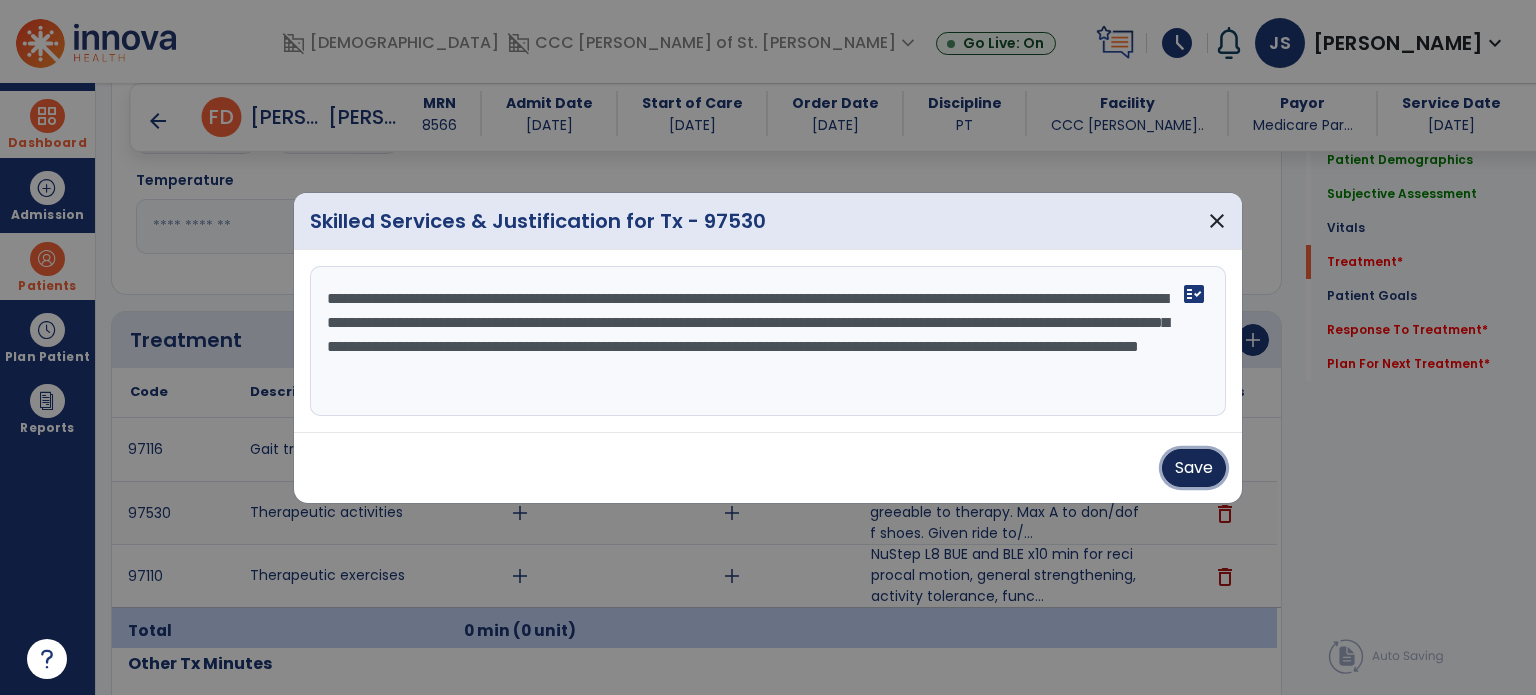 click on "Save" at bounding box center (1194, 468) 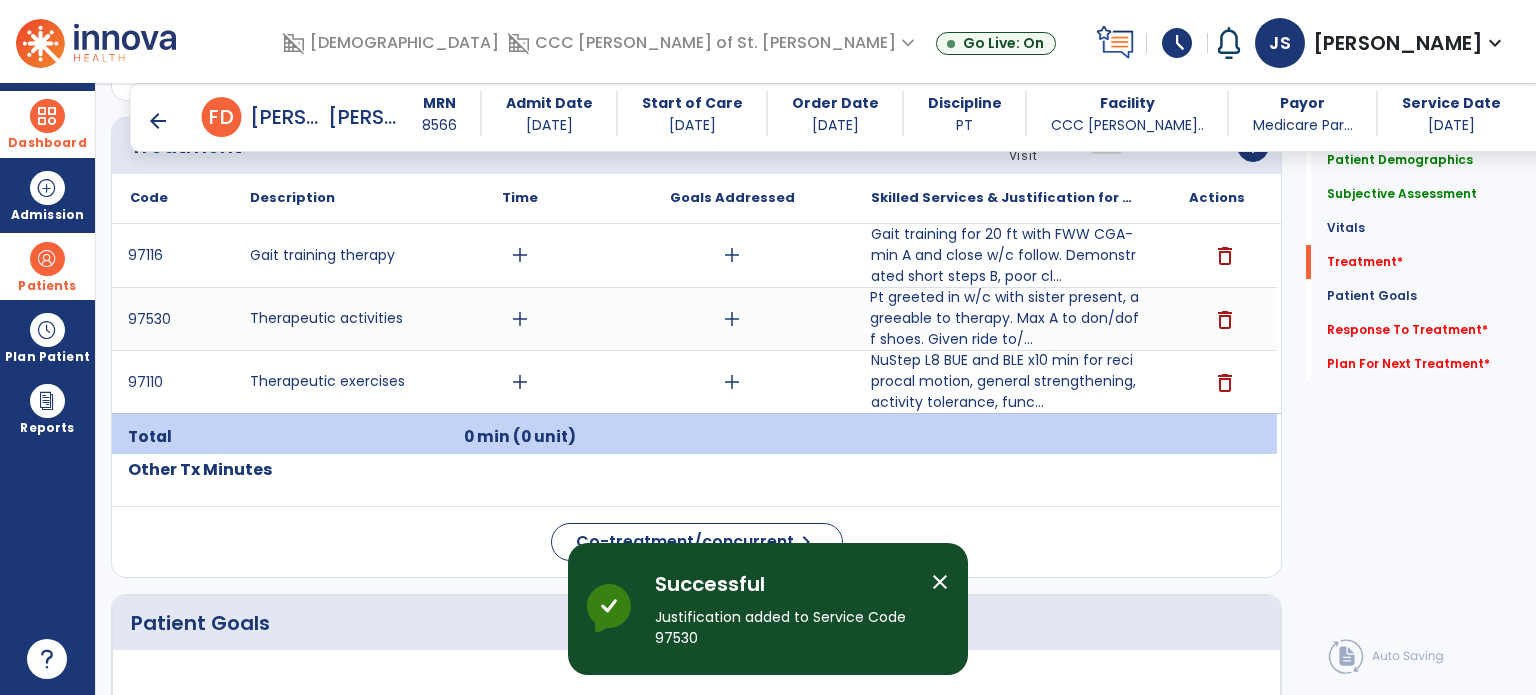 scroll, scrollTop: 1172, scrollLeft: 0, axis: vertical 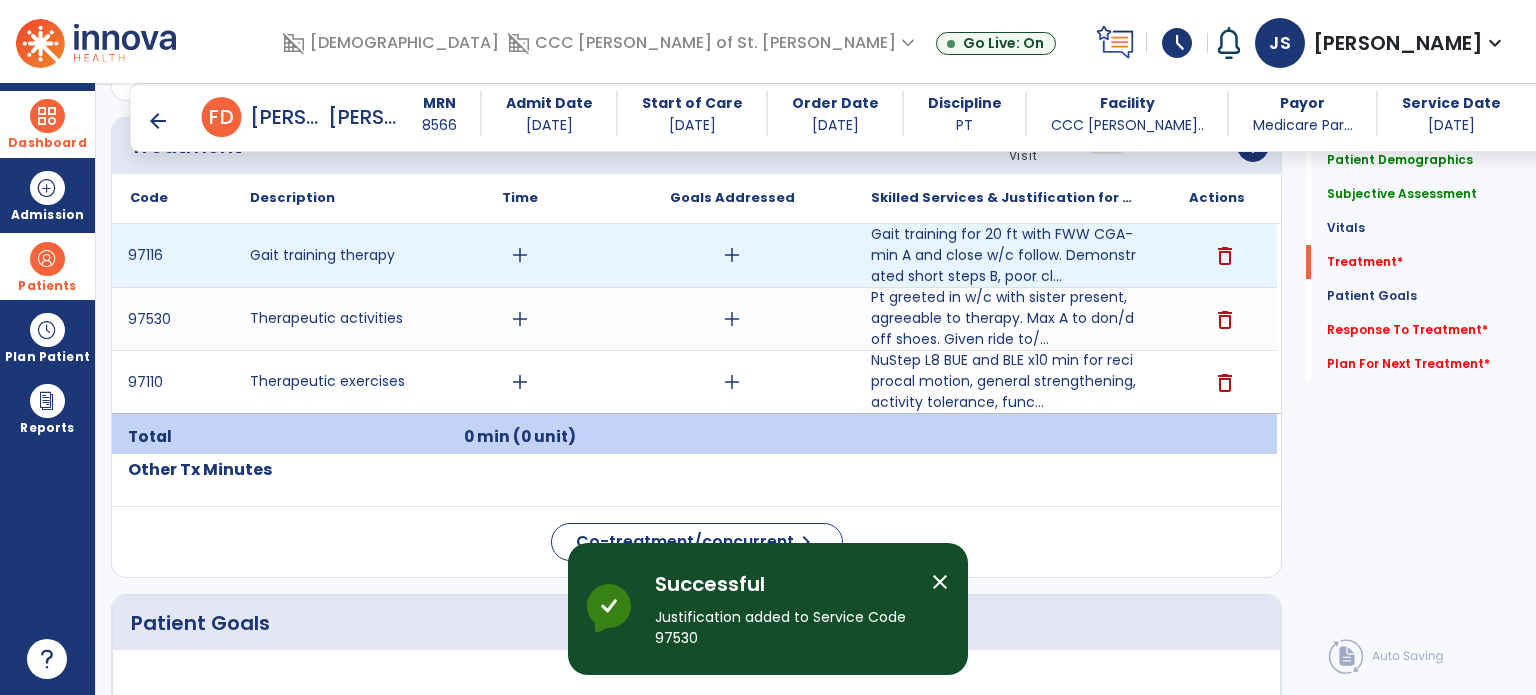click on "add" at bounding box center (520, 255) 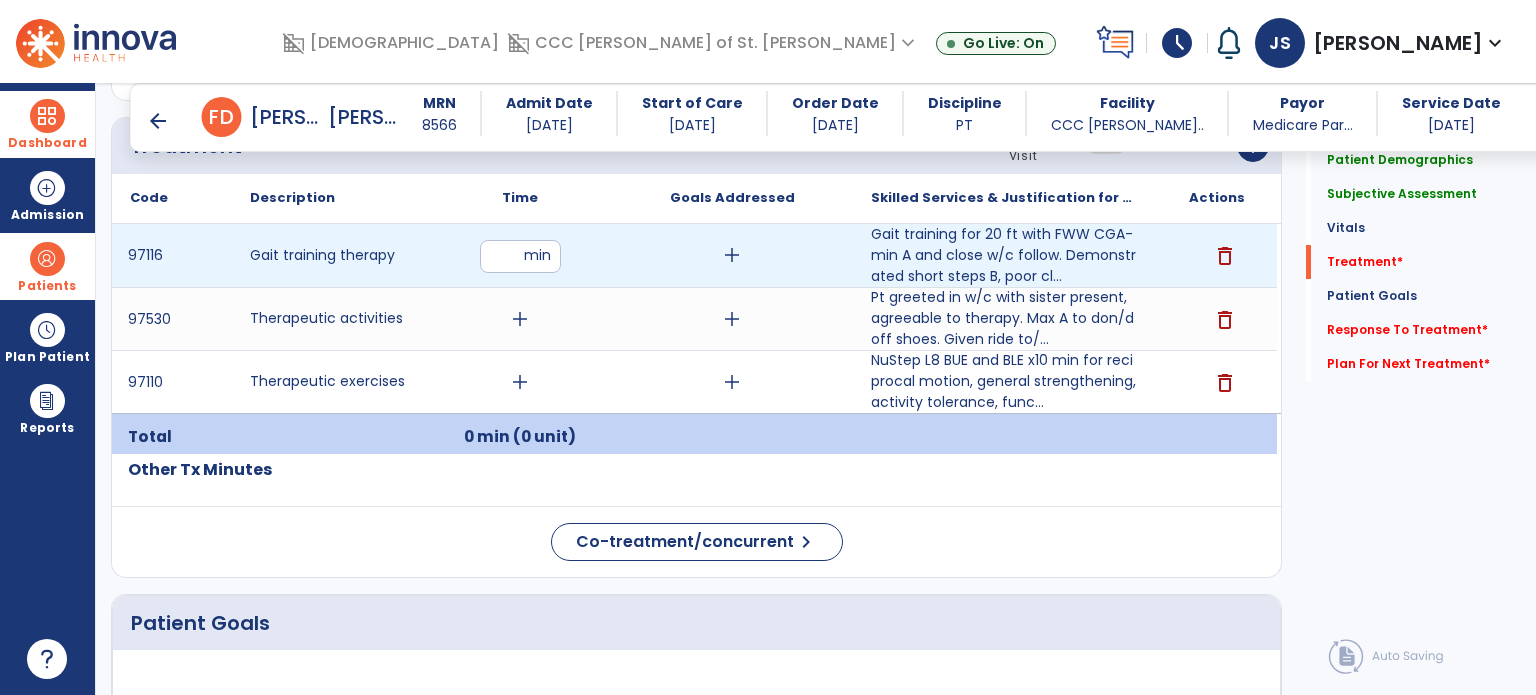 type on "**" 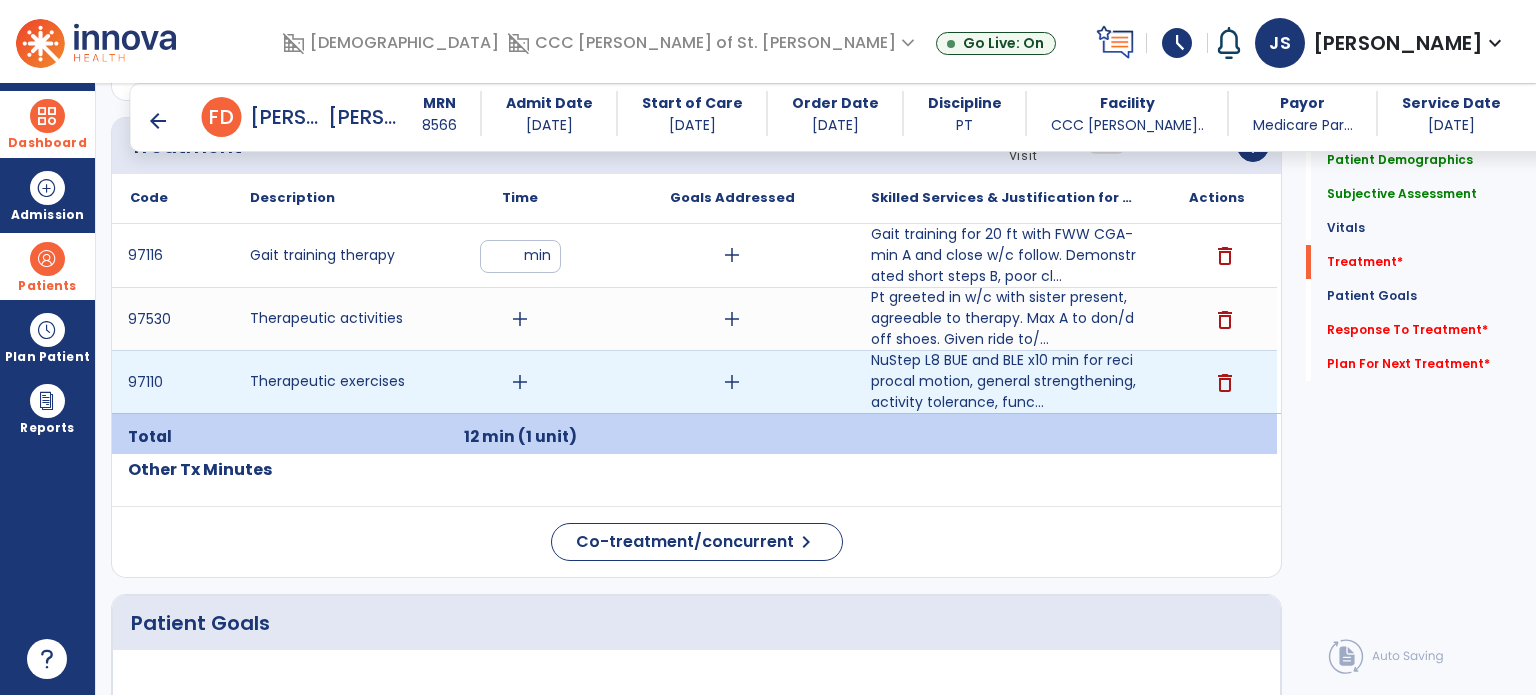 click on "add" at bounding box center [520, 382] 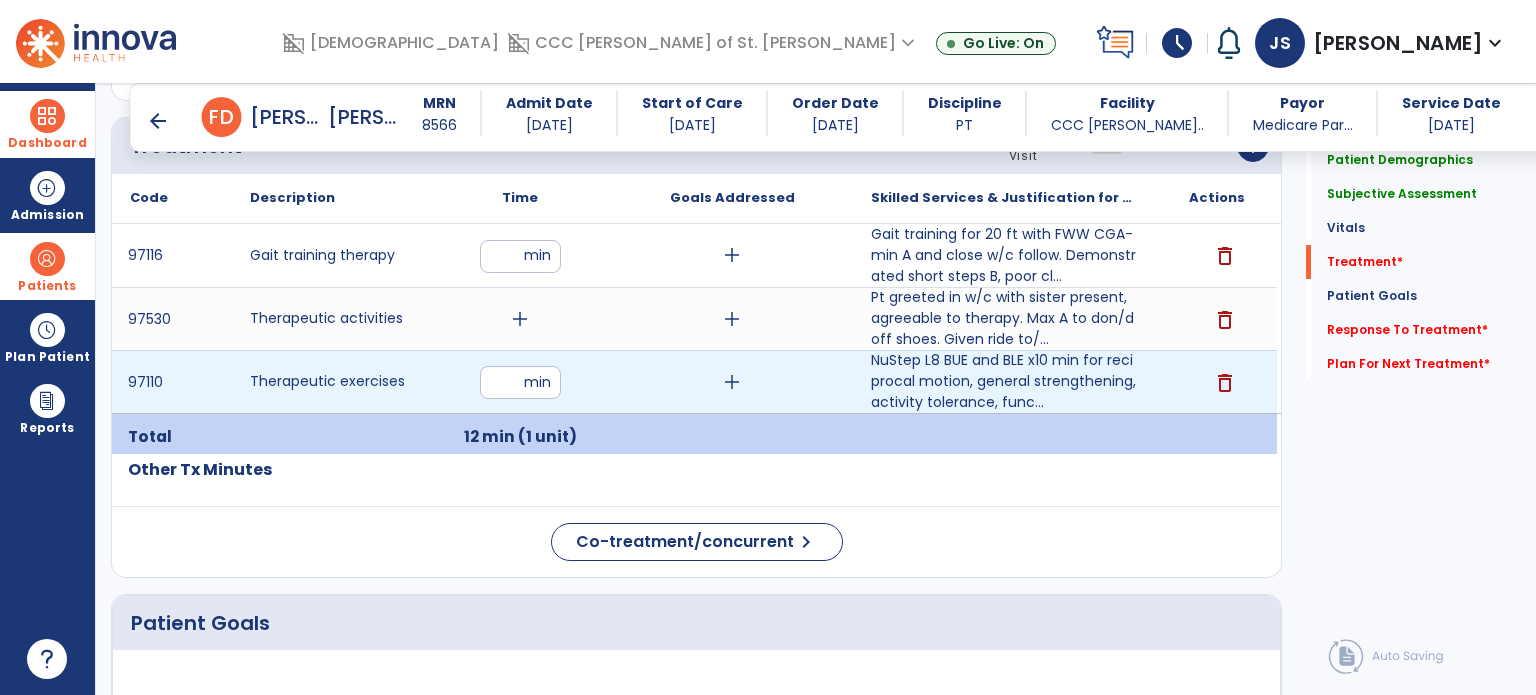 type on "**" 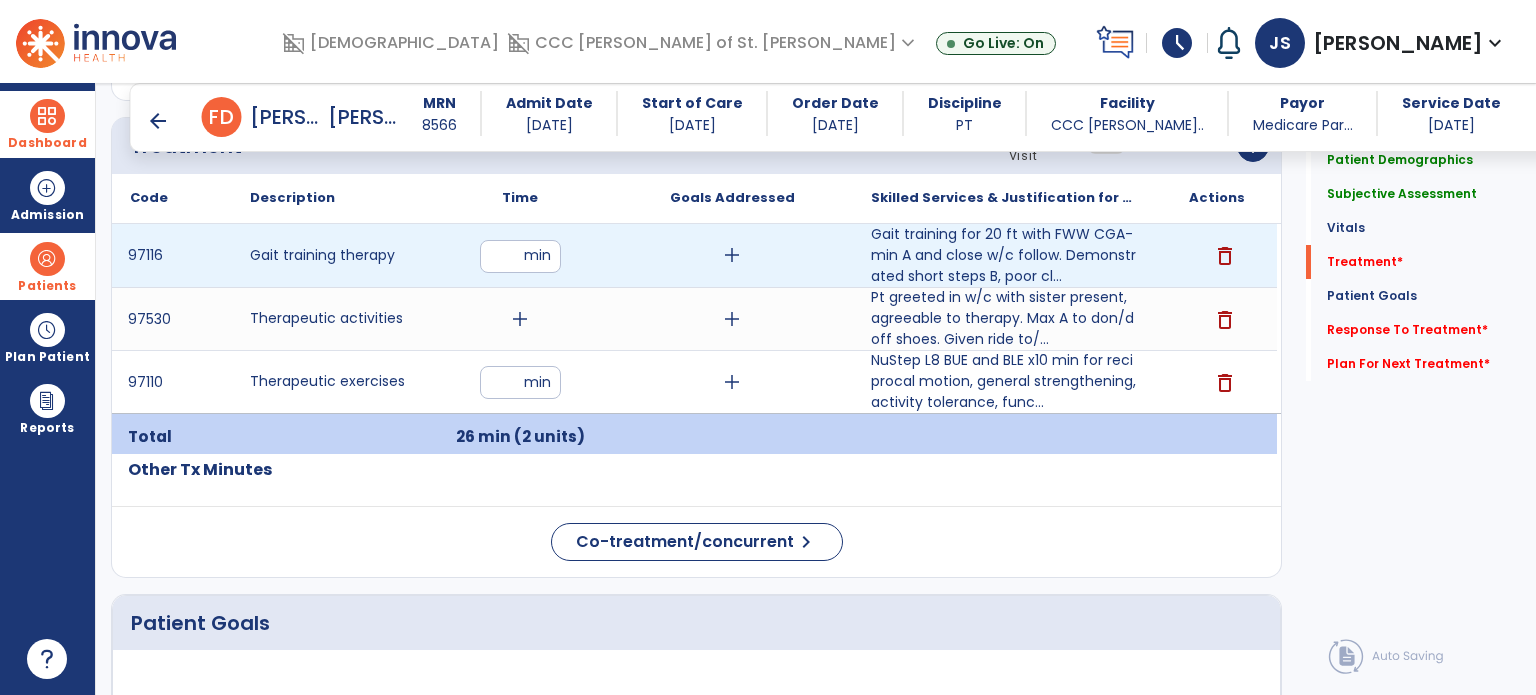 click on "**" at bounding box center (520, 256) 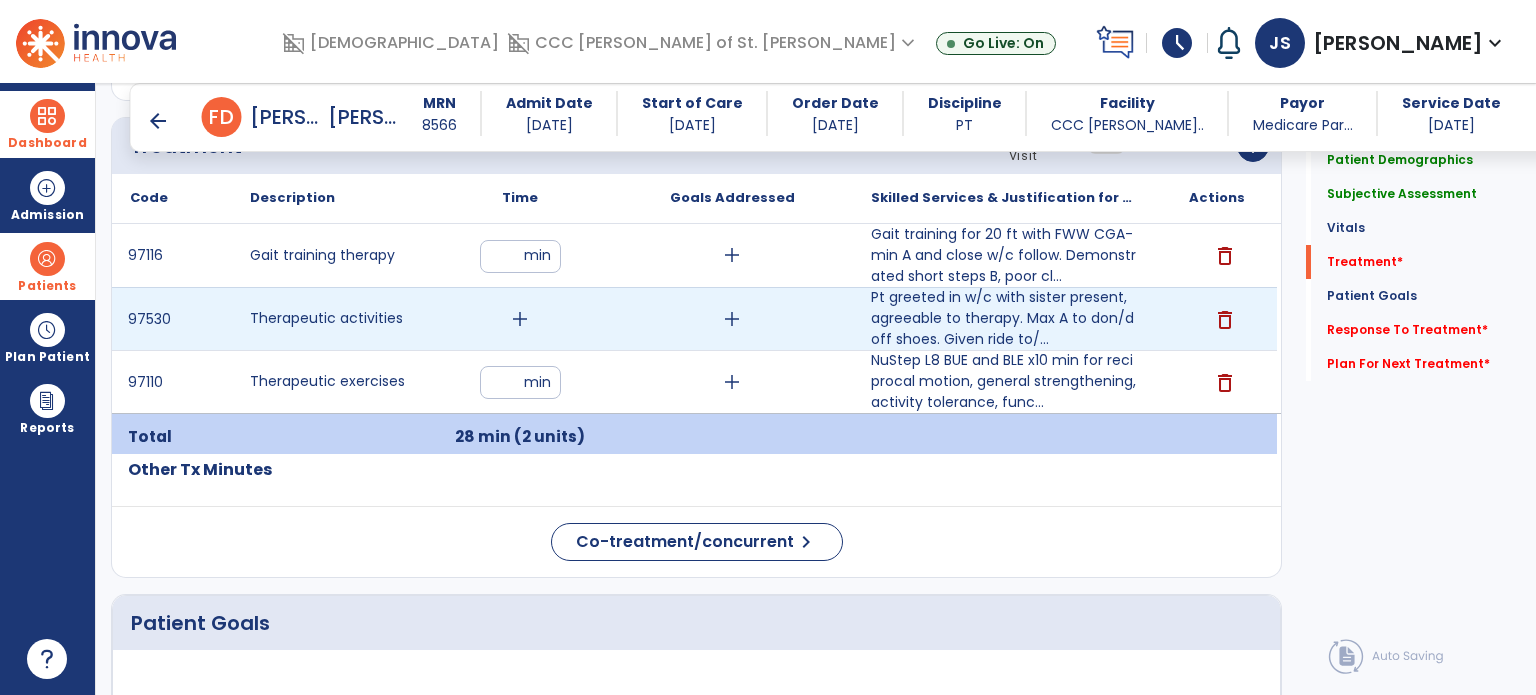 click on "add" at bounding box center (520, 319) 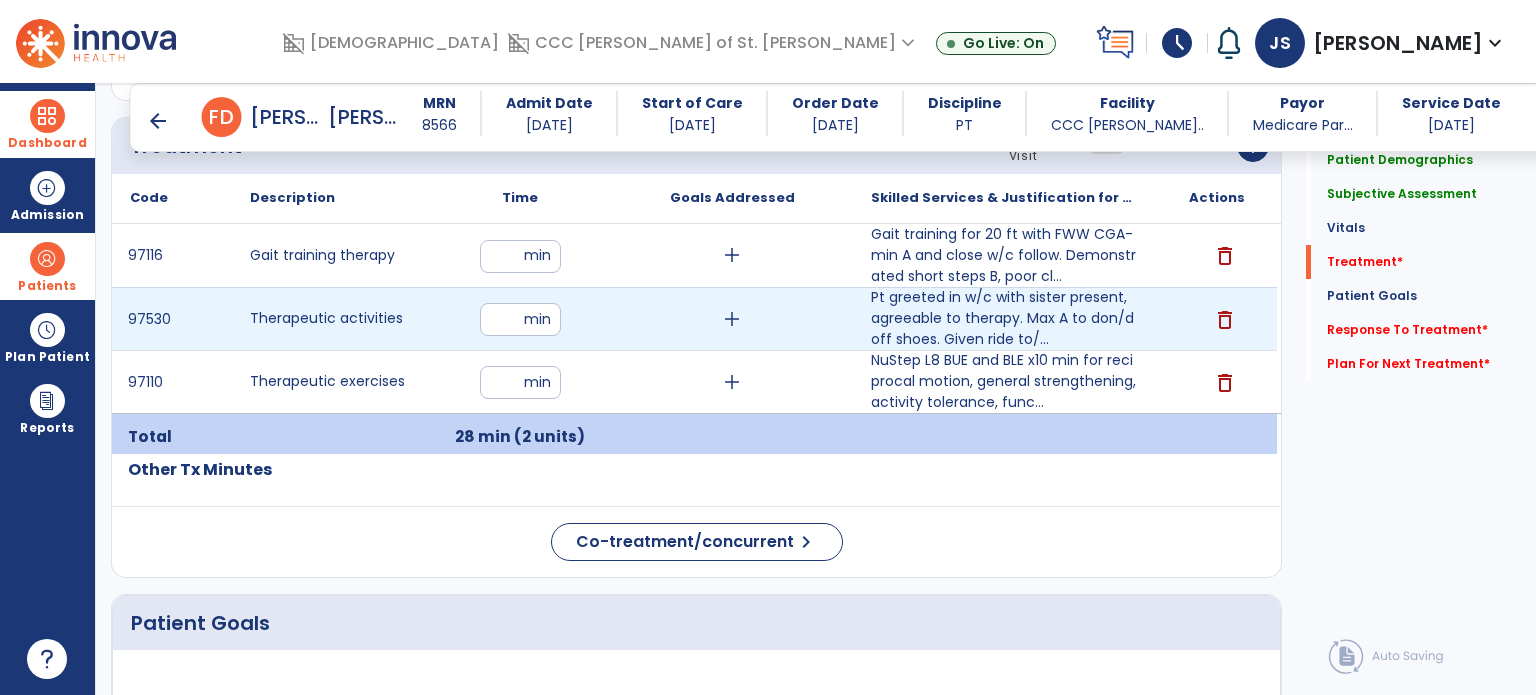 type on "**" 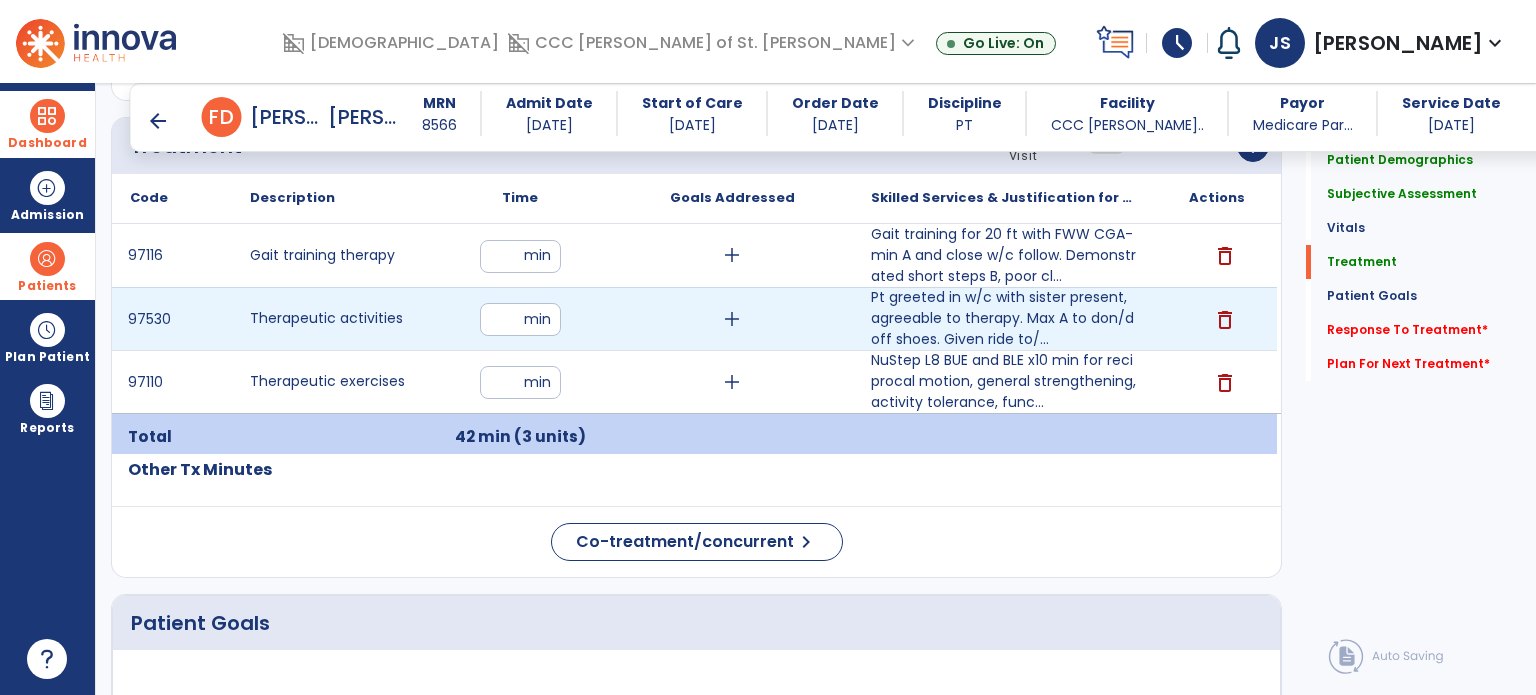 click on "**" at bounding box center (520, 319) 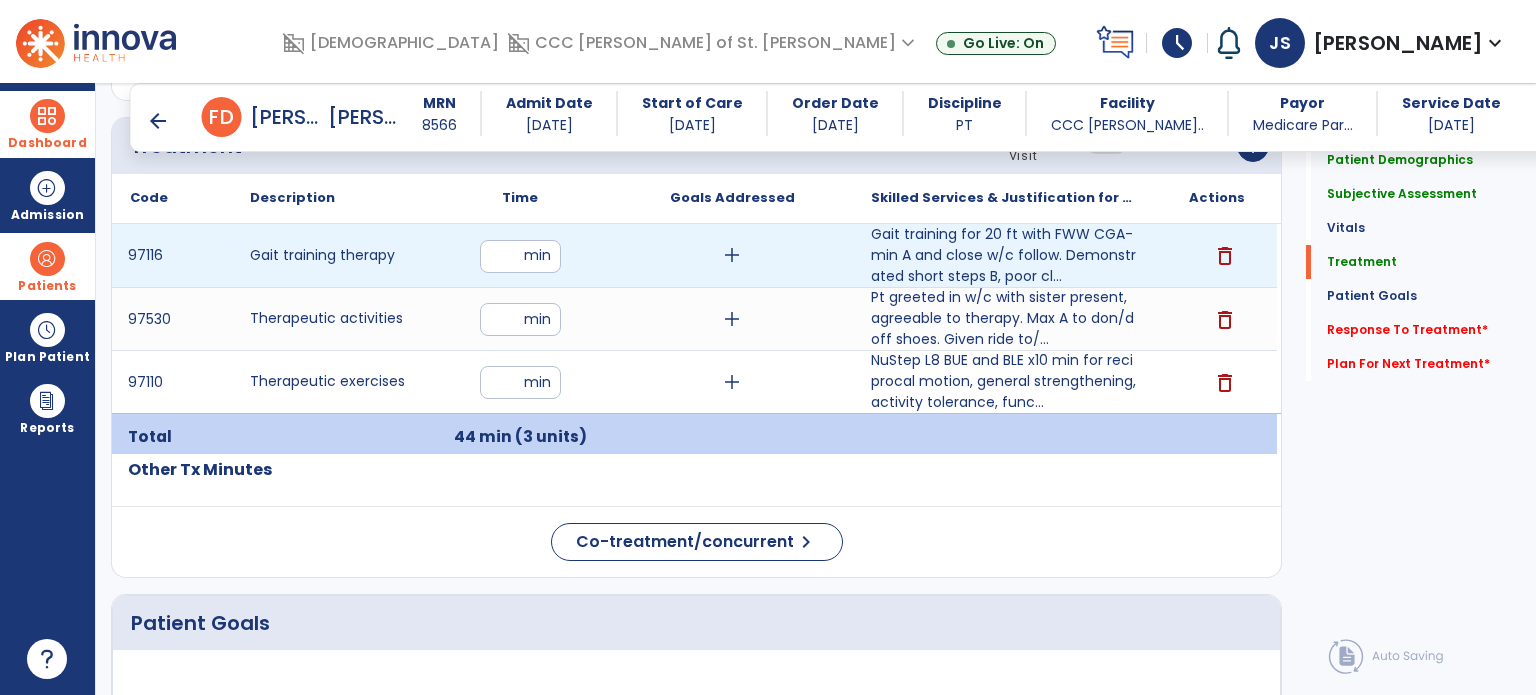 click on "**" at bounding box center (520, 256) 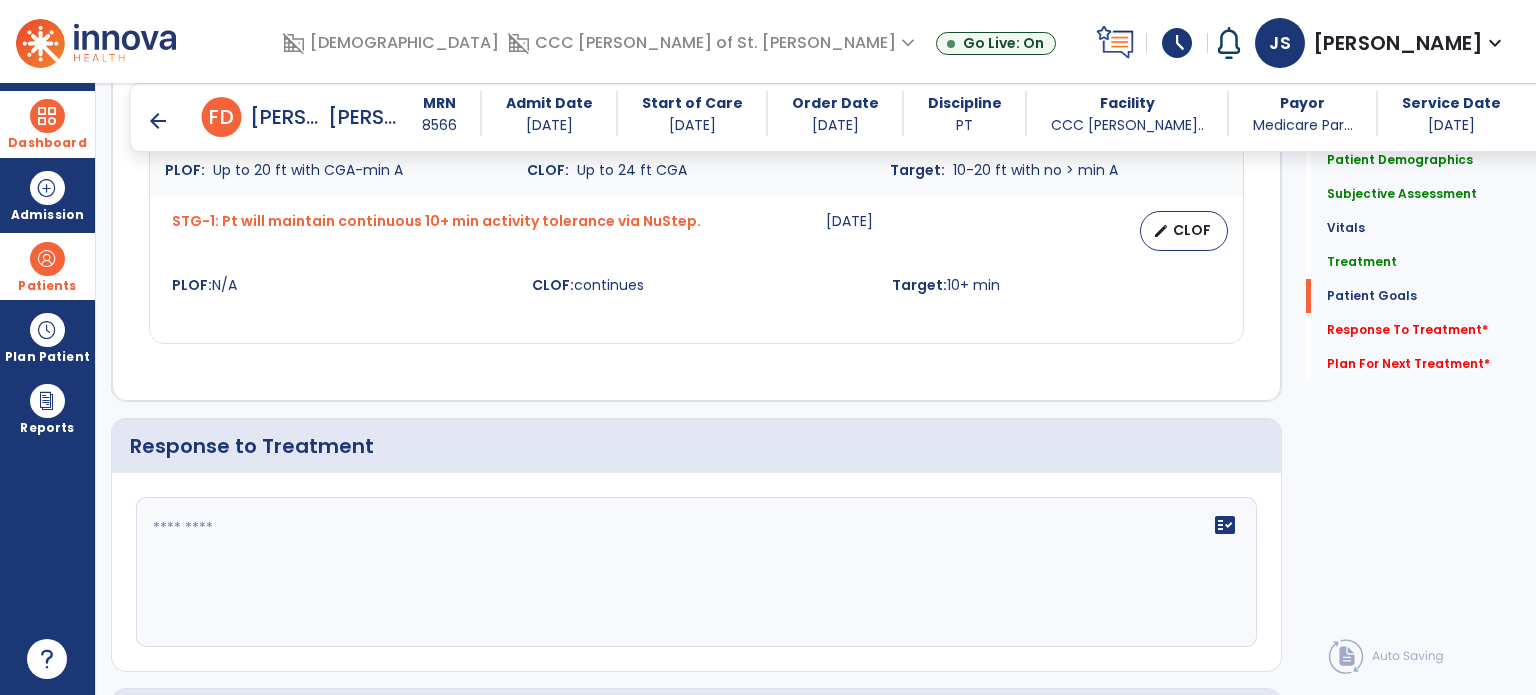 scroll, scrollTop: 2188, scrollLeft: 0, axis: vertical 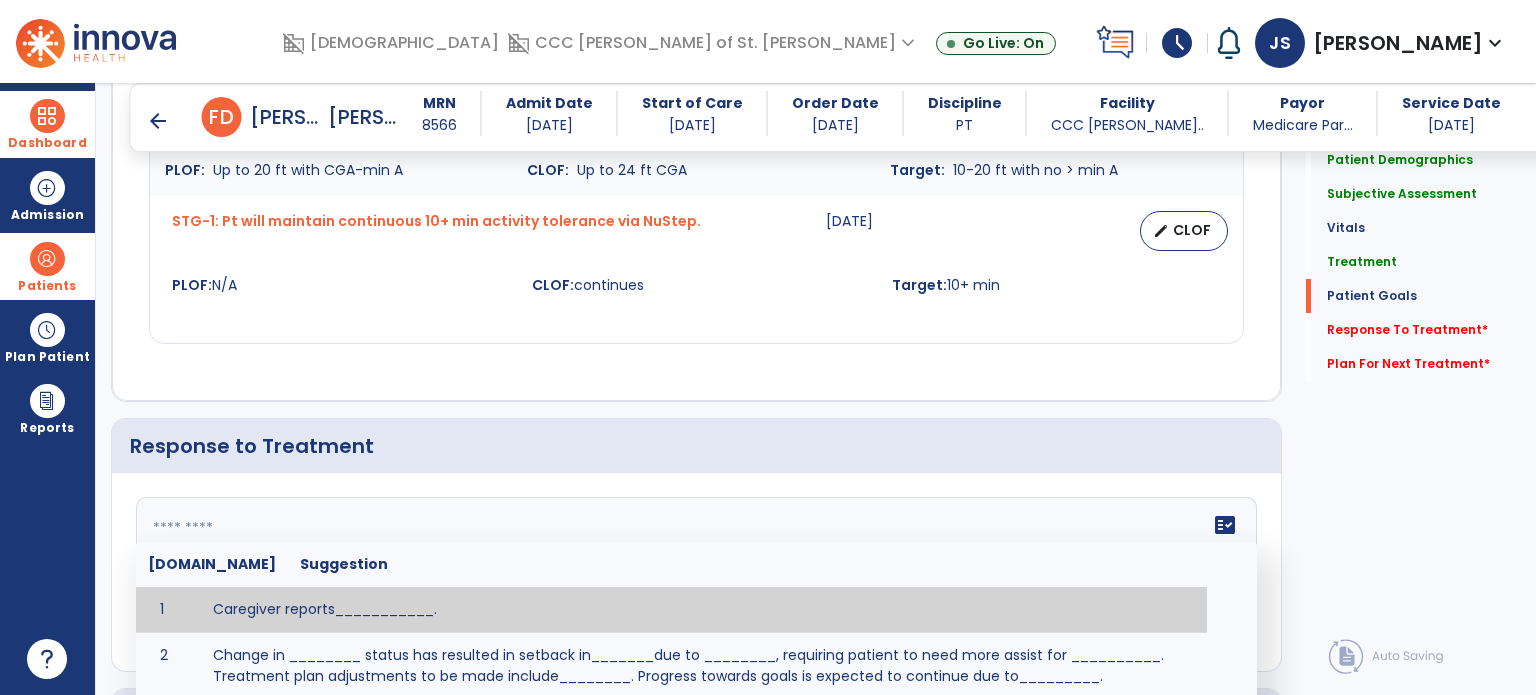 click on "fact_check  [DOMAIN_NAME] Suggestion 1 Caregiver reports___________. 2 Change in ________ status has resulted in setback in_______due to ________, requiring patient to need more assist for __________.   Treatment plan adjustments to be made include________.  Progress towards goals is expected to continue due to_________. 3 Decreased pain in __________ to [LEVEL] in response to [MODALITY/TREATMENT] allows for improvement in _________. 4 Functional gains in _______ have impacted the patient's ability to perform_________ with a reduction in assist levels to_________. 5 Functional progress this week has been significant due to__________. 6 Gains in ________ have improved the patient's ability to perform ______with decreased levels of assist to___________. 7 Improvement in ________allows patient to tolerate higher levels of challenges in_________. 8 Pain in [AREA] has decreased to [LEVEL] in response to [TREATMENT/MODALITY], allowing fore ease in completing__________. 9 10 11 12 13 14 15 16 17 18 19 20 21" 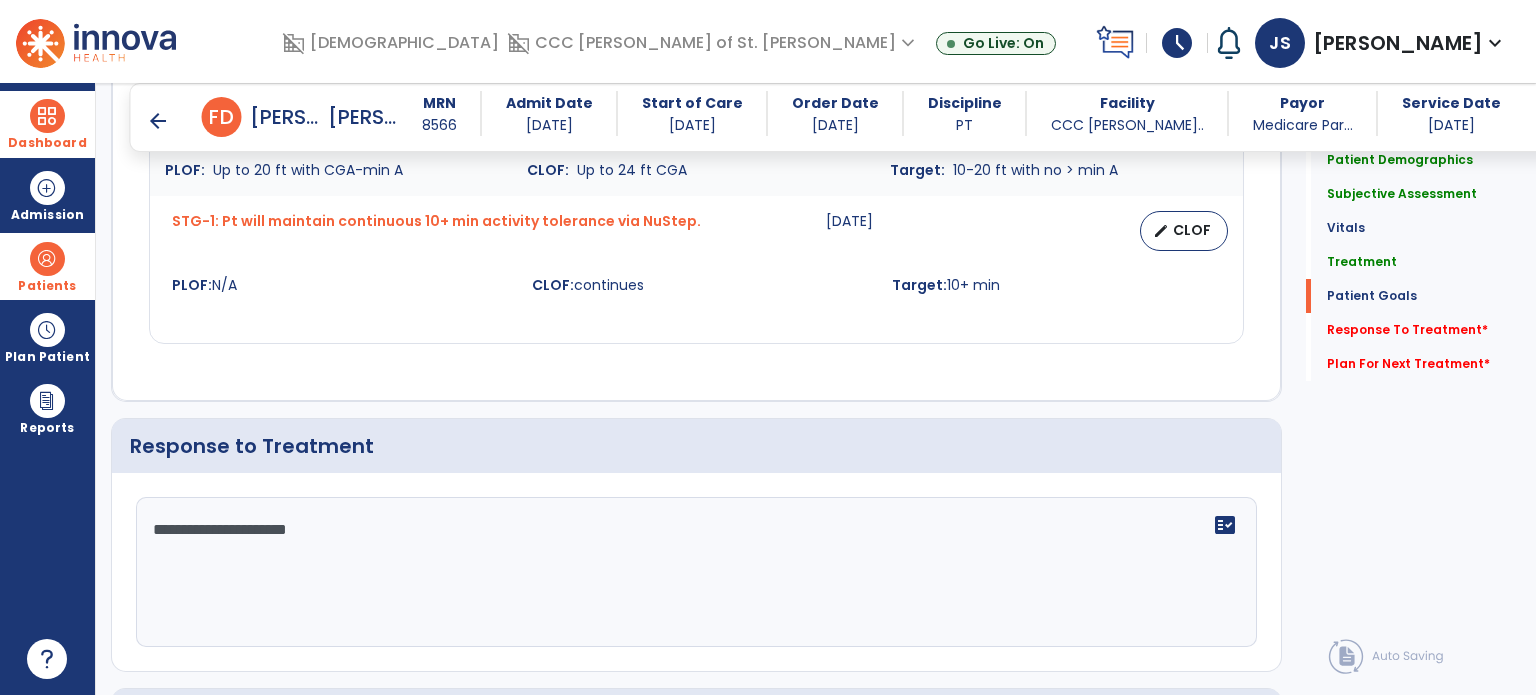 scroll, scrollTop: 2494, scrollLeft: 0, axis: vertical 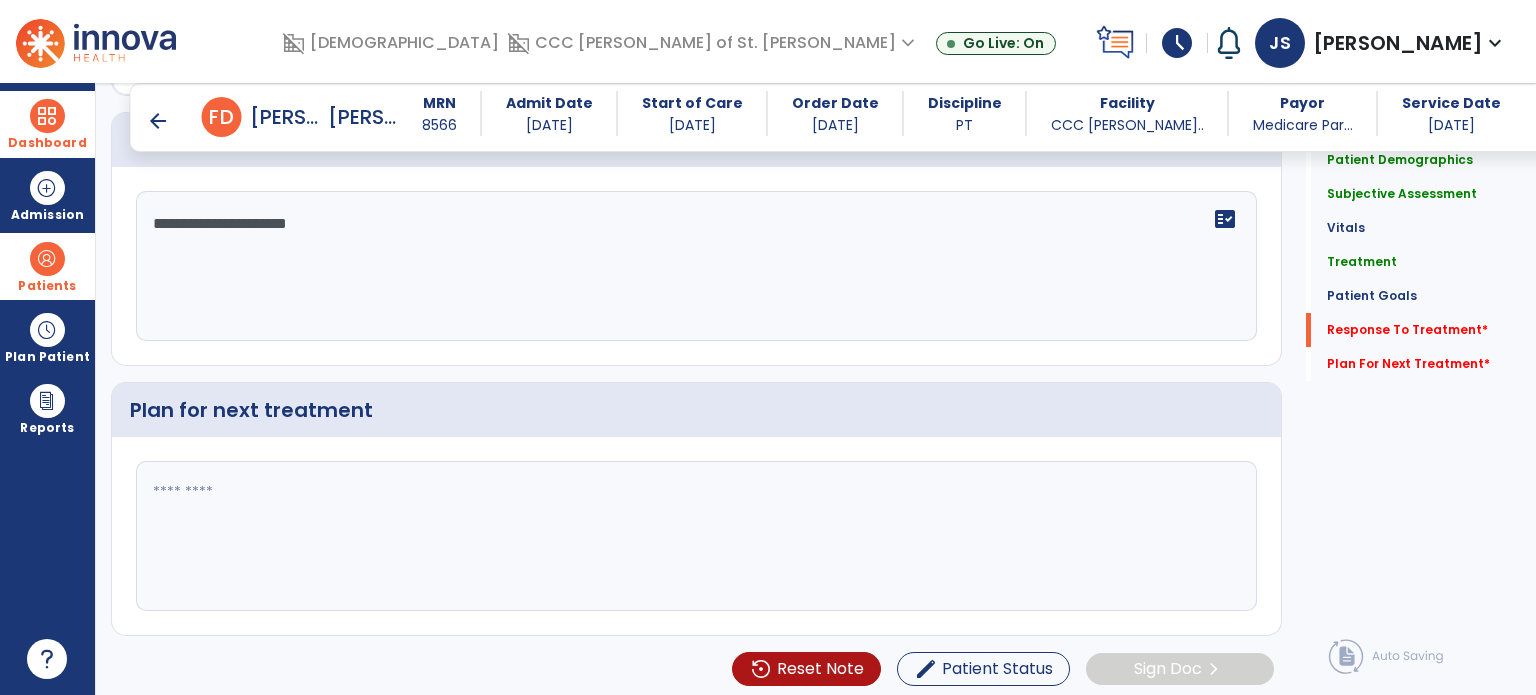 type on "**********" 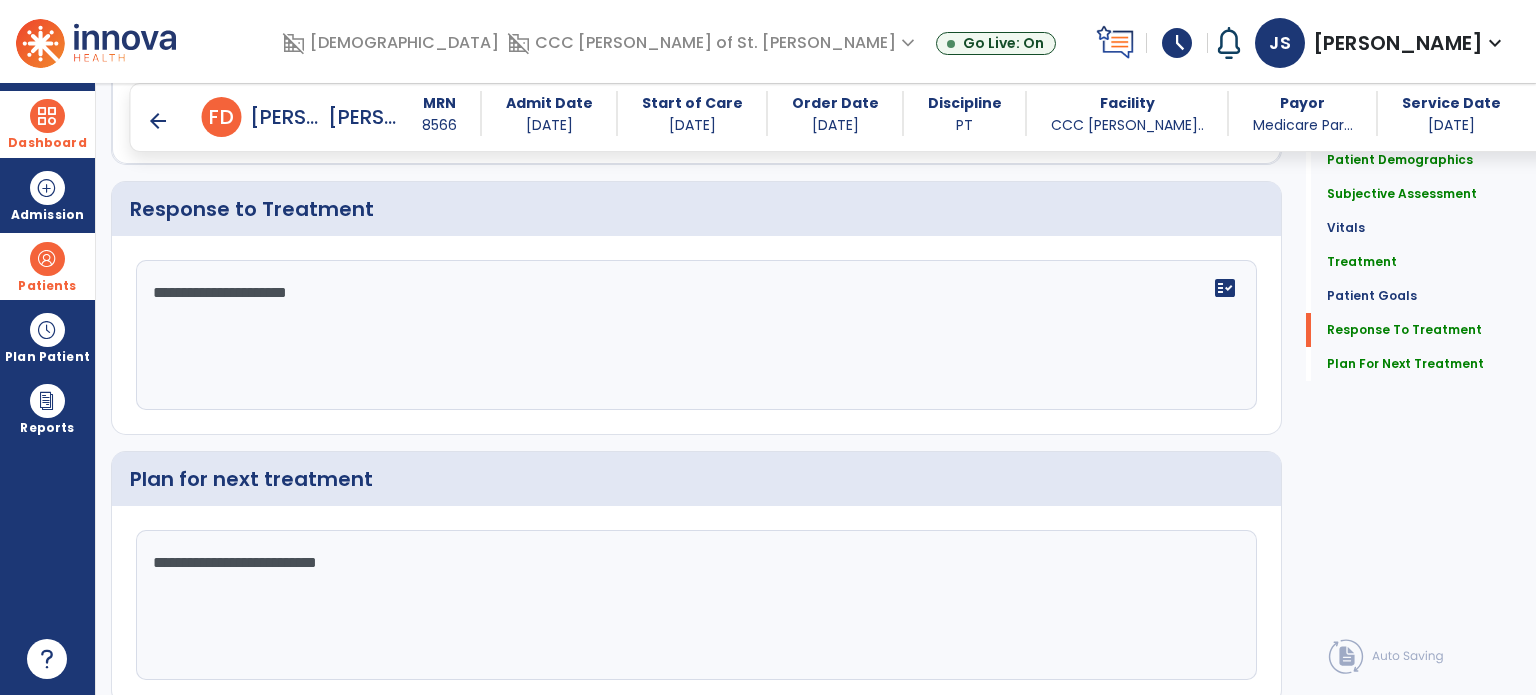 scroll, scrollTop: 2494, scrollLeft: 0, axis: vertical 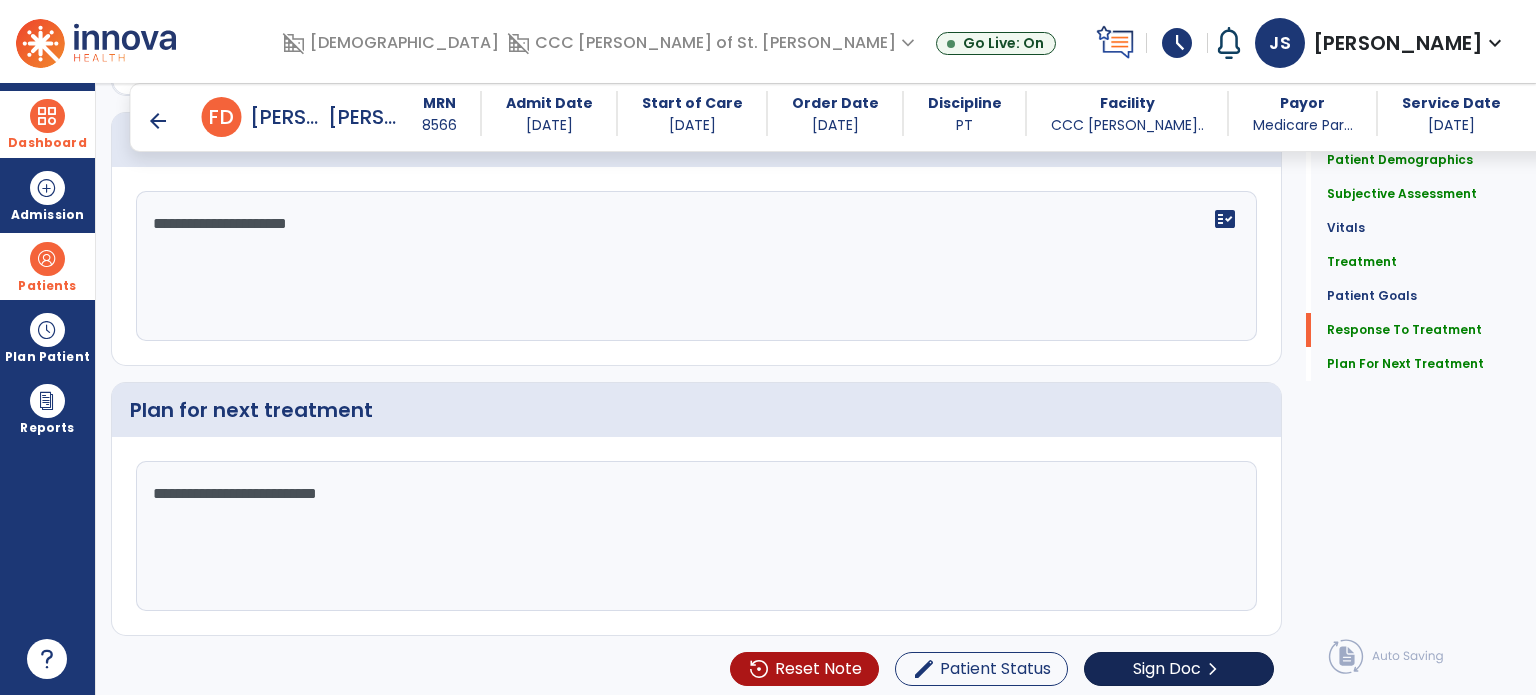 type on "**********" 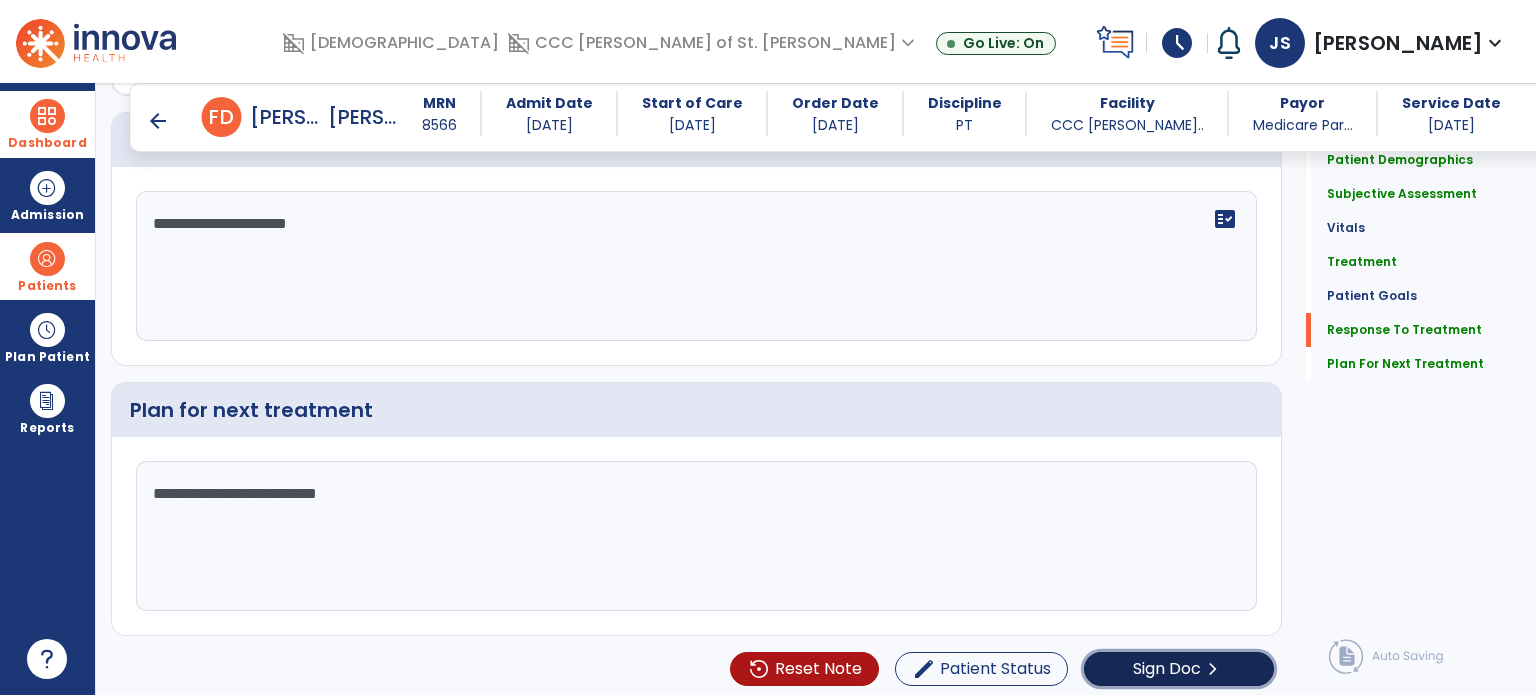 click on "Sign Doc  chevron_right" 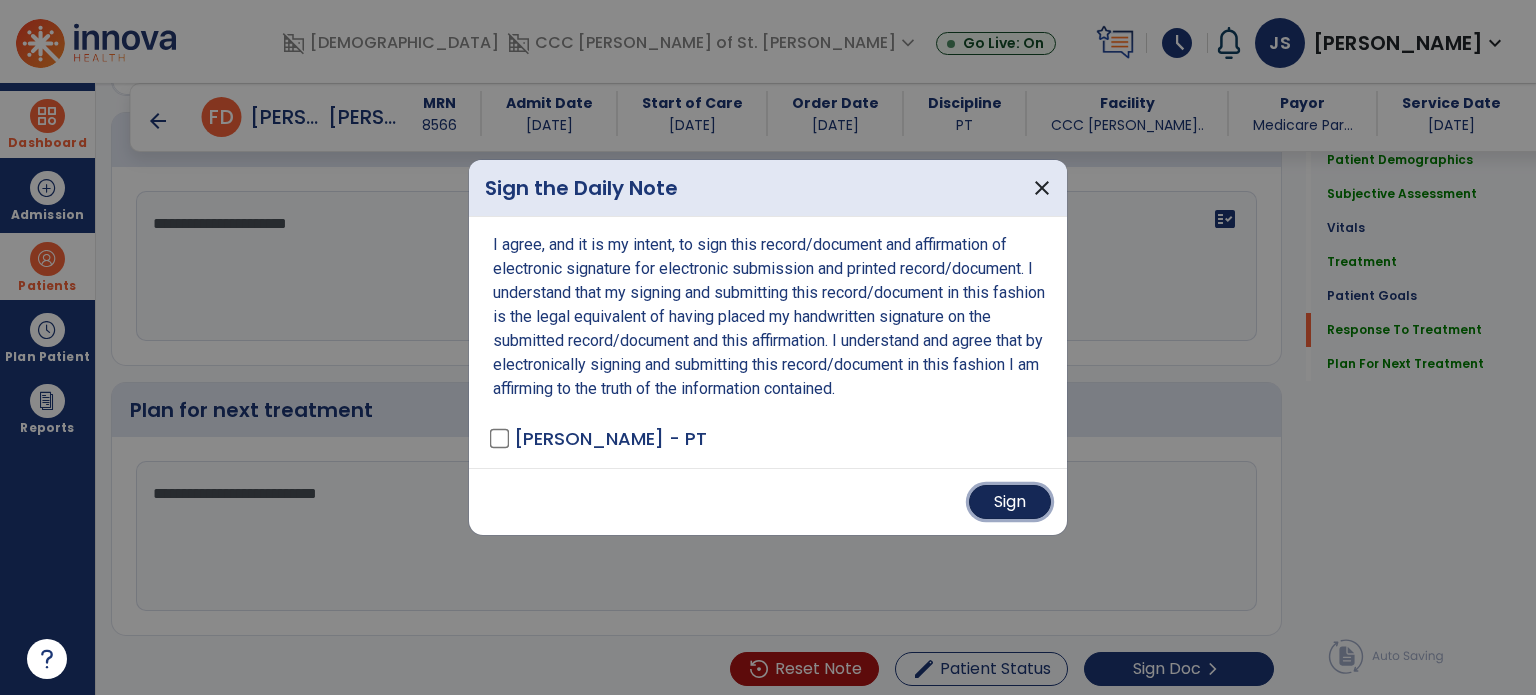 click on "Sign" at bounding box center (1010, 502) 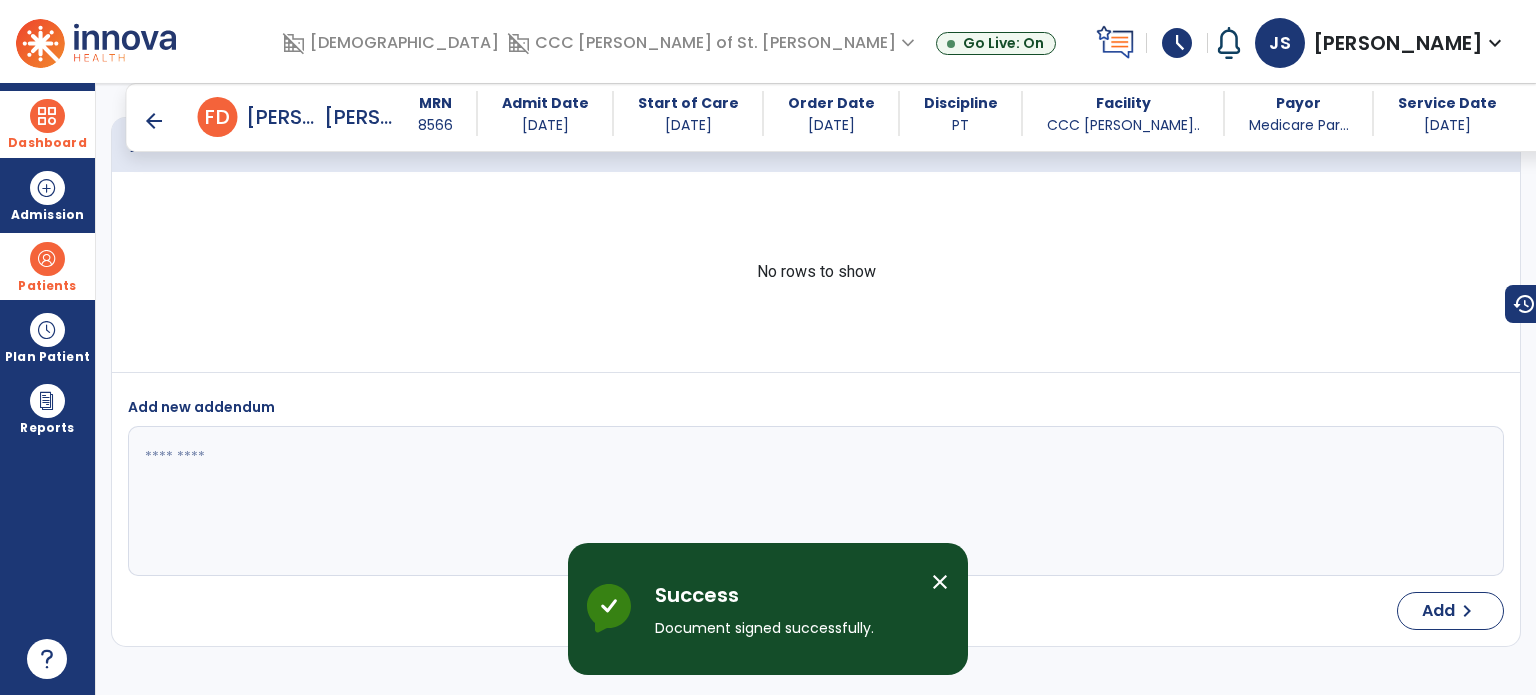 scroll, scrollTop: 3775, scrollLeft: 0, axis: vertical 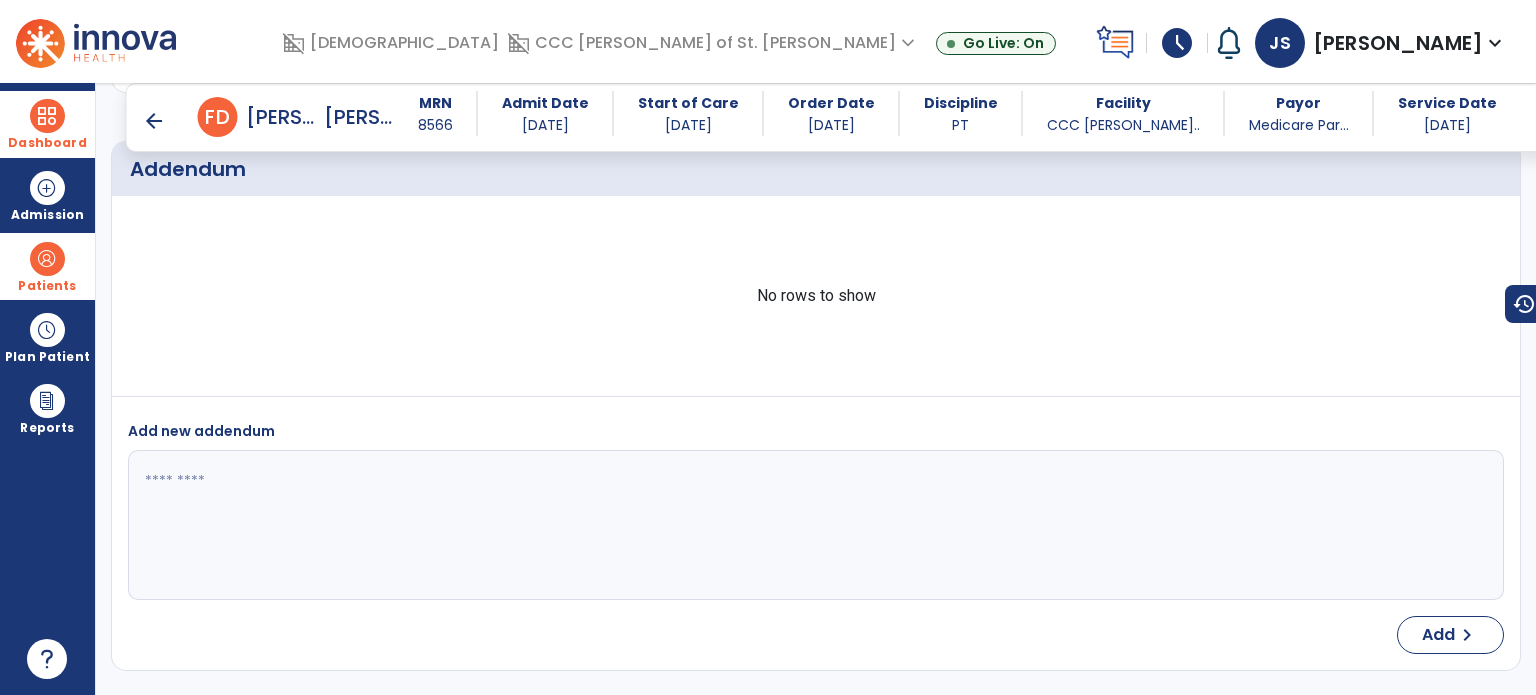 click on "Dashboard" at bounding box center (47, 124) 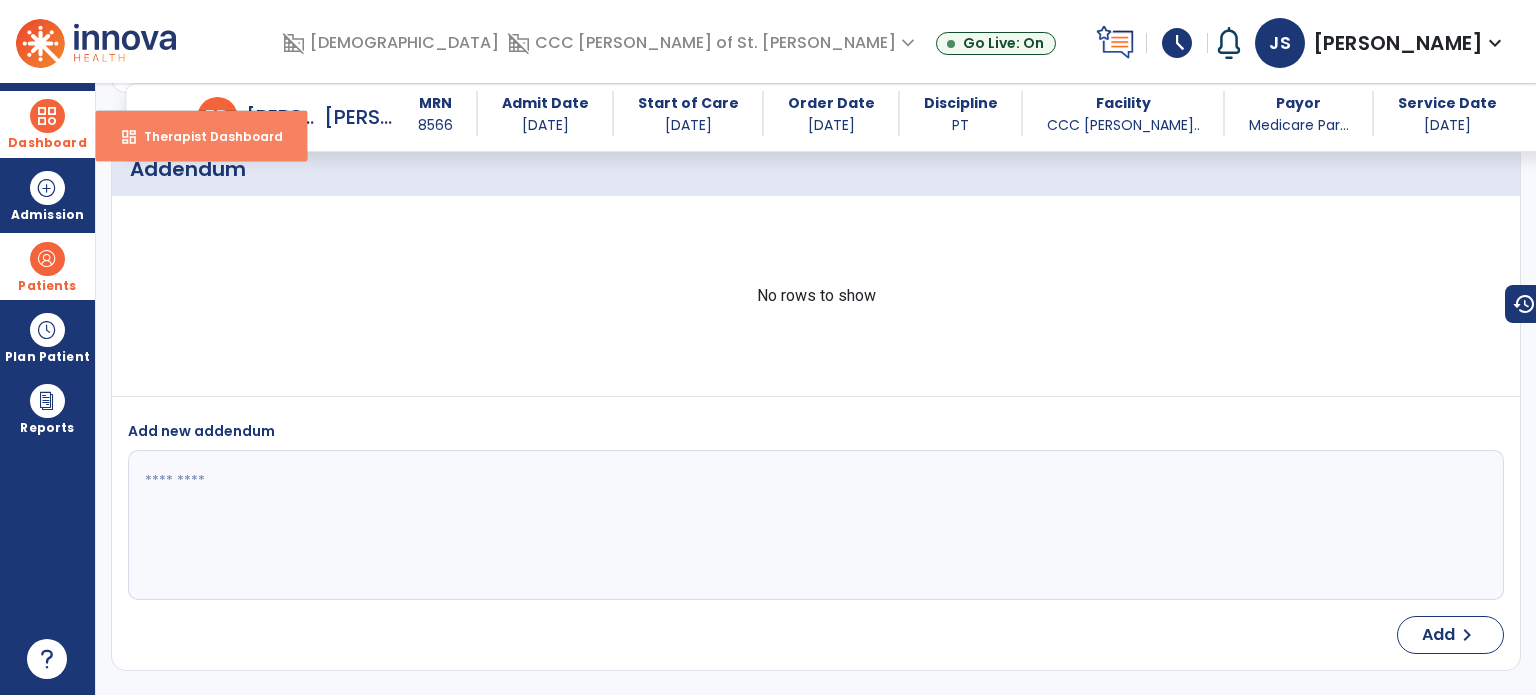 click on "dashboard  Therapist Dashboard" at bounding box center [201, 136] 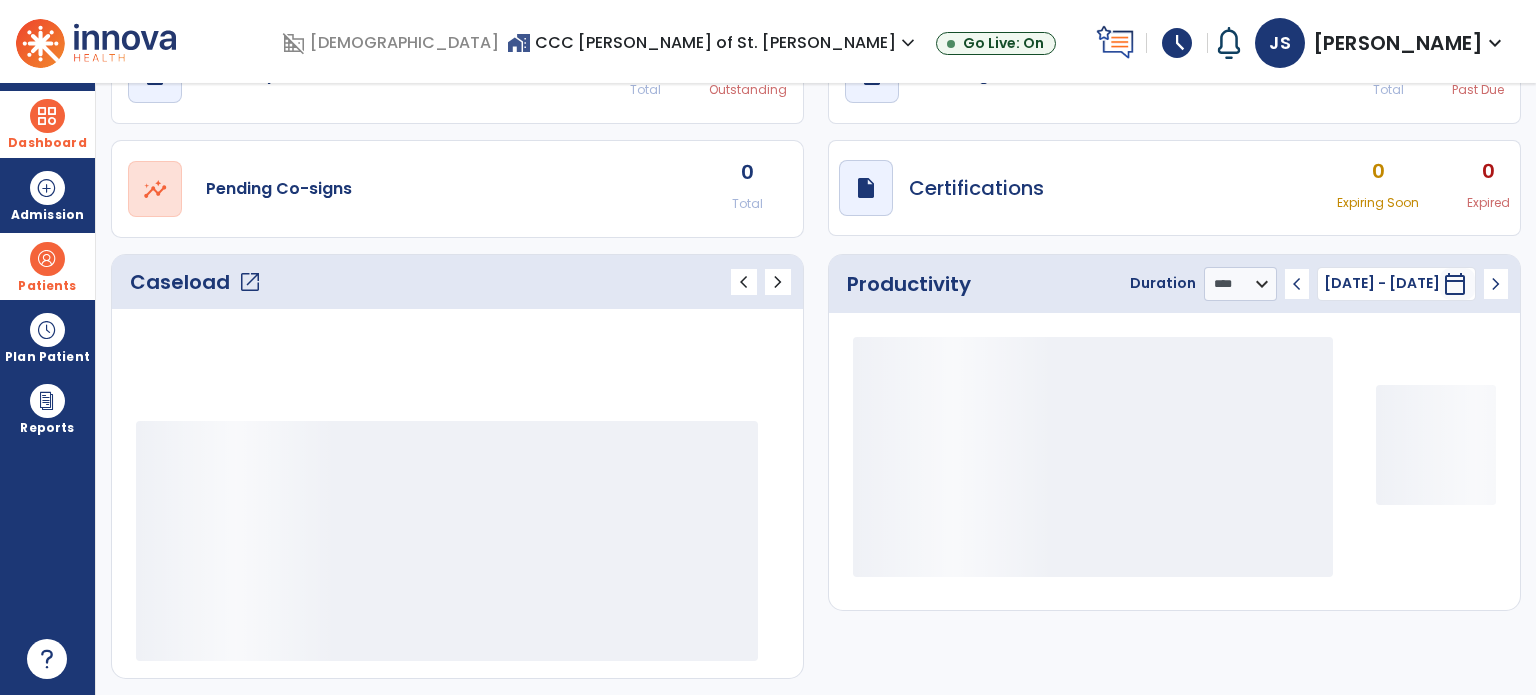 scroll, scrollTop: 112, scrollLeft: 0, axis: vertical 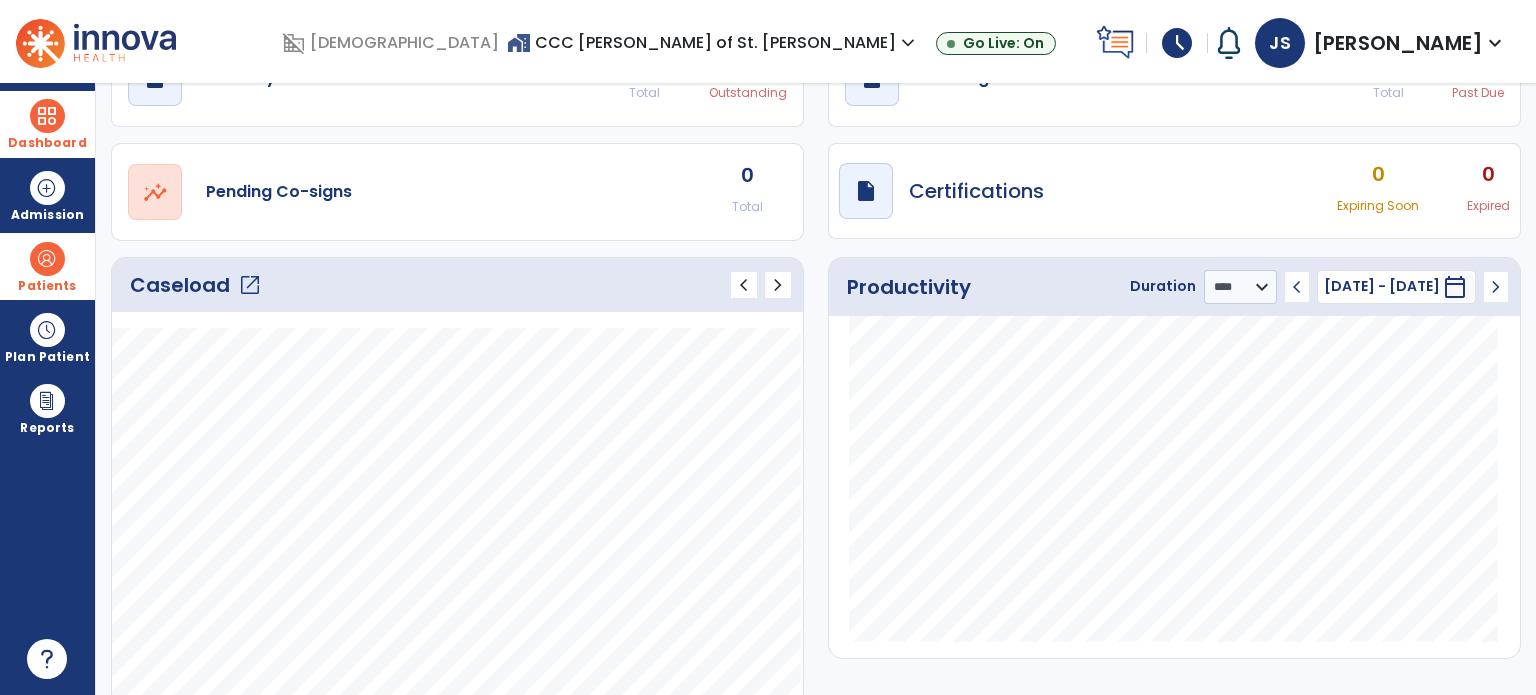 click on "Caseload   open_in_new" 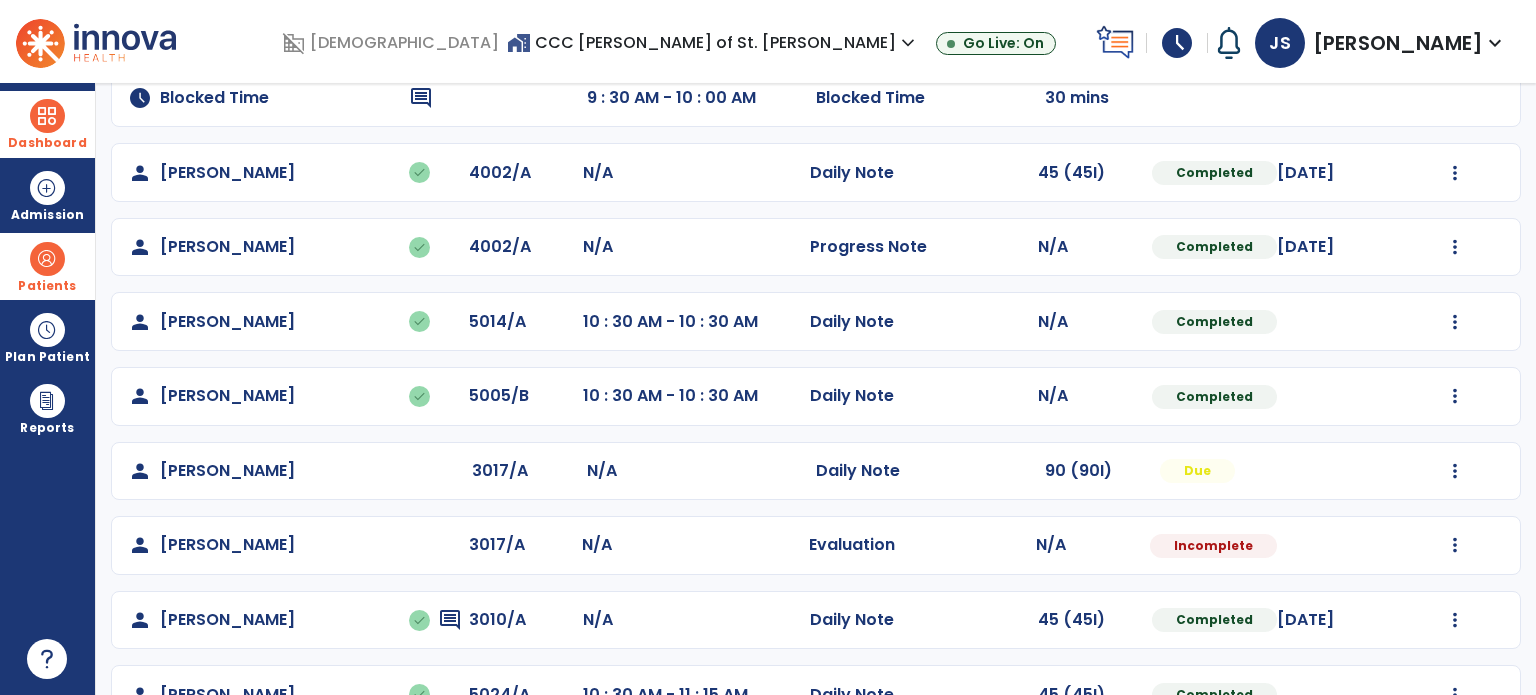 scroll, scrollTop: 340, scrollLeft: 0, axis: vertical 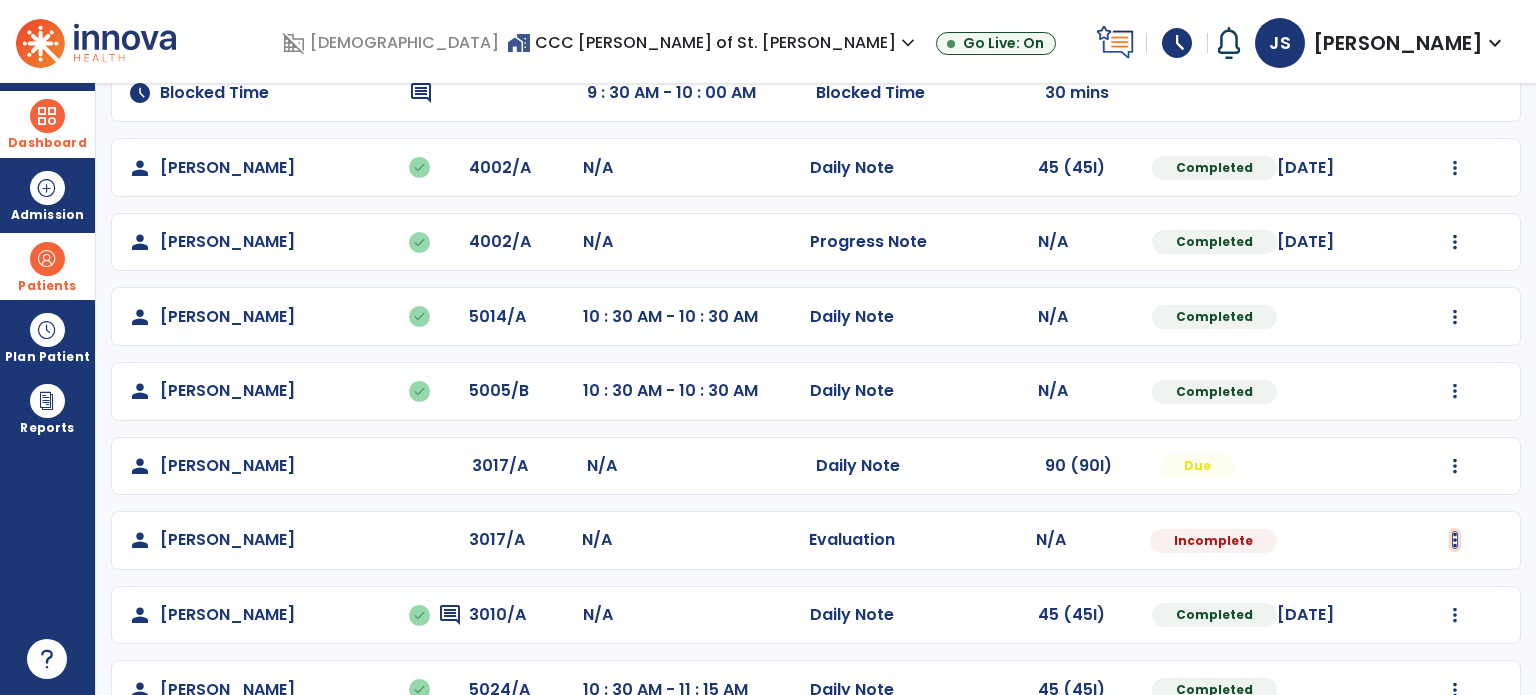 click at bounding box center [1455, 19] 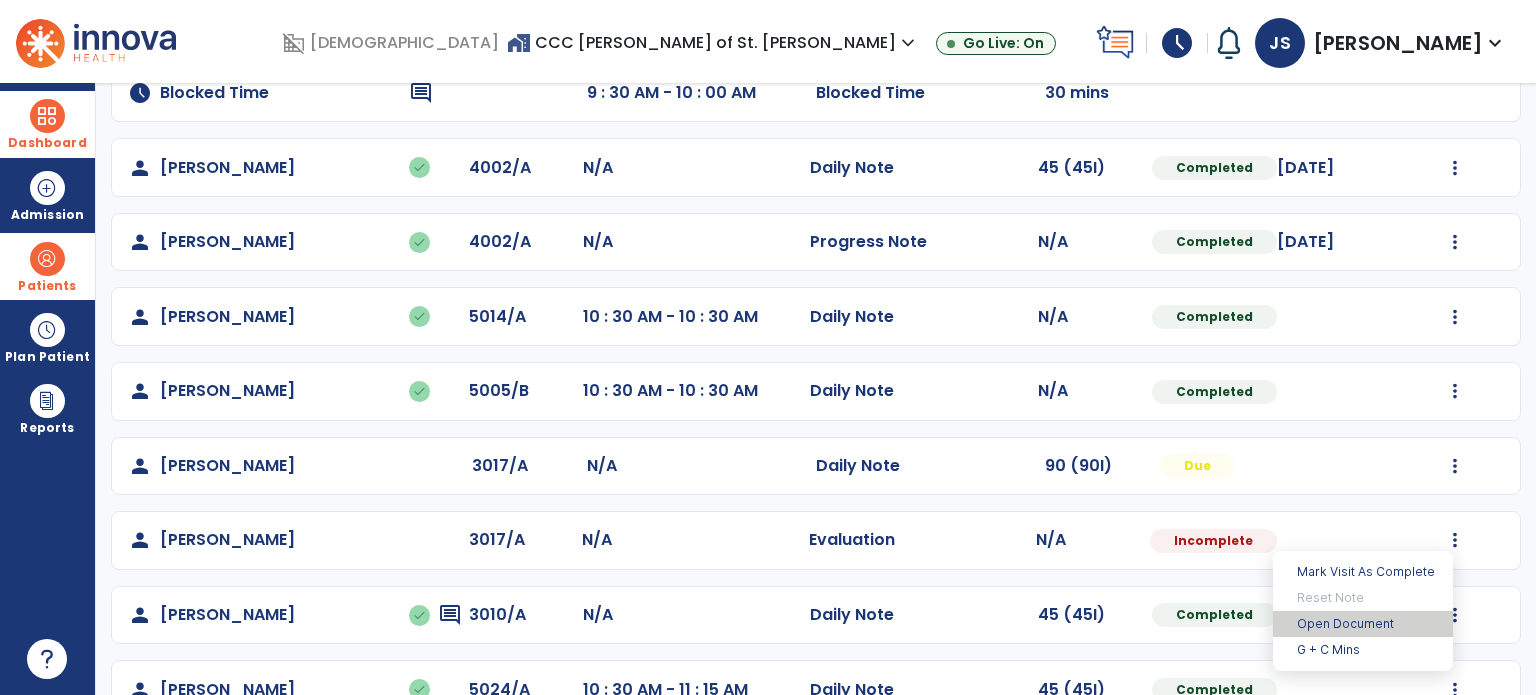 click on "Open Document" at bounding box center [1363, 624] 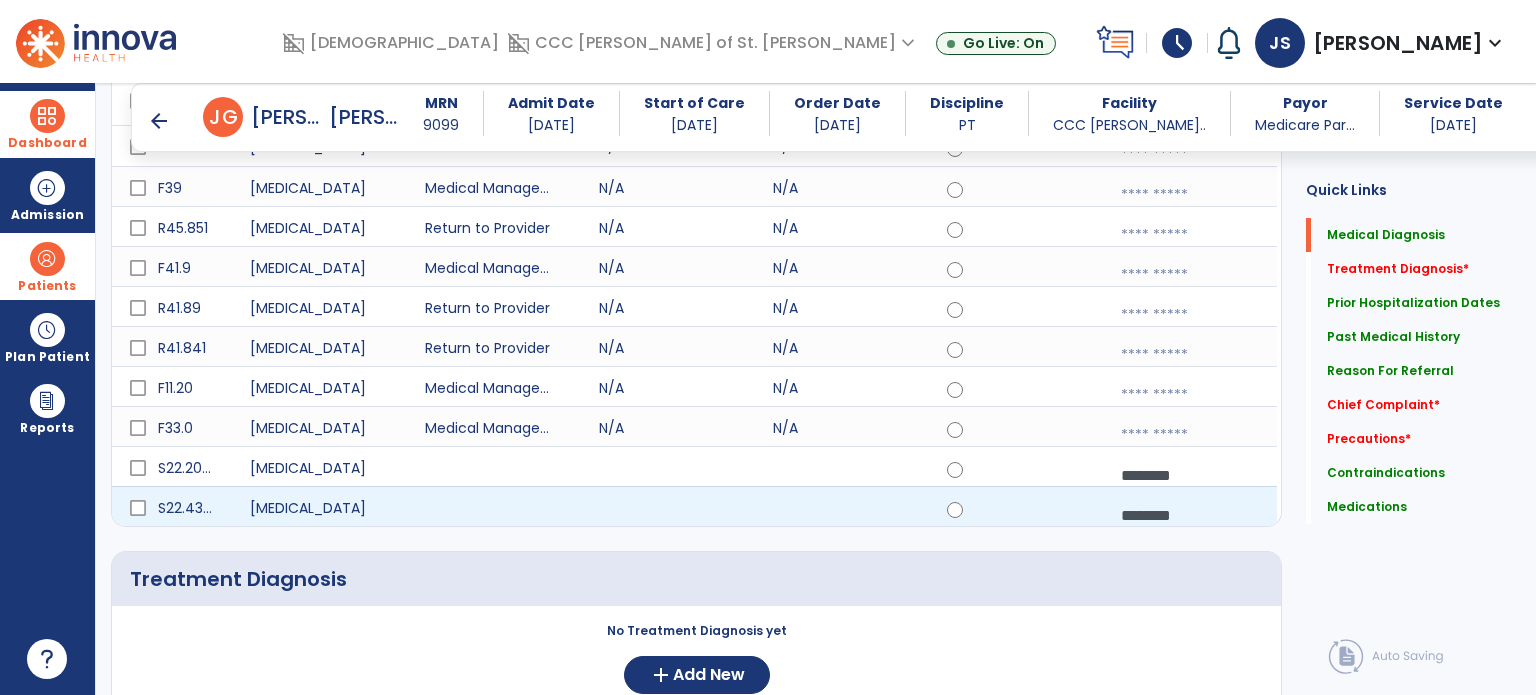 scroll, scrollTop: 0, scrollLeft: 0, axis: both 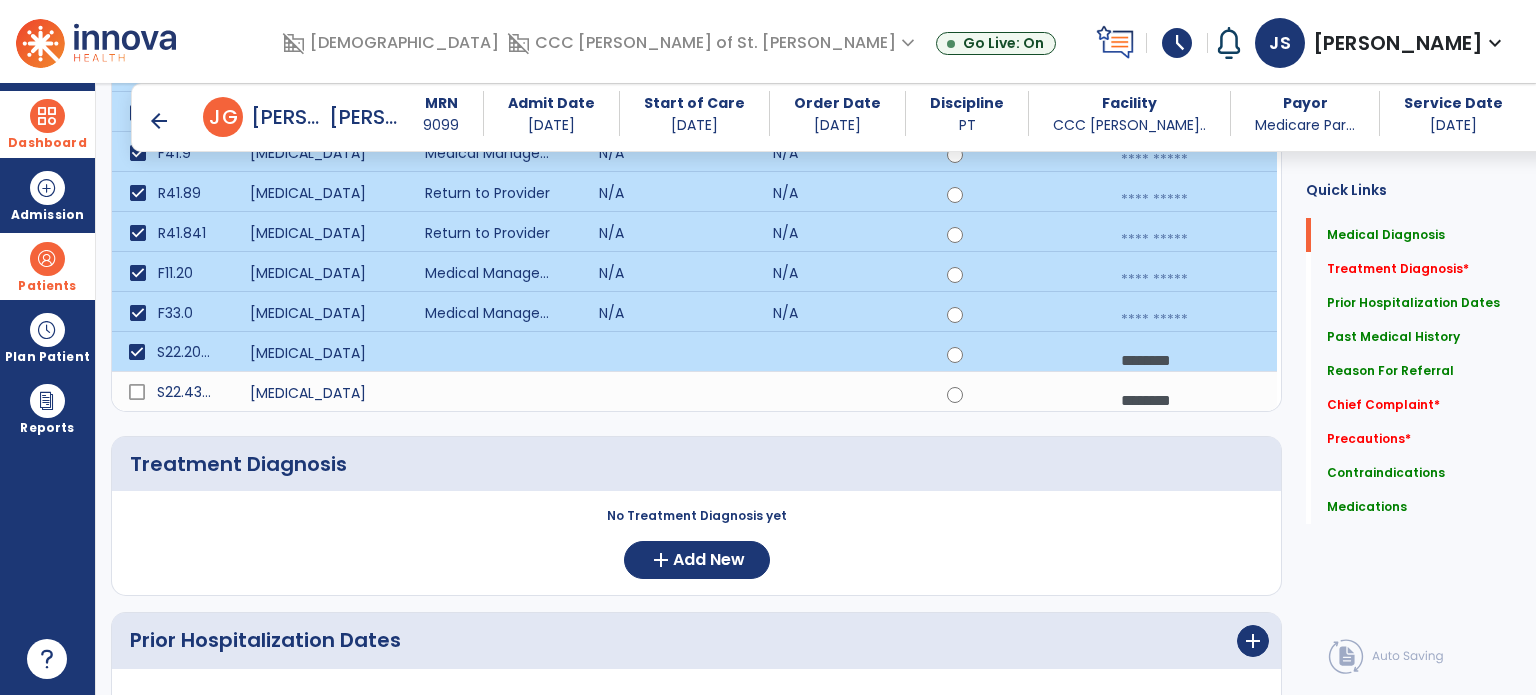 click 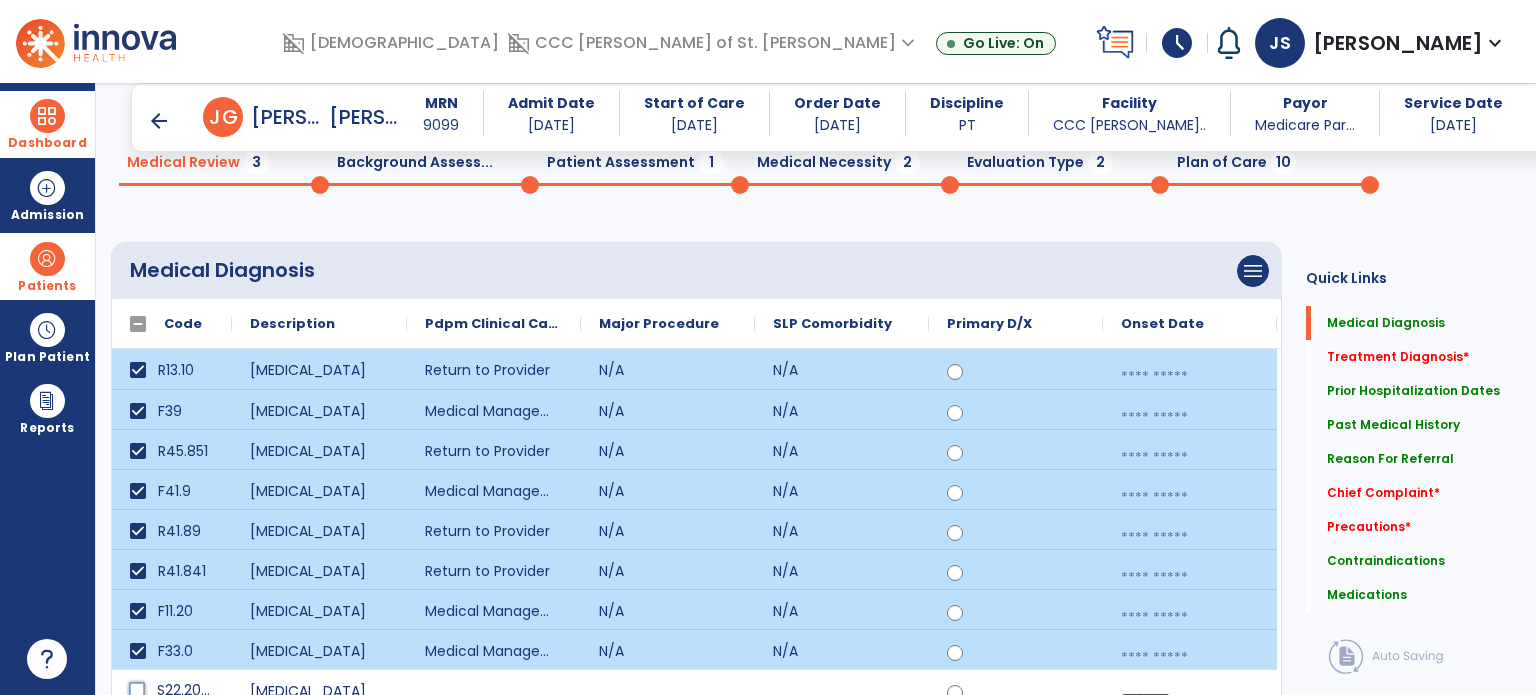 scroll, scrollTop: 84, scrollLeft: 0, axis: vertical 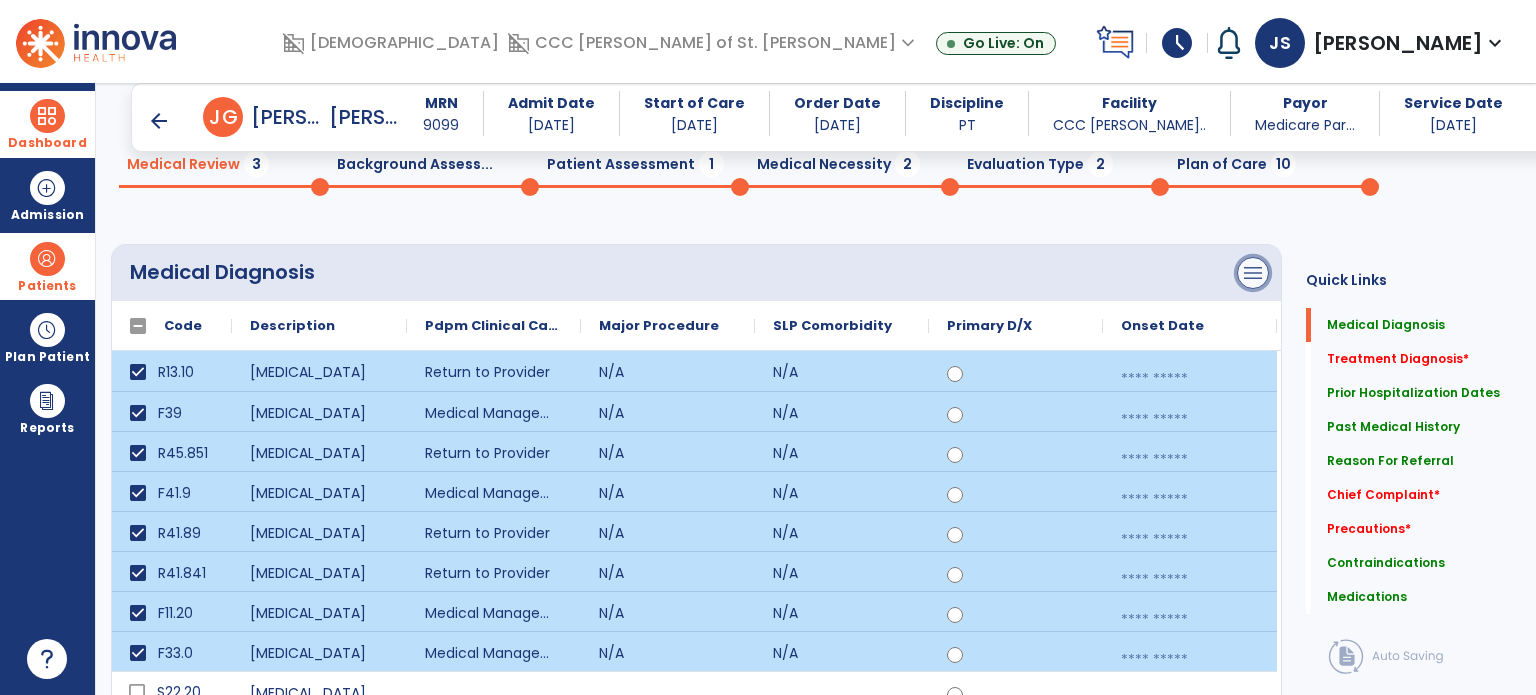 click on "menu" at bounding box center (1253, 273) 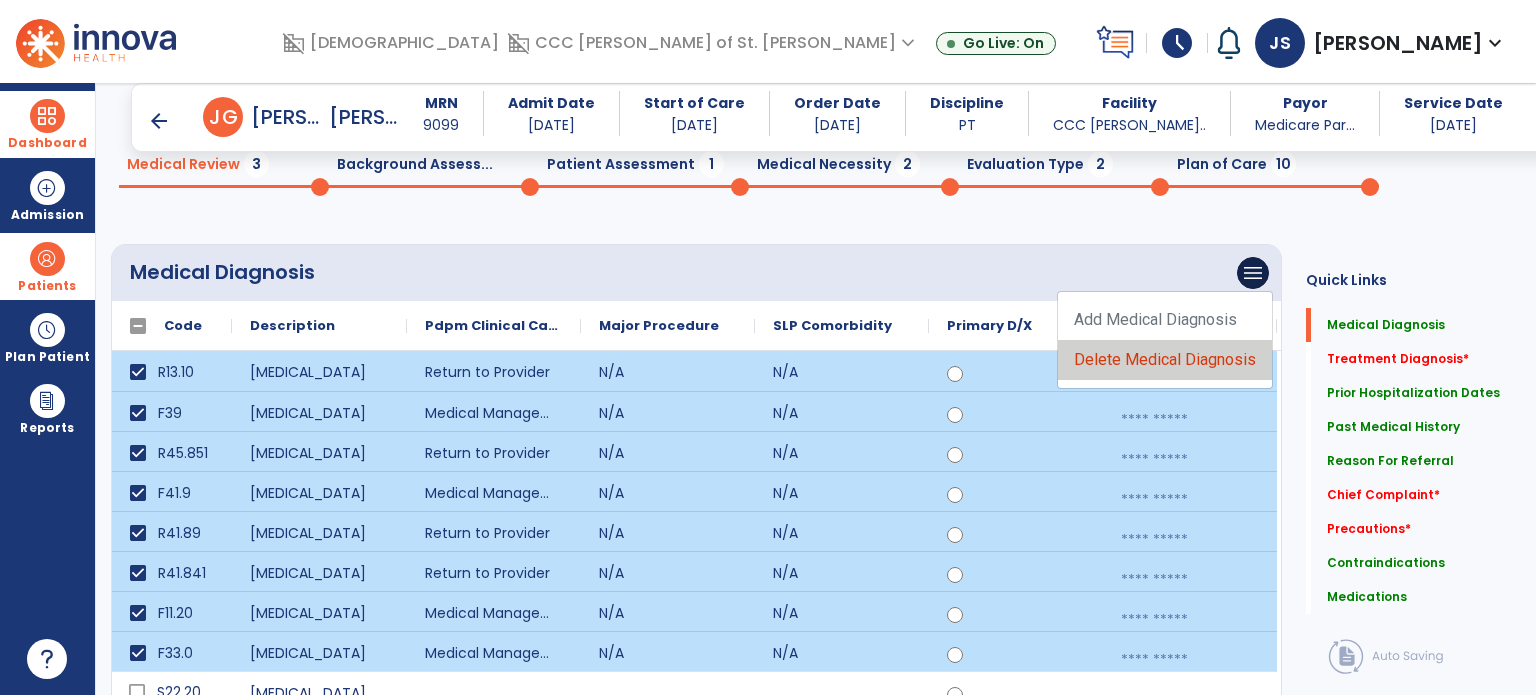 click on "Delete Medical Diagnosis" 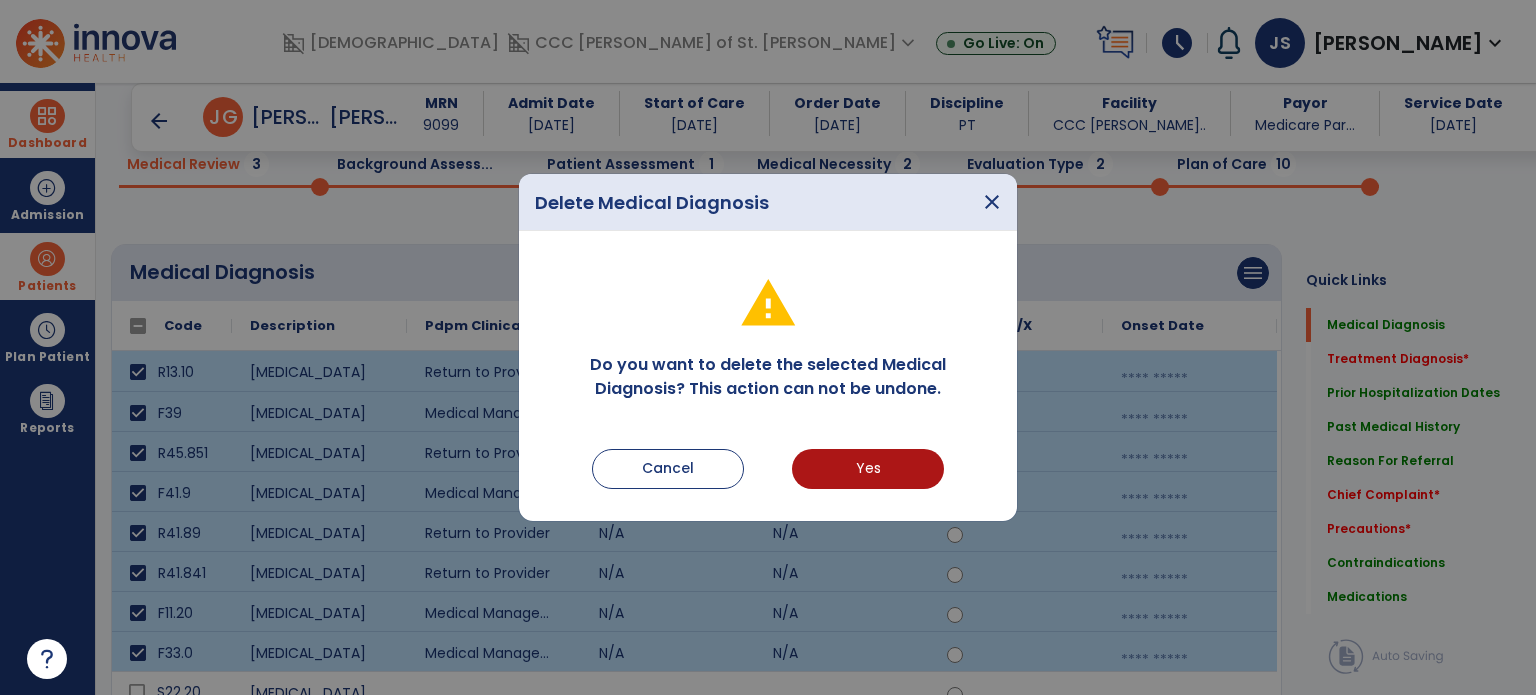 click on "Do you want to delete the selected Medical Diagnosis? This action can not be undone.     Cancel   Yes" at bounding box center [768, 384] 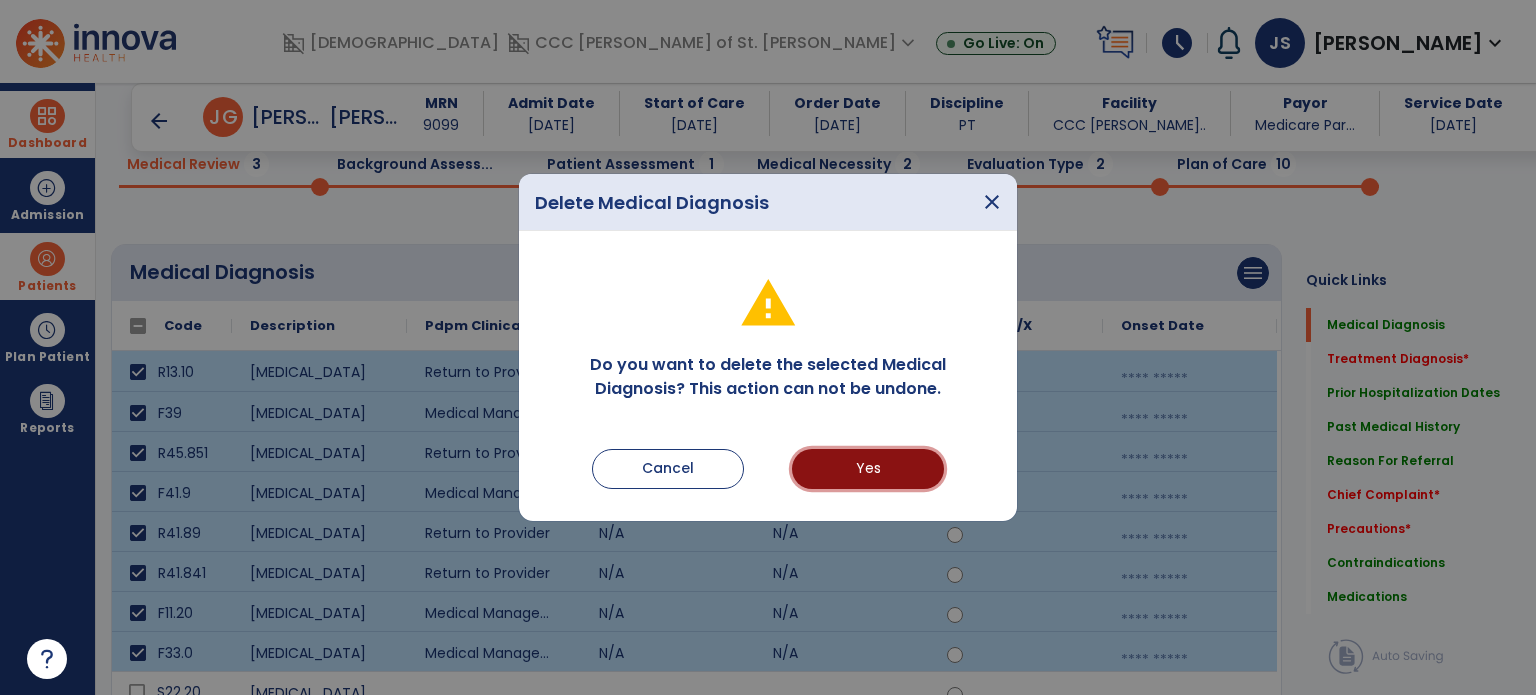 click on "Yes" at bounding box center [868, 469] 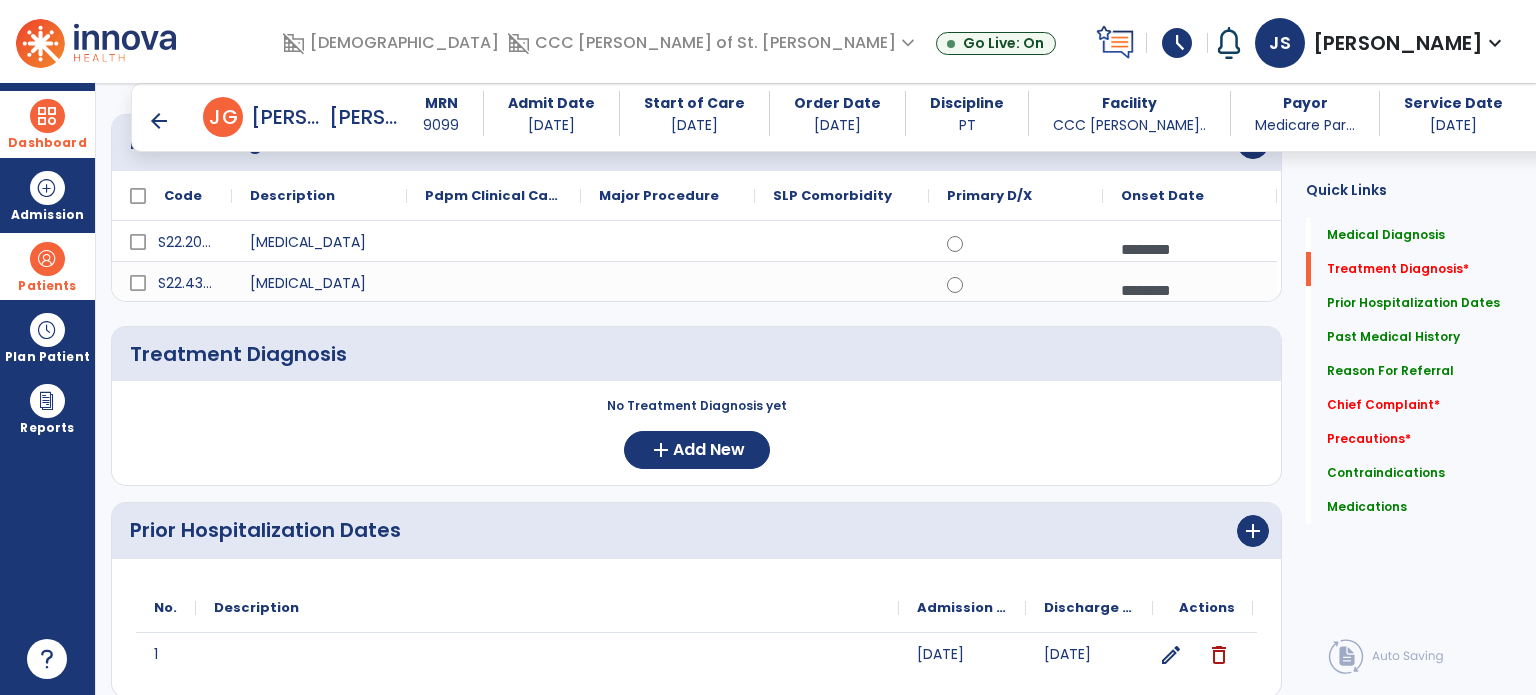 scroll, scrollTop: 234, scrollLeft: 0, axis: vertical 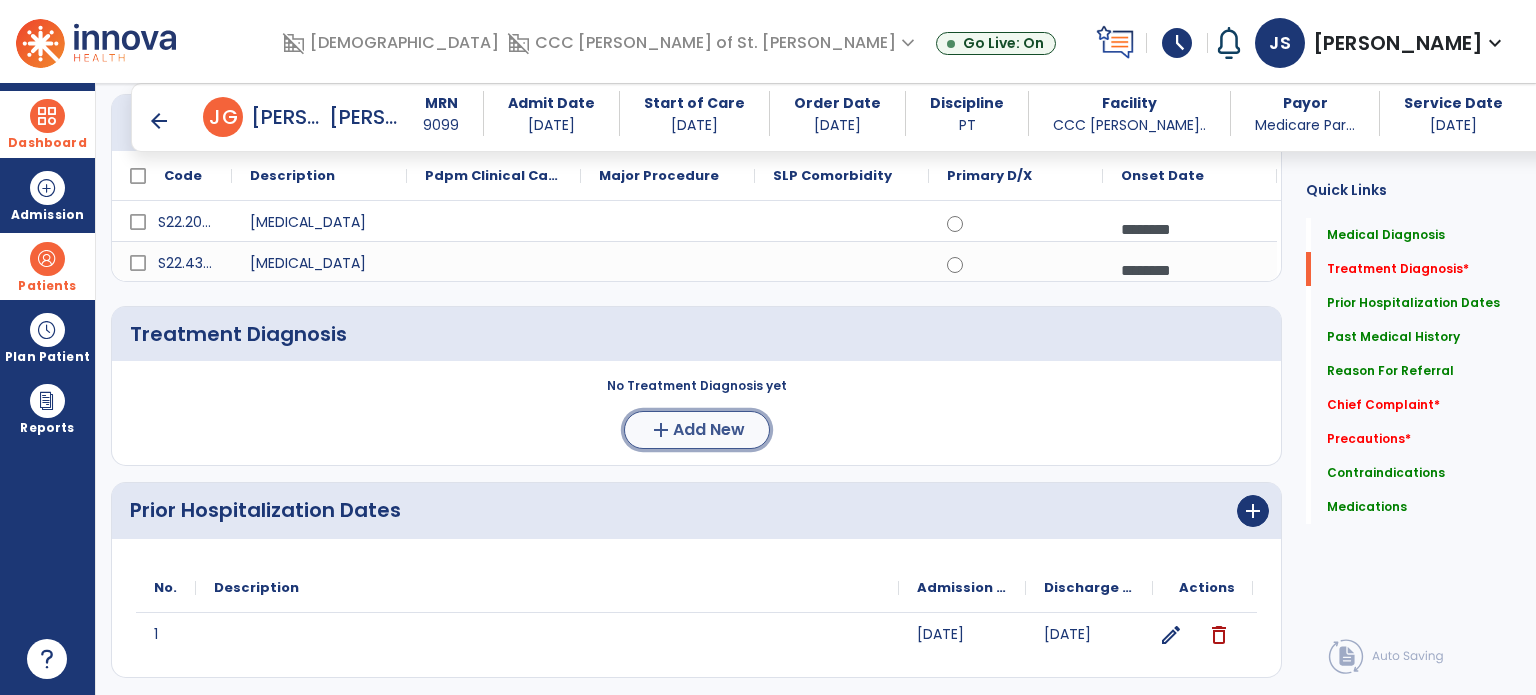 click on "Add New" 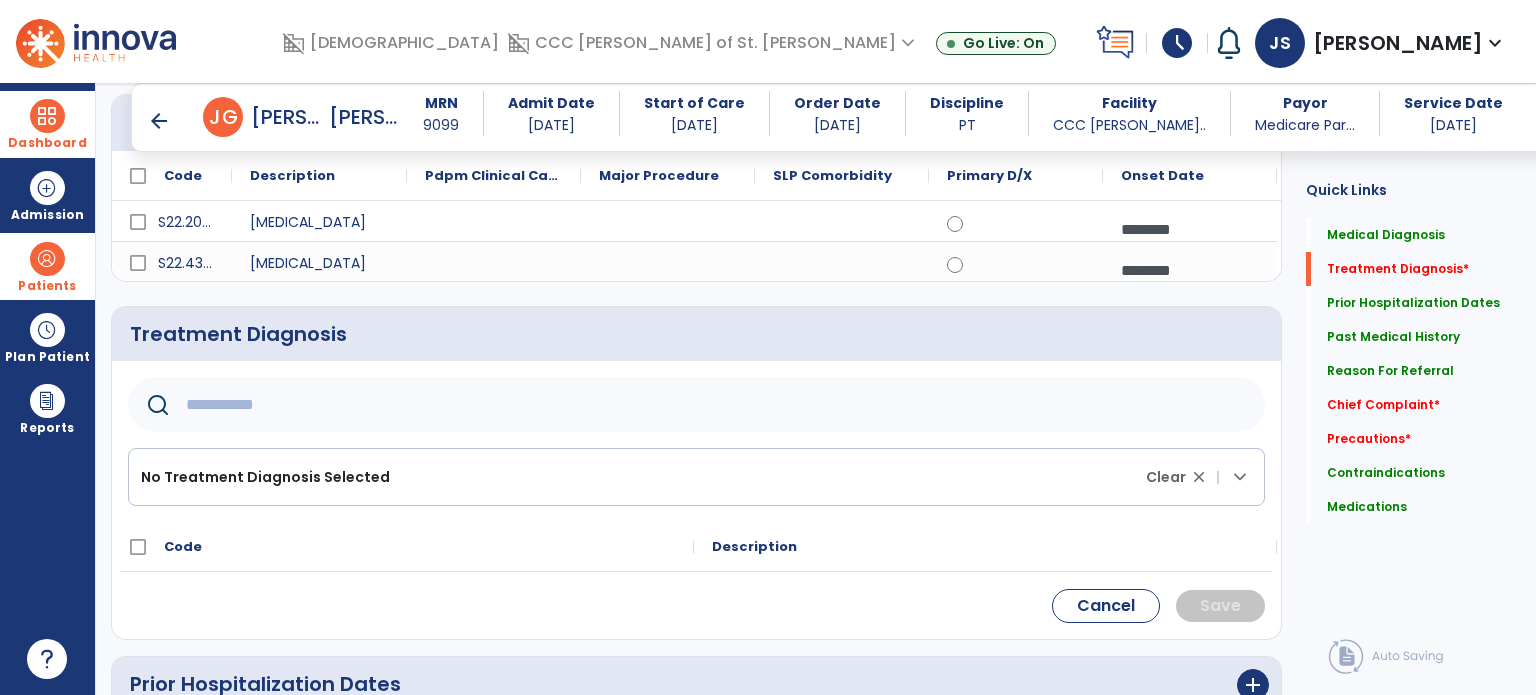 click 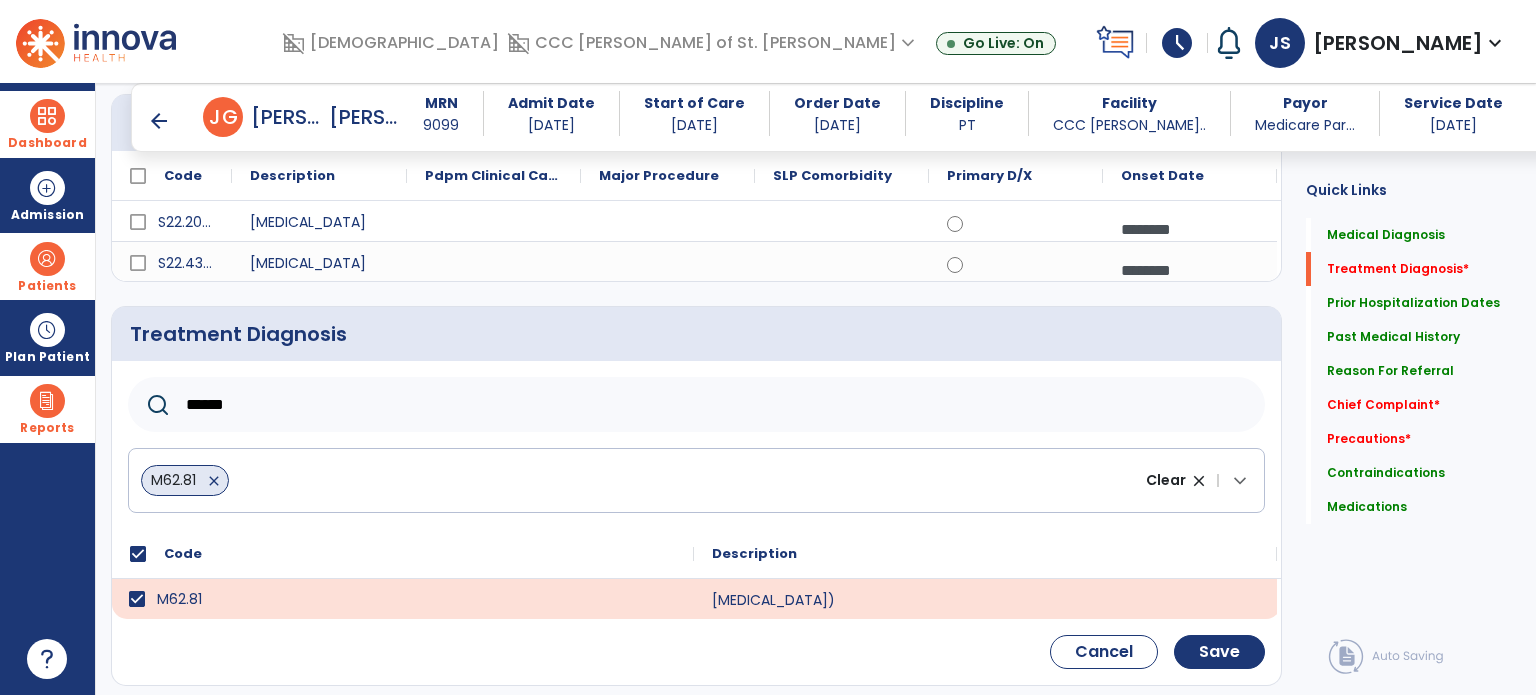 drag, startPoint x: 325, startPoint y: 387, endPoint x: 94, endPoint y: 395, distance: 231.13849 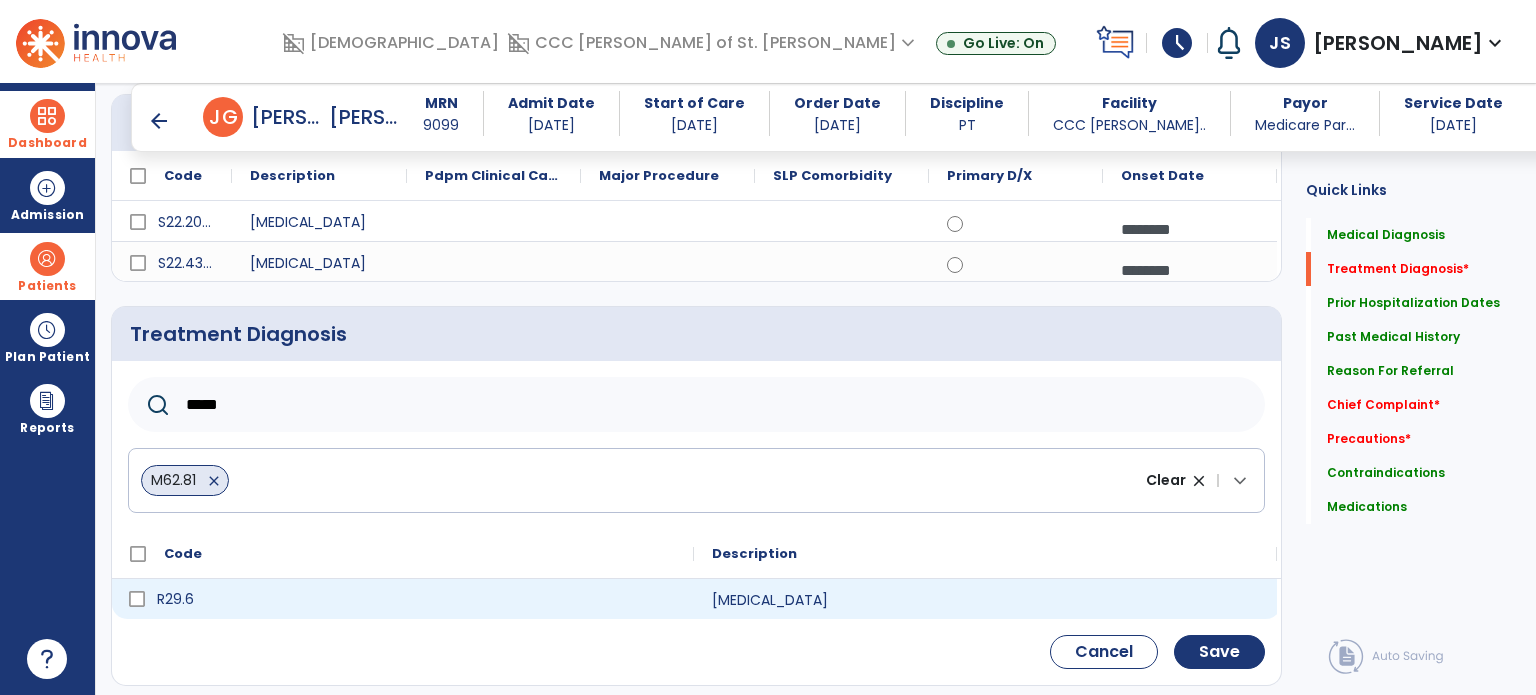 type on "*****" 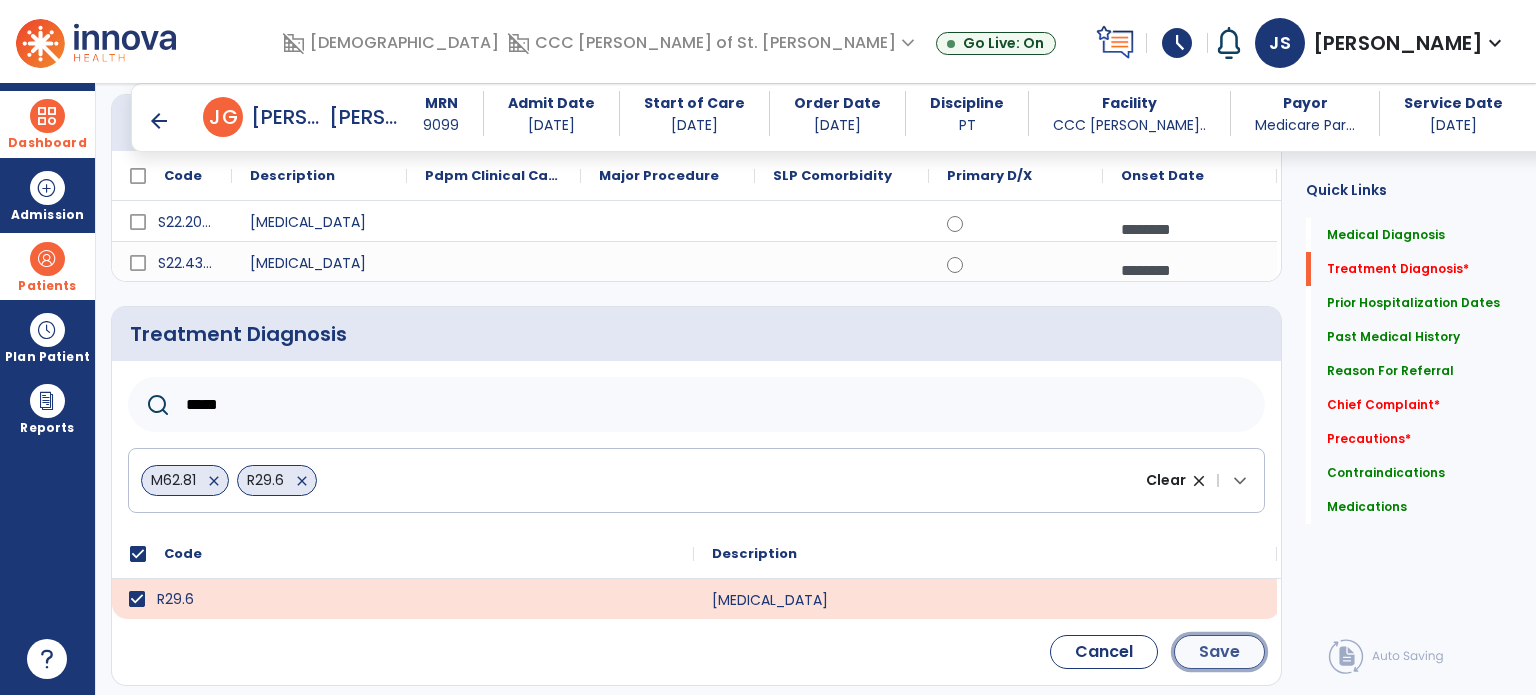 click on "Save" 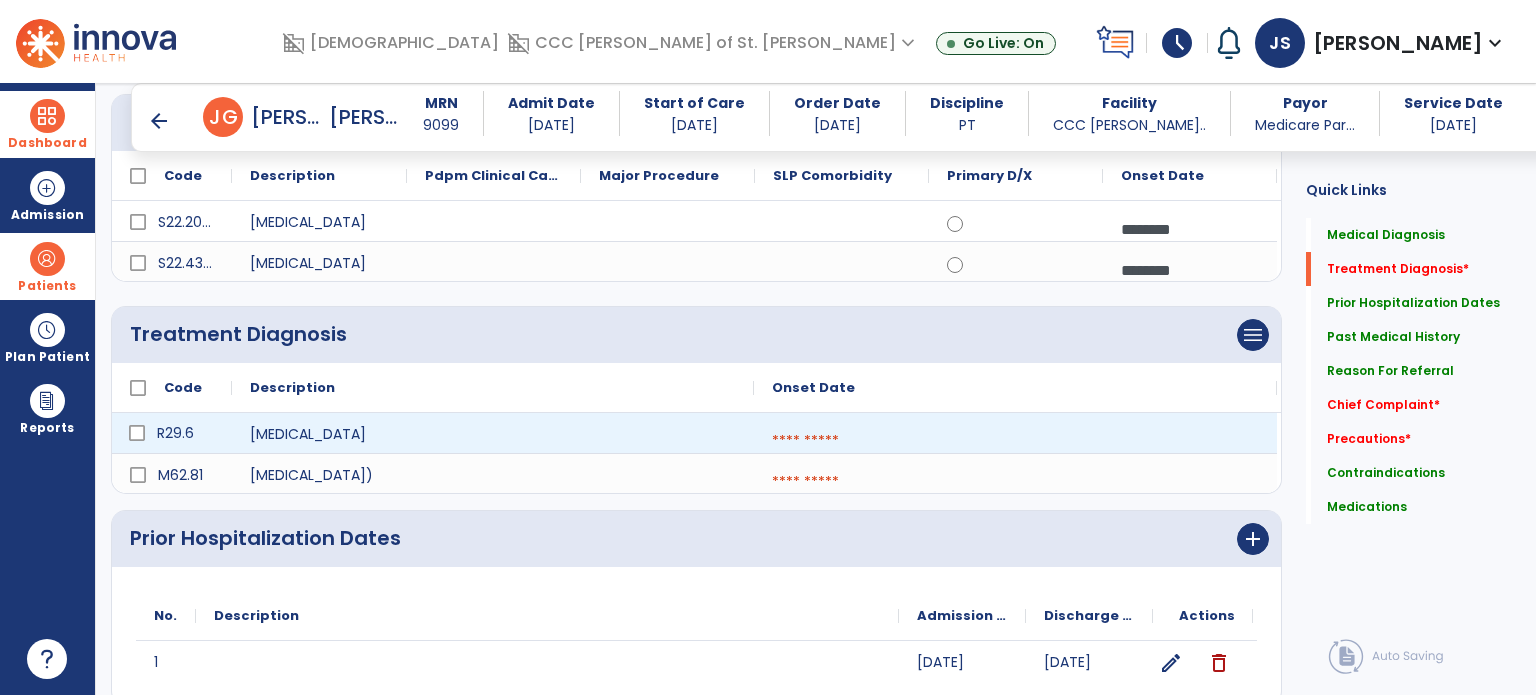 click at bounding box center [1015, 441] 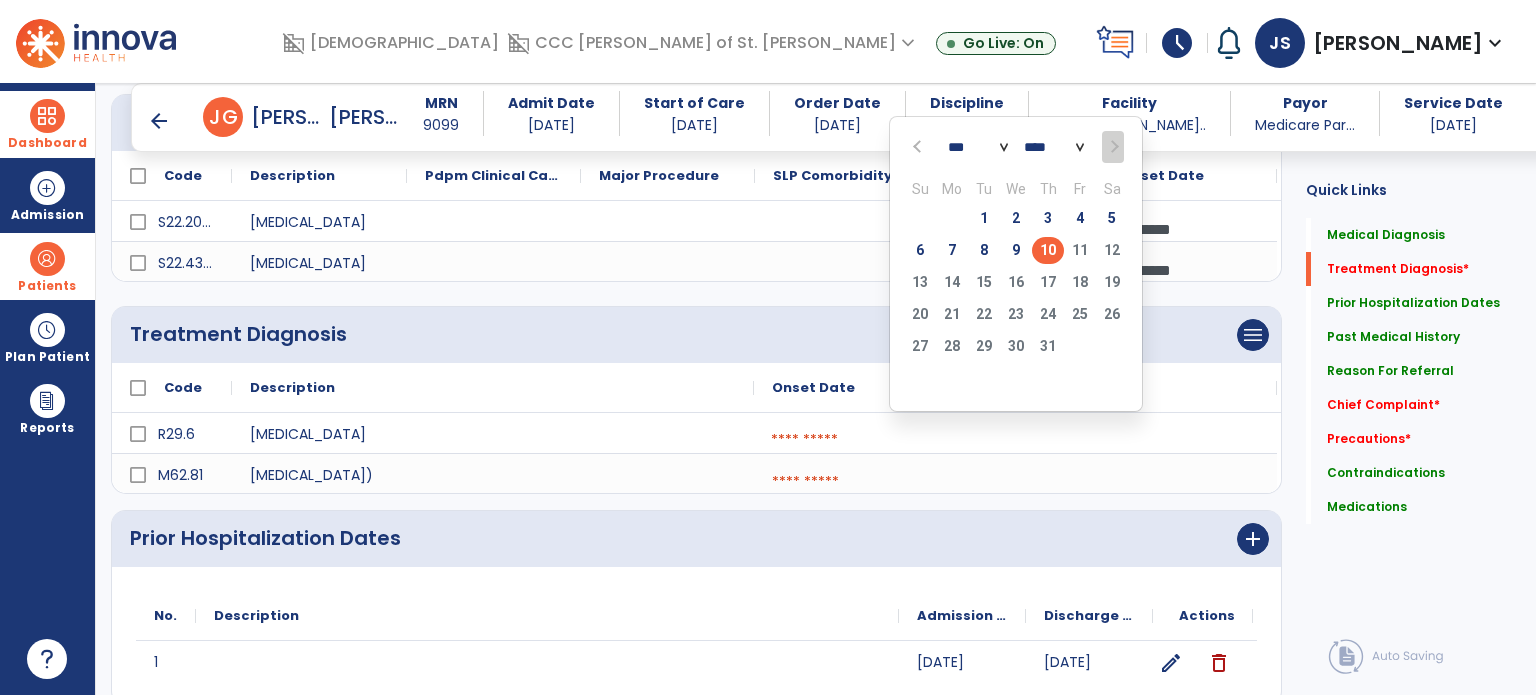 click on "10" 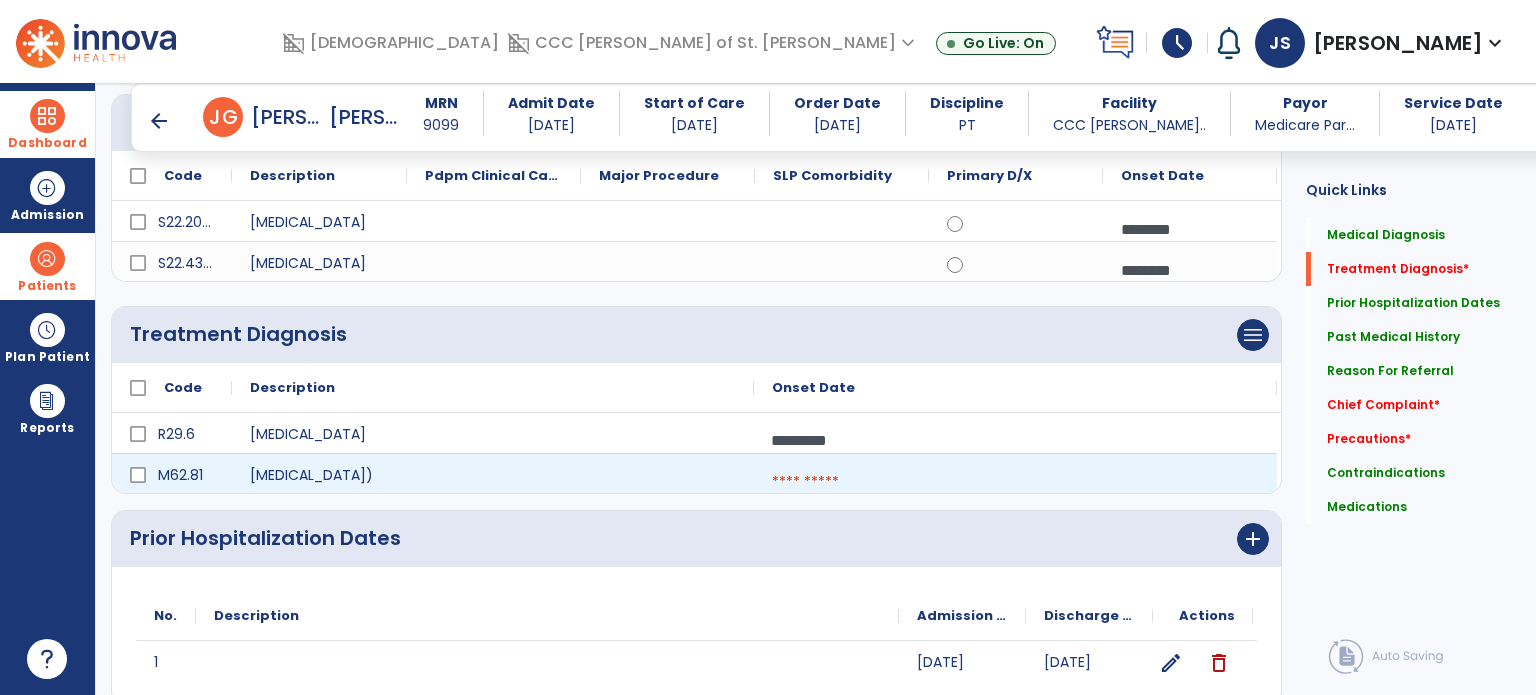 click at bounding box center [1015, 482] 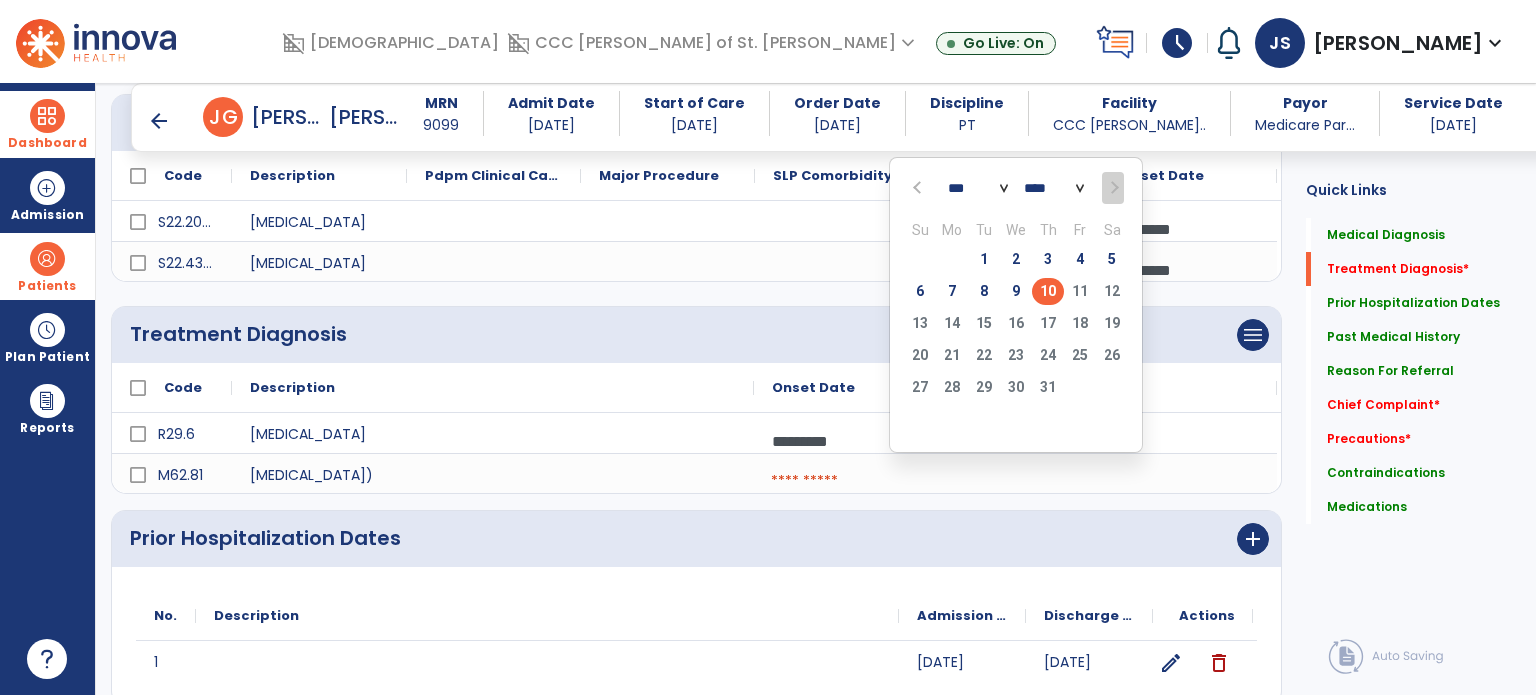 click on "10" 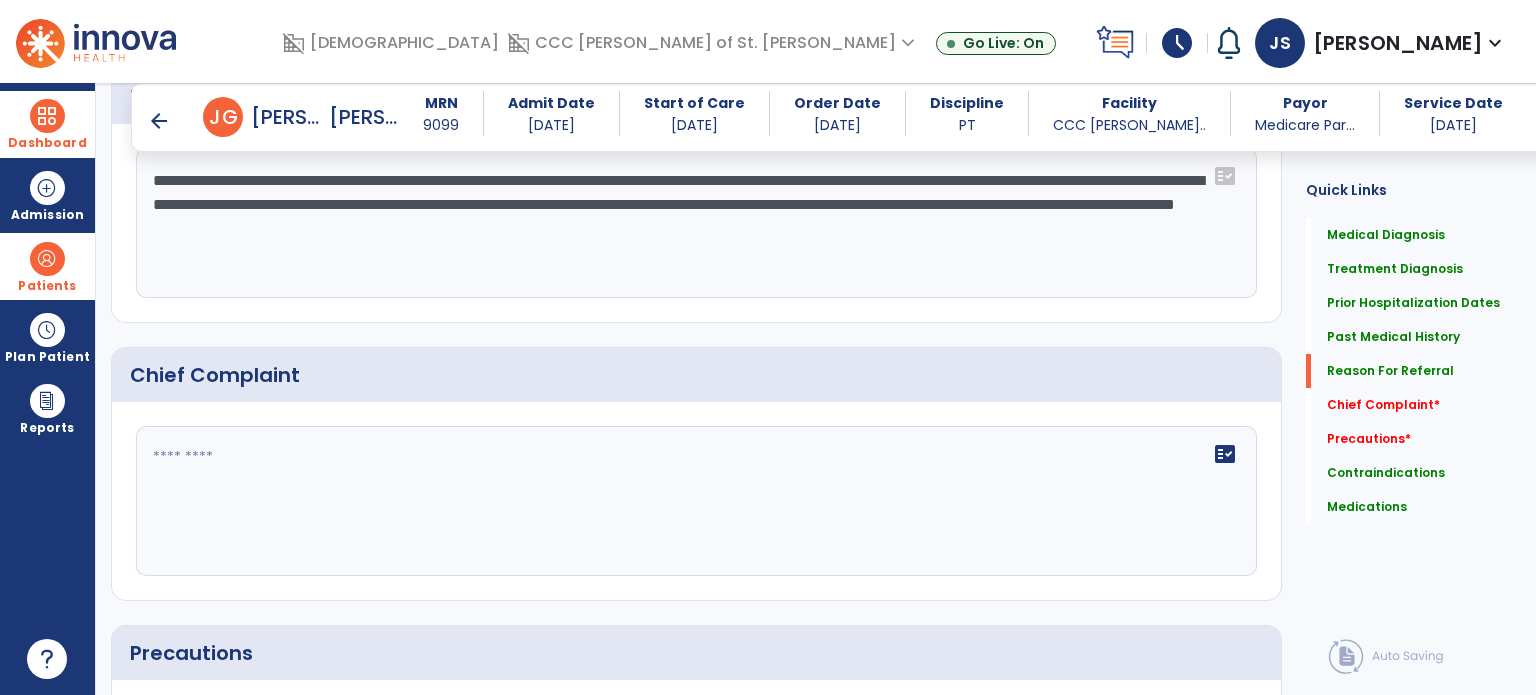 scroll, scrollTop: 1128, scrollLeft: 0, axis: vertical 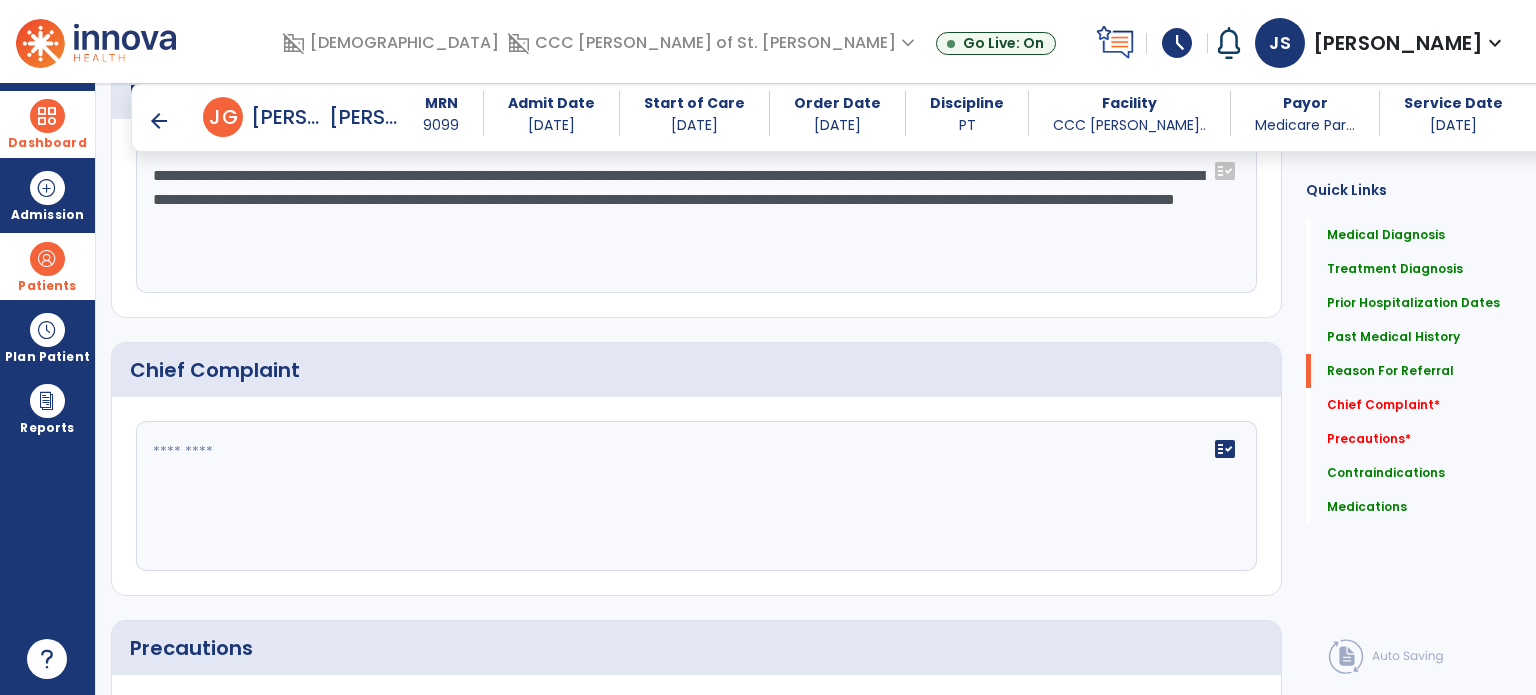 click on "fact_check" 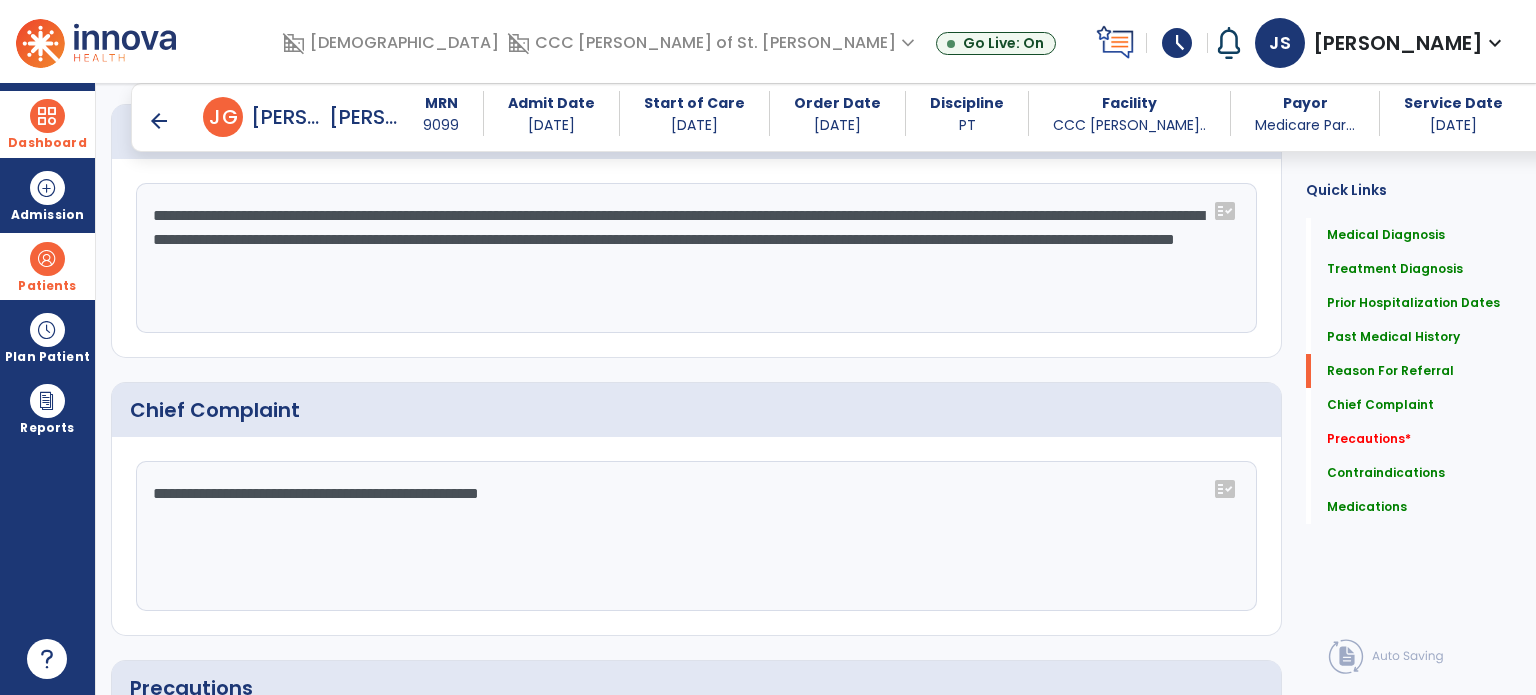 scroll, scrollTop: 1128, scrollLeft: 0, axis: vertical 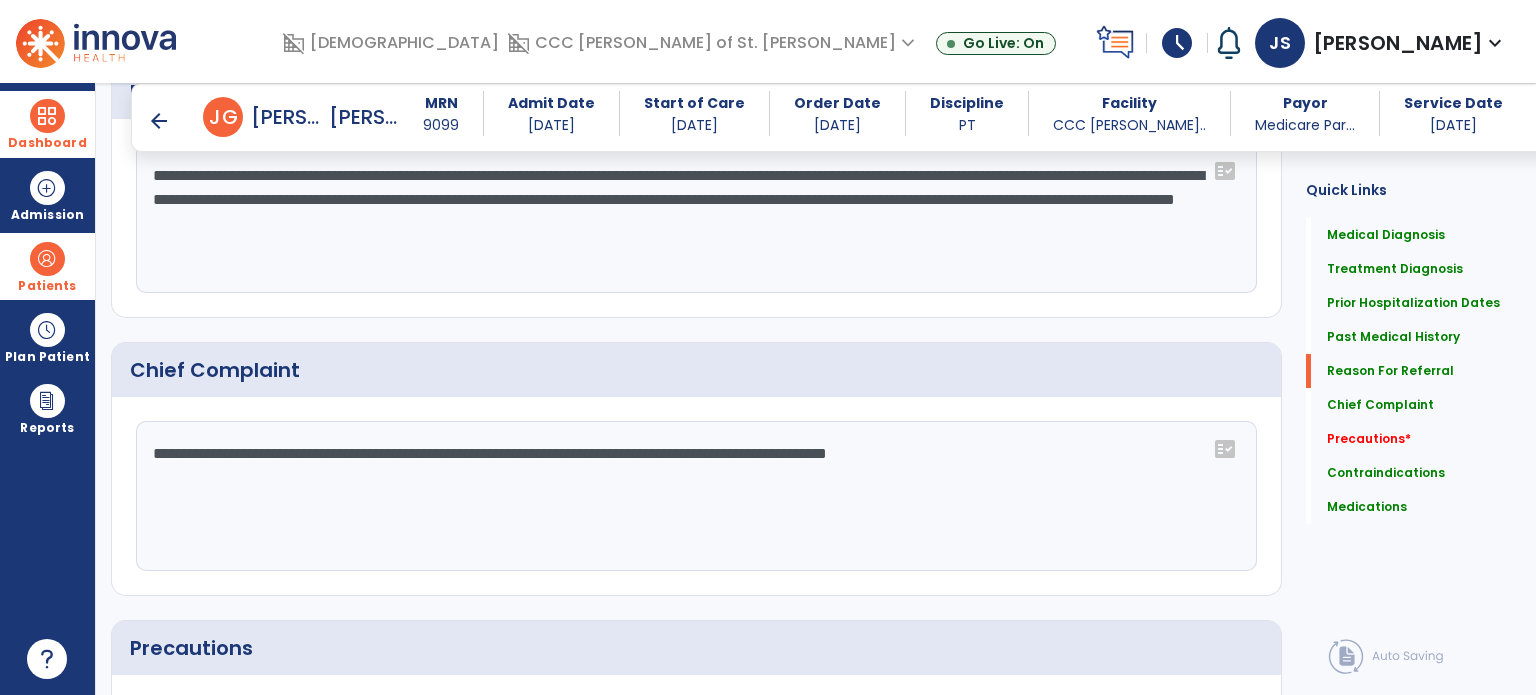 click on "**********" 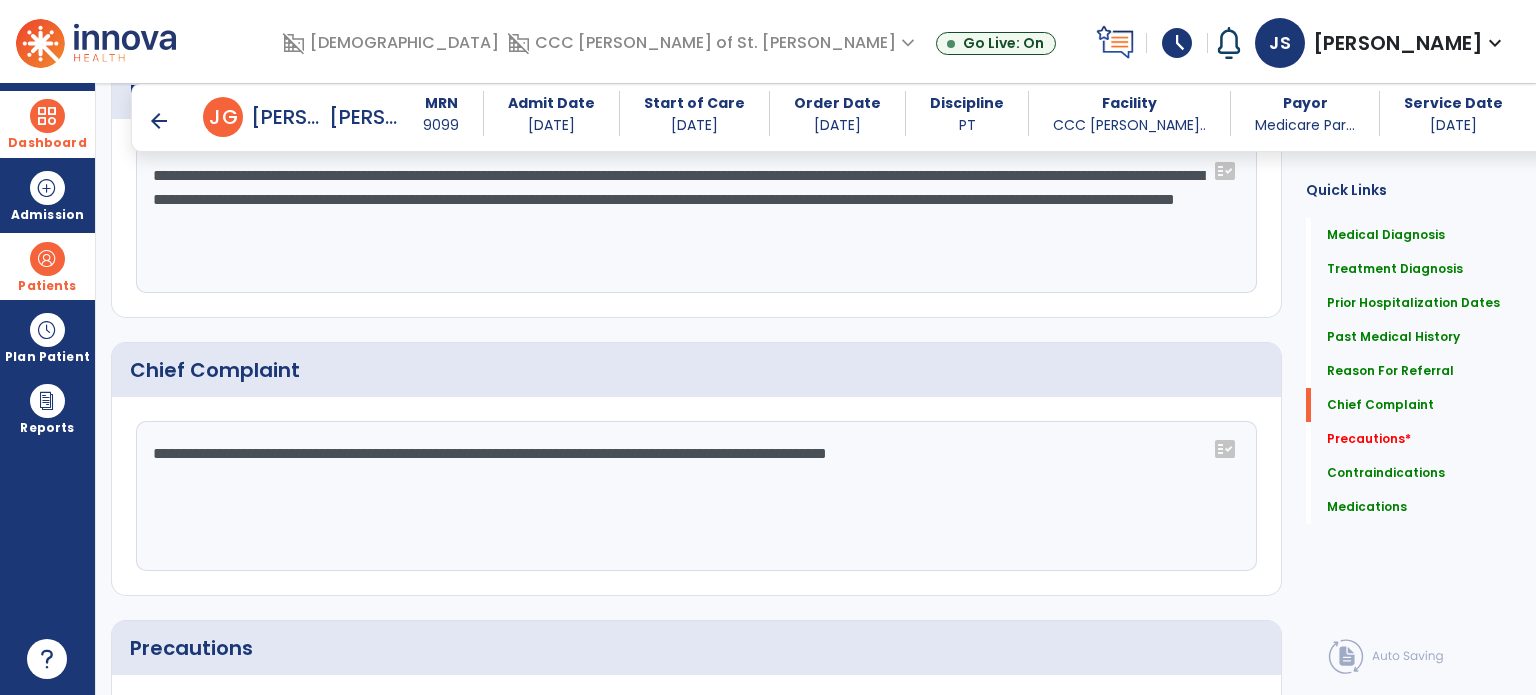 scroll, scrollTop: 1320, scrollLeft: 0, axis: vertical 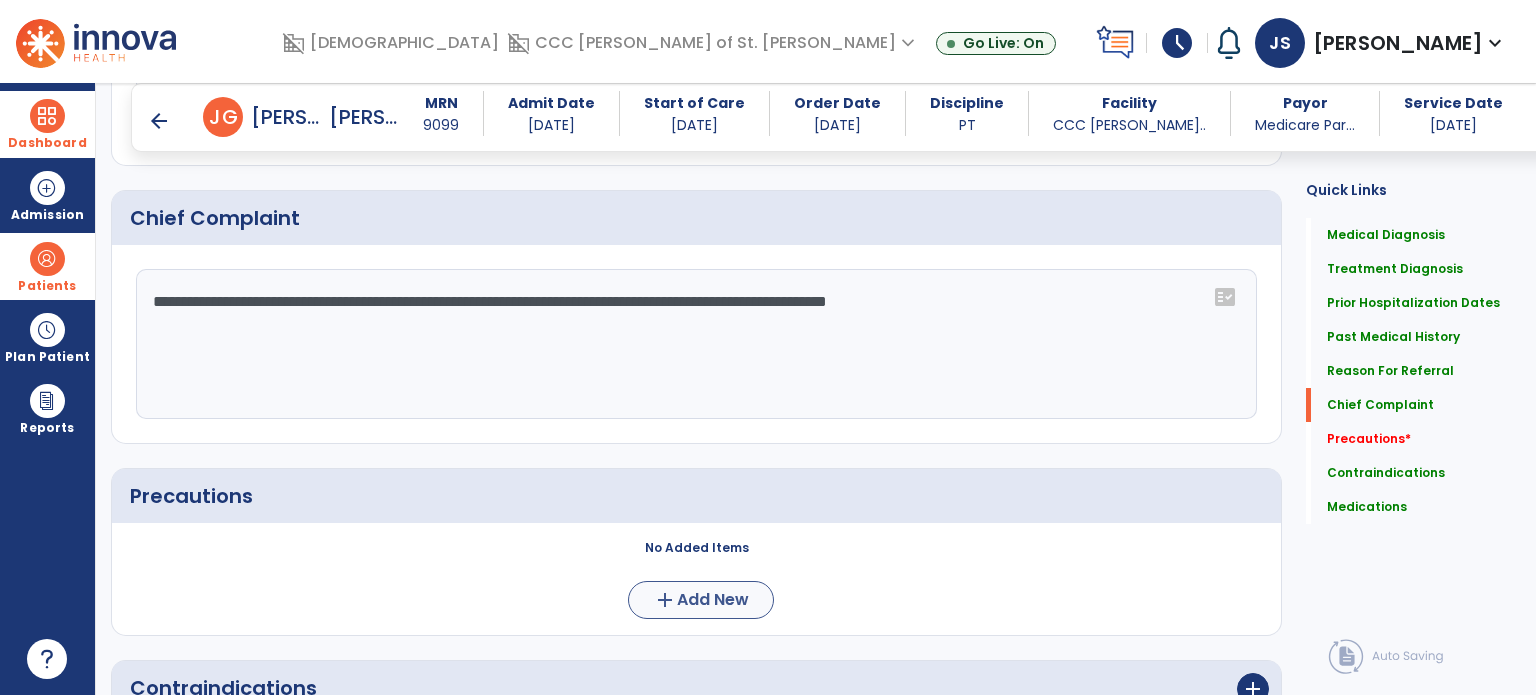 type on "**********" 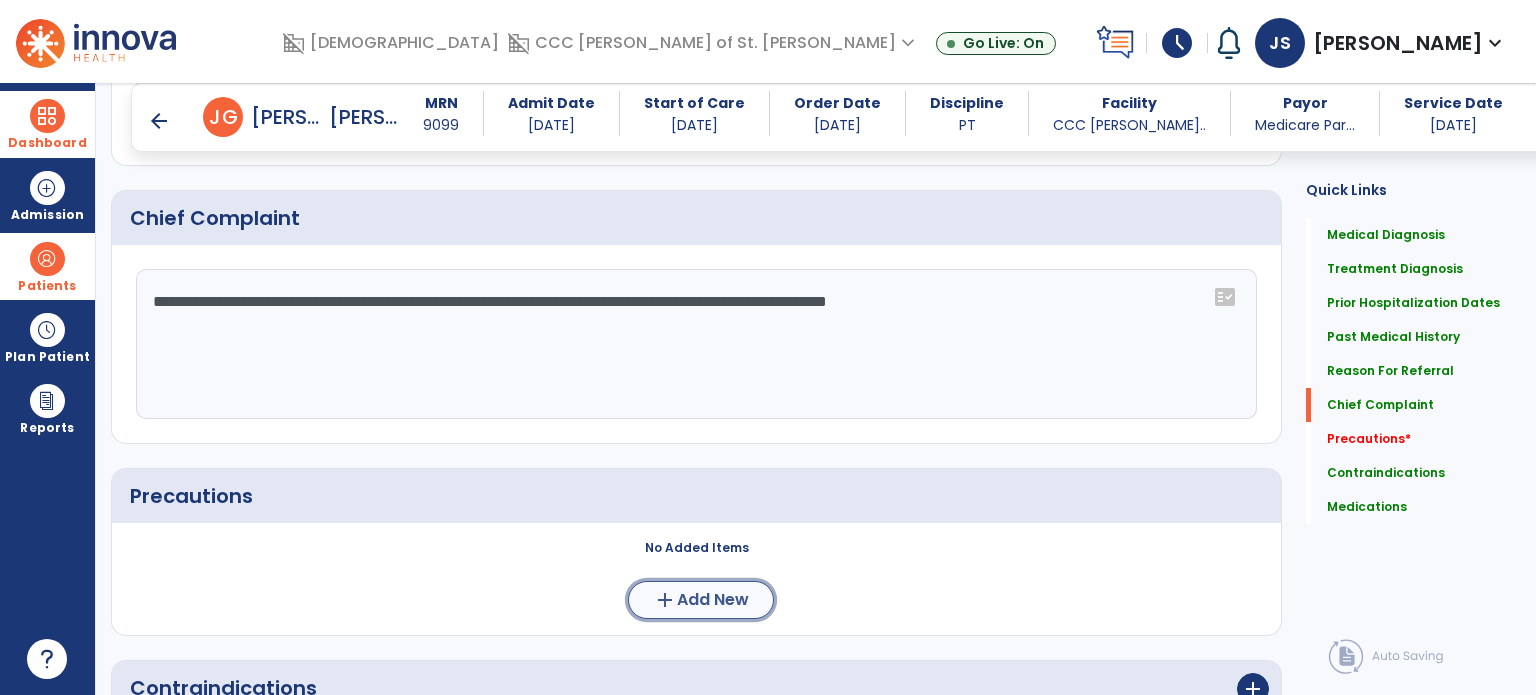 scroll, scrollTop: 1320, scrollLeft: 0, axis: vertical 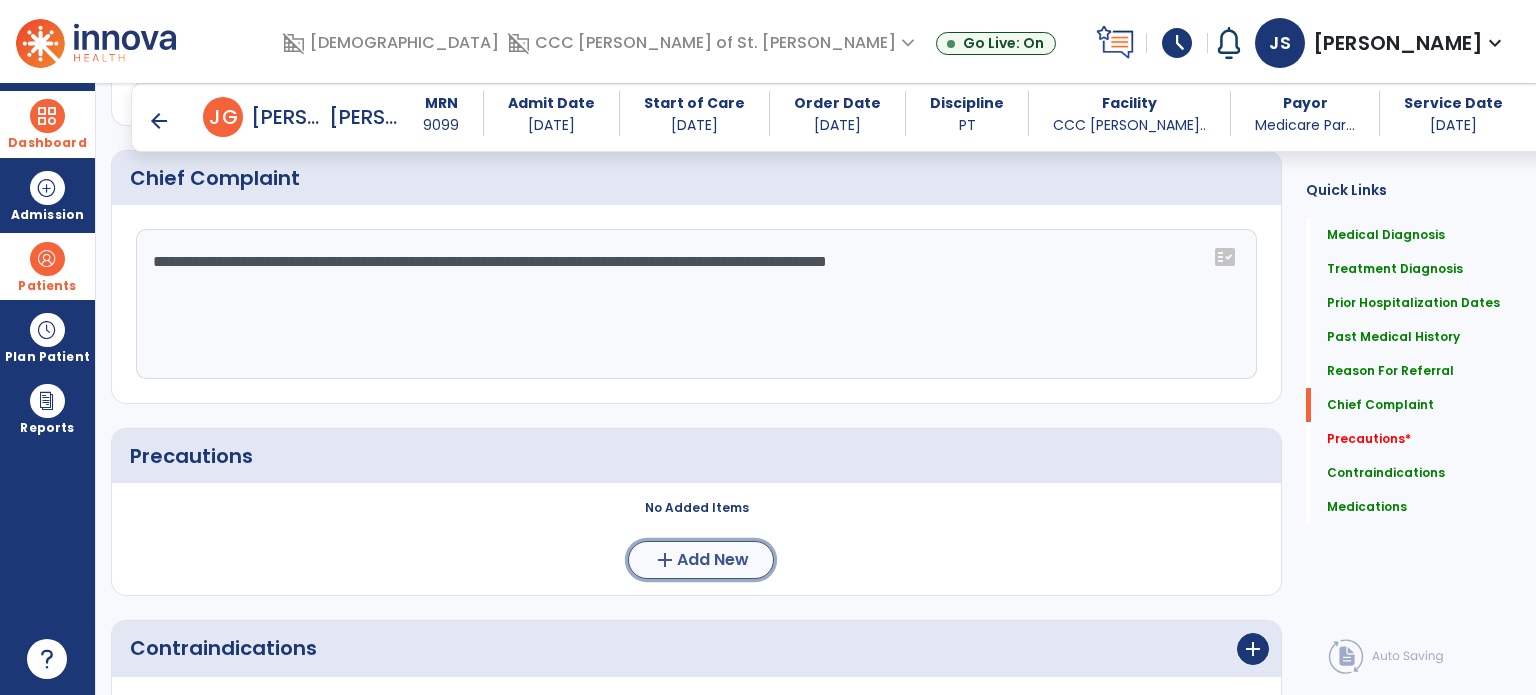 click on "Add New" 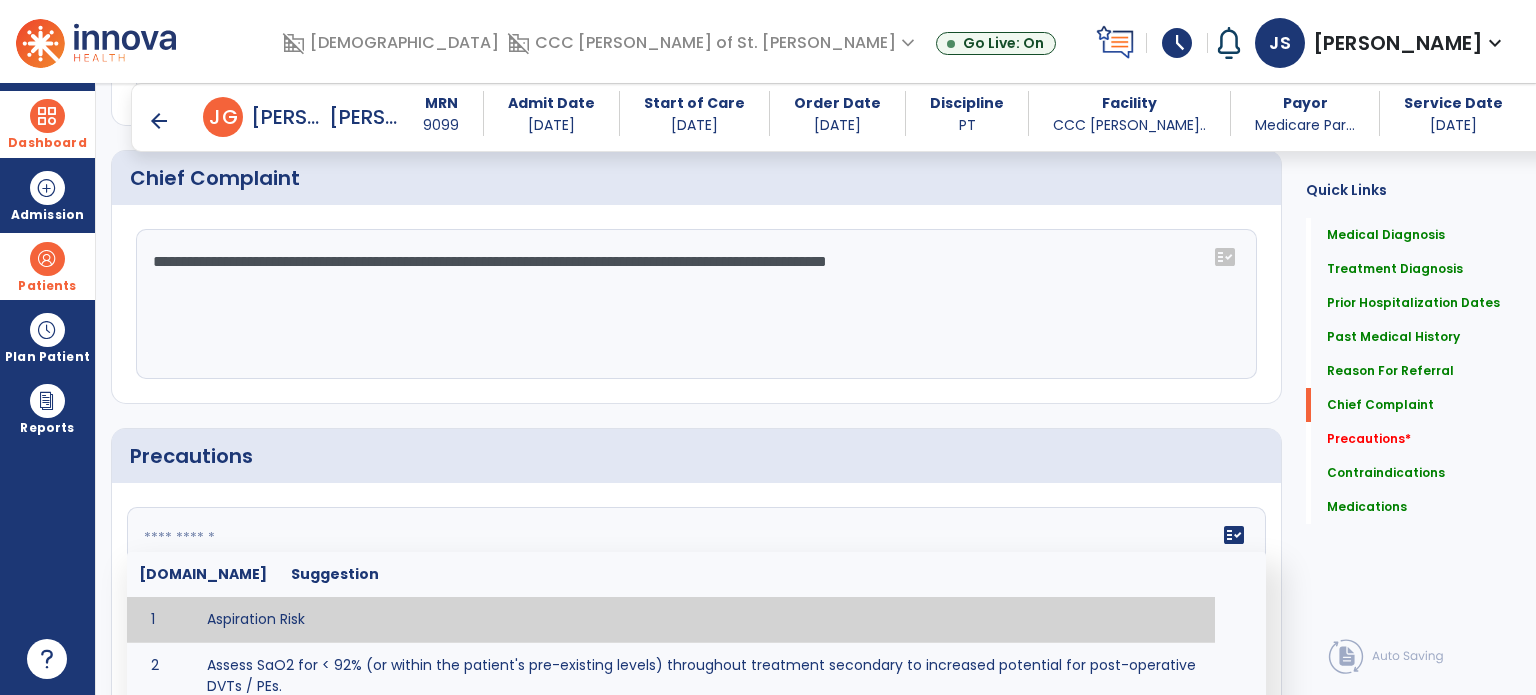 click 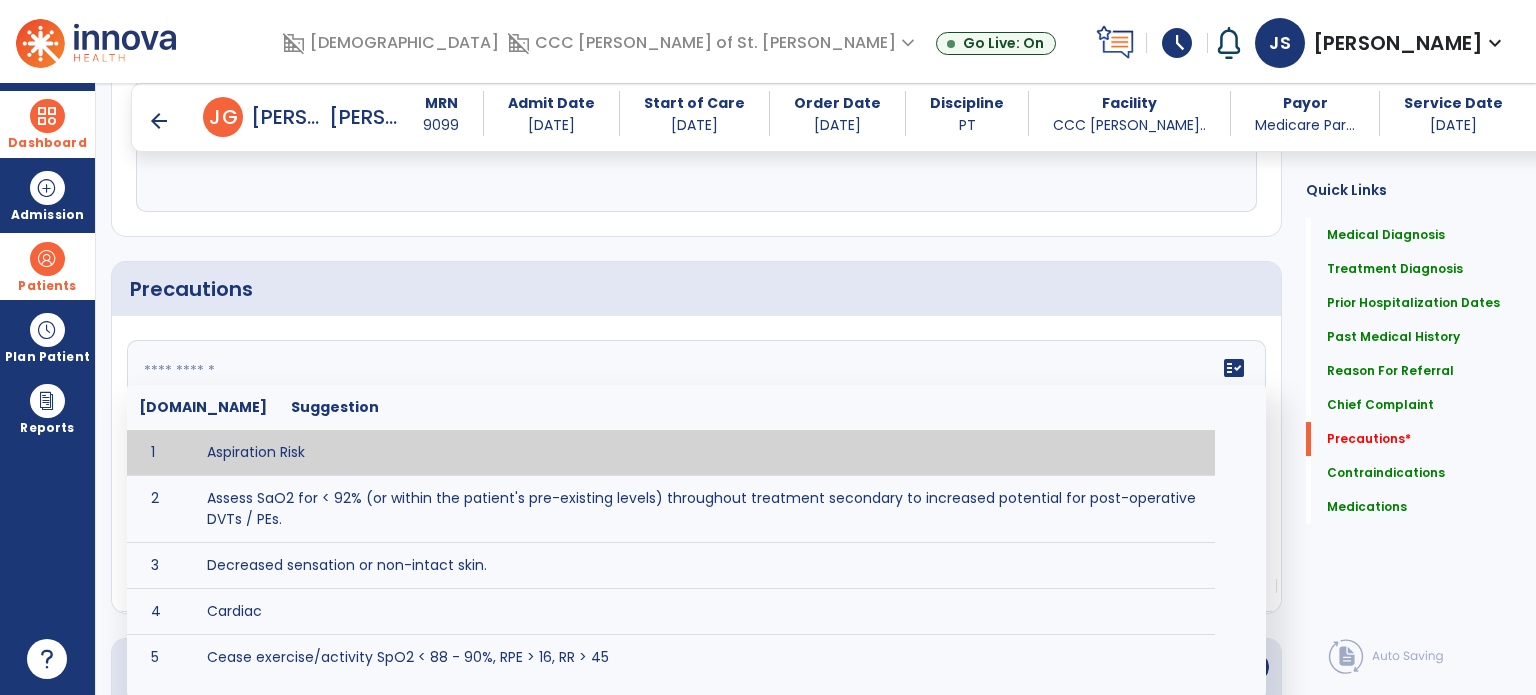 scroll, scrollTop: 1491, scrollLeft: 0, axis: vertical 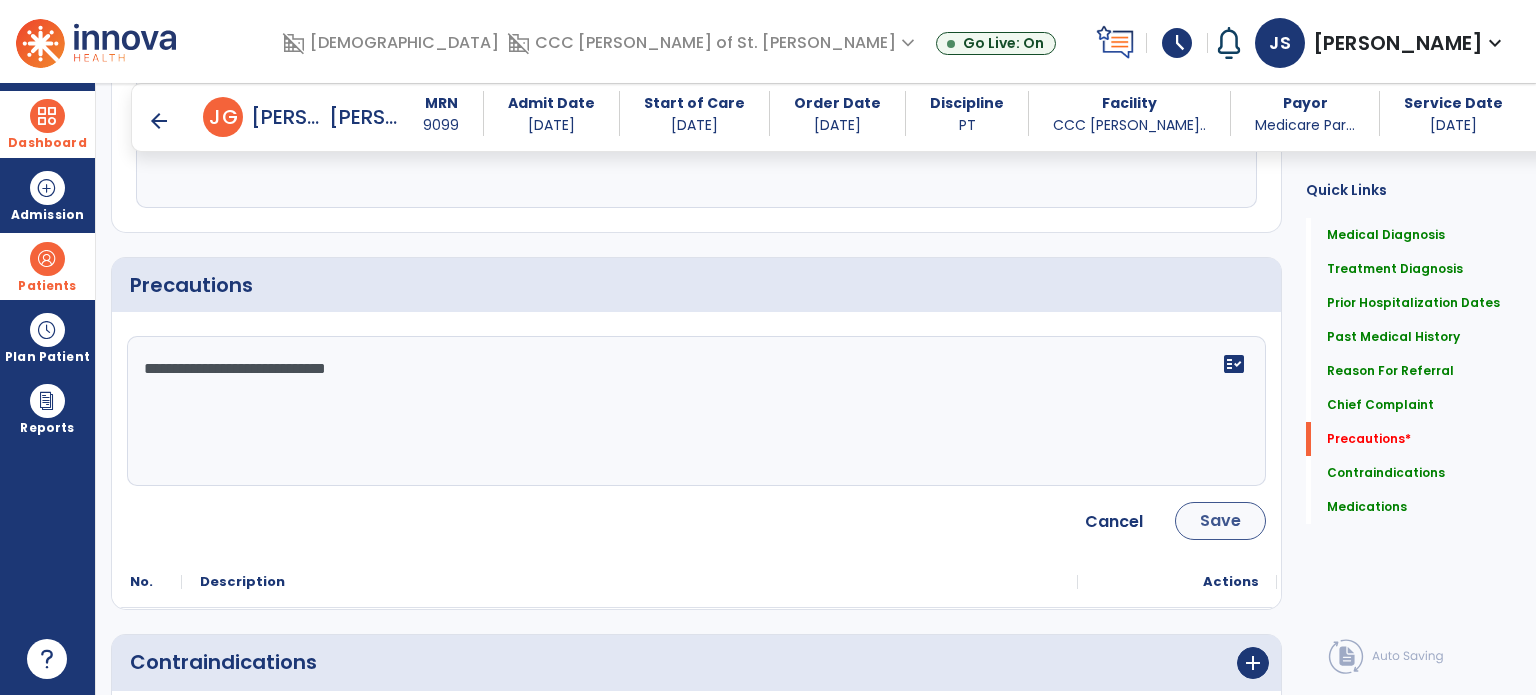 type on "**********" 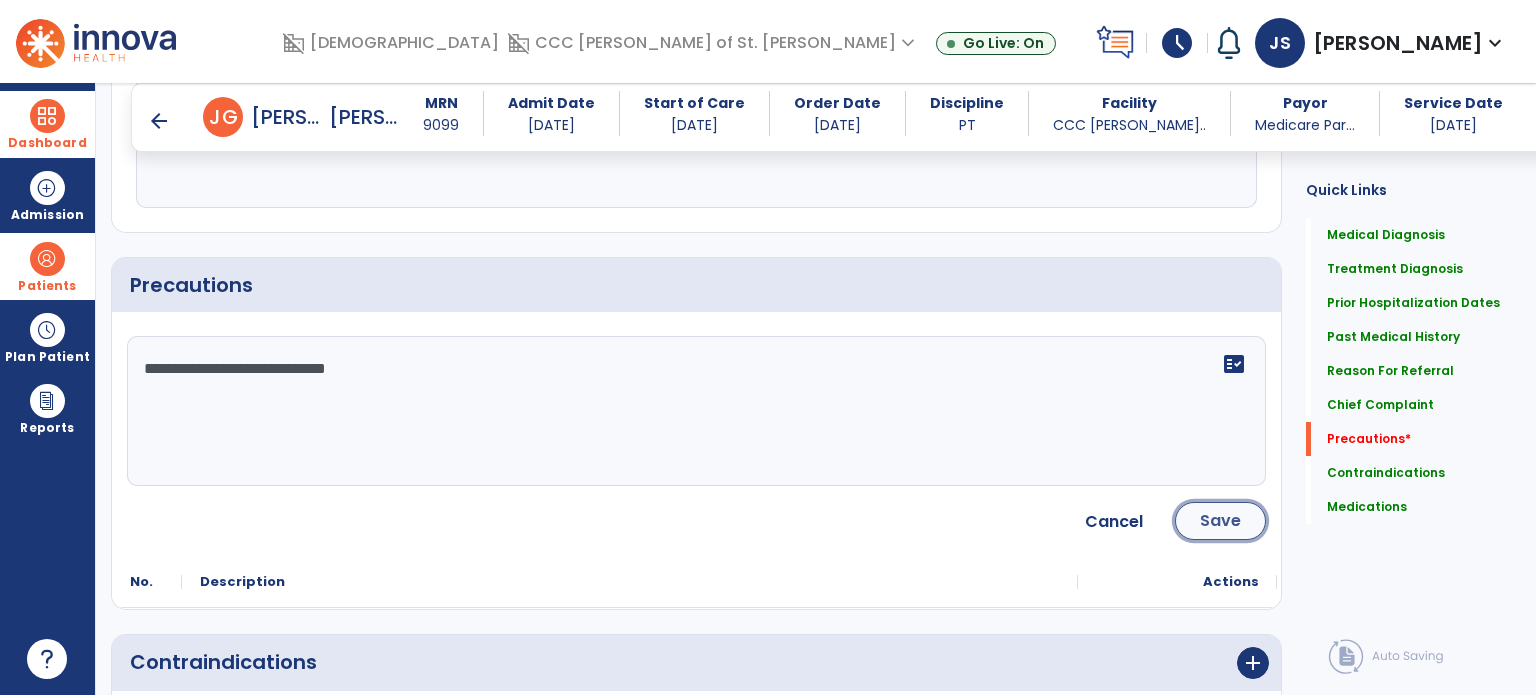 click on "Save" 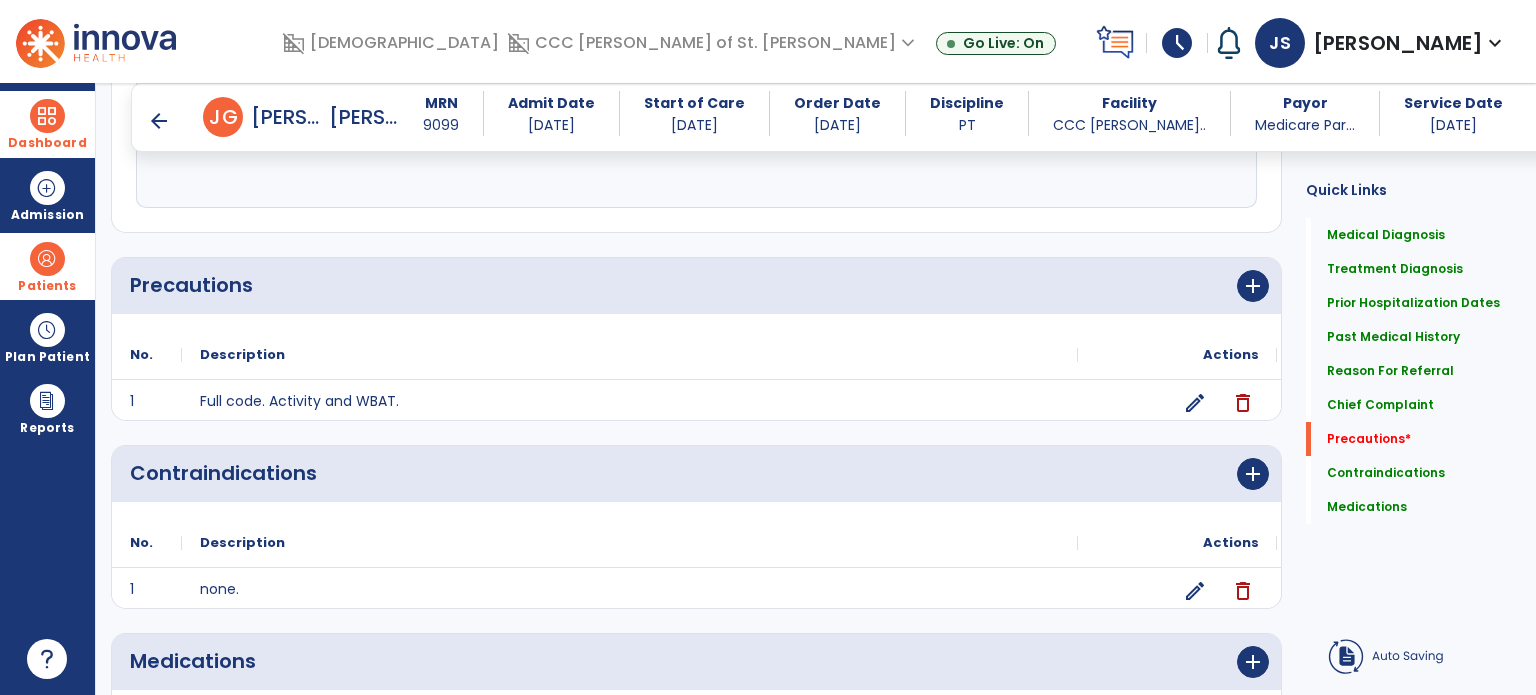 scroll, scrollTop: 1491, scrollLeft: 0, axis: vertical 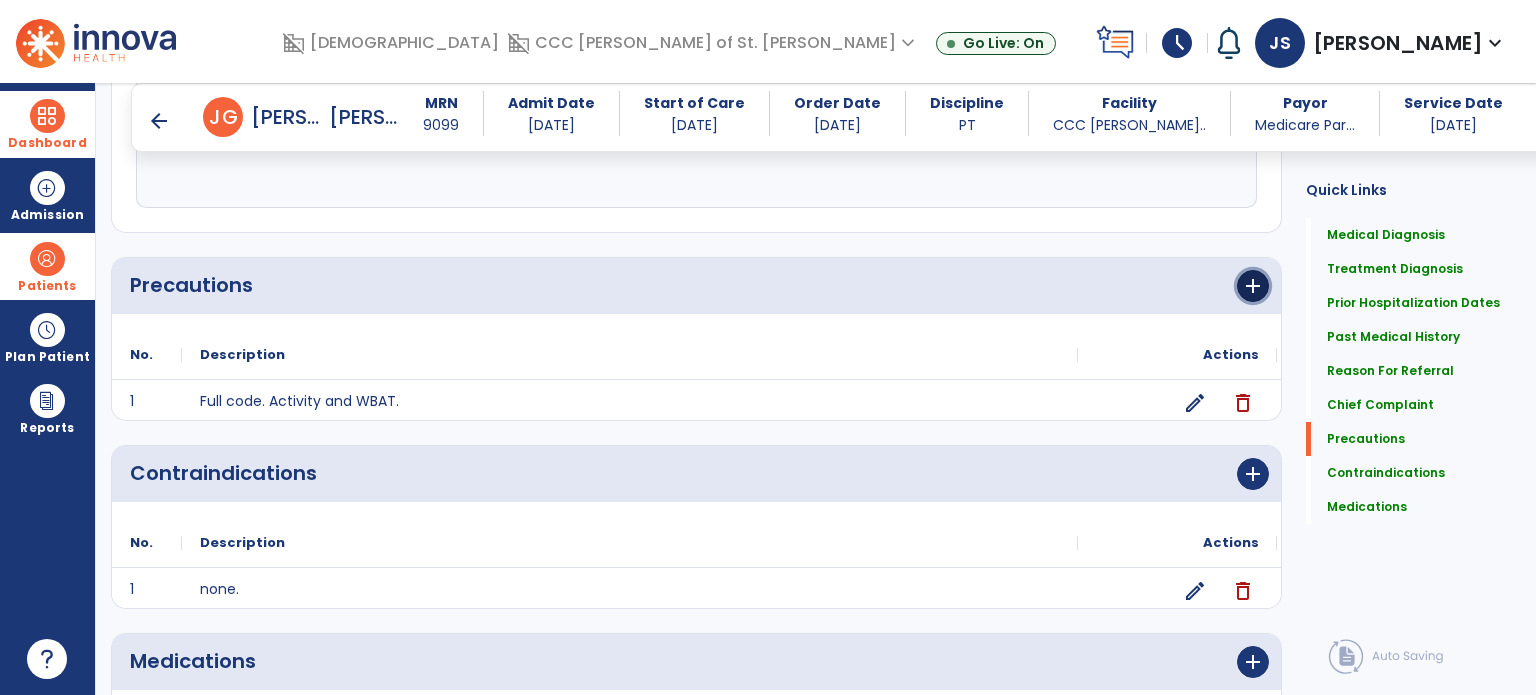click on "add" 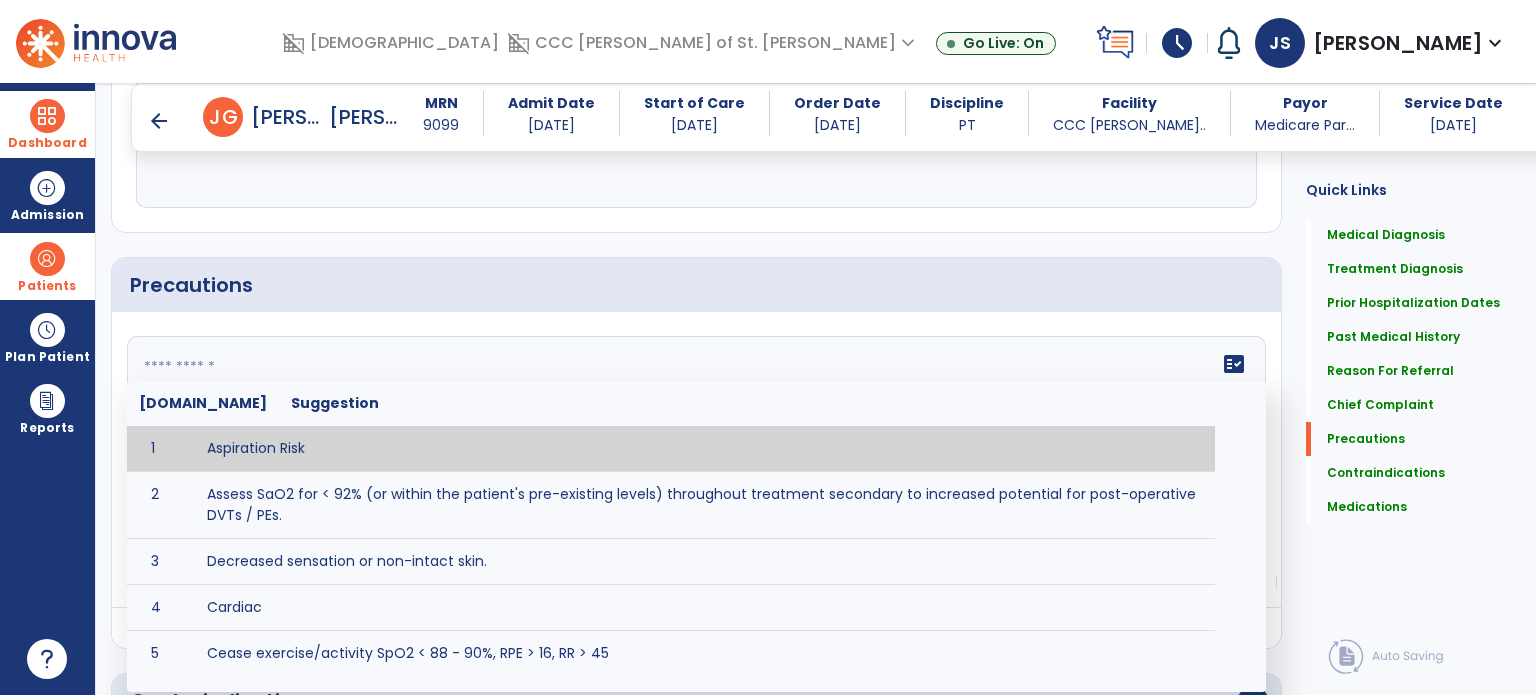 click on "fact_check  [DOMAIN_NAME] Suggestion 1 Aspiration Risk 2 Assess SaO2 for < 92% (or within the patient's pre-existing levels) throughout treatment secondary to increased potential for post-operative DVTs / PEs. 3 Decreased sensation or non-intact skin. 4 Cardiac 5 Cease exercise/activity SpO2 < 88 - 90%, RPE > 16, RR > 45 6 Check for modified diet / oral intake restrictions related to swallowing impairments. Consult ST as appropriate. 7 Check INR lab results prior to activity if patient on [MEDICAL_DATA]. 8 Closely monitor anxiety or stress due to increased SOB/dyspnea and cease activity/exercise until patient is able to control this response 9 Code Status:  10 Confirm surgical approach and discoloration or other precautions. 11 Confirm surgical procedure and specific precautions based on procedure (e.g., no twisting/bending/lifting, need for post-op brace, limiting time in sitting, etc.). 12 Confirm [MEDICAL_DATA] status as defined by the surgeon. 13 14 Precautions for exercise include:  15 [MEDICAL_DATA] 16 17 18 19 20" 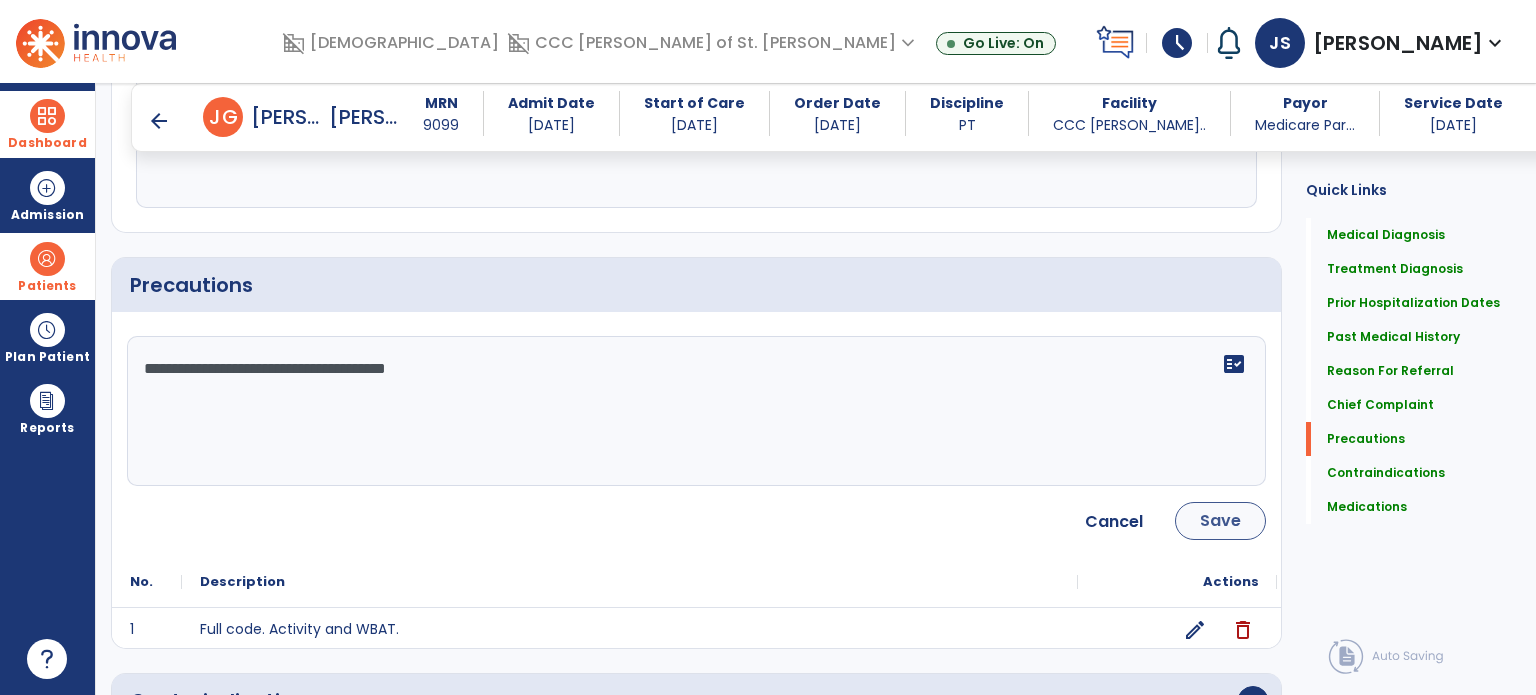 type on "**********" 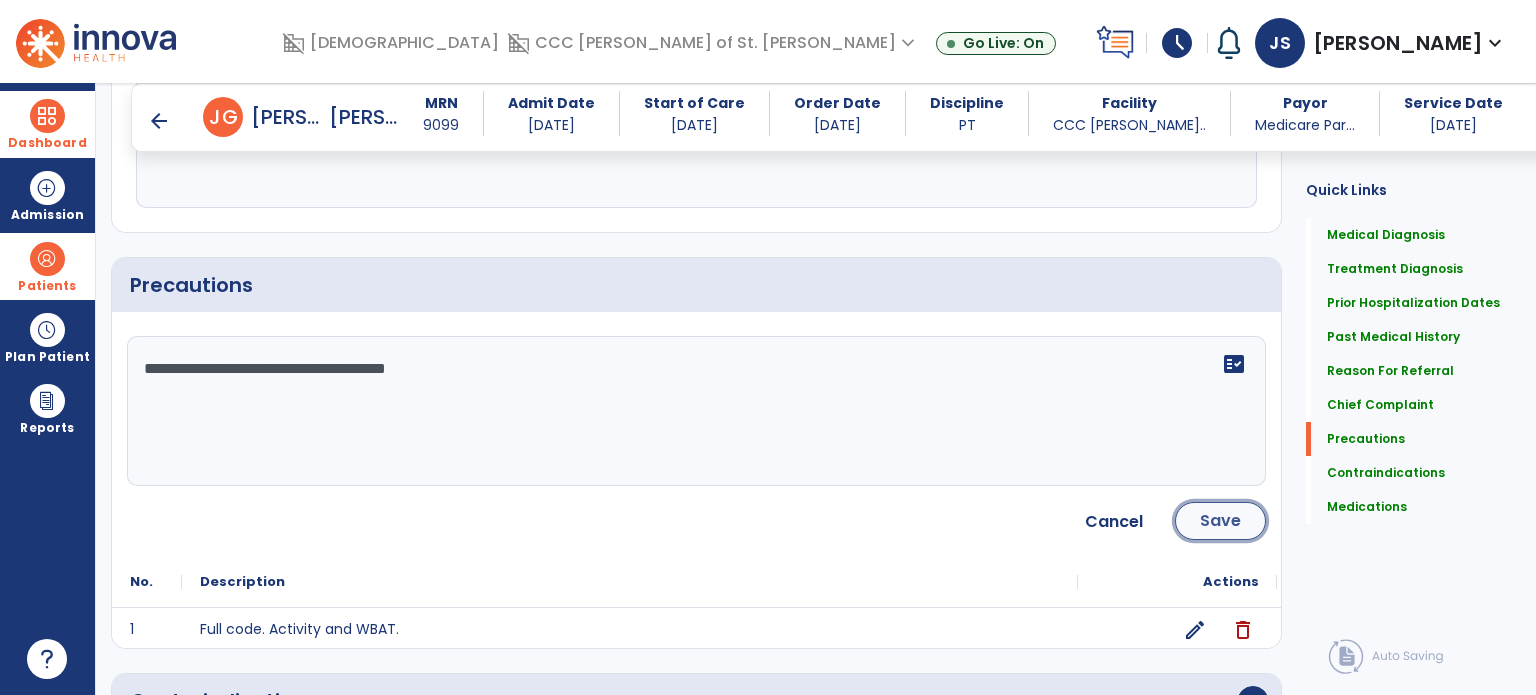 click on "Save" 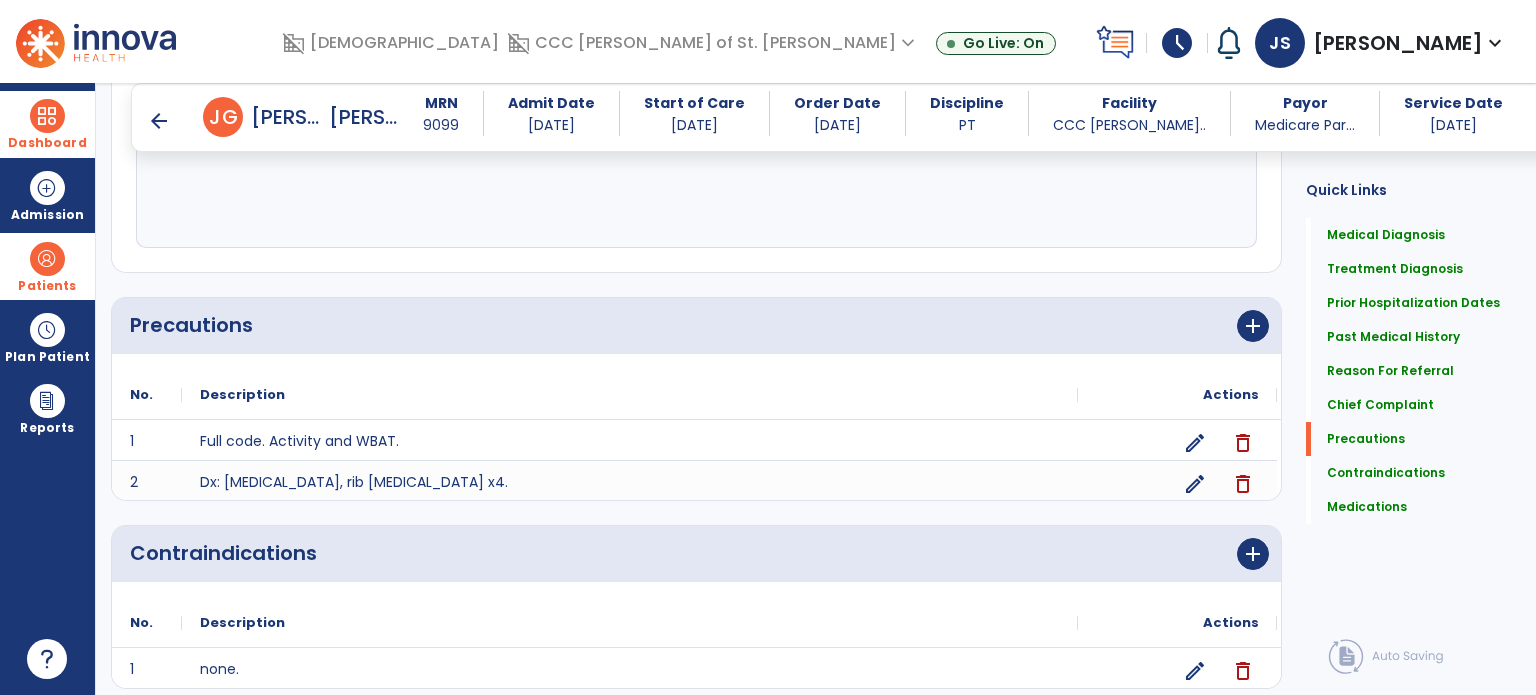 scroll, scrollTop: 1491, scrollLeft: 0, axis: vertical 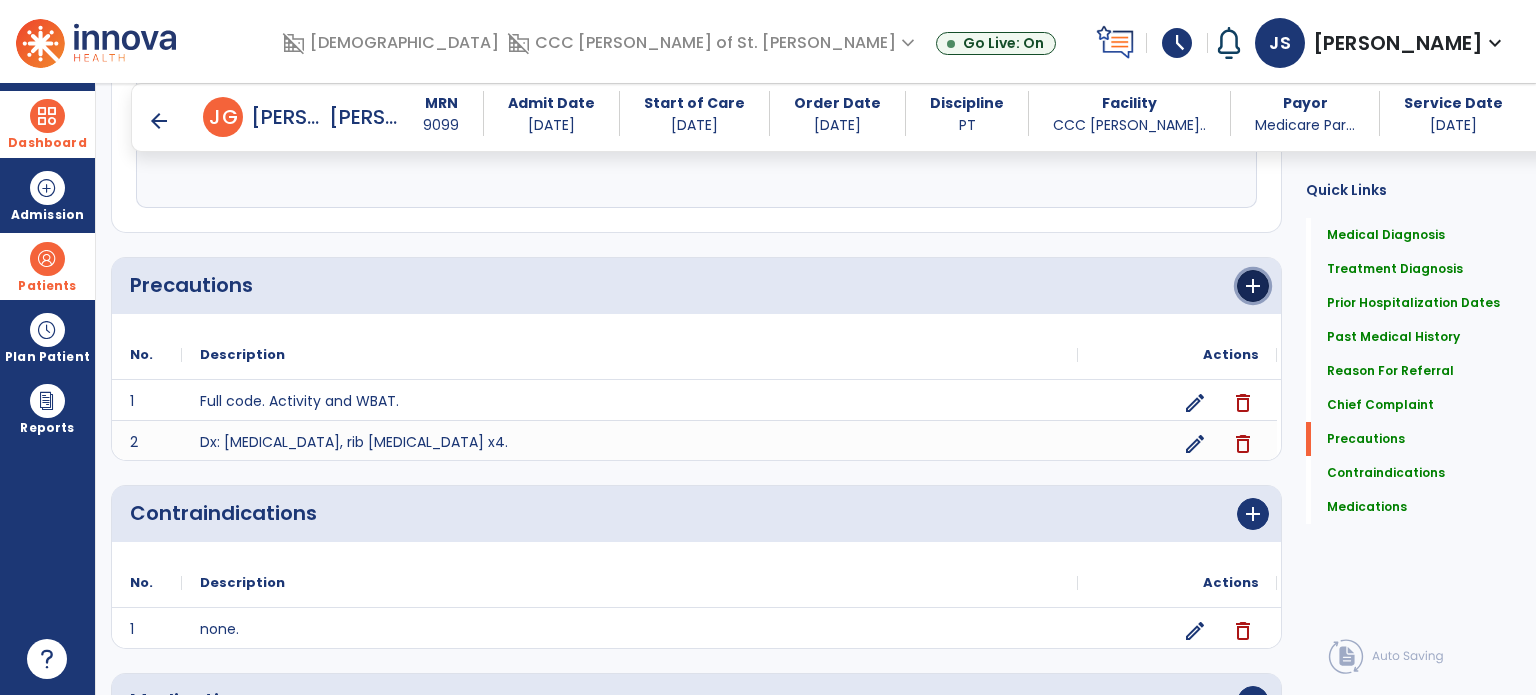 click on "add" 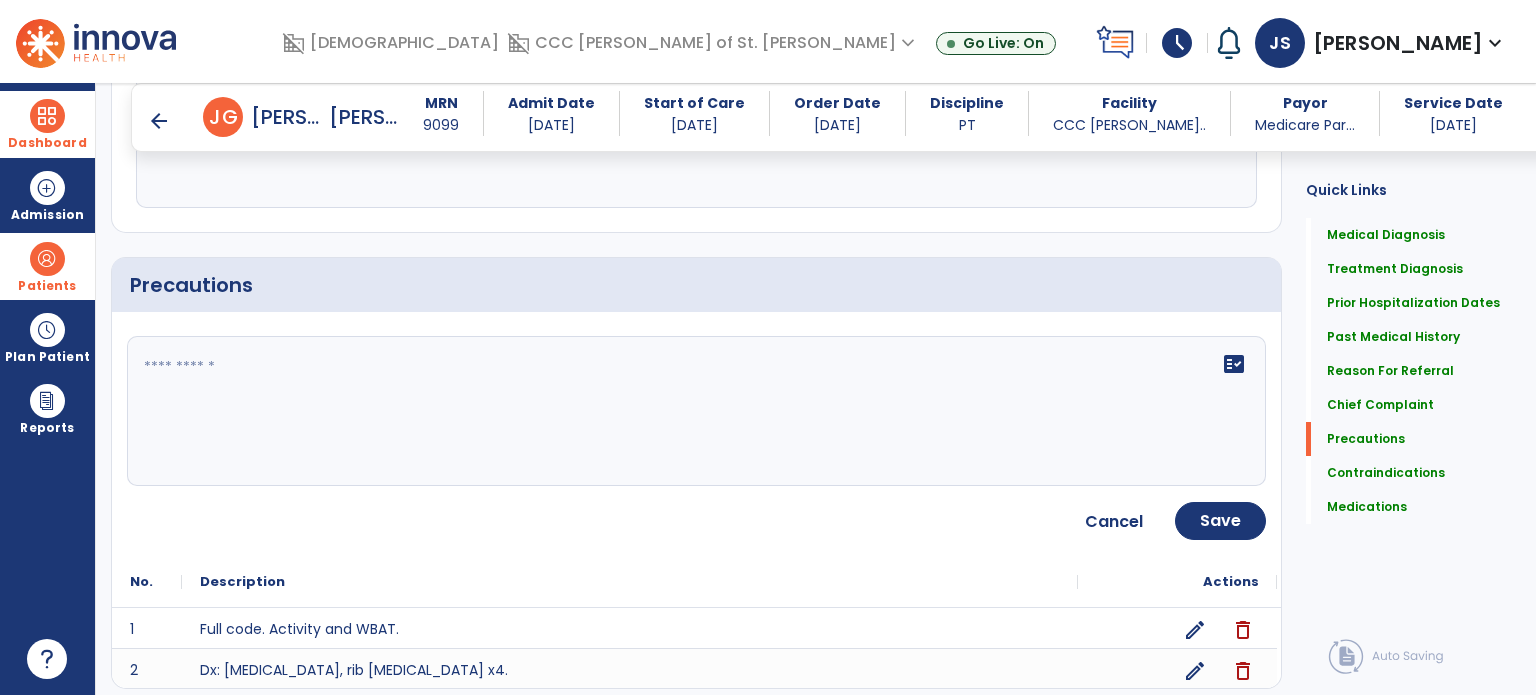 click on "fact_check" 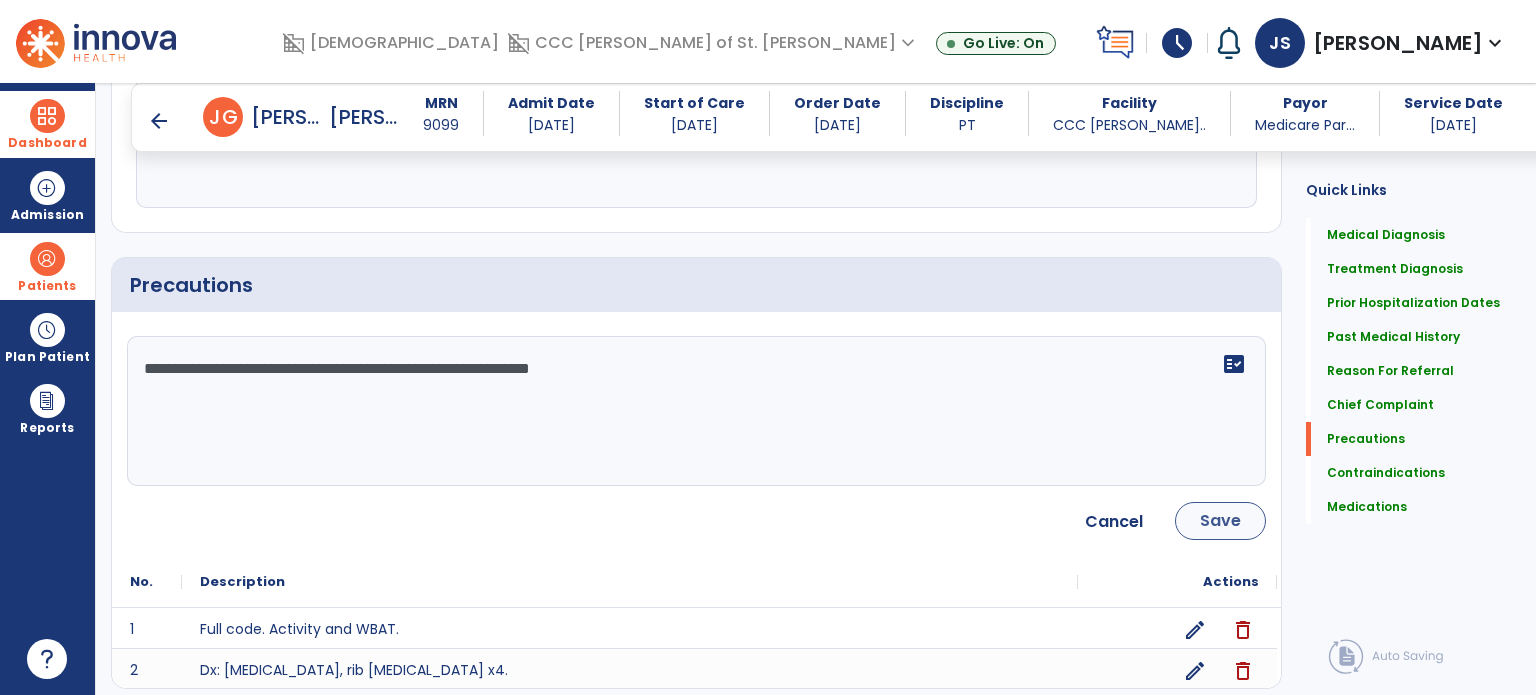 type on "**********" 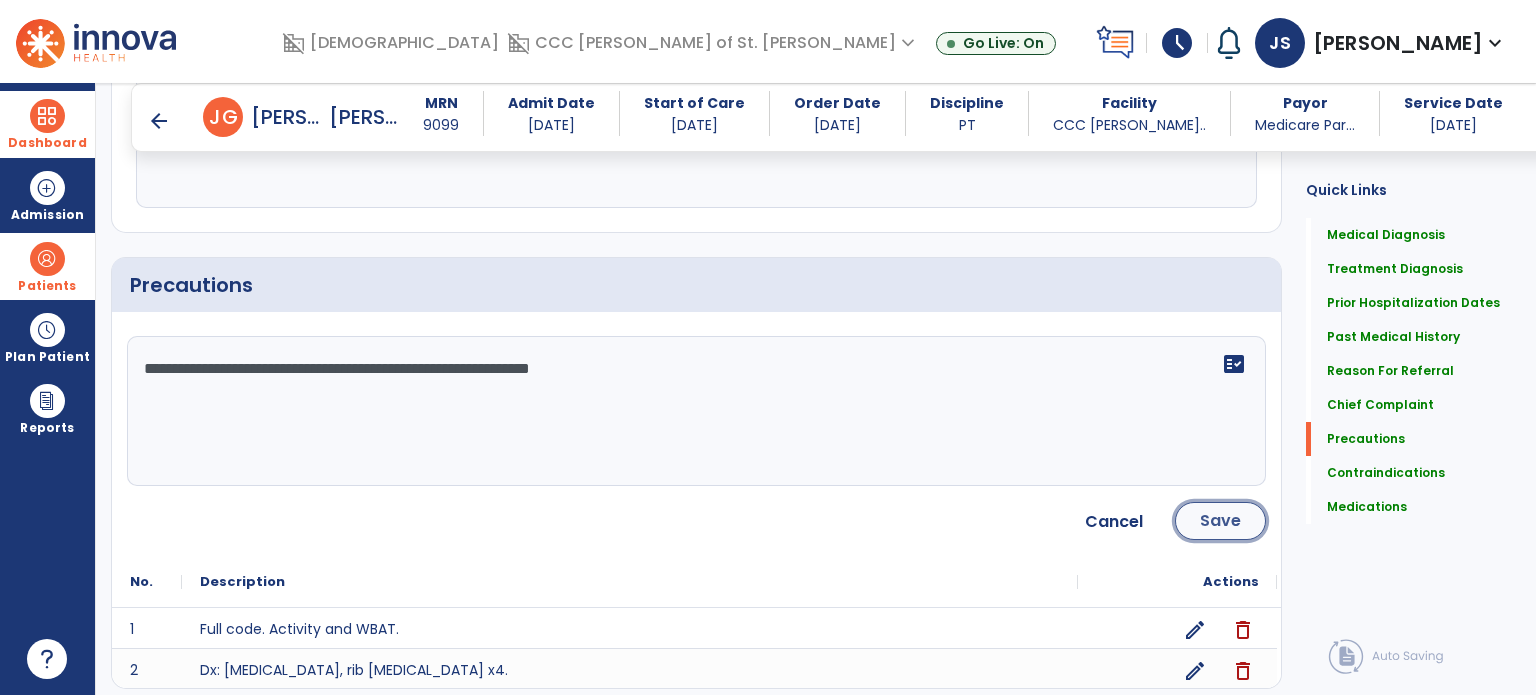 click on "Save" 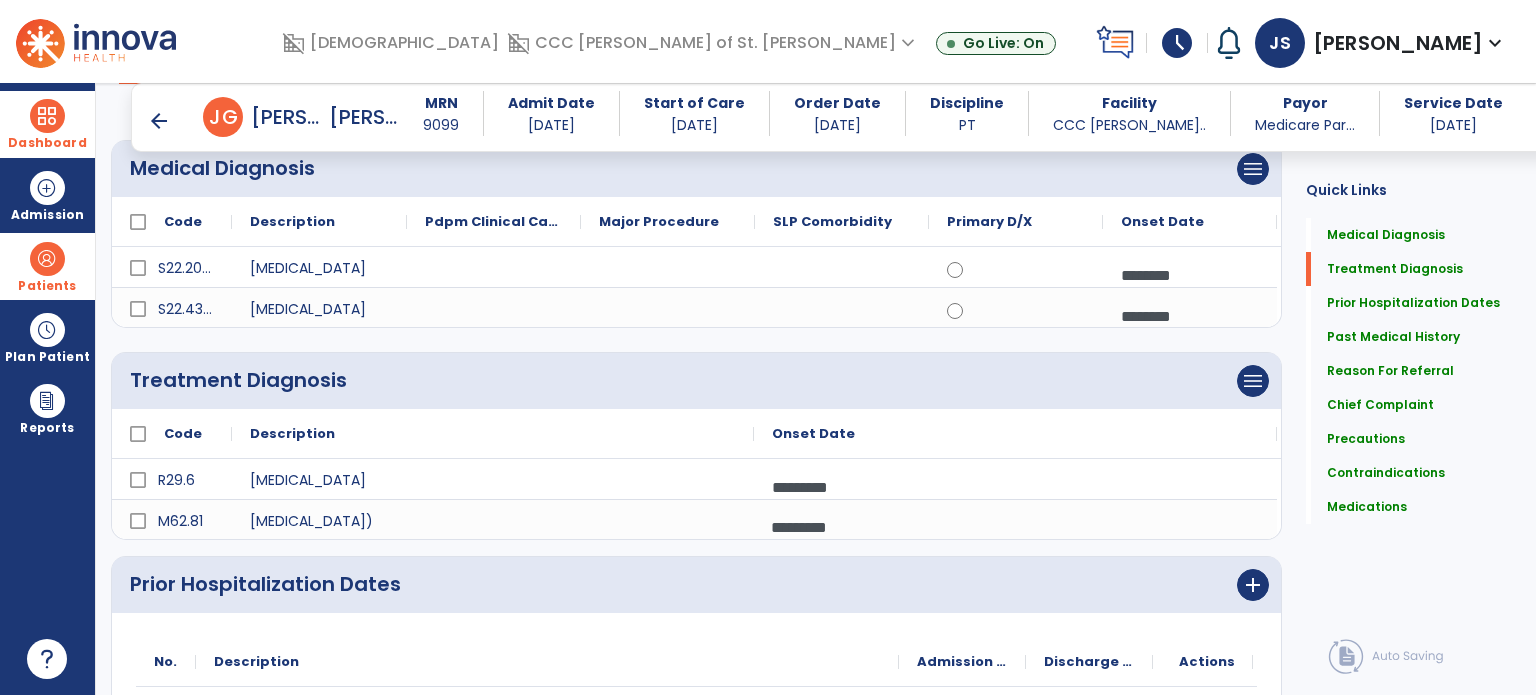 scroll, scrollTop: 0, scrollLeft: 0, axis: both 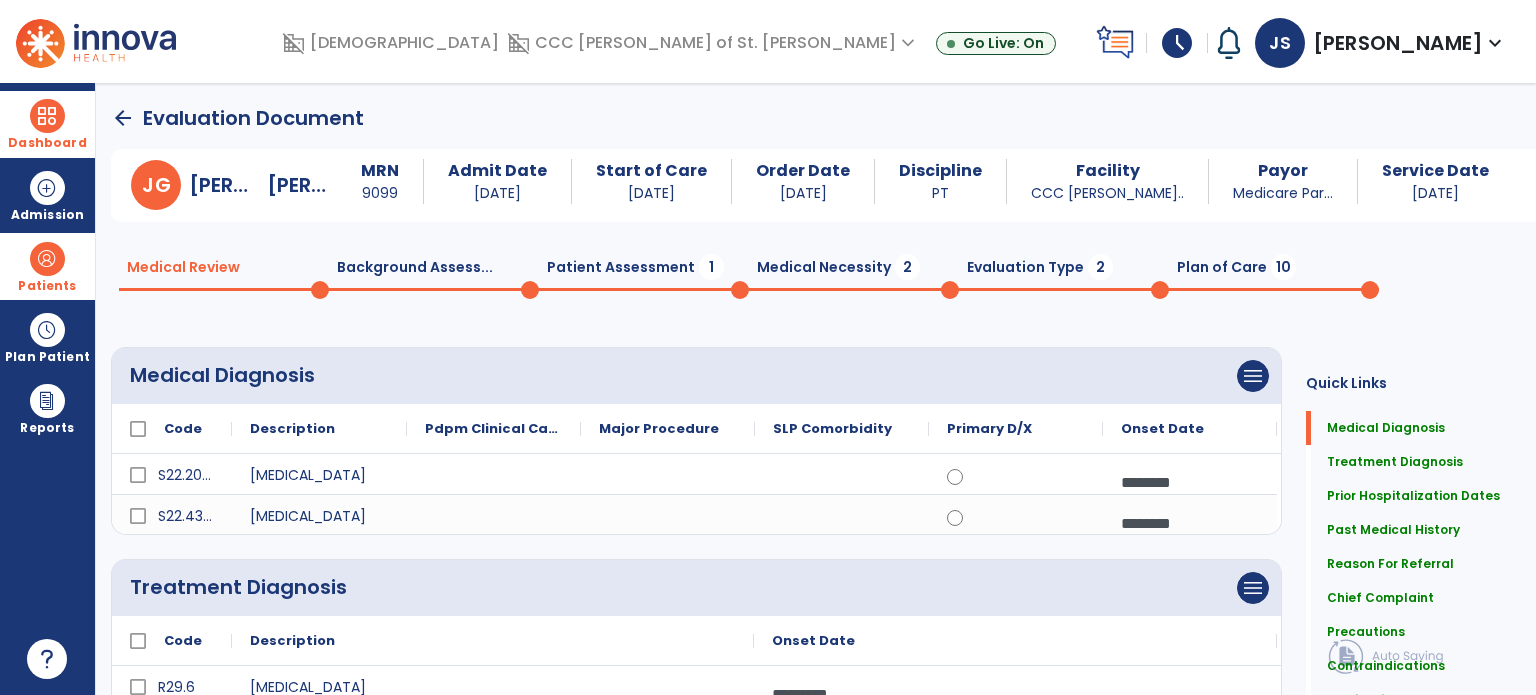 click on "Patient Assessment  1" 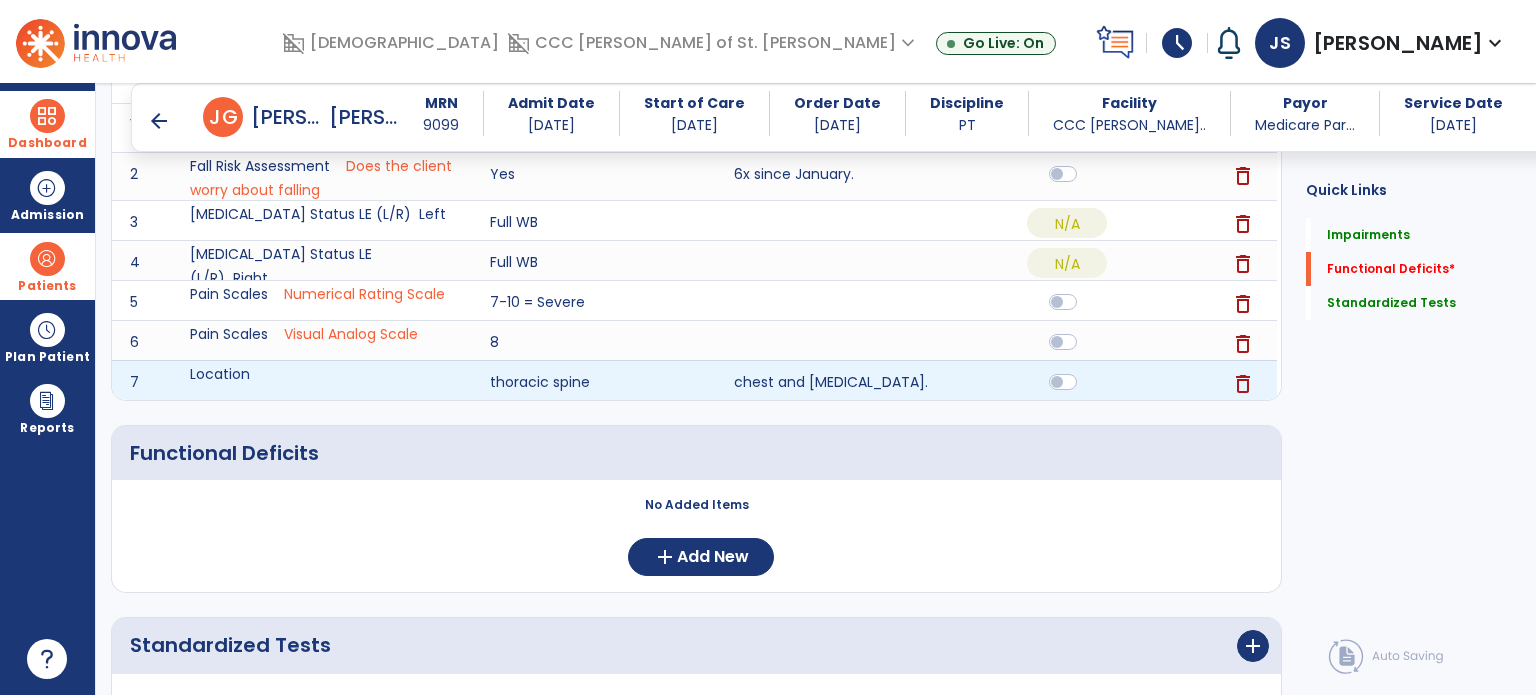 scroll, scrollTop: 446, scrollLeft: 0, axis: vertical 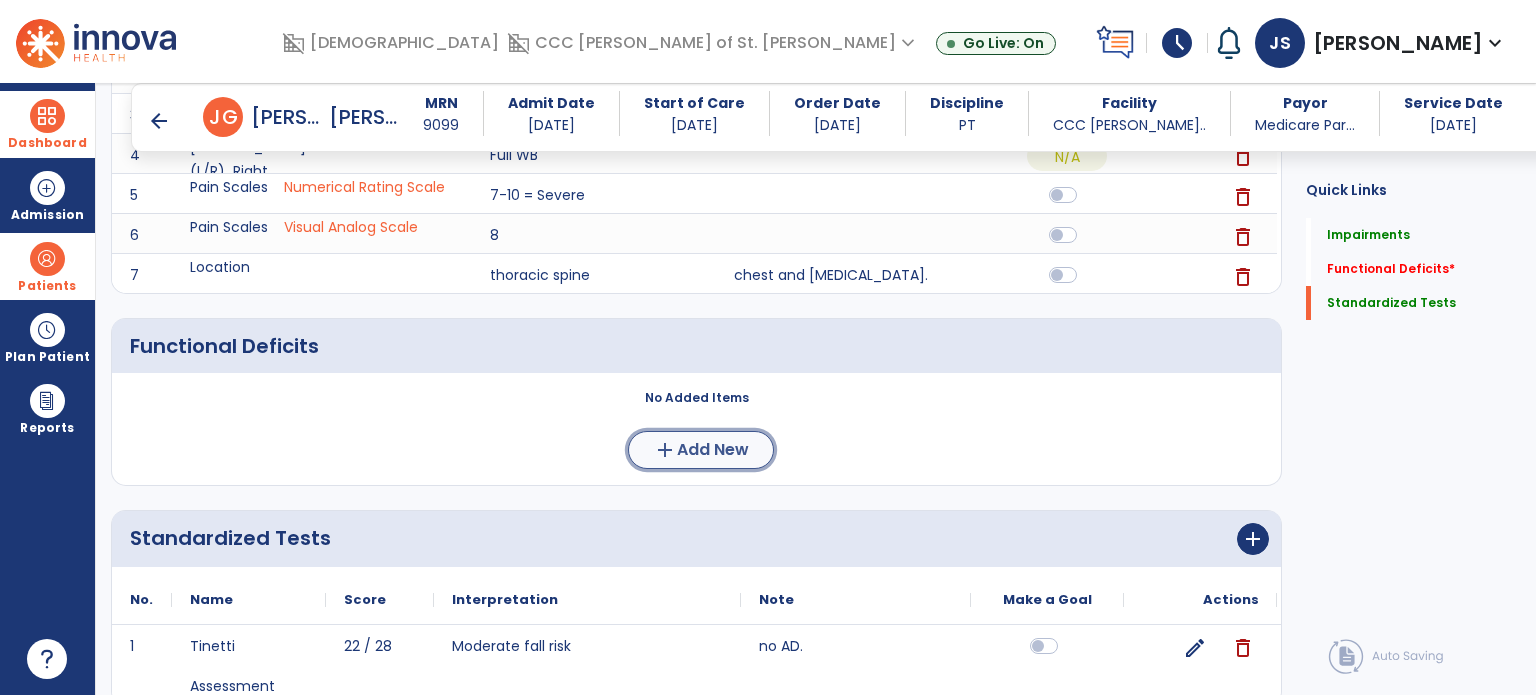 click on "add  Add New" 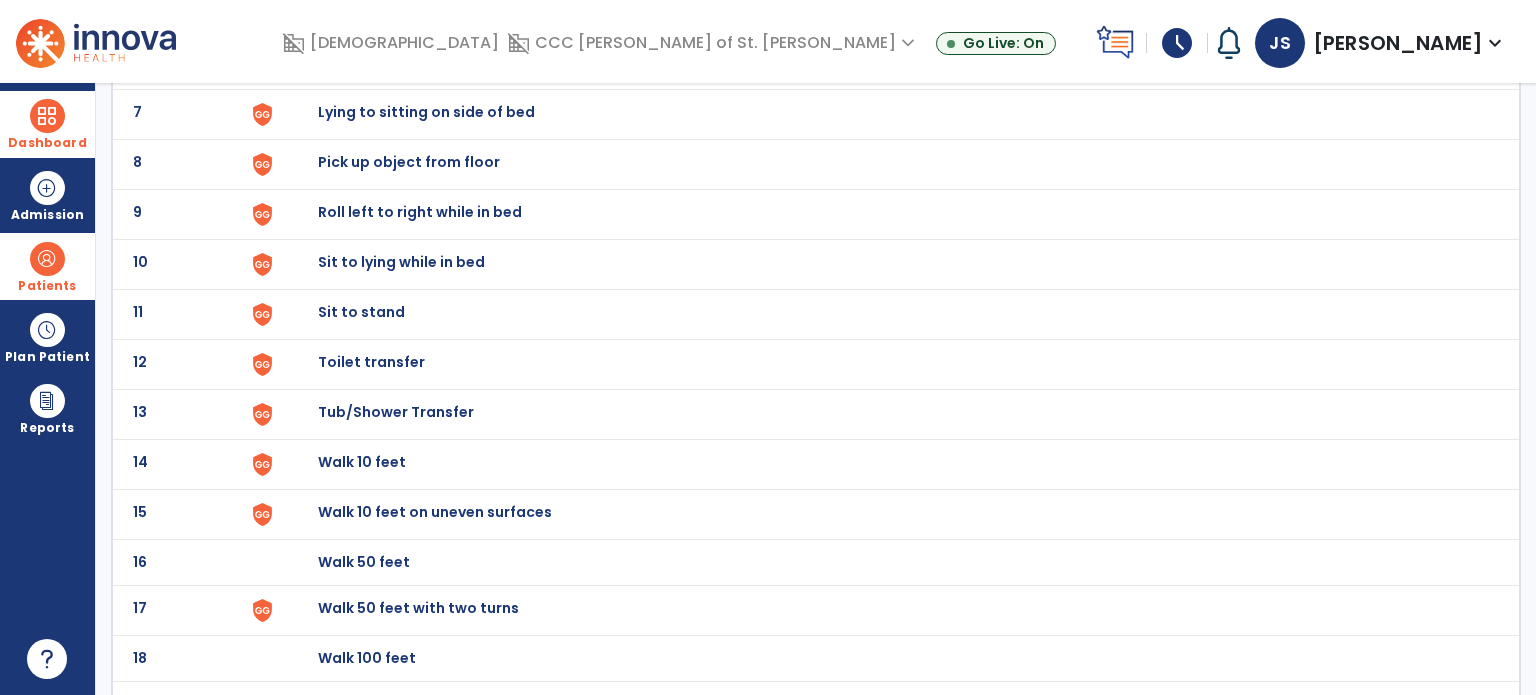 scroll, scrollTop: 0, scrollLeft: 0, axis: both 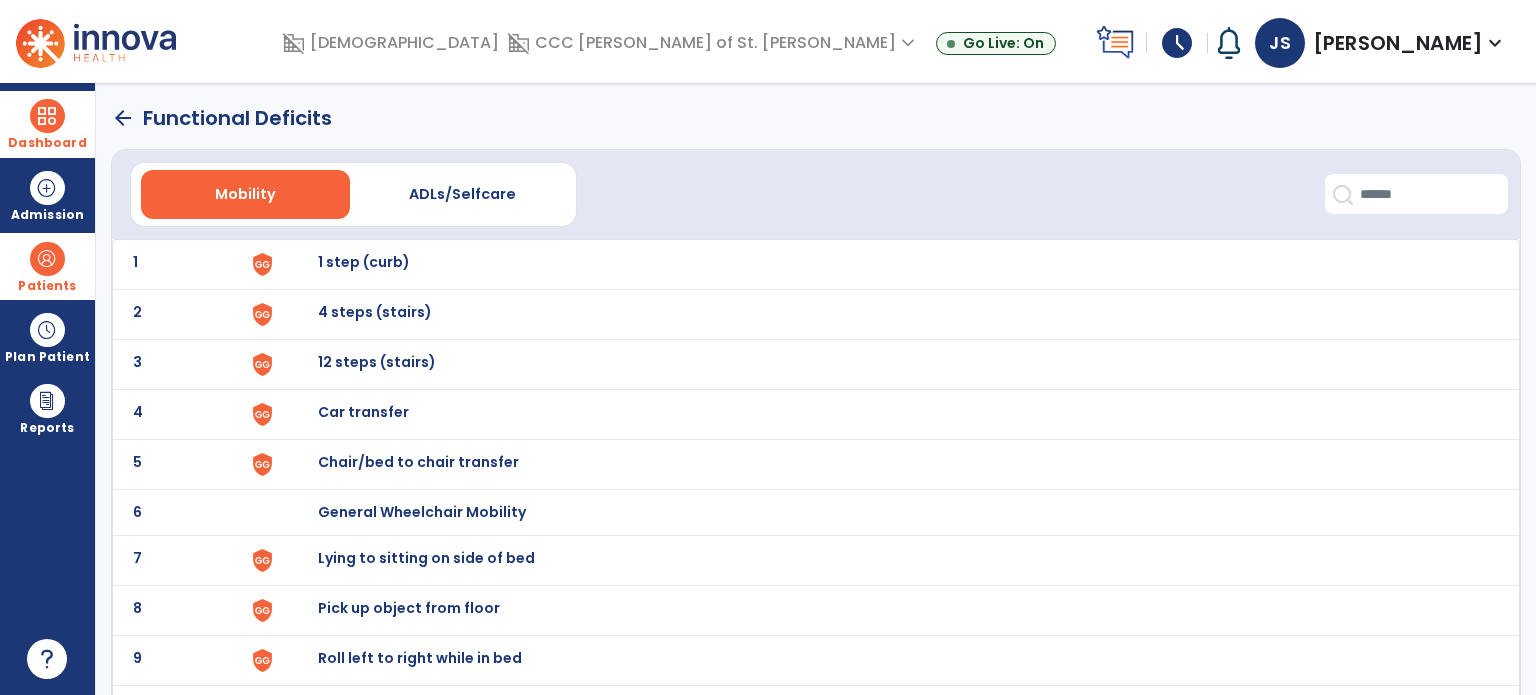 click on "1 step (curb)" at bounding box center (888, 264) 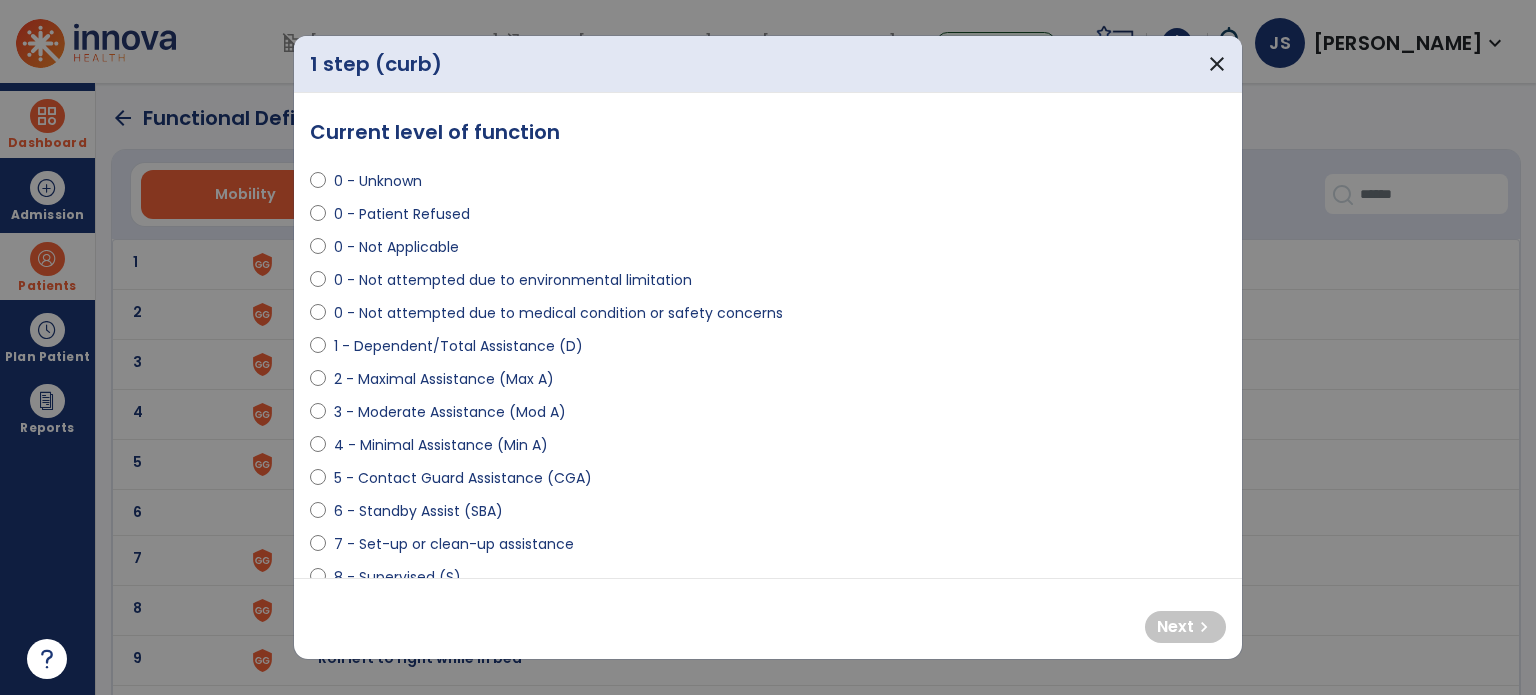 click on "6 - Standby Assist (SBA)" at bounding box center [418, 511] 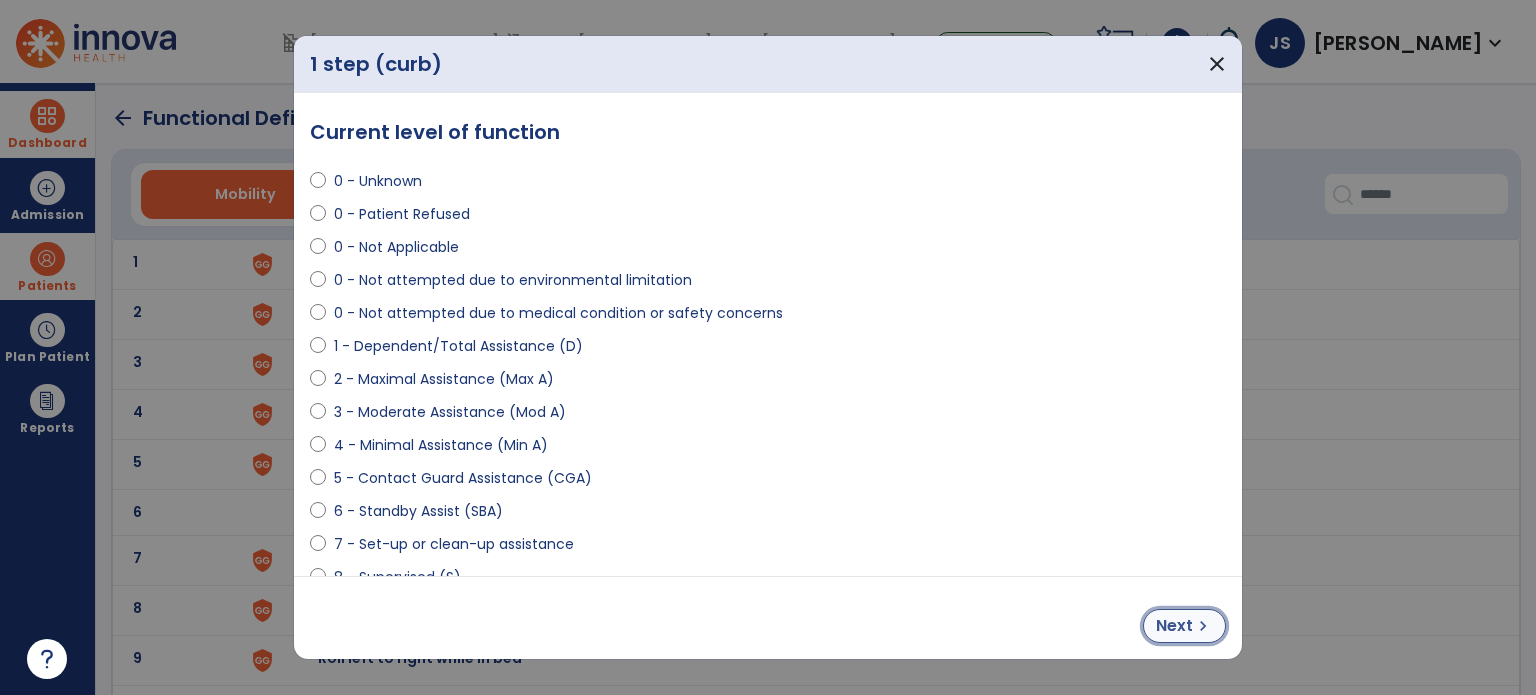 click on "Next" at bounding box center (1174, 626) 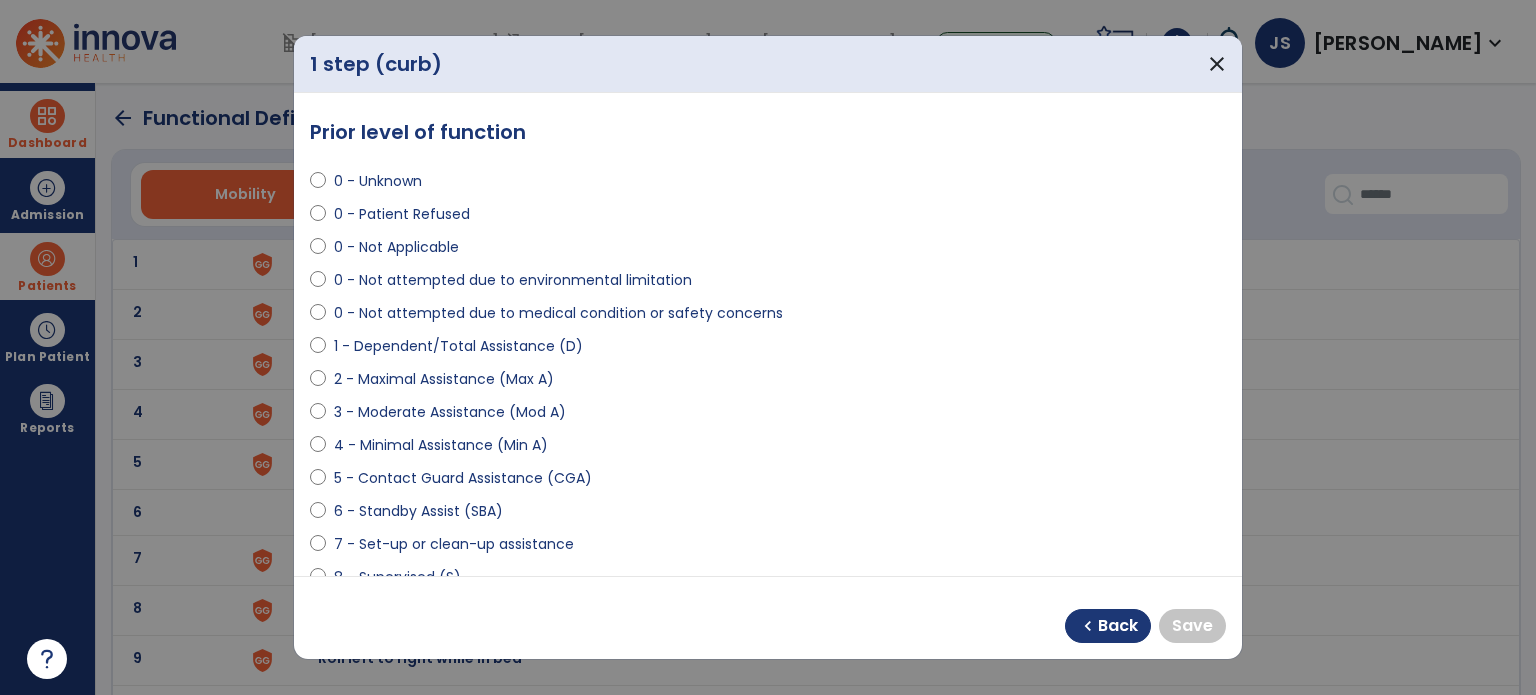 click on "6 - Standby Assist (SBA)" at bounding box center [418, 511] 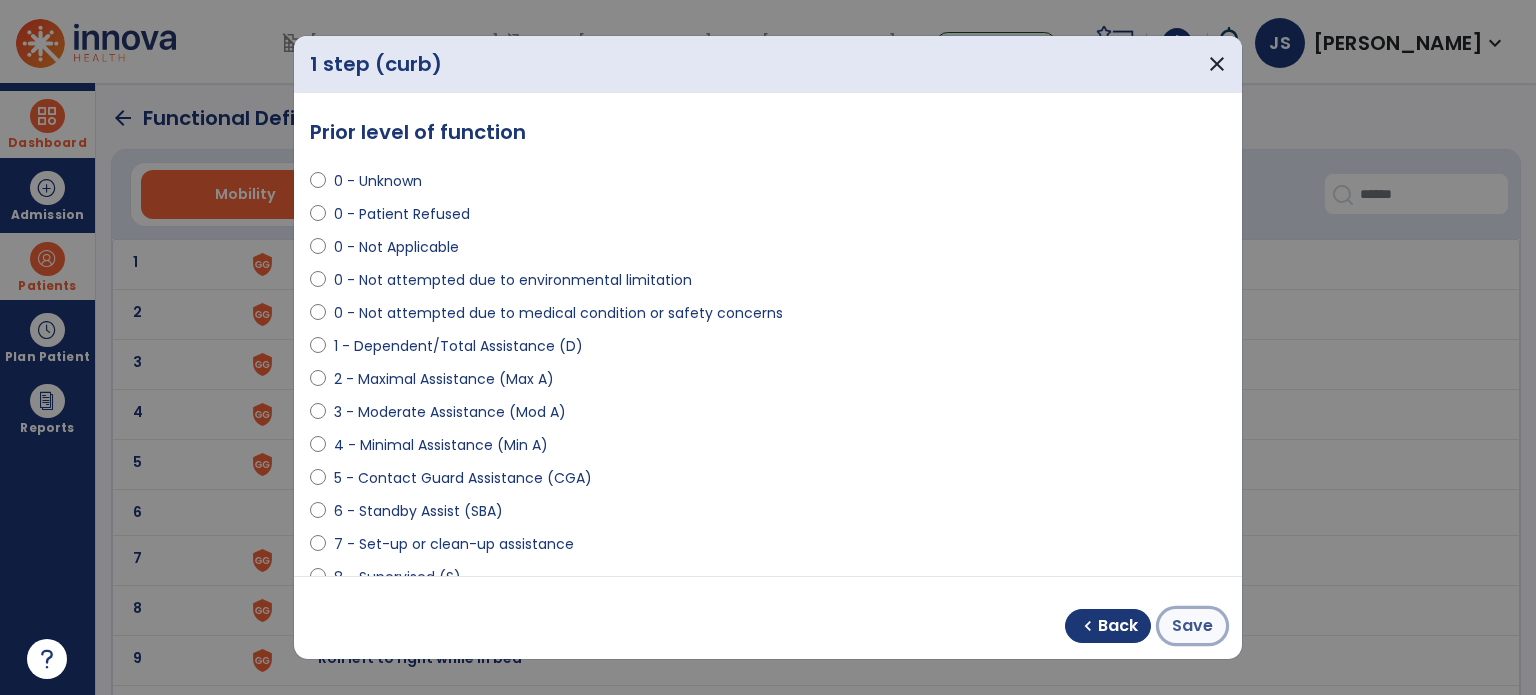 click on "Save" at bounding box center [1192, 626] 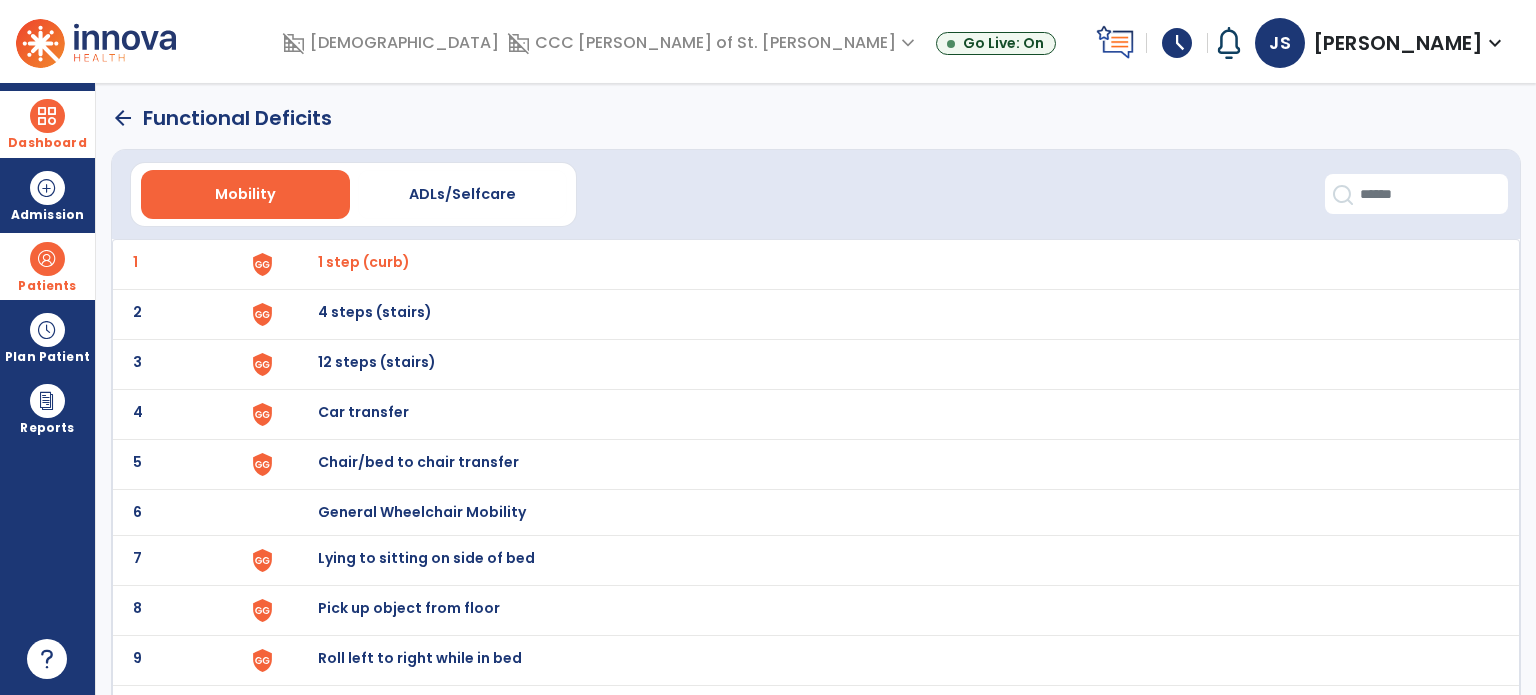 click on "4 steps (stairs)" at bounding box center (364, 262) 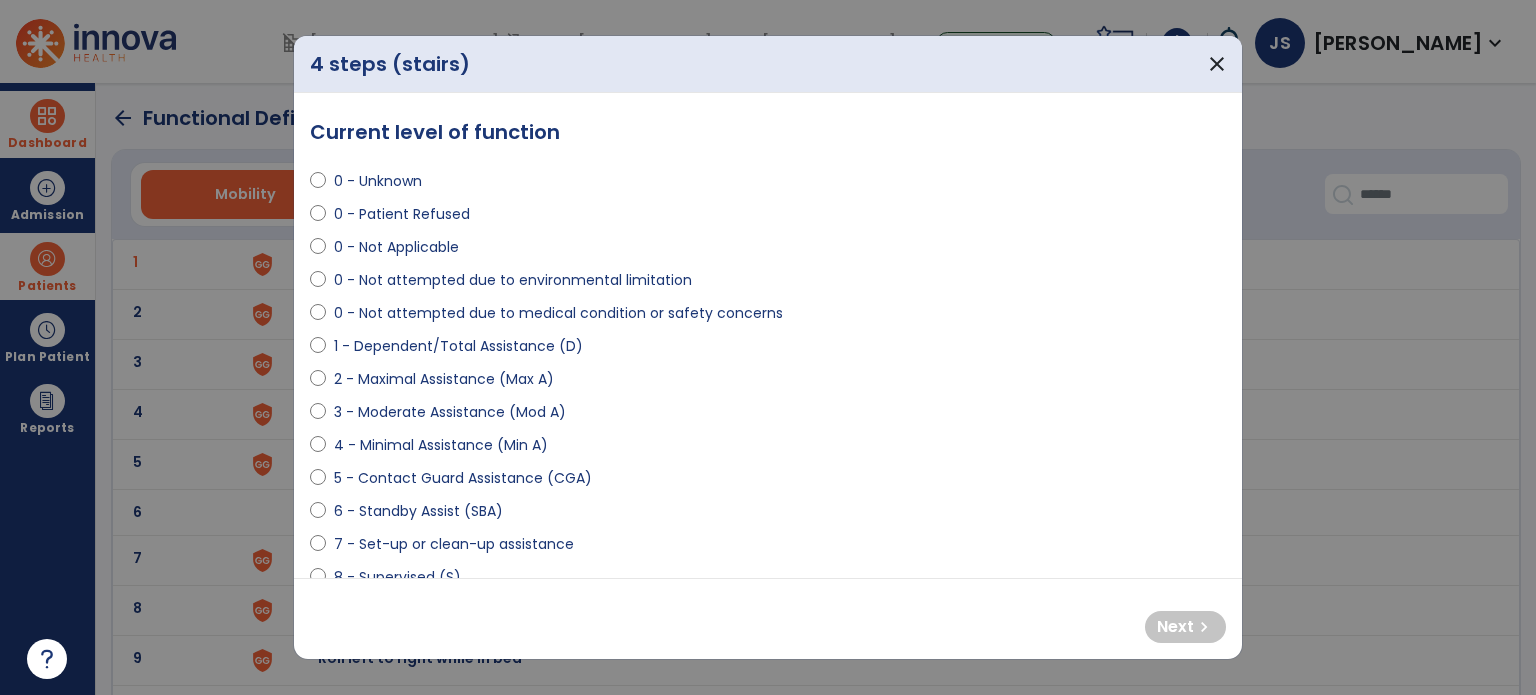 click on "6 - Standby Assist (SBA)" at bounding box center (418, 511) 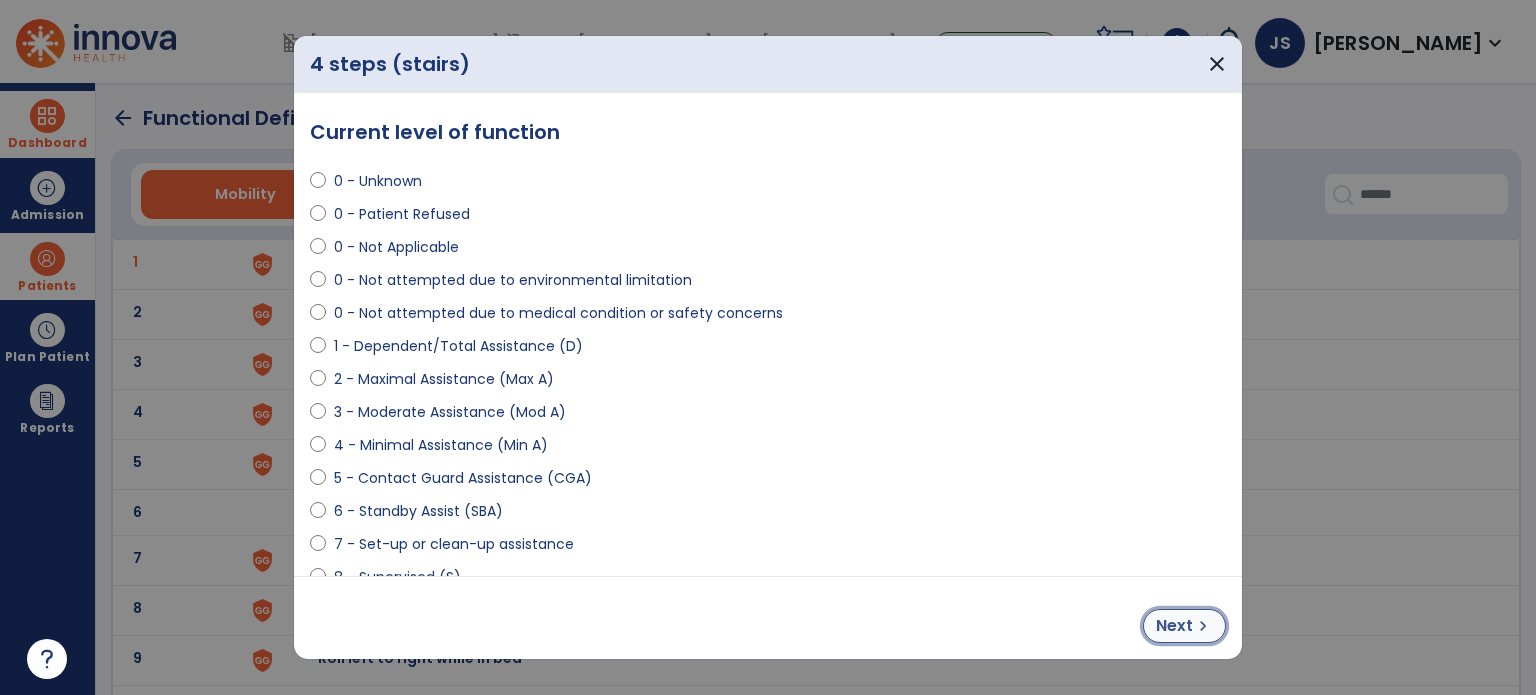 click on "Next" at bounding box center [1174, 626] 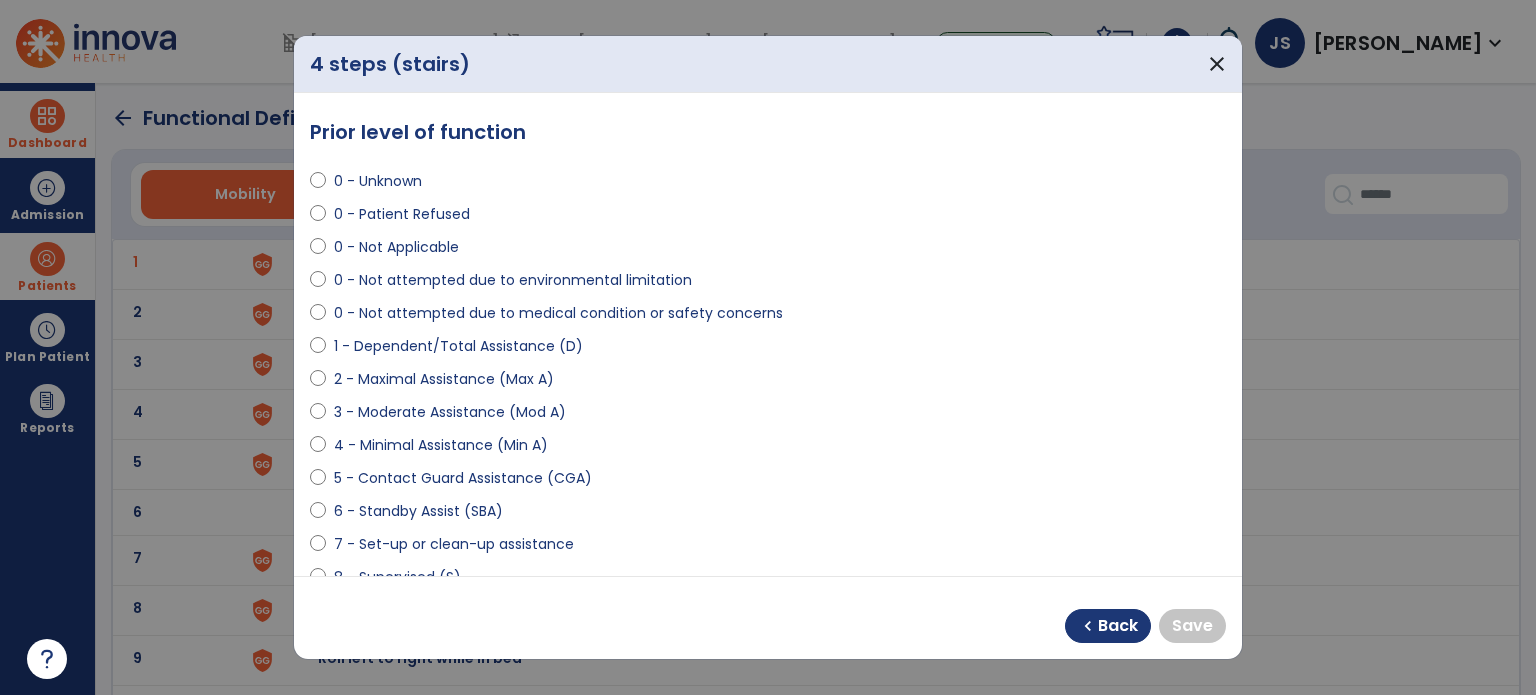 click on "6 - Standby Assist (SBA)" at bounding box center (418, 511) 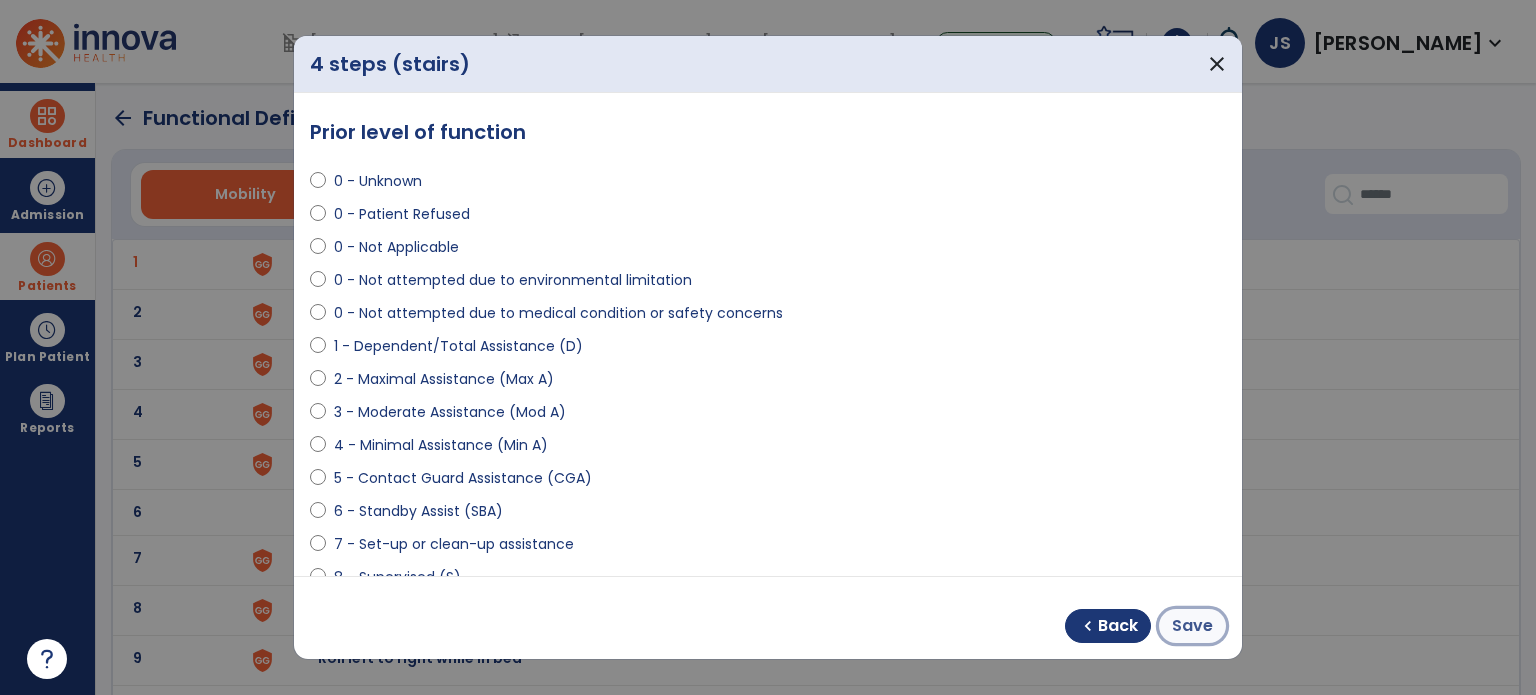 click on "Save" at bounding box center (1192, 626) 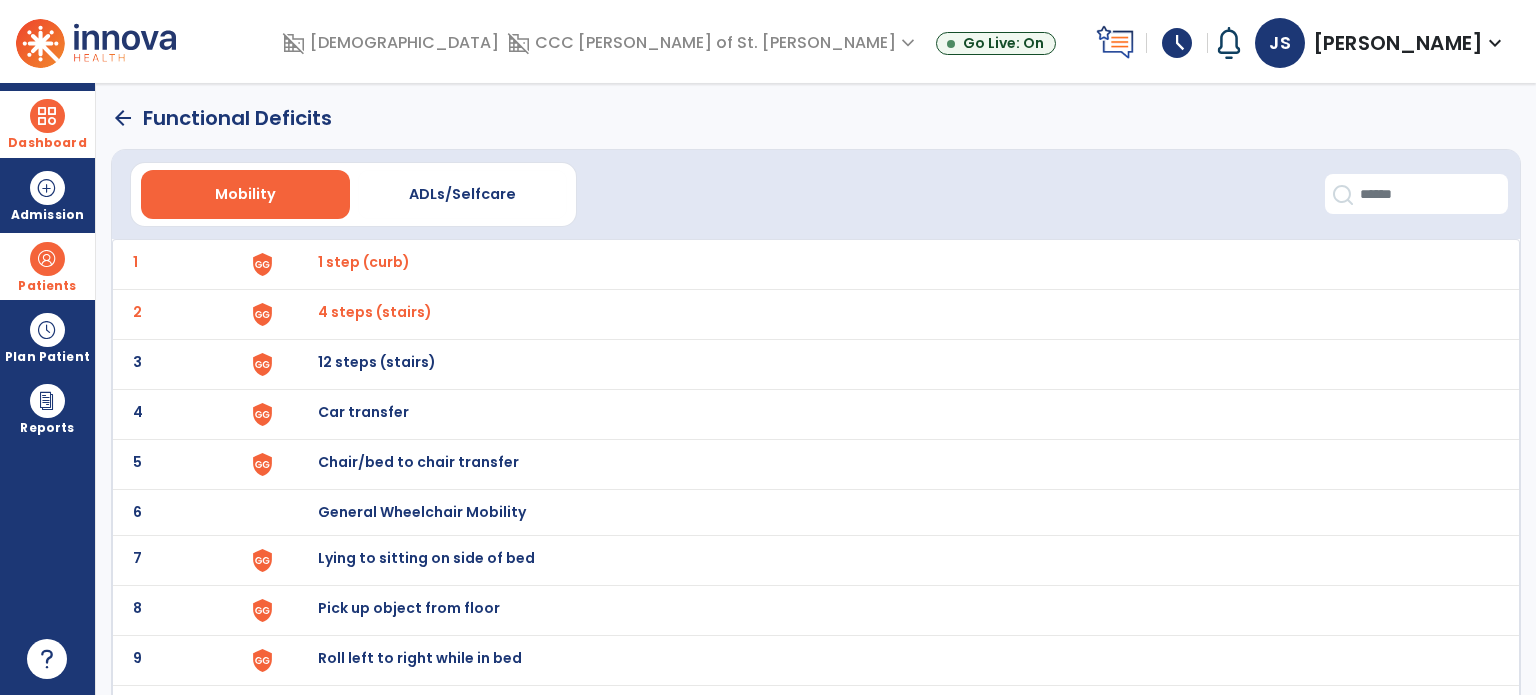 click on "12 steps (stairs)" at bounding box center [364, 262] 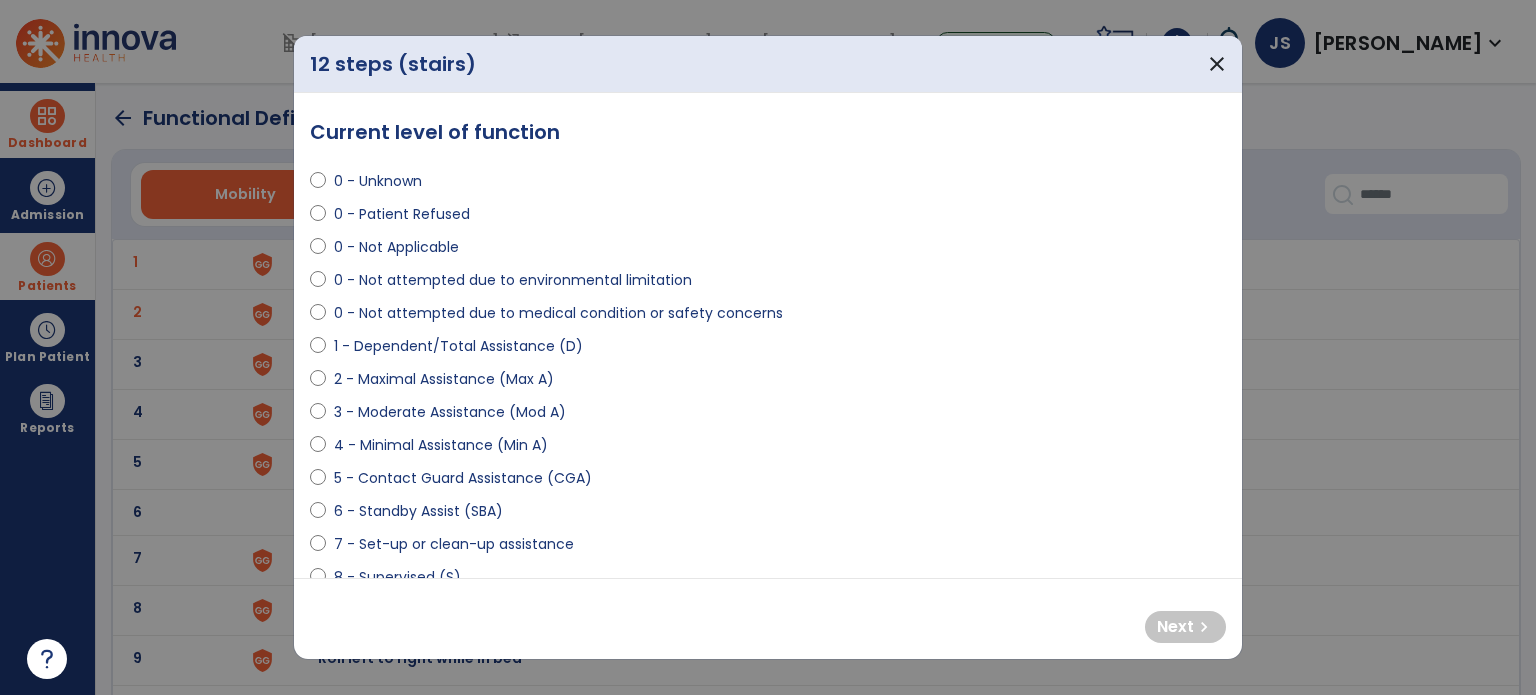 click on "6 - Standby Assist (SBA)" at bounding box center [418, 511] 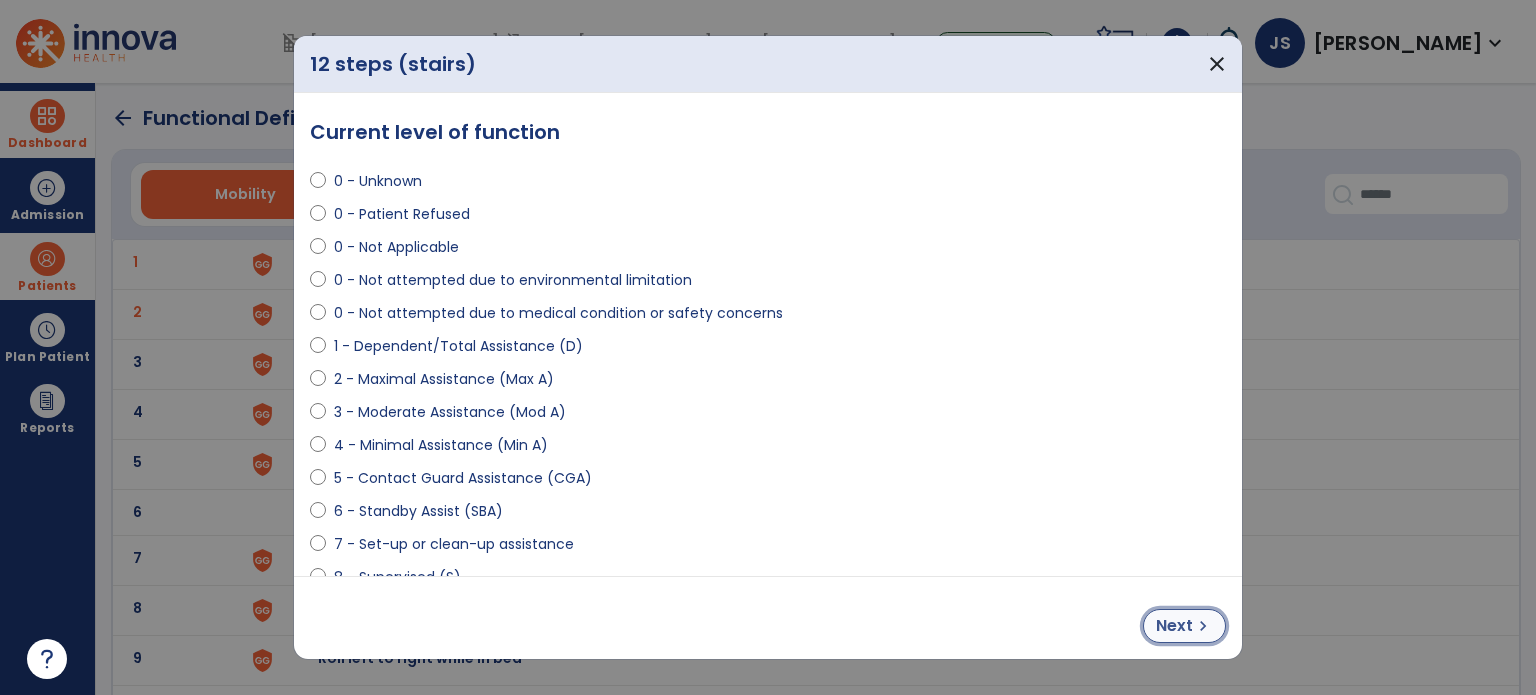 click on "Next" at bounding box center (1174, 626) 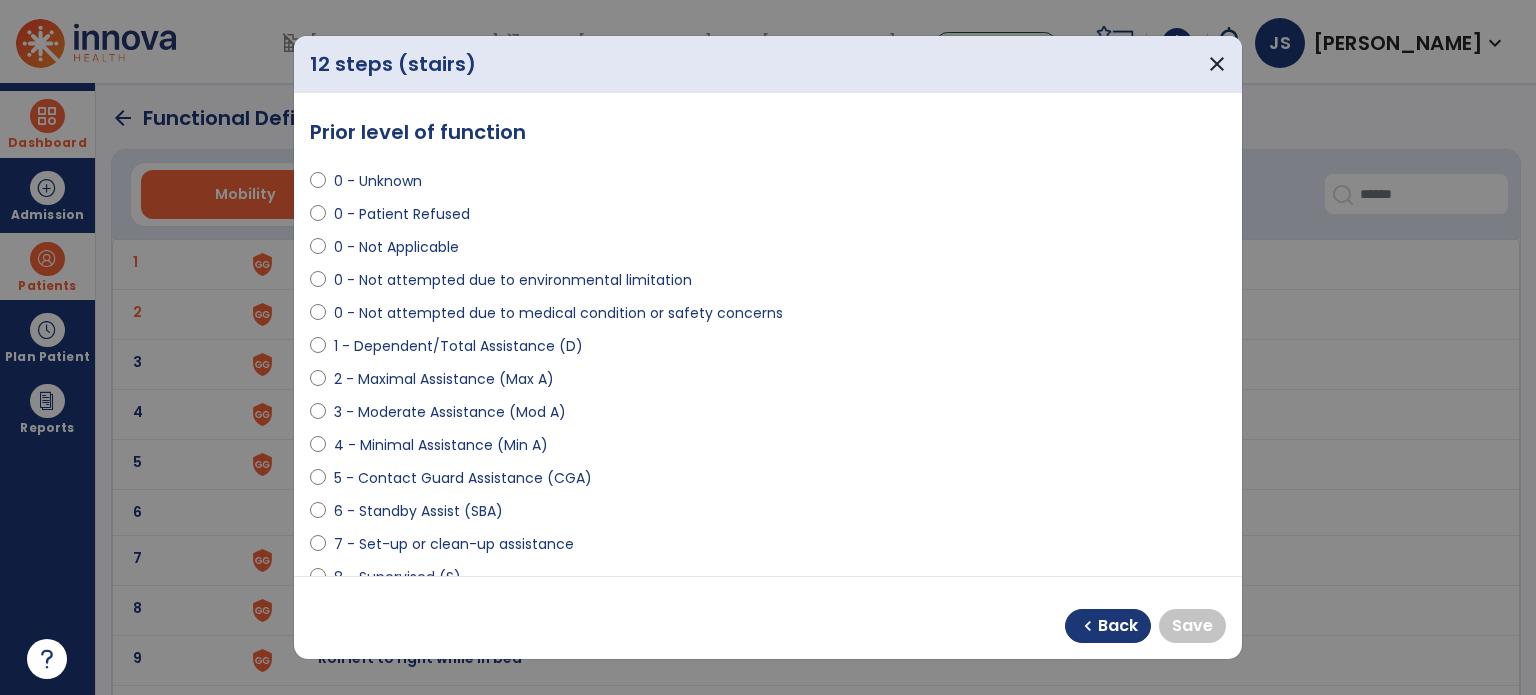 click on "6 - Standby Assist (SBA)" at bounding box center [418, 511] 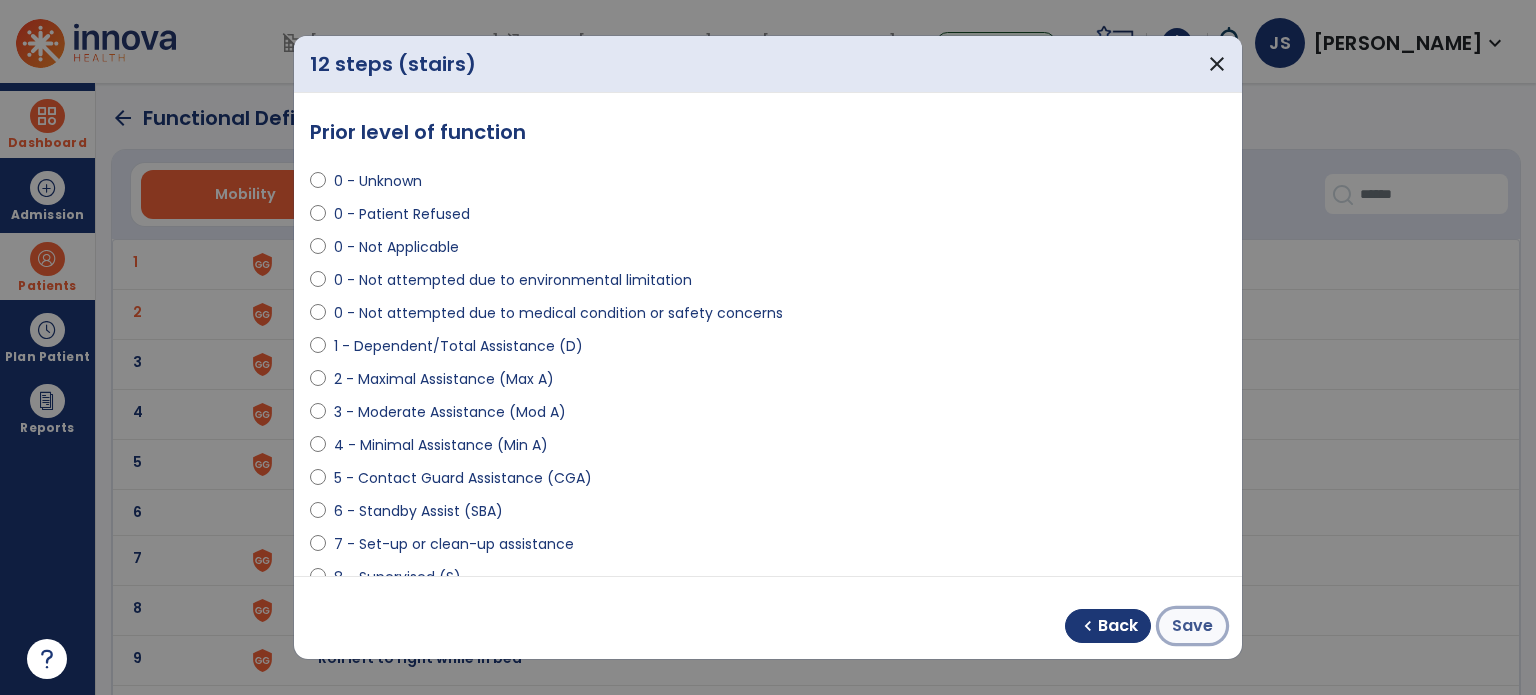 click on "Save" at bounding box center [1192, 626] 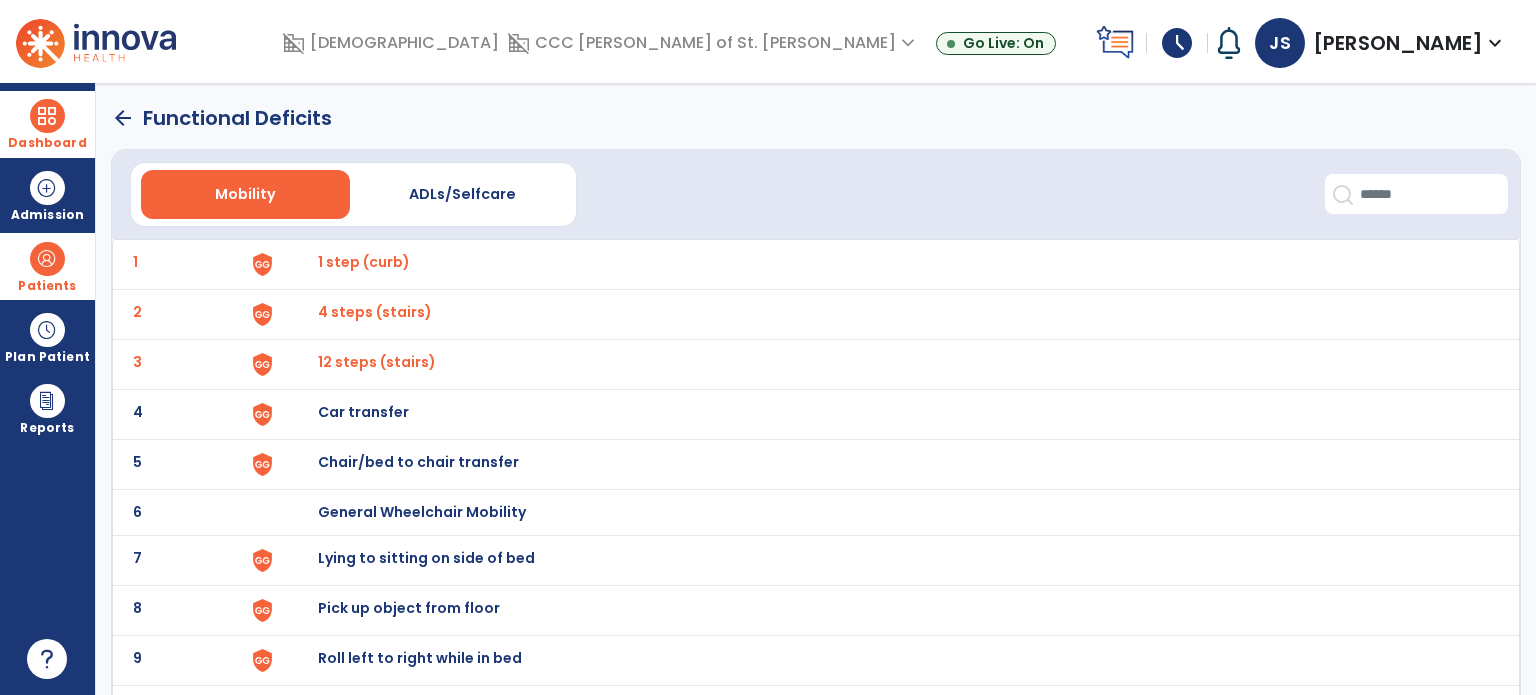 click on "Car transfer" at bounding box center [364, 262] 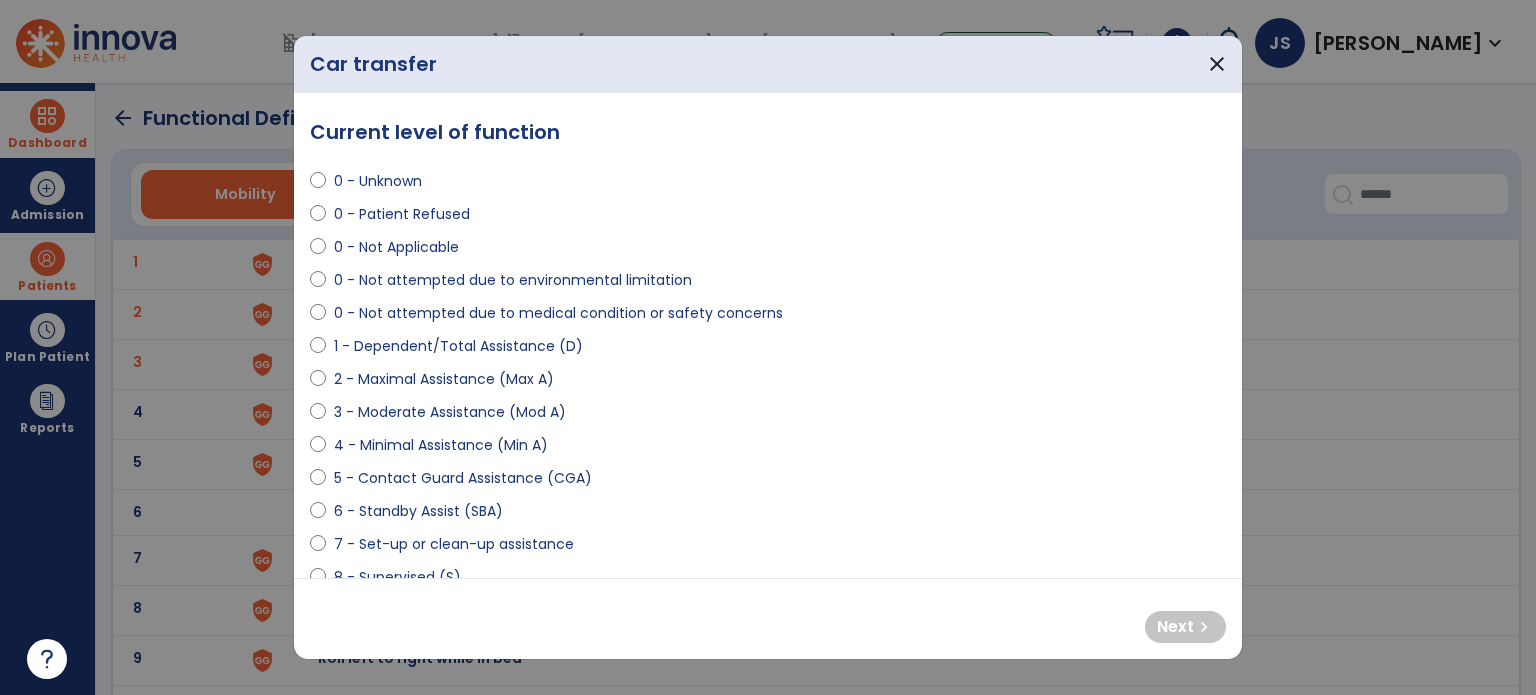 click on "0 - Not attempted due to environmental limitation" at bounding box center (513, 280) 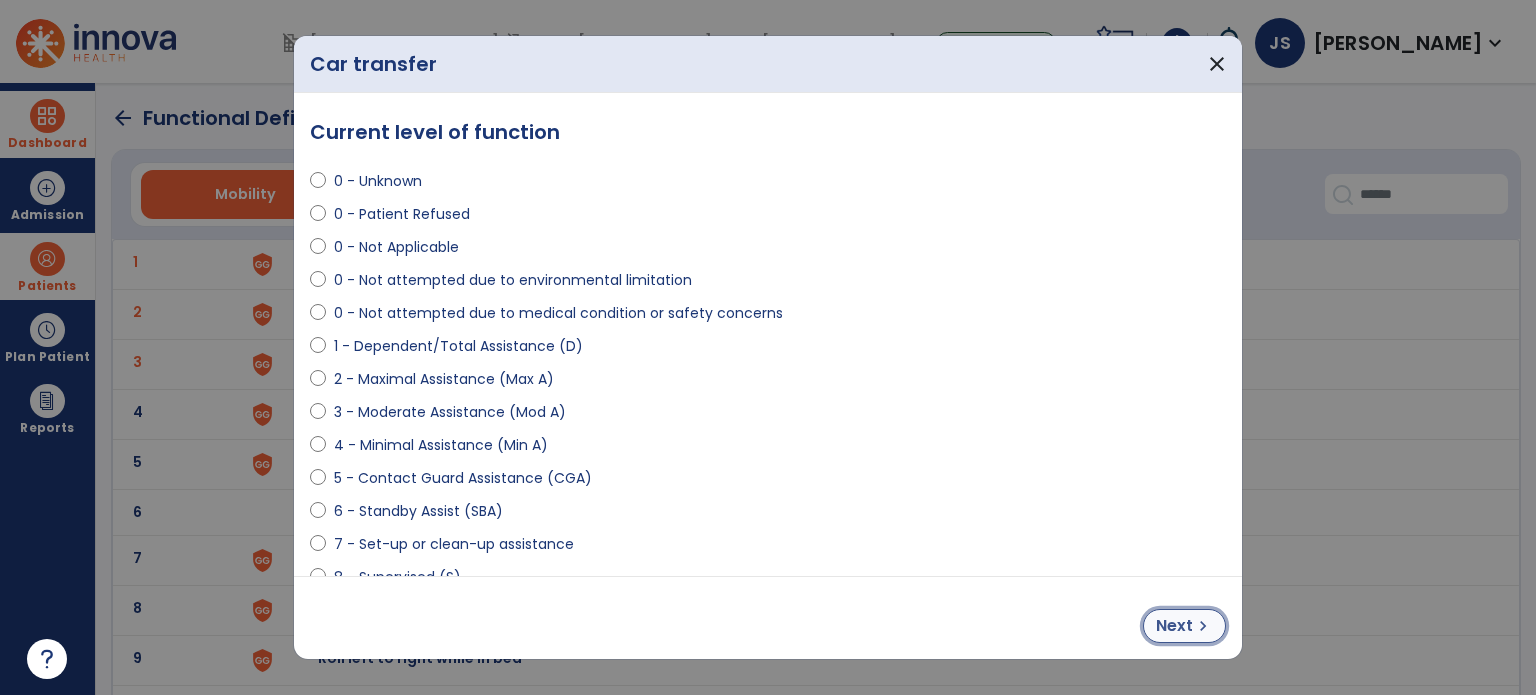 click on "chevron_right" at bounding box center (1203, 626) 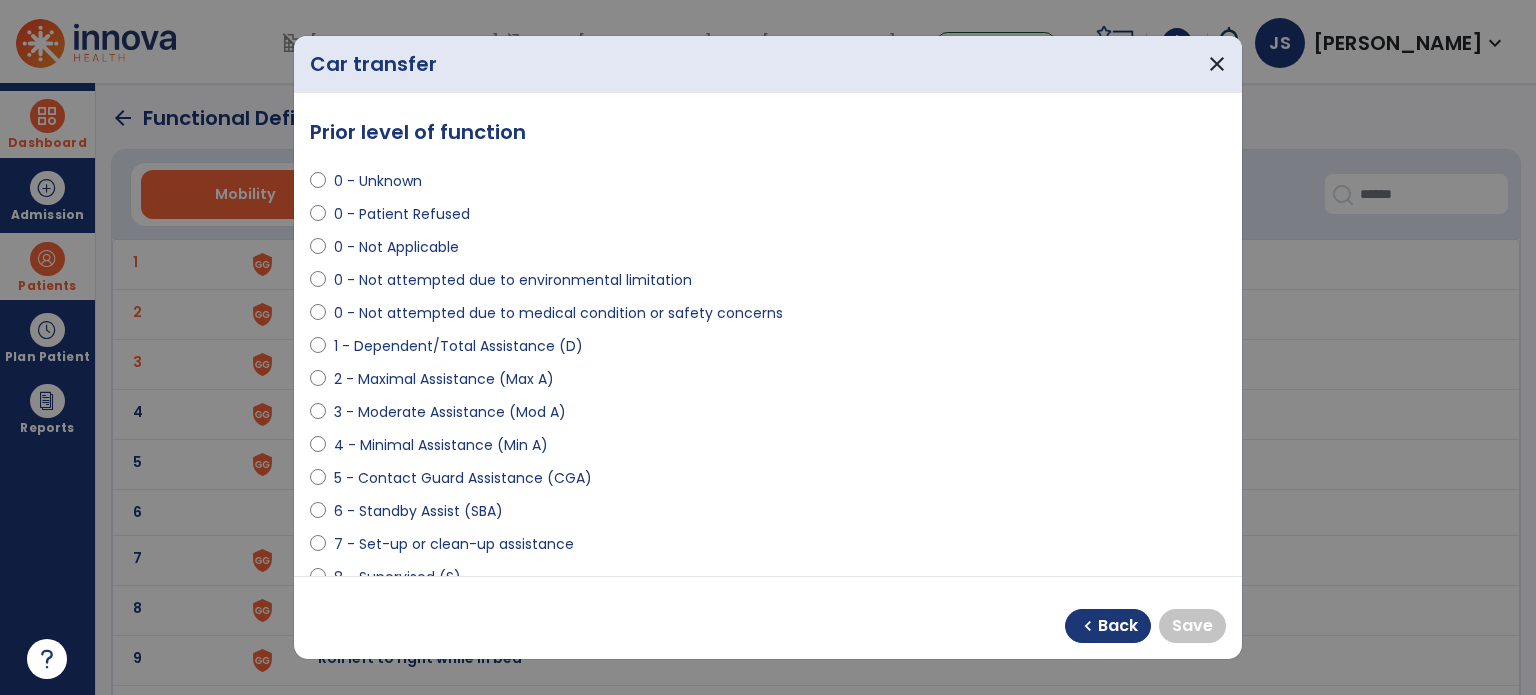 click on "6 - Standby Assist (SBA)" at bounding box center (418, 511) 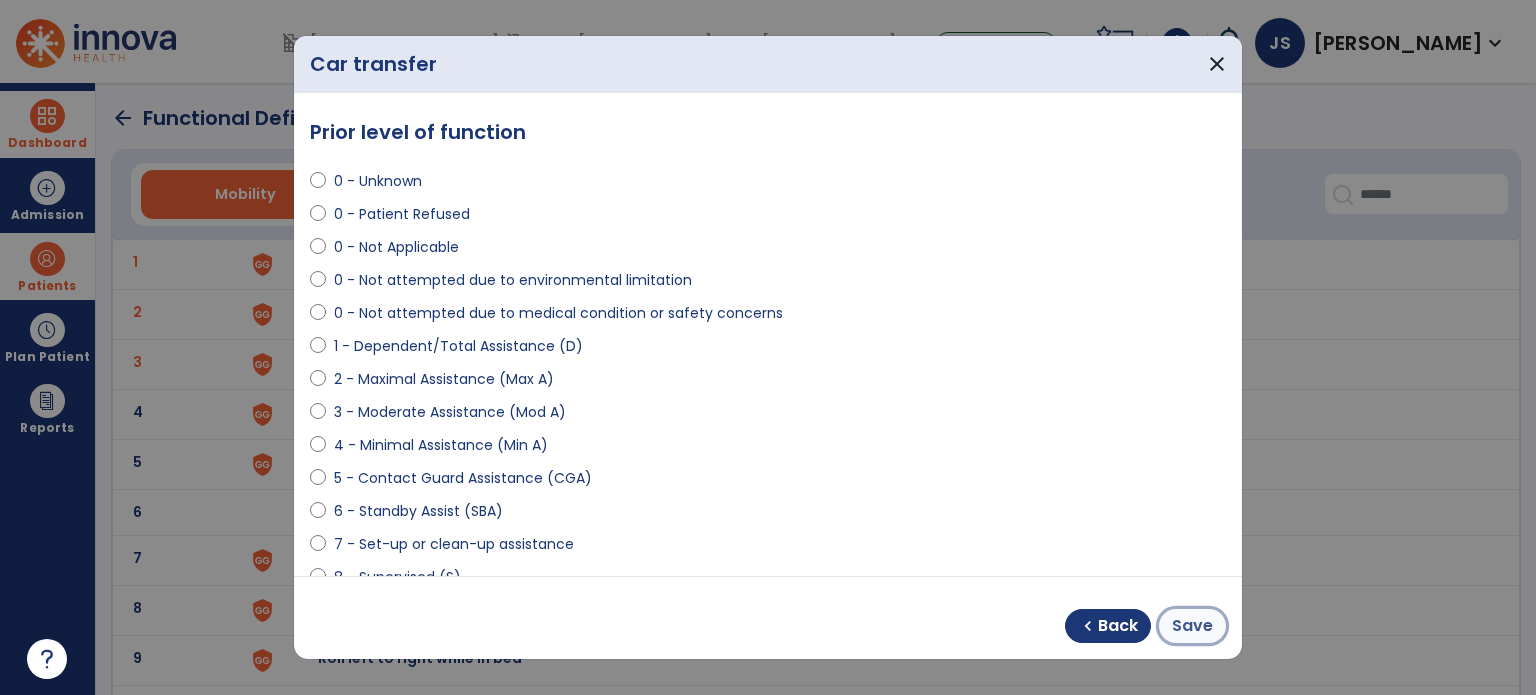 click on "Save" at bounding box center [1192, 626] 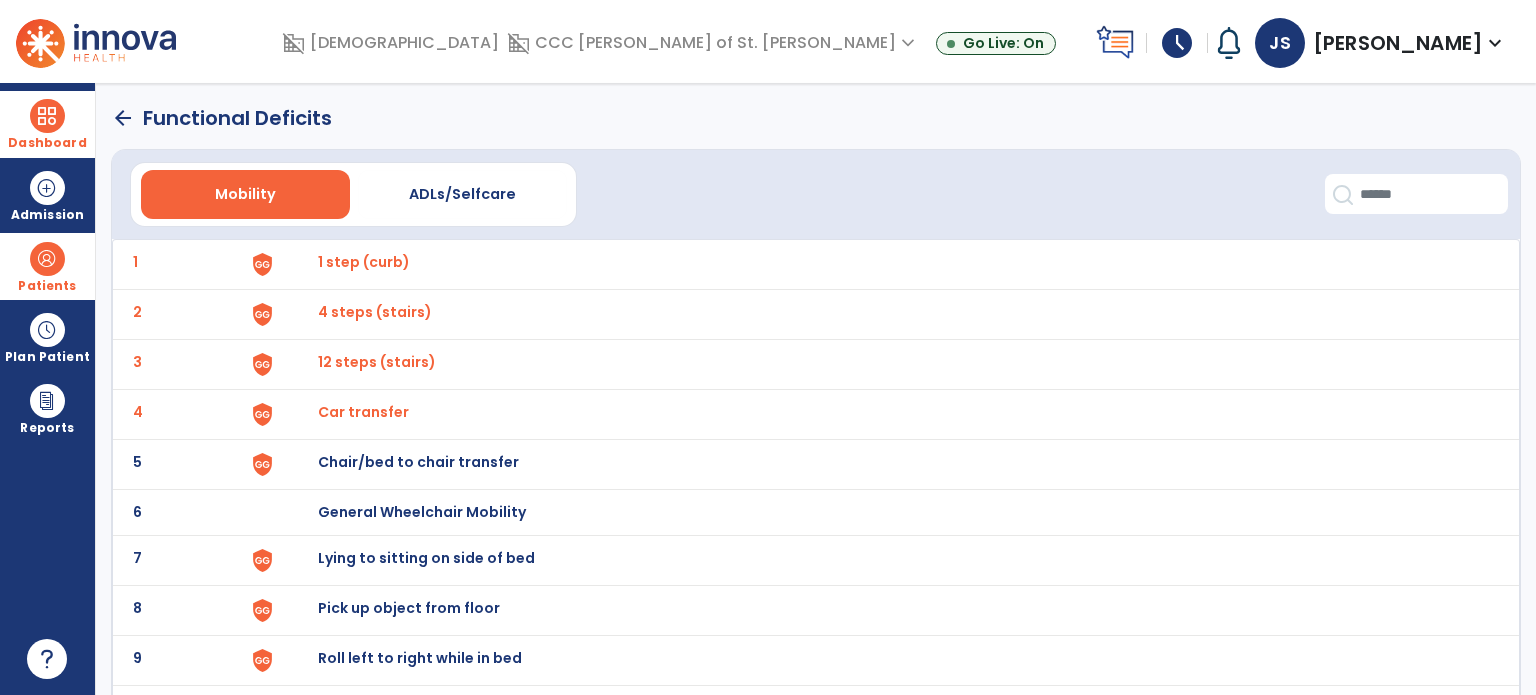 click on "Chair/bed to chair transfer" at bounding box center [364, 262] 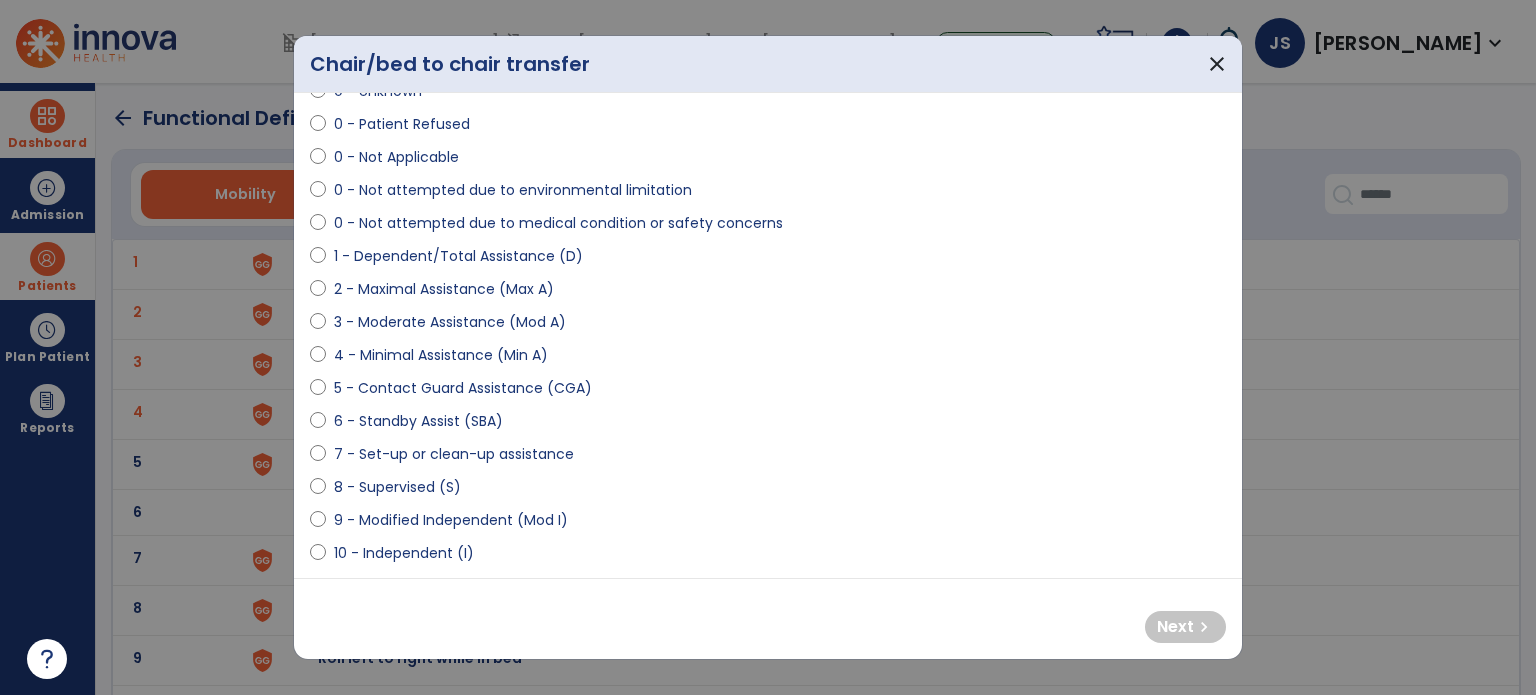 scroll, scrollTop: 92, scrollLeft: 0, axis: vertical 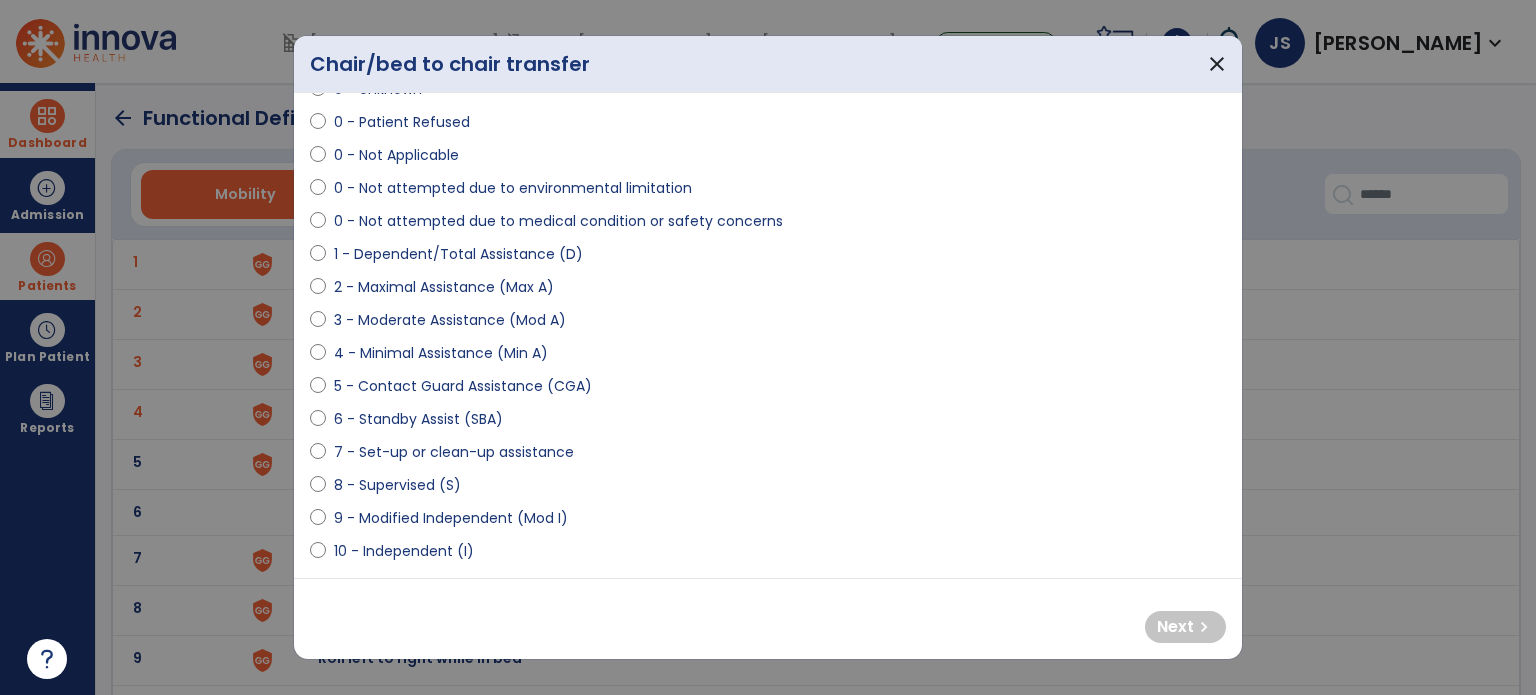 click on "9 - Modified Independent (Mod I)" at bounding box center [451, 518] 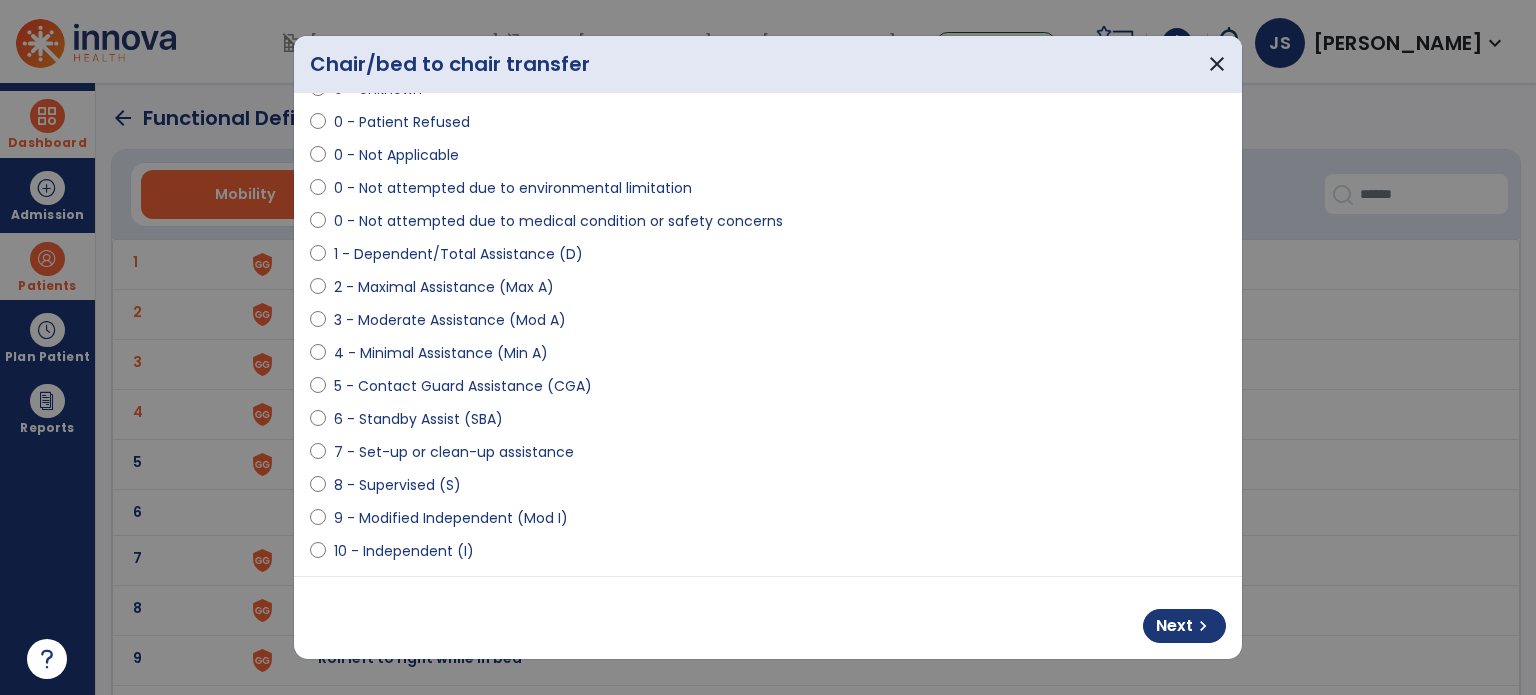 click on "10 - Independent (I)" at bounding box center [404, 551] 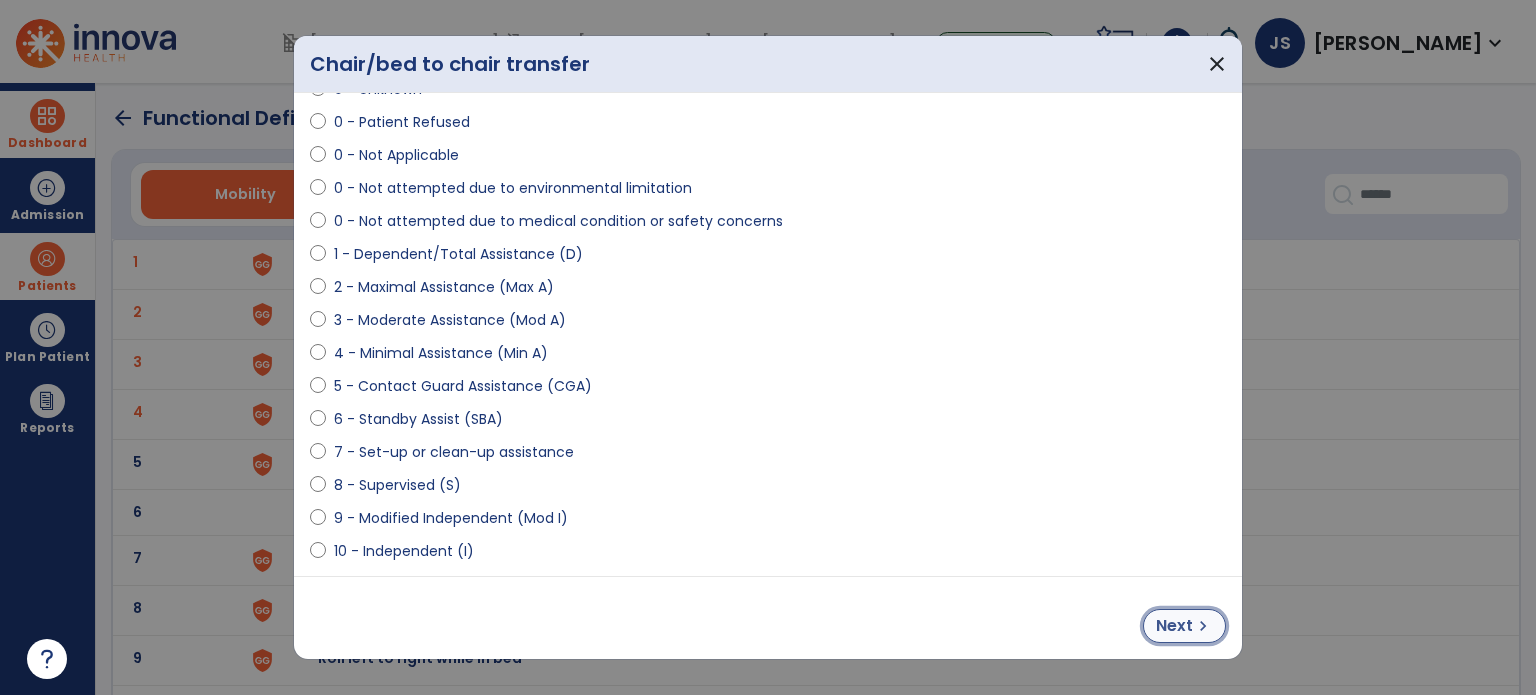 click on "Next" at bounding box center [1174, 626] 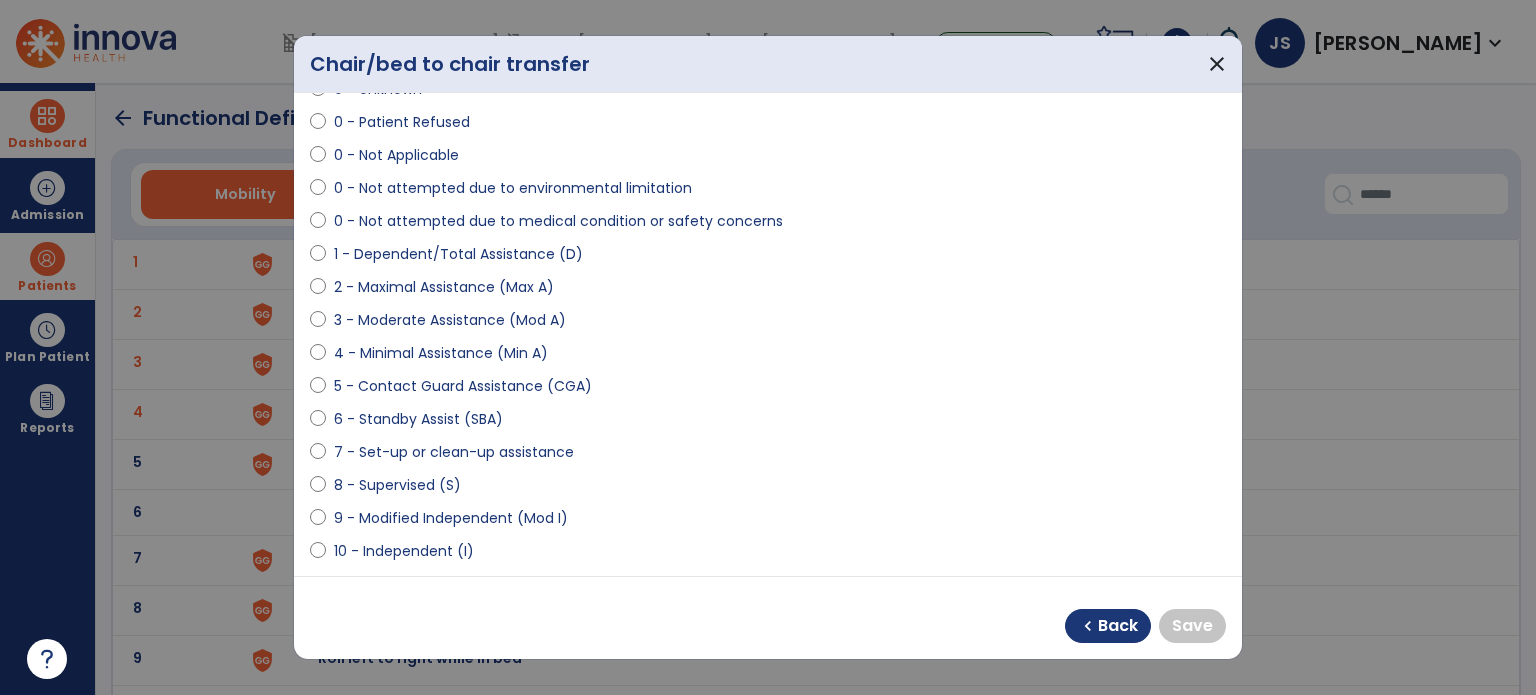 click on "10 - Independent (I)" at bounding box center [404, 551] 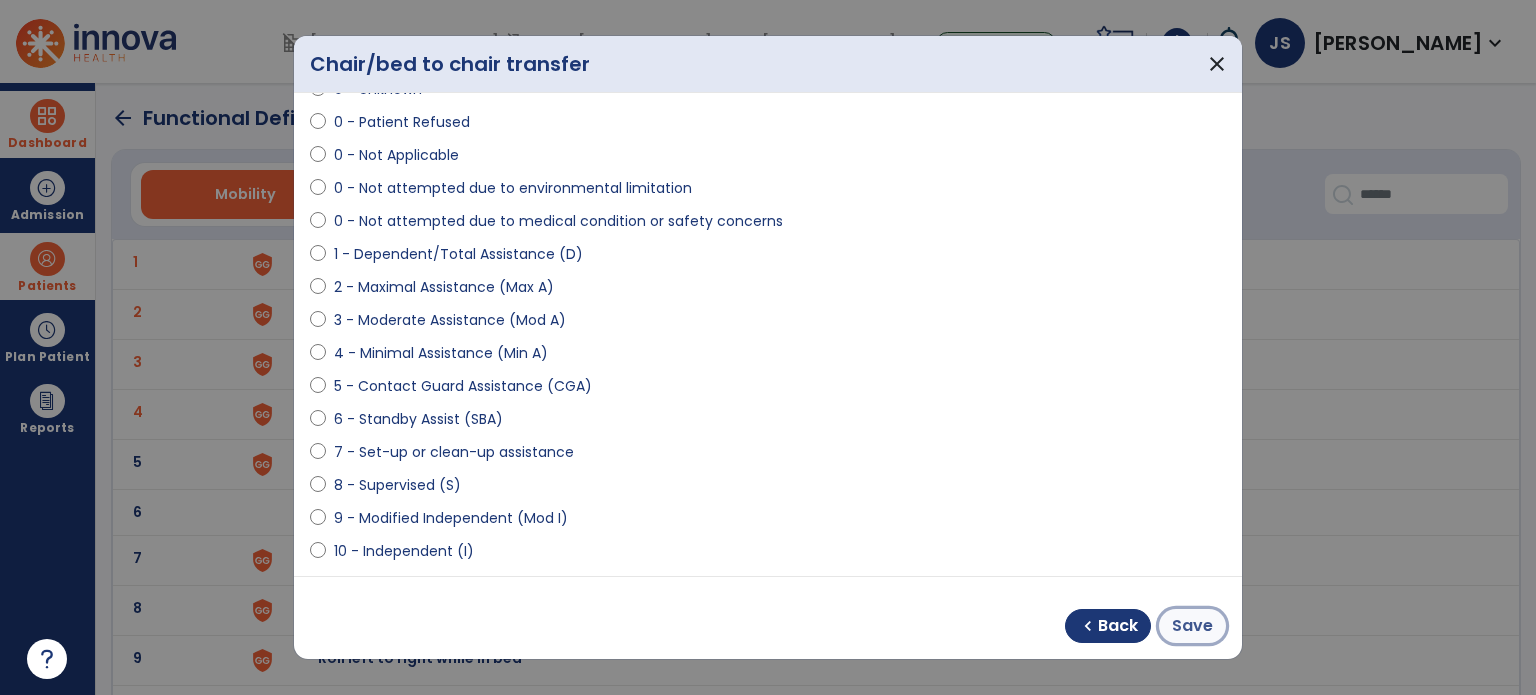 click on "Save" at bounding box center [1192, 626] 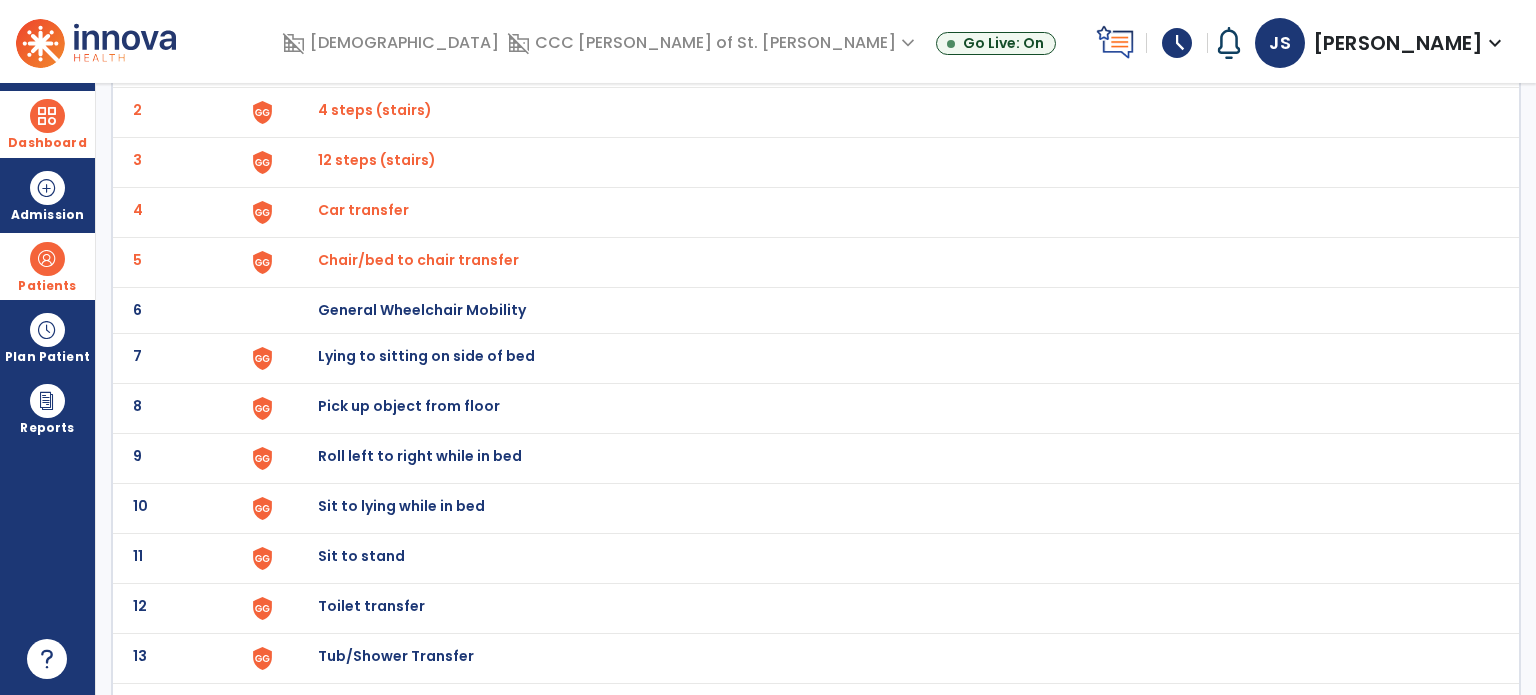 scroll, scrollTop: 203, scrollLeft: 0, axis: vertical 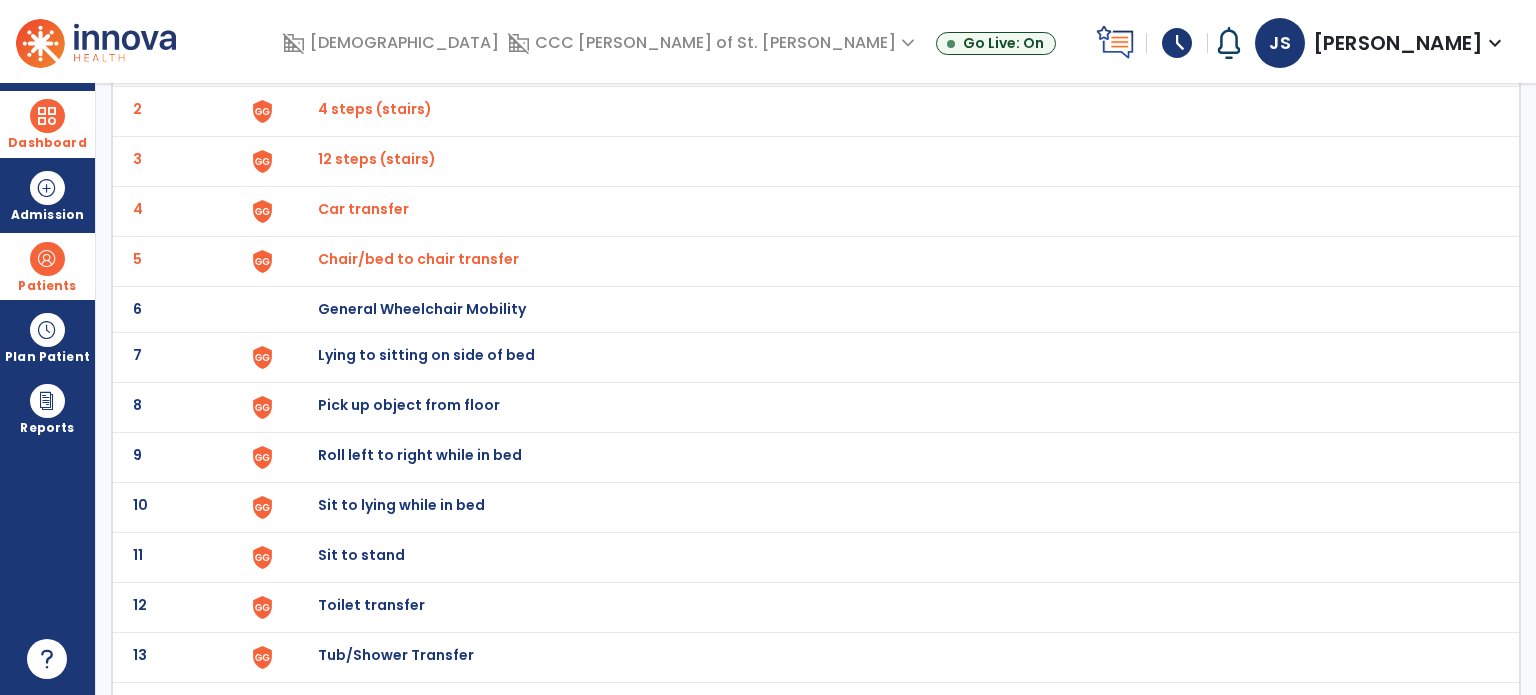 click on "Lying to sitting on side of bed" at bounding box center (364, 59) 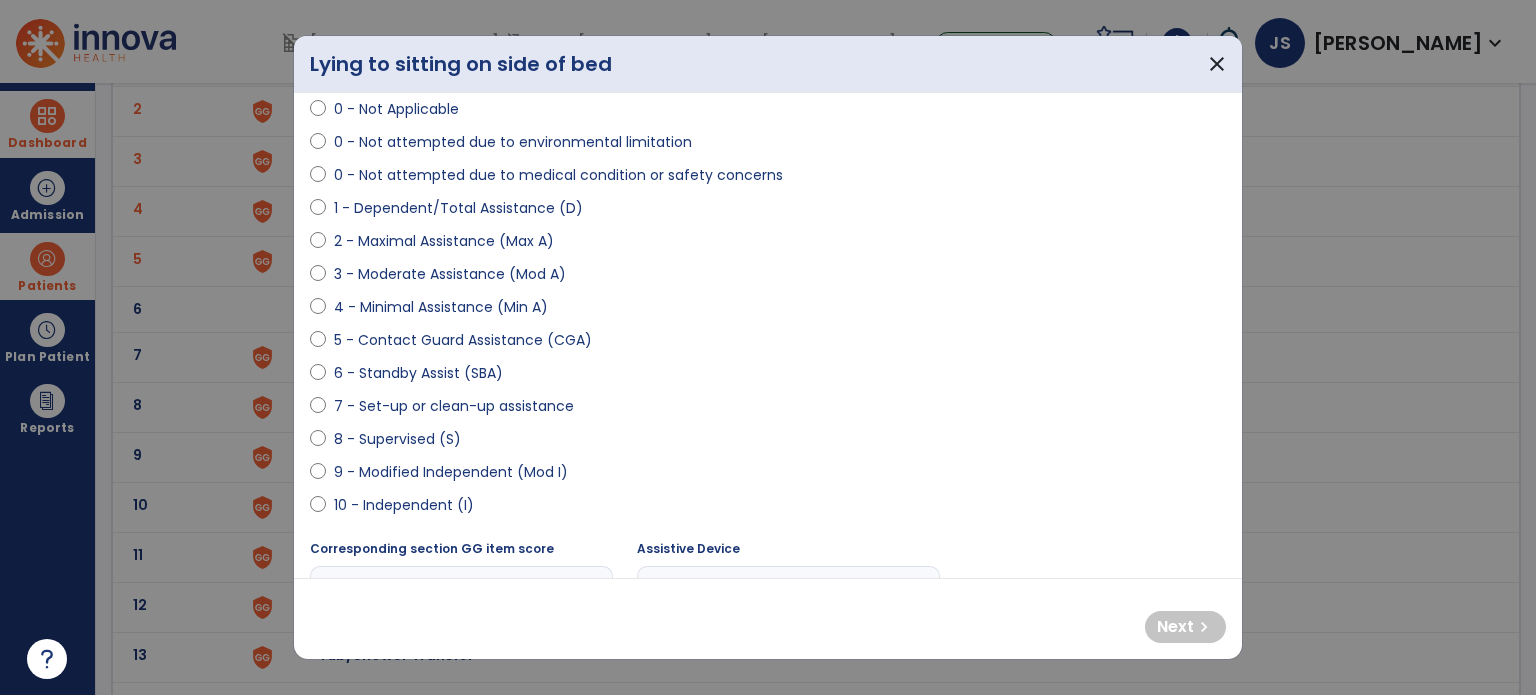 scroll, scrollTop: 139, scrollLeft: 0, axis: vertical 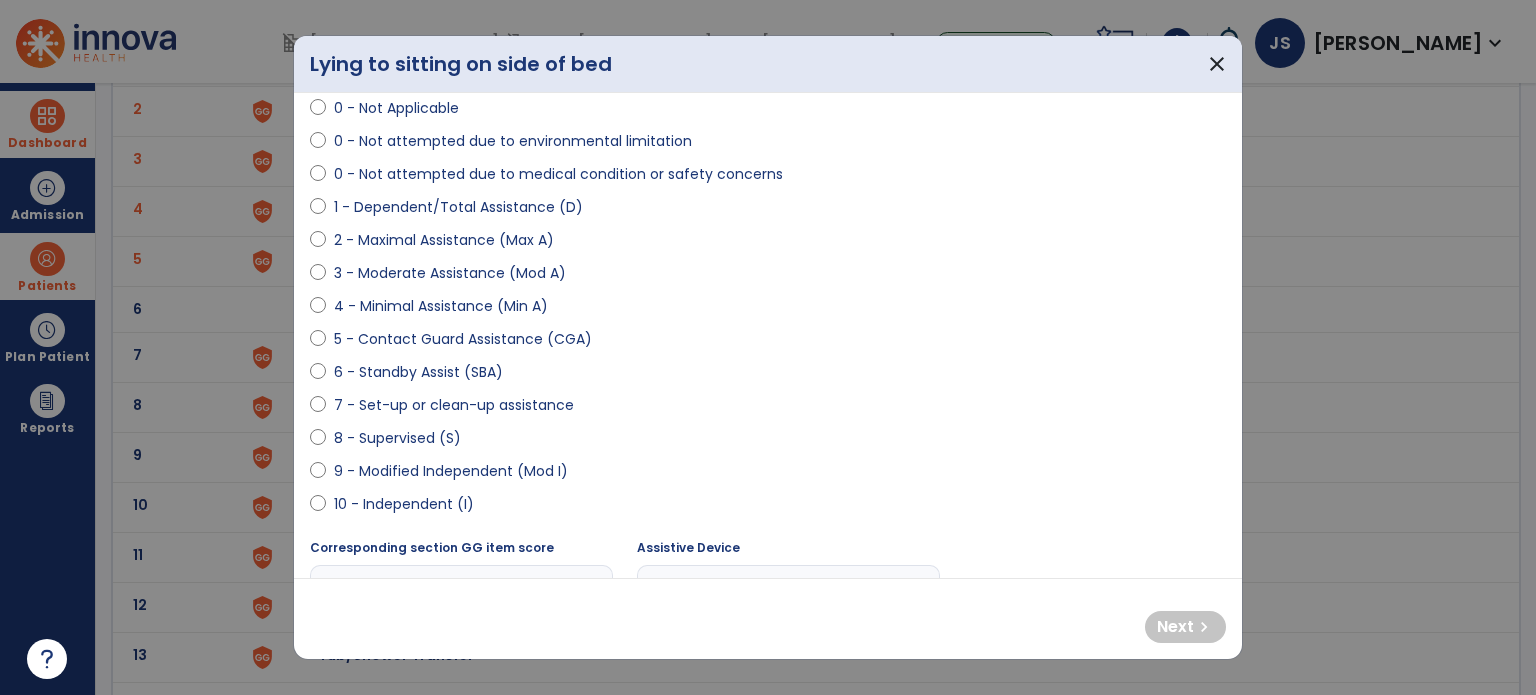click on "10 - Independent (I)" at bounding box center [404, 504] 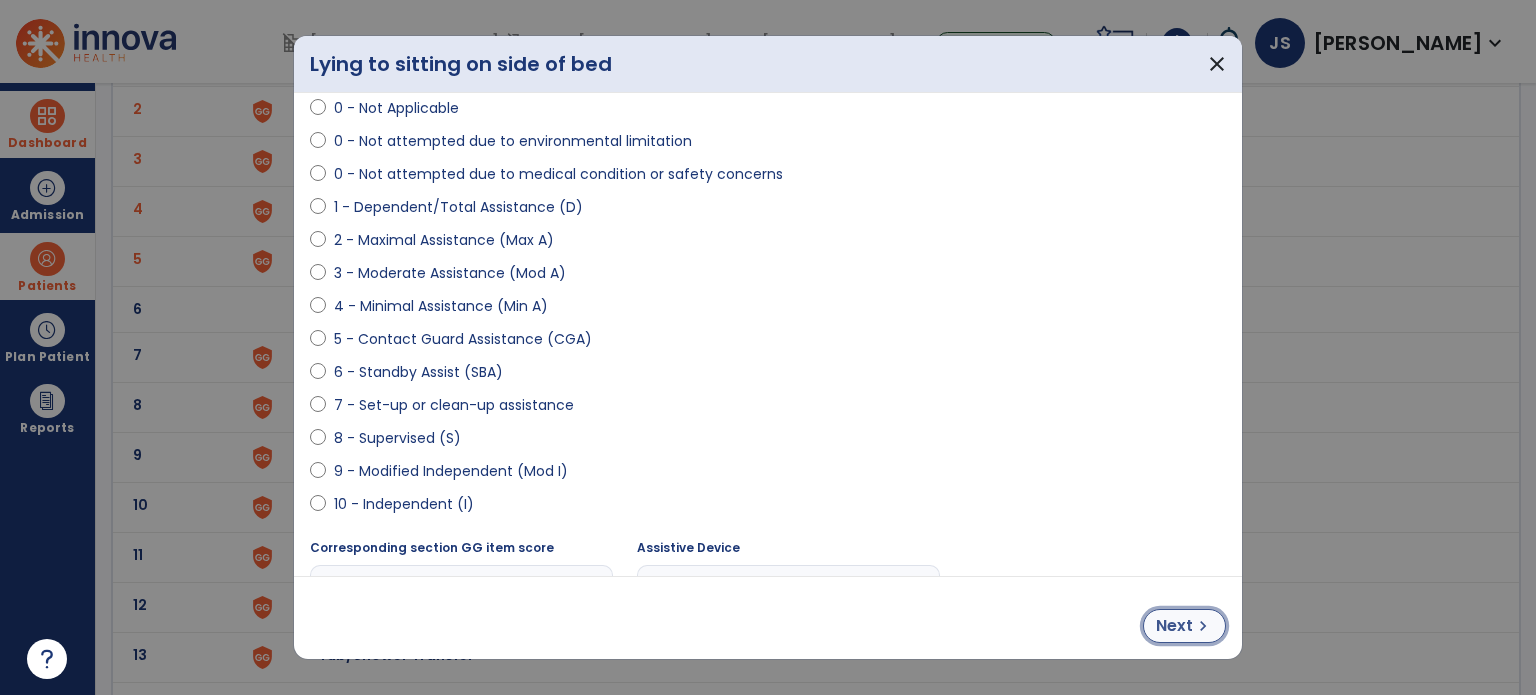 click on "Next  chevron_right" at bounding box center [1184, 626] 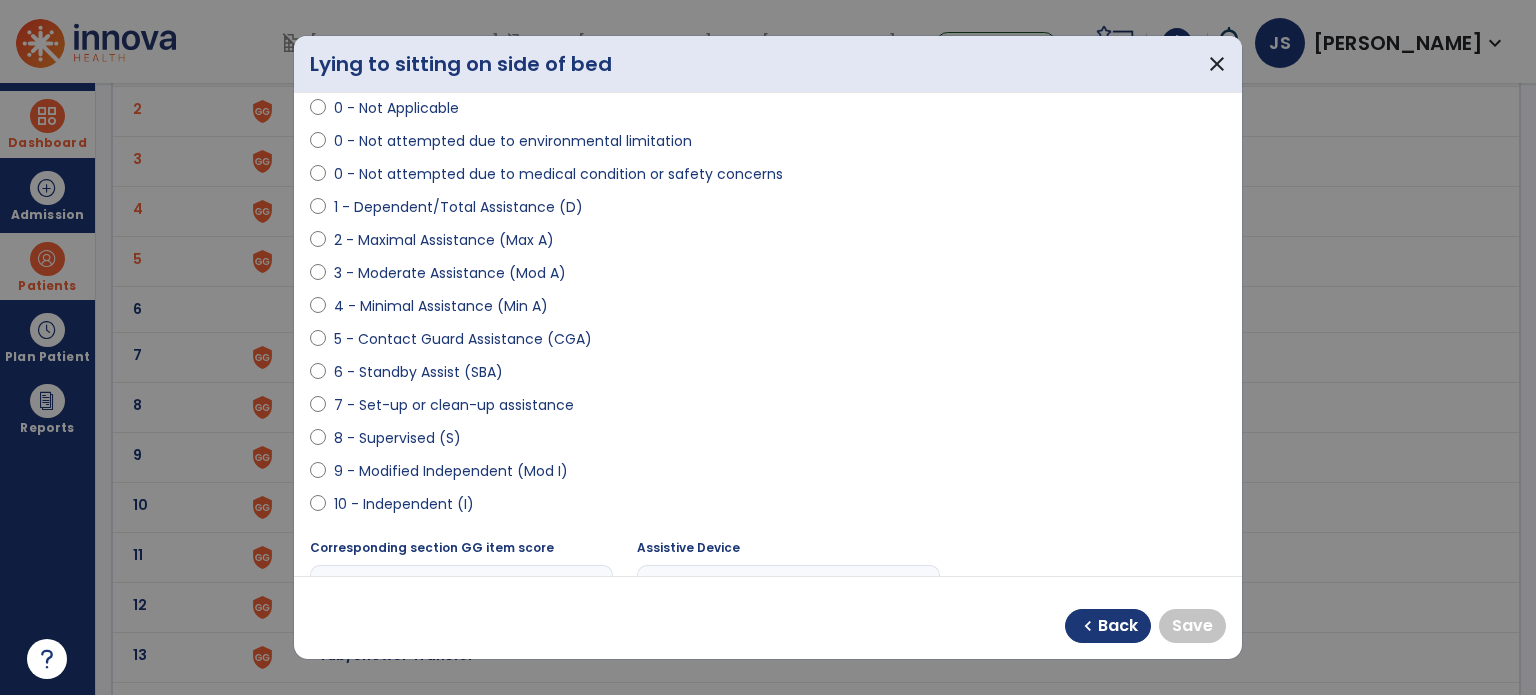 click on "10 - Independent (I)" at bounding box center [404, 504] 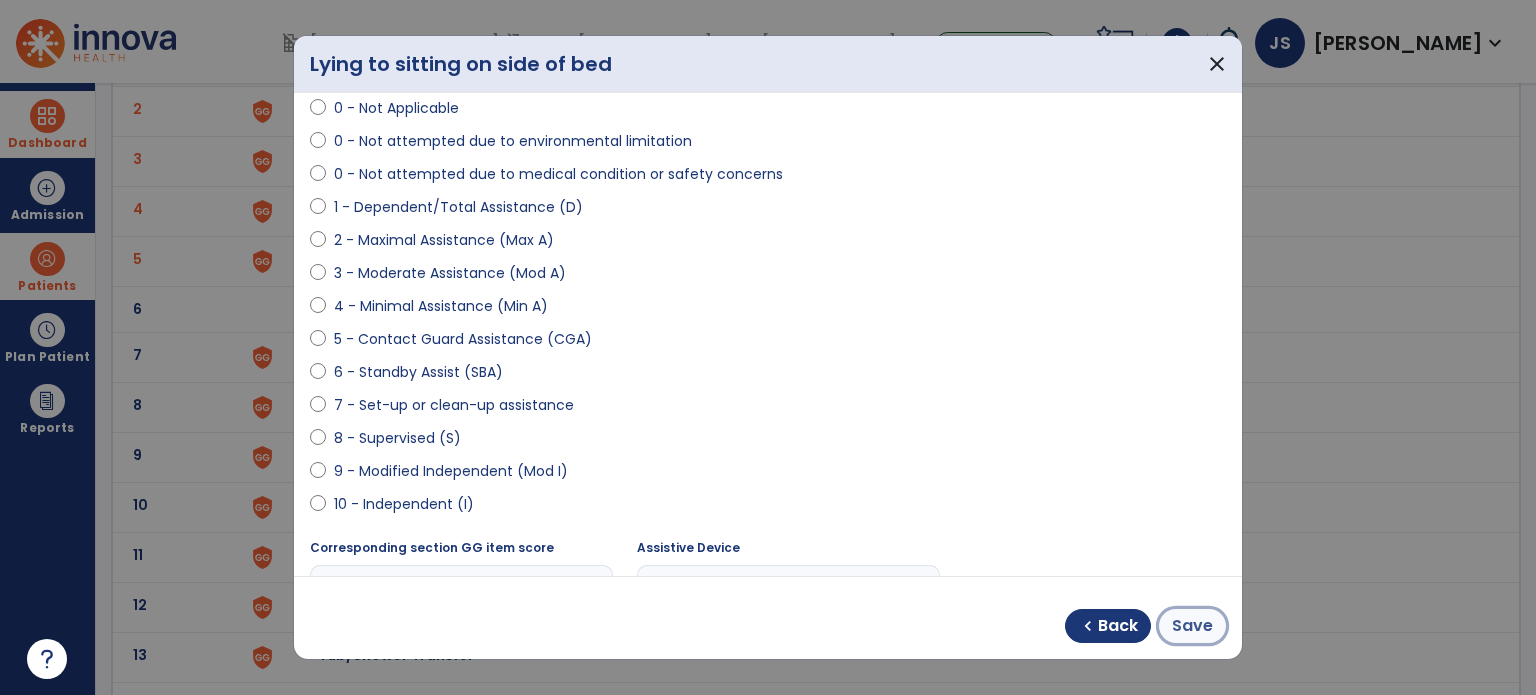 click on "Save" at bounding box center [1192, 626] 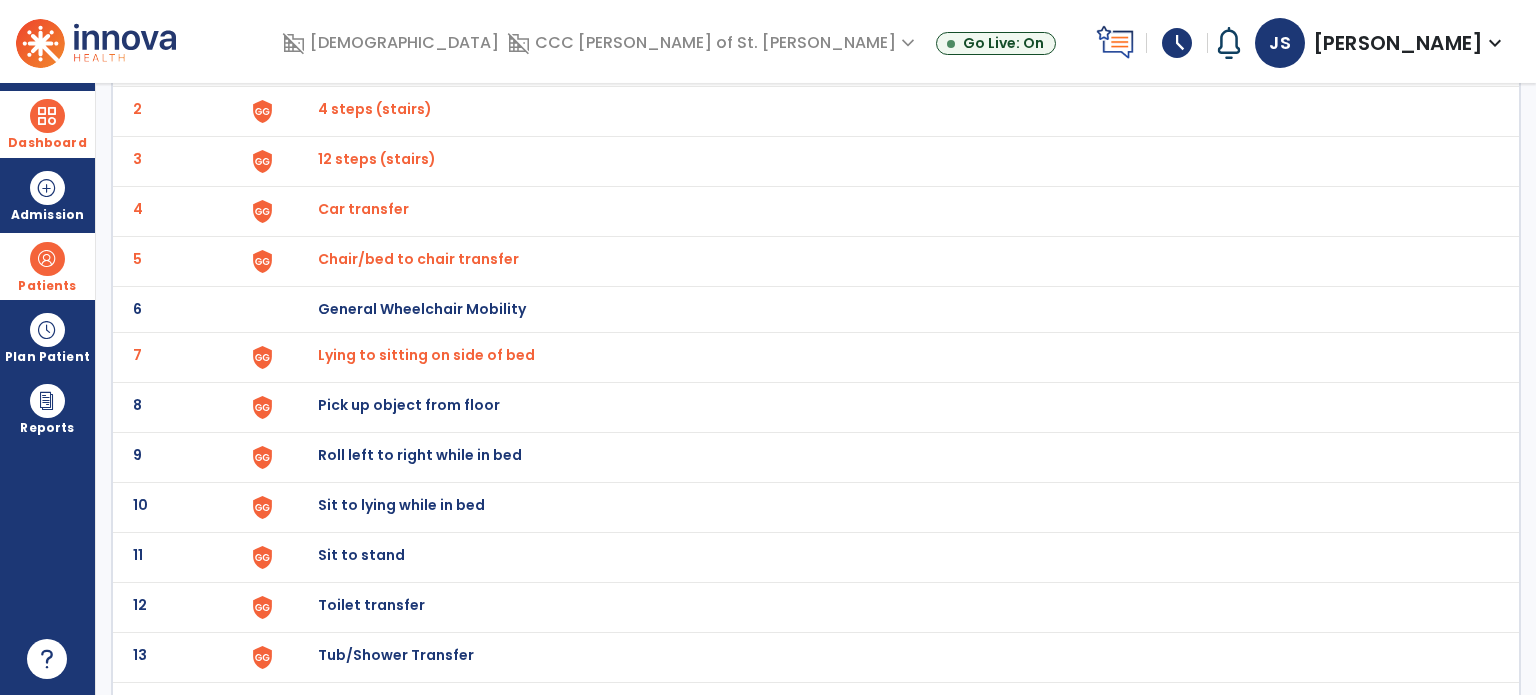 click on "Pick up object from floor" at bounding box center [888, 61] 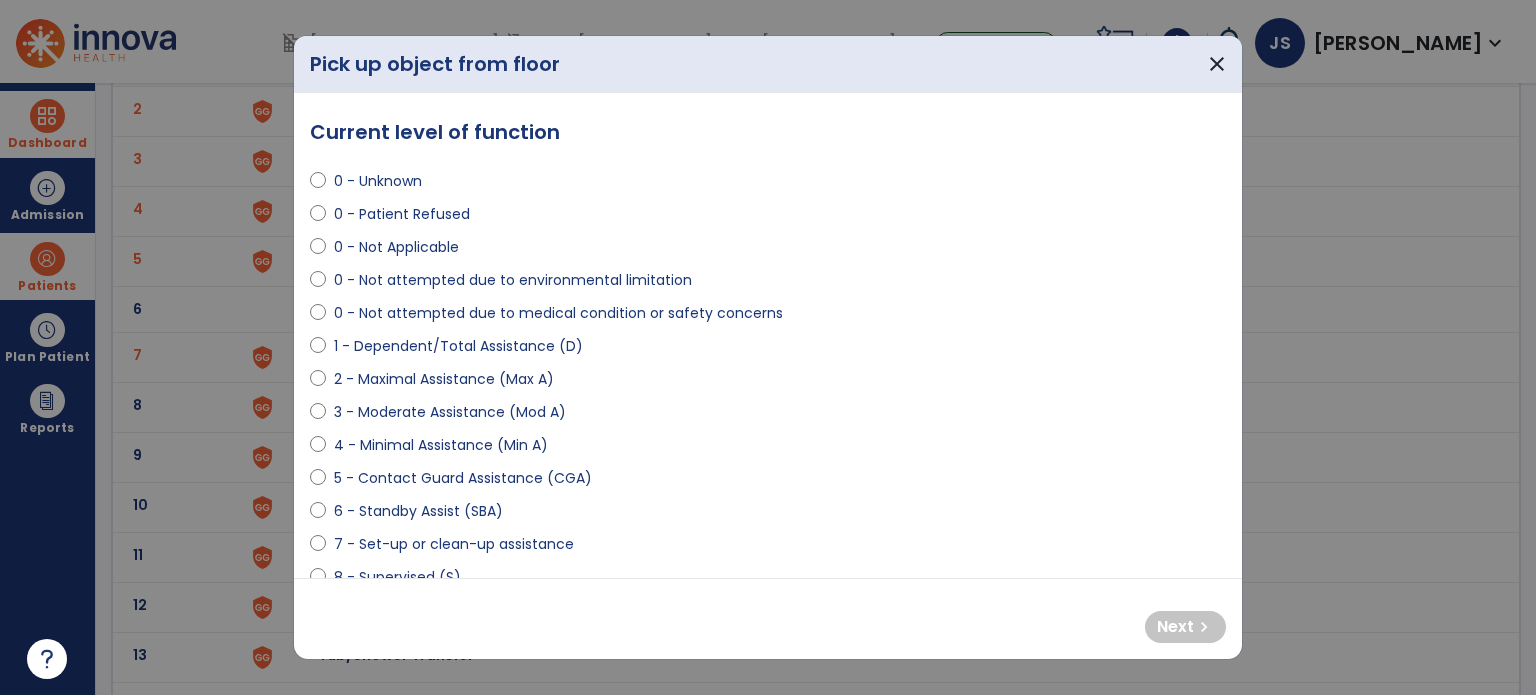 click on "0 - Not attempted due to medical condition or safety concerns" at bounding box center [558, 313] 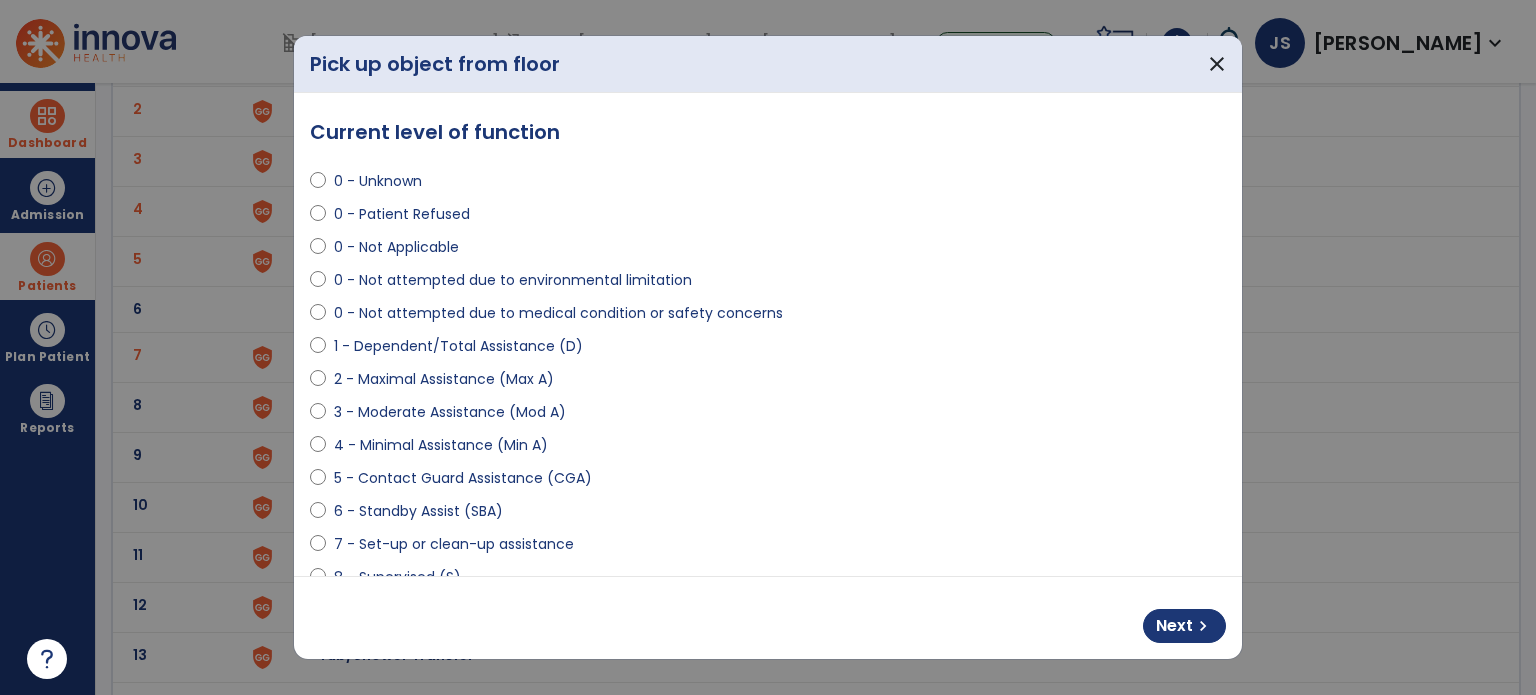 click on "0 - Not attempted due to environmental limitation" at bounding box center [513, 280] 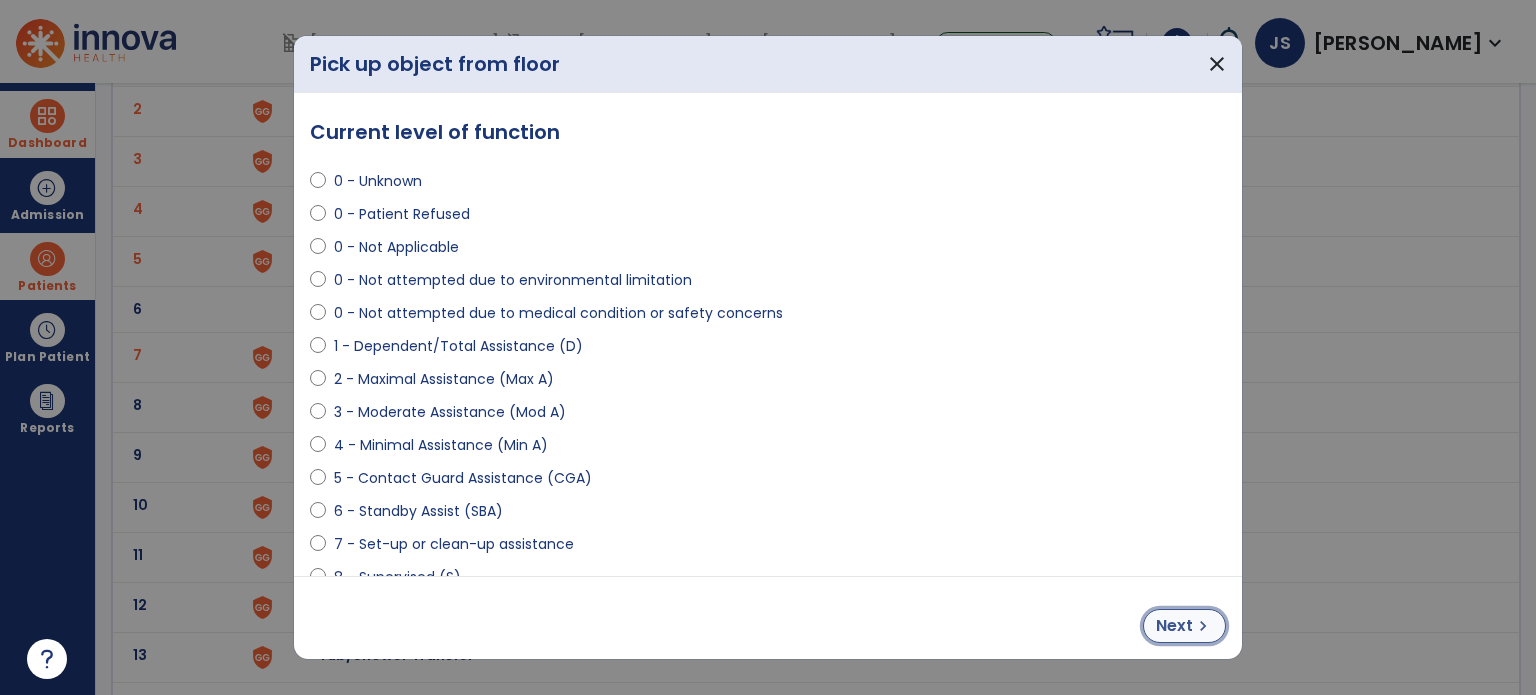 click on "Next" at bounding box center [1174, 626] 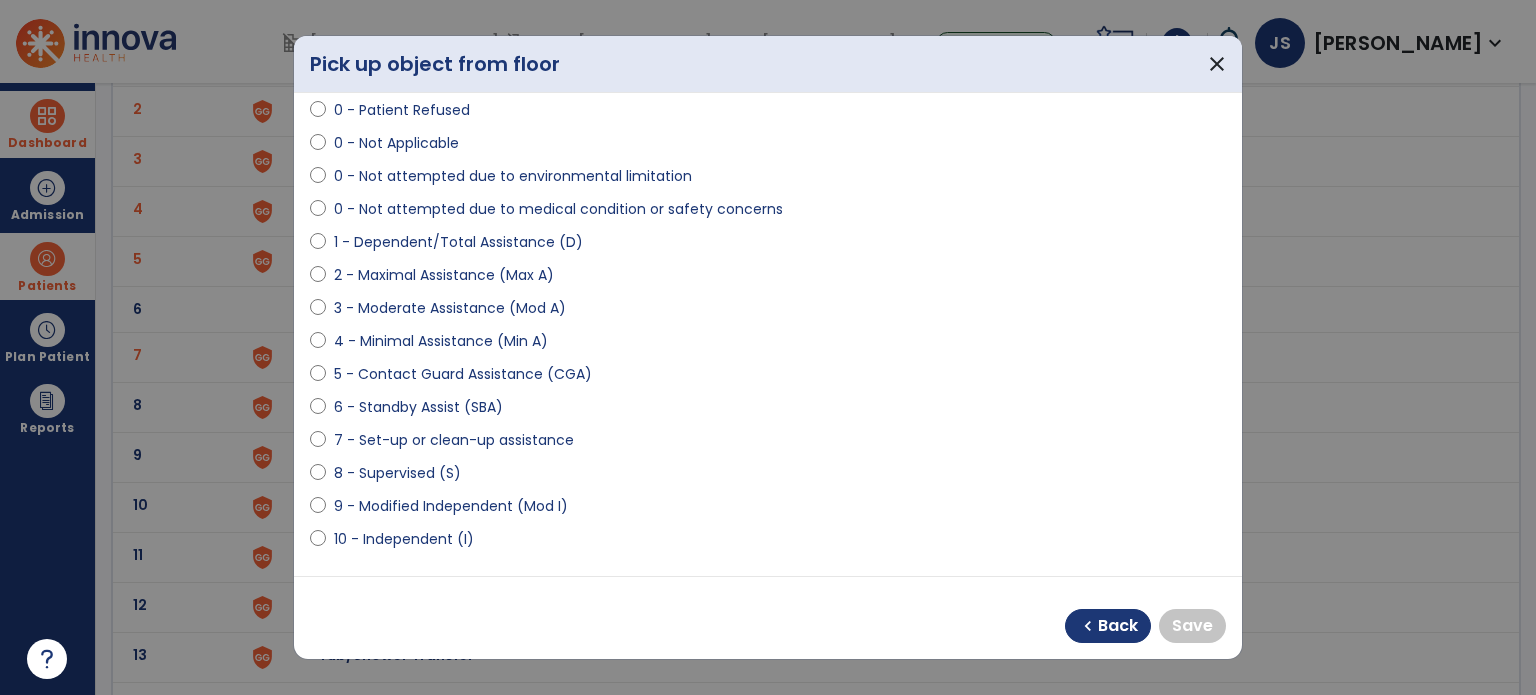 scroll, scrollTop: 110, scrollLeft: 0, axis: vertical 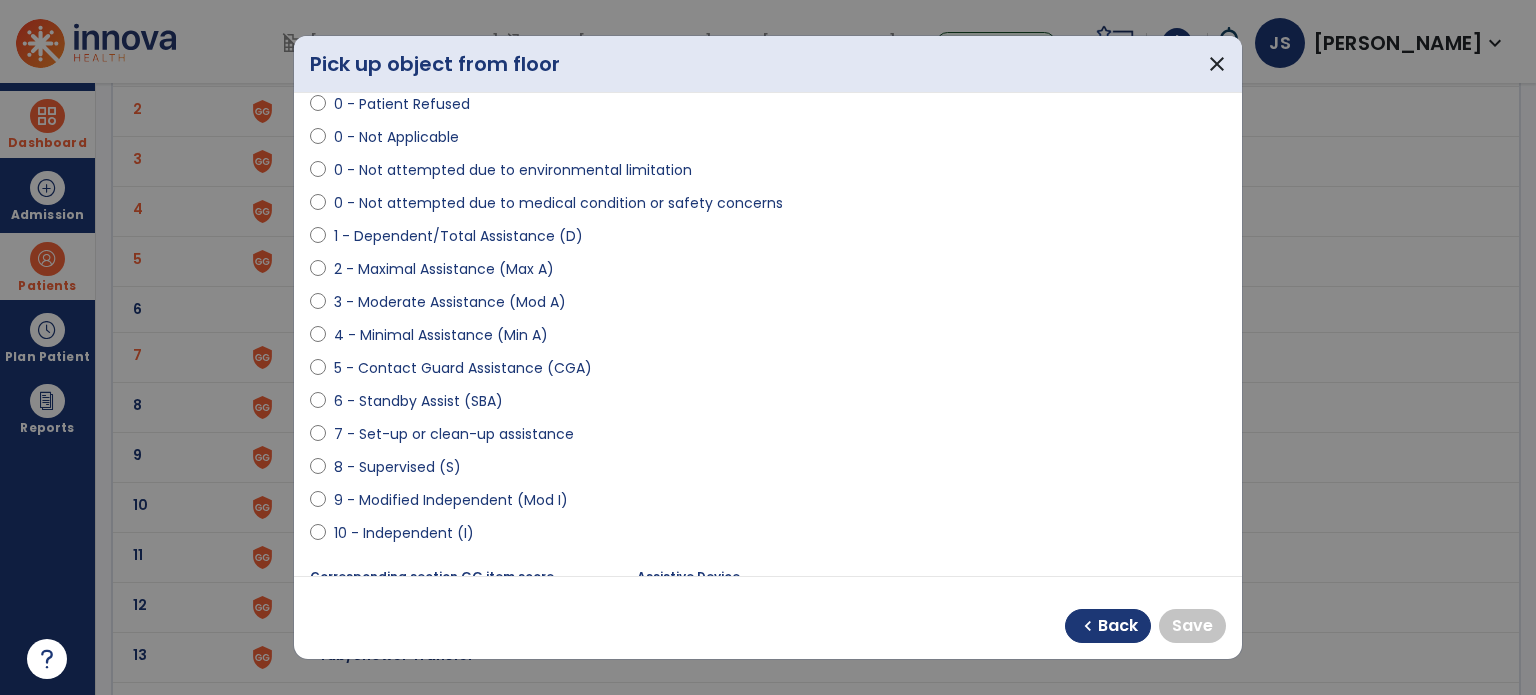 click on "10 - Independent (I)" at bounding box center (404, 533) 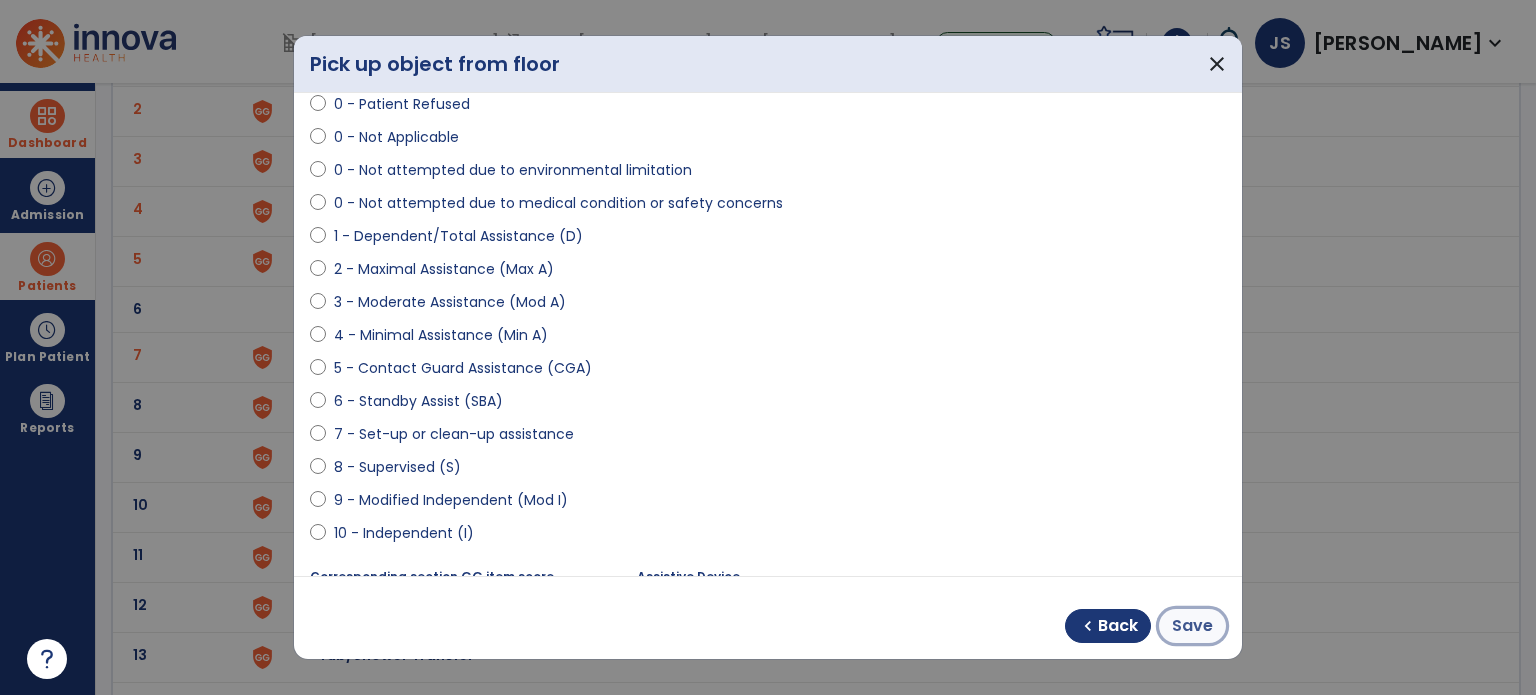 click on "Save" at bounding box center [1192, 626] 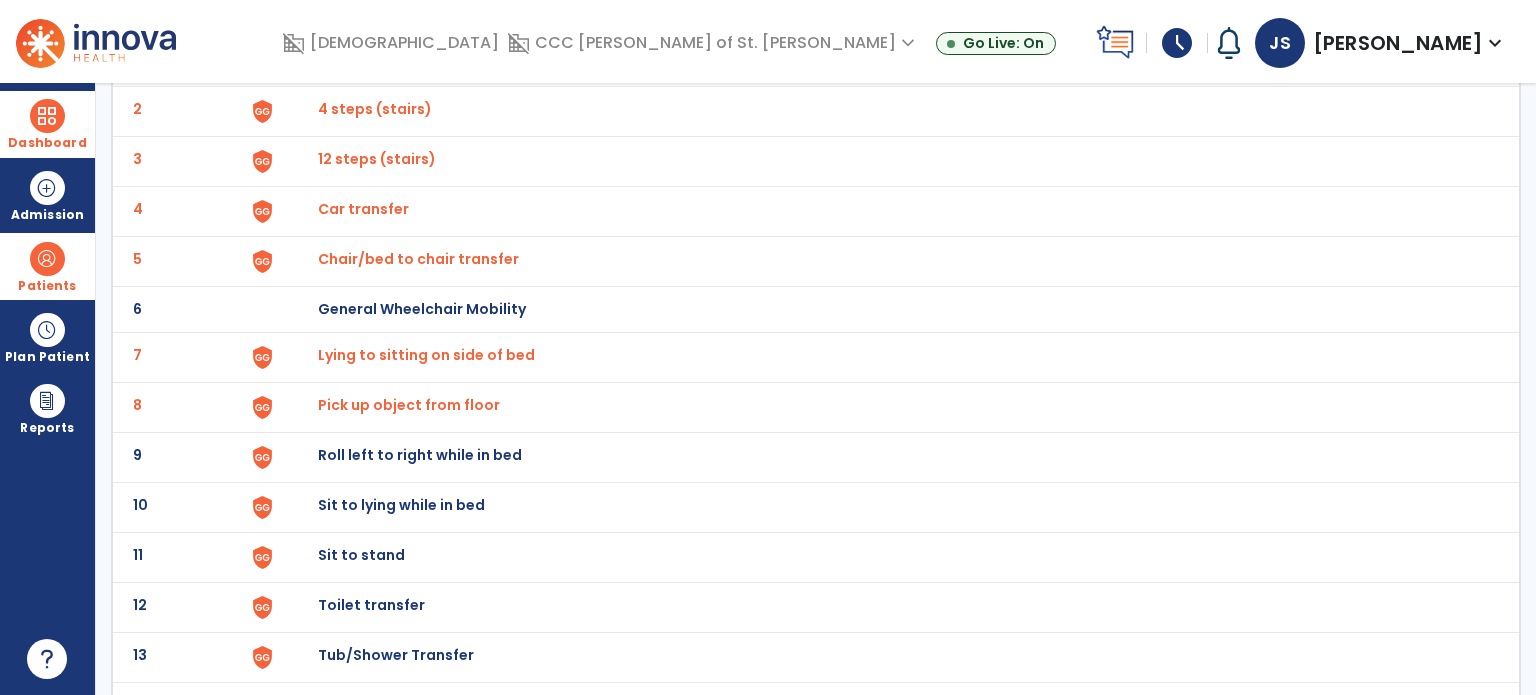 click on "Roll left to right while in bed" at bounding box center [364, 59] 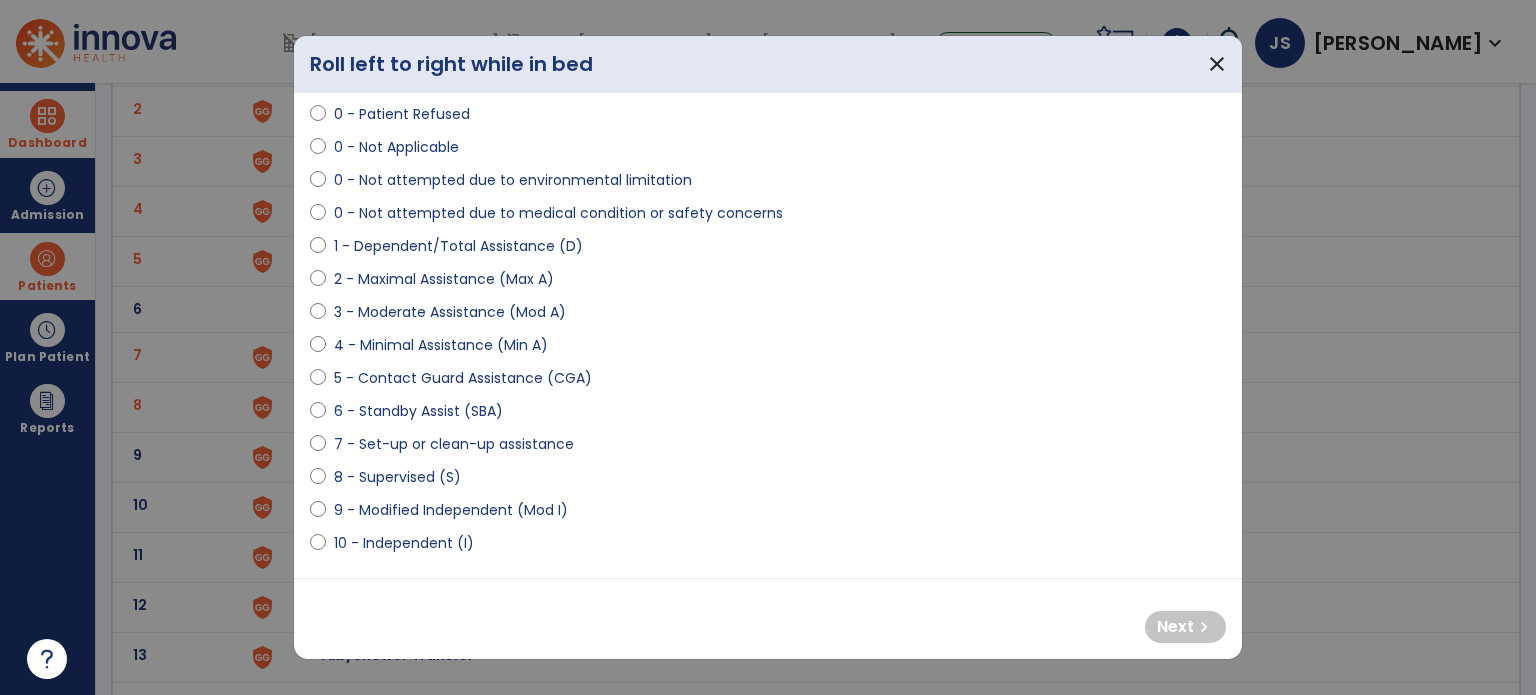 scroll, scrollTop: 102, scrollLeft: 0, axis: vertical 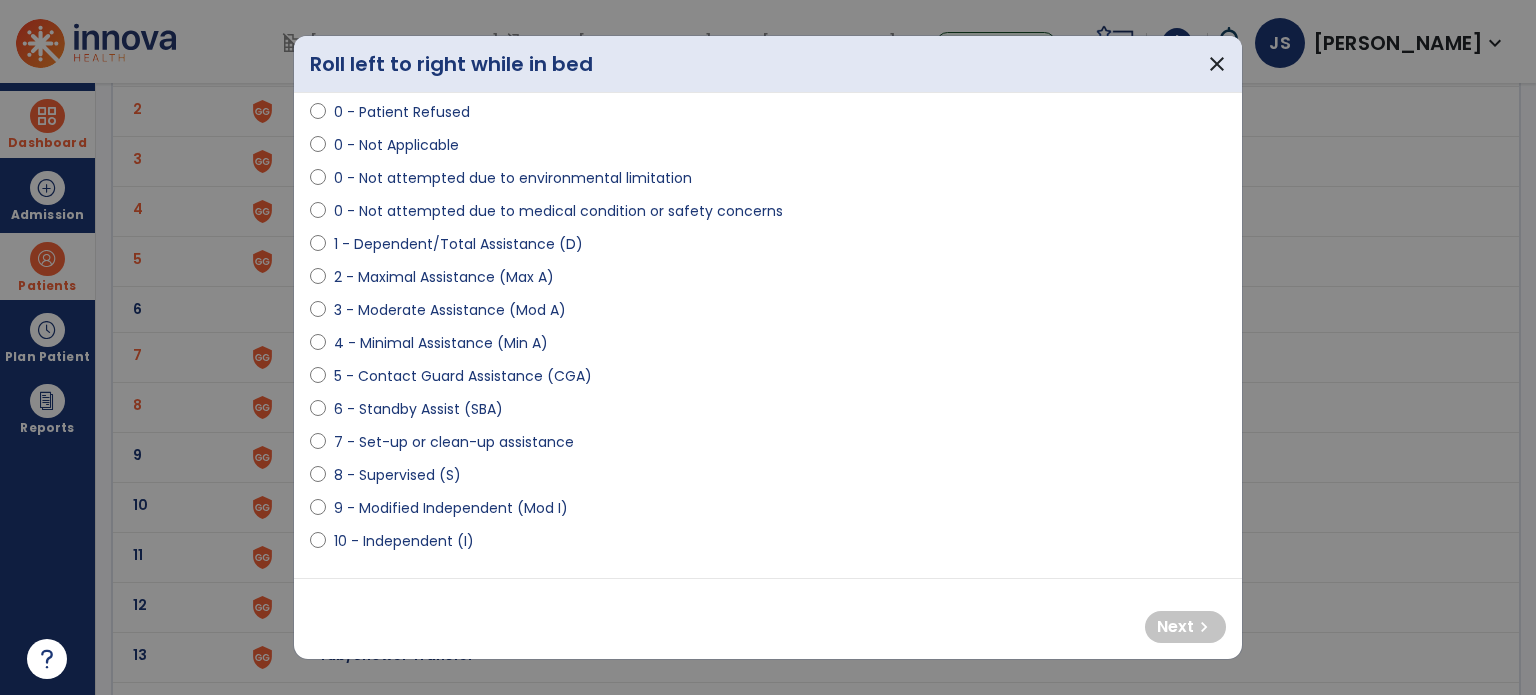 click on "10 - Independent (I)" at bounding box center [404, 541] 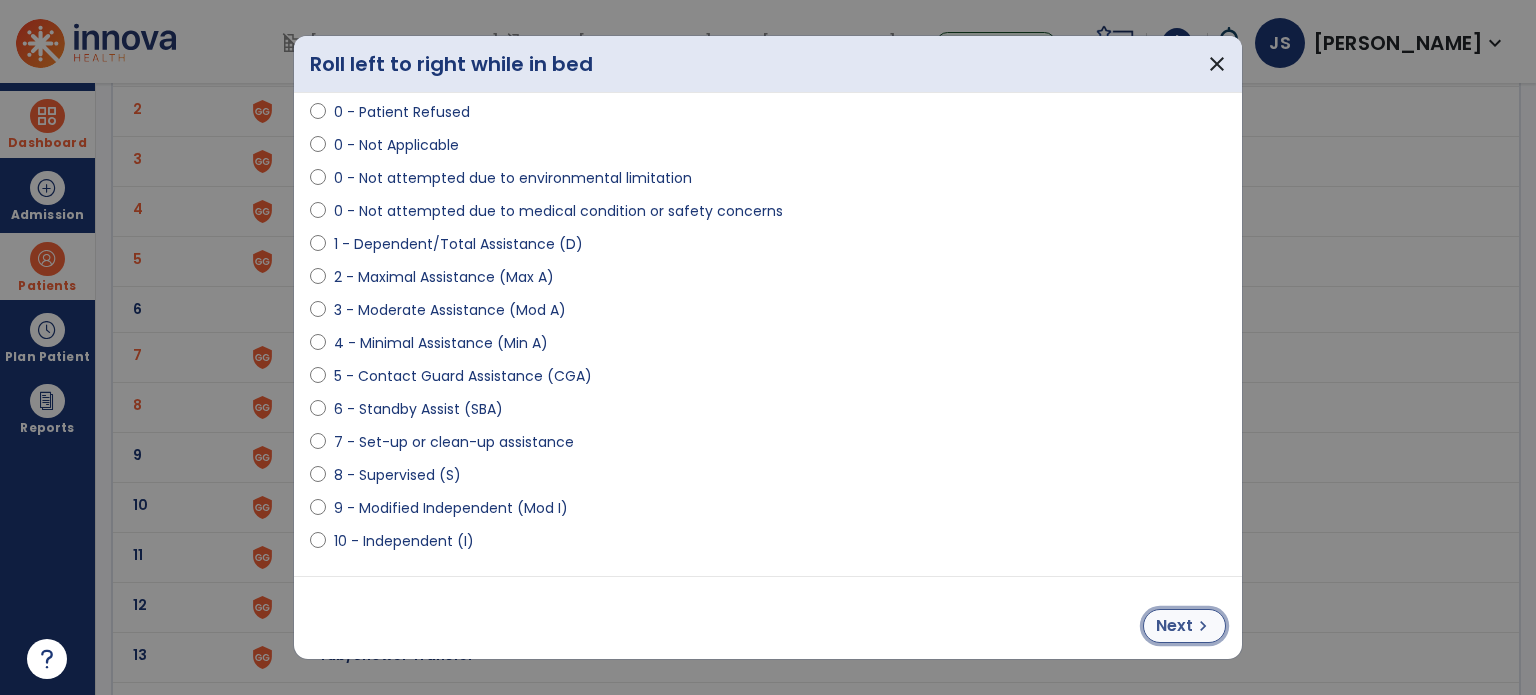 click on "Next" at bounding box center [1174, 626] 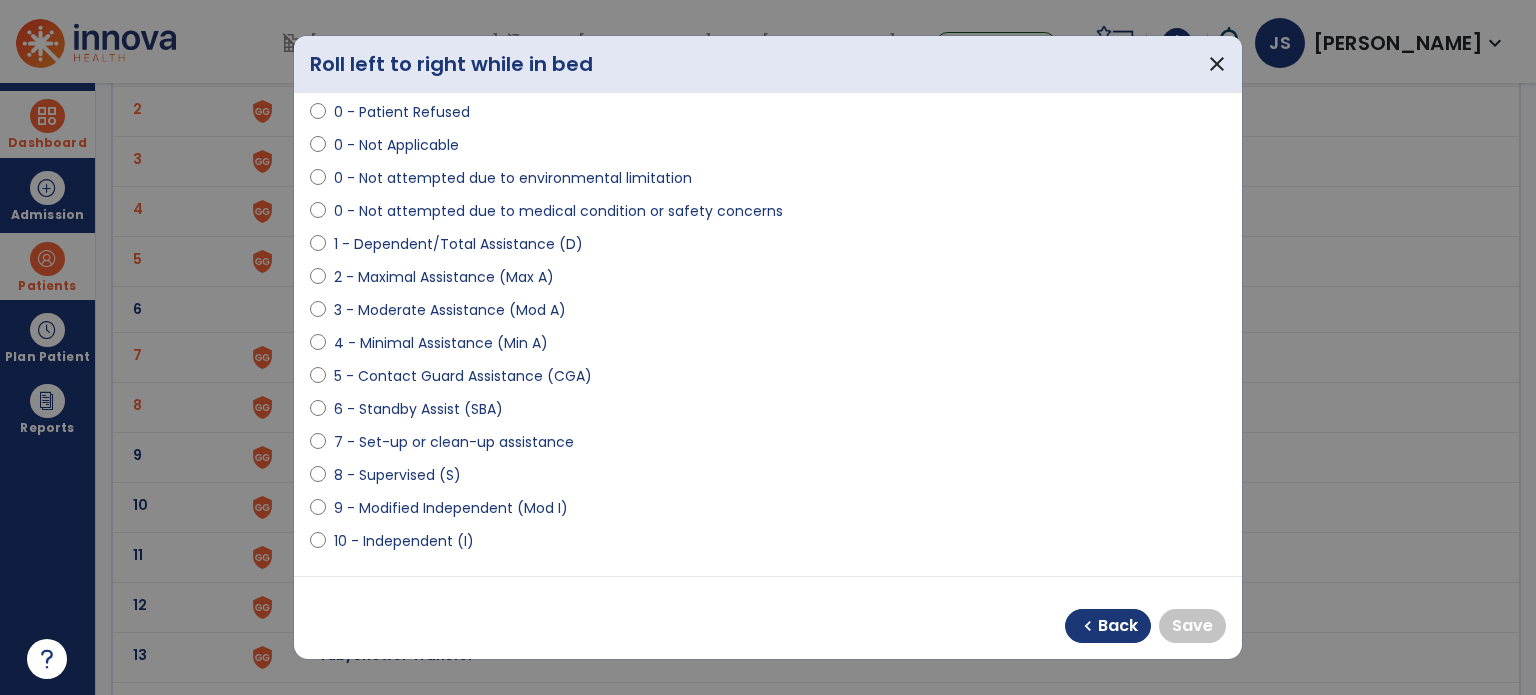 click on "10 - Independent (I)" at bounding box center (404, 541) 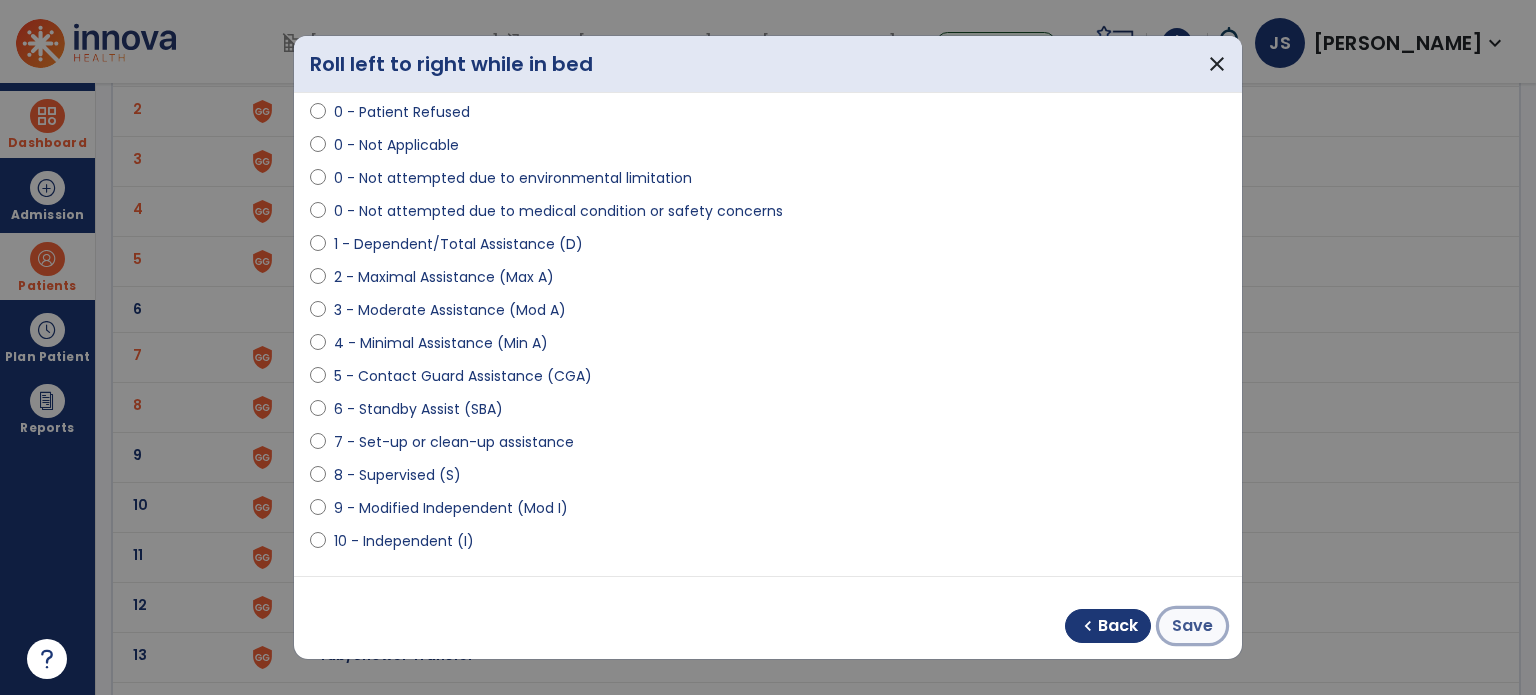 click on "Save" at bounding box center (1192, 626) 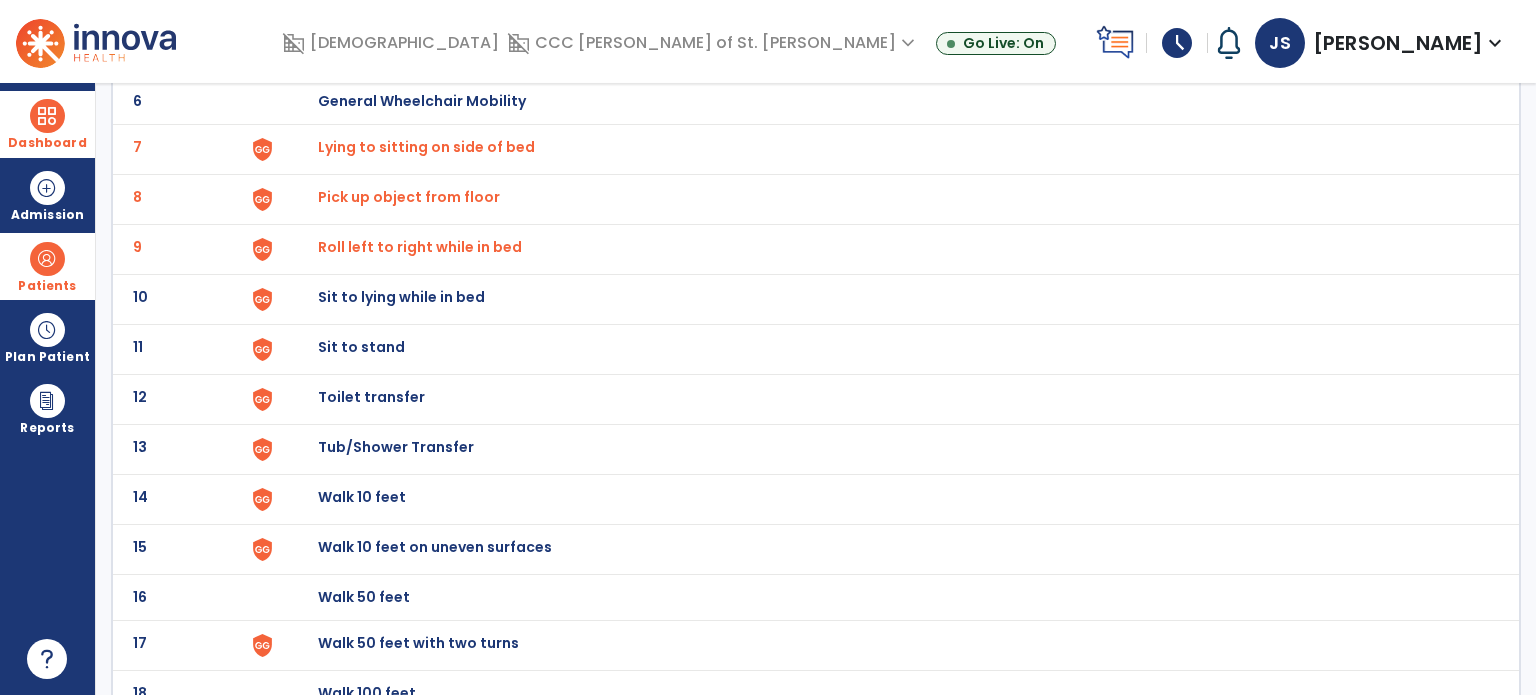 scroll, scrollTop: 413, scrollLeft: 0, axis: vertical 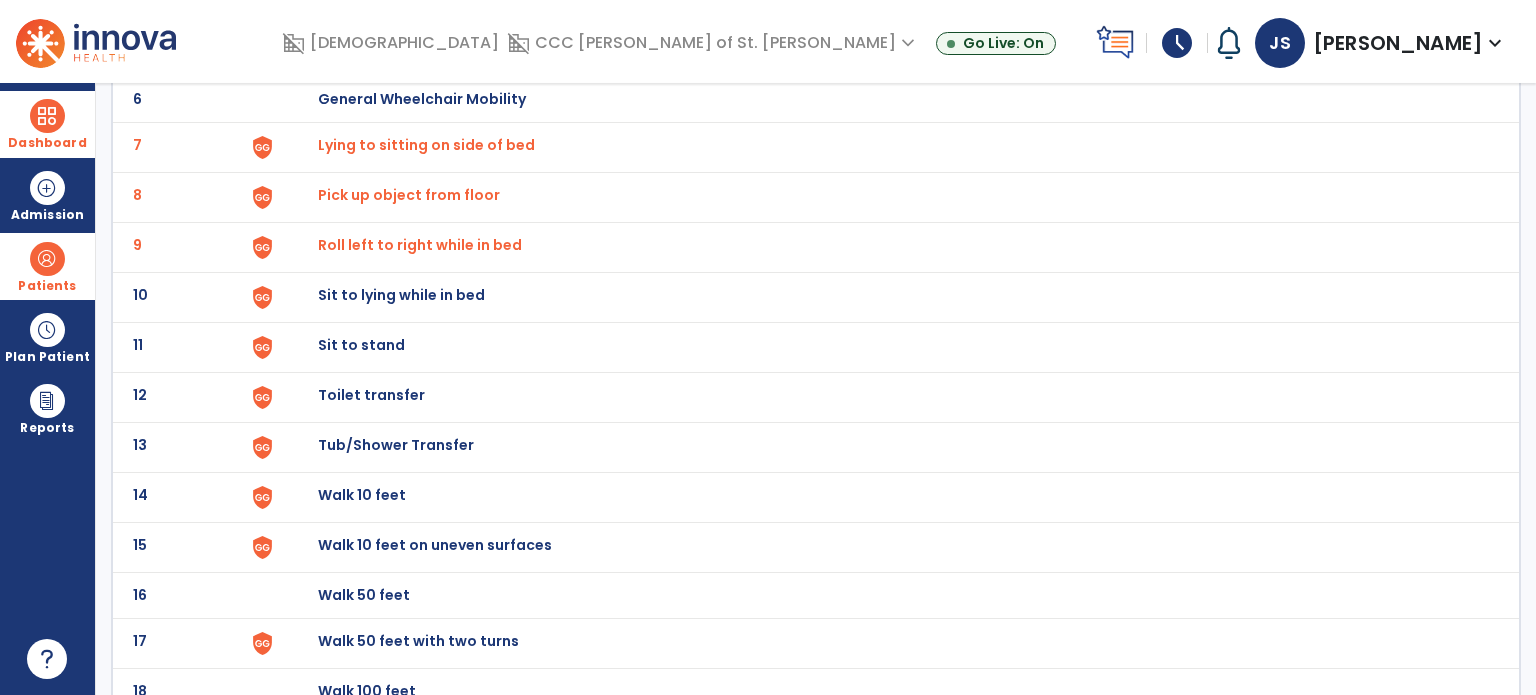 click on "Sit to lying while in bed" at bounding box center [364, -151] 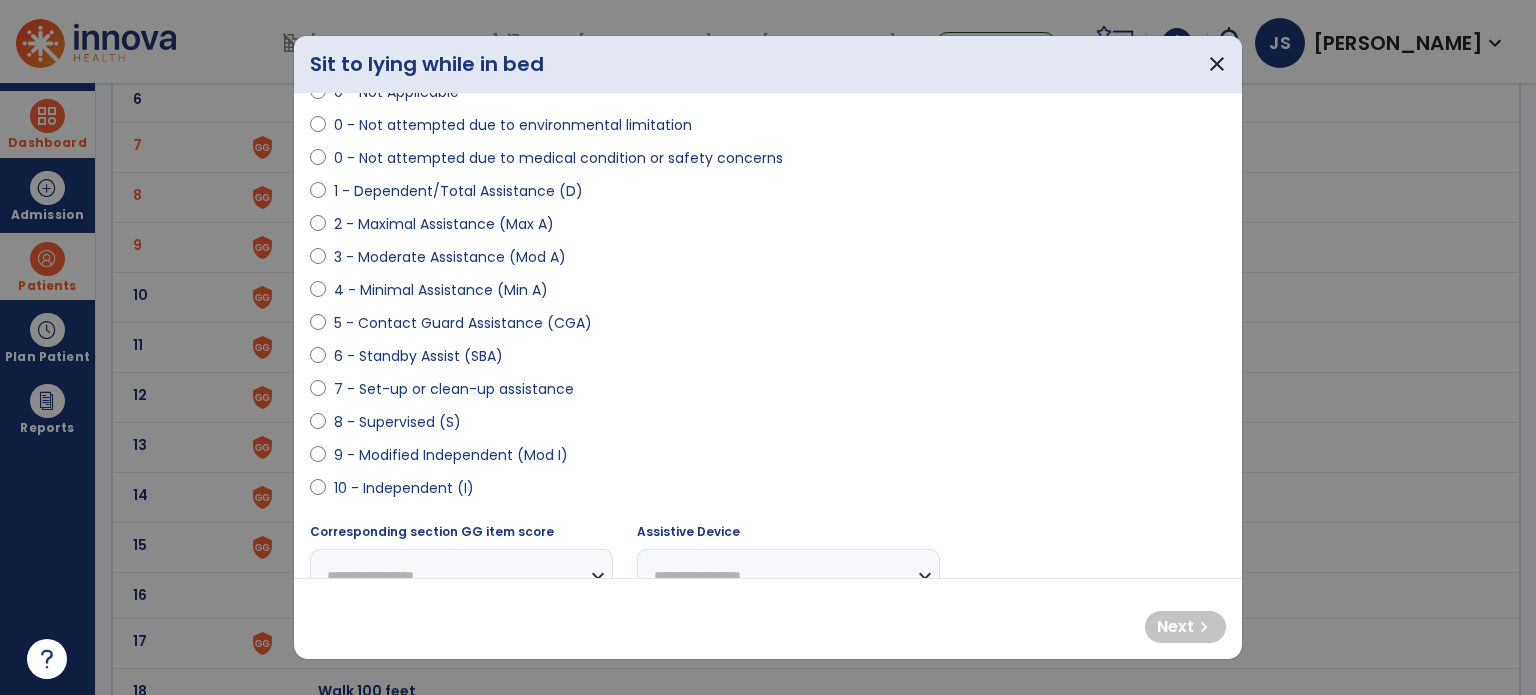 scroll, scrollTop: 160, scrollLeft: 0, axis: vertical 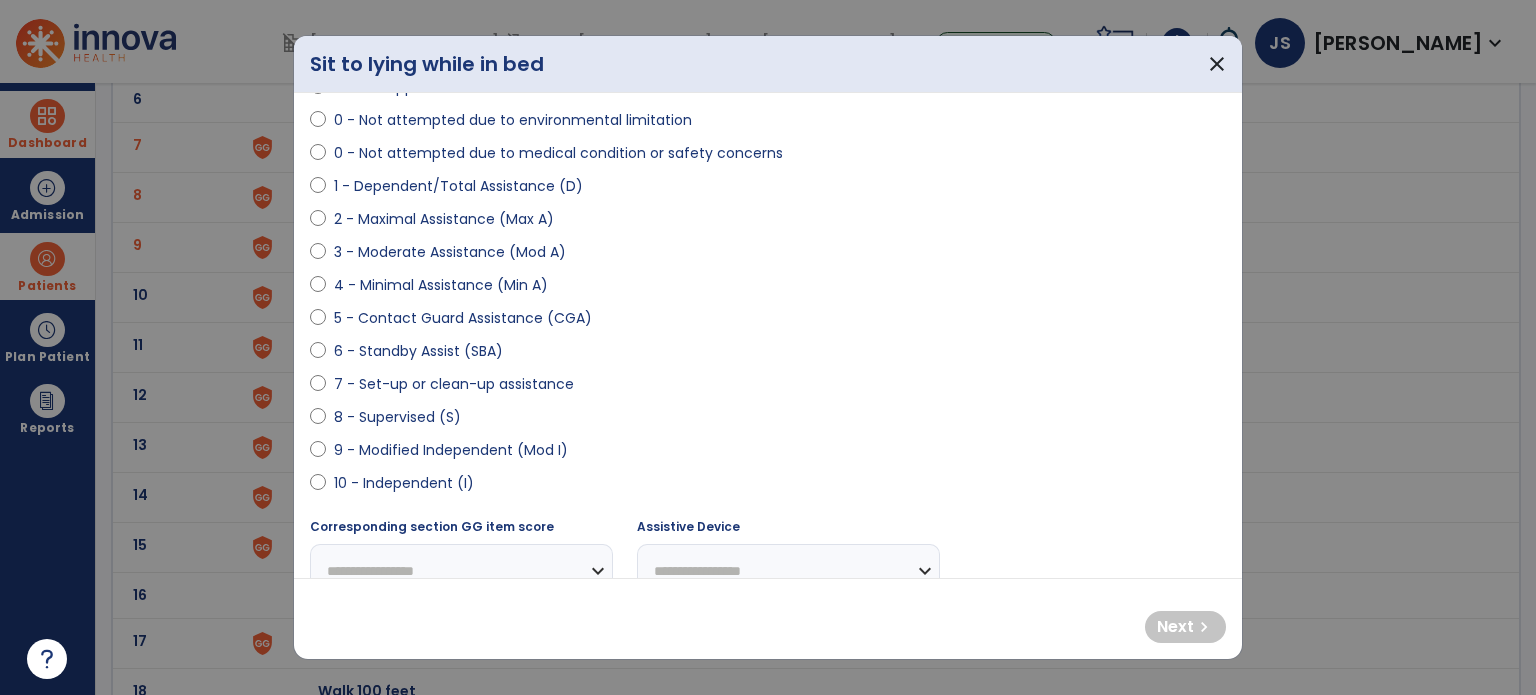 click on "10 - Independent (I)" at bounding box center (404, 483) 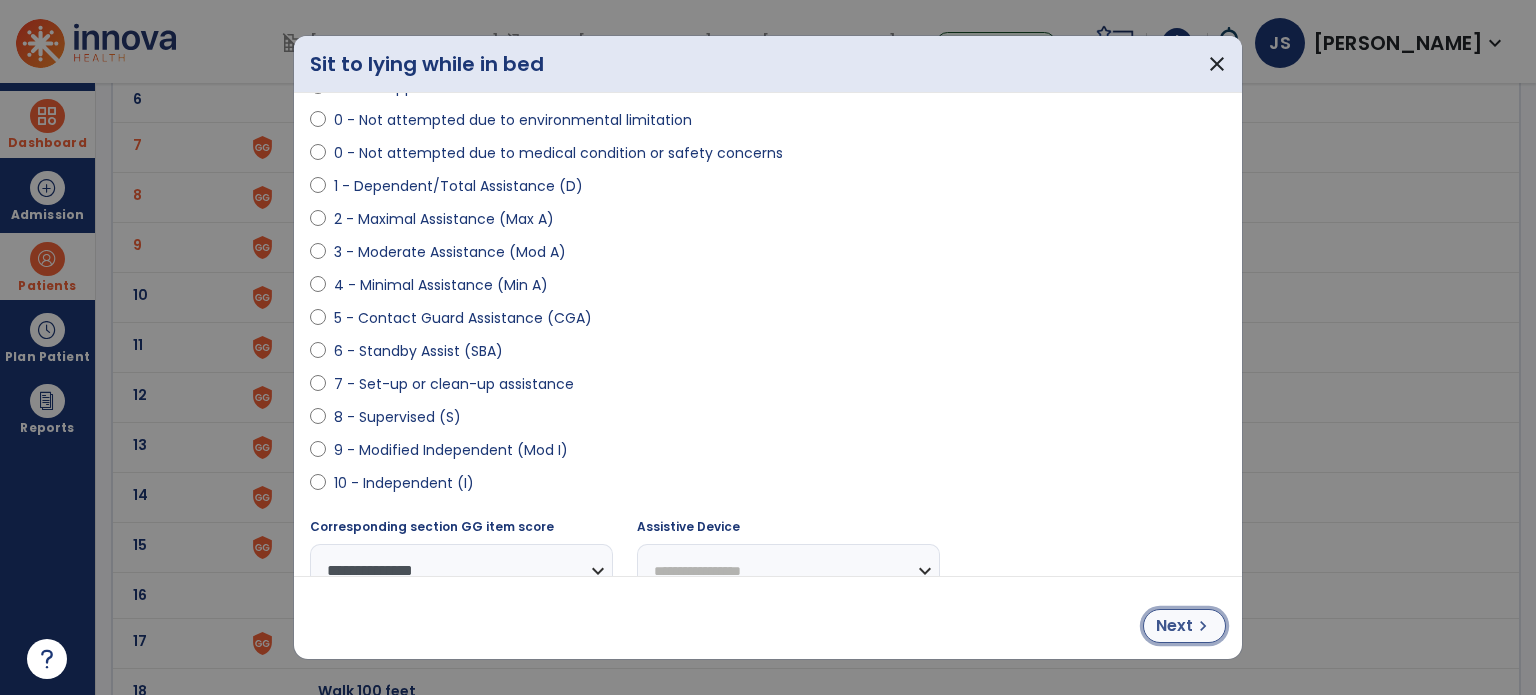 click on "Next" at bounding box center (1174, 626) 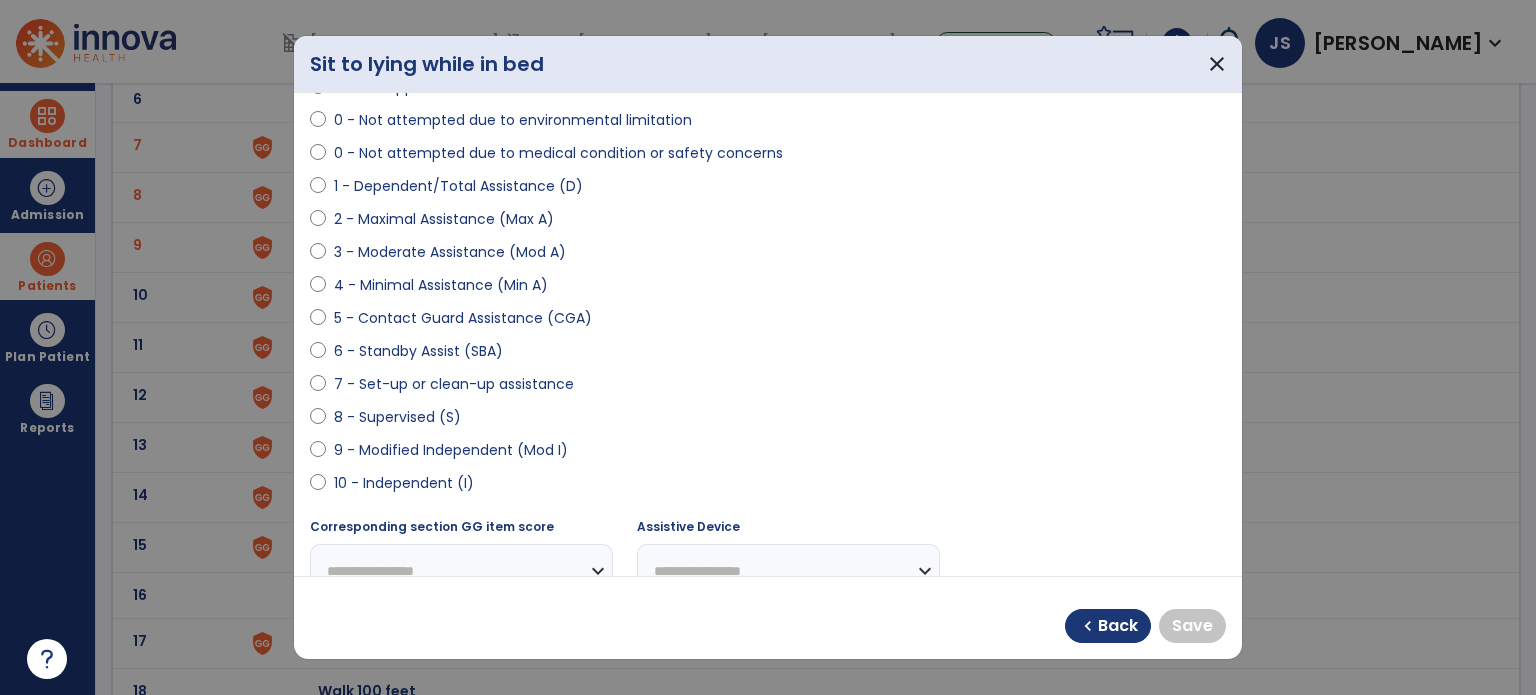 click on "10 - Independent (I)" at bounding box center [404, 483] 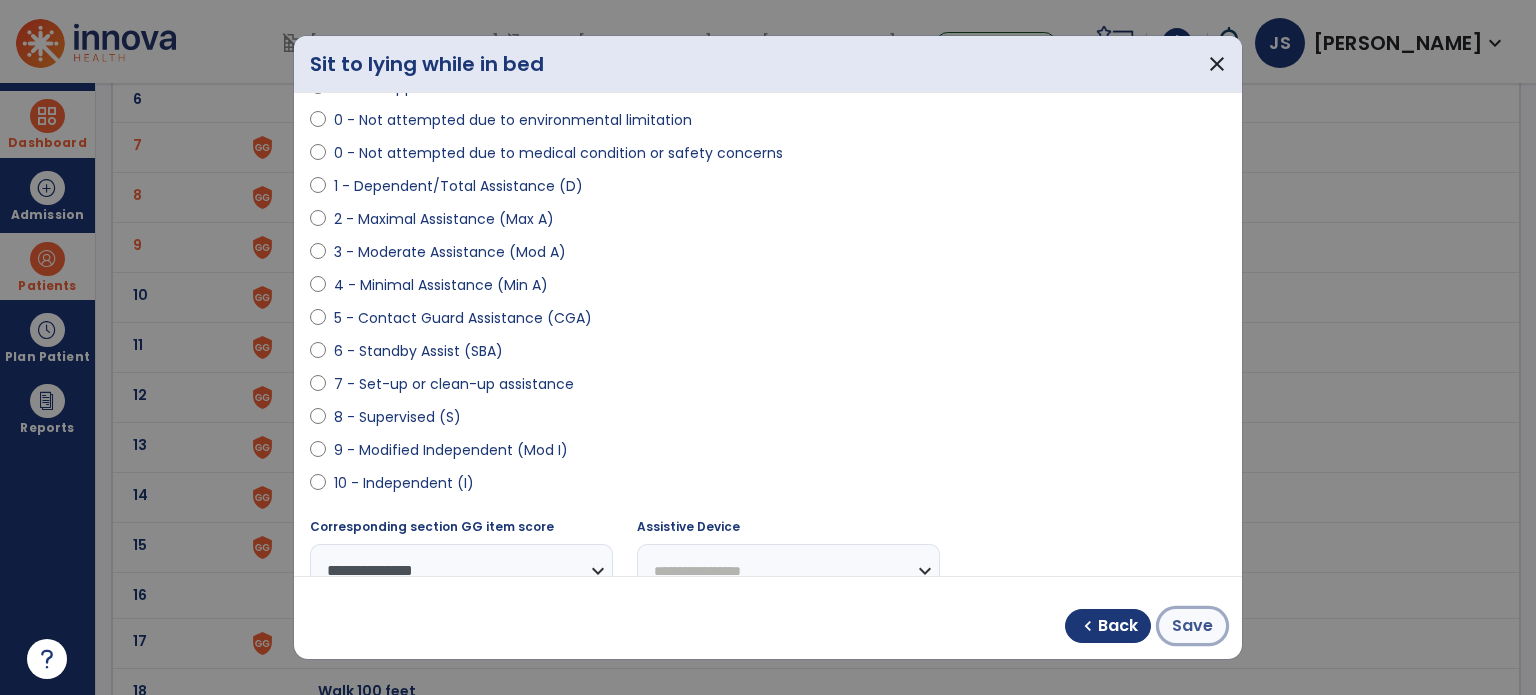 click on "Save" at bounding box center (1192, 626) 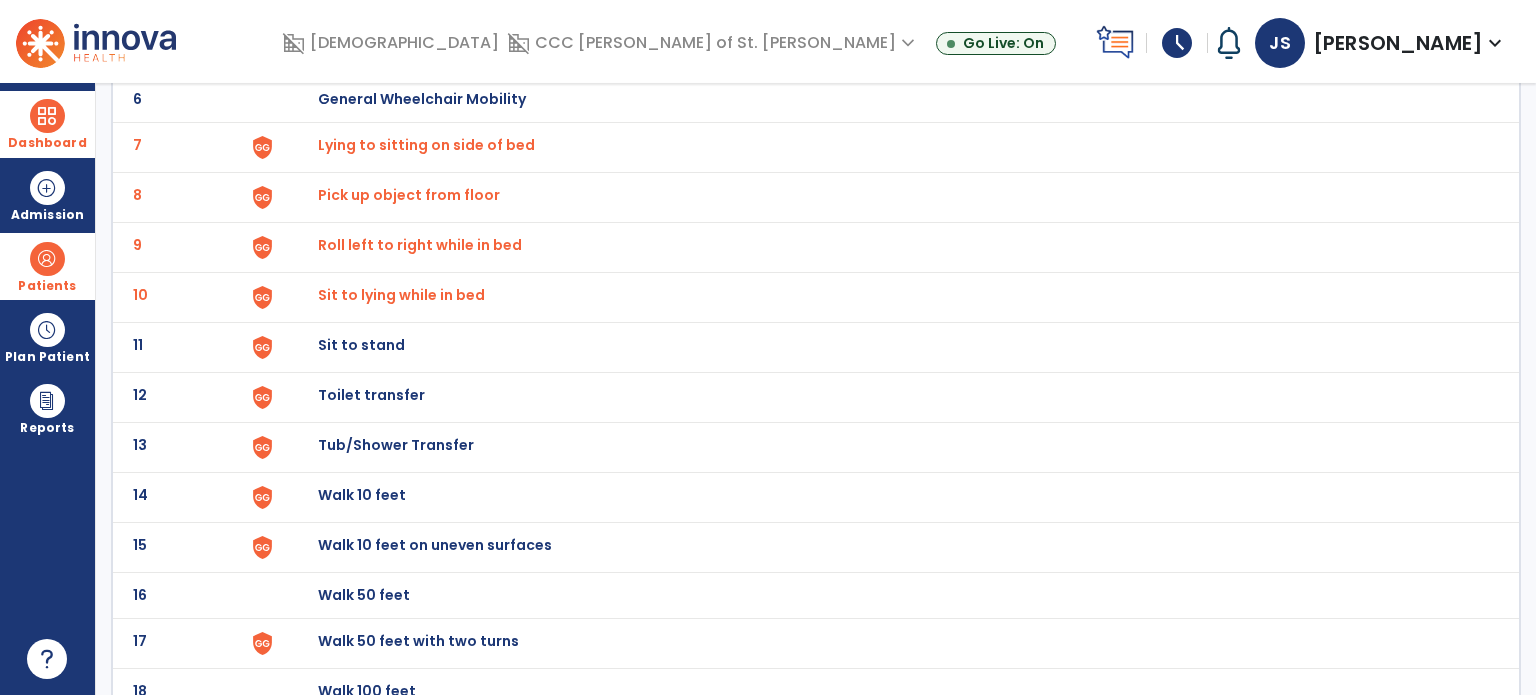 click on "Sit to stand" at bounding box center [364, -151] 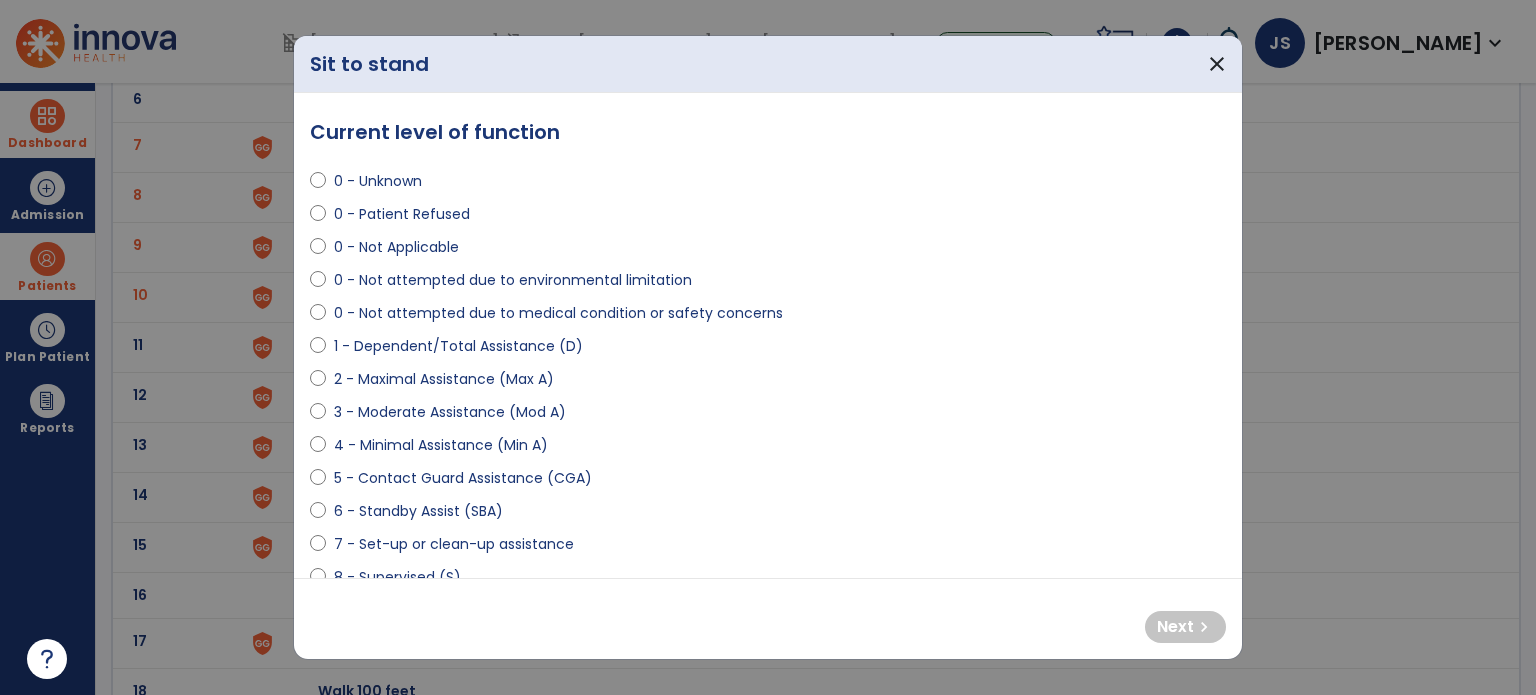 scroll, scrollTop: 164, scrollLeft: 0, axis: vertical 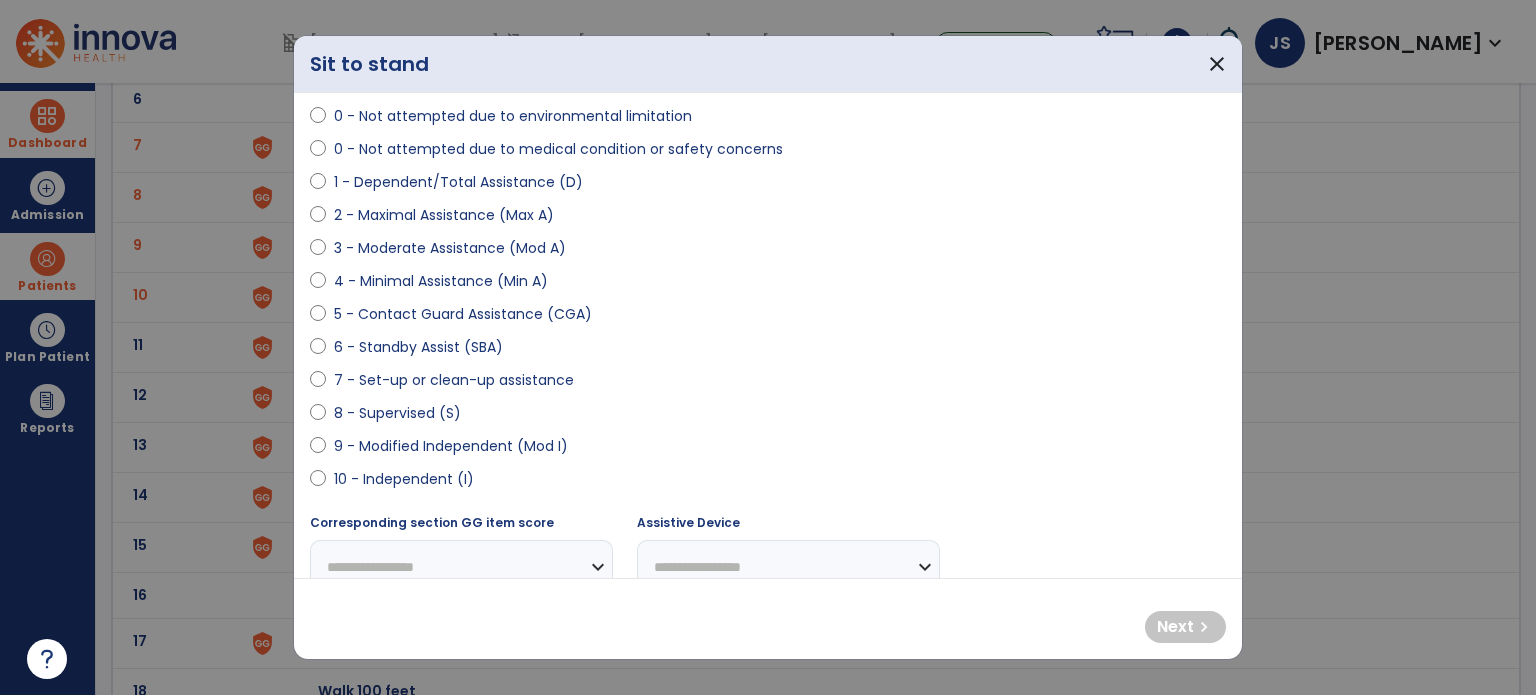 click on "10 - Independent (I)" at bounding box center (404, 479) 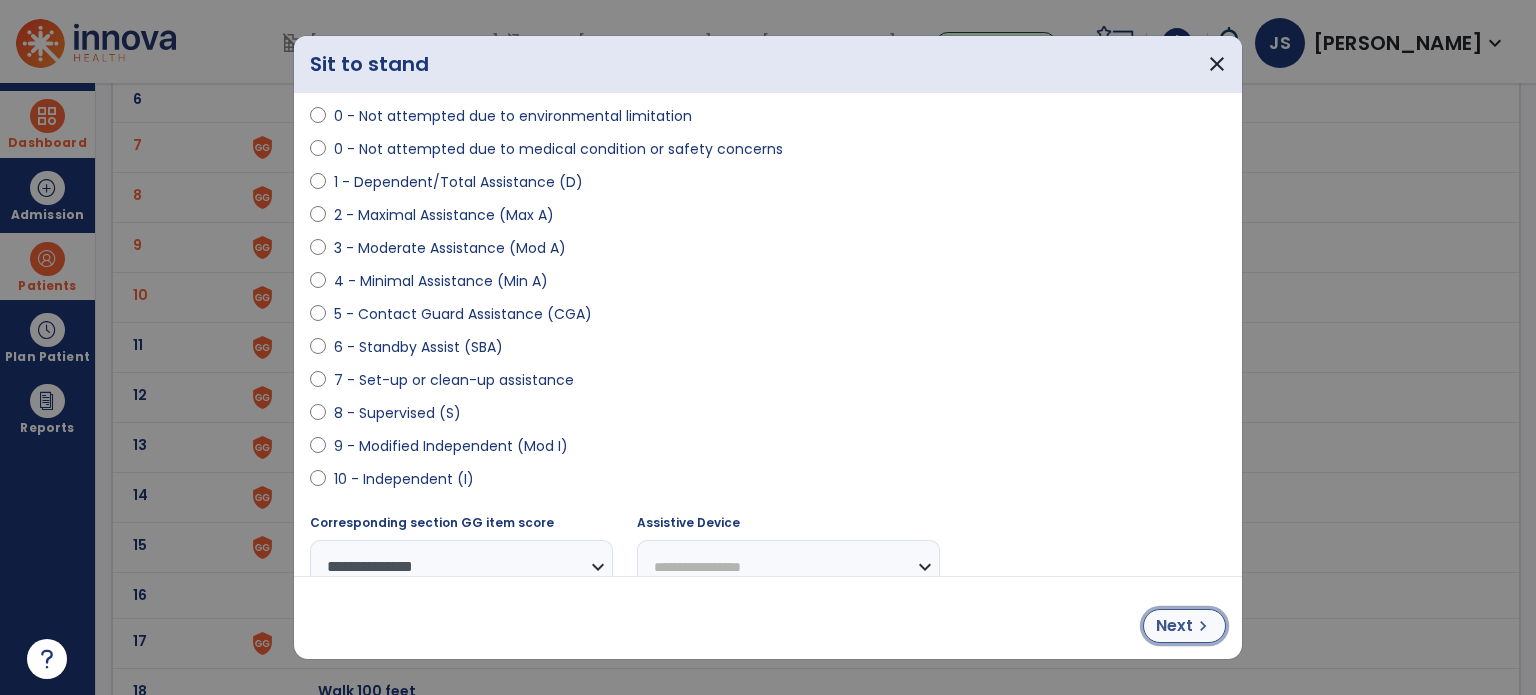 click on "Next  chevron_right" at bounding box center [1184, 626] 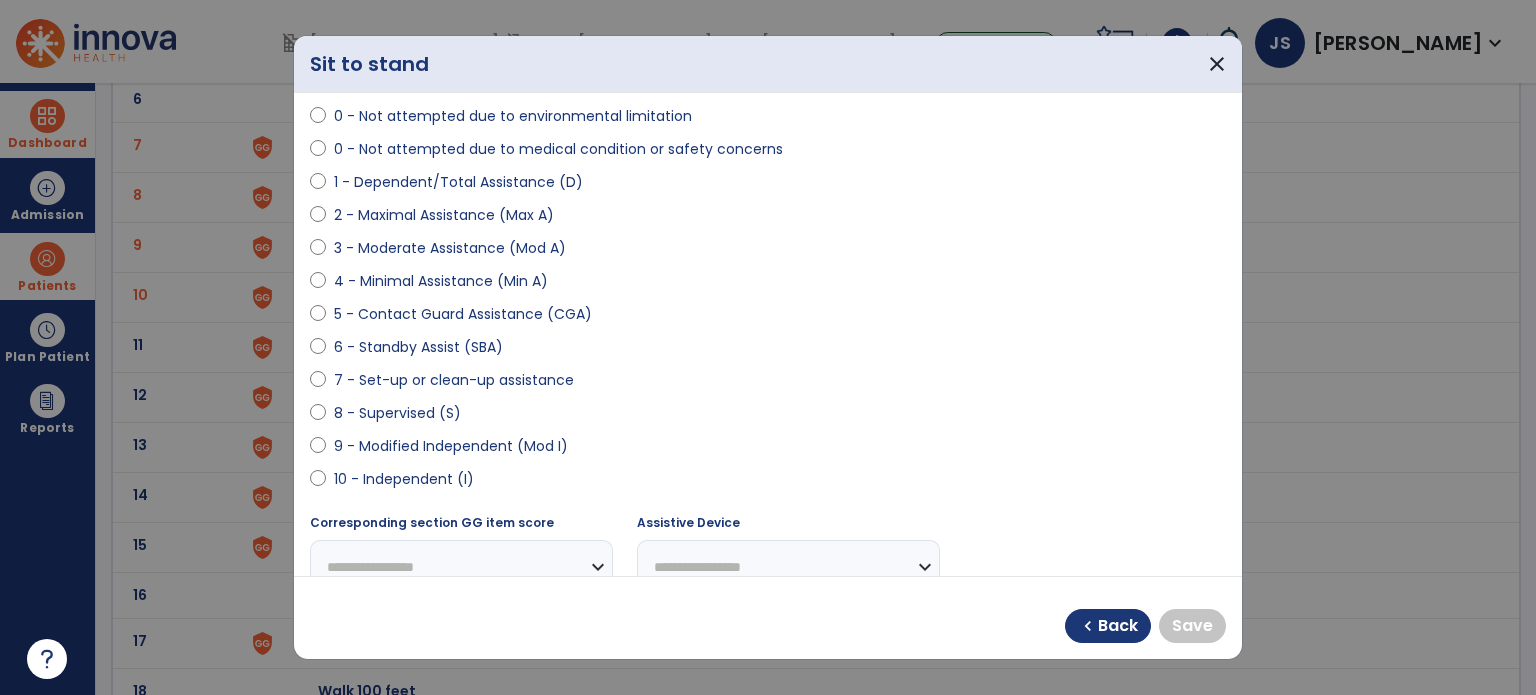 click on "10 - Independent (I)" at bounding box center [404, 479] 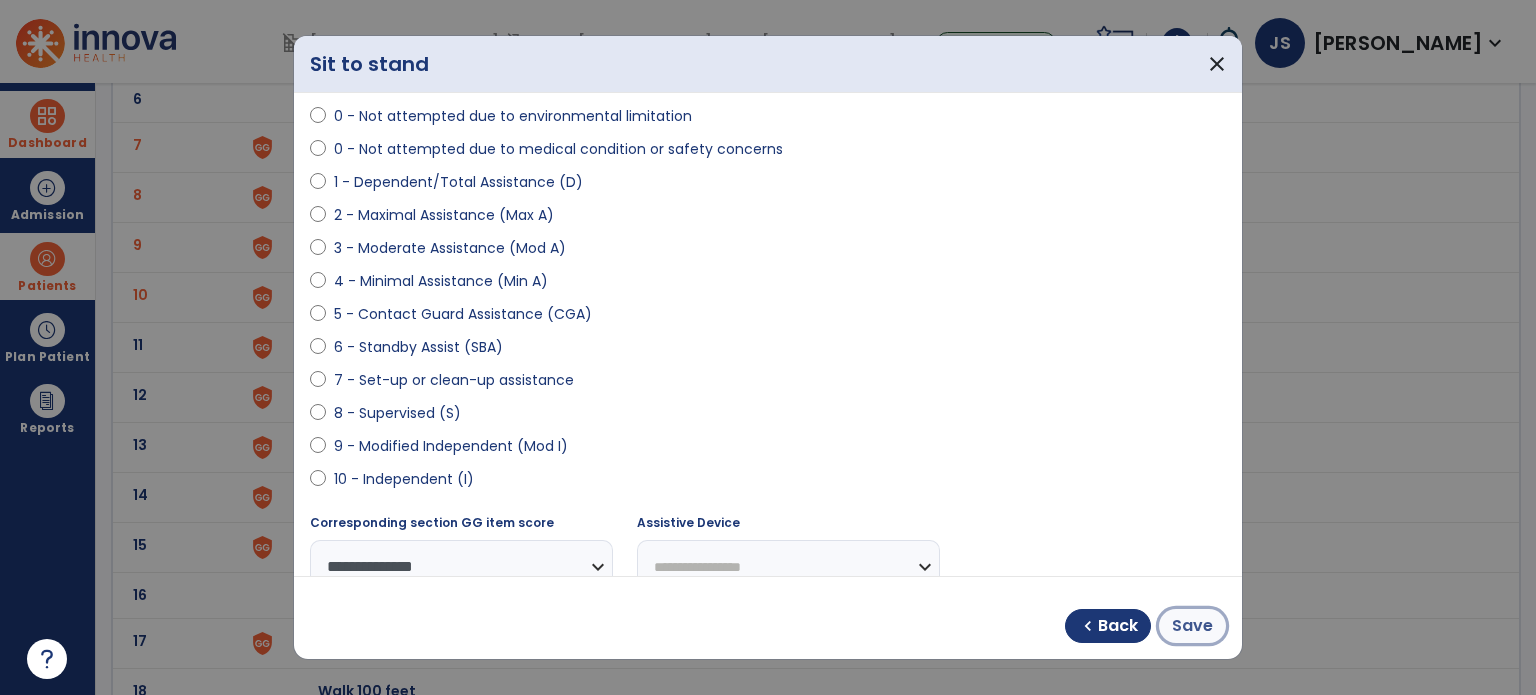 click on "Save" at bounding box center [1192, 626] 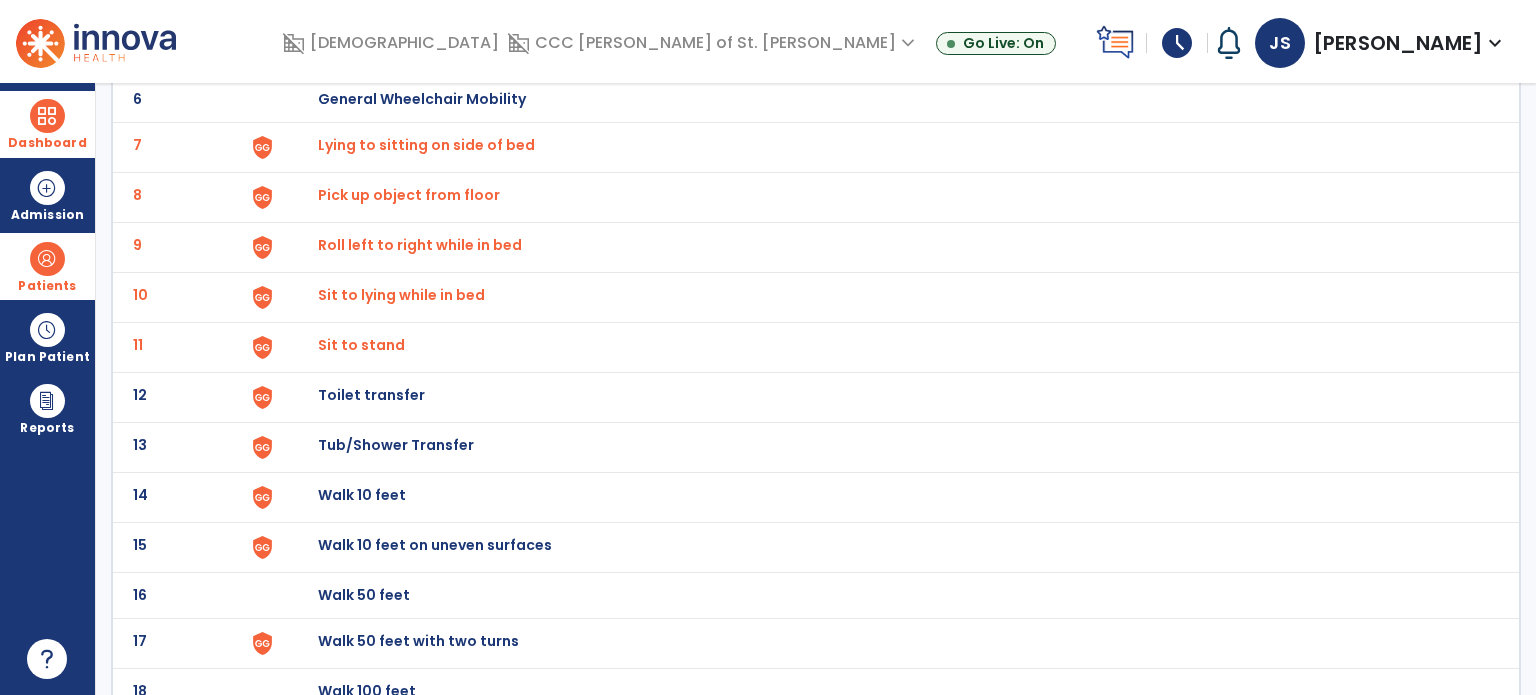 click on "Toilet transfer" at bounding box center [364, -151] 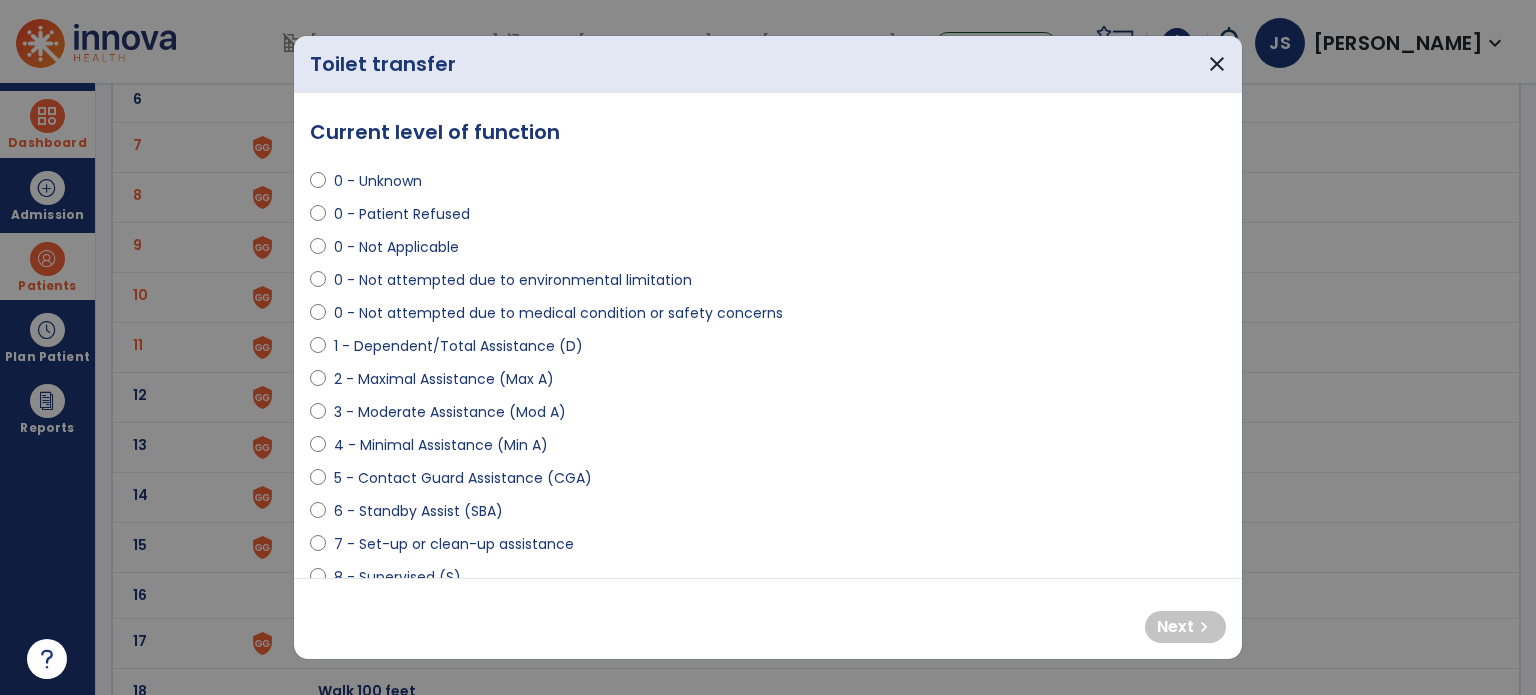 click on "0 - Not attempted due to environmental limitation" at bounding box center (513, 280) 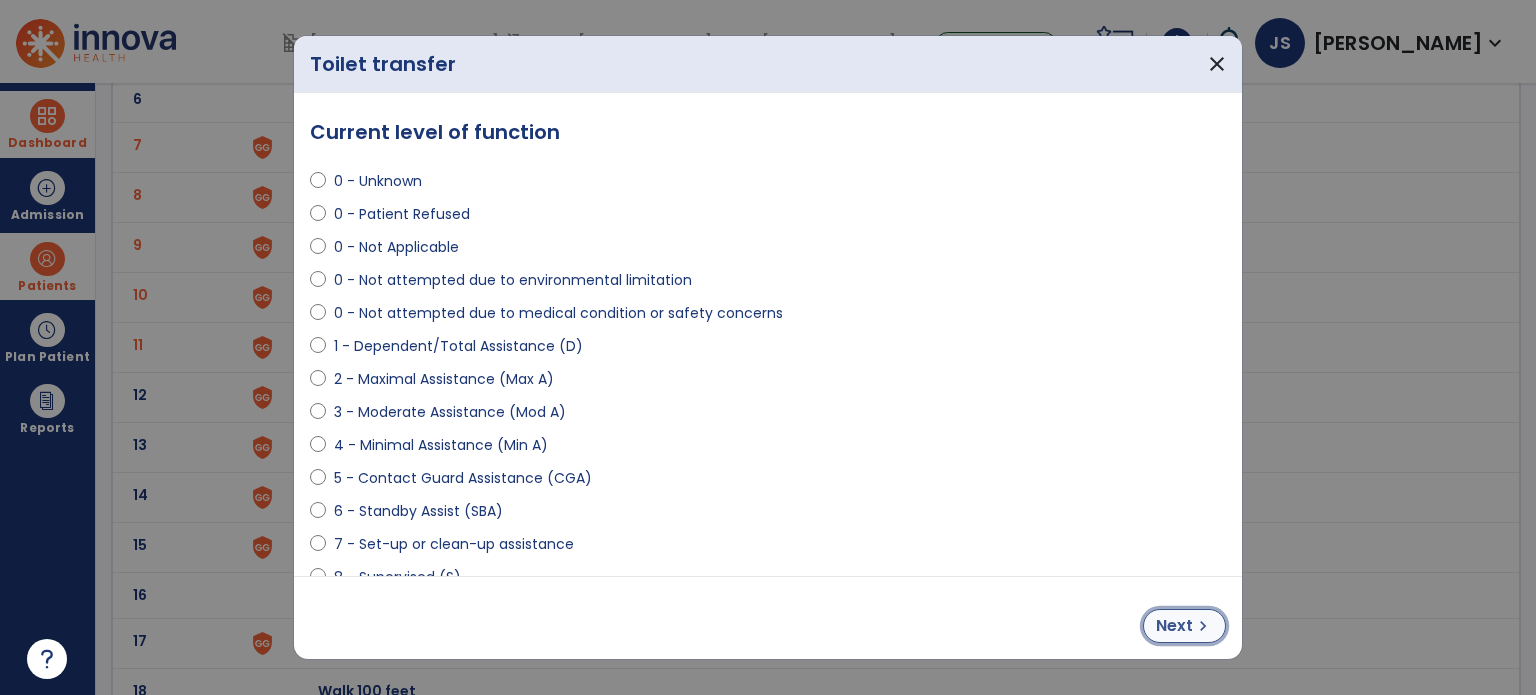 click on "chevron_right" at bounding box center (1203, 626) 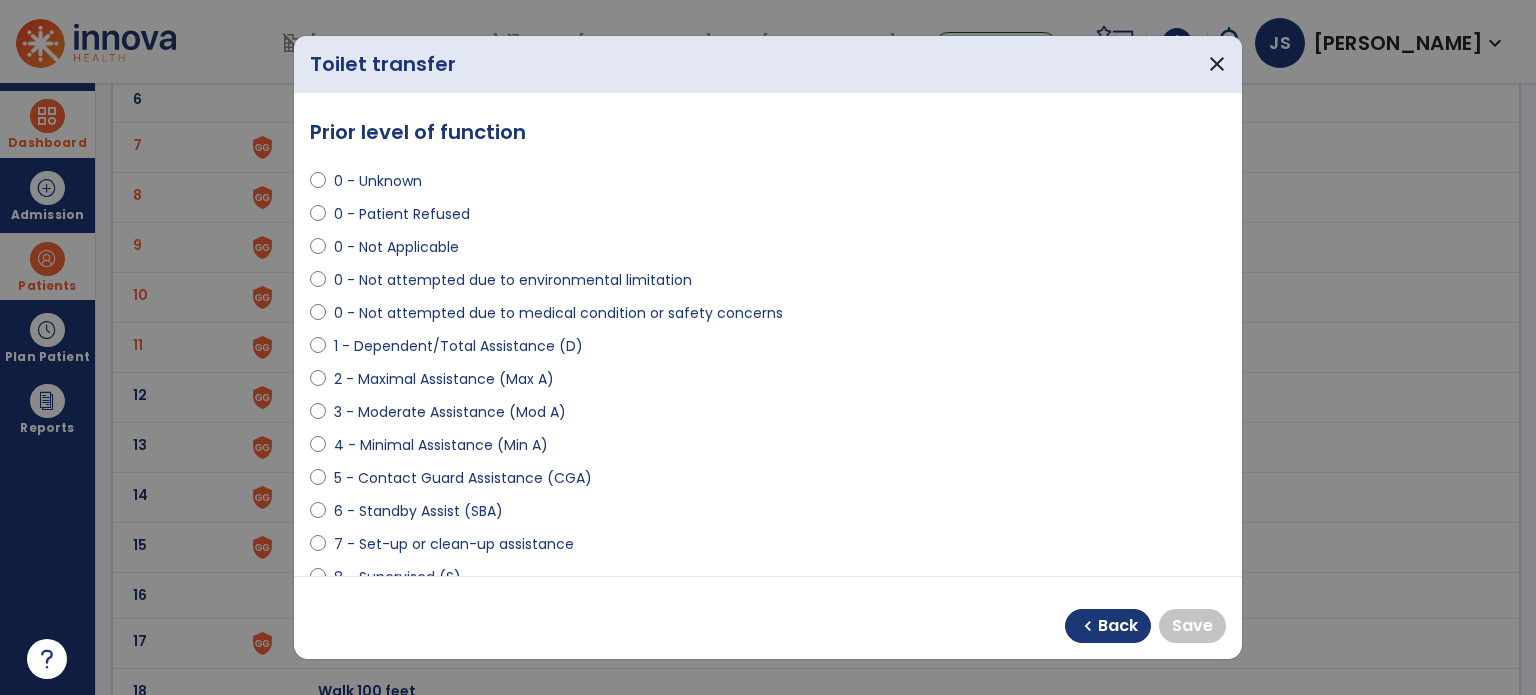 scroll, scrollTop: 126, scrollLeft: 0, axis: vertical 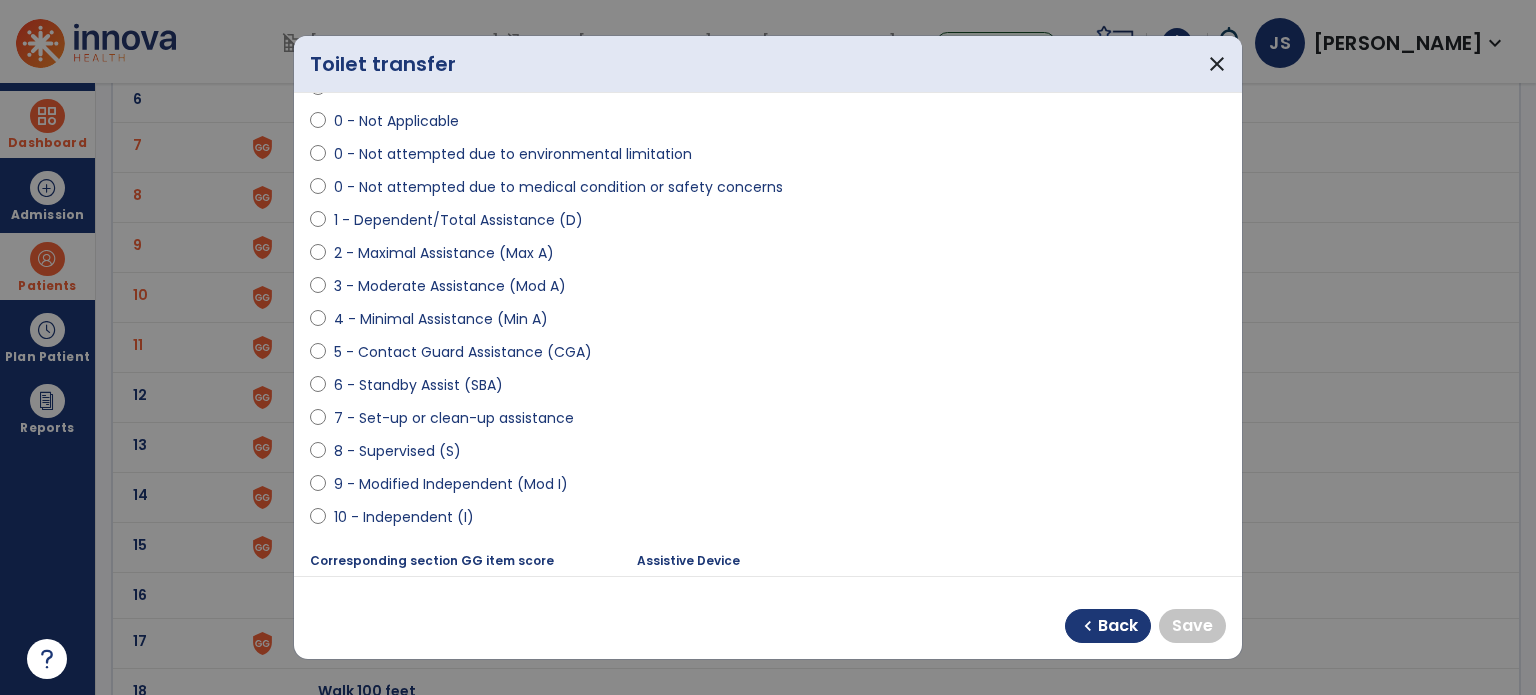 click on "10 - Independent (I)" at bounding box center [404, 517] 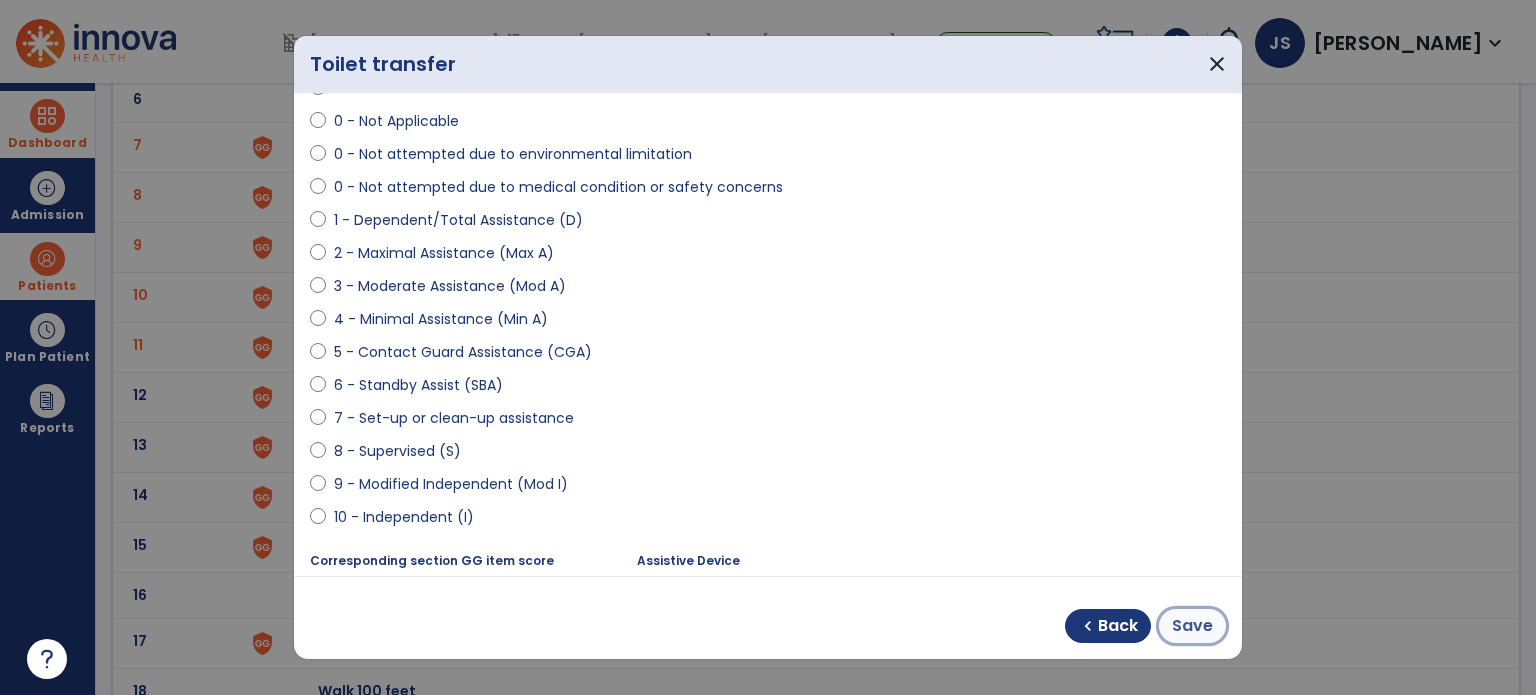 click on "Save" at bounding box center [1192, 626] 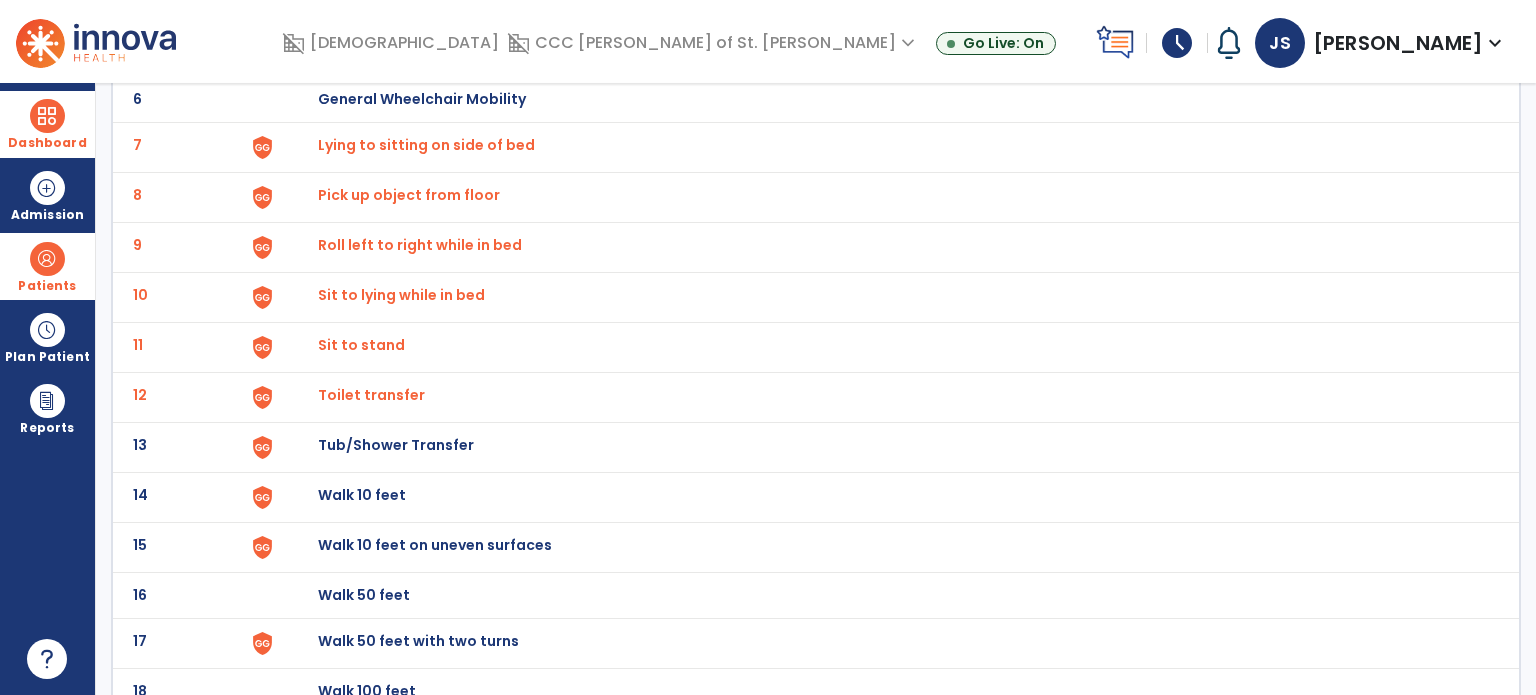 click on "Tub/Shower Transfer" at bounding box center [364, -151] 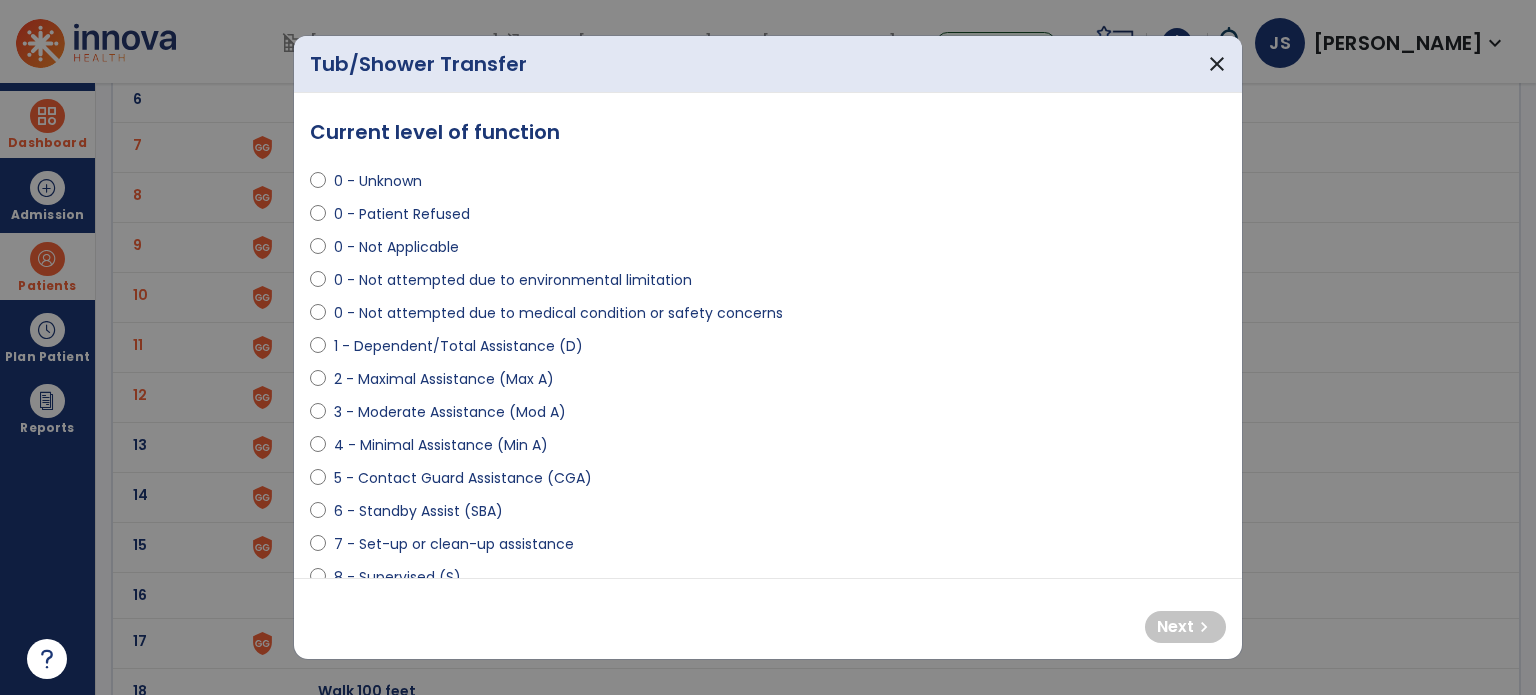 click on "0 - Not attempted due to environmental limitation" at bounding box center (513, 280) 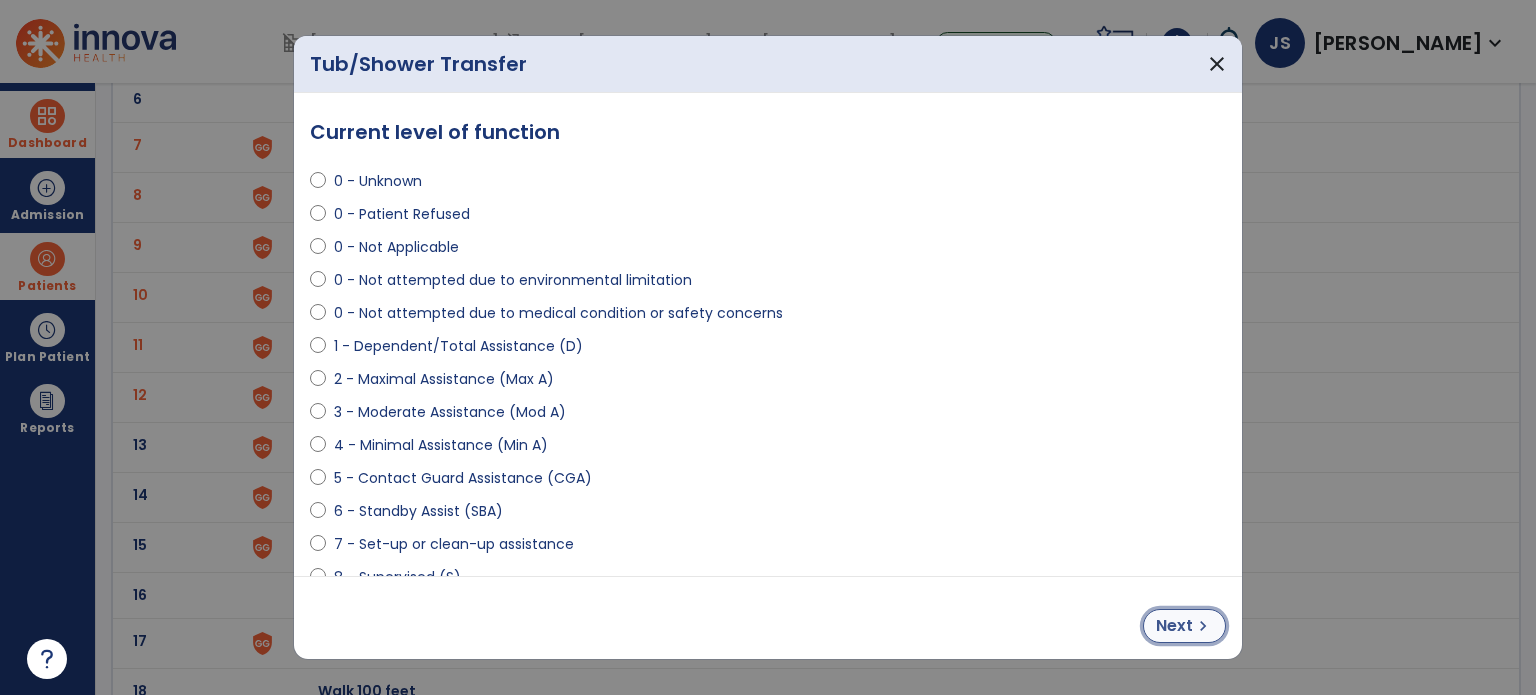 click on "Next" at bounding box center [1174, 626] 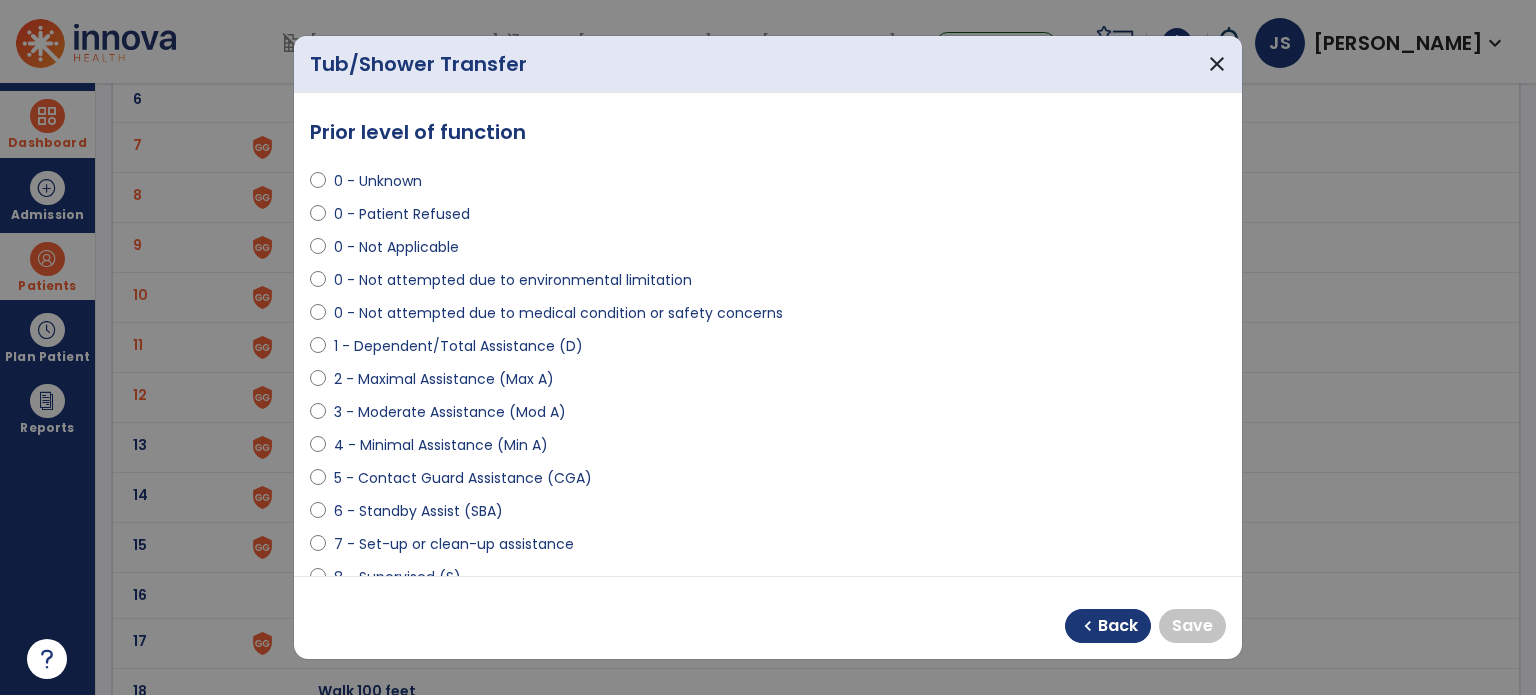 scroll, scrollTop: 102, scrollLeft: 0, axis: vertical 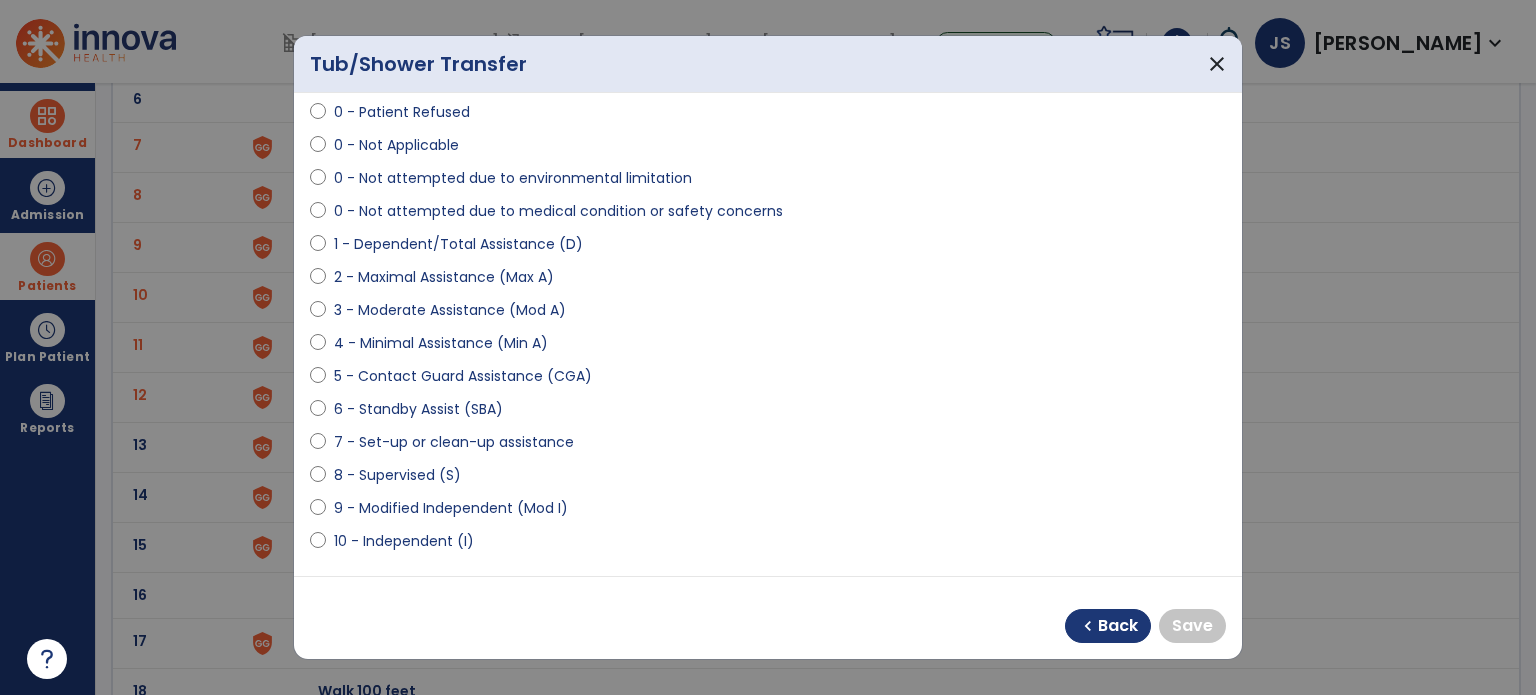click on "10 - Independent (I)" at bounding box center [404, 541] 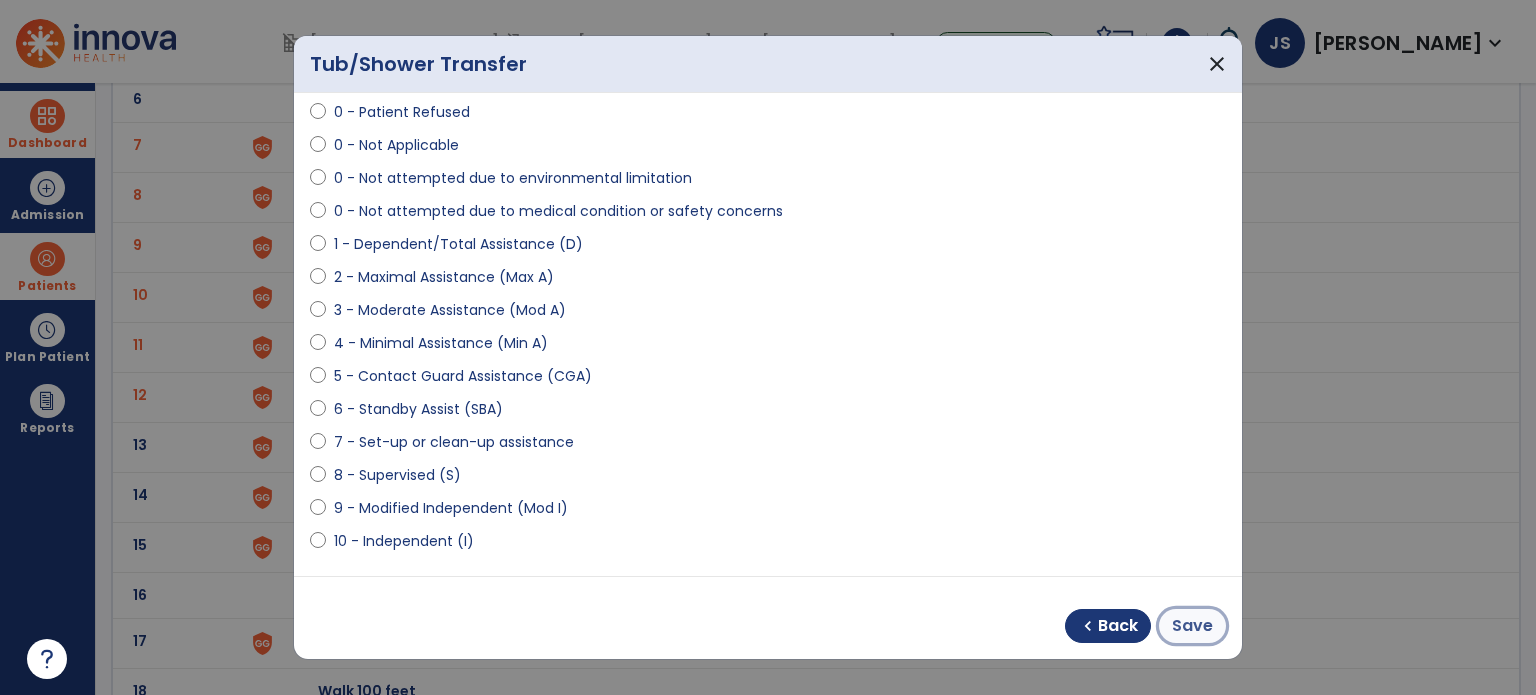 click on "Save" at bounding box center (1192, 626) 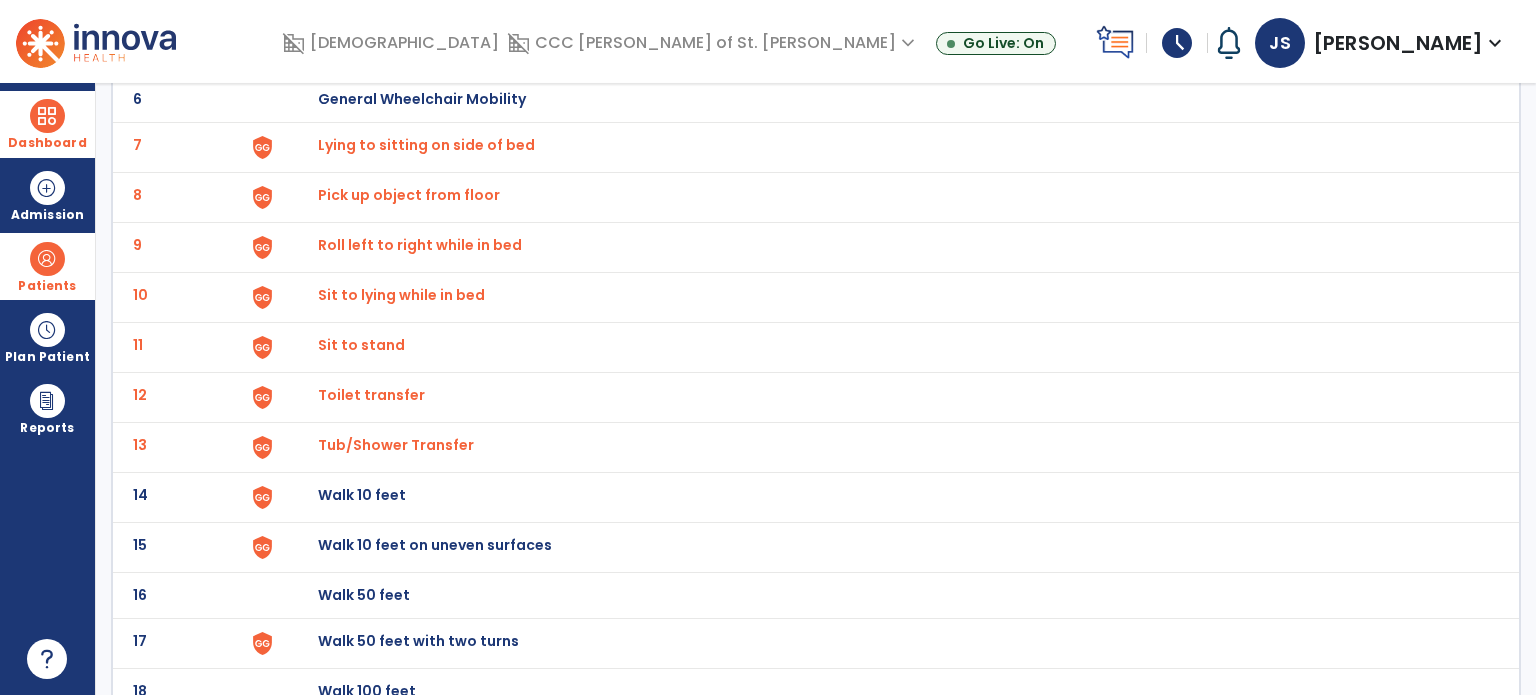click on "Walk 10 feet" at bounding box center [888, -149] 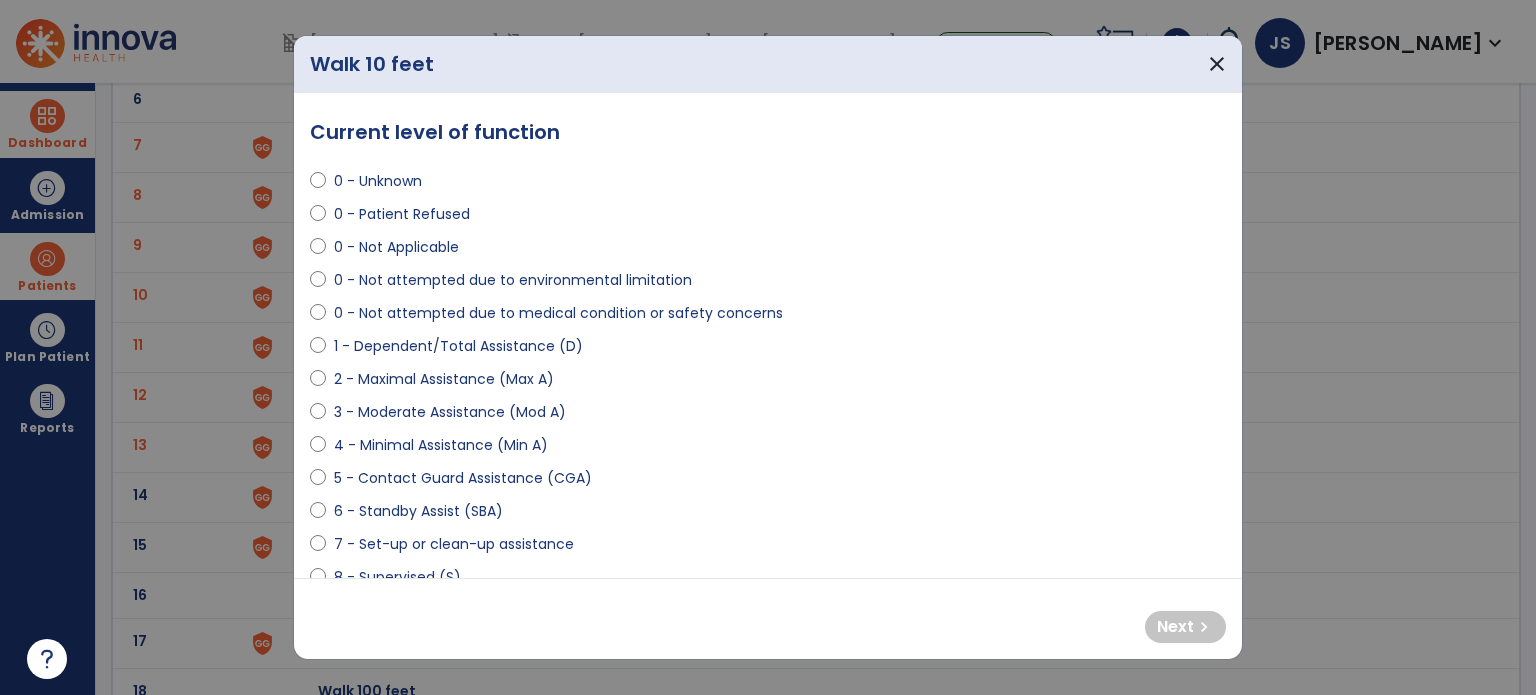 click on "0 - Not attempted due to environmental limitation" at bounding box center (513, 280) 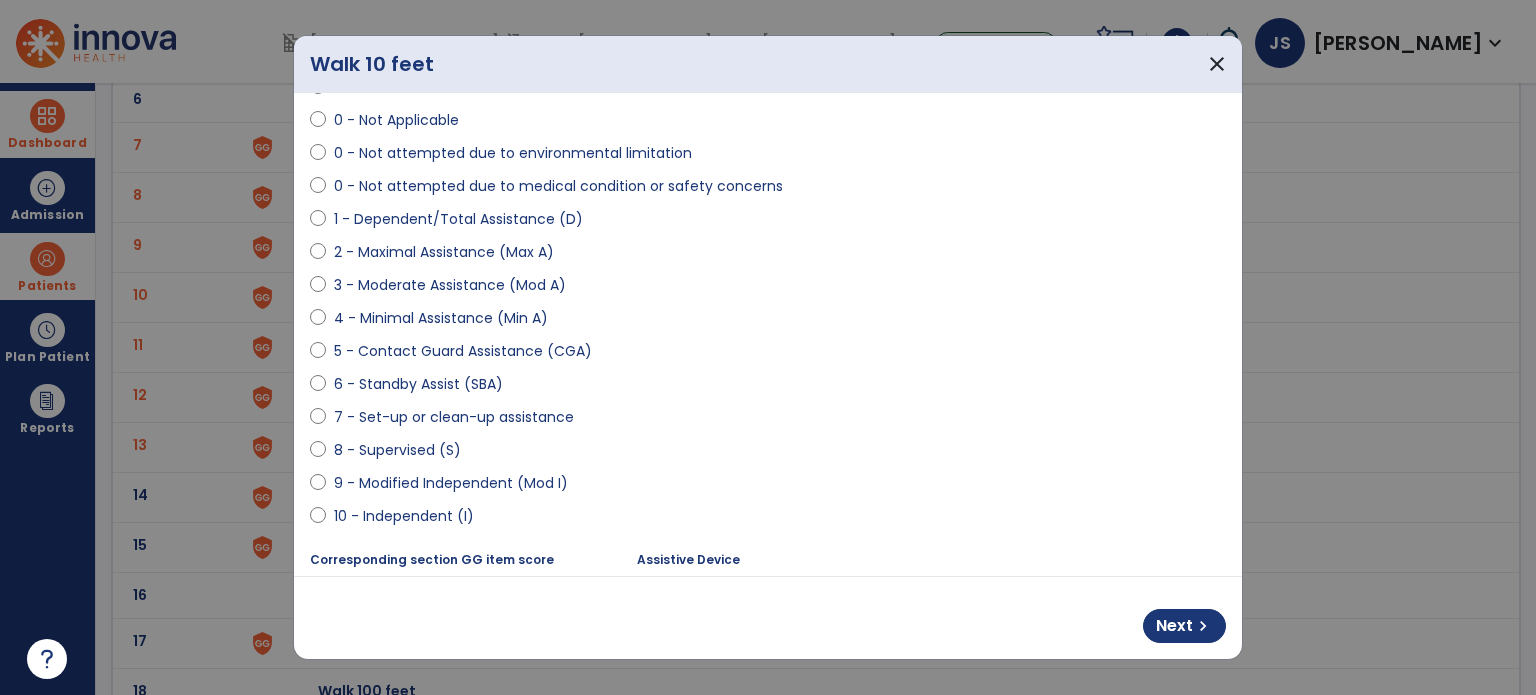 scroll, scrollTop: 128, scrollLeft: 0, axis: vertical 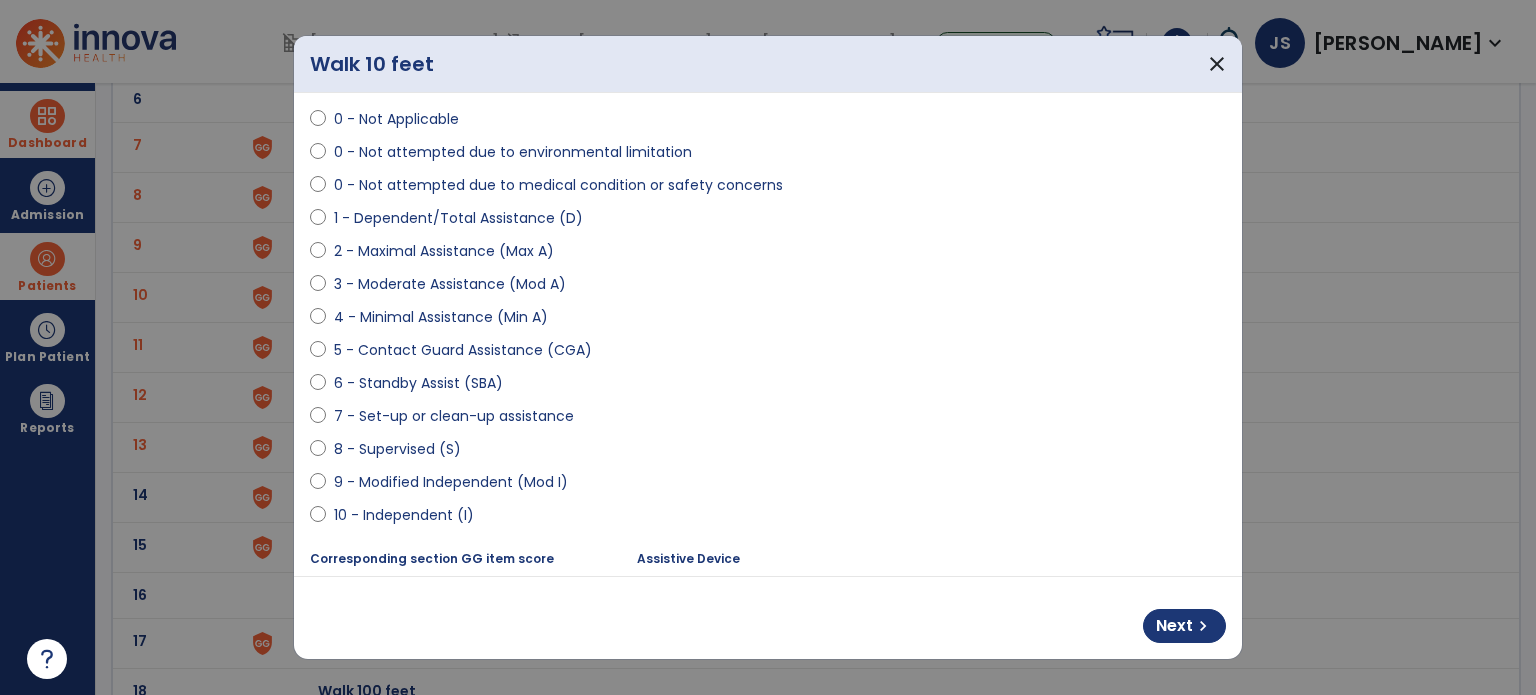 click on "10 - Independent (I)" at bounding box center (404, 515) 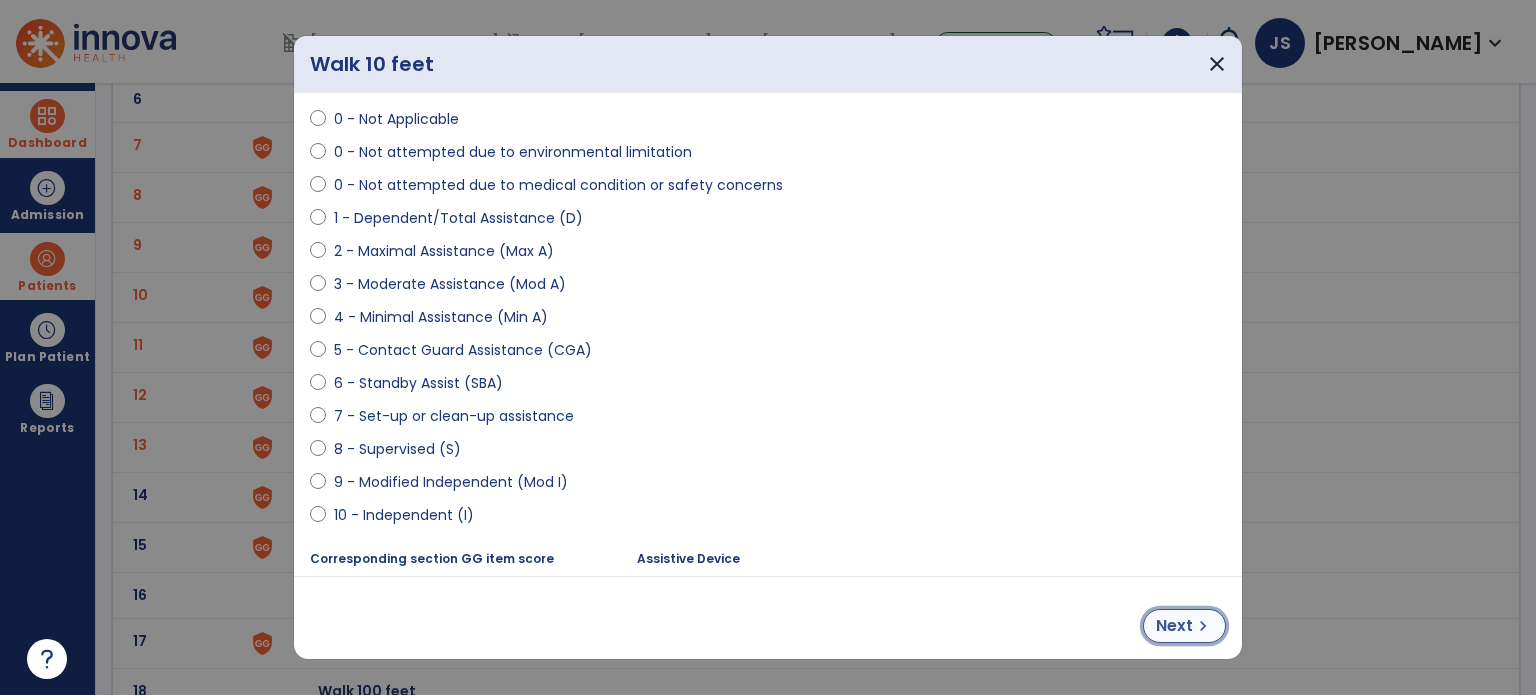 click on "Next" at bounding box center (1174, 626) 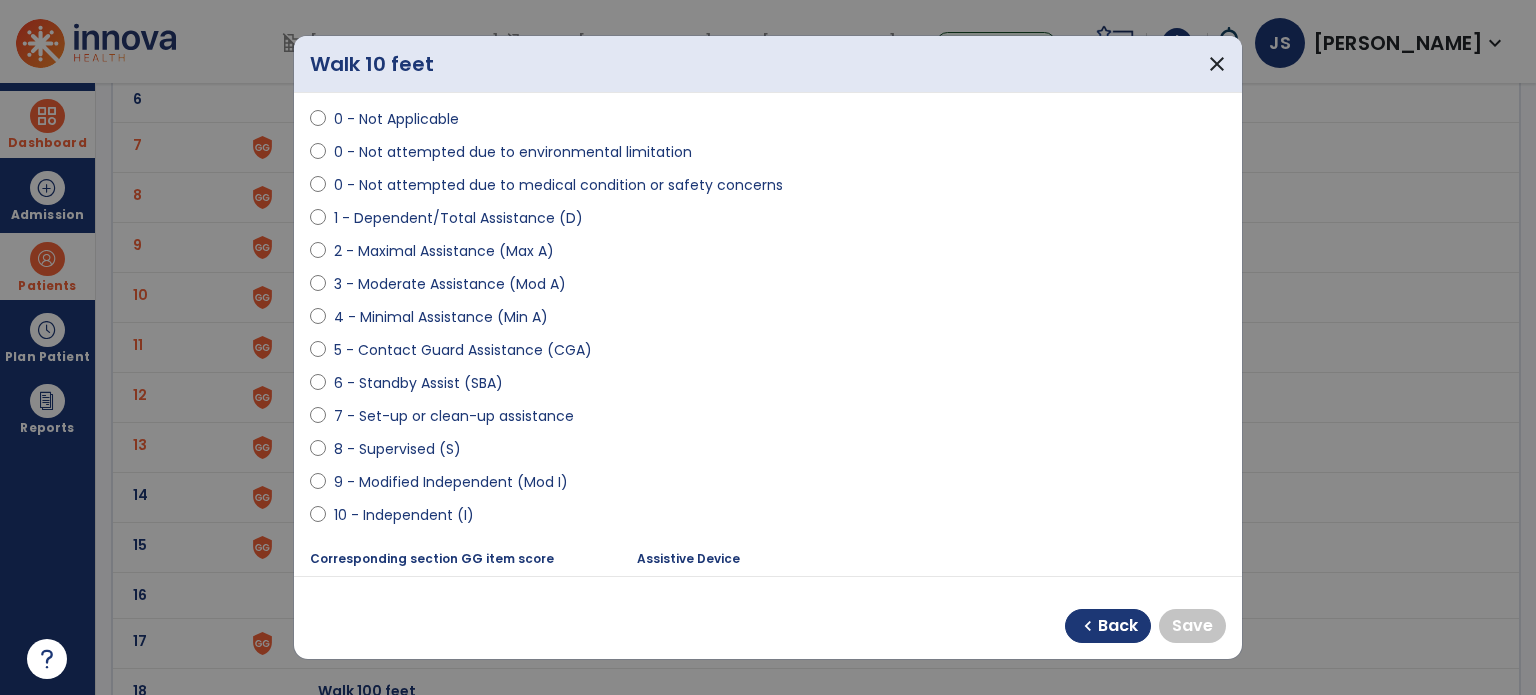 click on "chevron_left  Back Save" at bounding box center (768, 618) 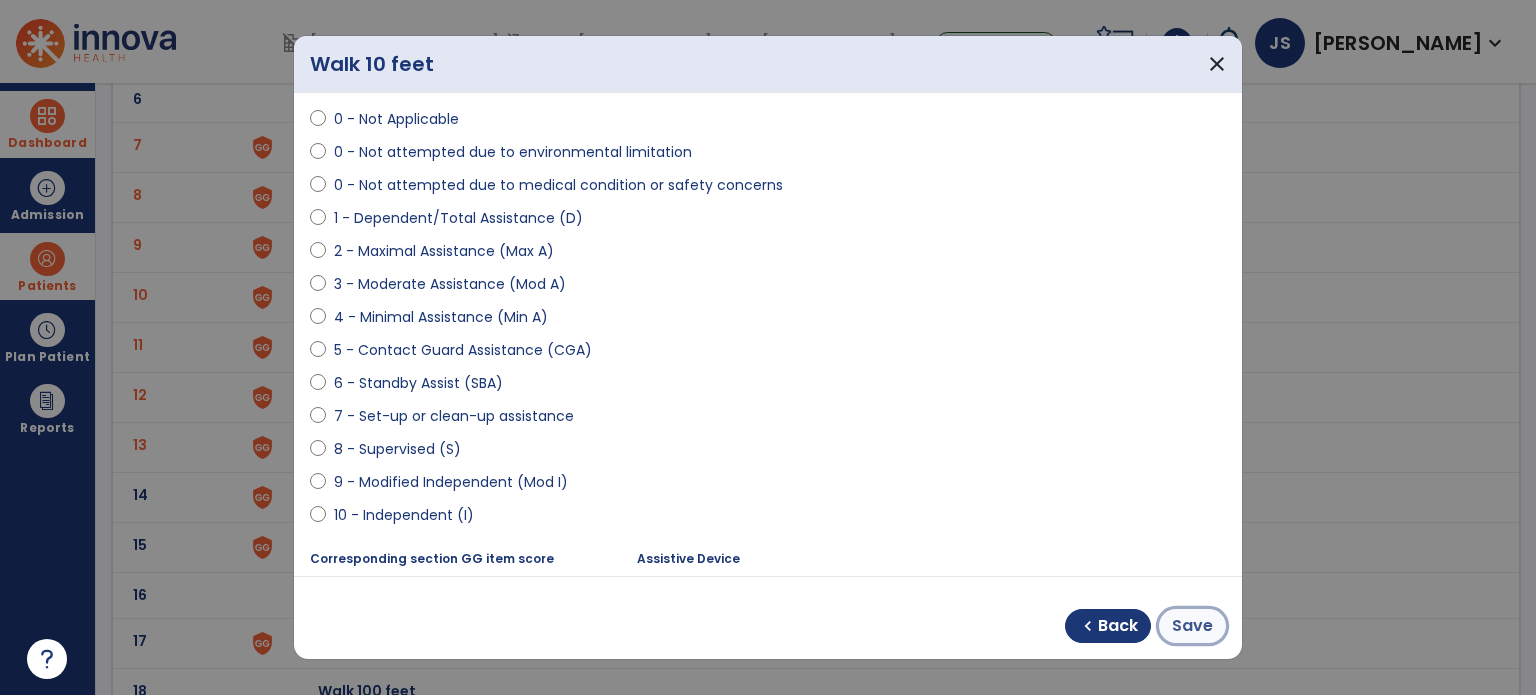click on "Save" at bounding box center [1192, 626] 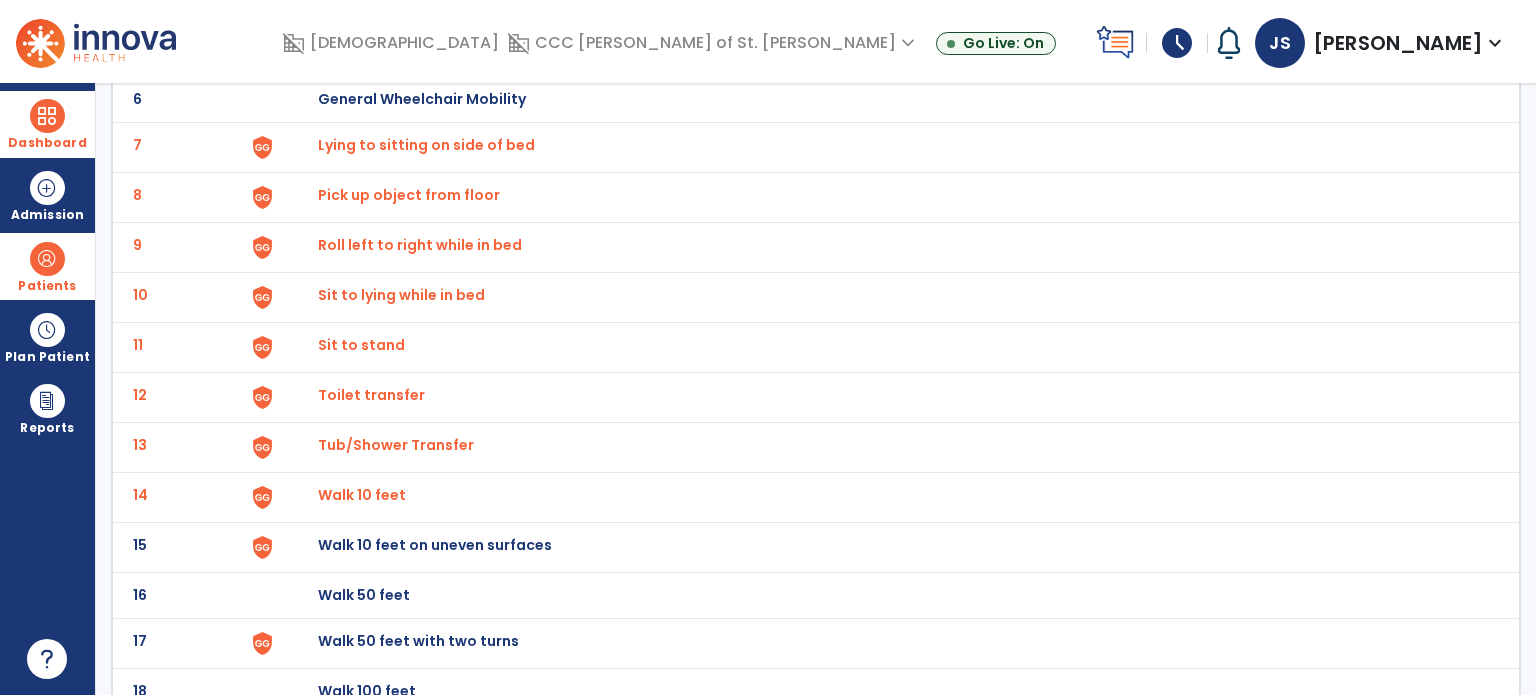 click on "Walk 10 feet on uneven surfaces" at bounding box center [364, -151] 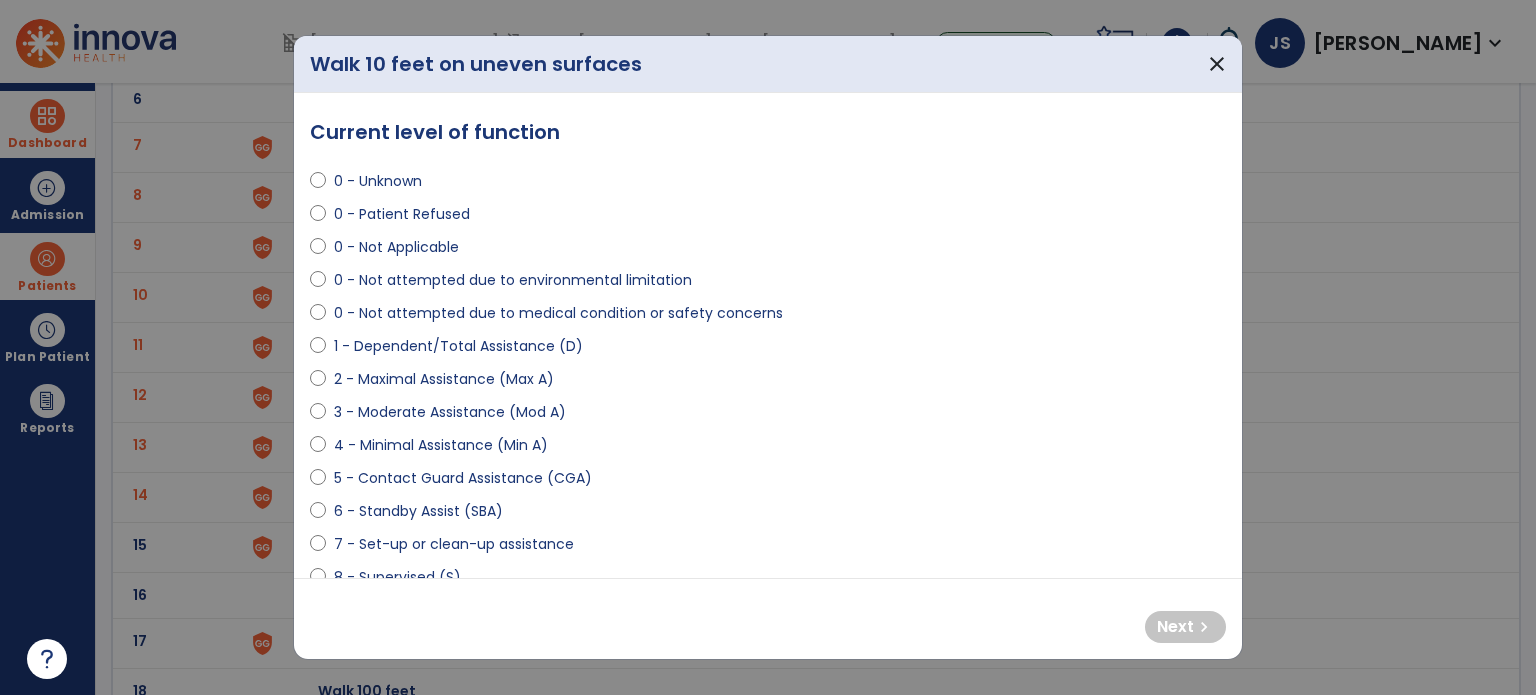 scroll, scrollTop: 140, scrollLeft: 0, axis: vertical 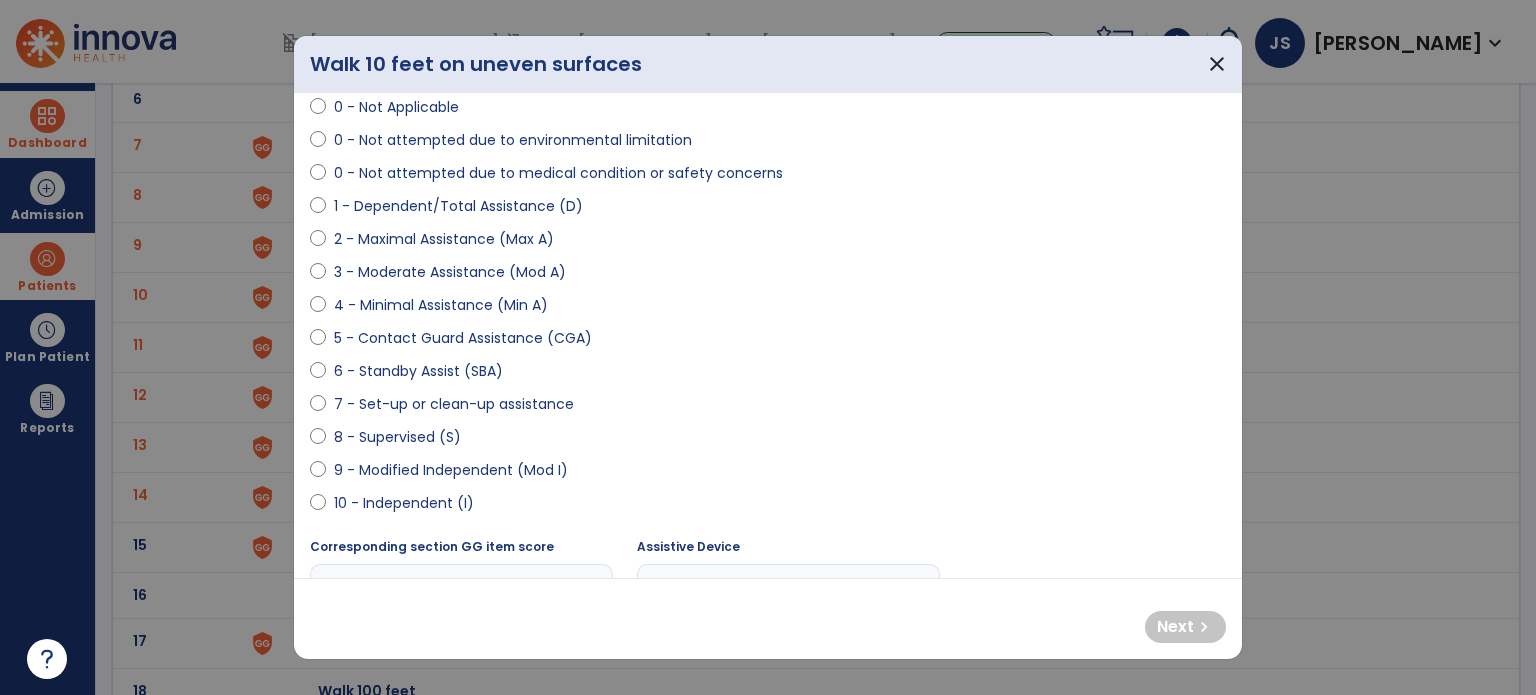 click on "10 - Independent (I)" at bounding box center (404, 503) 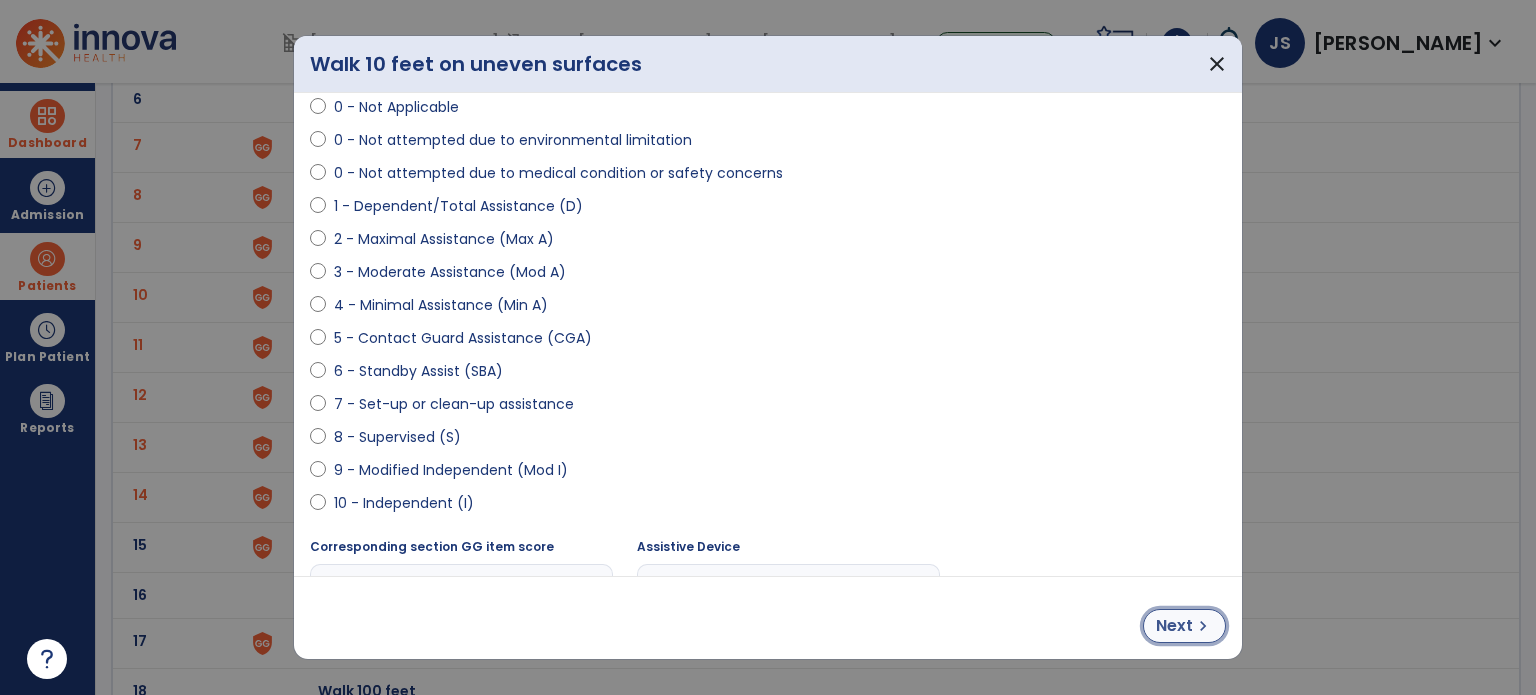click on "Next  chevron_right" at bounding box center (1184, 626) 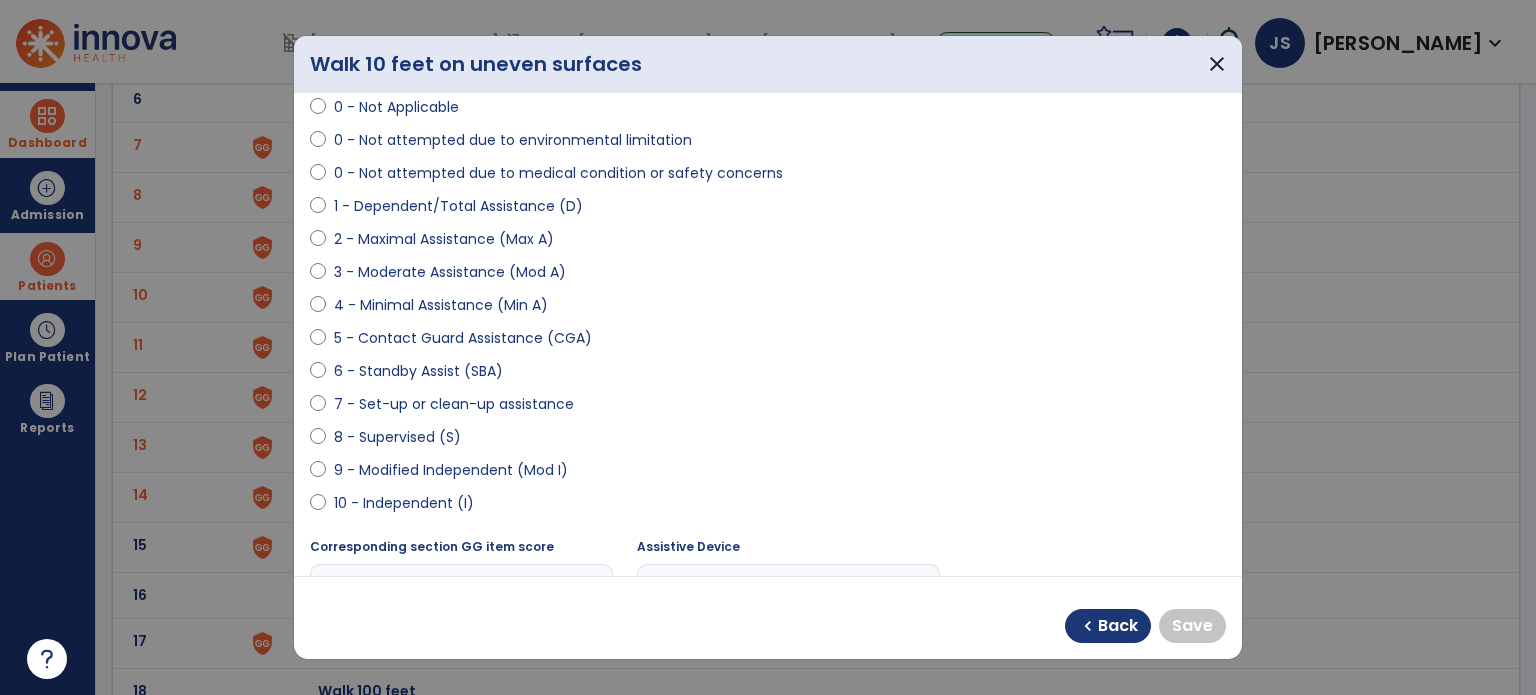 click on "10 - Independent (I)" at bounding box center (404, 503) 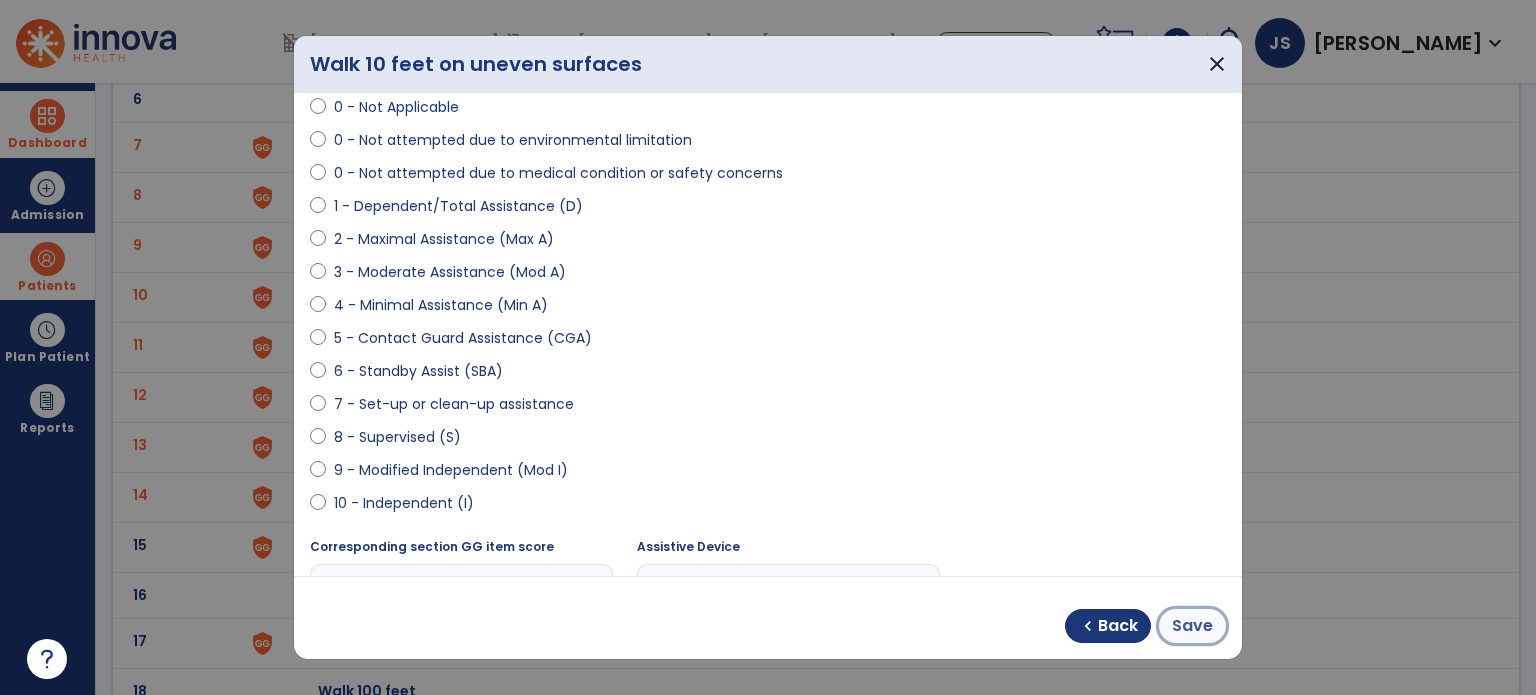 click on "Save" at bounding box center (1192, 626) 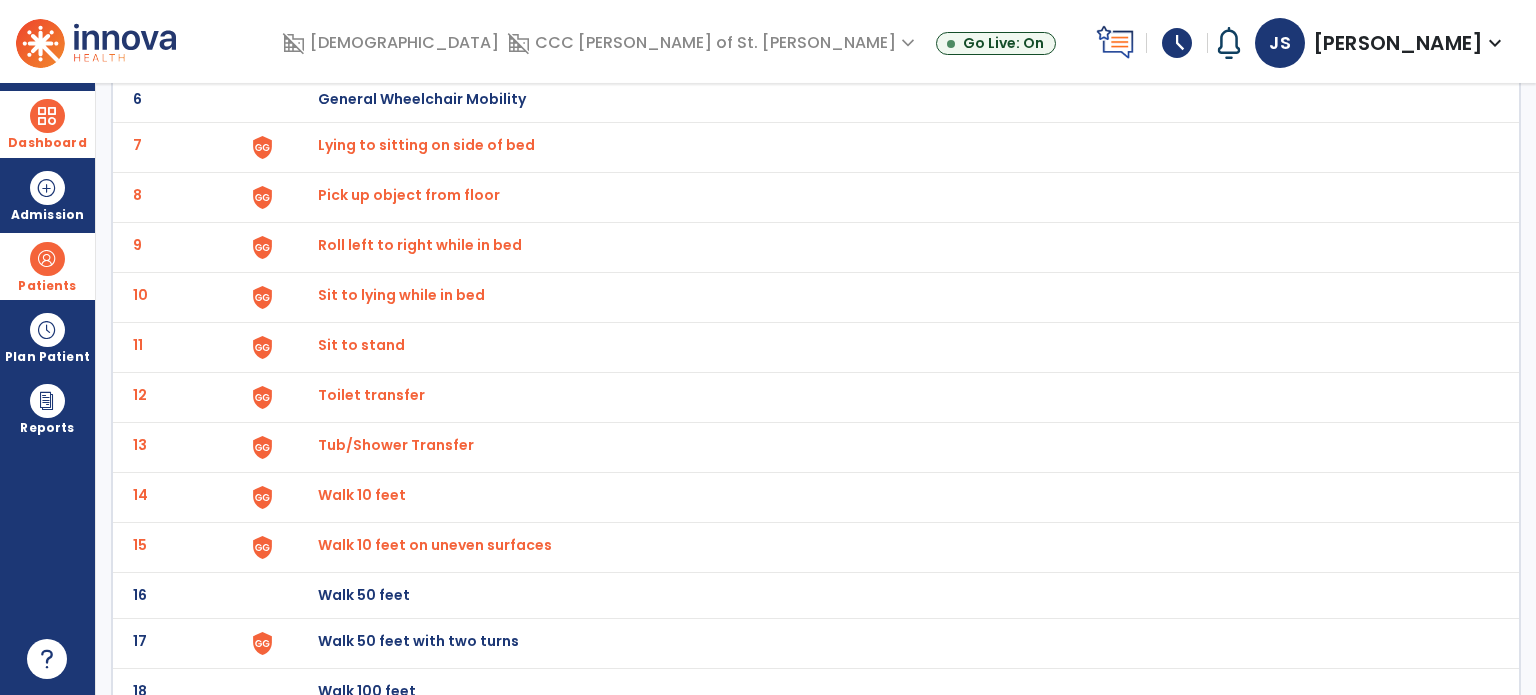 click on "Walk 50 feet with two turns" at bounding box center [364, -151] 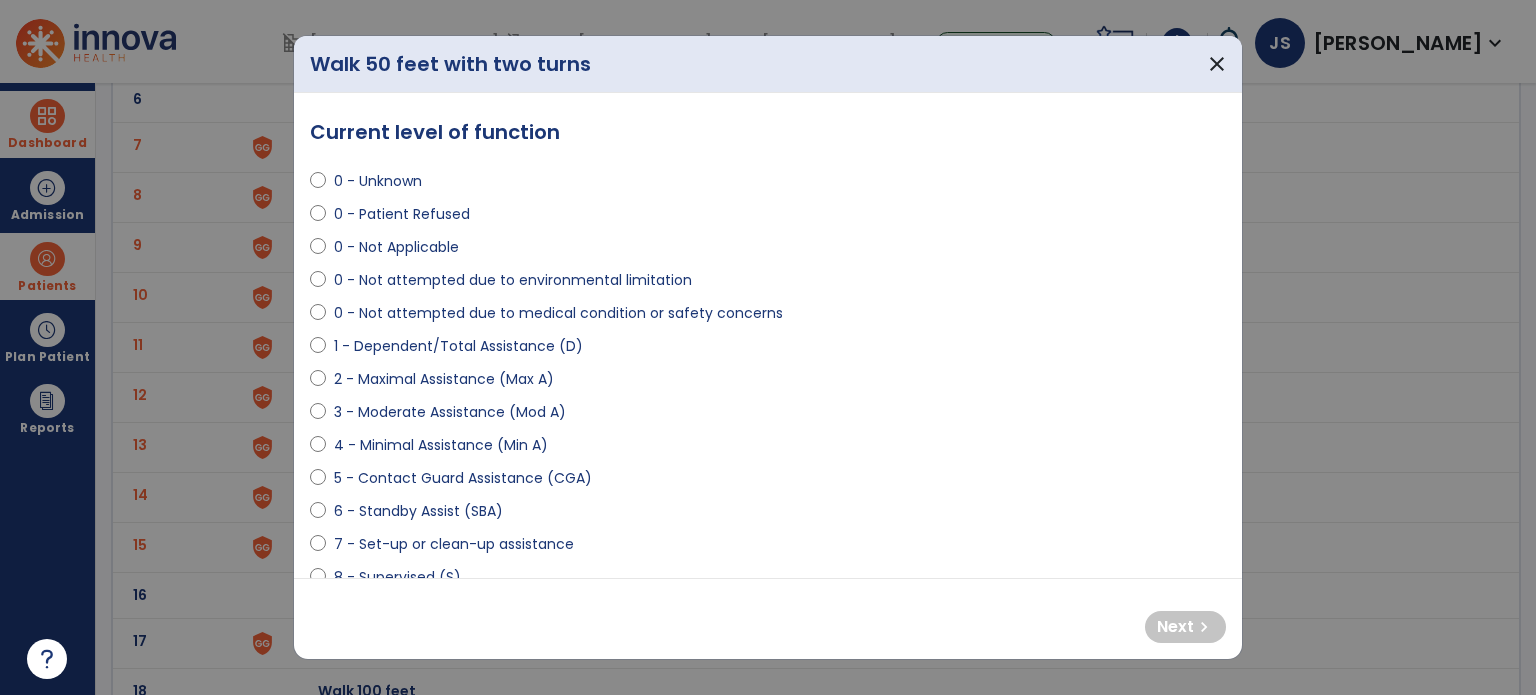 click on "8 - Supervised (S)" at bounding box center [397, 577] 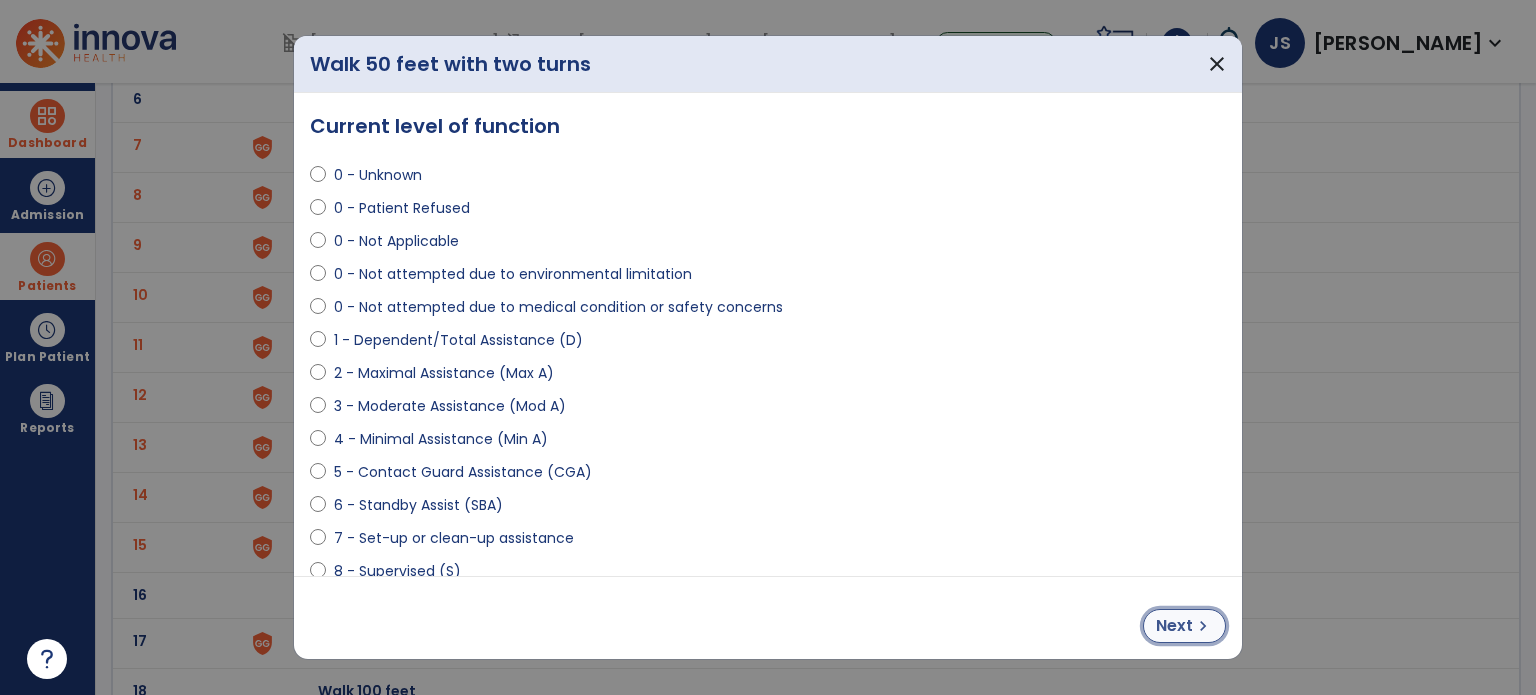 click on "Next" at bounding box center [1174, 626] 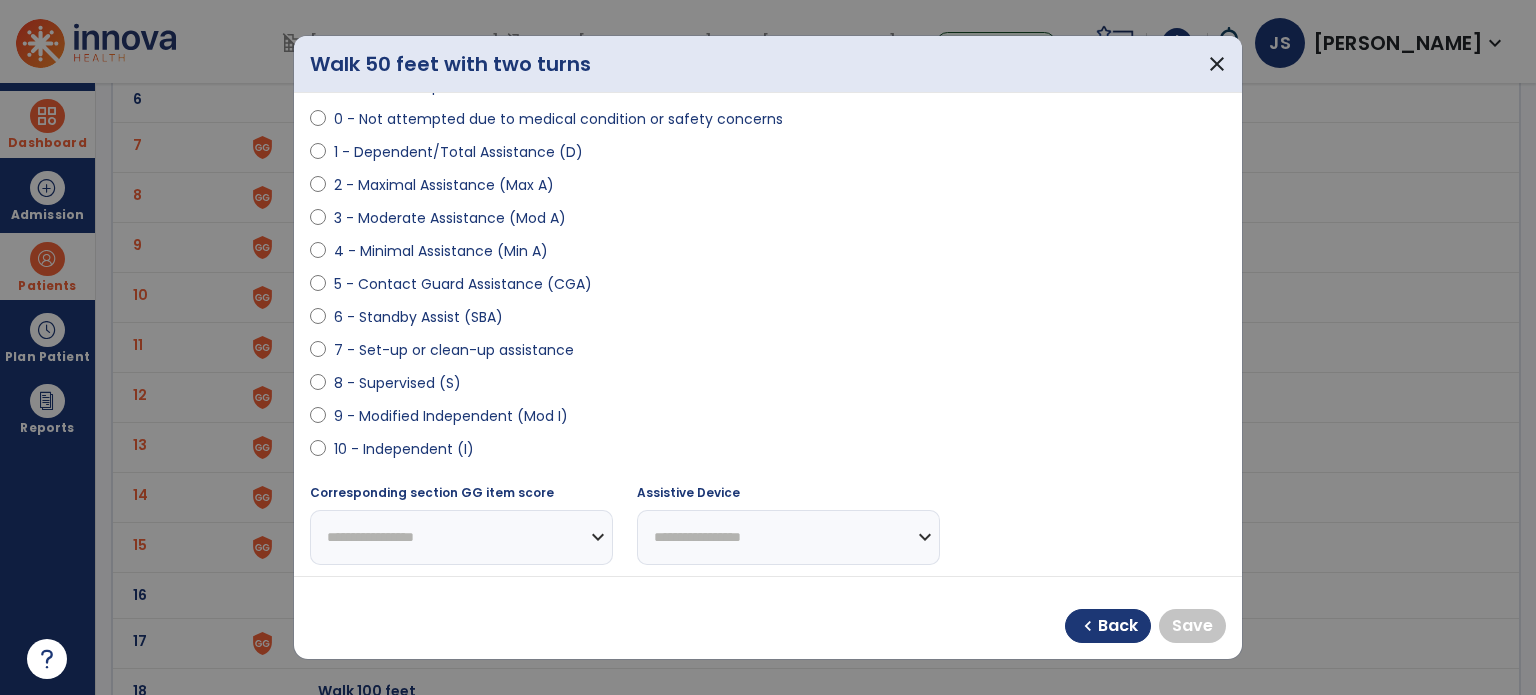 scroll, scrollTop: 195, scrollLeft: 0, axis: vertical 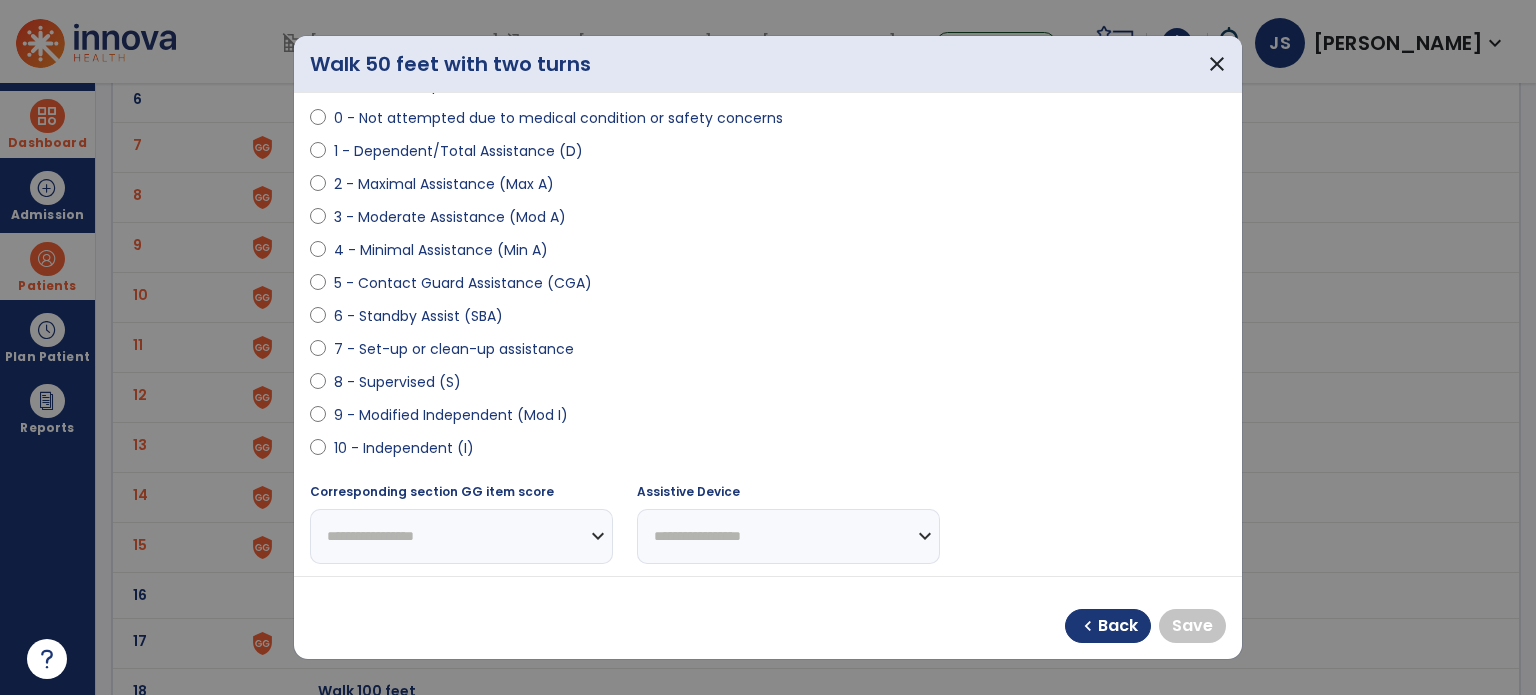 click on "10 - Independent (I)" at bounding box center (404, 448) 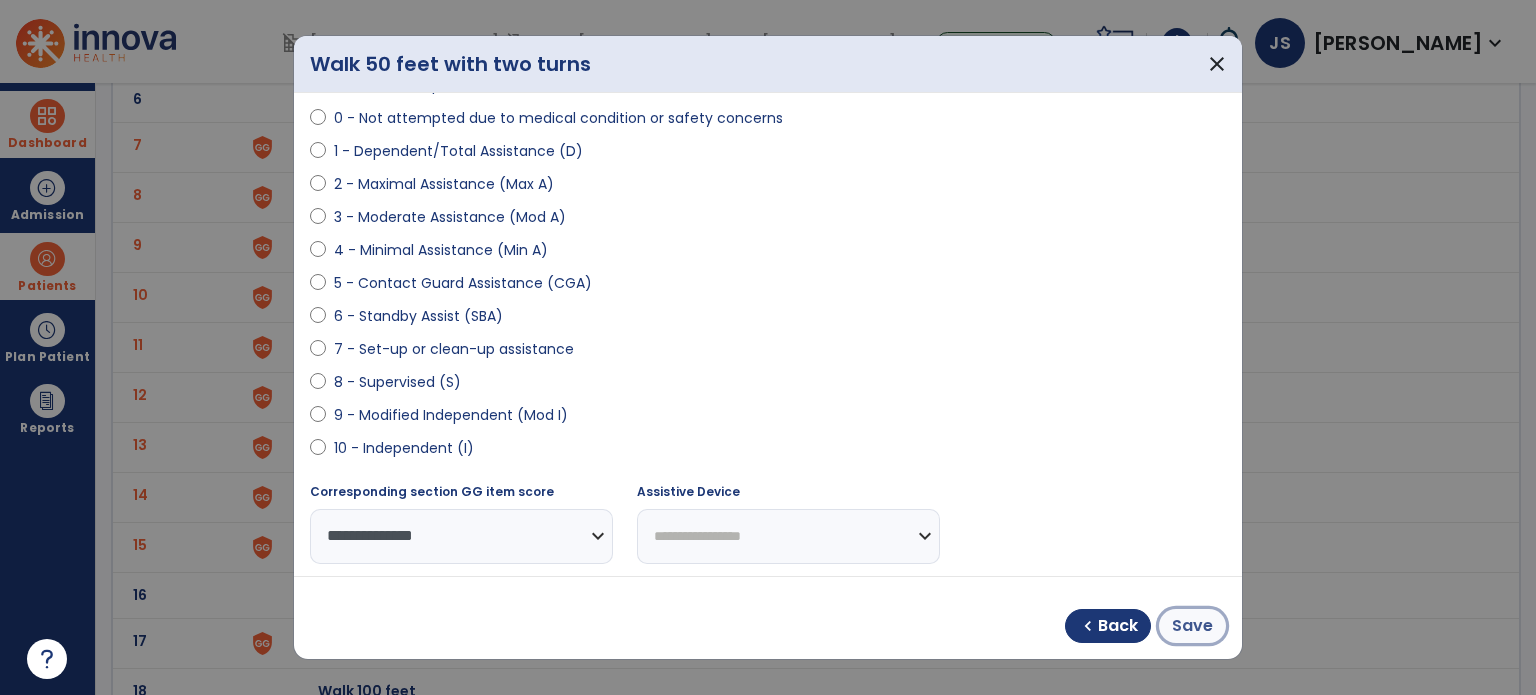 click on "Save" at bounding box center (1192, 626) 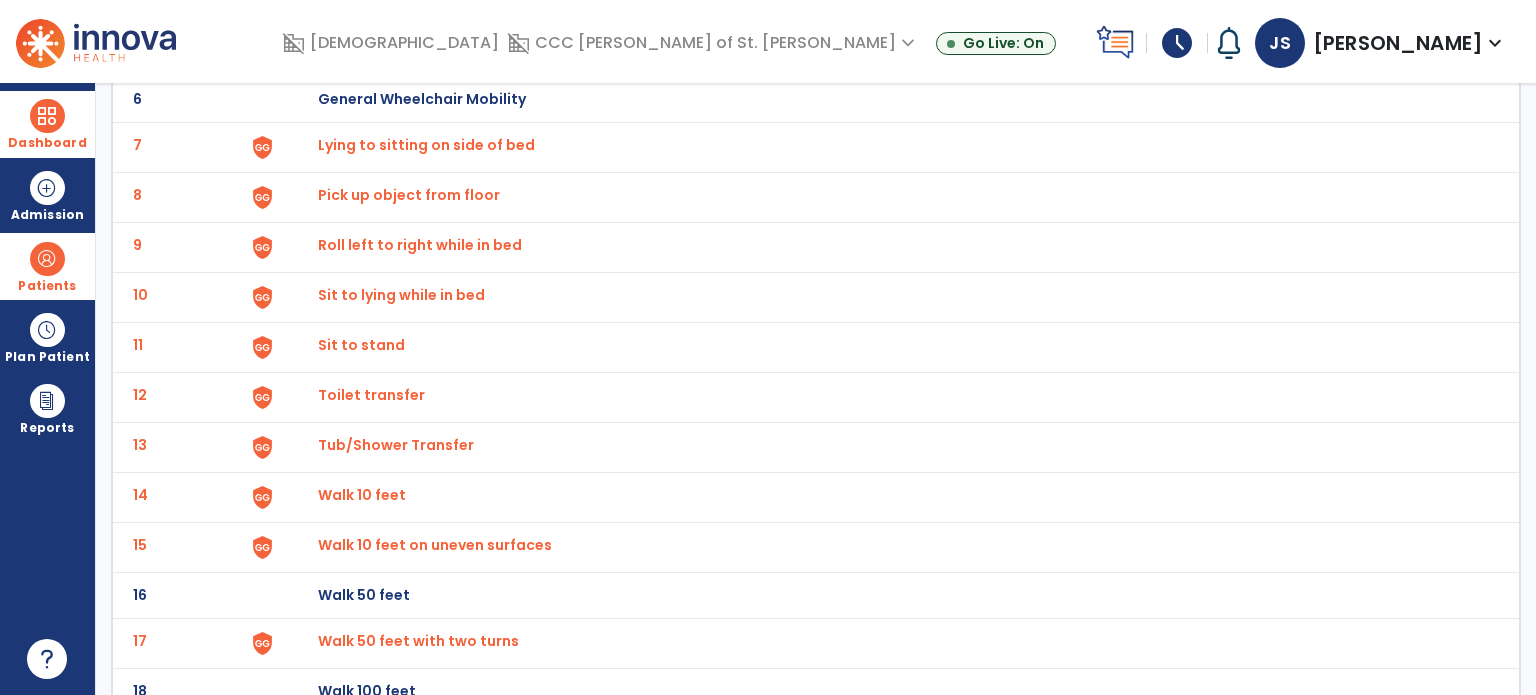 scroll, scrollTop: 670, scrollLeft: 0, axis: vertical 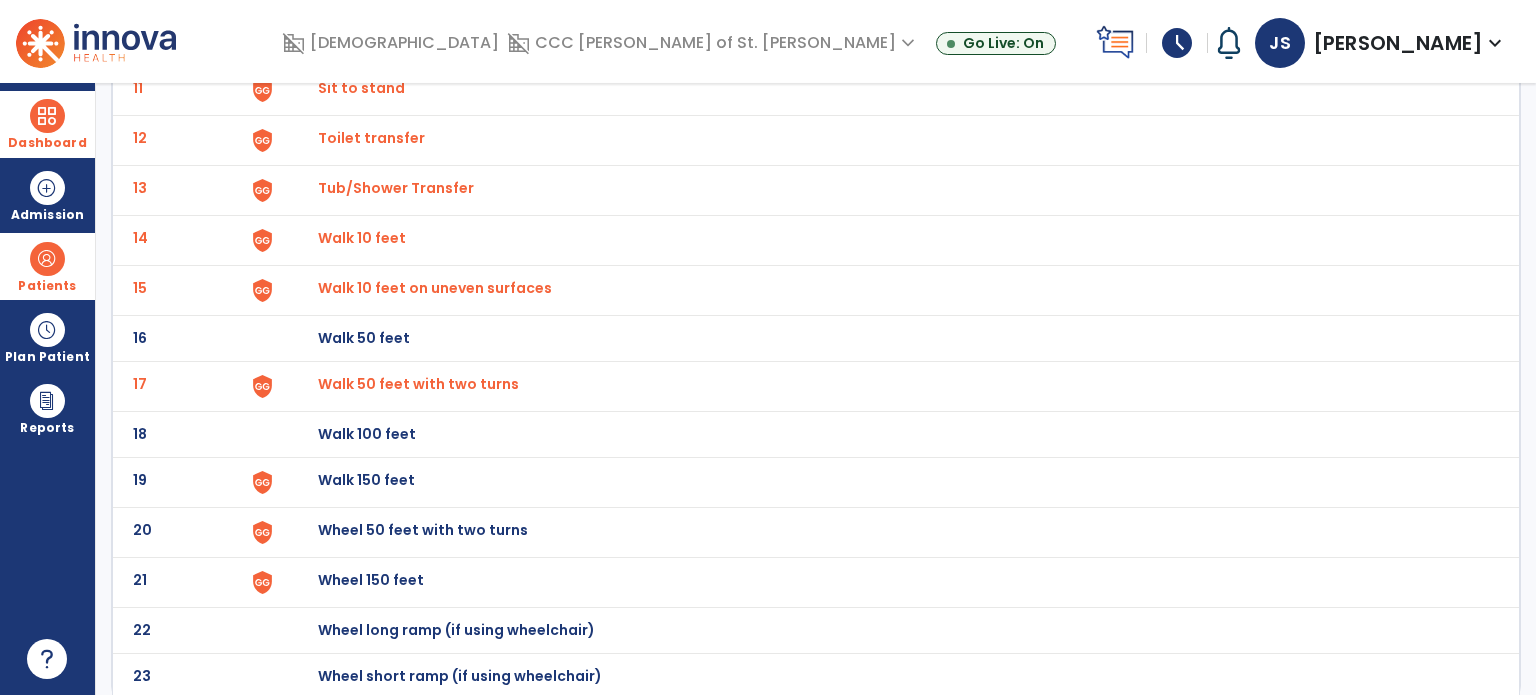 click on "Walk 150 feet" at bounding box center [364, -408] 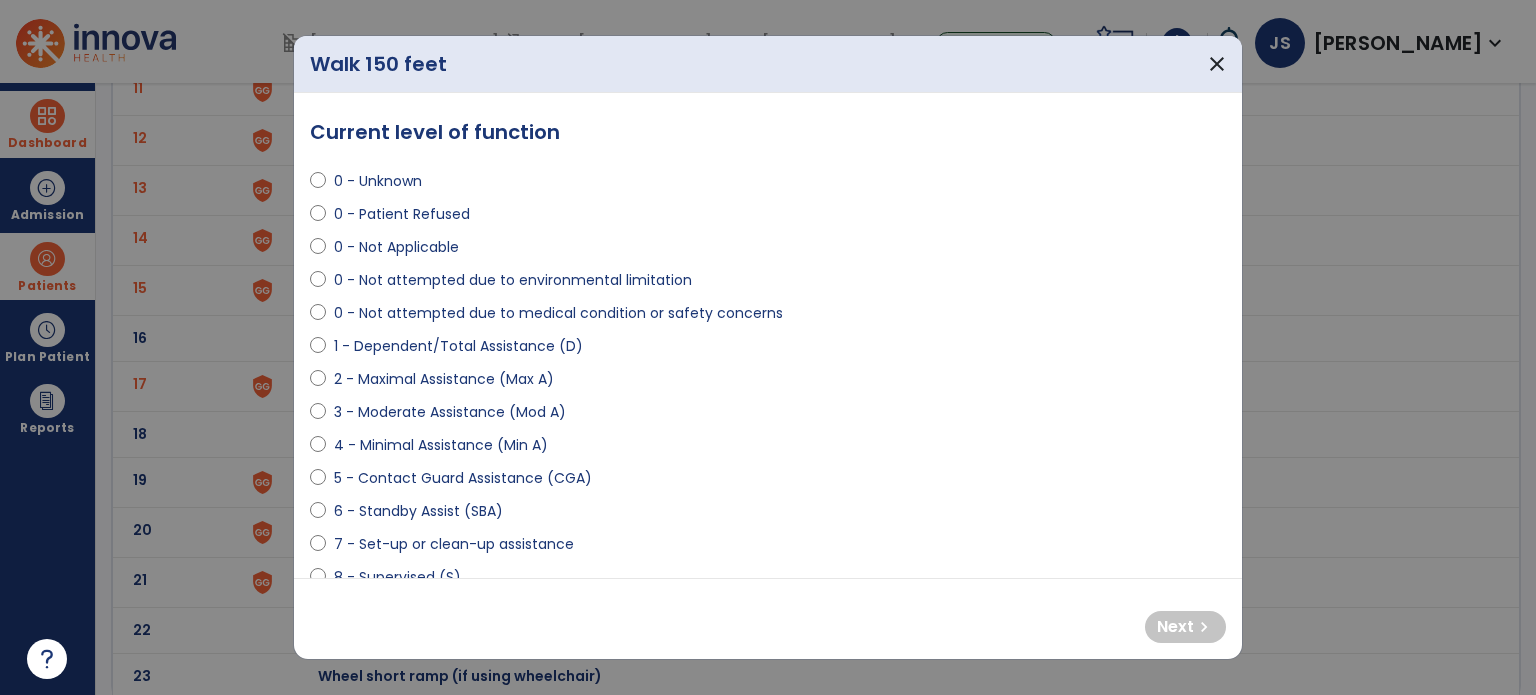 click on "6 - Standby Assist (SBA)" at bounding box center [418, 511] 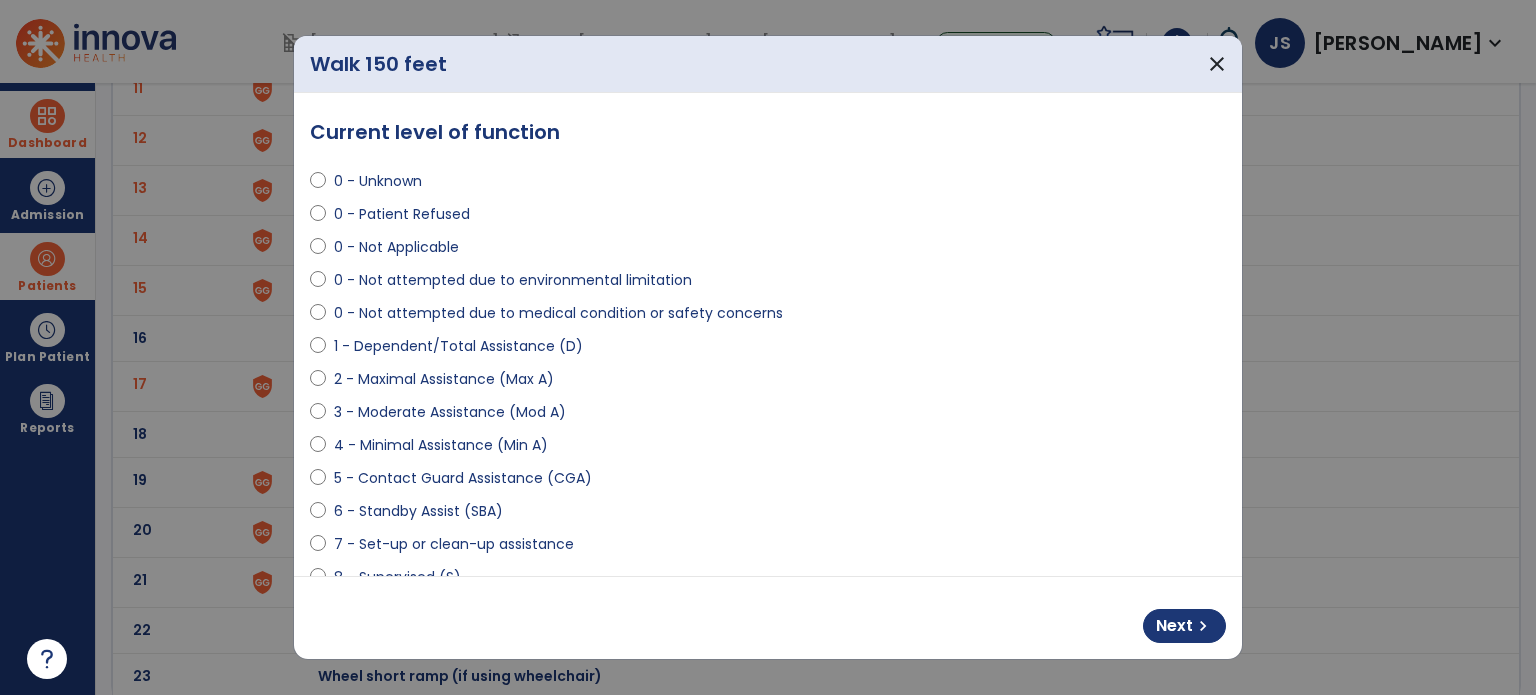 click on "0 - Unknown 0 - Patient Refused 0 - Not Applicable 0 - Not attempted due to environmental limitation 0 - Not attempted due to medical condition or safety concerns 1 - Dependent/Total Assistance (D) 2 - Maximal Assistance (Max A) 3 - Moderate Assistance (Mod A) 4 - Minimal Assistance (Min A) 5 - Contact Guard Assistance (CGA) 6 - Standby Assist (SBA) 7 - Set-up or clean-up assistance 8 - Supervised (S) 9 - Modified Independent (Mod I) 10 - Independent (I)" at bounding box center [768, 404] 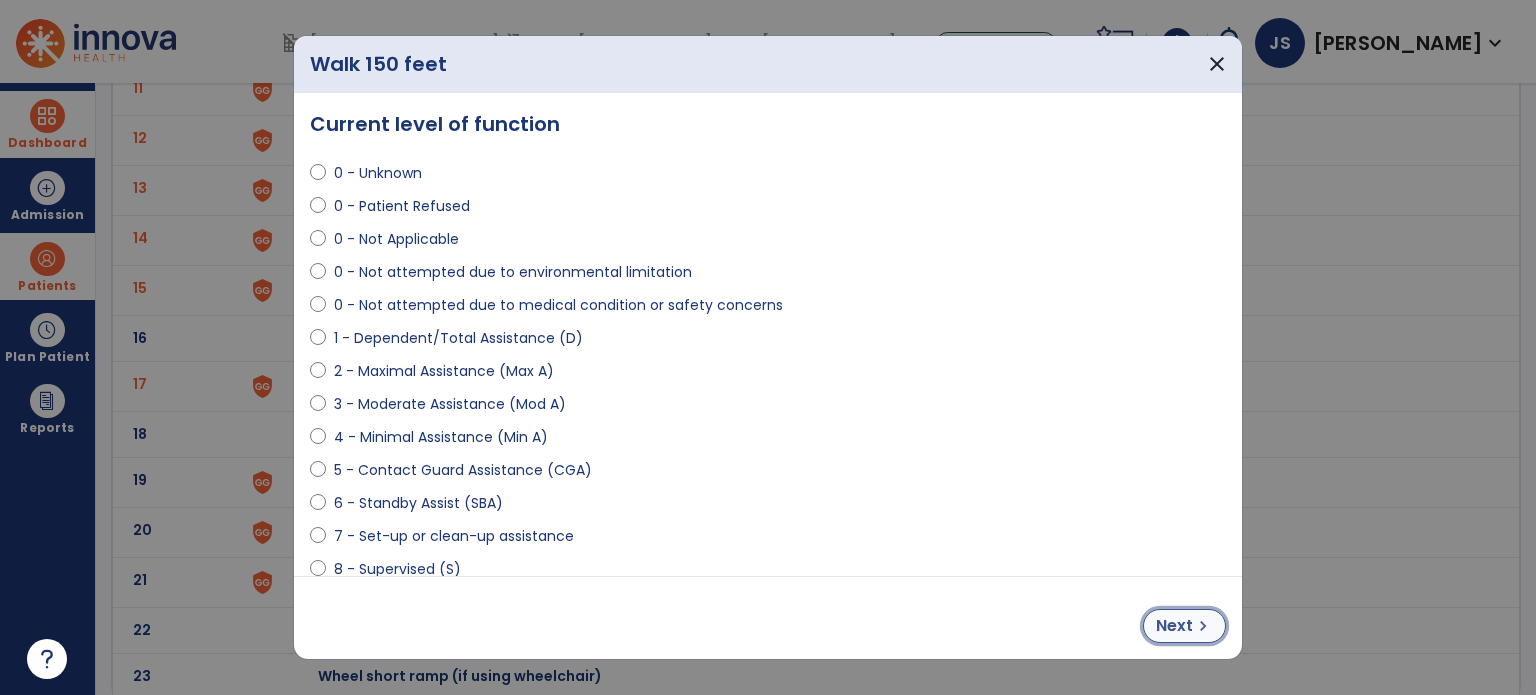 click on "Next" at bounding box center [1174, 626] 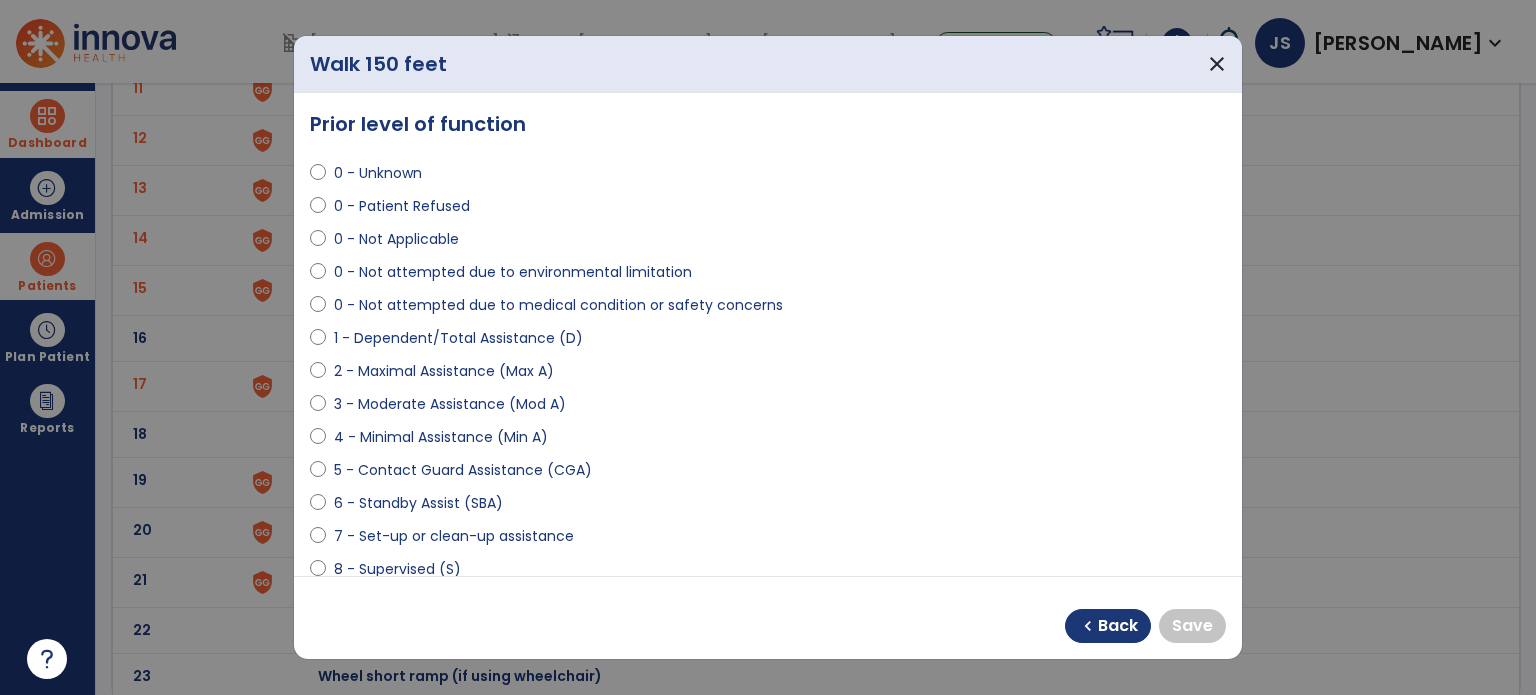 scroll, scrollTop: 88, scrollLeft: 0, axis: vertical 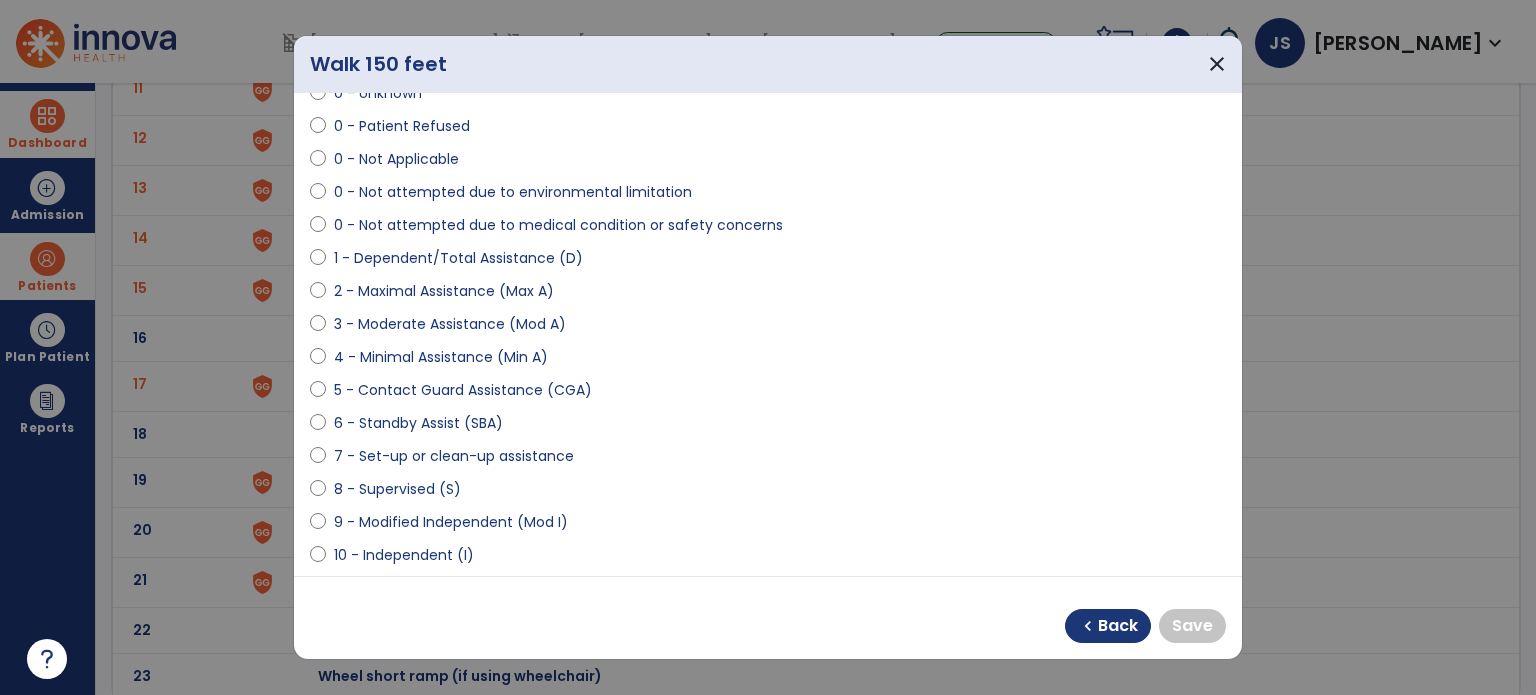 click on "10 - Independent (I)" at bounding box center (404, 555) 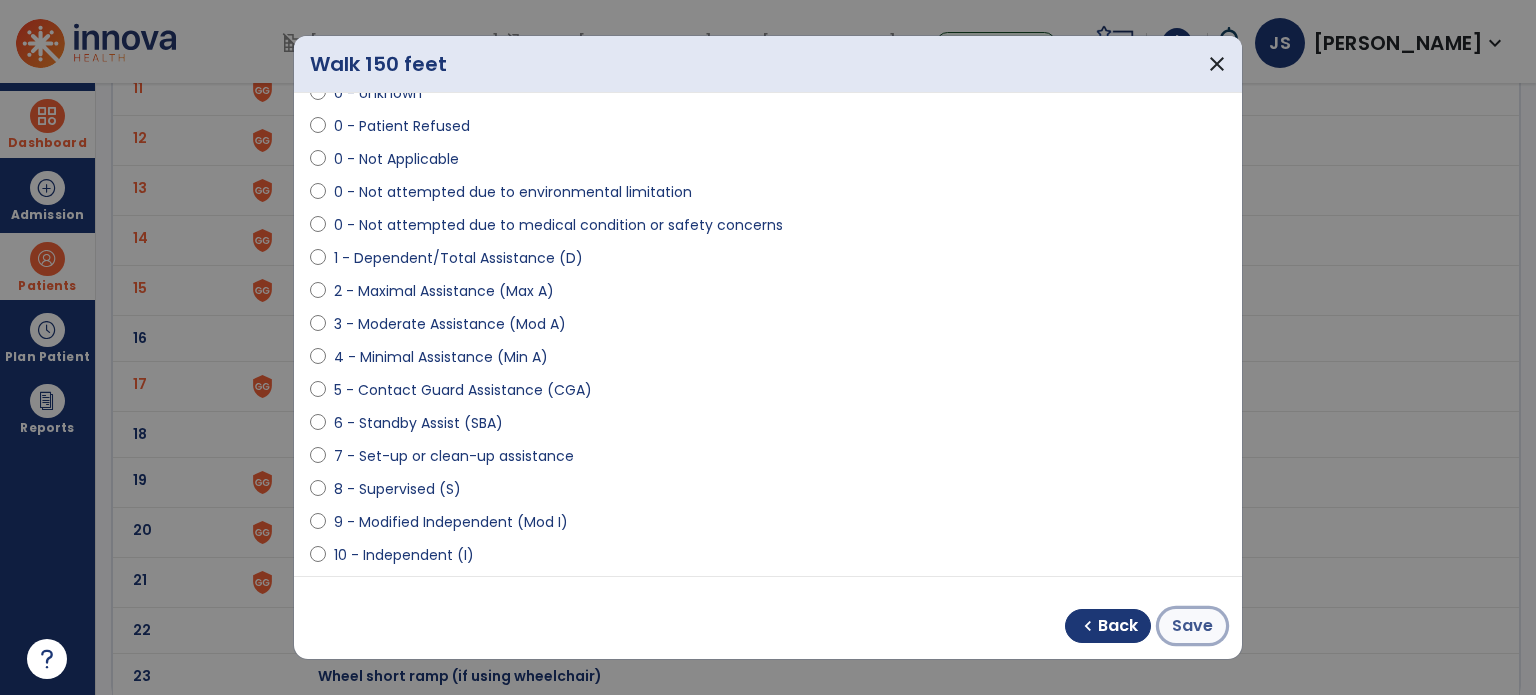 click on "Save" at bounding box center (1192, 626) 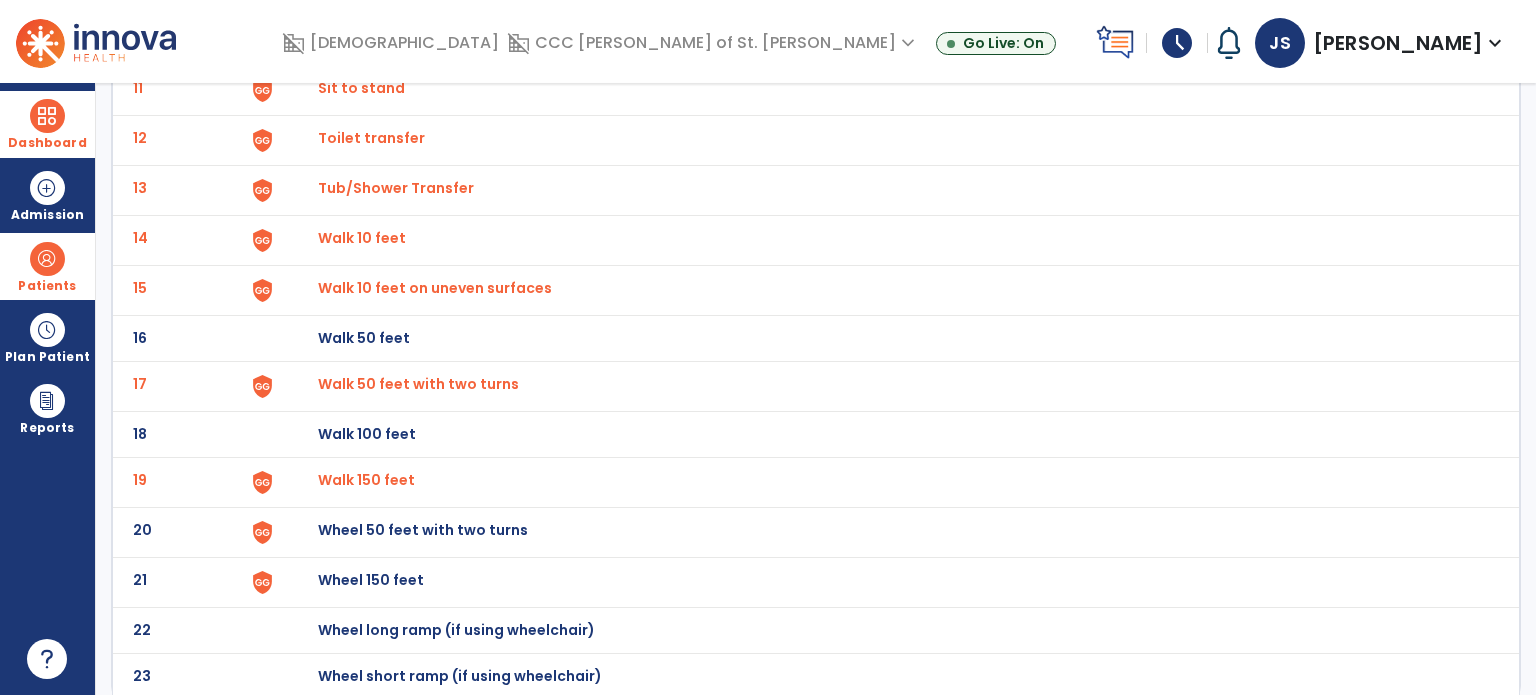 click on "Wheel 50 feet with two turns" at bounding box center (364, -408) 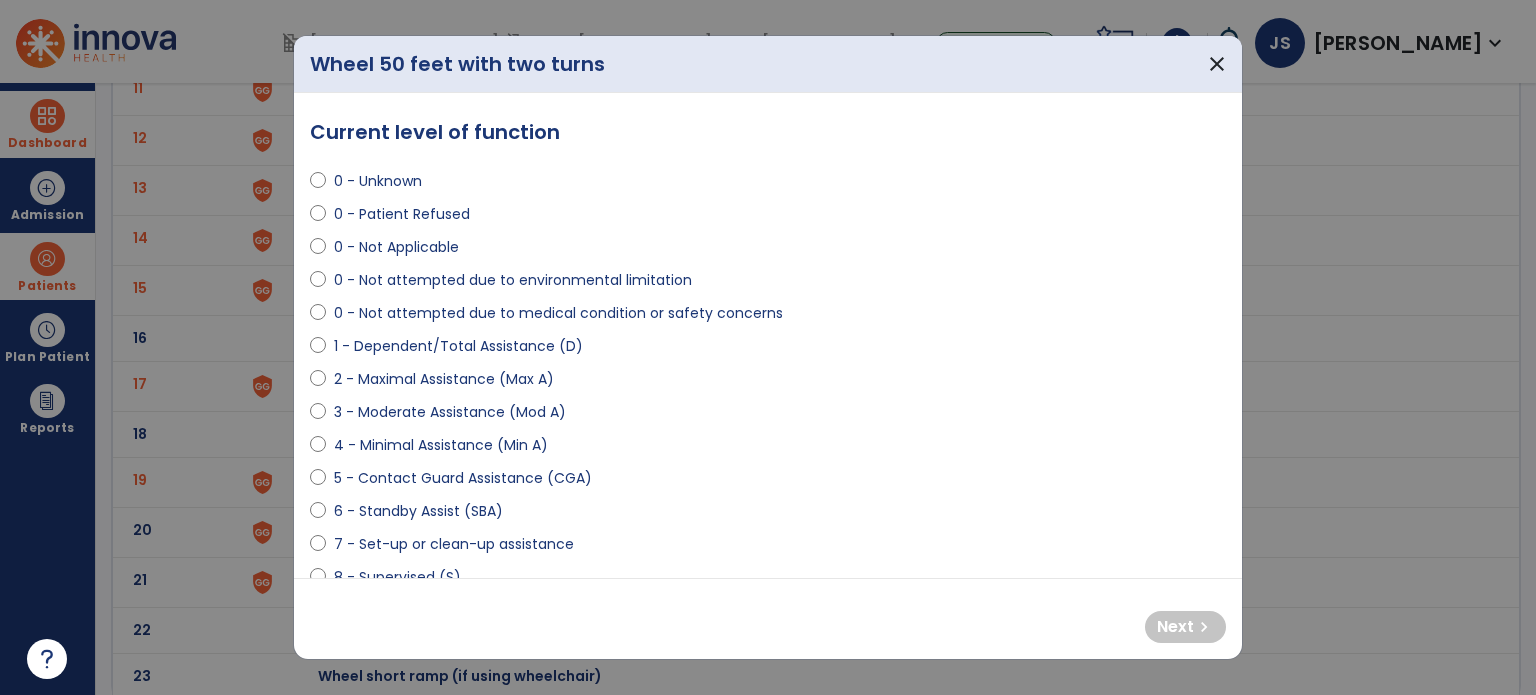 click on "0 - Not Applicable" at bounding box center (396, 247) 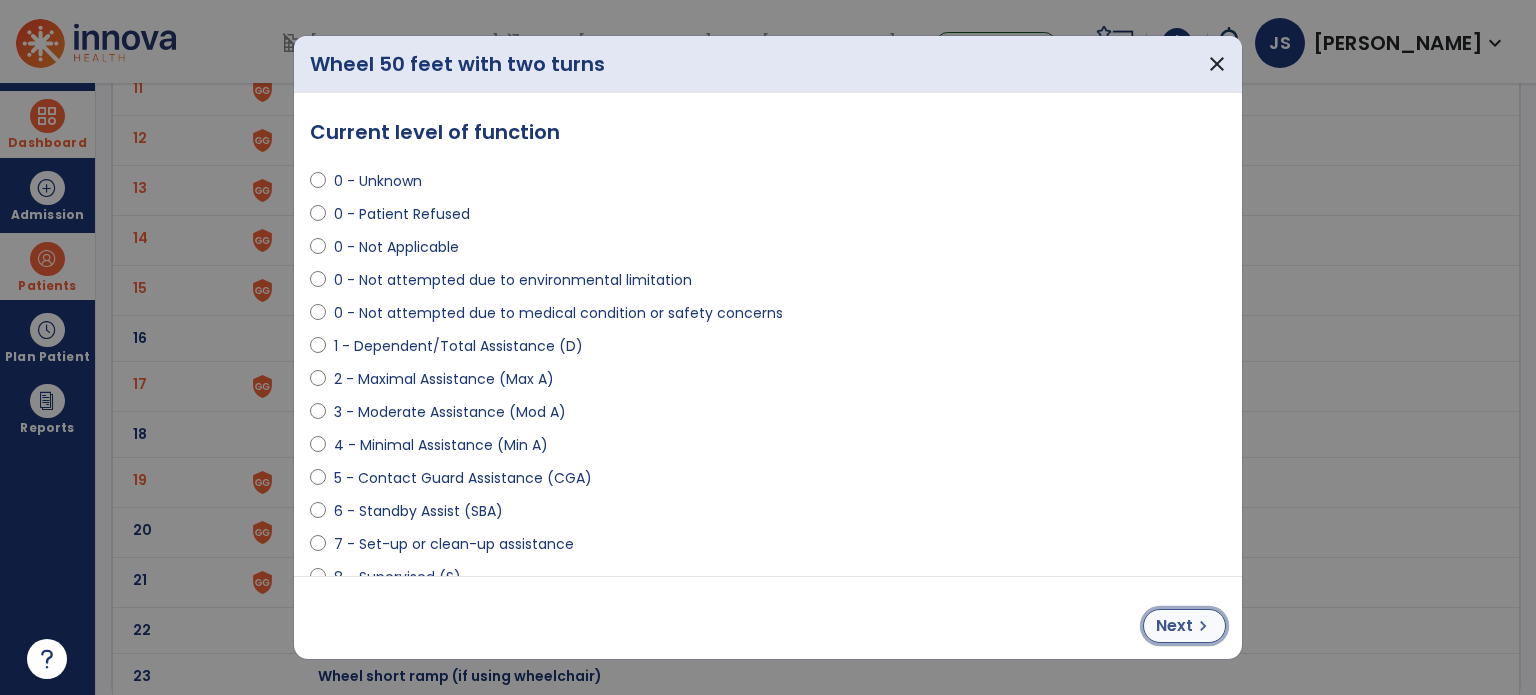 drag, startPoint x: 1190, startPoint y: 620, endPoint x: 1168, endPoint y: 631, distance: 24.596748 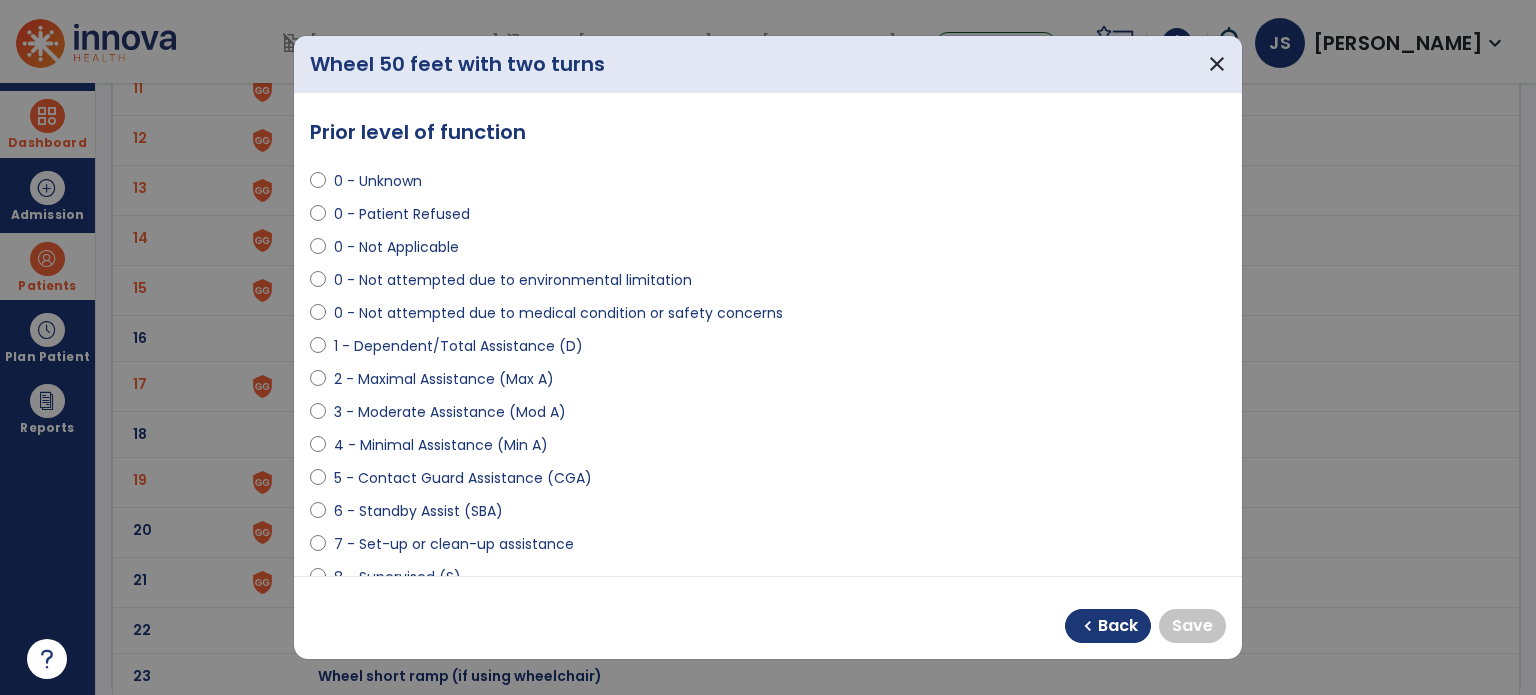 click on "0 - Not Applicable" at bounding box center [396, 247] 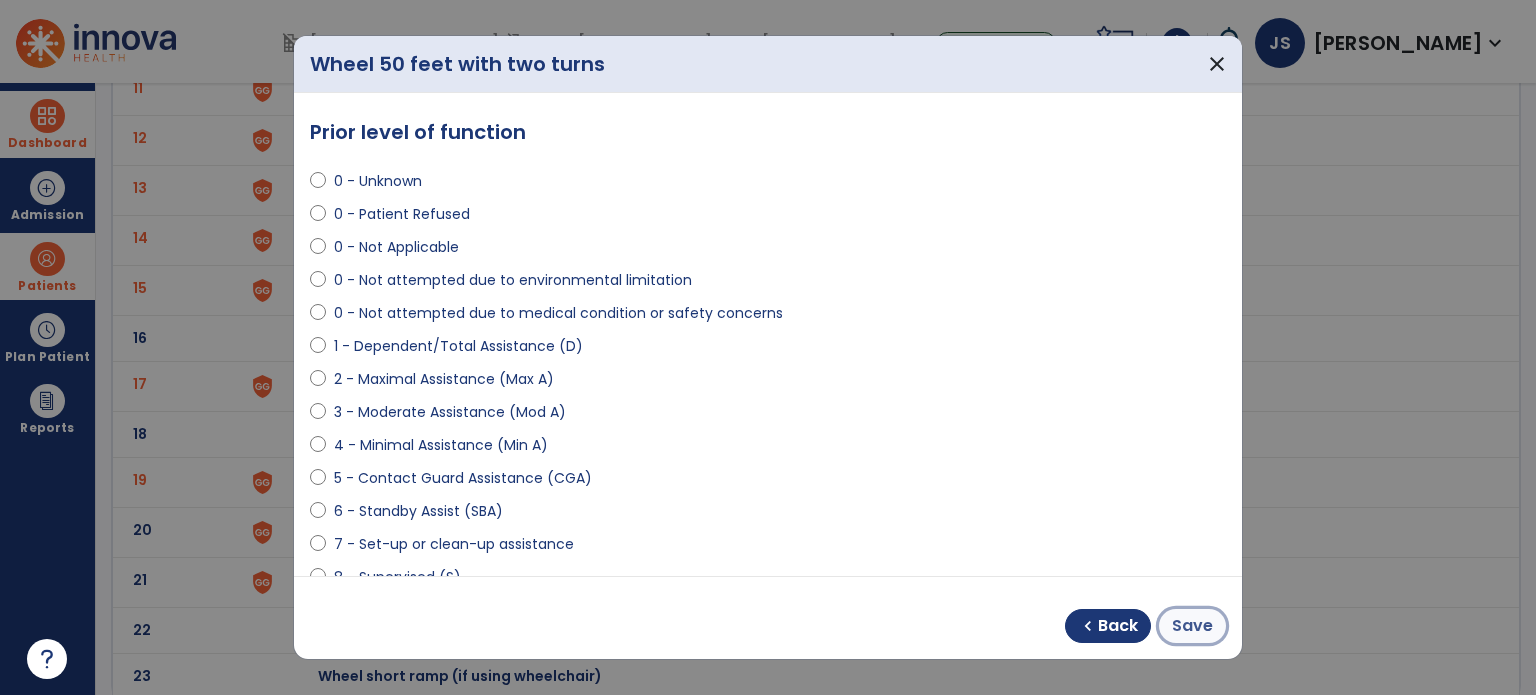 click on "Save" at bounding box center [1192, 626] 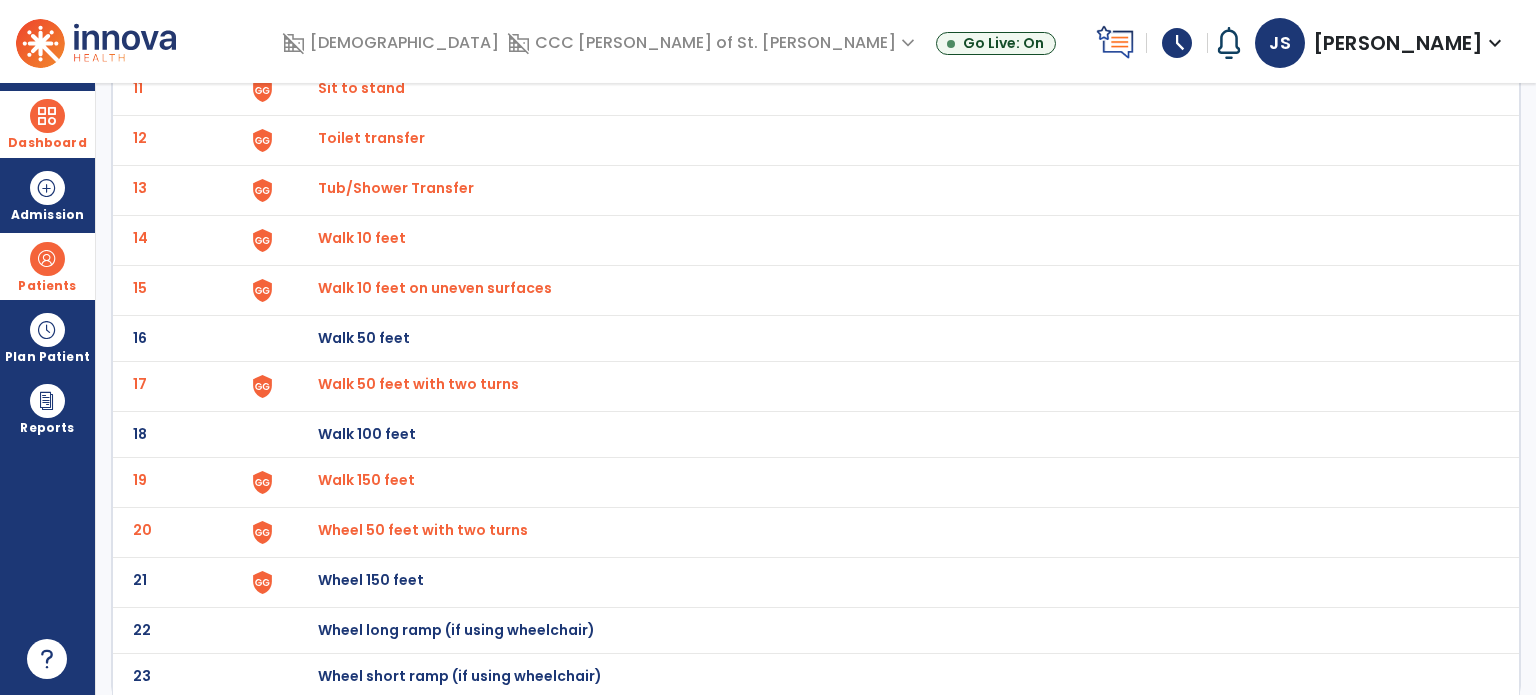 click on "Wheel 150 feet" at bounding box center [364, -408] 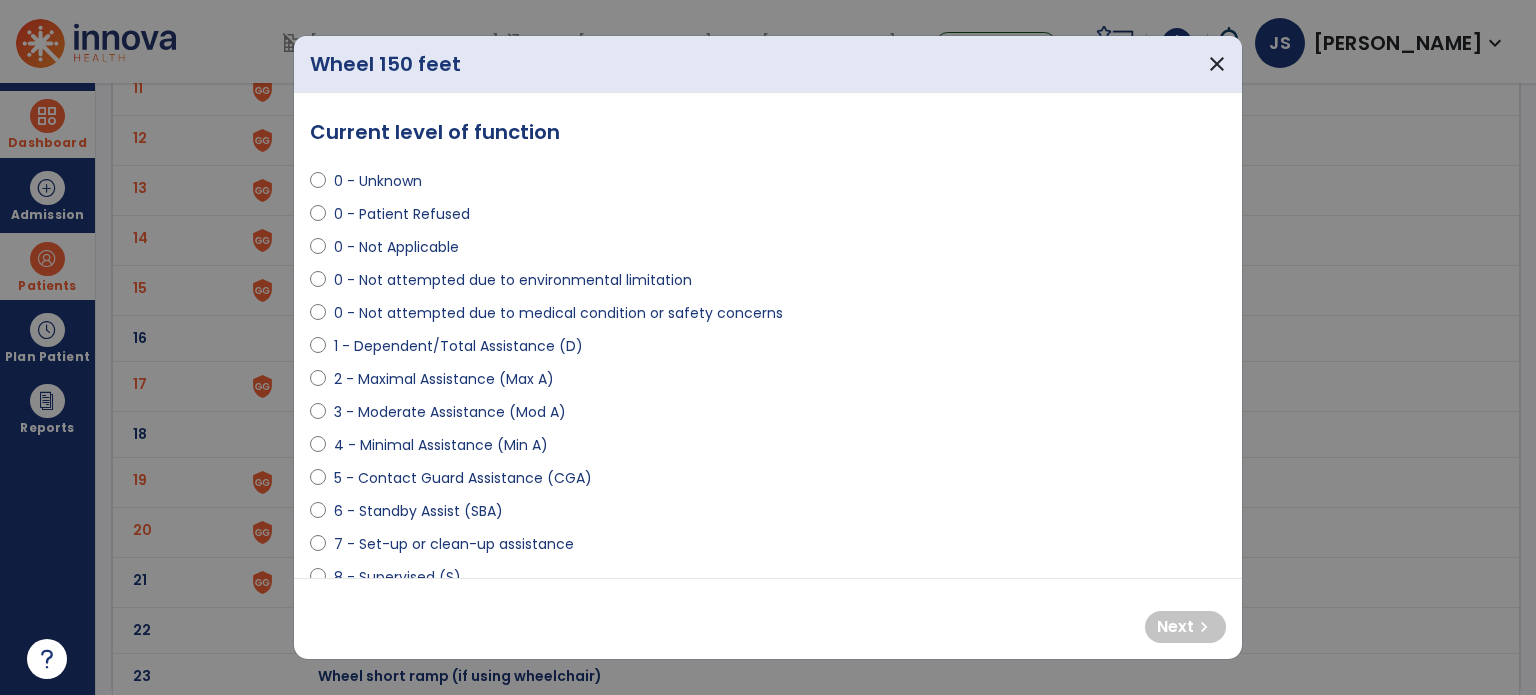 click on "0 - Not Applicable" at bounding box center (396, 247) 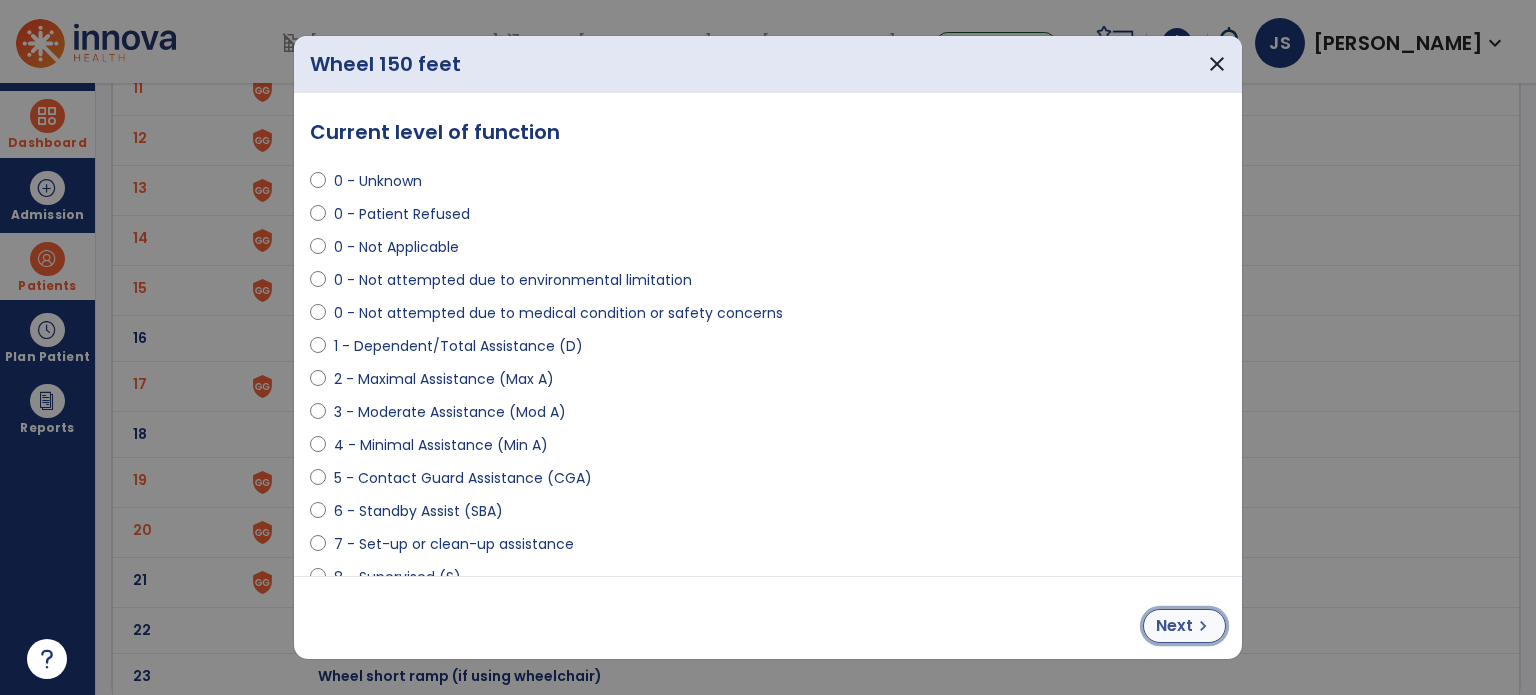 click on "Next" at bounding box center (1174, 626) 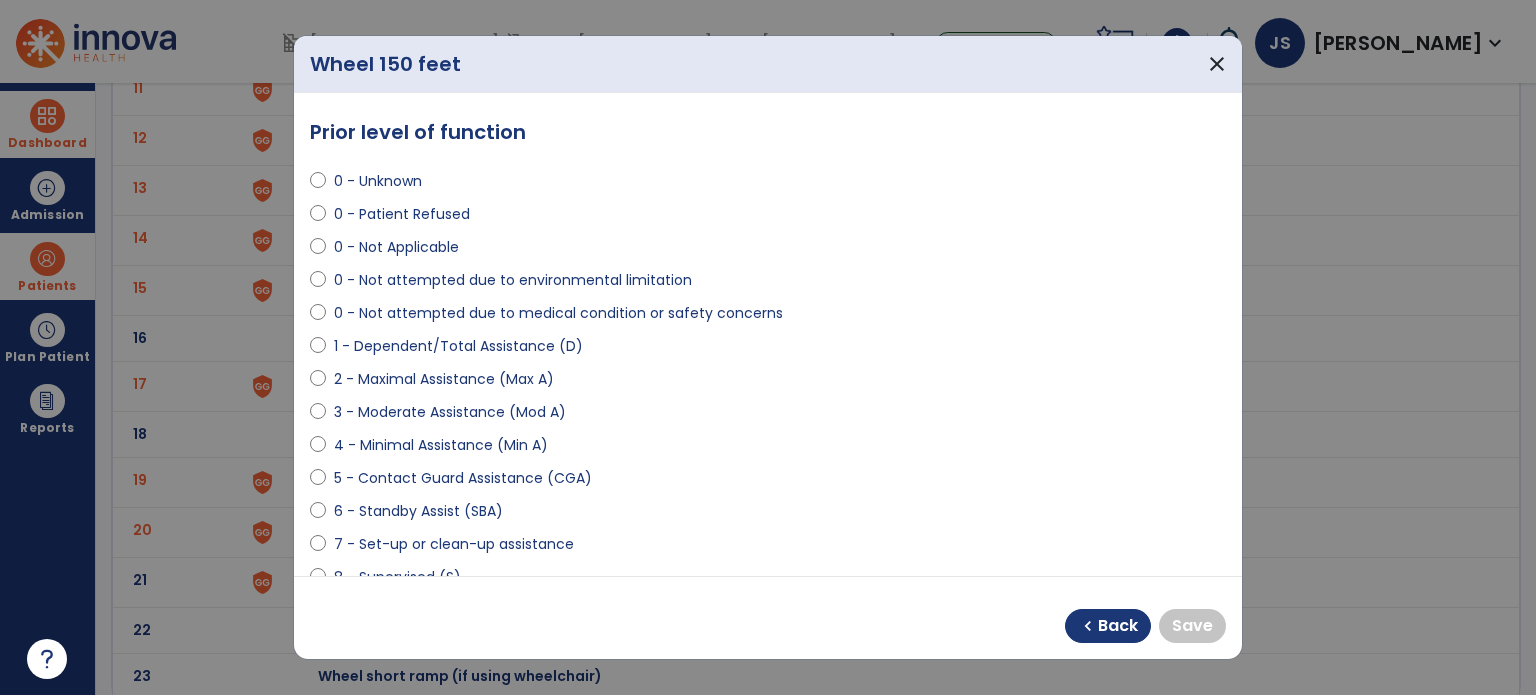 click on "0 - Not Applicable" at bounding box center (396, 247) 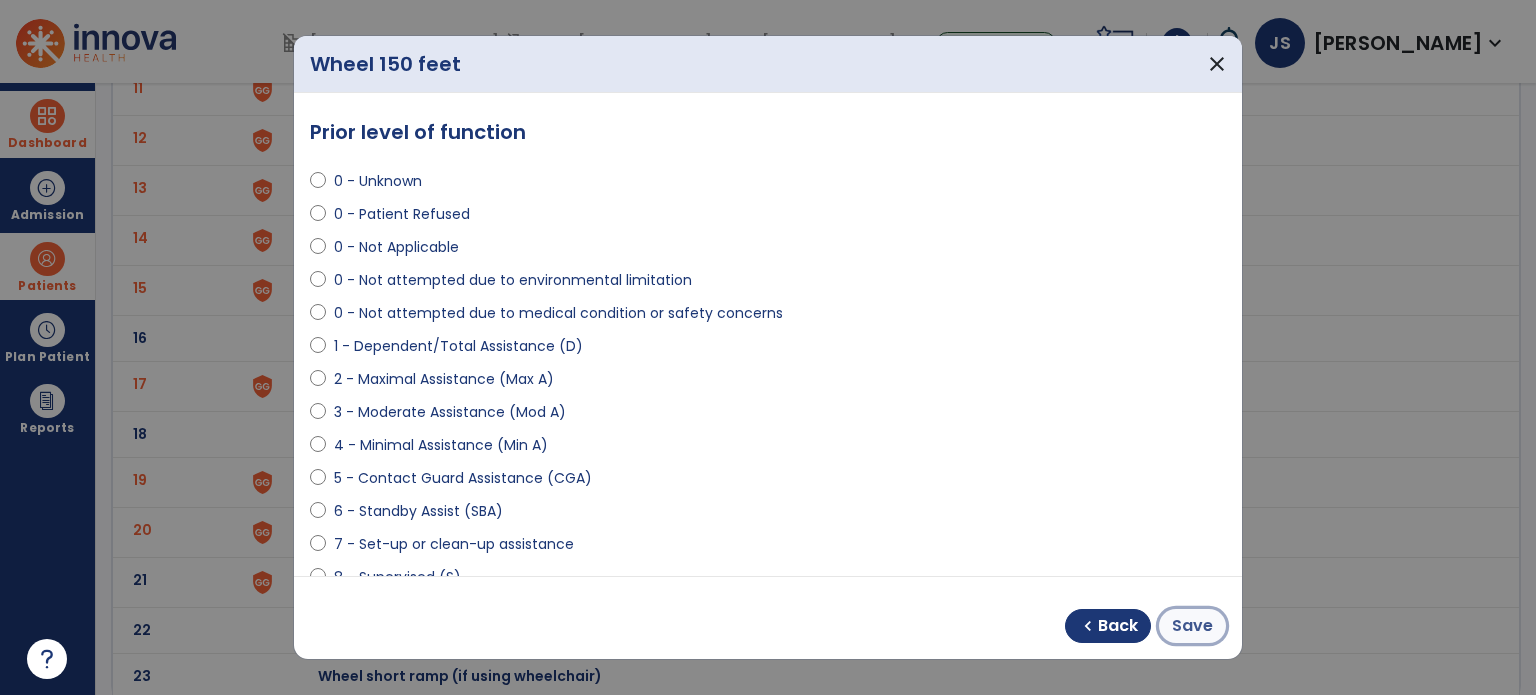 click on "Save" at bounding box center (1192, 626) 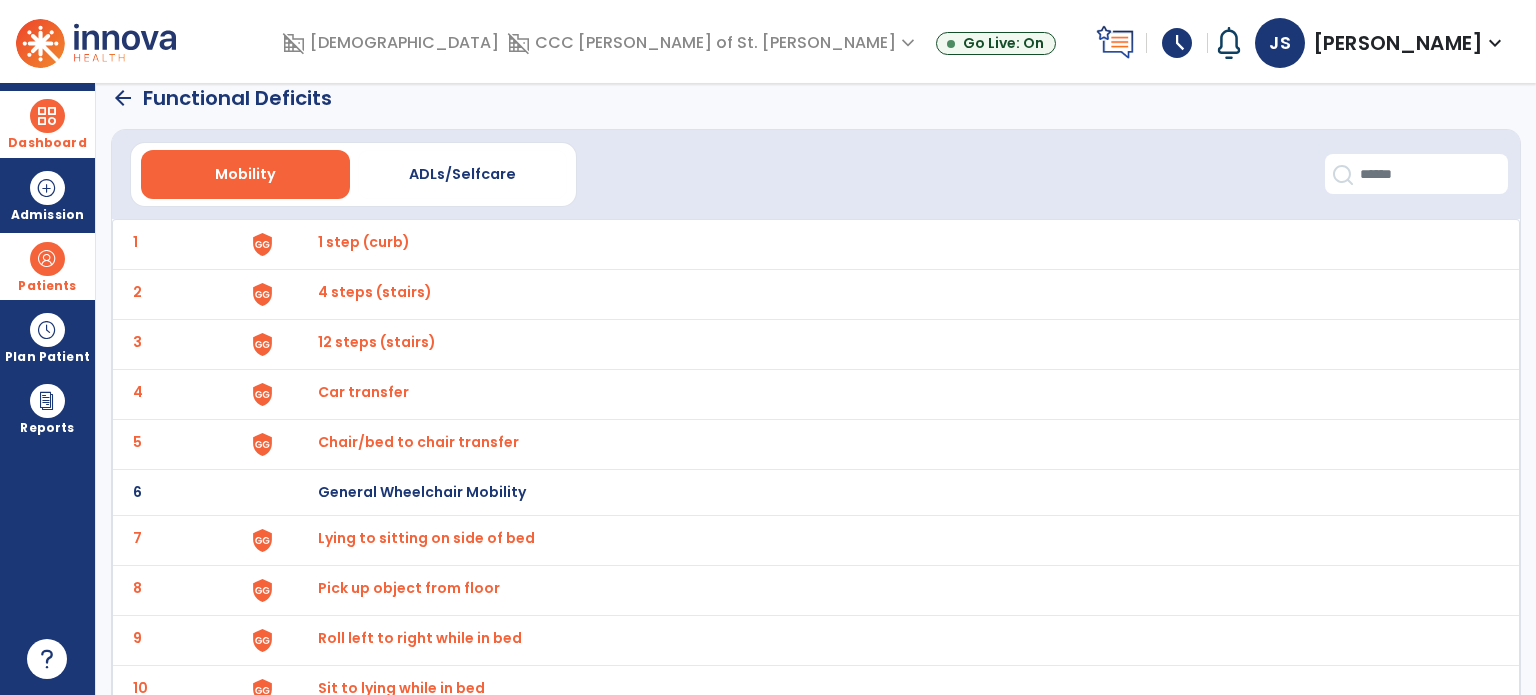 scroll, scrollTop: 0, scrollLeft: 0, axis: both 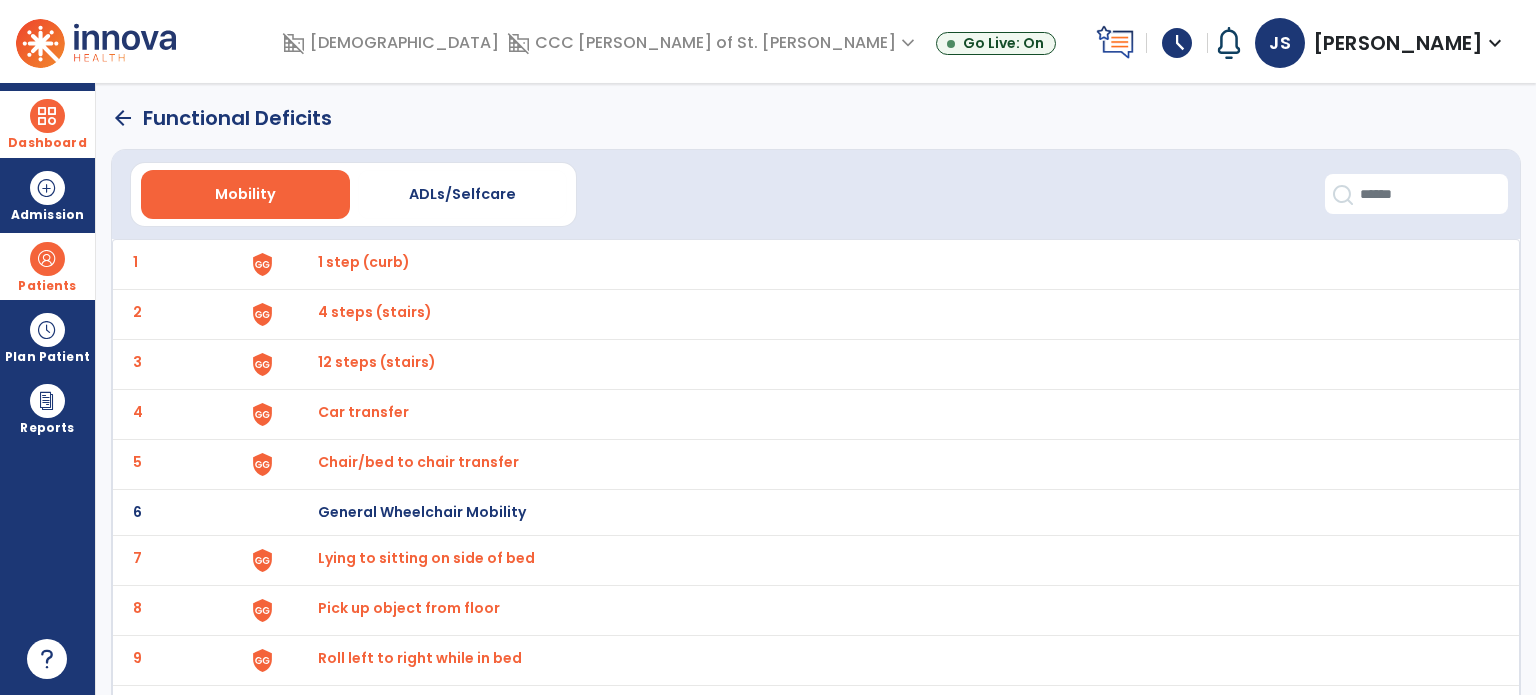 click on "arrow_back" 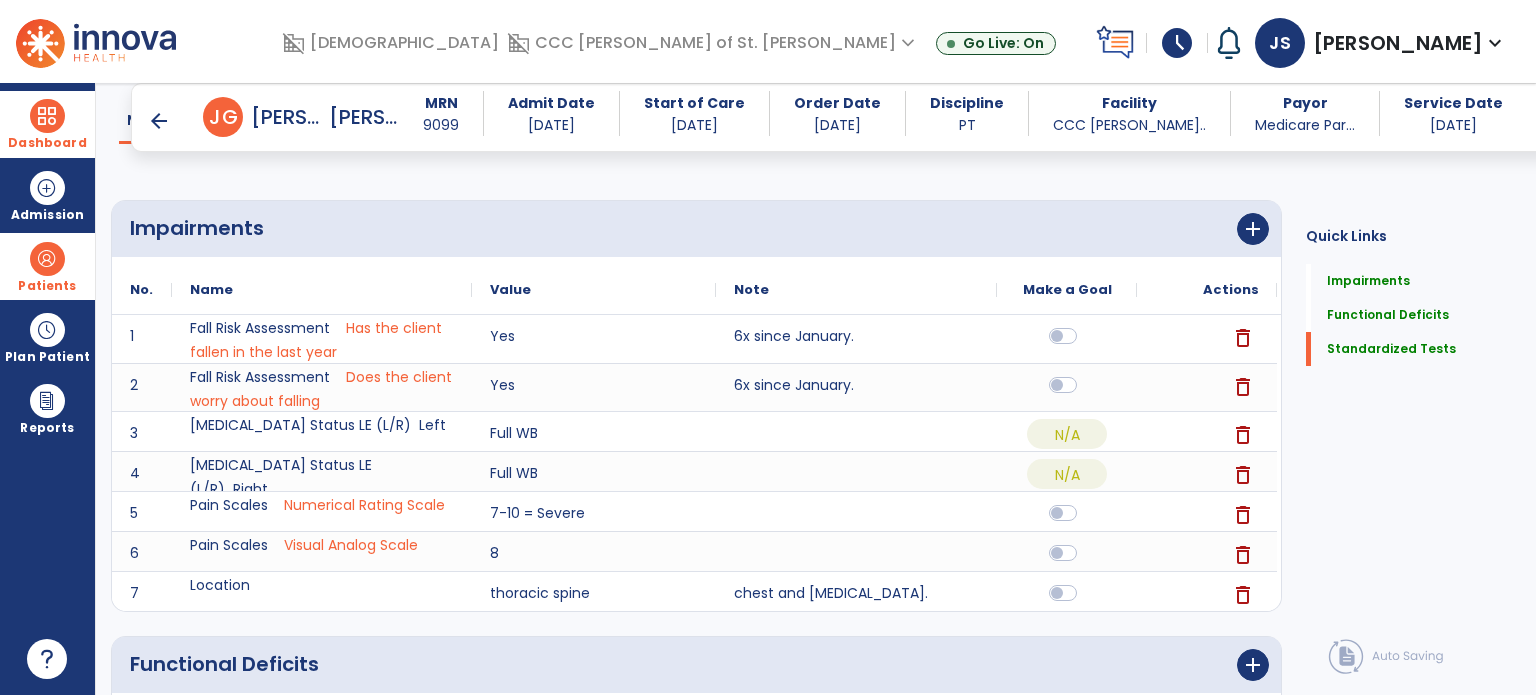 scroll, scrollTop: 0, scrollLeft: 0, axis: both 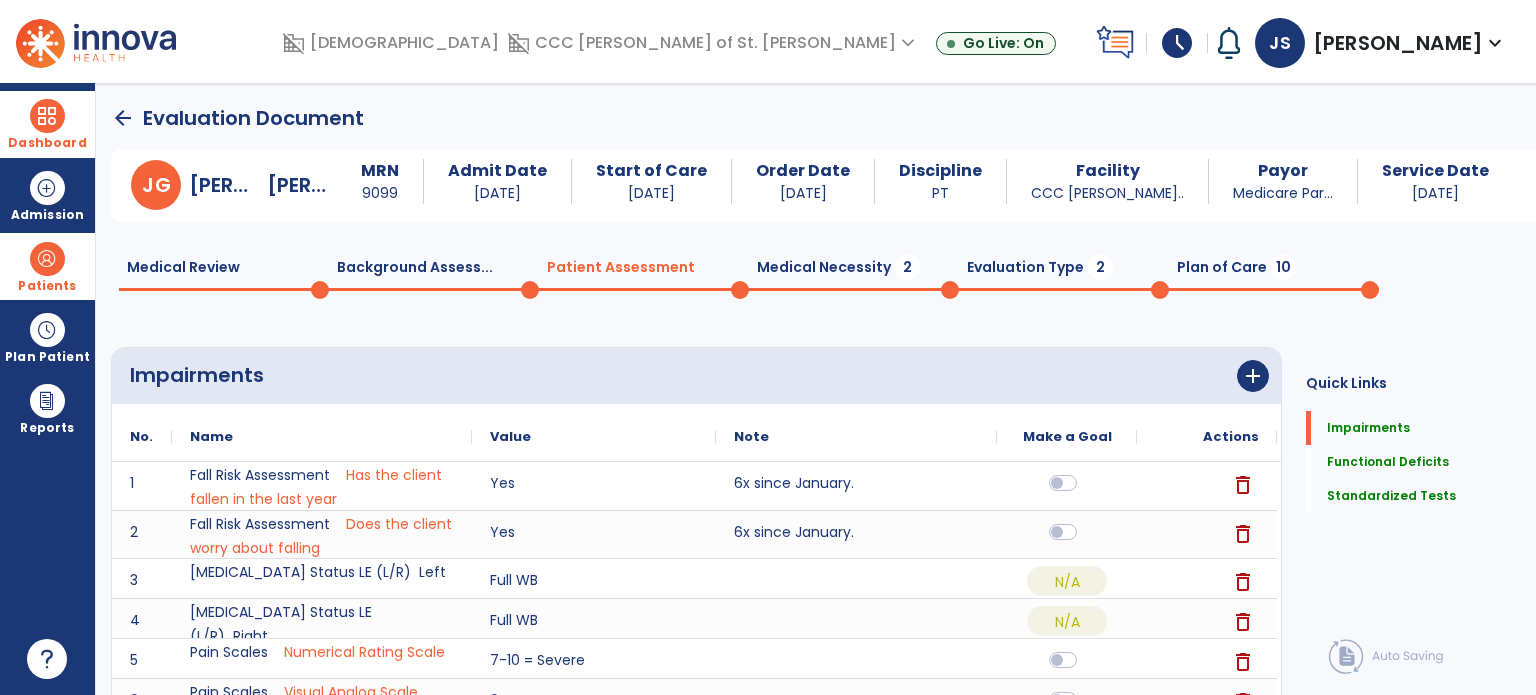 click on "Medical Necessity  2" 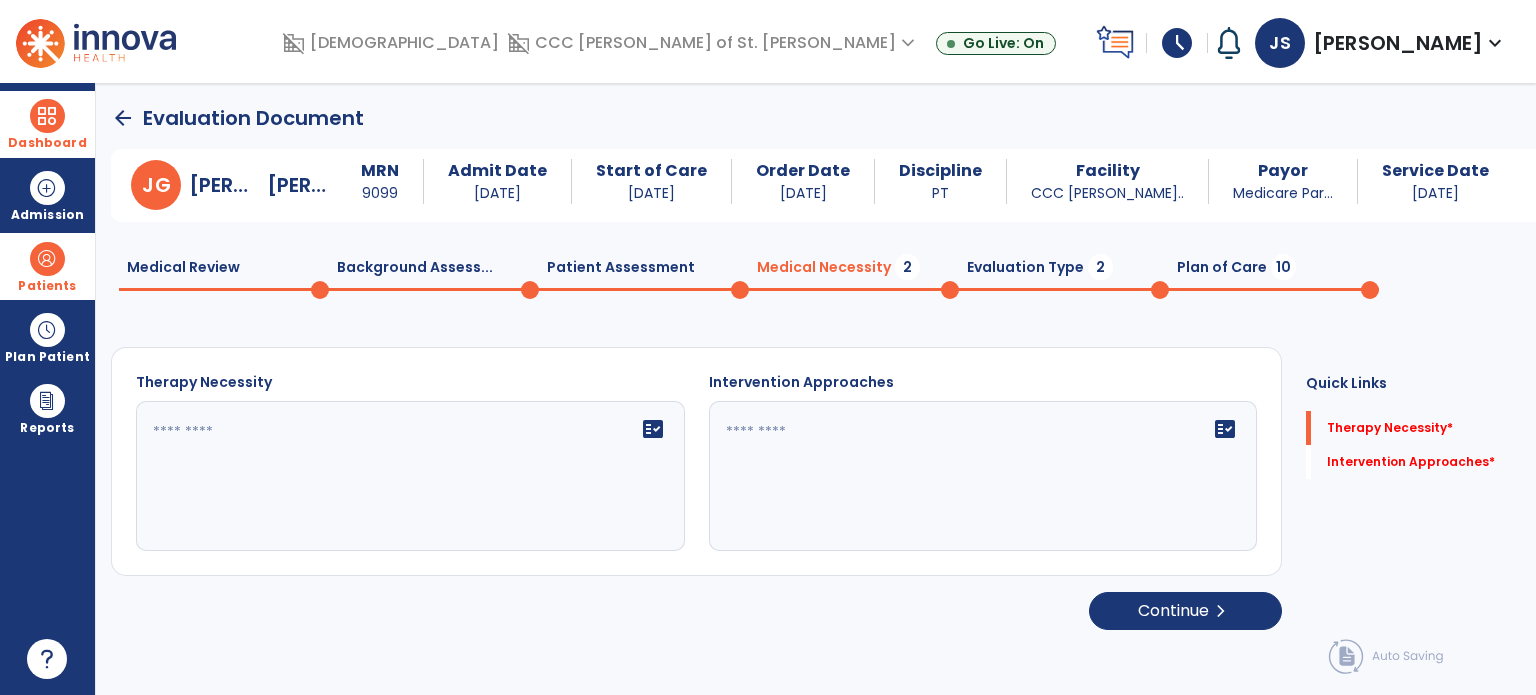 click on "fact_check" 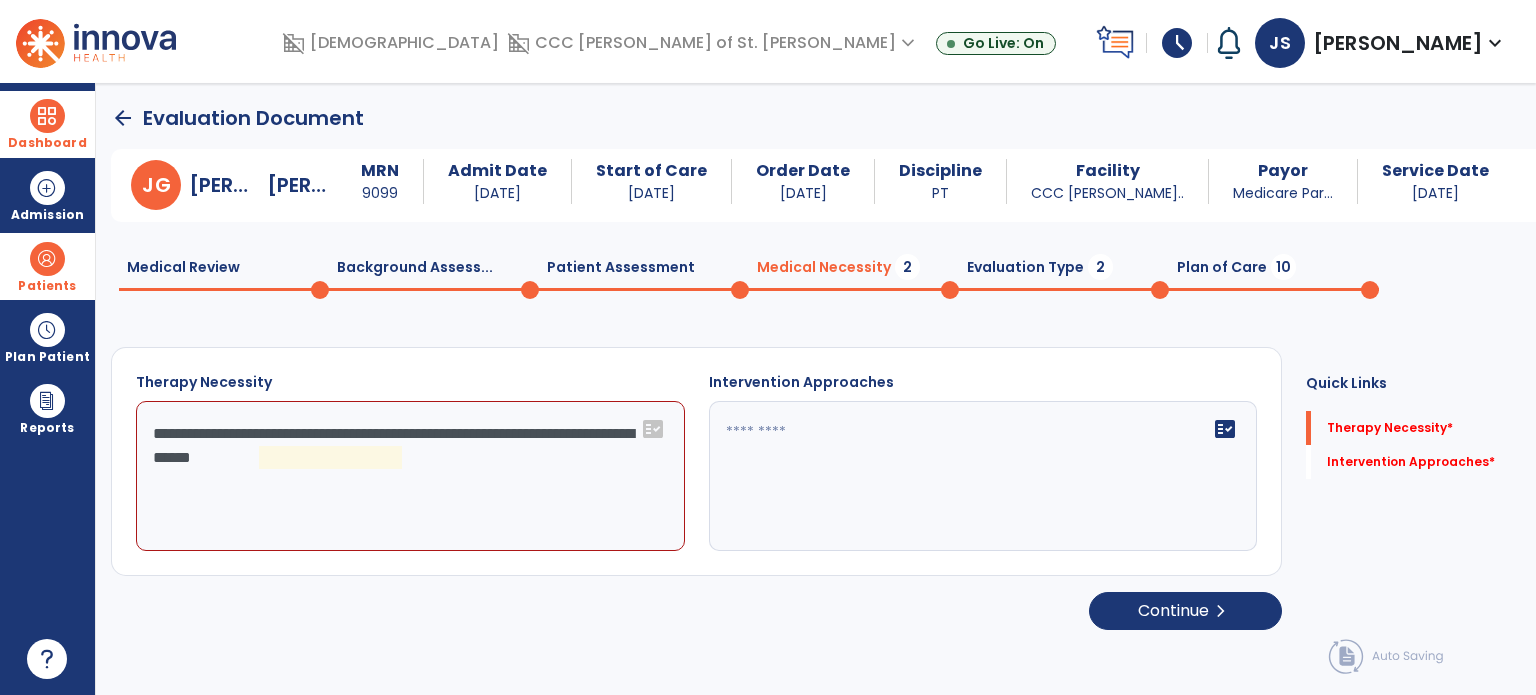 drag, startPoint x: 312, startPoint y: 495, endPoint x: 321, endPoint y: 463, distance: 33.24154 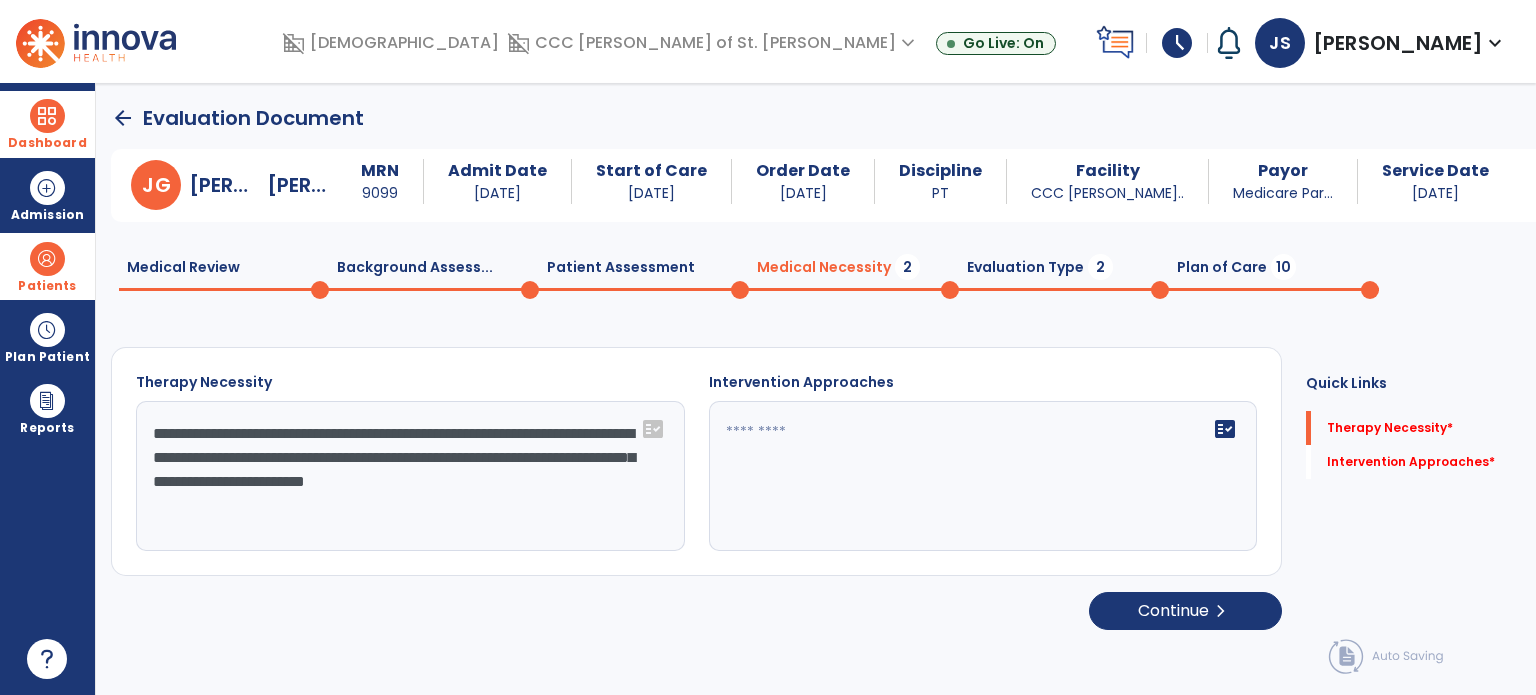type on "**********" 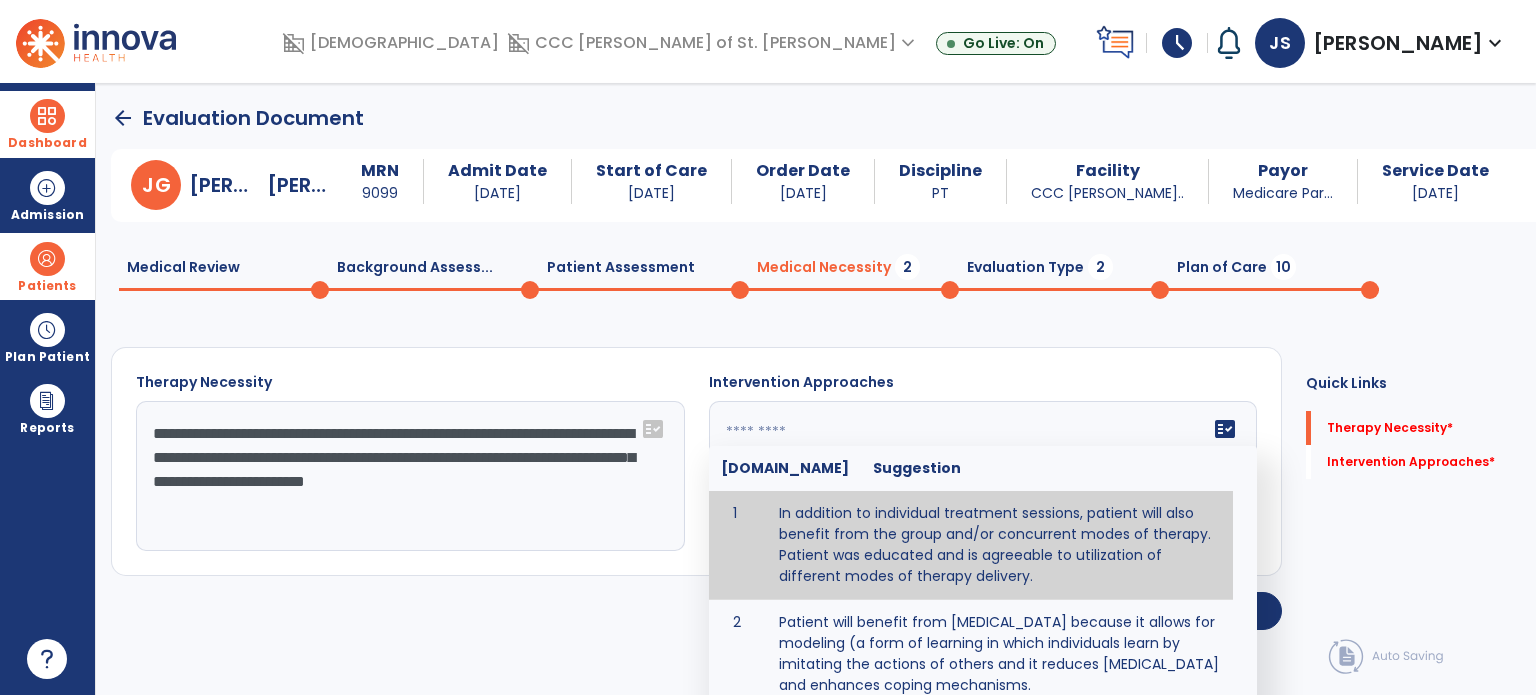 click on "fact_check  [DOMAIN_NAME] Suggestion 1 In addition to individual treatment sessions, patient will also benefit from the group and/or concurrent modes of therapy. Patient was educated and is agreeable to utilization of different modes of therapy delivery. 2 Patient will benefit from [MEDICAL_DATA] because it allows for modeling (a form of learning in which individuals learn by imitating the actions of others and it reduces [MEDICAL_DATA] and enhances coping mechanisms. 3 Patient will benefit from [MEDICAL_DATA] to: Create a network that promotes growth and learning by enabling patients to receive and give support and to share experiences from different points of view. 4 Patient will benefit from group/concurrent therapy because it is supported by evidence to promote increased patient engagement and sustainable outcomes. 5 Patient will benefit from group/concurrent therapy to: Promote independence and minimize dependence." 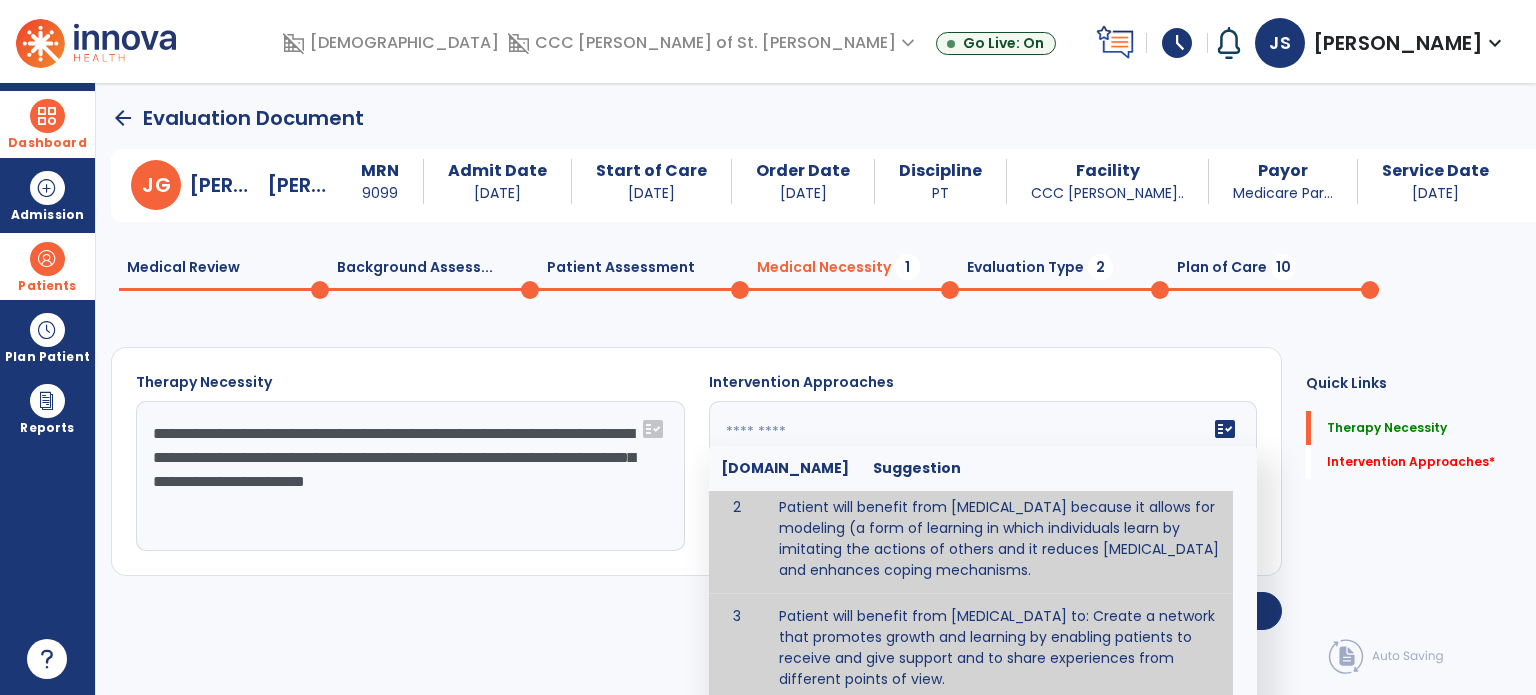 scroll, scrollTop: 116, scrollLeft: 0, axis: vertical 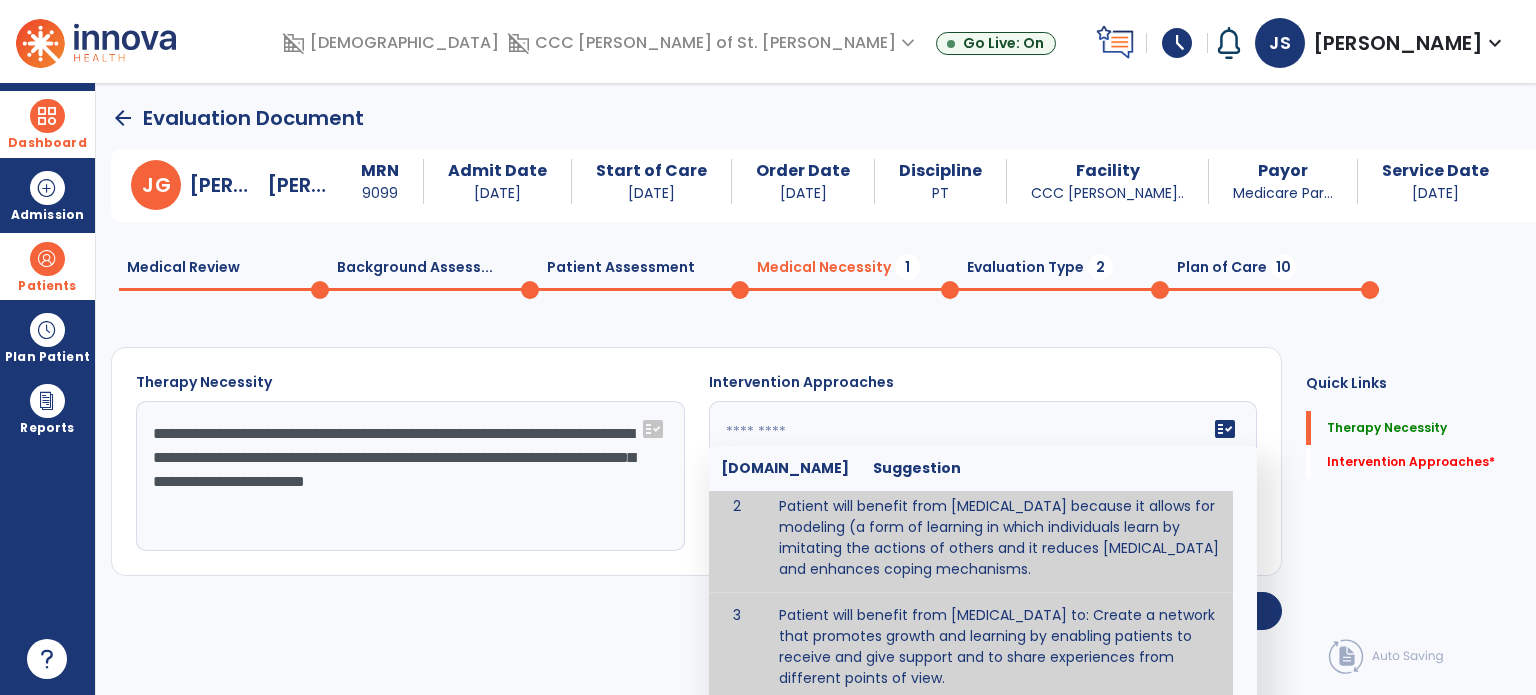 type on "**********" 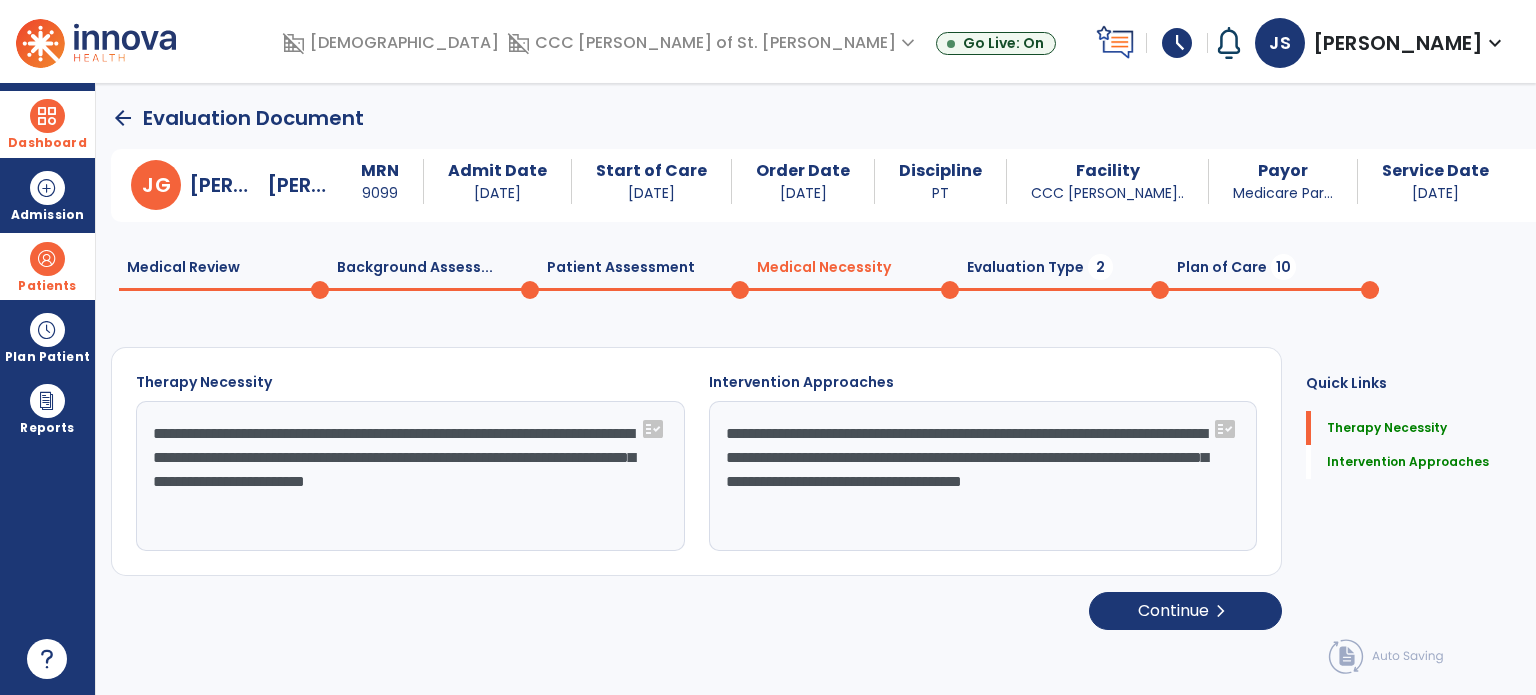 drag, startPoint x: 843, startPoint y: 611, endPoint x: 804, endPoint y: 510, distance: 108.26819 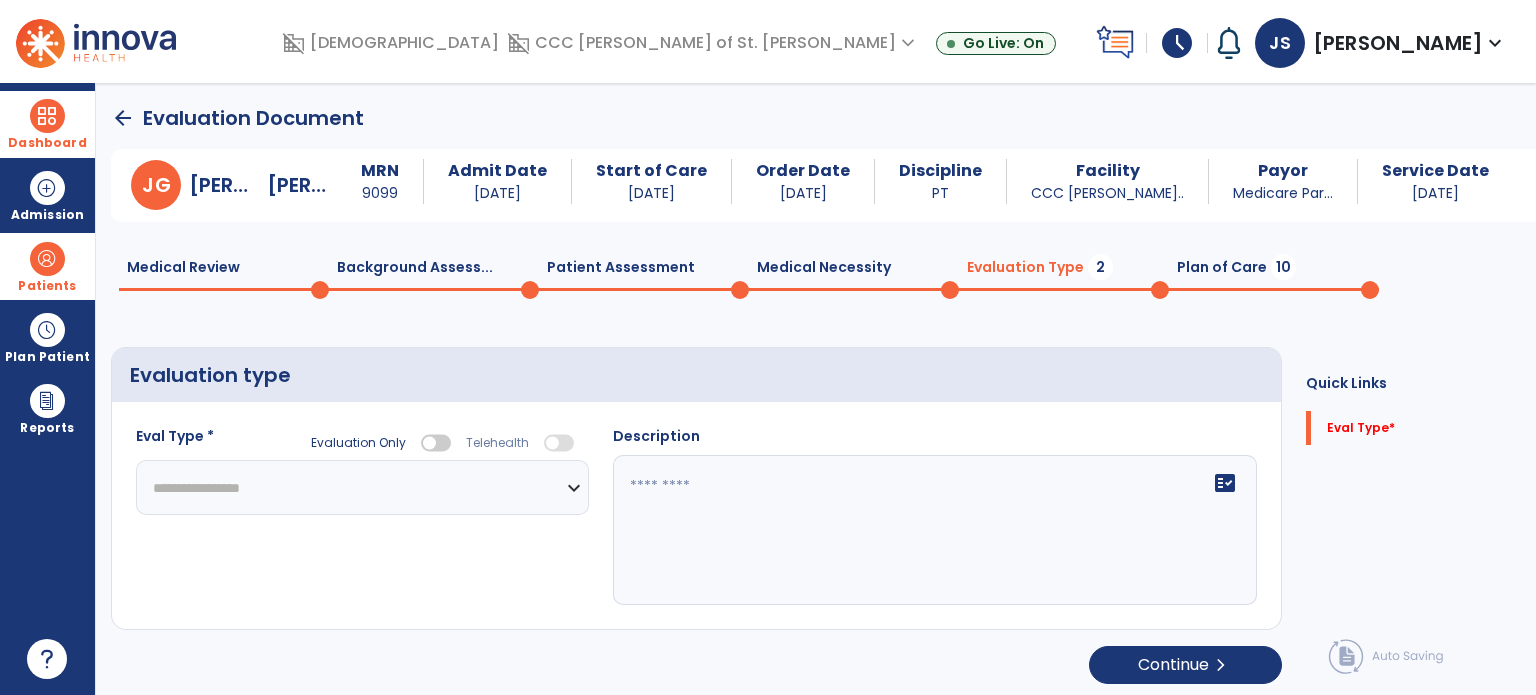 click on "**********" 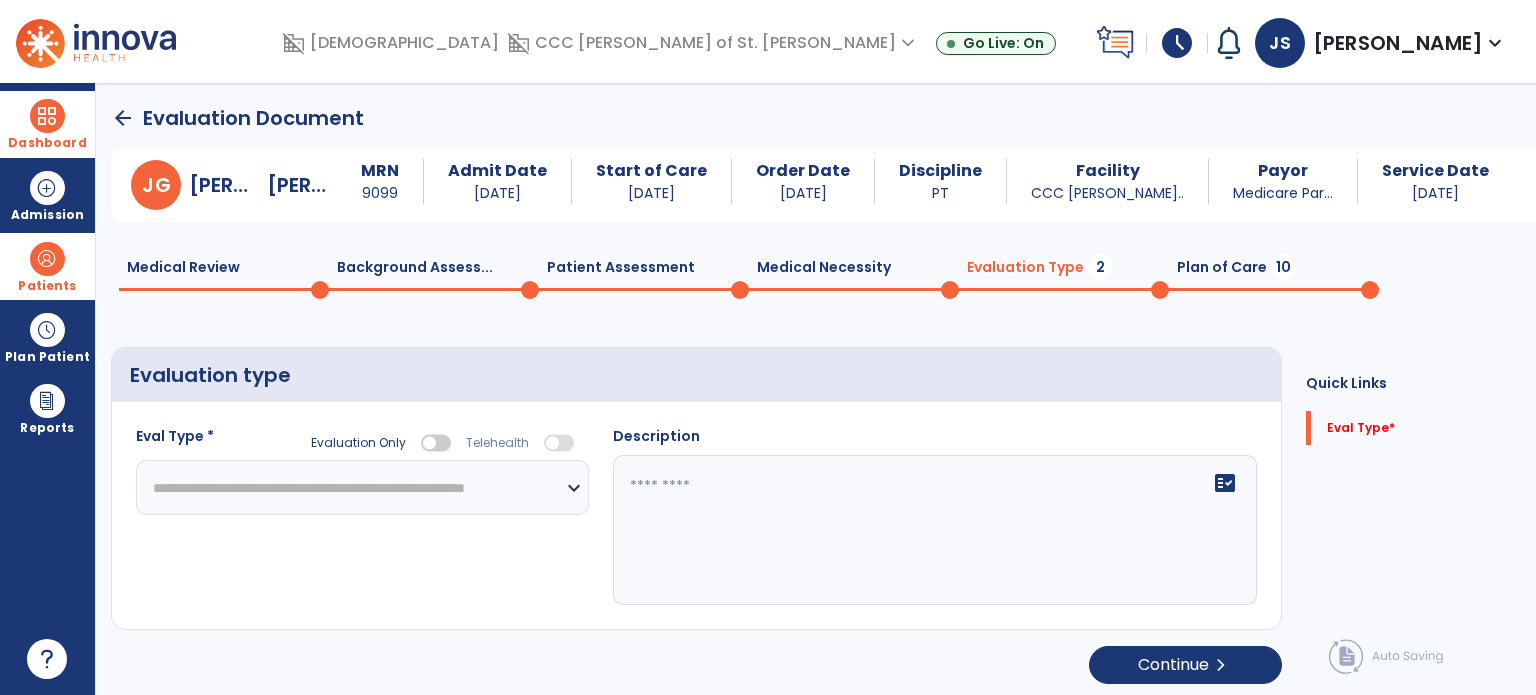 click on "**********" 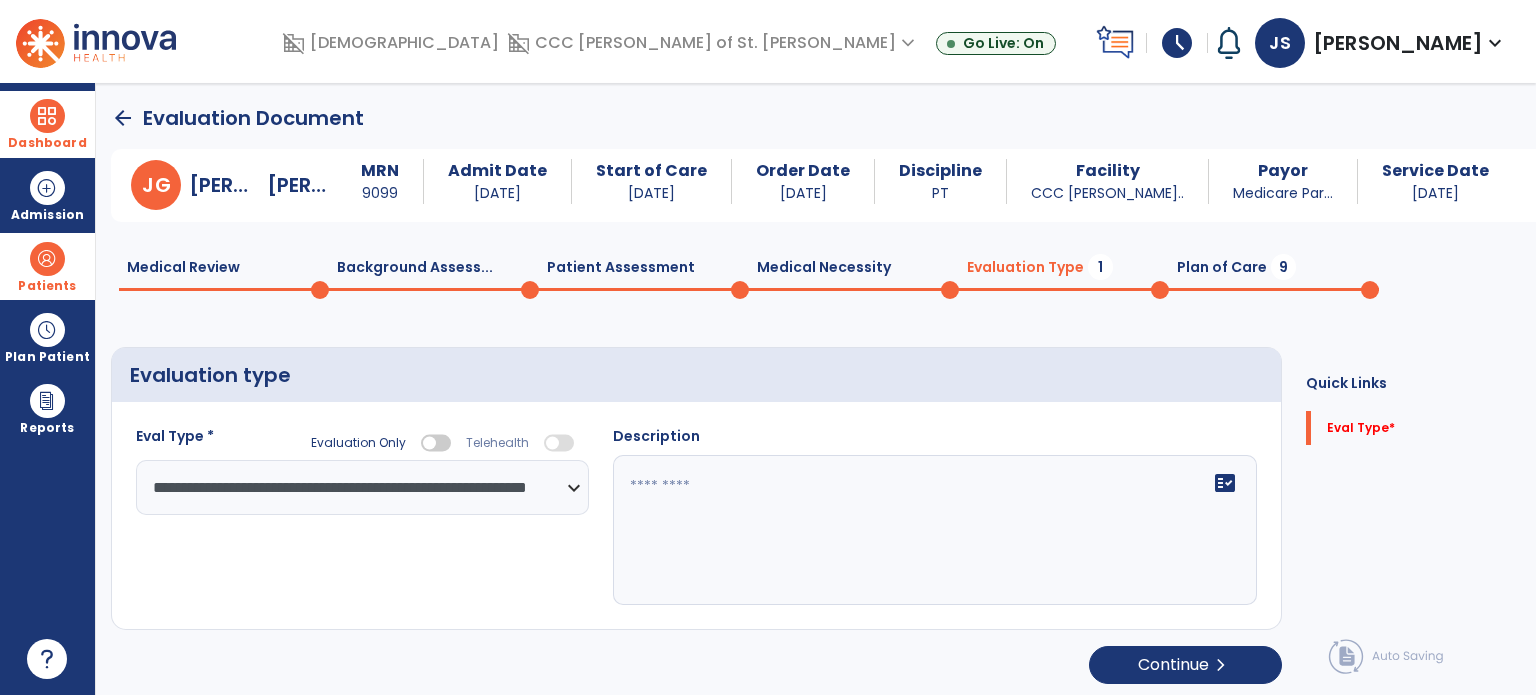 click on "Plan of Care  9" 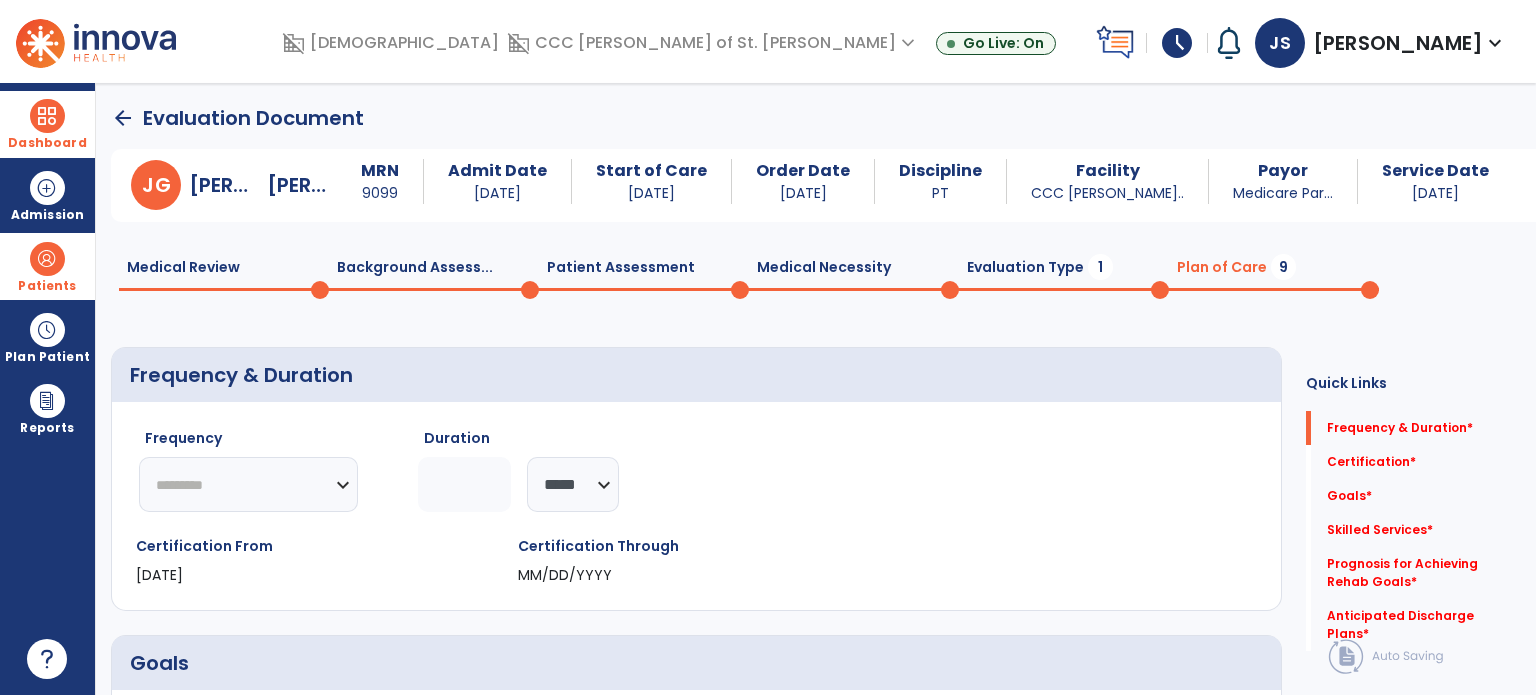 click on "********* ** ** ** ** ** ** **" 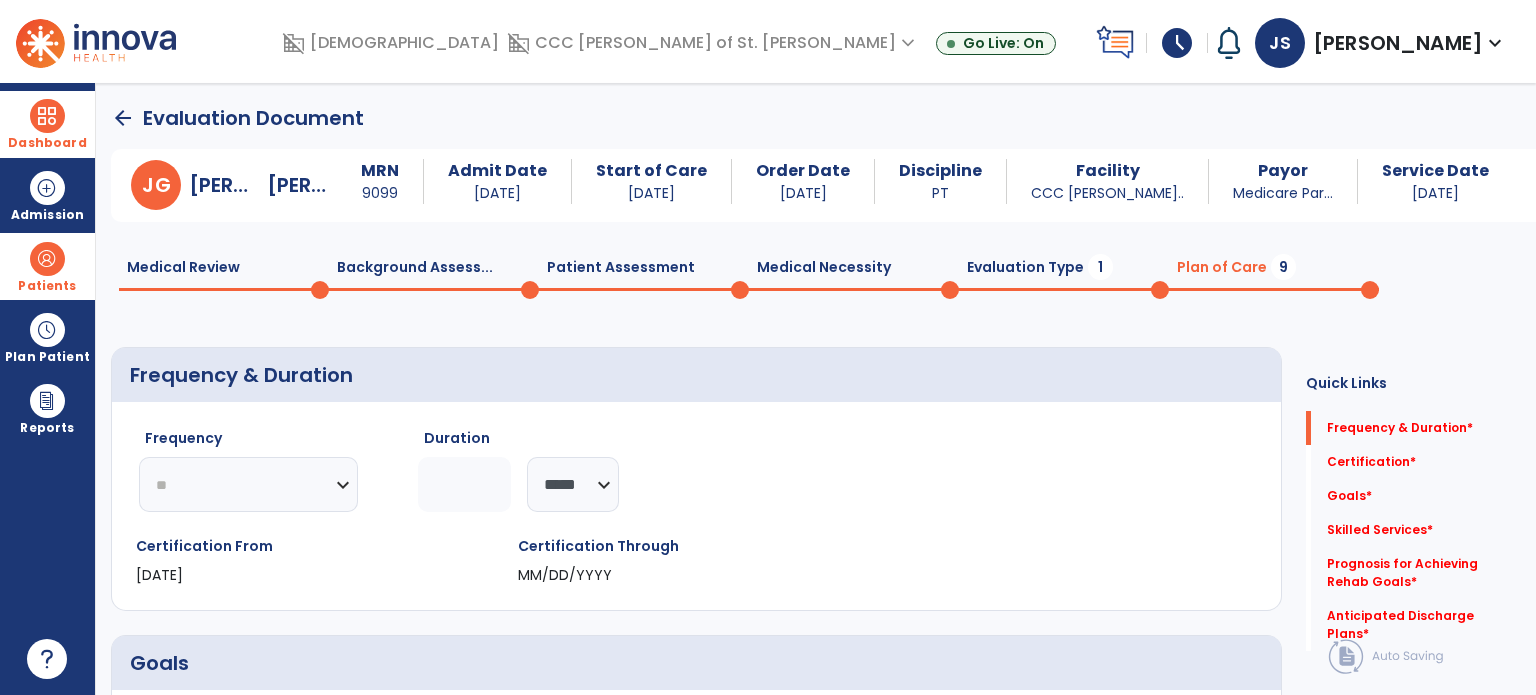 click on "********* ** ** ** ** ** ** **" 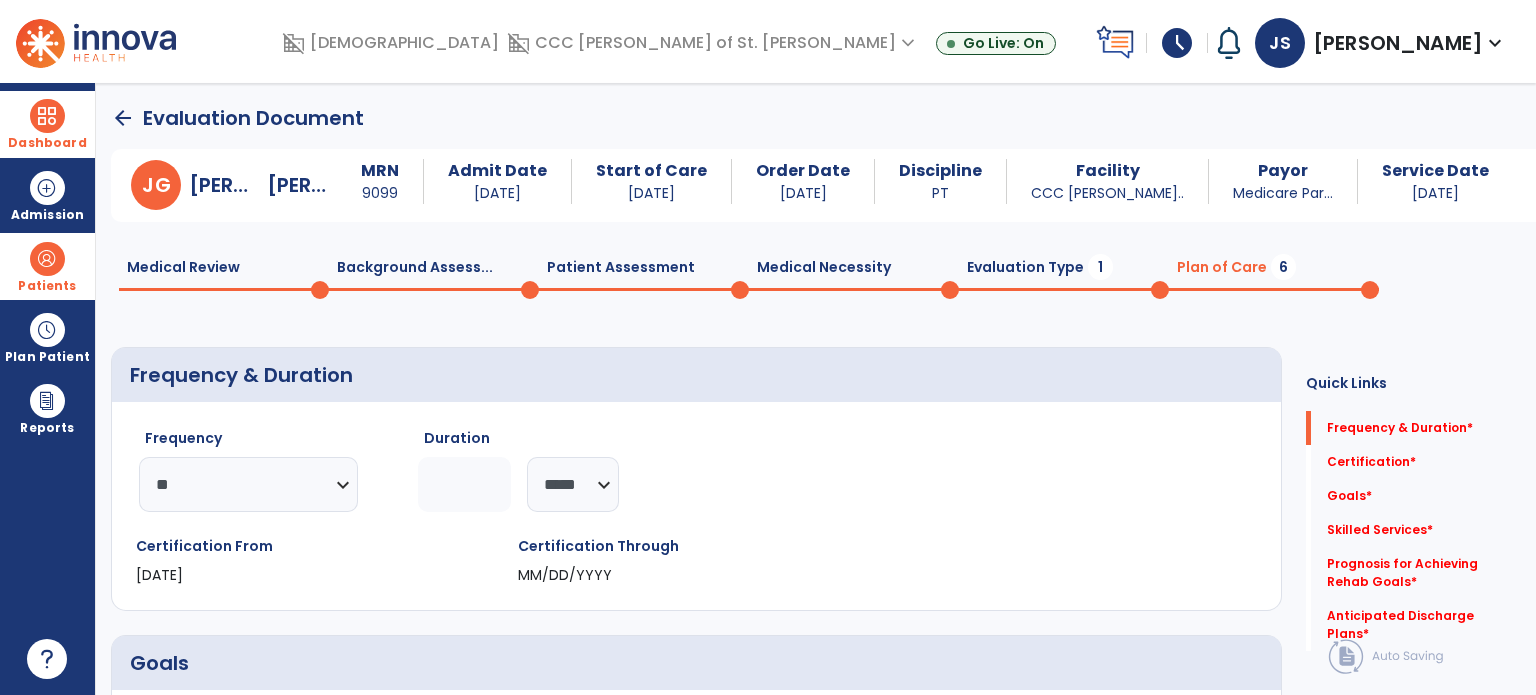 click 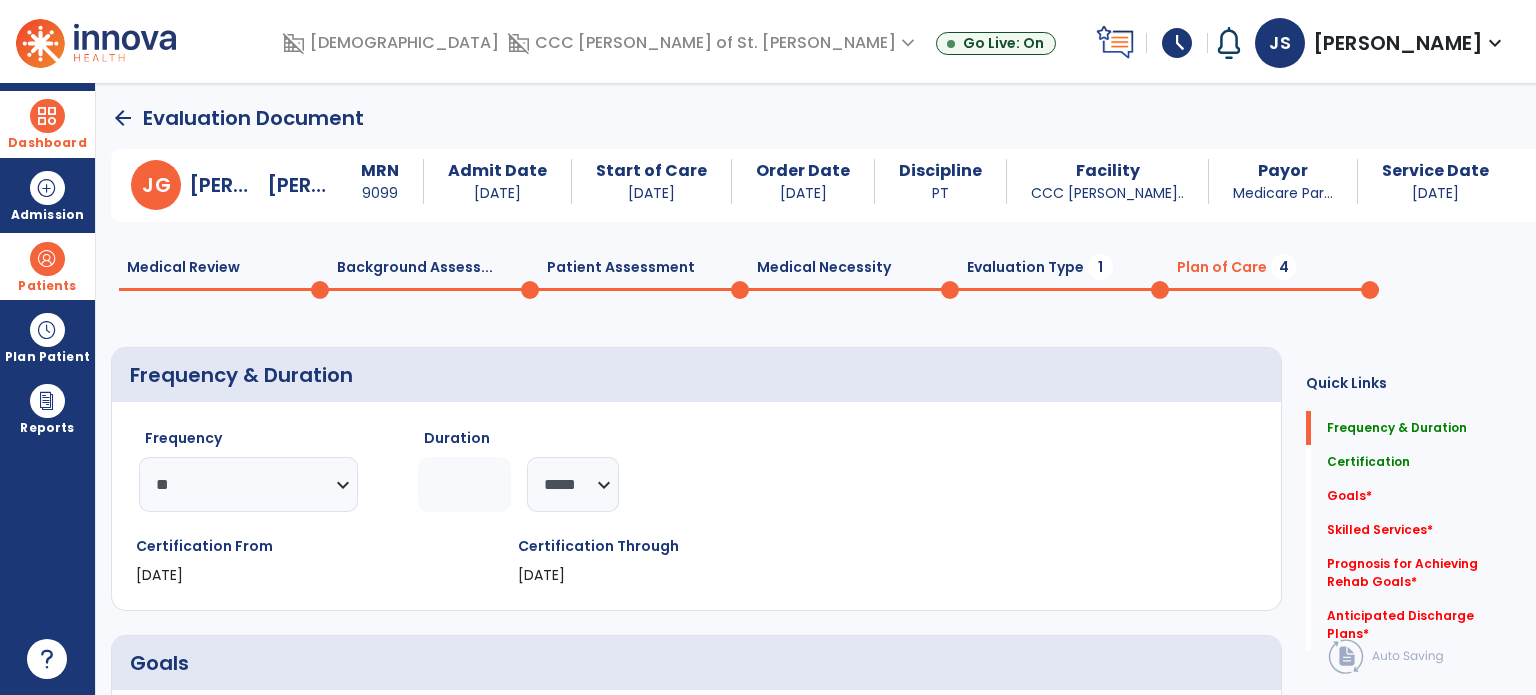 type on "**" 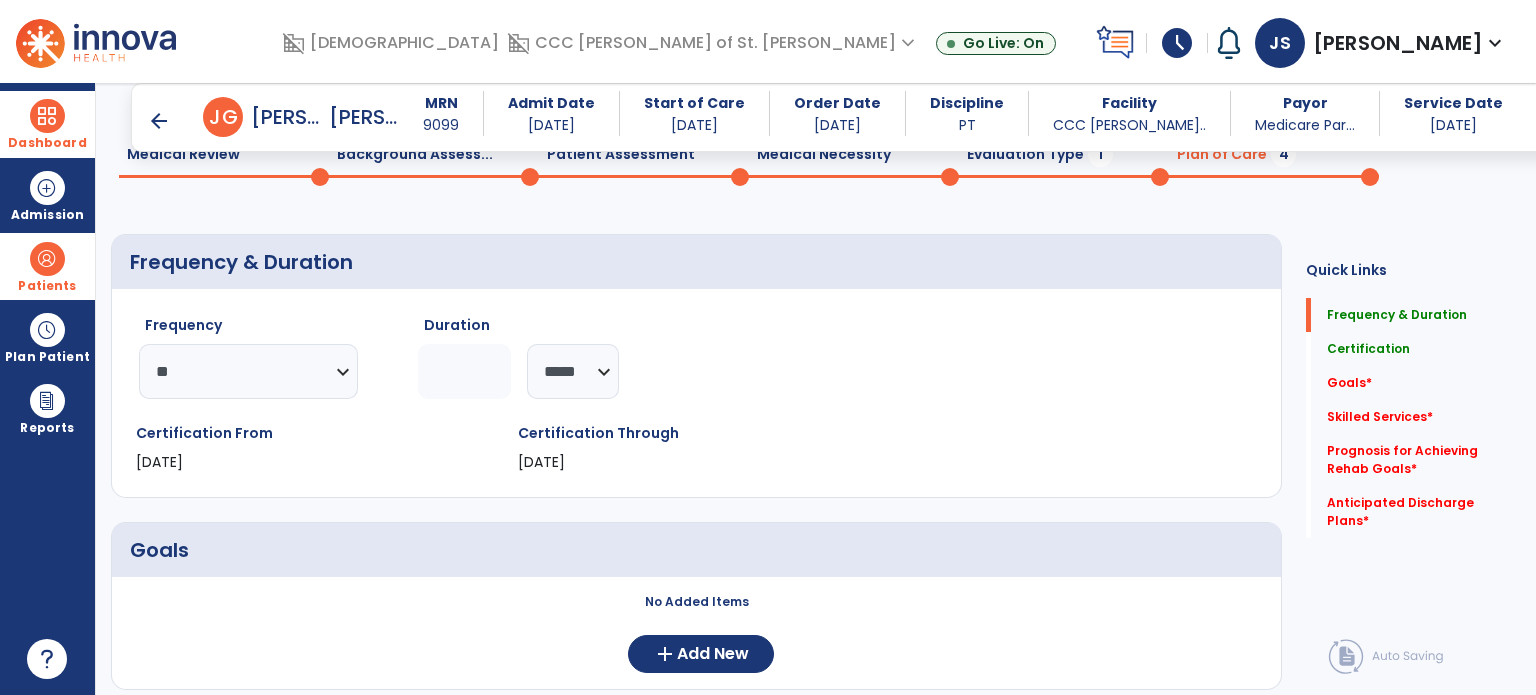 scroll, scrollTop: 280, scrollLeft: 0, axis: vertical 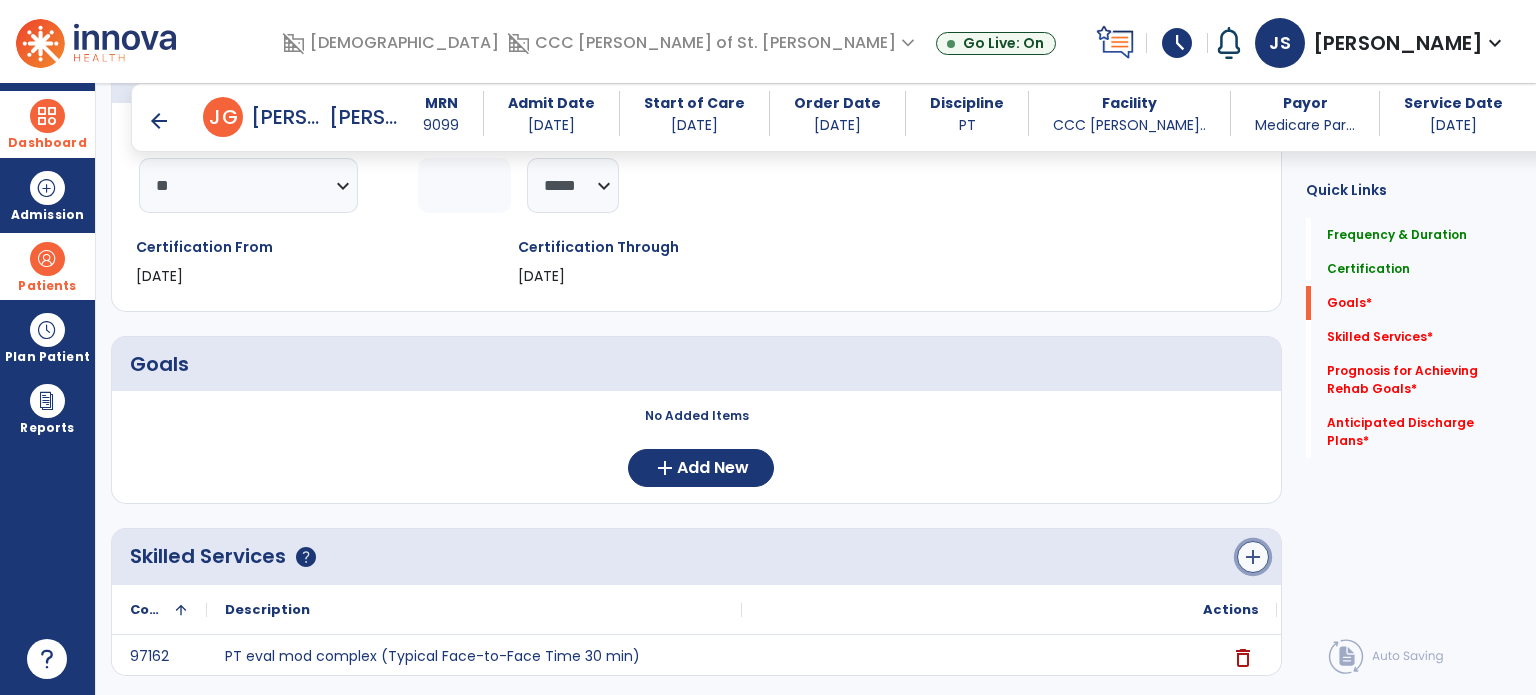 click on "add" 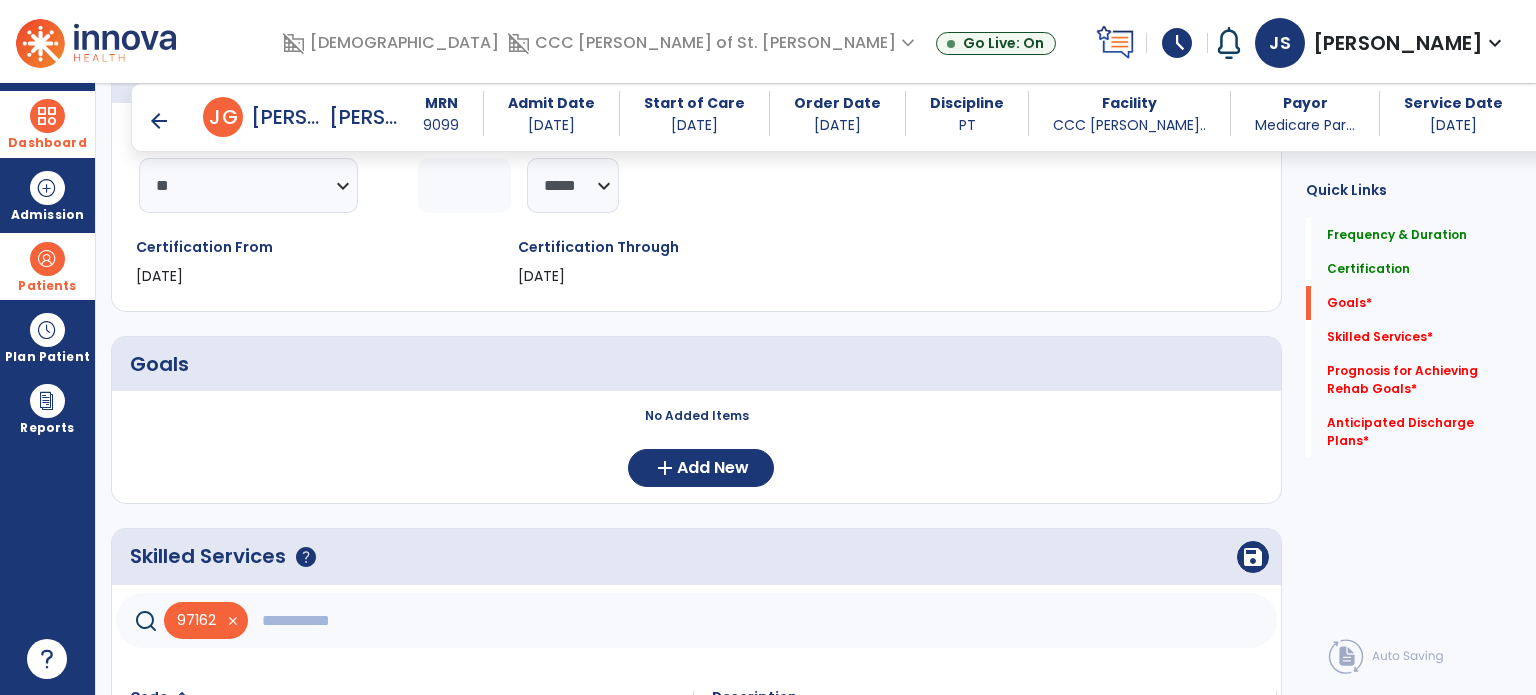 click 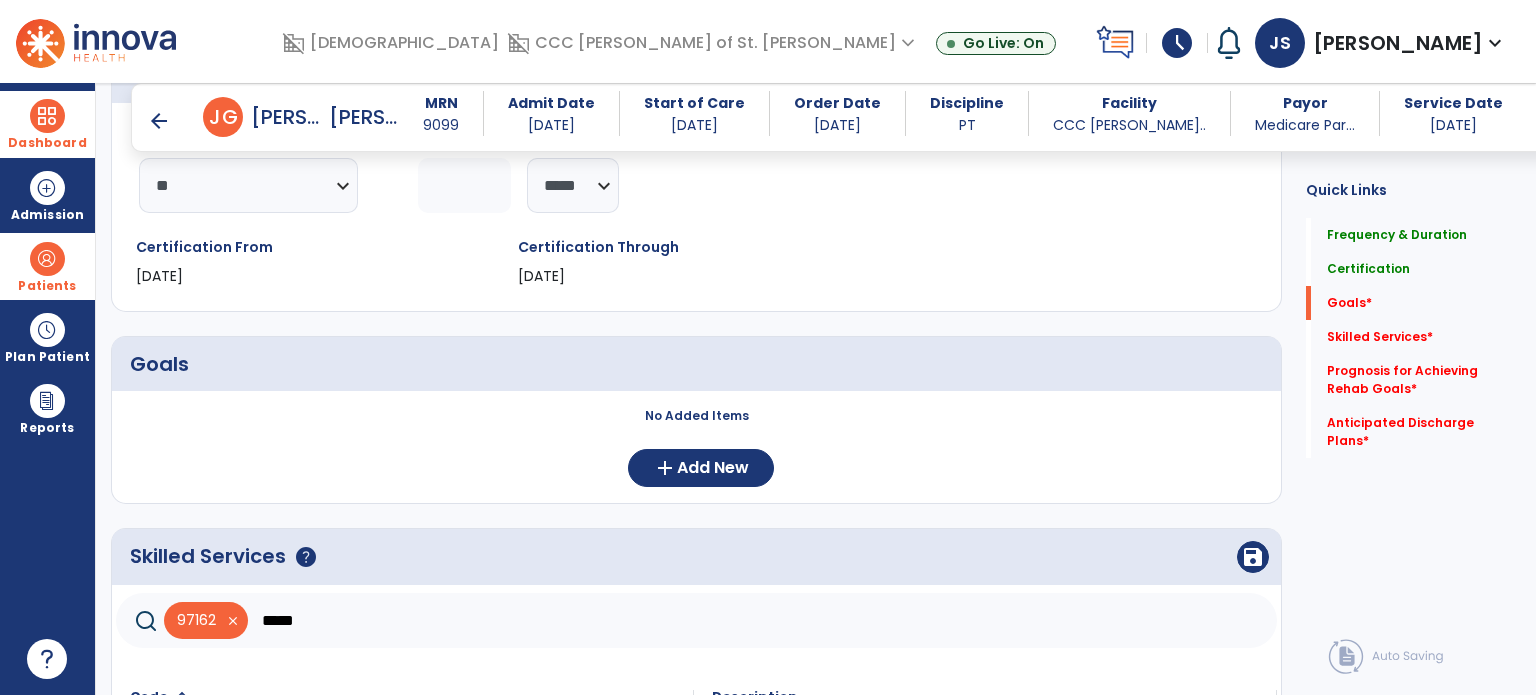scroll, scrollTop: 492, scrollLeft: 0, axis: vertical 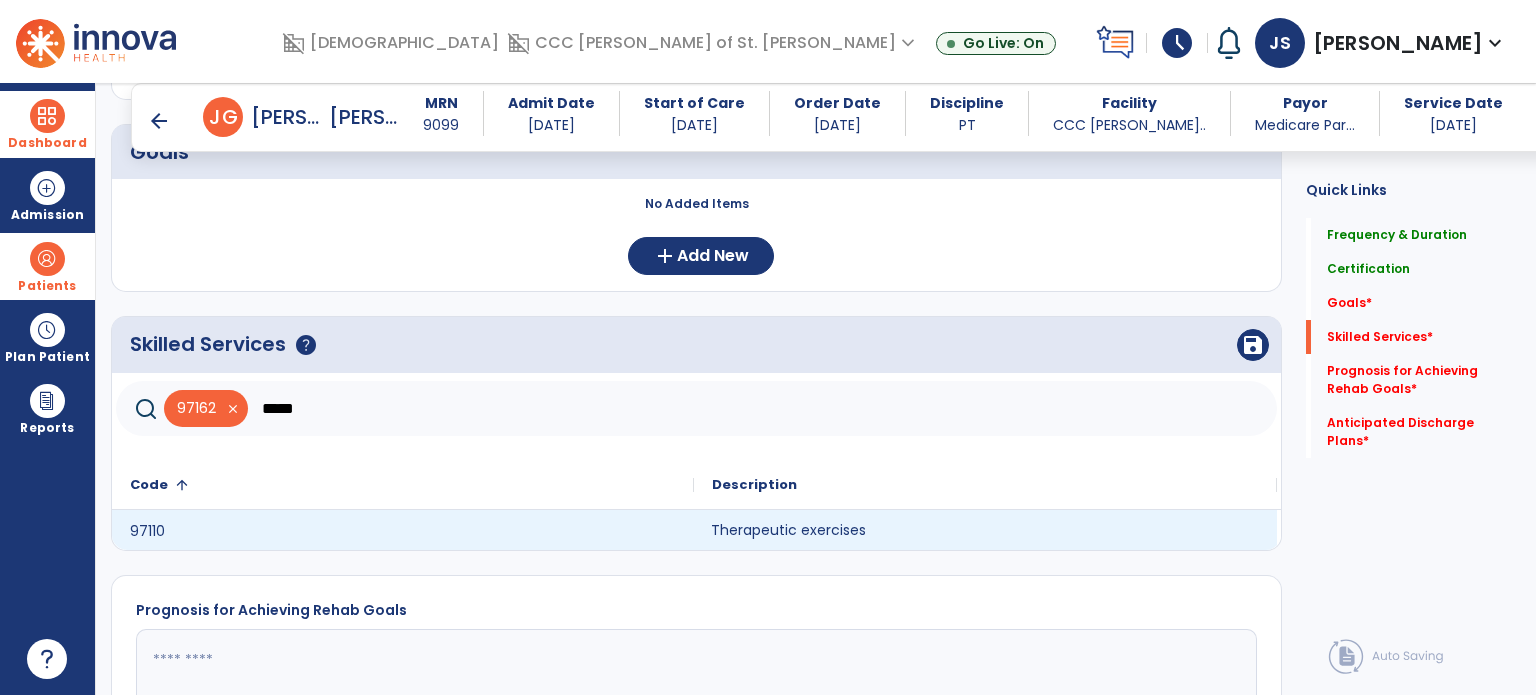 click on "Therapeutic exercises" 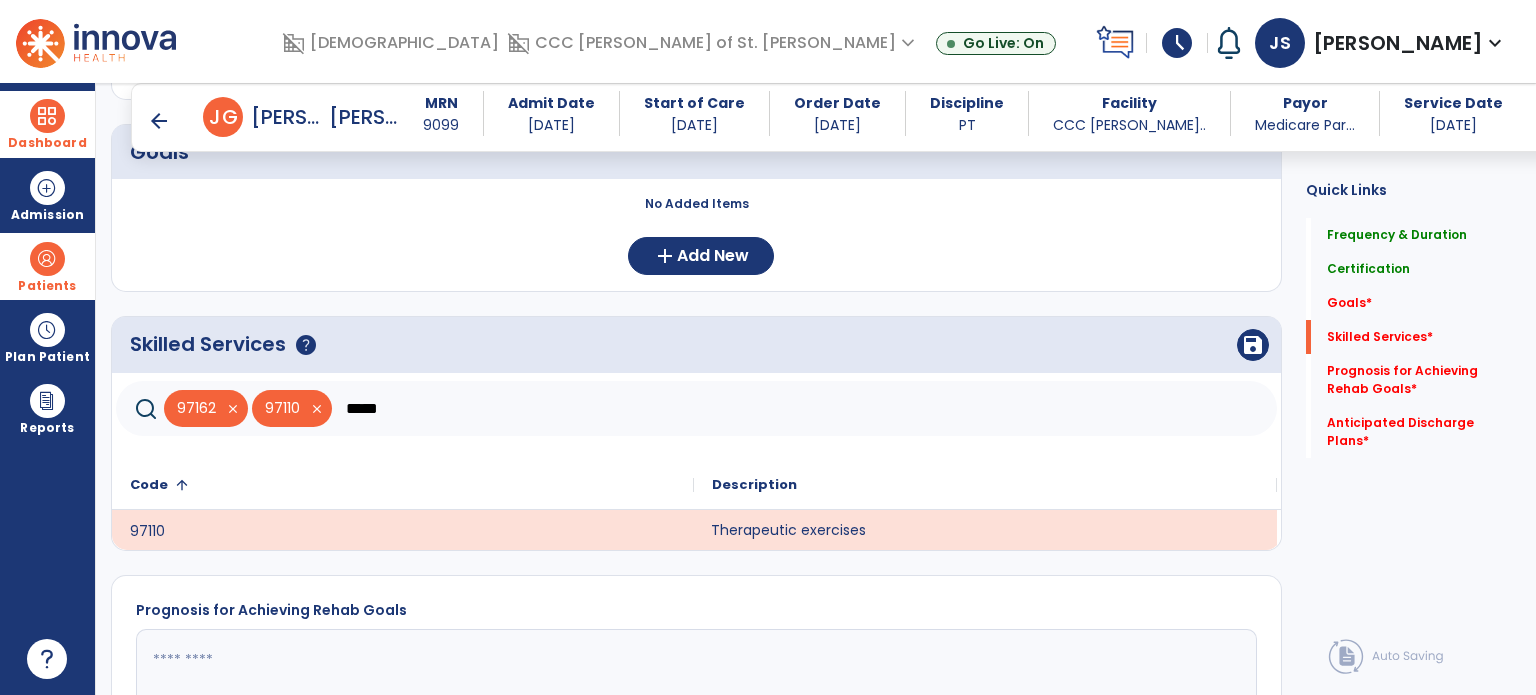 click on "*****" 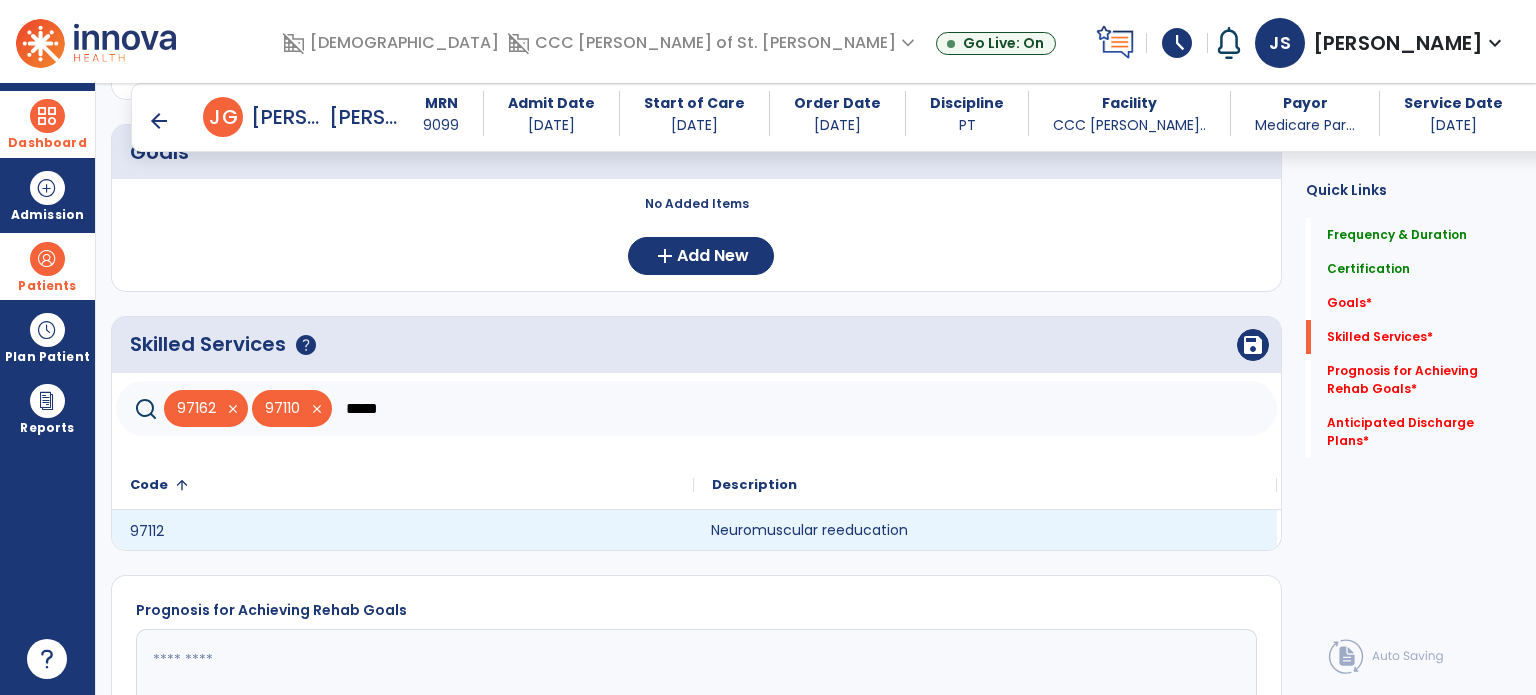 click on "Neuromuscular reeducation" 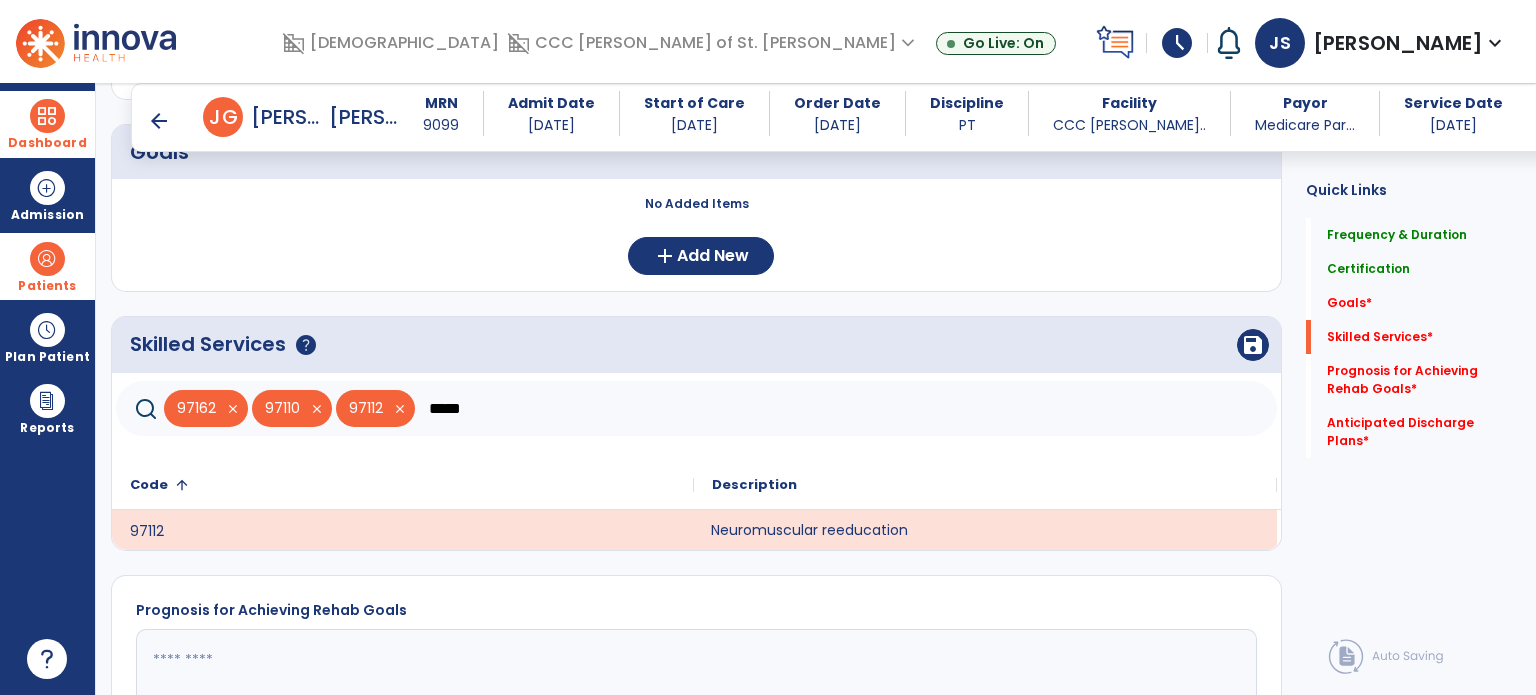 click on "*****" 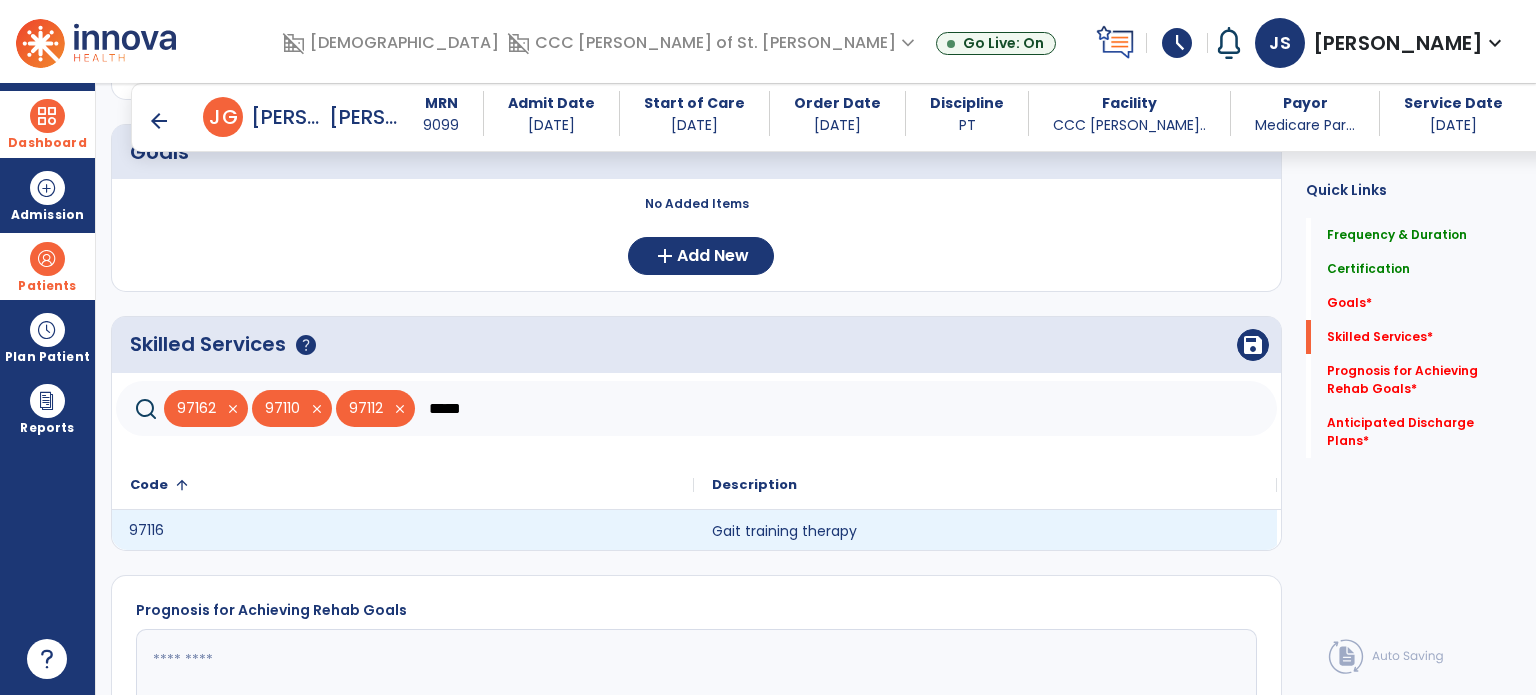 click on "97116" 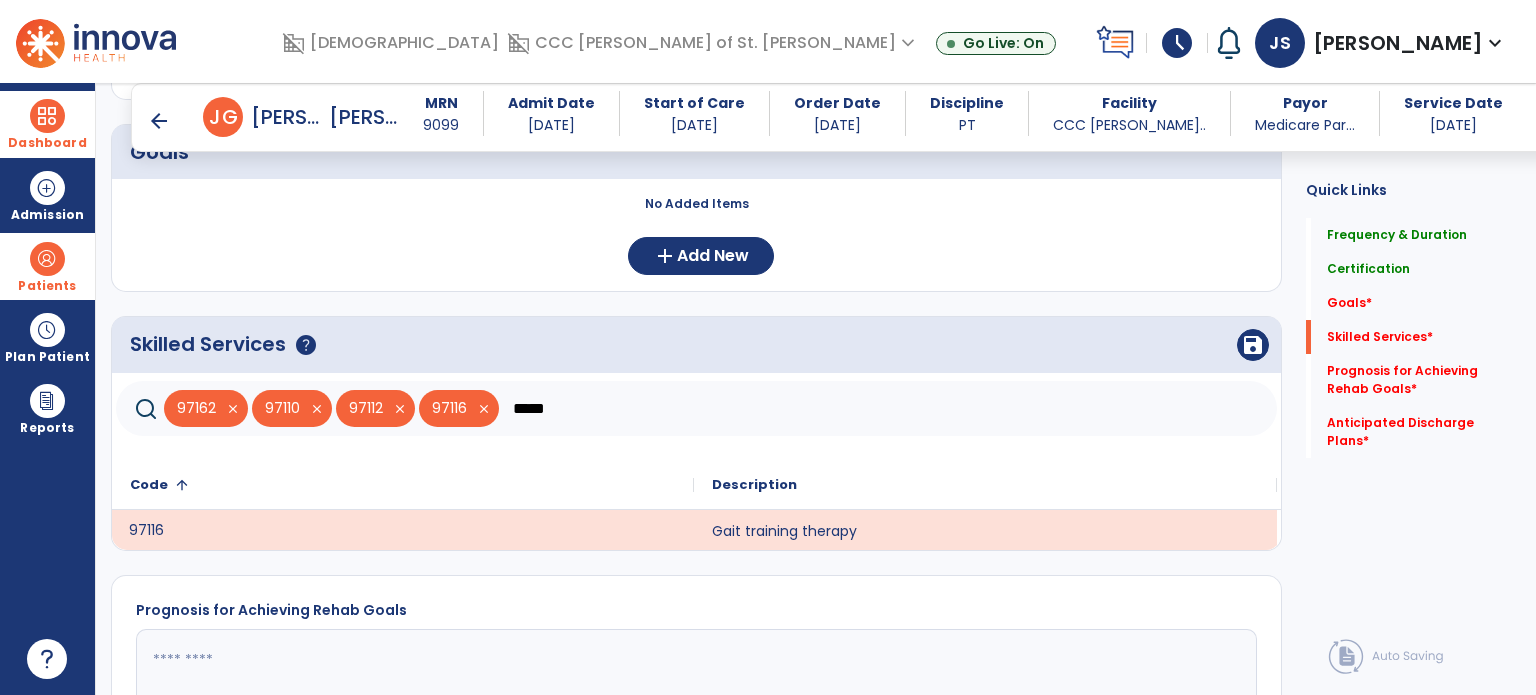 click on "*****" 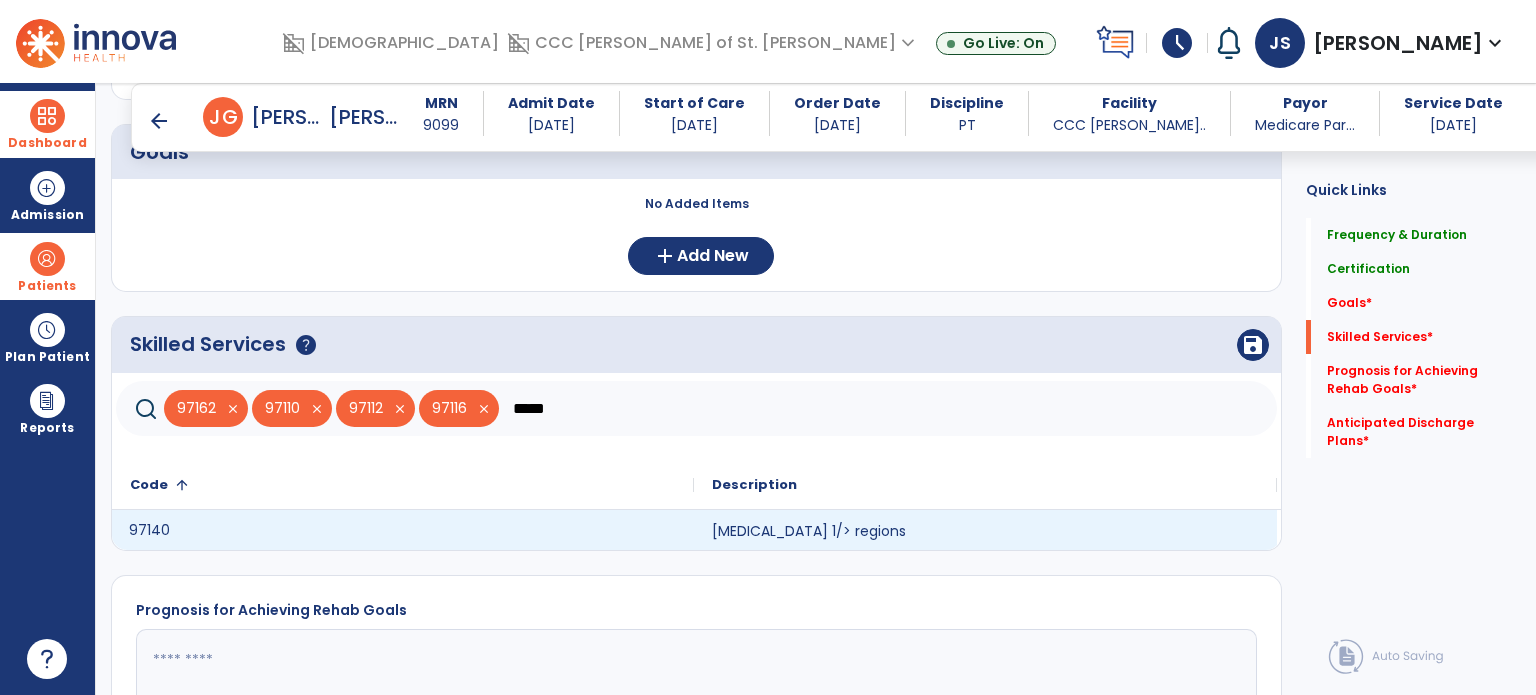 click on "97140" 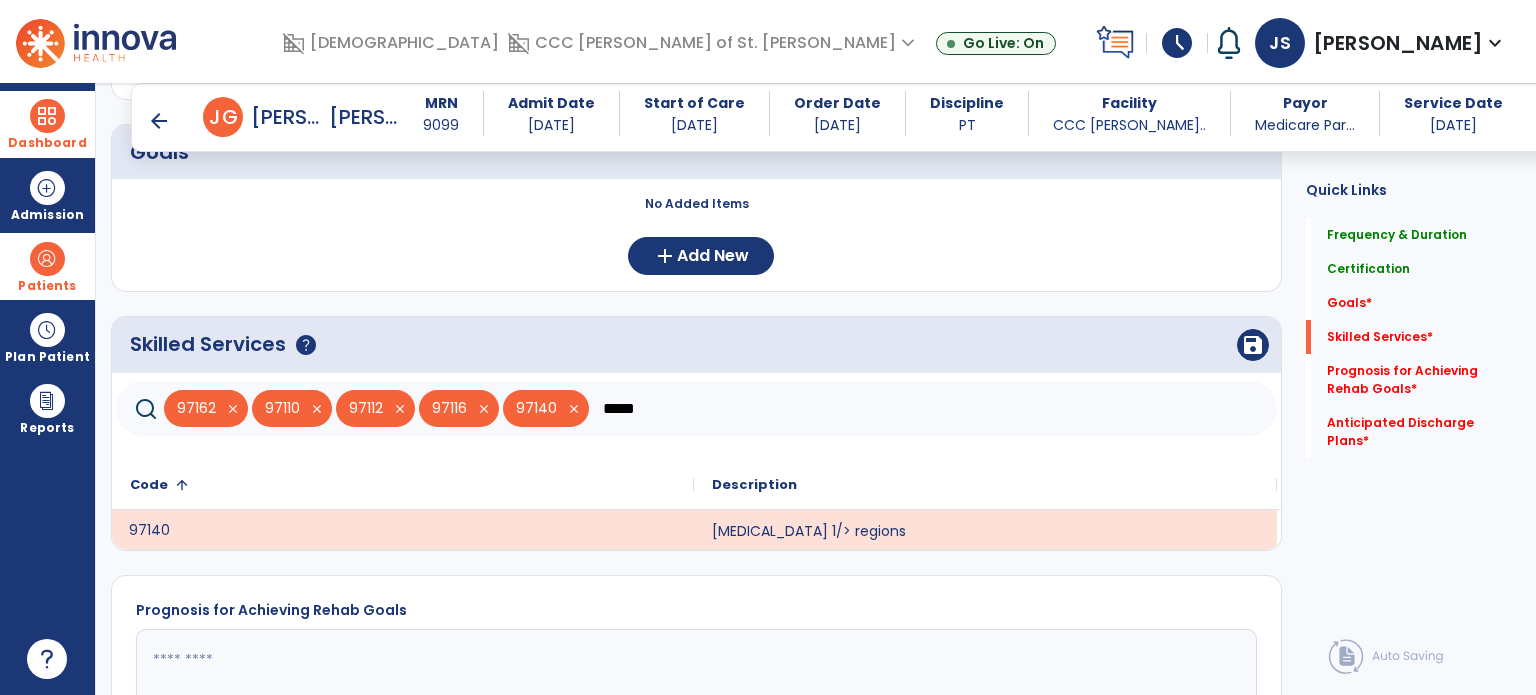 click on "*****" 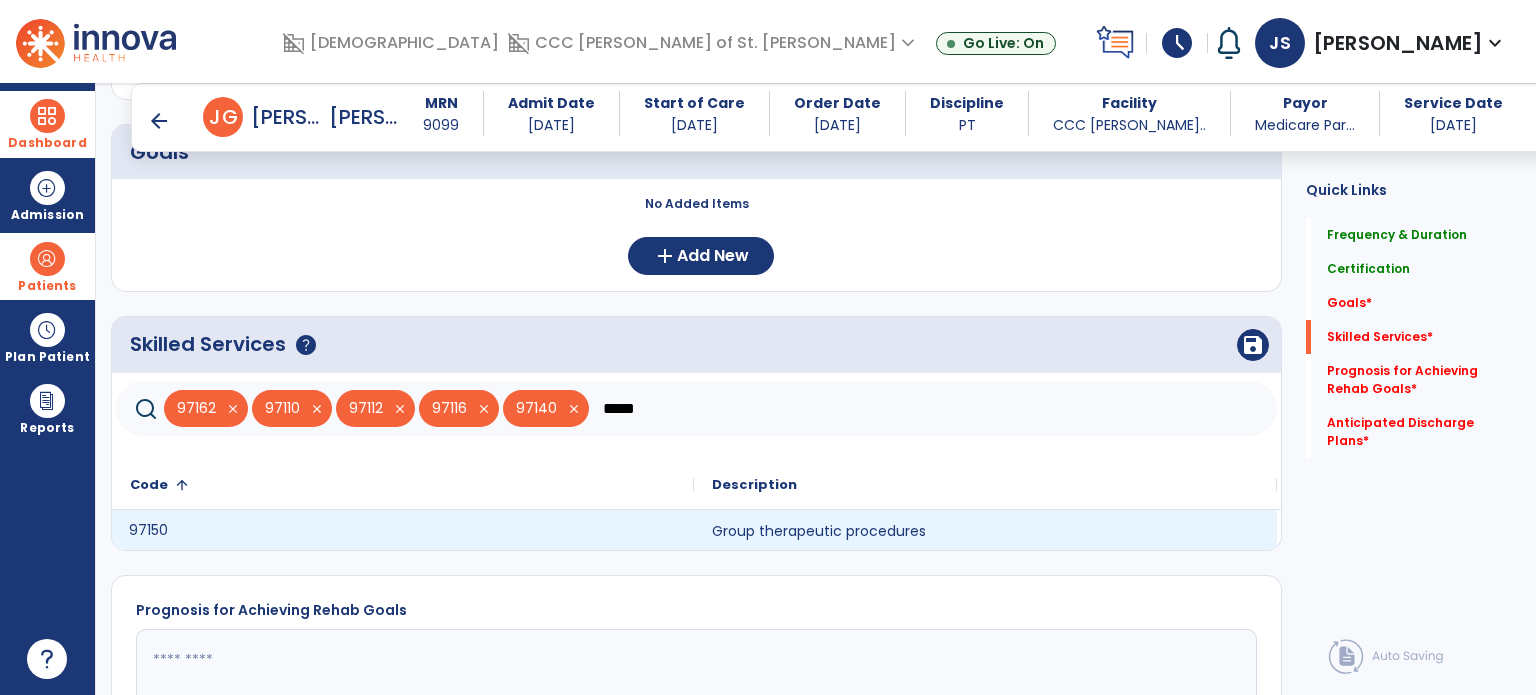 click on "97150" 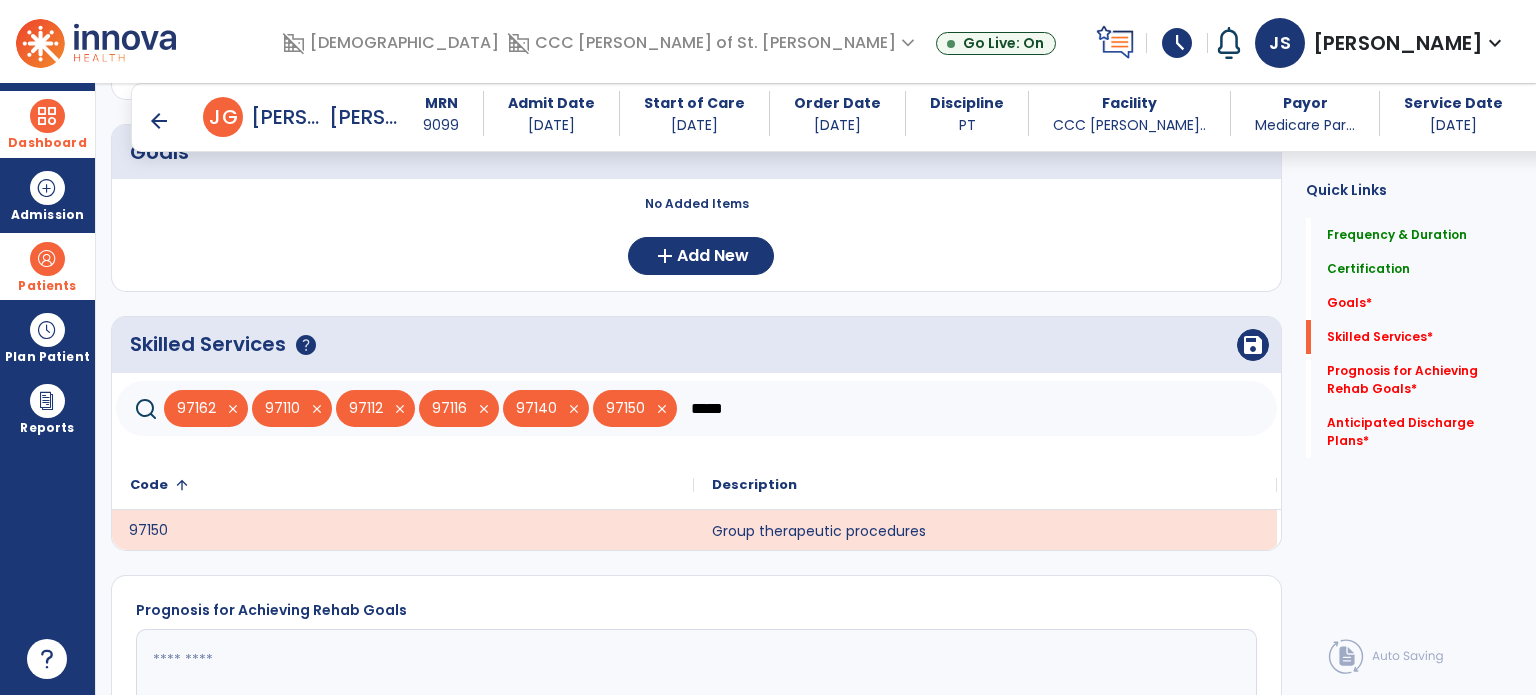 click on "*****" 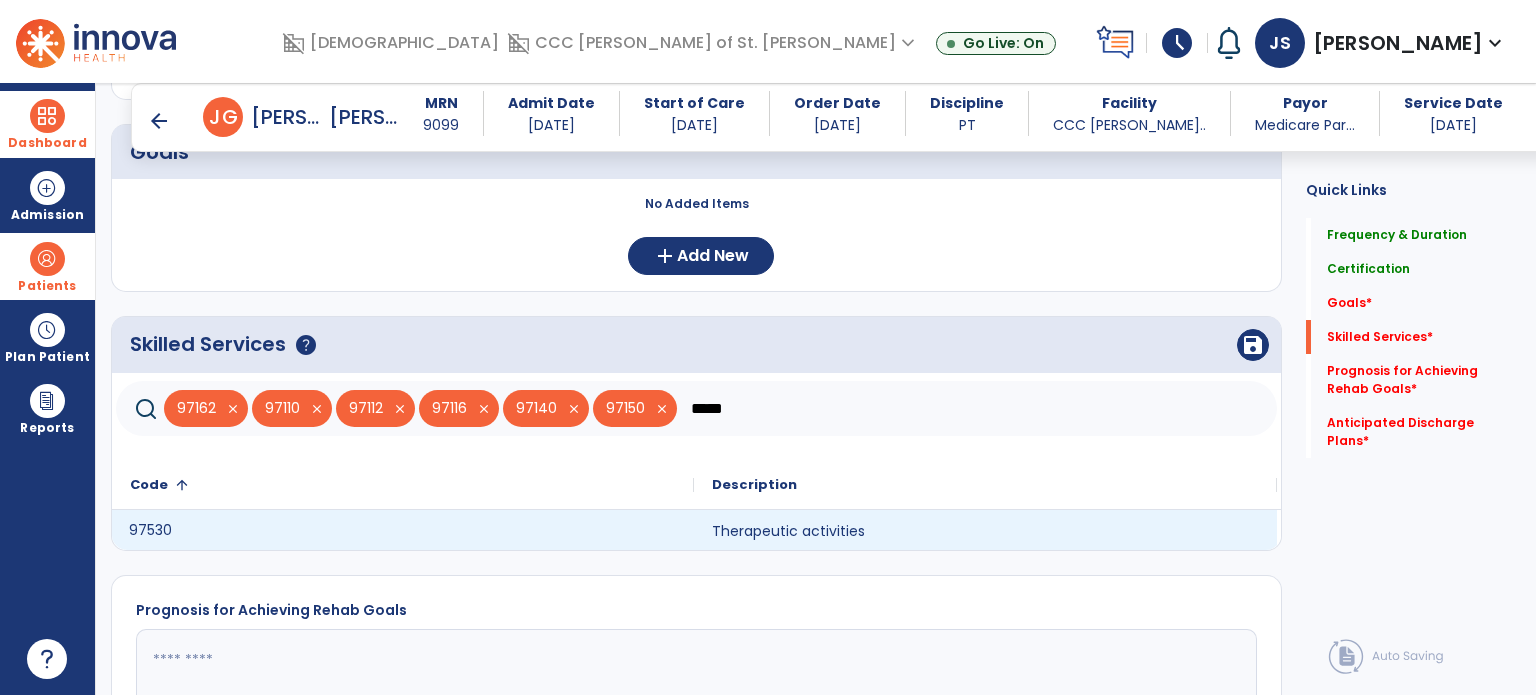 type on "*****" 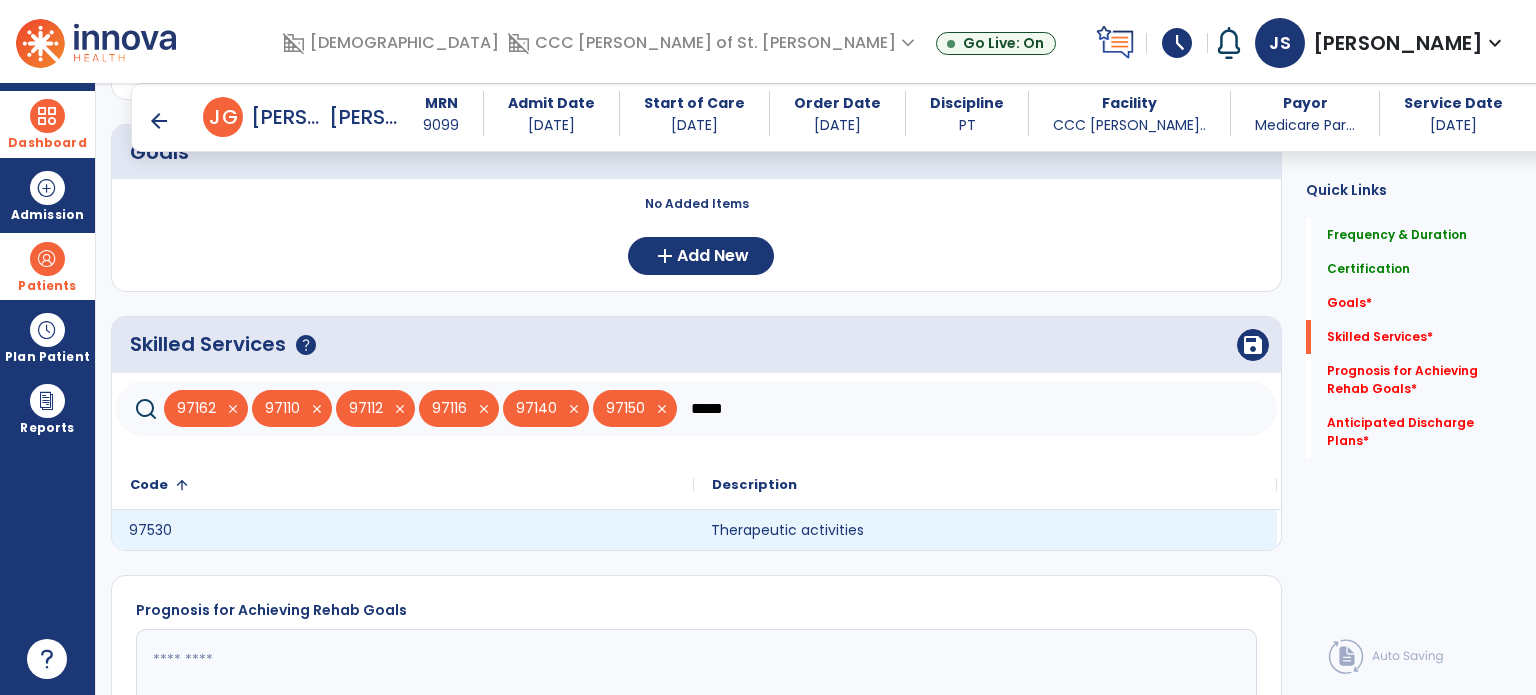 click on "Therapeutic activities" 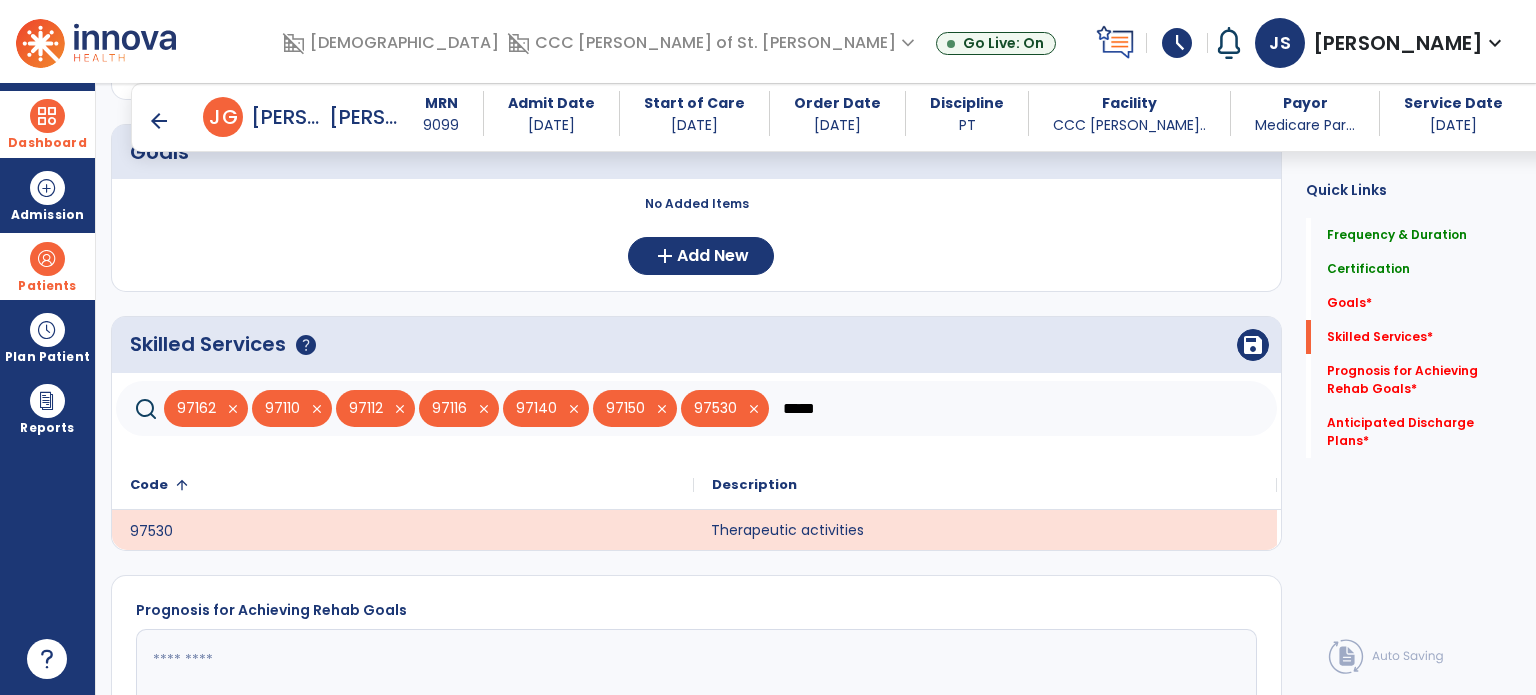 click on "save" 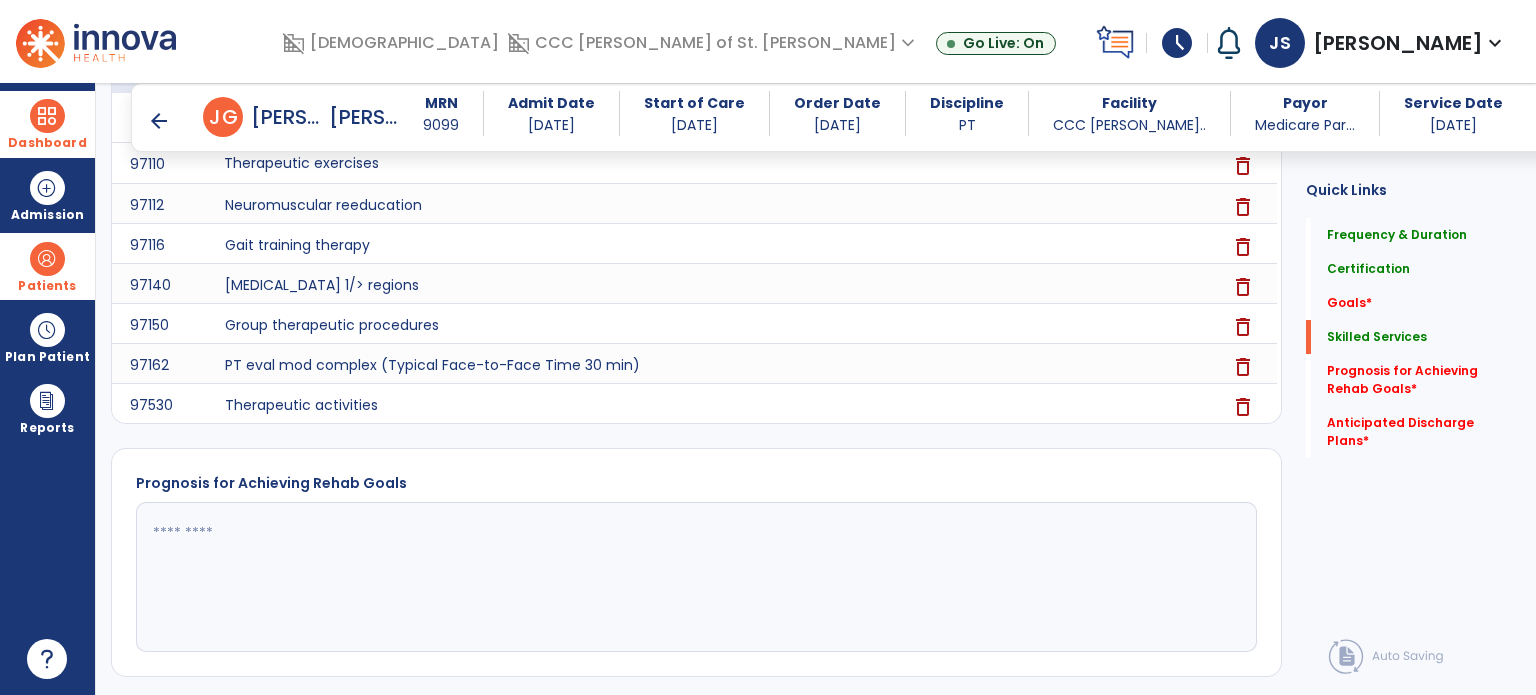 scroll, scrollTop: 856, scrollLeft: 0, axis: vertical 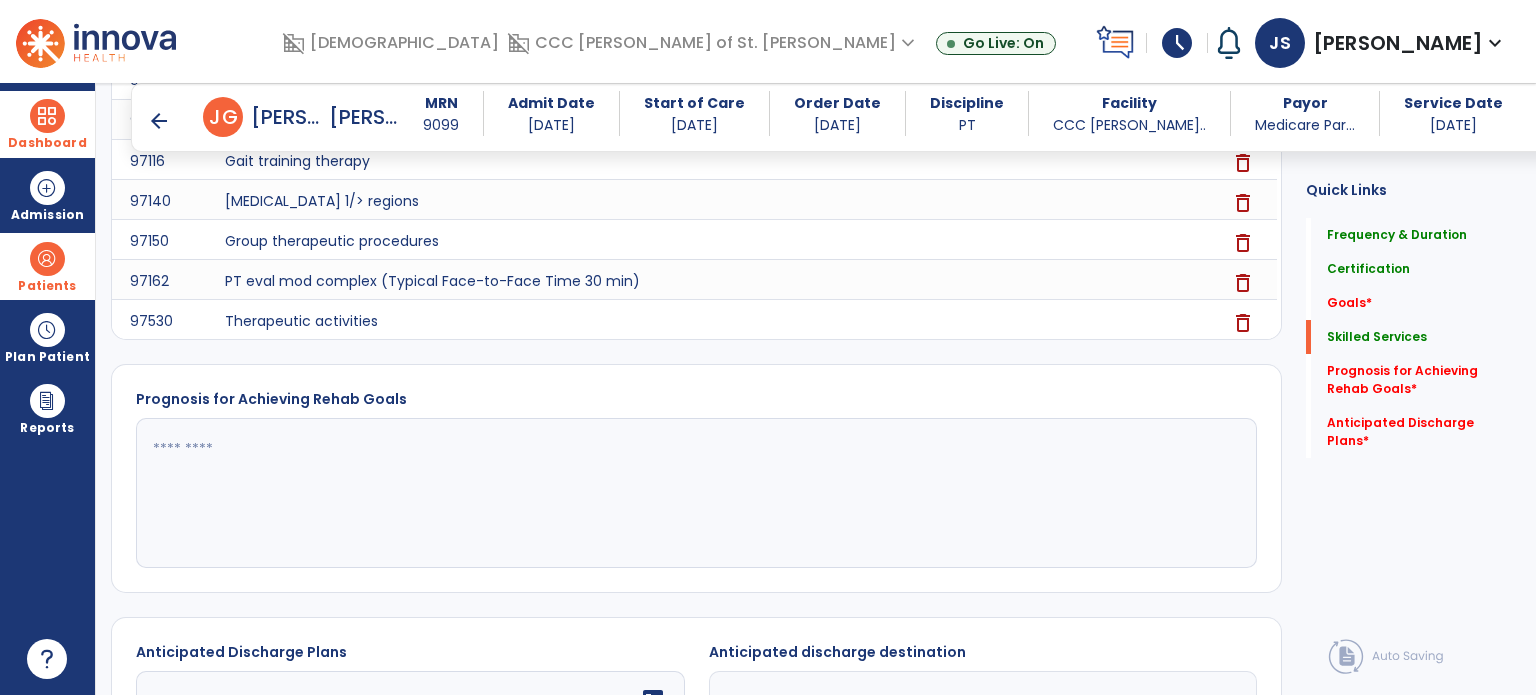 click 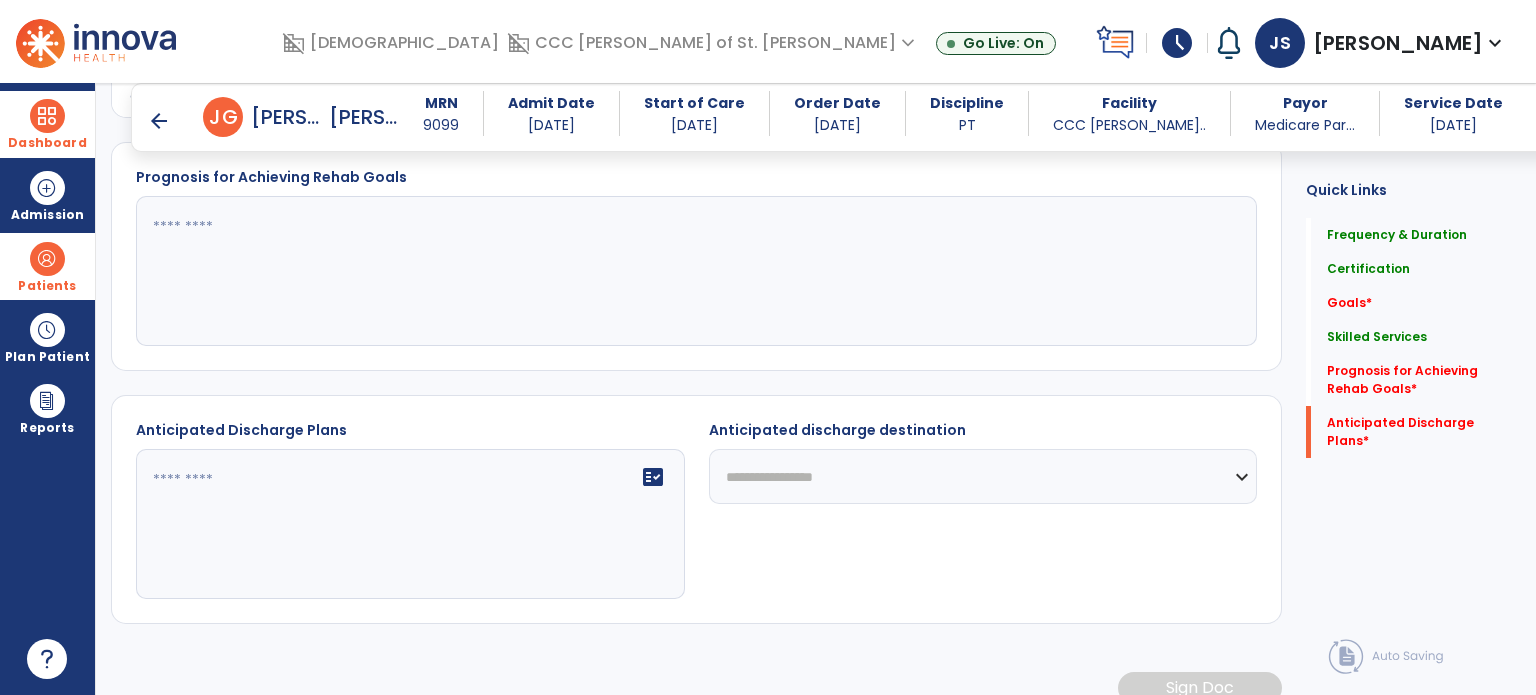 scroll, scrollTop: 1083, scrollLeft: 0, axis: vertical 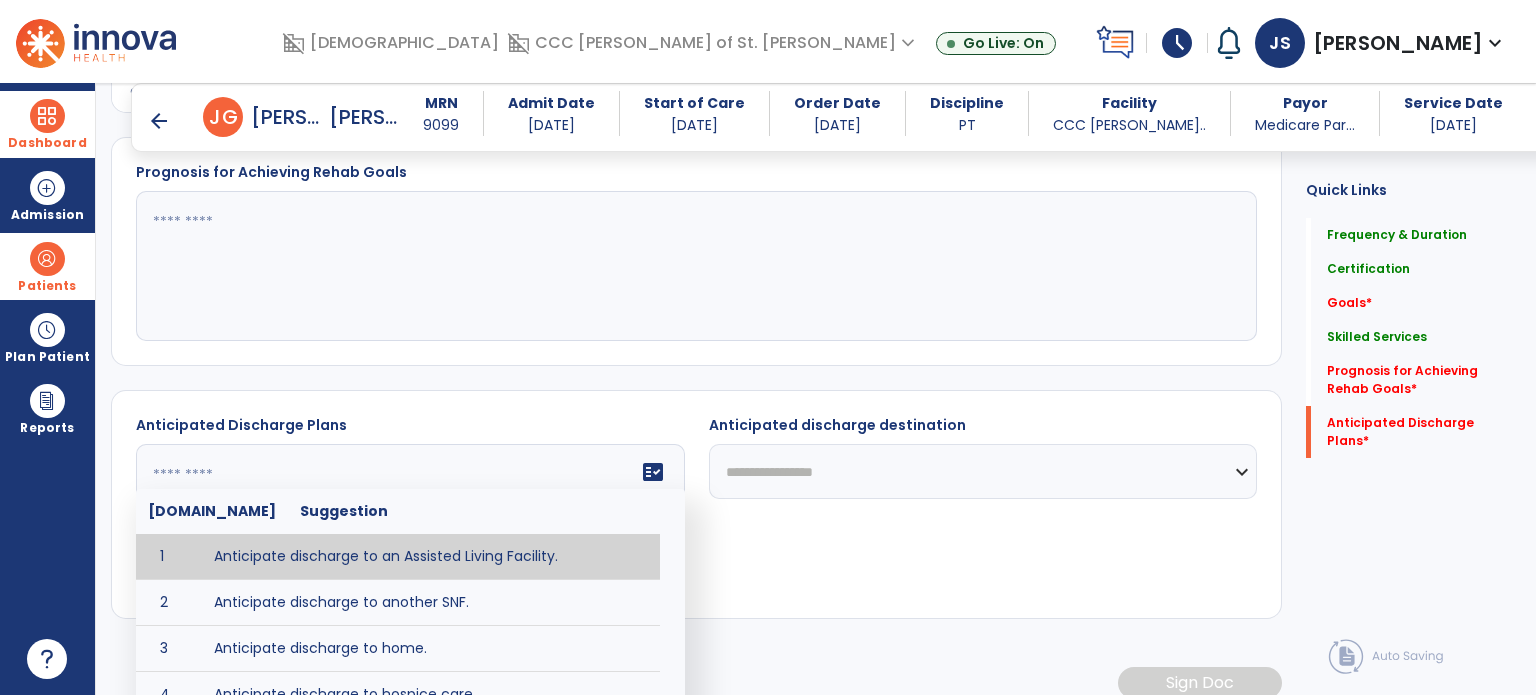 click on "fact_check  [DOMAIN_NAME] Suggestion 1 Anticipate discharge to an Assisted Living Facility. 2 Anticipate discharge to another SNF. 3 Anticipate discharge to home. 4 Anticipate discharge to hospice care. 5 Anticipate discharge to this SNF. 6 Anticipate patient will need [FULL/PART TIME] caregiver assistance. 7 Anticipate patient will need [ASSISTANCE LEVEL] assistance from [CAREGIVER]. 8 Anticipate patient will need 24-hour caregiver assistance. 9 Anticipate patient will need no caregiver assistance. 10 Discharge home and independent with caregiver. 11 Discharge home and independent without caregiver. 12 Discharge home and return to community activities. 13 Discharge home and return to vocational activities. 14 Discharge to home with patient continuing therapy services with out patient therapy. 15 Discharge to home with patient continuing therapy with Home Health. 16 Discharge to home with patient planning to live alone. 17 DME - the following DME for this patient is recommended by Physical Therapy: 18 19 20 21 22 23" 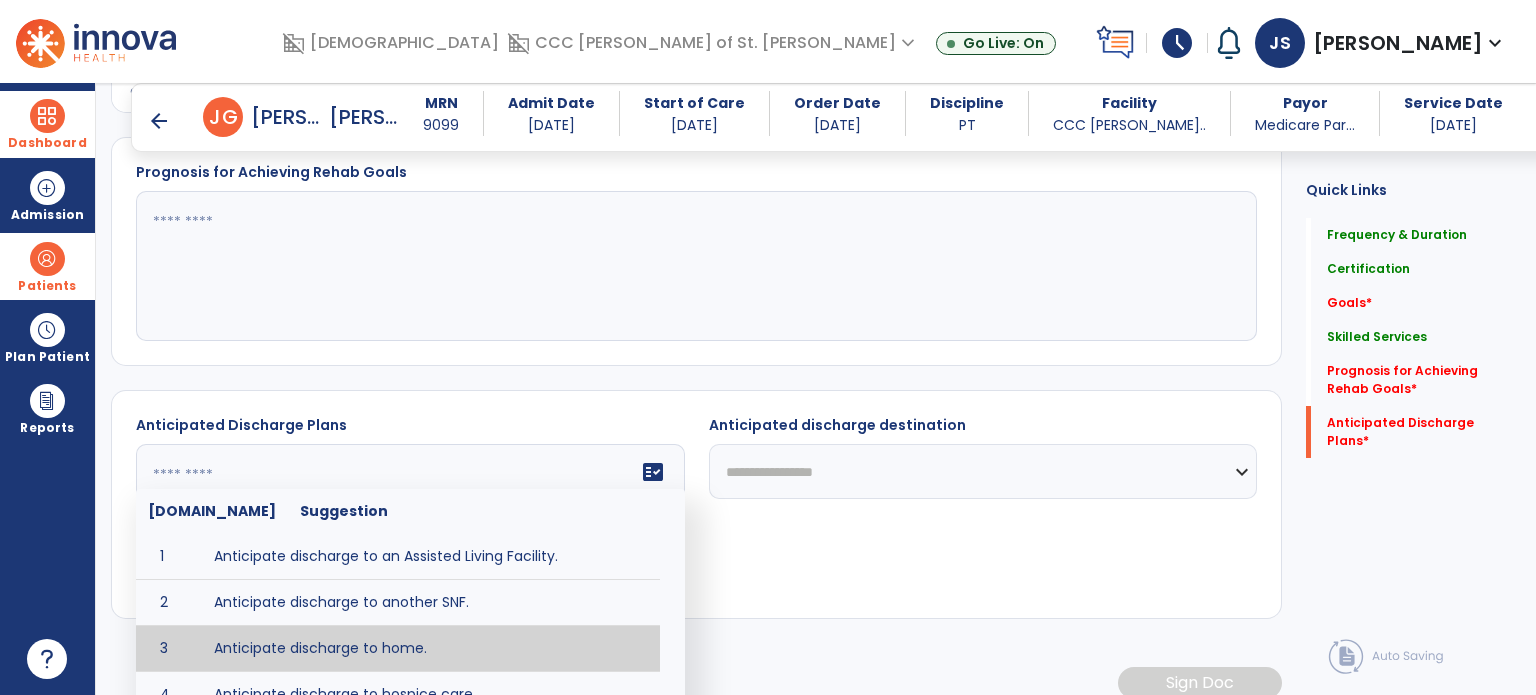 type on "**********" 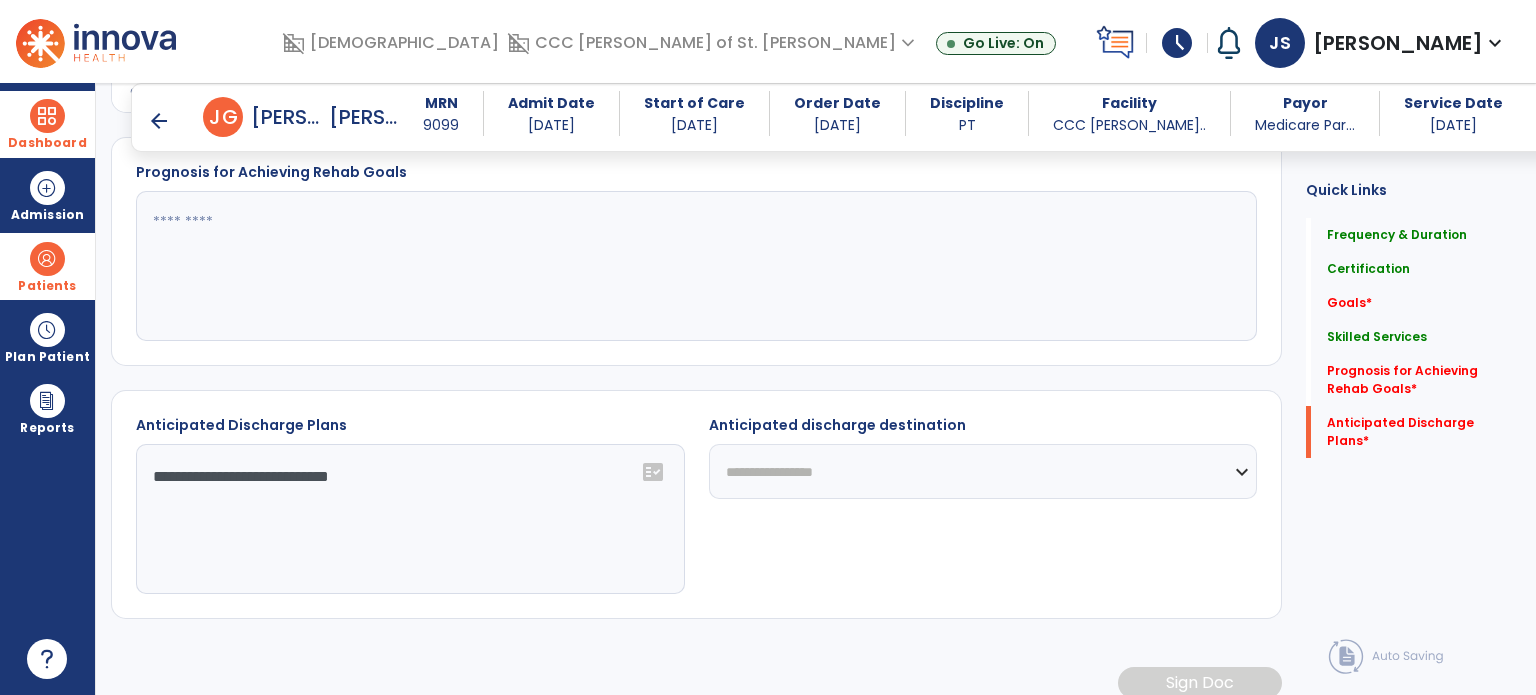 click on "**********" 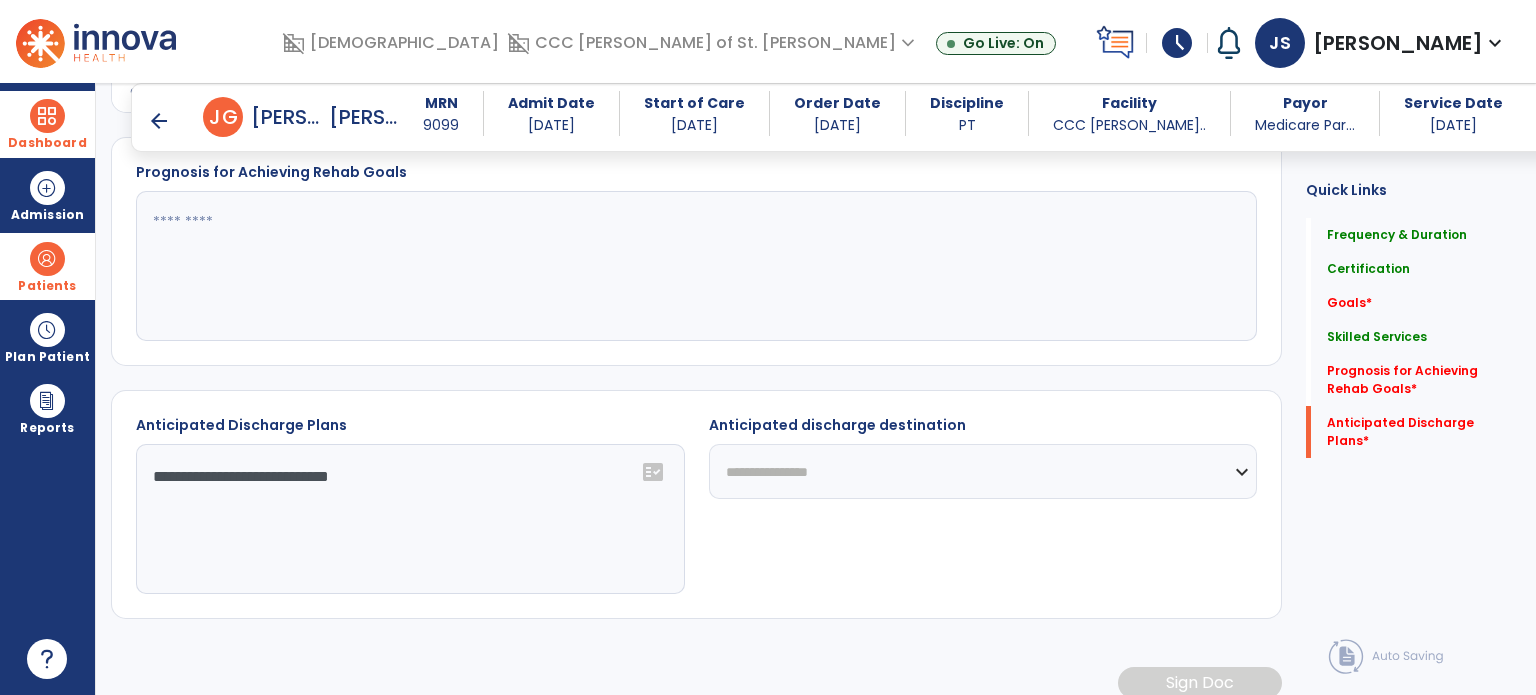 click on "**********" 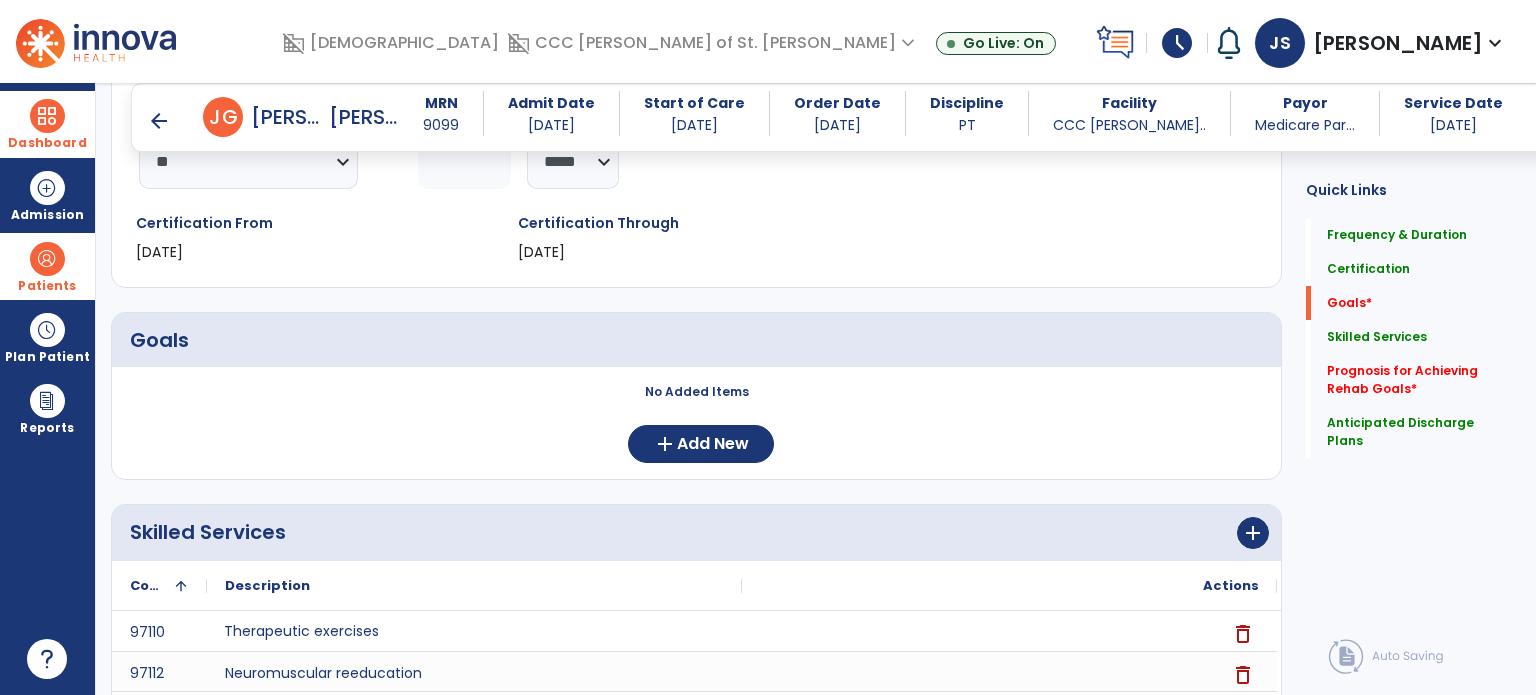 scroll, scrollTop: 300, scrollLeft: 0, axis: vertical 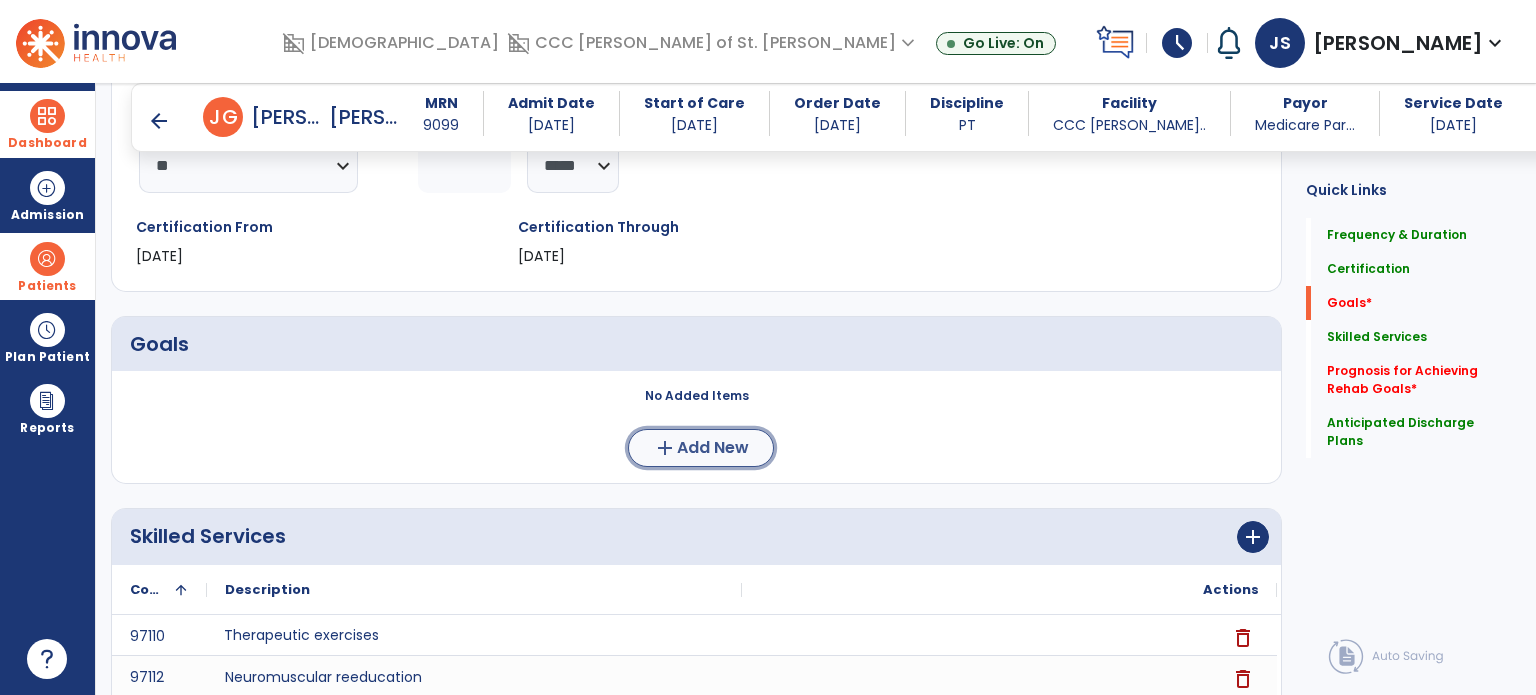 click on "Add New" at bounding box center (713, 448) 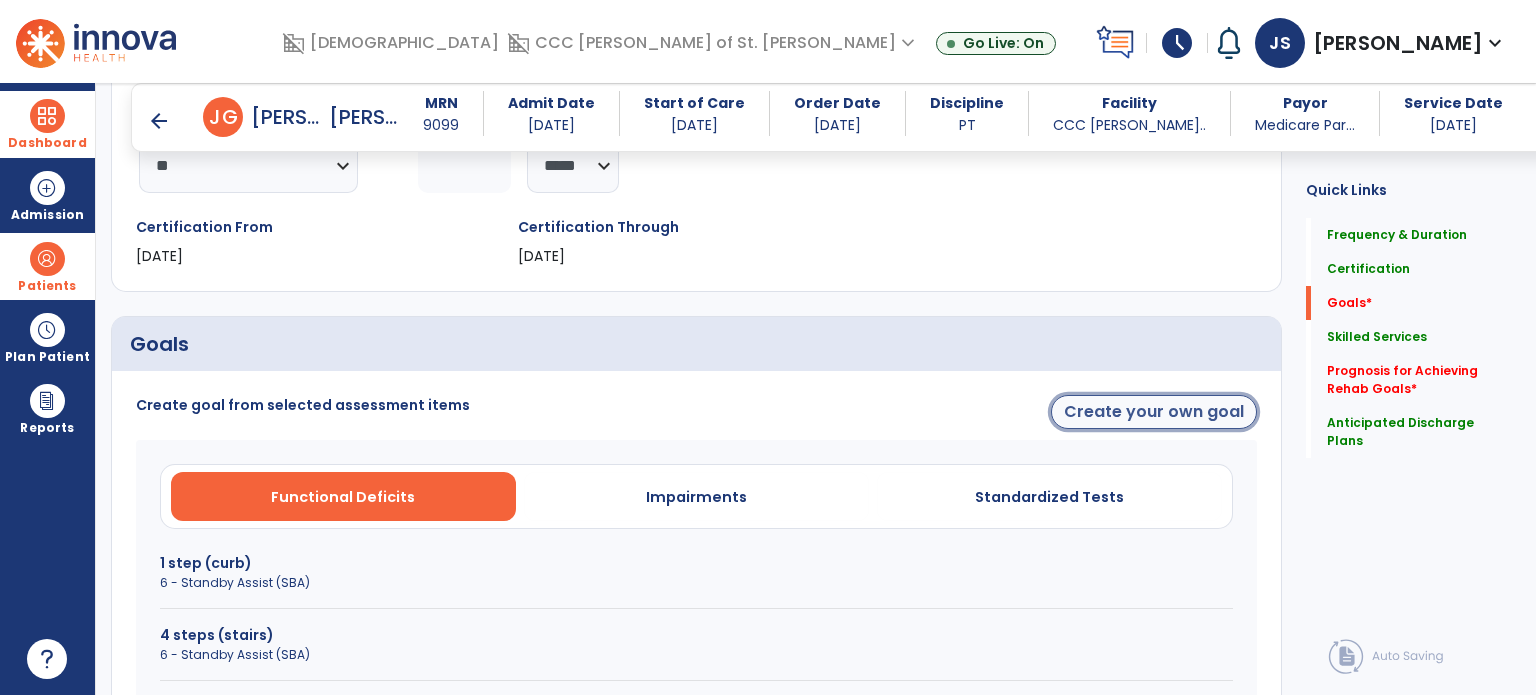 click on "Create your own goal" at bounding box center [1154, 412] 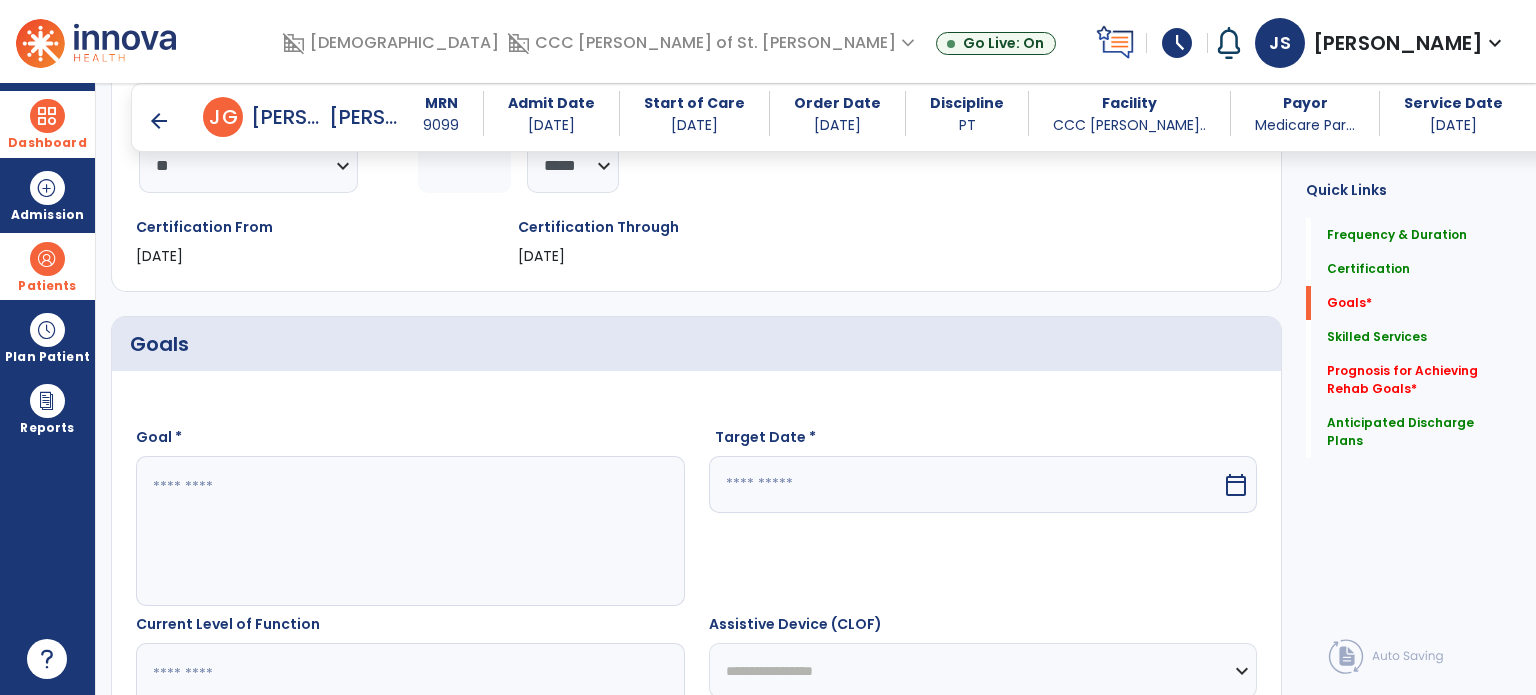 click at bounding box center [409, 531] 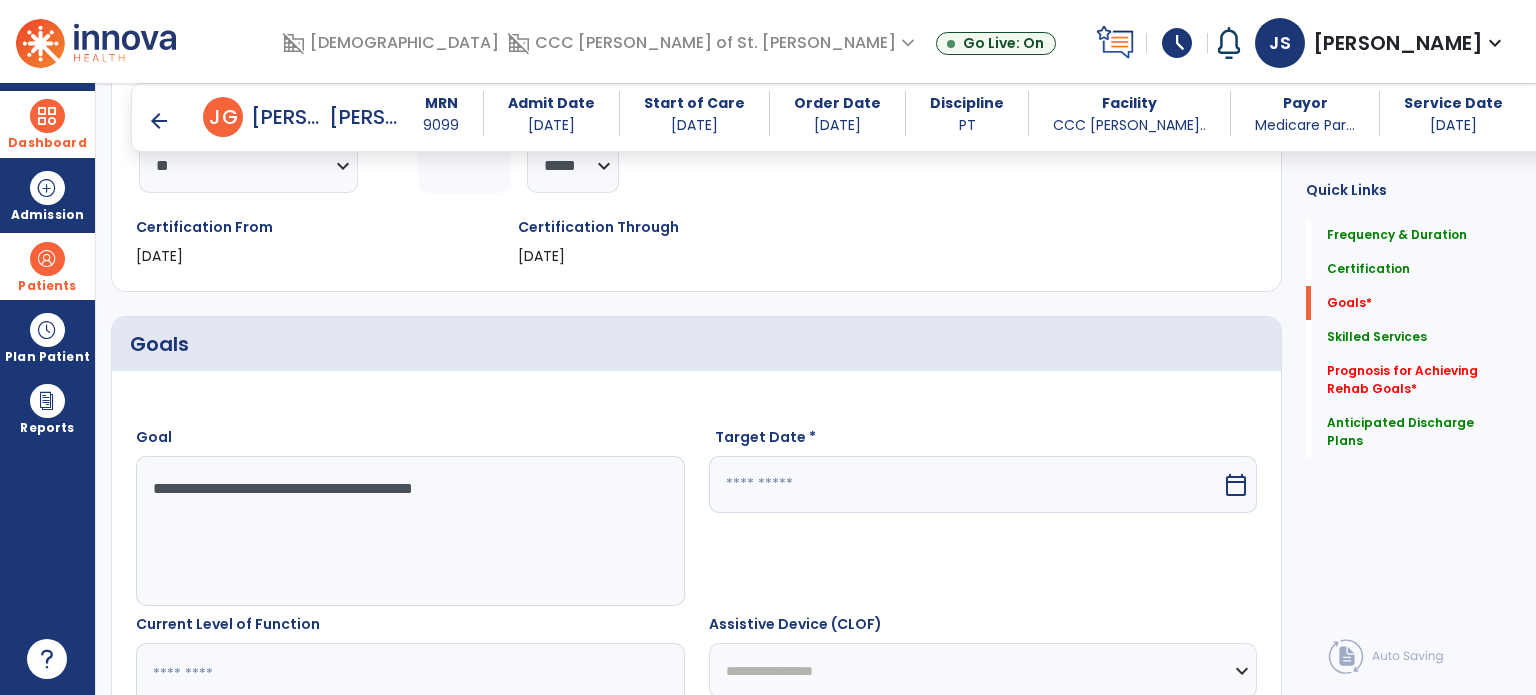 type on "**********" 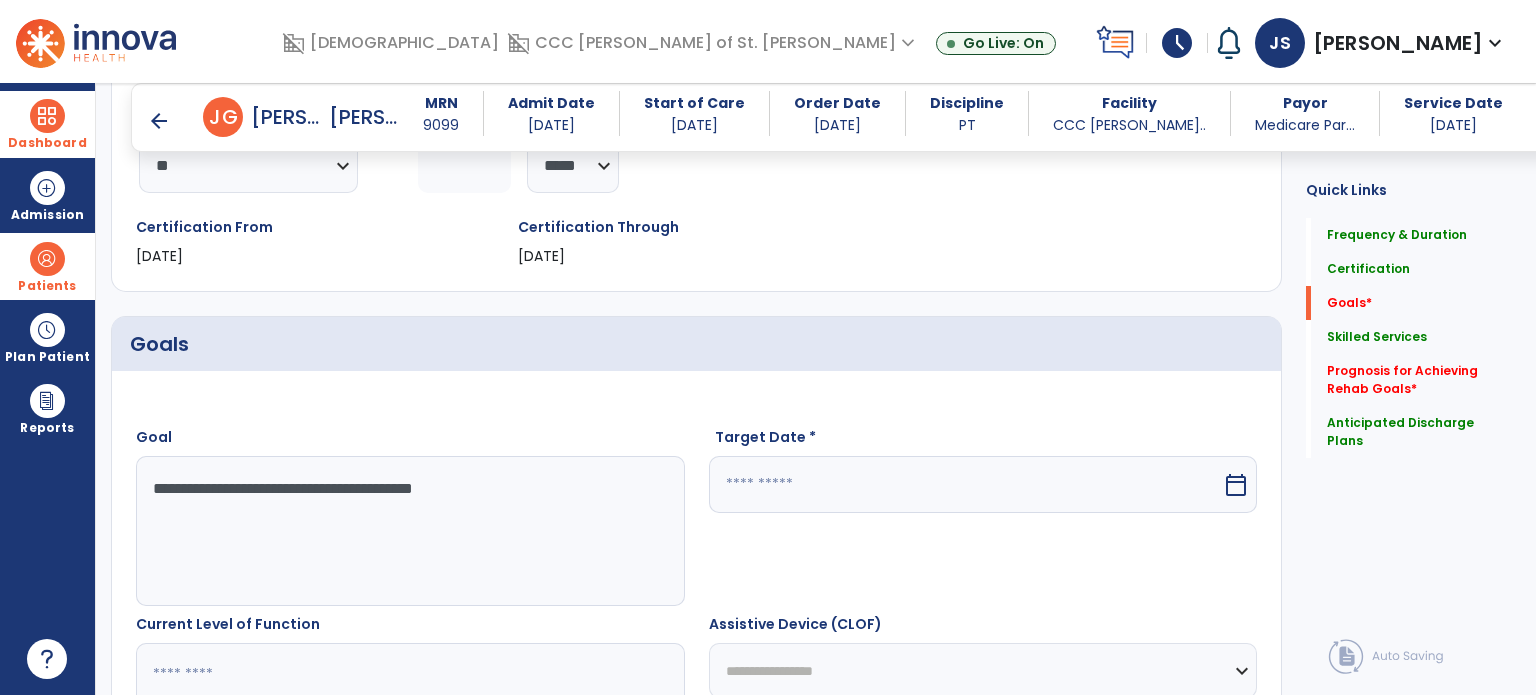 click at bounding box center (966, 484) 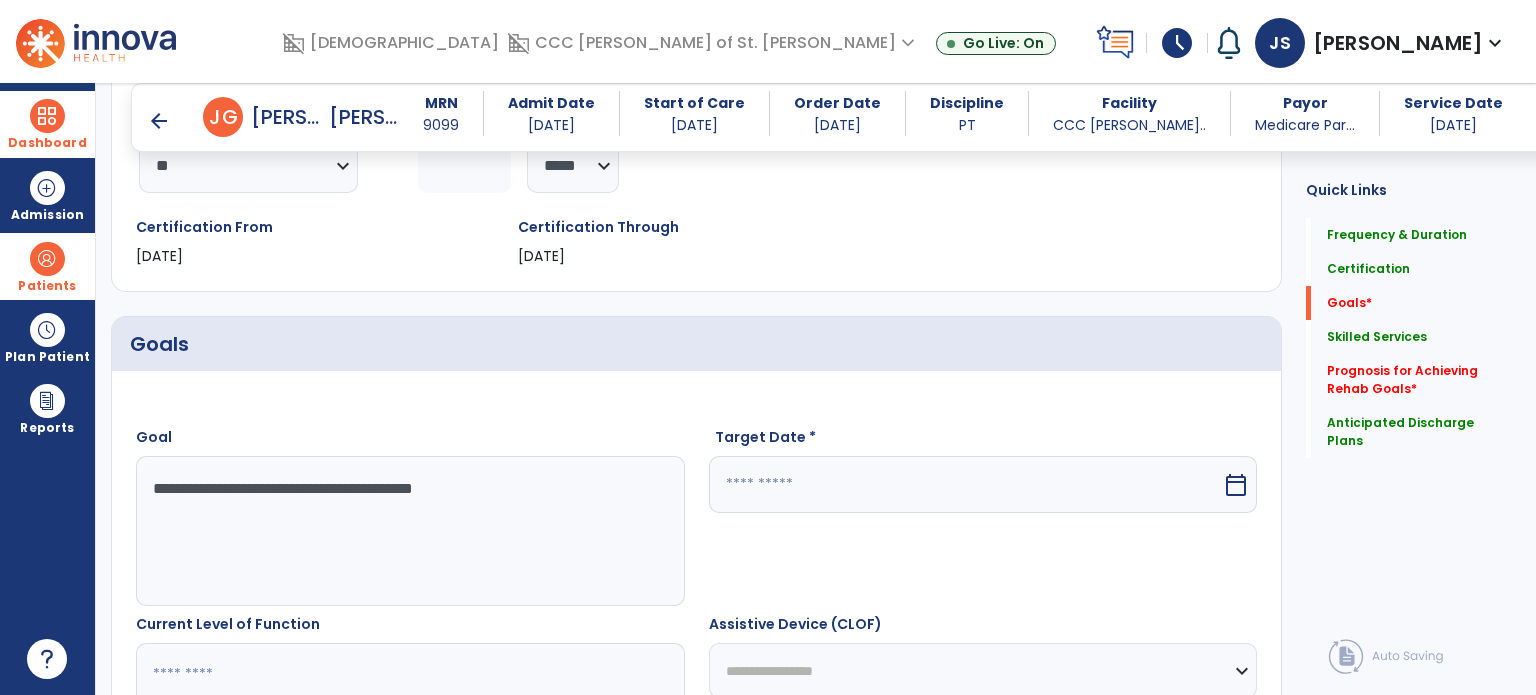 select on "*" 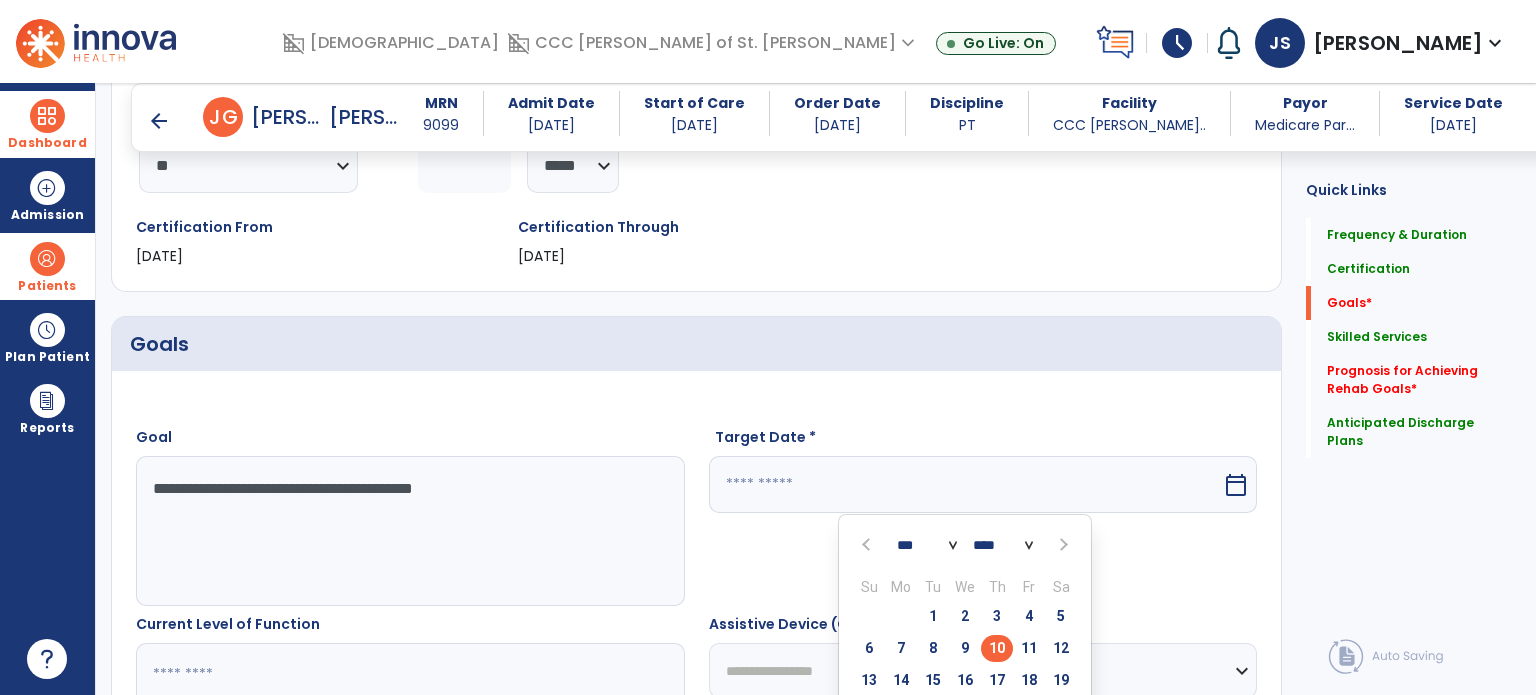 click at bounding box center (1061, 545) 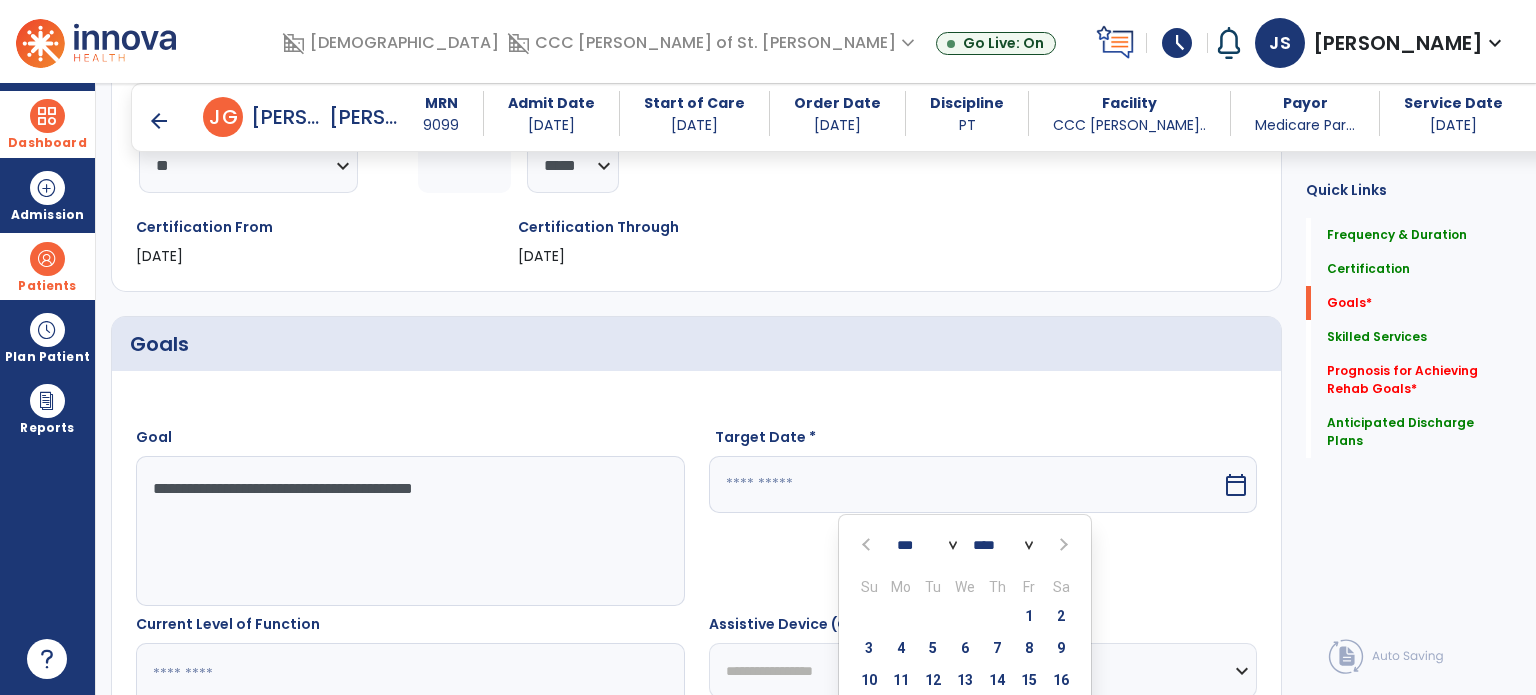 click at bounding box center [1061, 545] 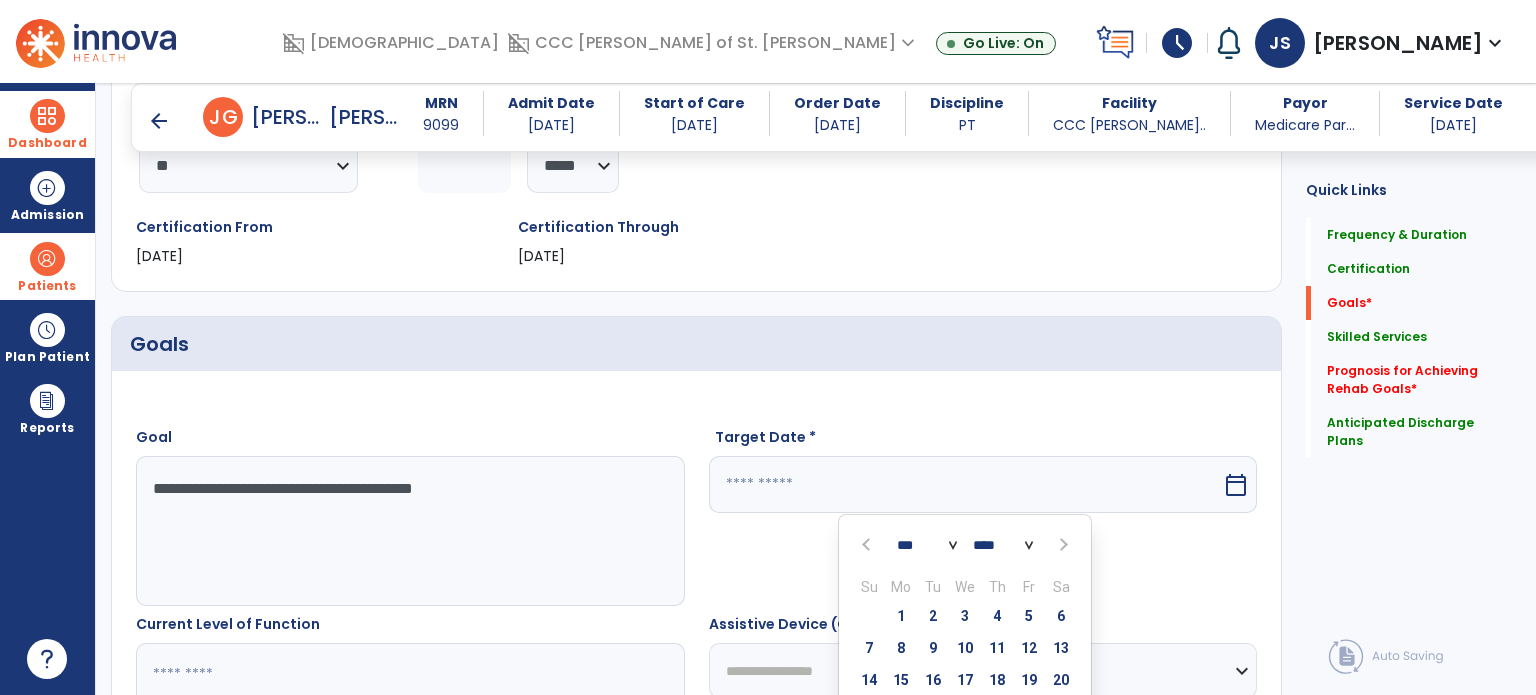 click at bounding box center [1061, 545] 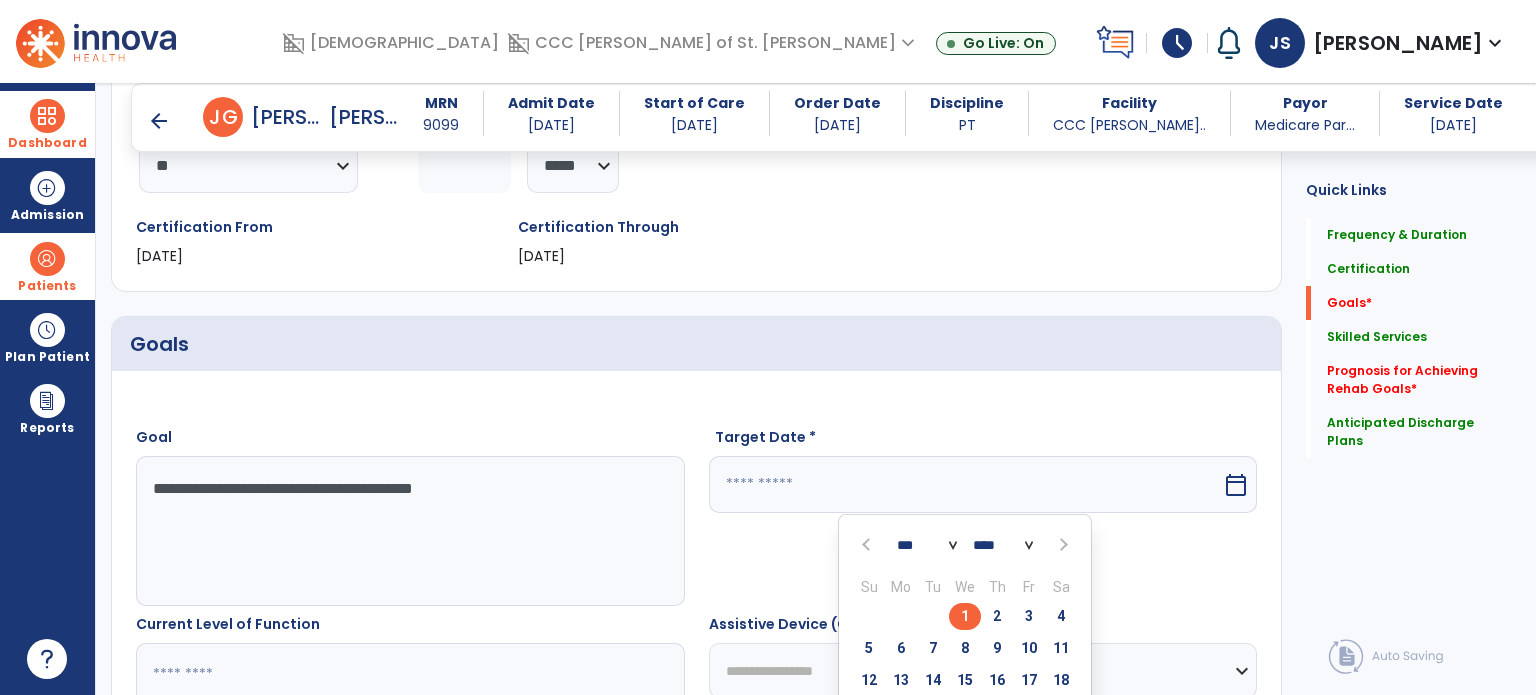 click on "1" at bounding box center [965, 616] 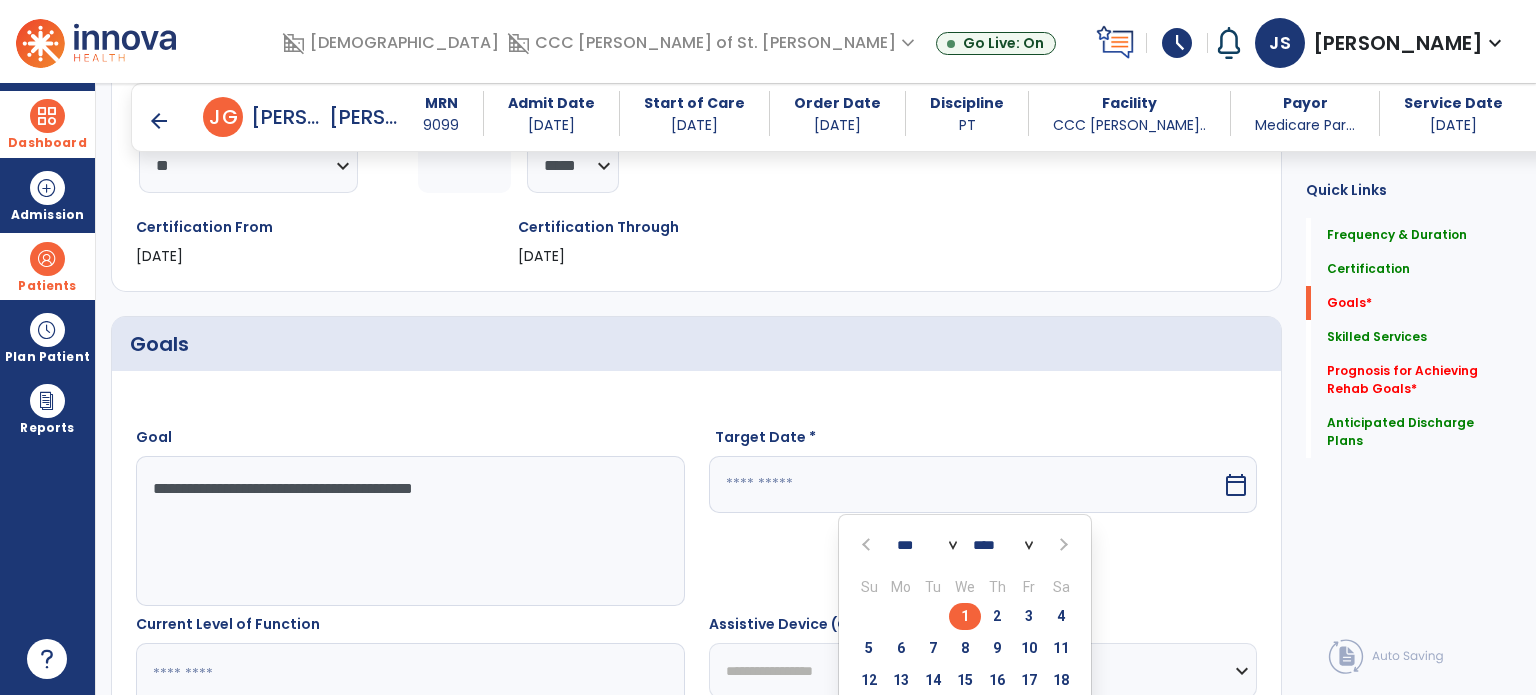 type on "*********" 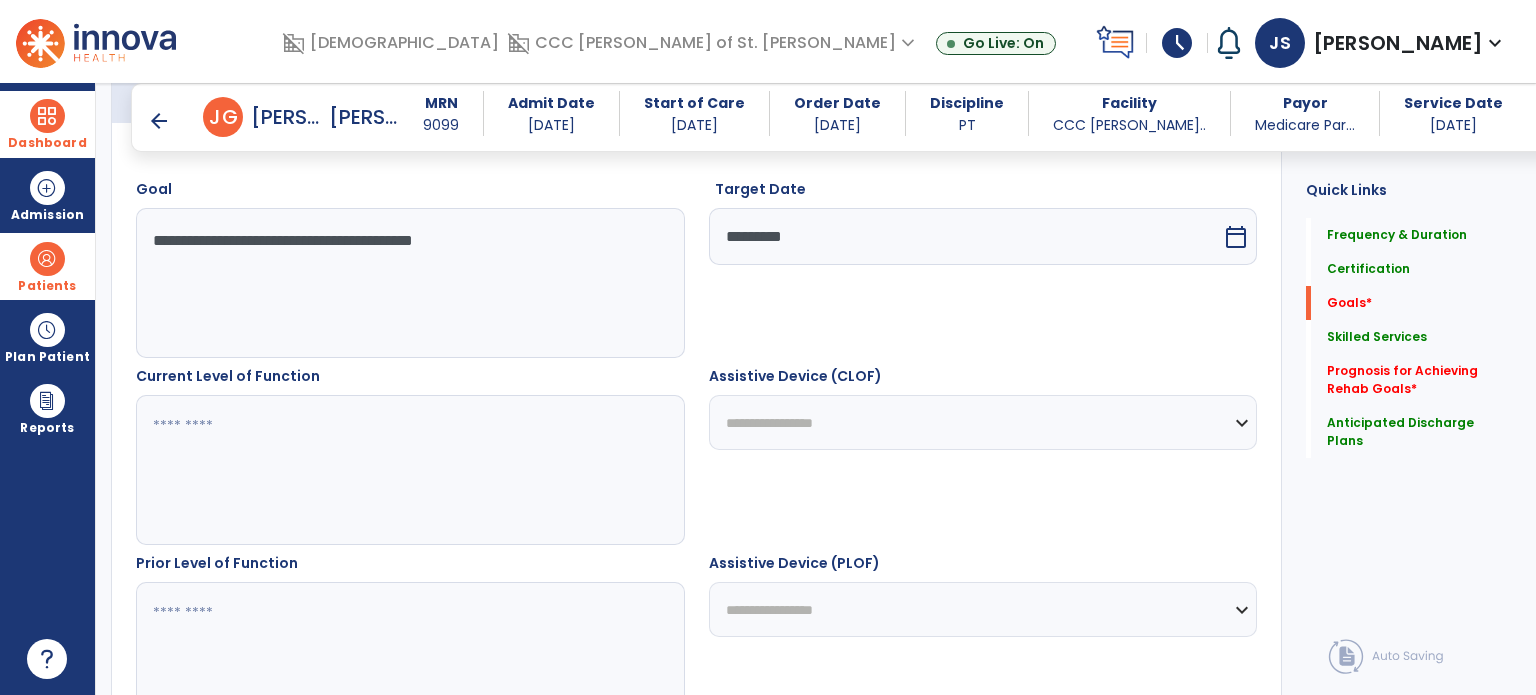 scroll, scrollTop: 548, scrollLeft: 0, axis: vertical 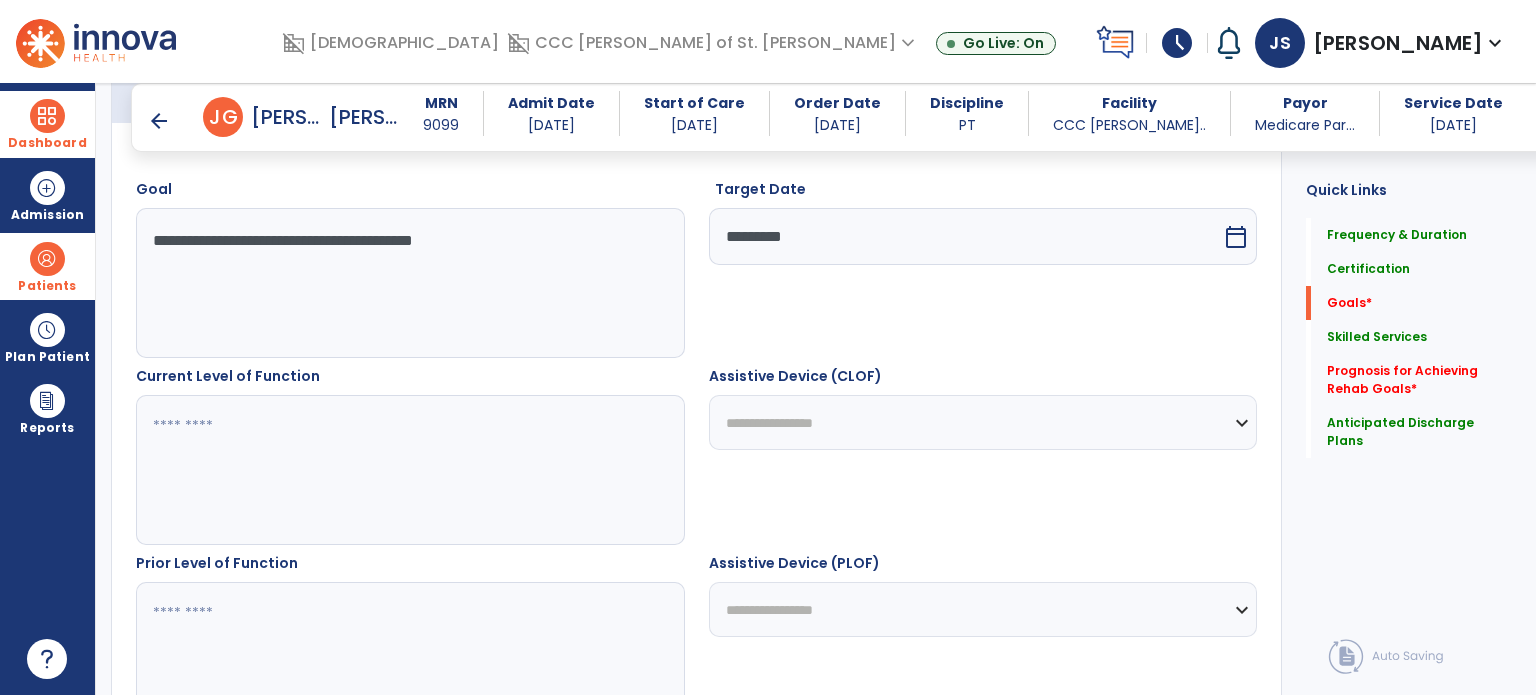 click at bounding box center (409, 470) 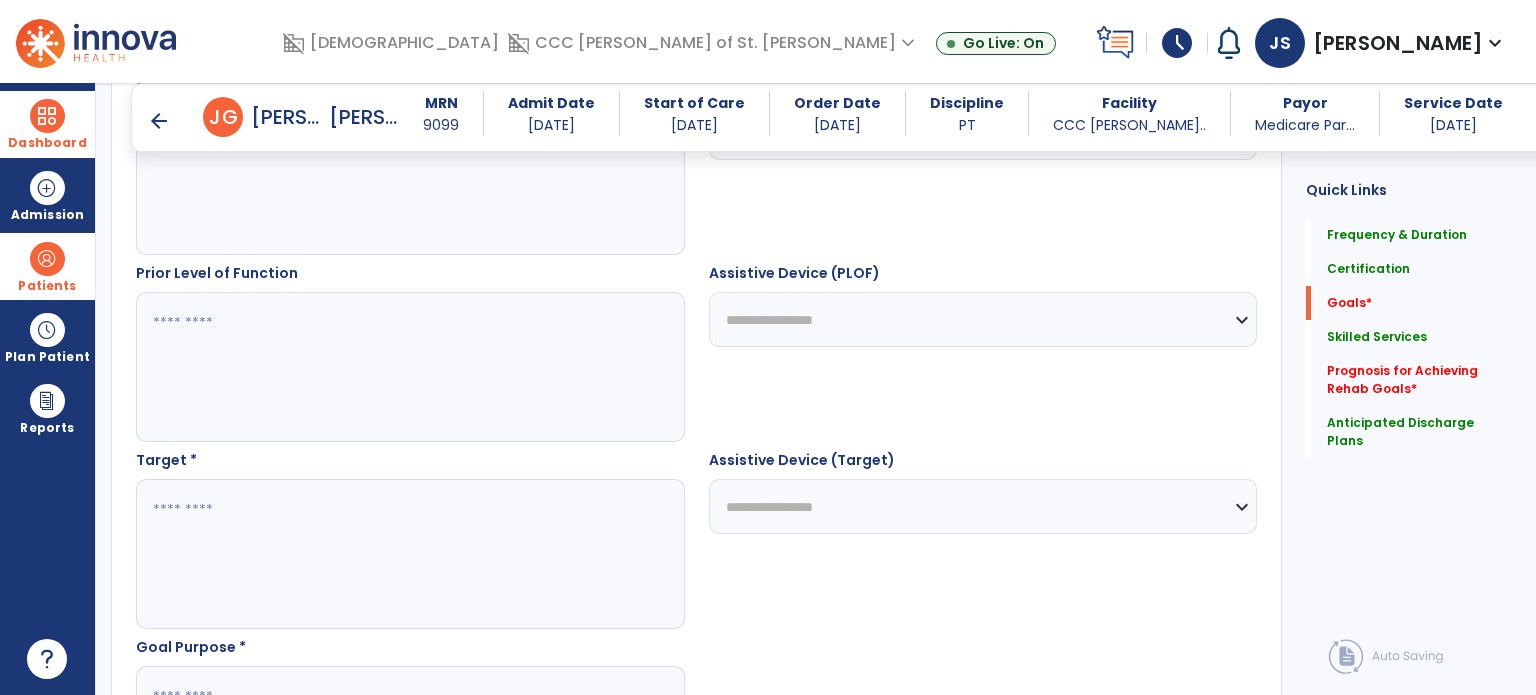 scroll, scrollTop: 842, scrollLeft: 0, axis: vertical 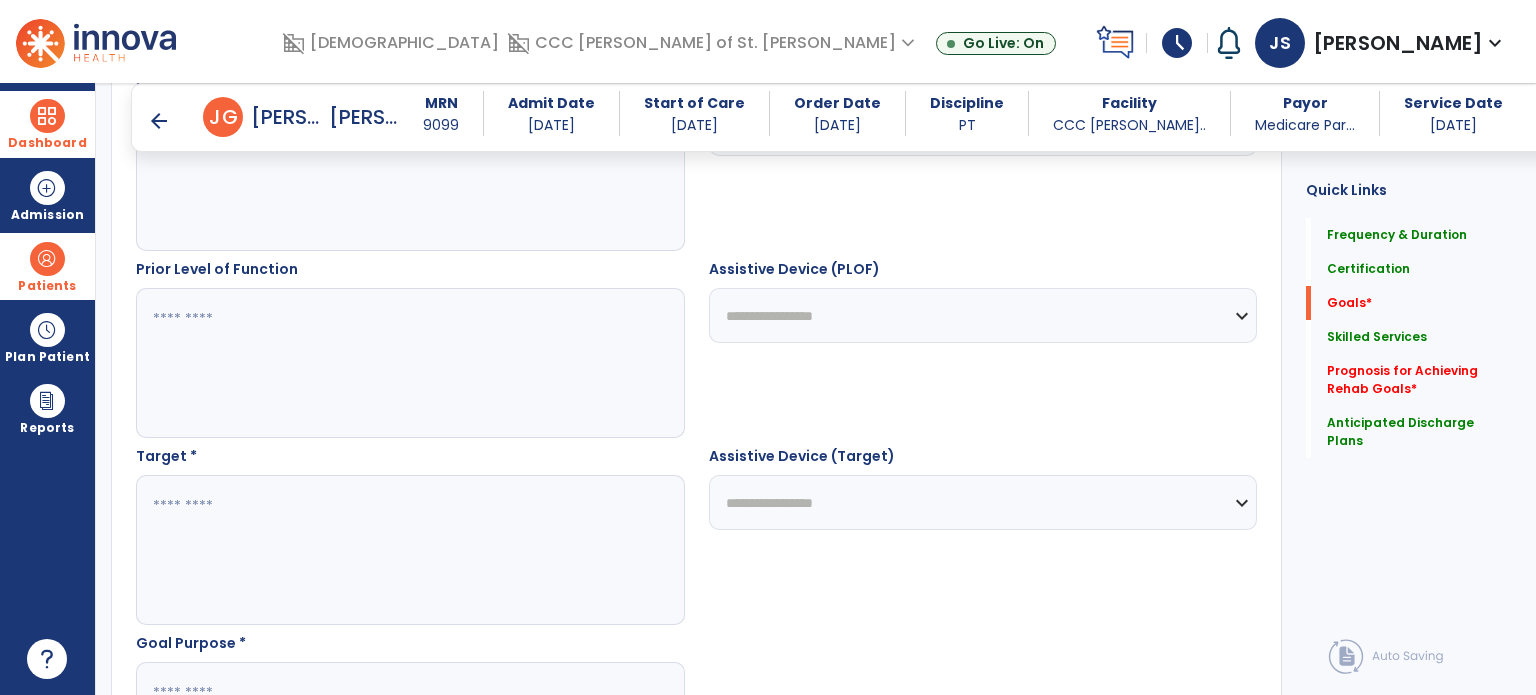 type on "**********" 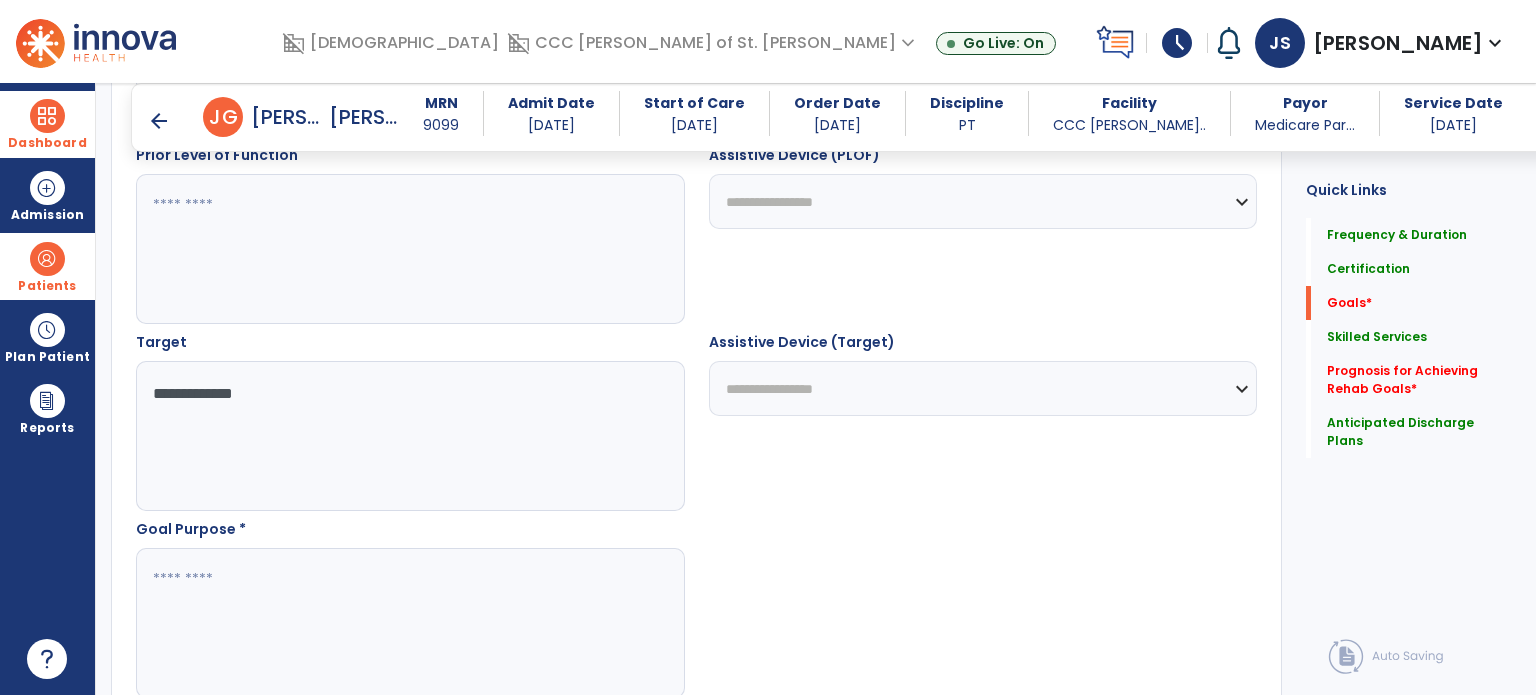 scroll, scrollTop: 962, scrollLeft: 0, axis: vertical 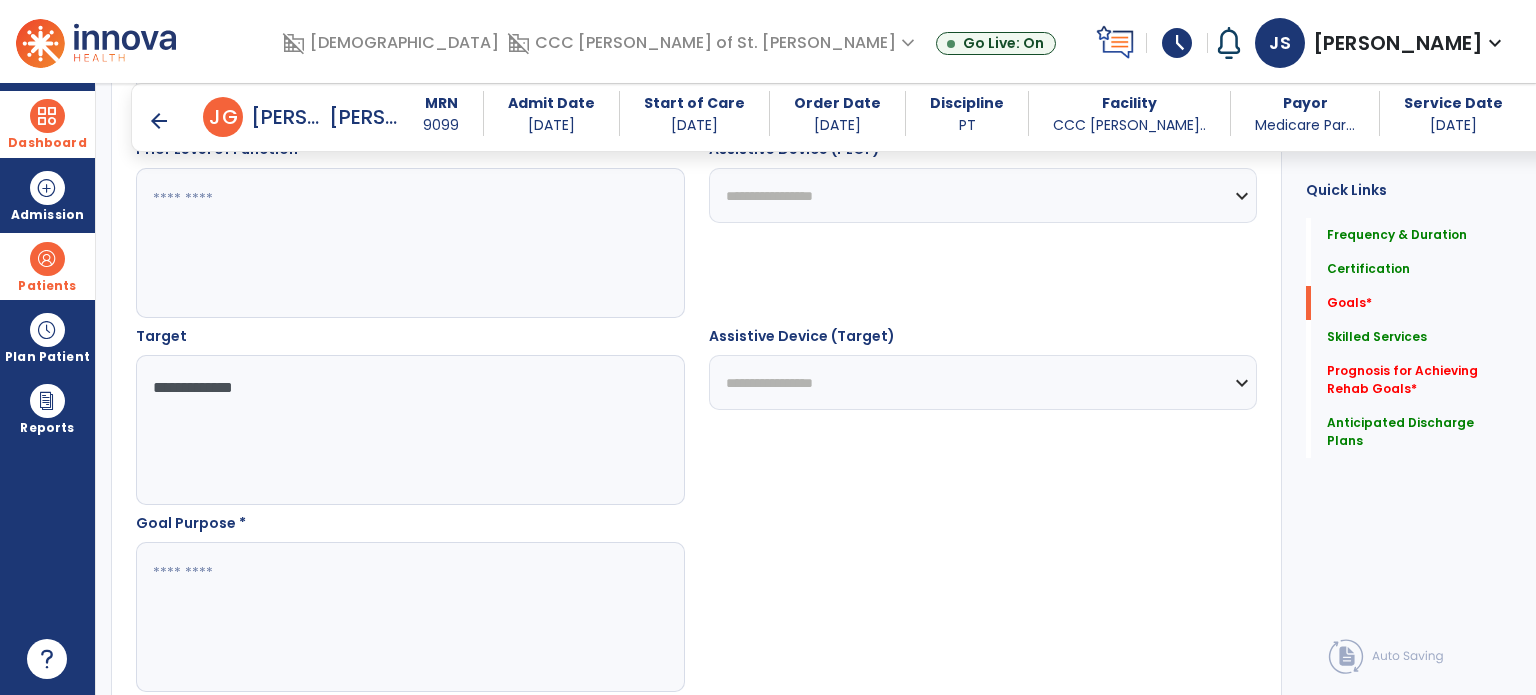 type on "**********" 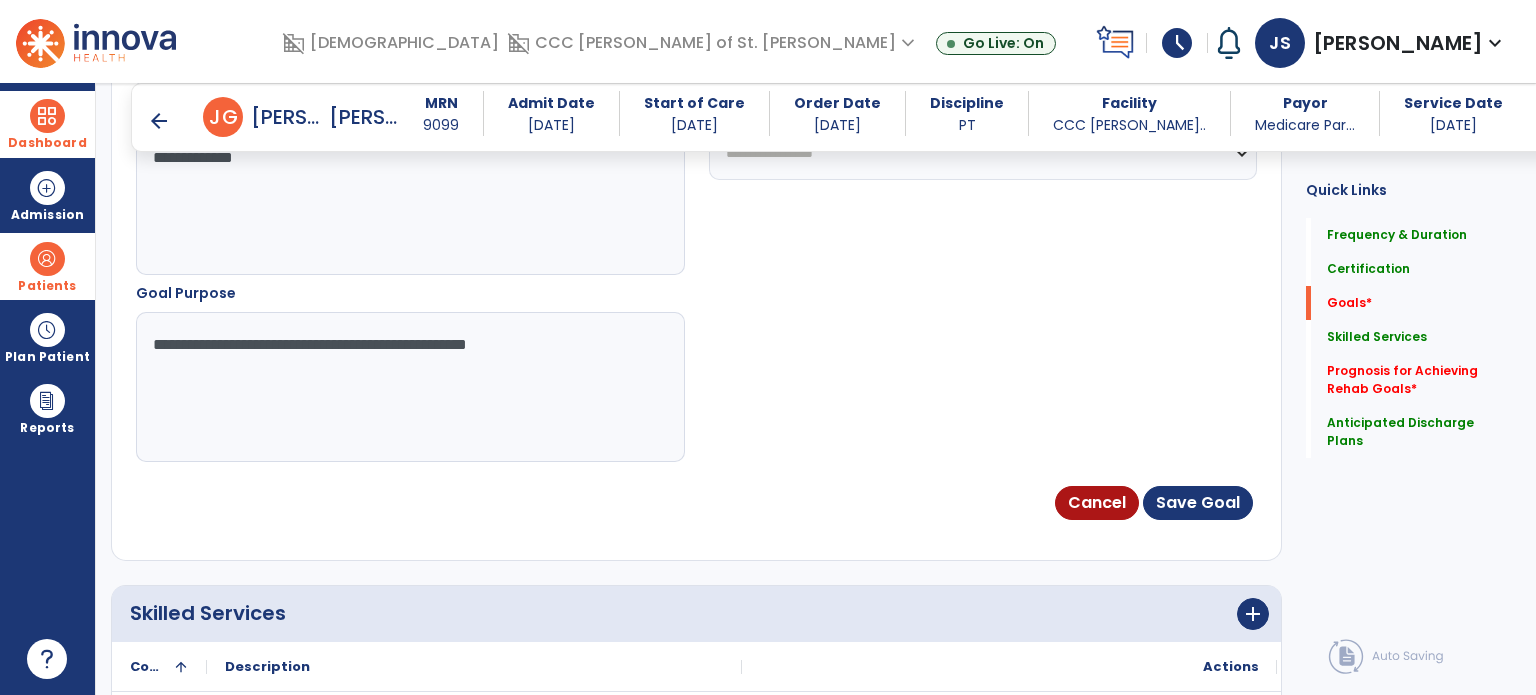 scroll, scrollTop: 1196, scrollLeft: 0, axis: vertical 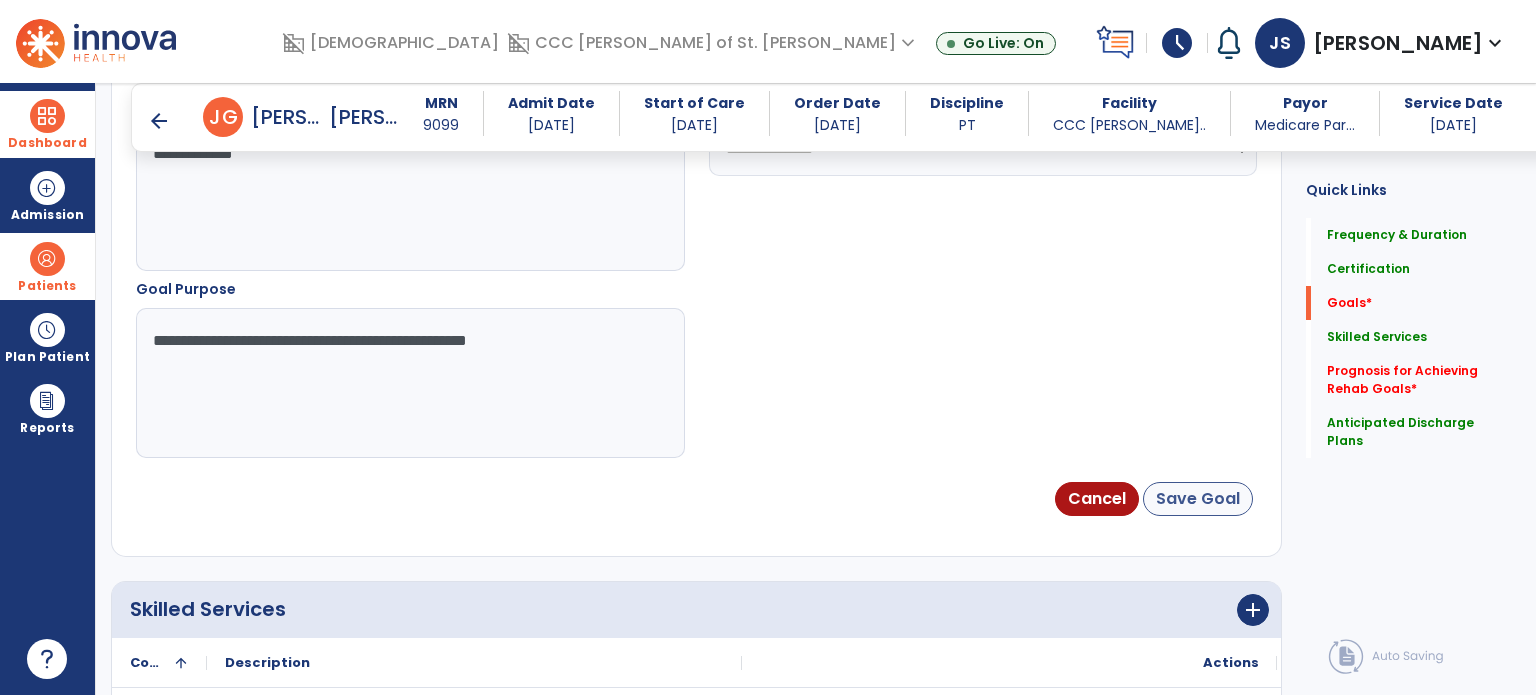 type on "**********" 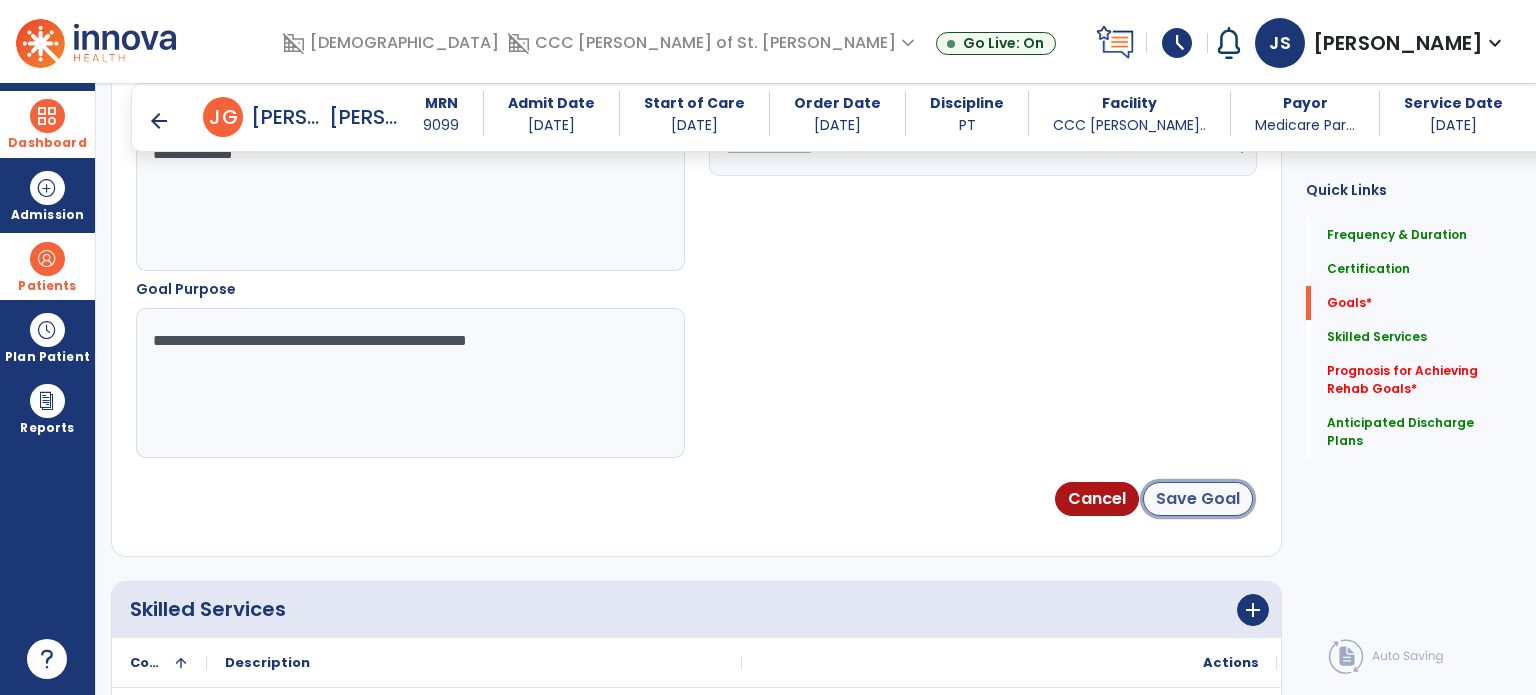 click on "Save Goal" at bounding box center (1198, 499) 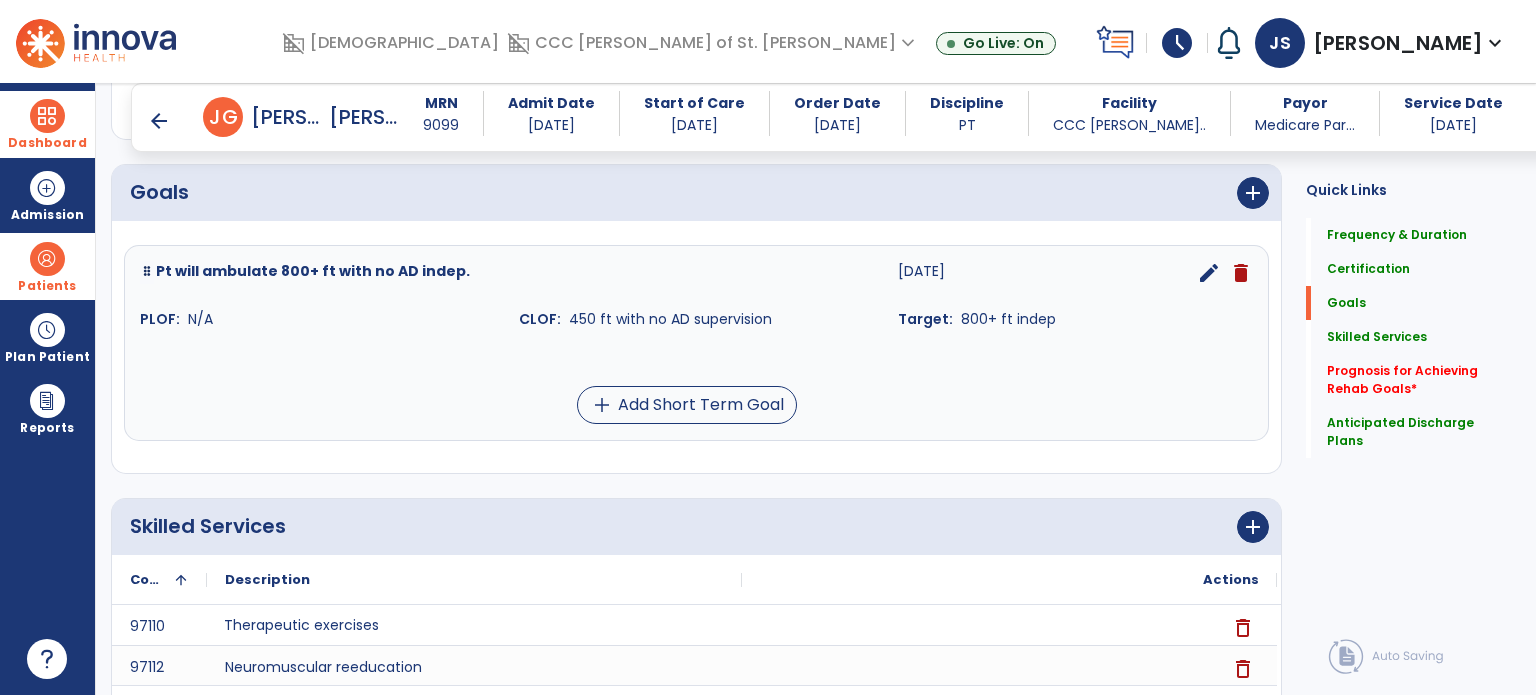 scroll, scrollTop: 451, scrollLeft: 0, axis: vertical 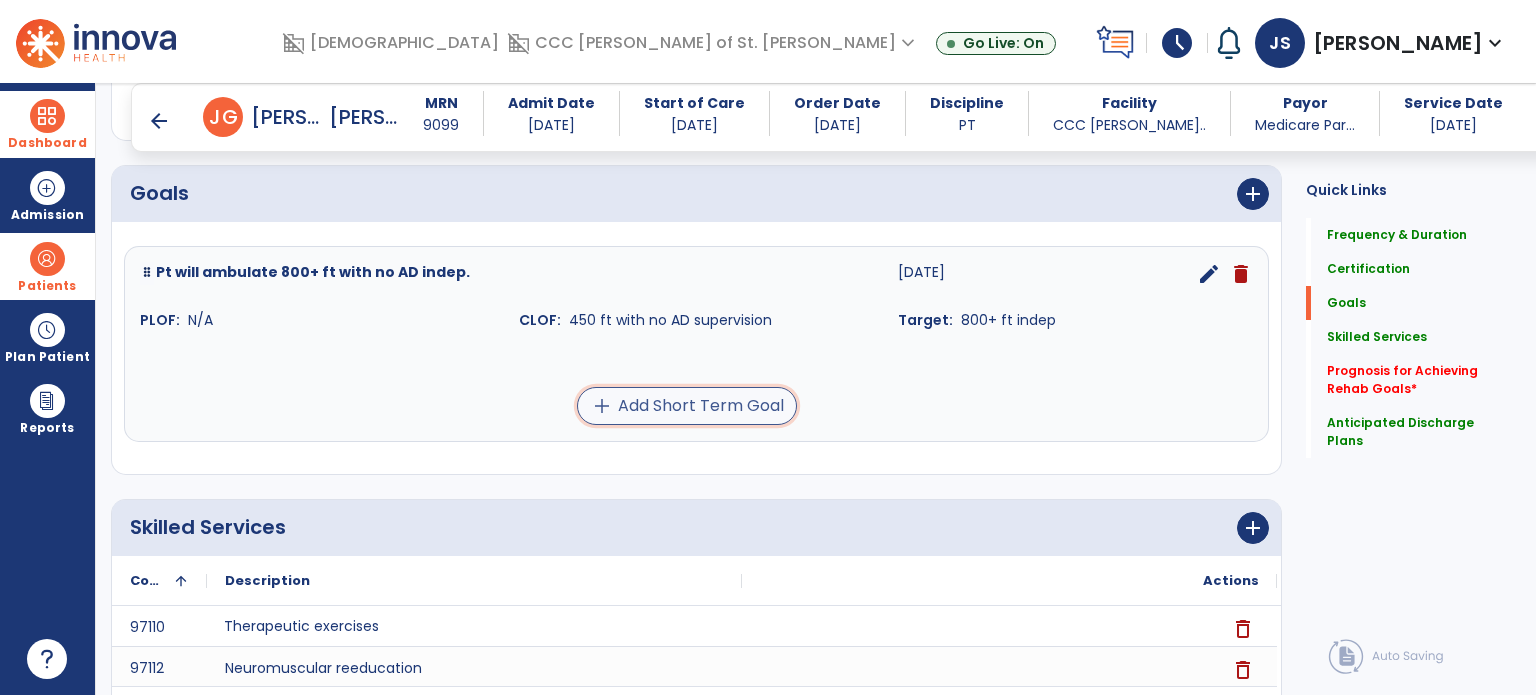 click on "add  Add Short Term Goal" at bounding box center [687, 406] 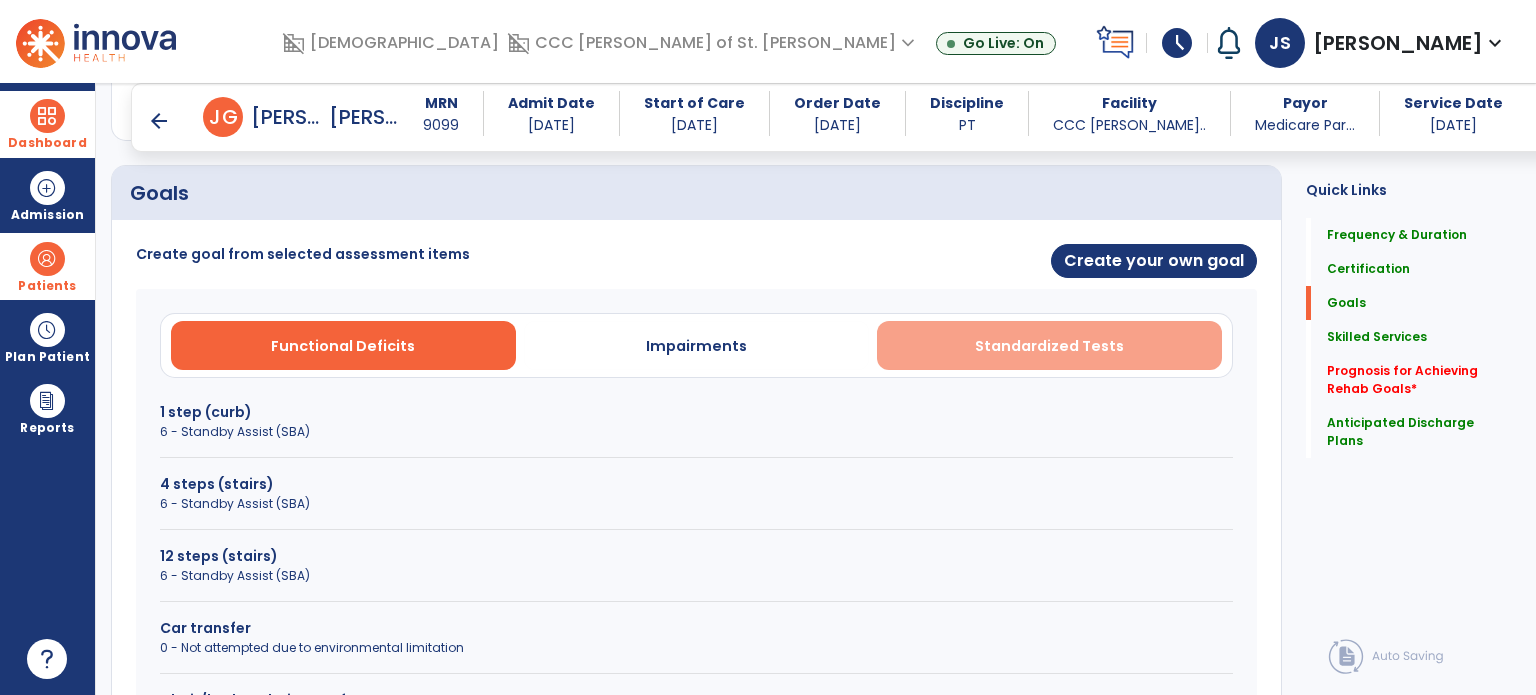 click on "Standardized Tests" at bounding box center (1049, 346) 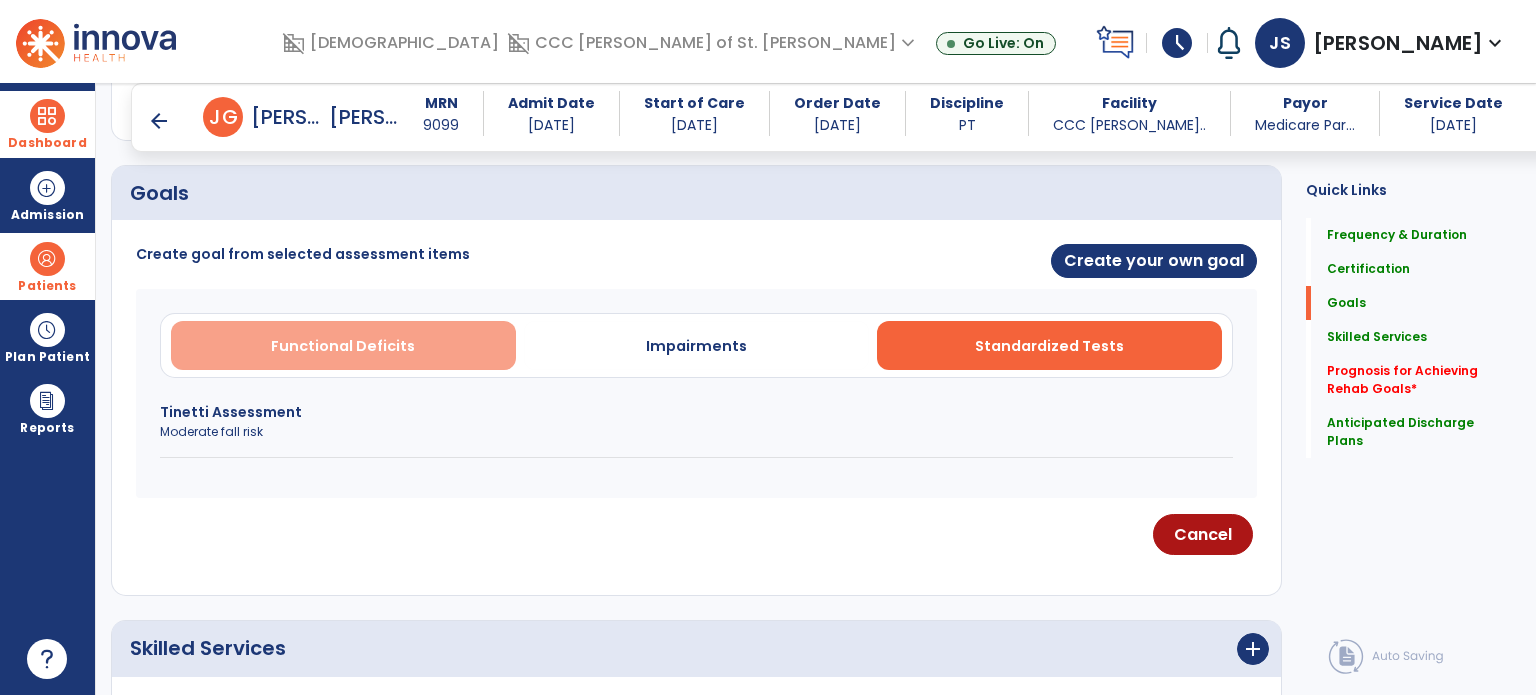 click on "Functional Deficits" at bounding box center [343, 345] 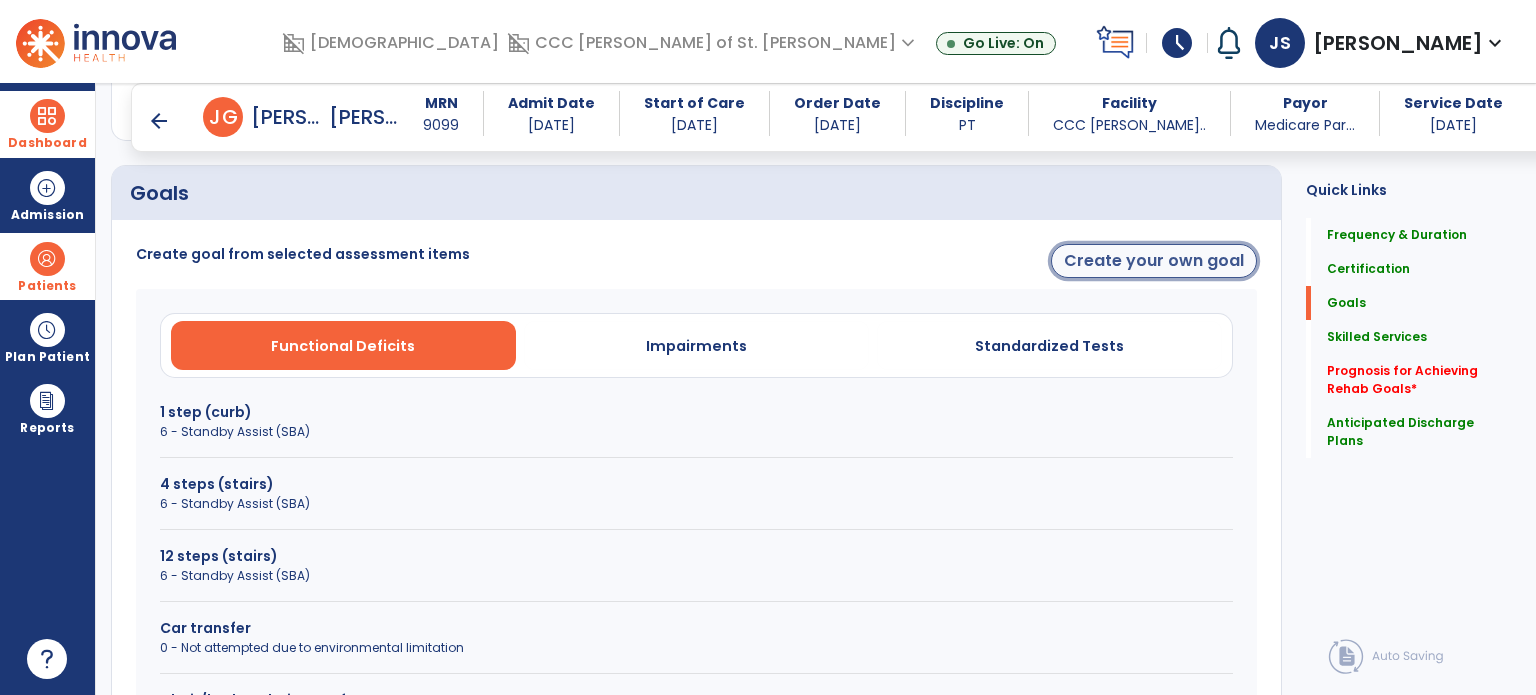 click on "Create your own goal" at bounding box center (1154, 261) 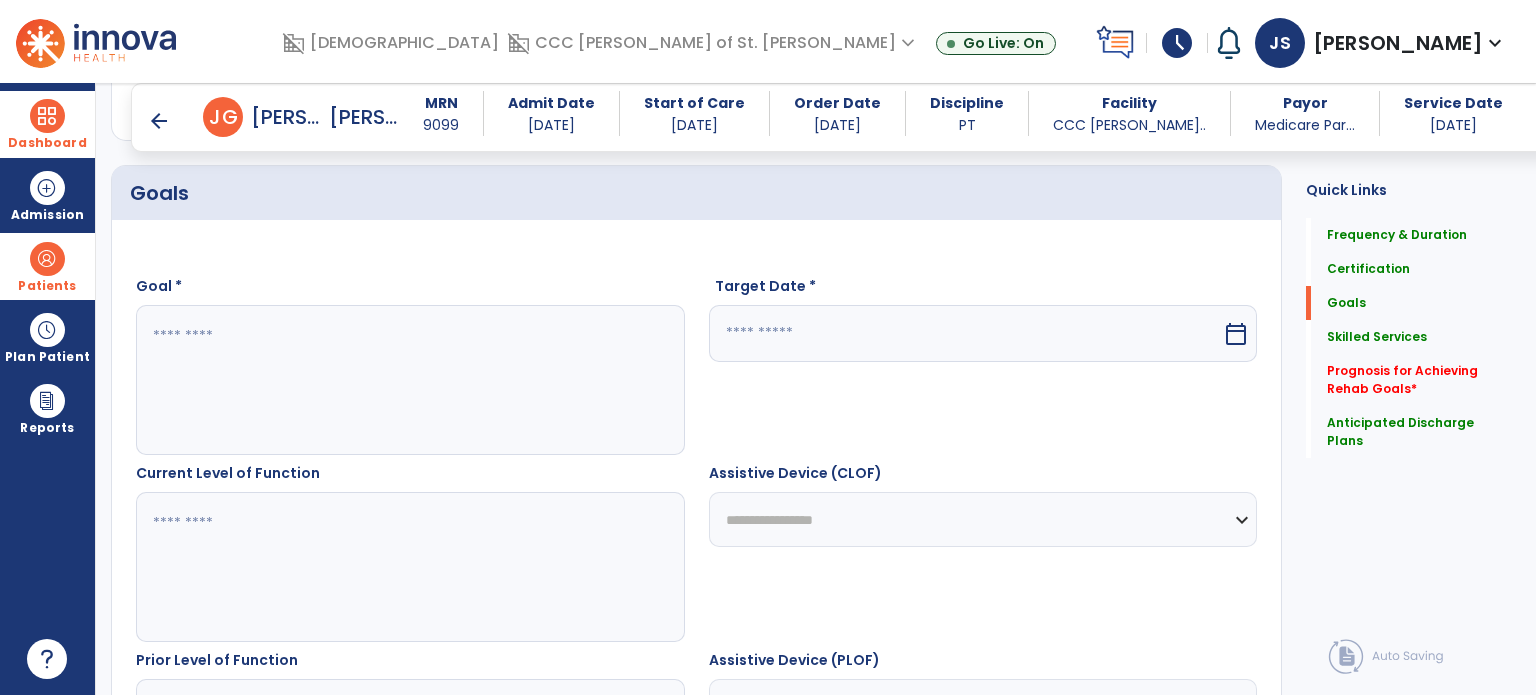 click at bounding box center (409, 380) 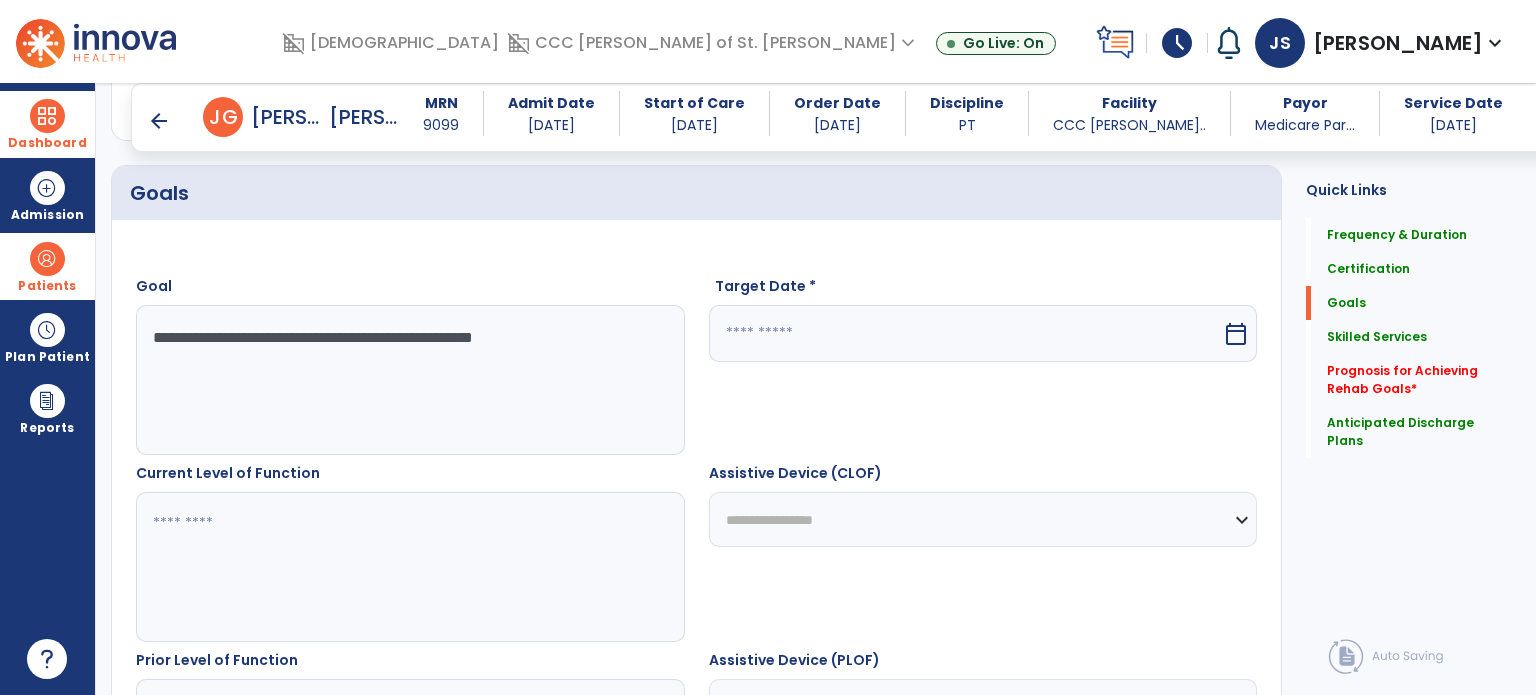 type on "**********" 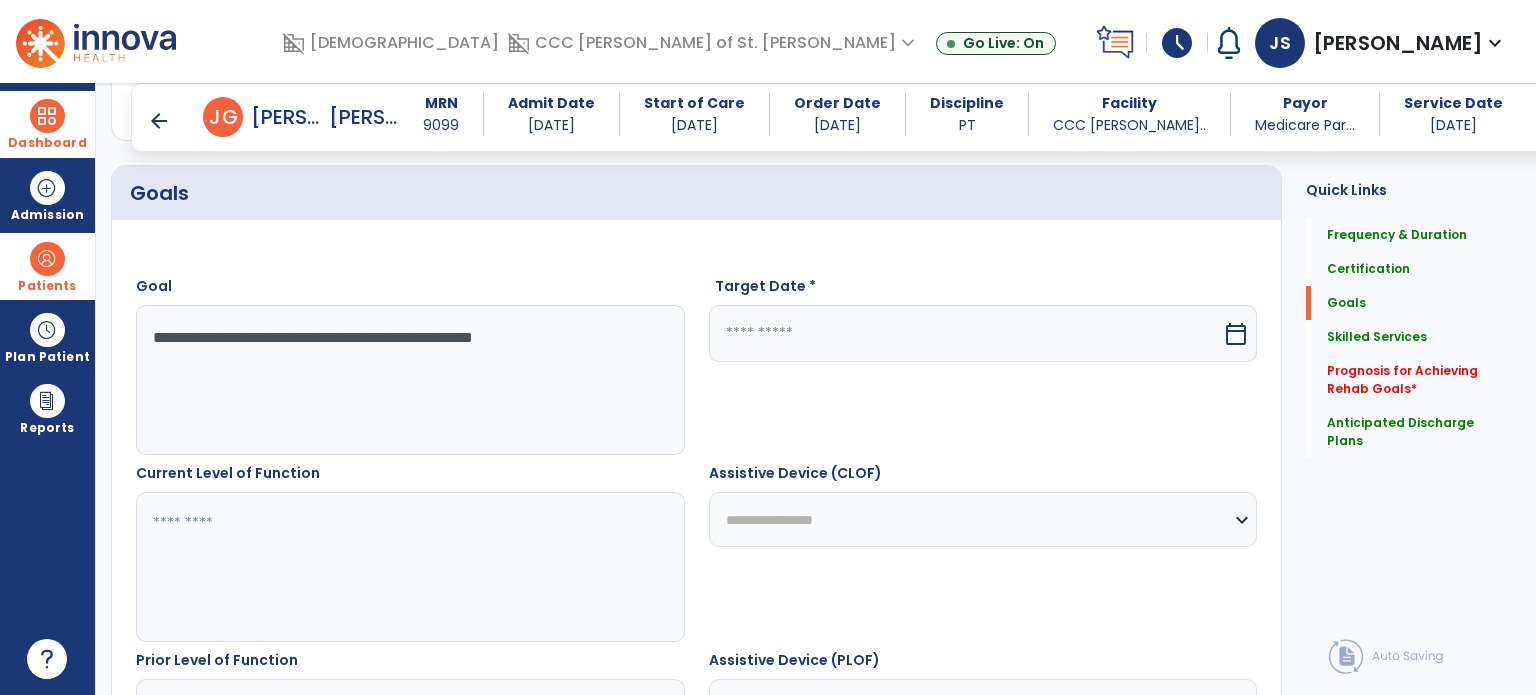 click at bounding box center [966, 333] 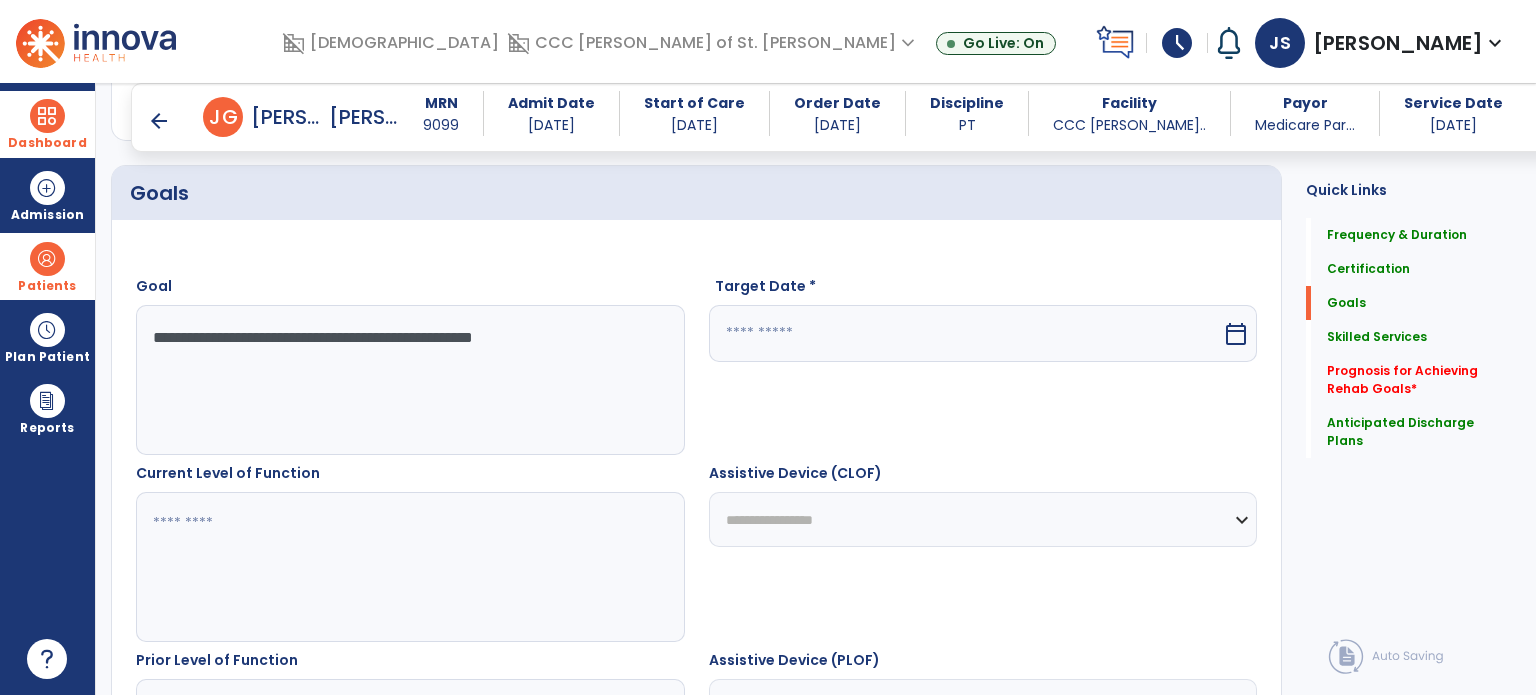 select on "*" 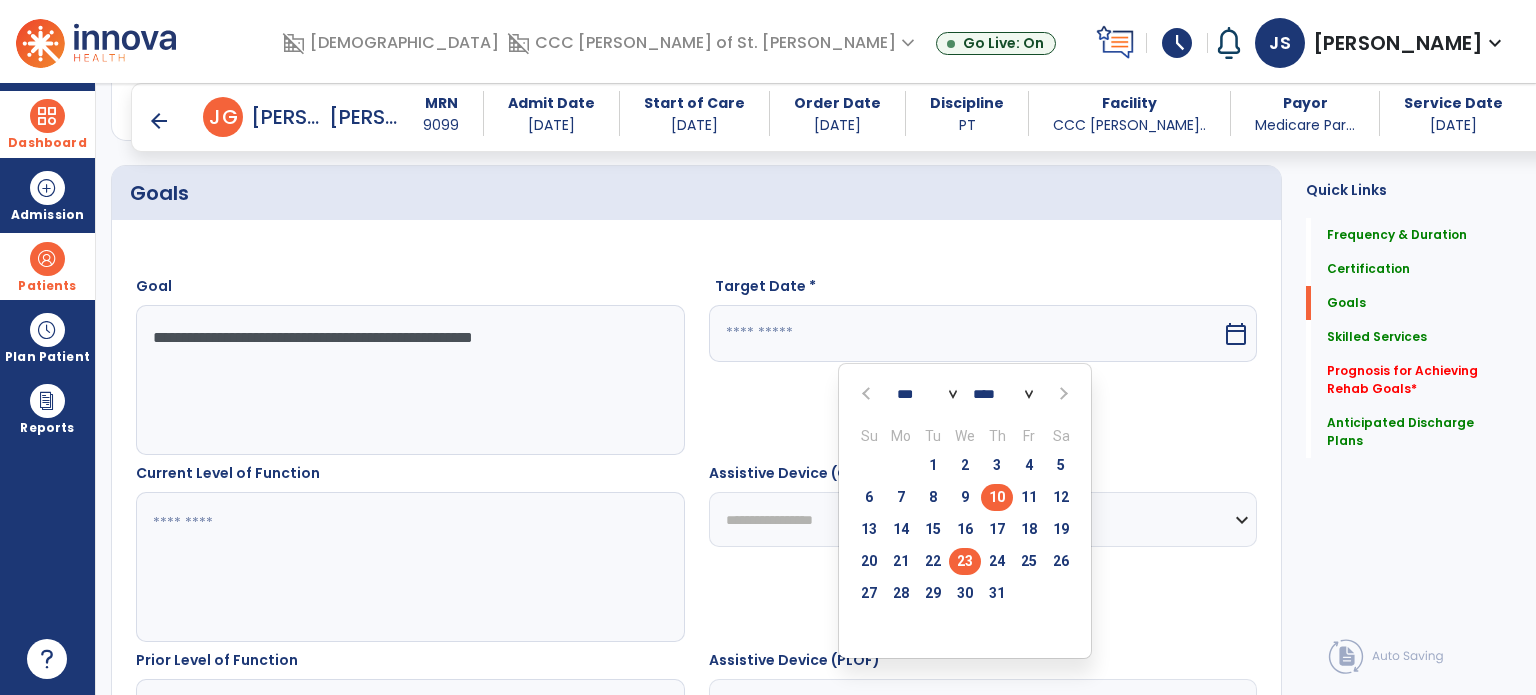 click on "23" at bounding box center [965, 561] 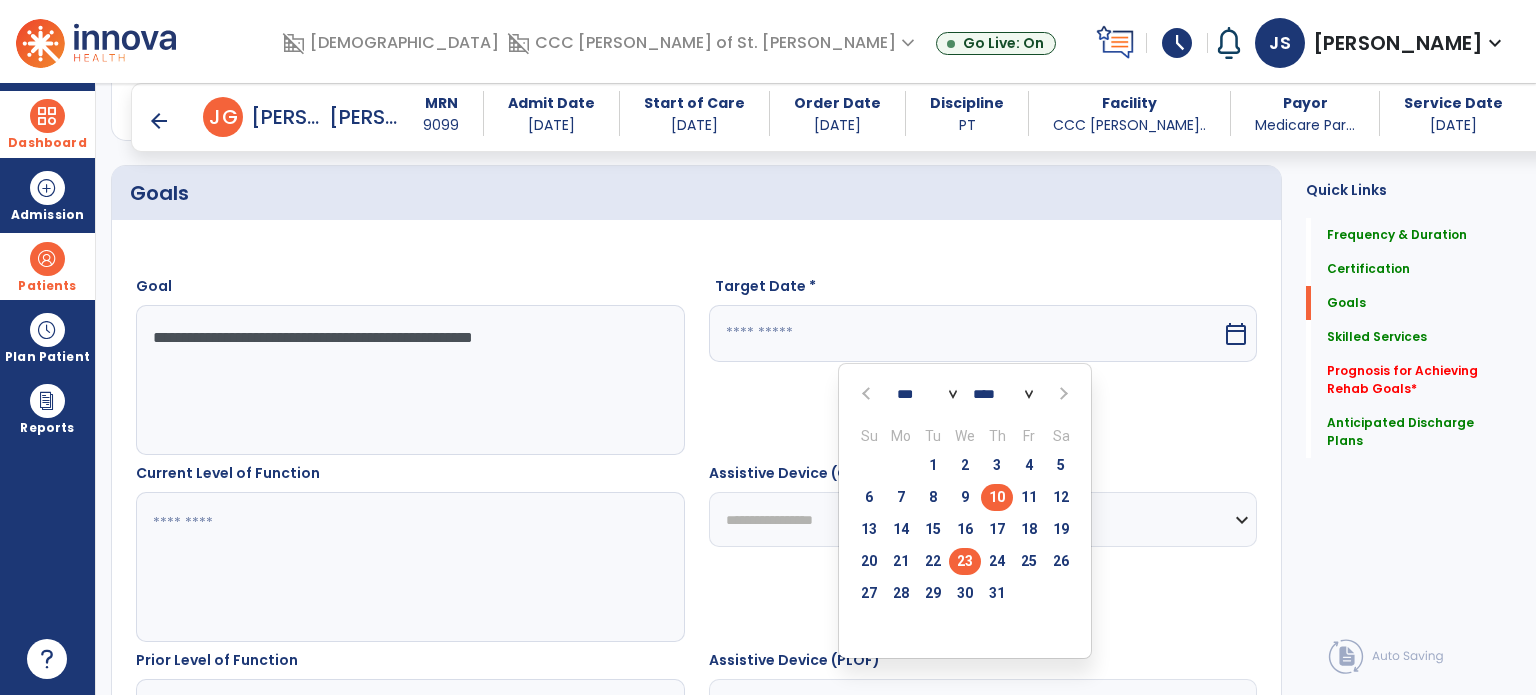 type on "*********" 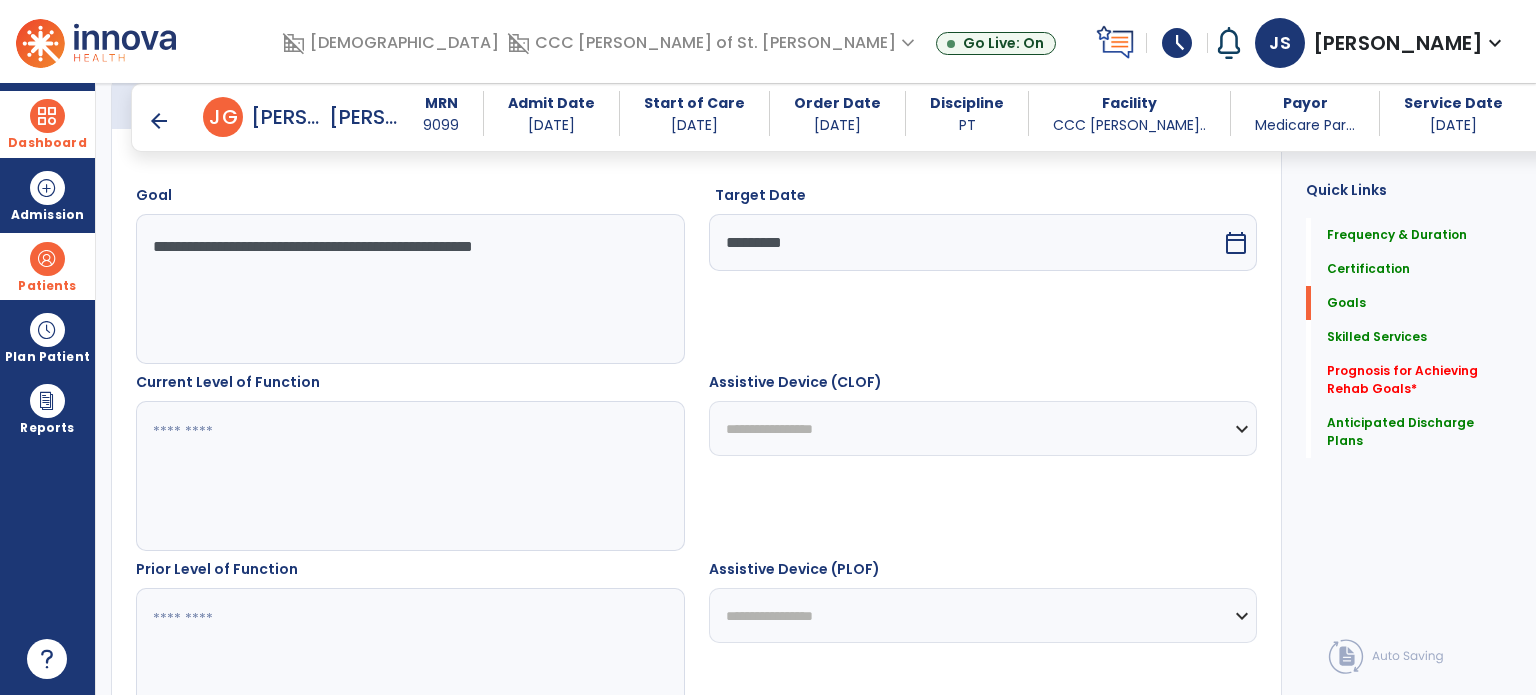 scroll, scrollTop: 542, scrollLeft: 0, axis: vertical 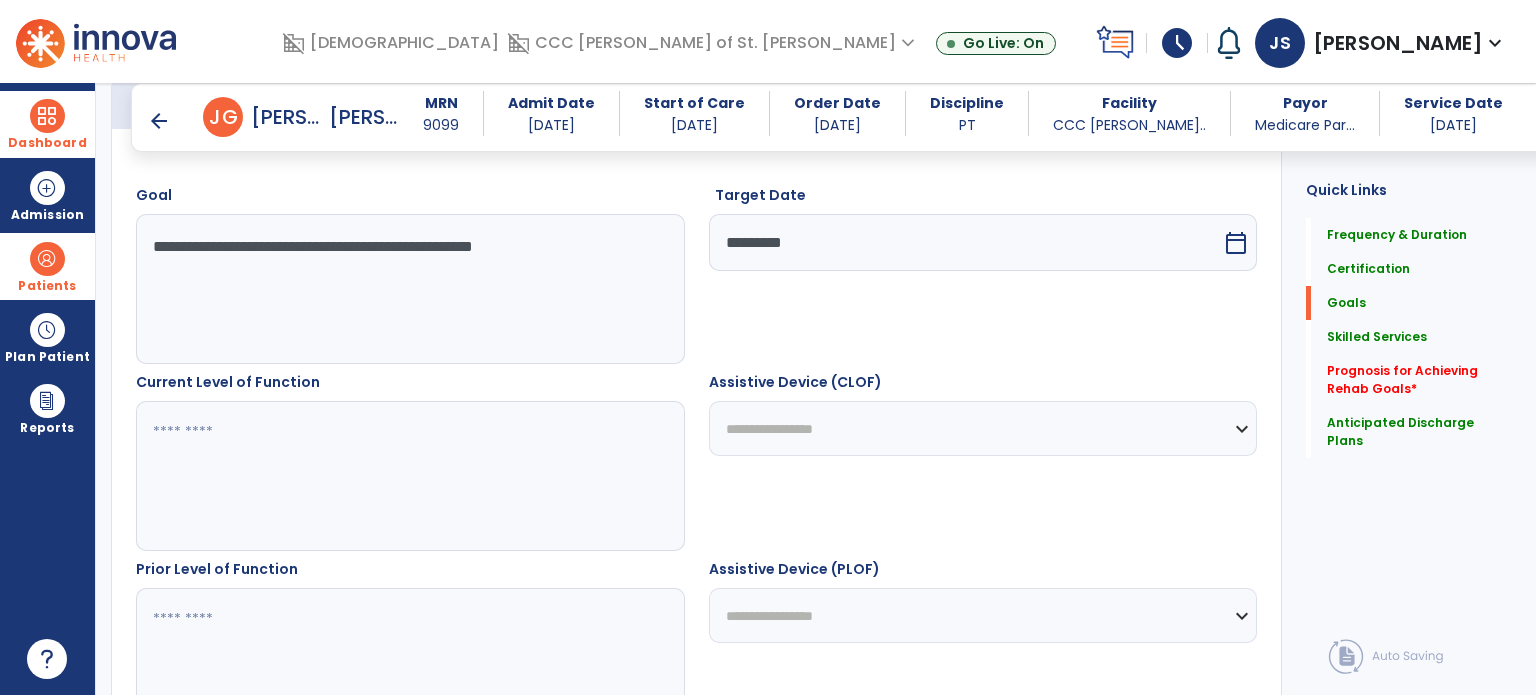 click at bounding box center [409, 476] 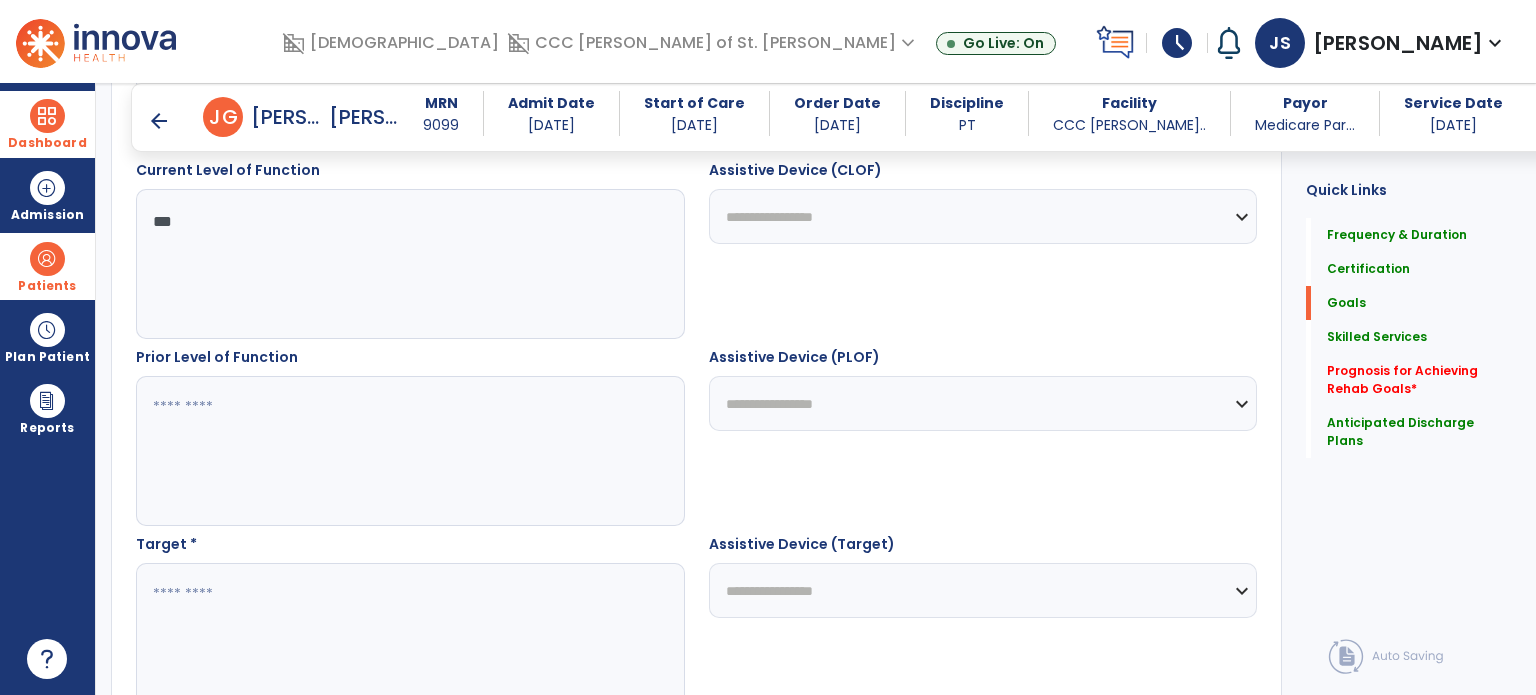 scroll, scrollTop: 819, scrollLeft: 0, axis: vertical 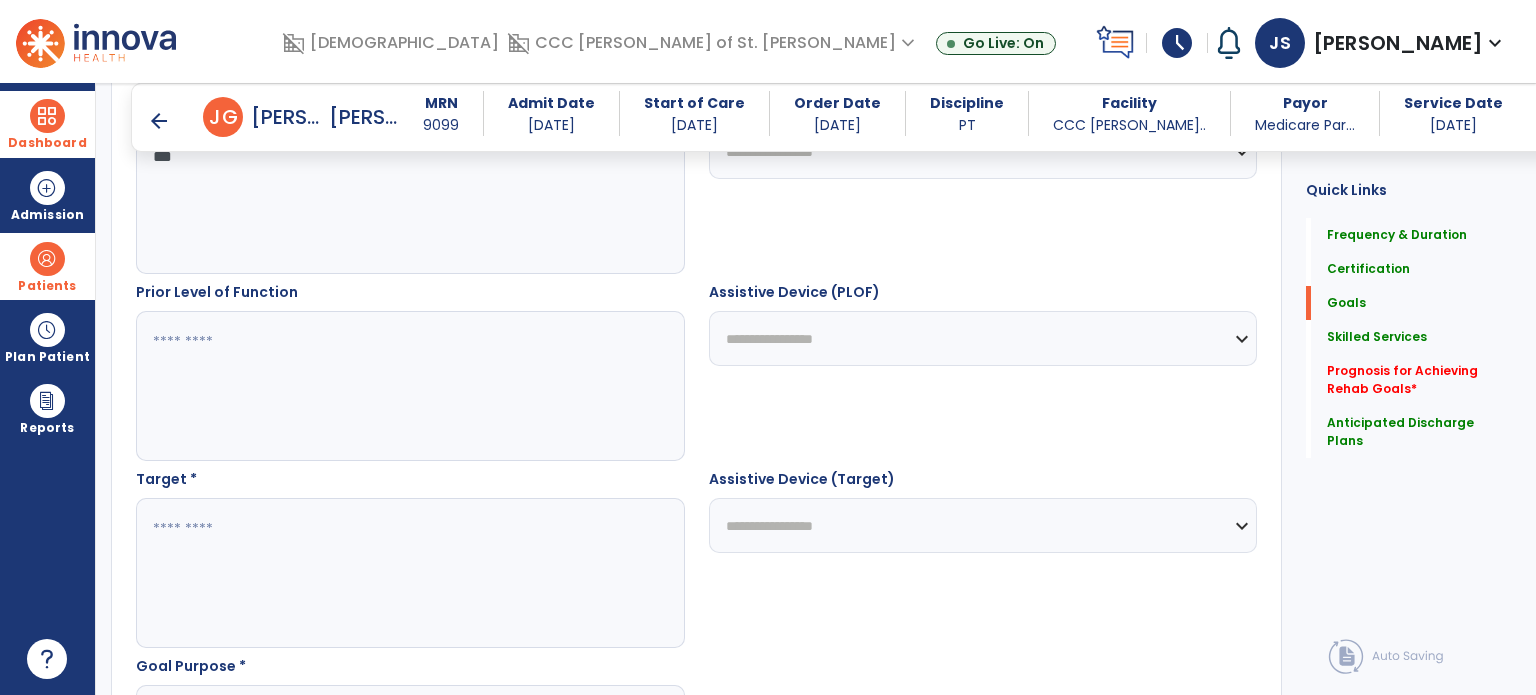 type on "***" 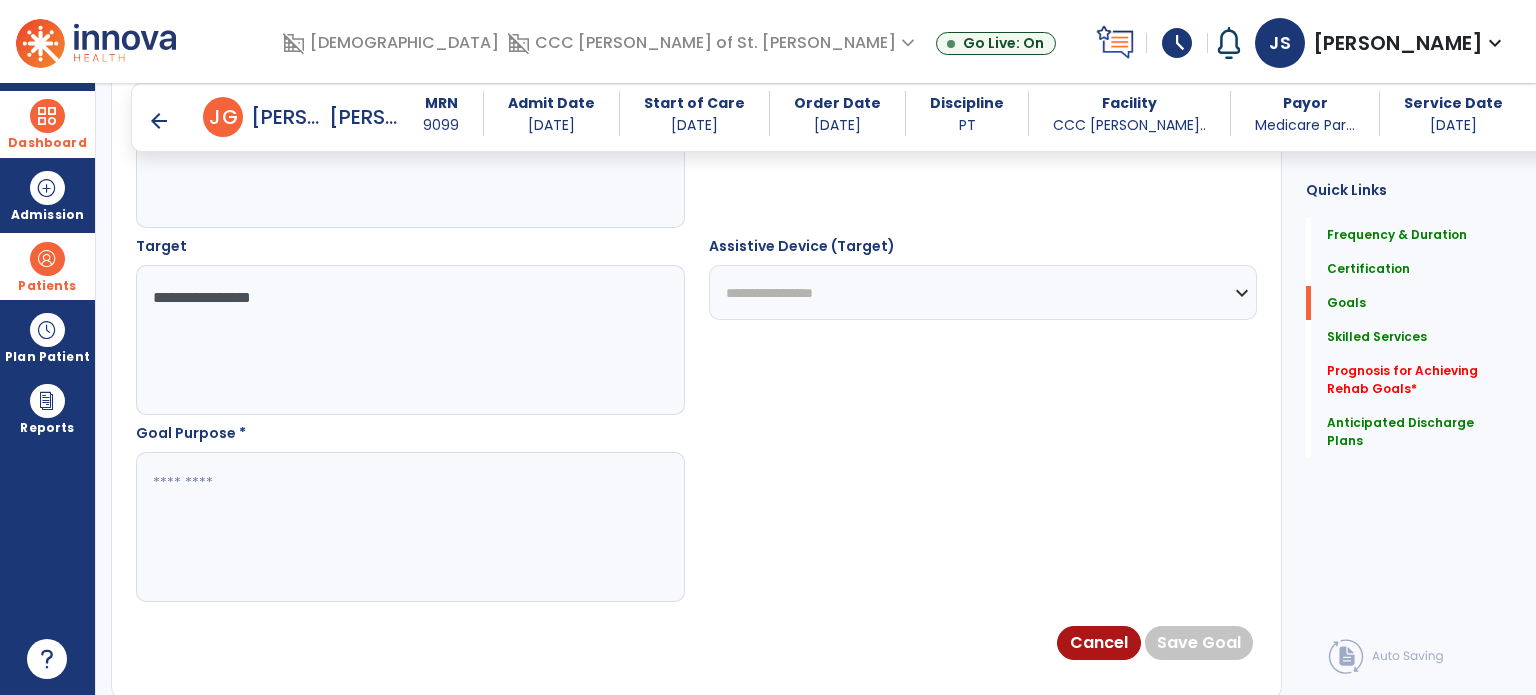scroll, scrollTop: 1052, scrollLeft: 0, axis: vertical 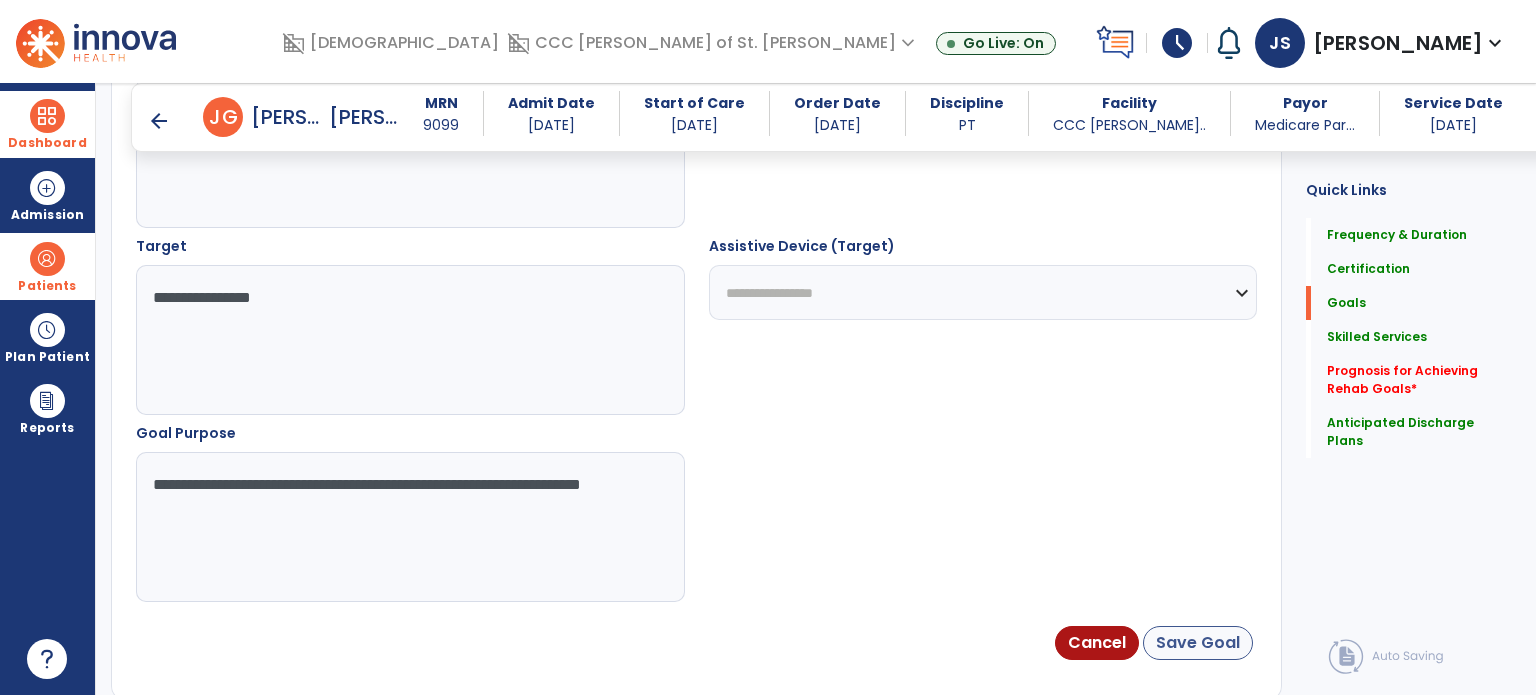 type on "**********" 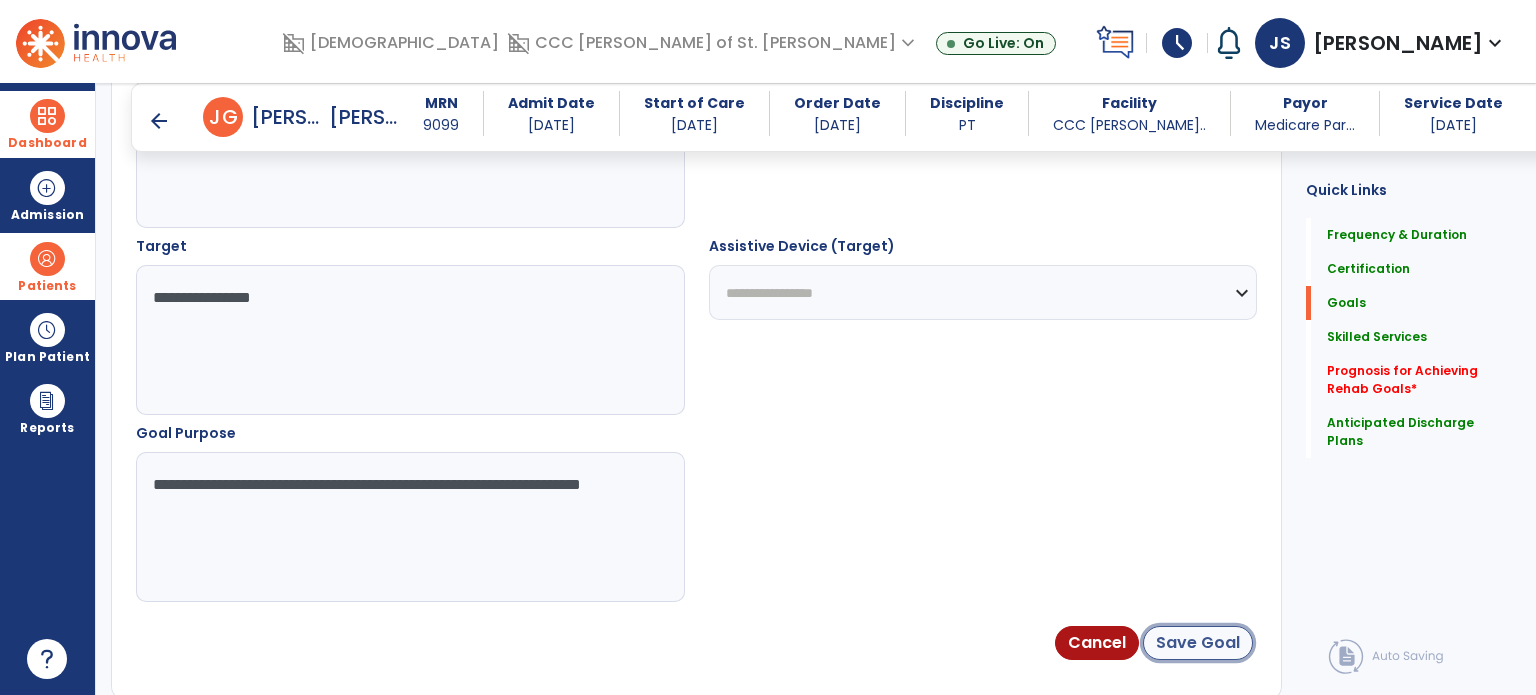 click on "Save Goal" at bounding box center (1198, 643) 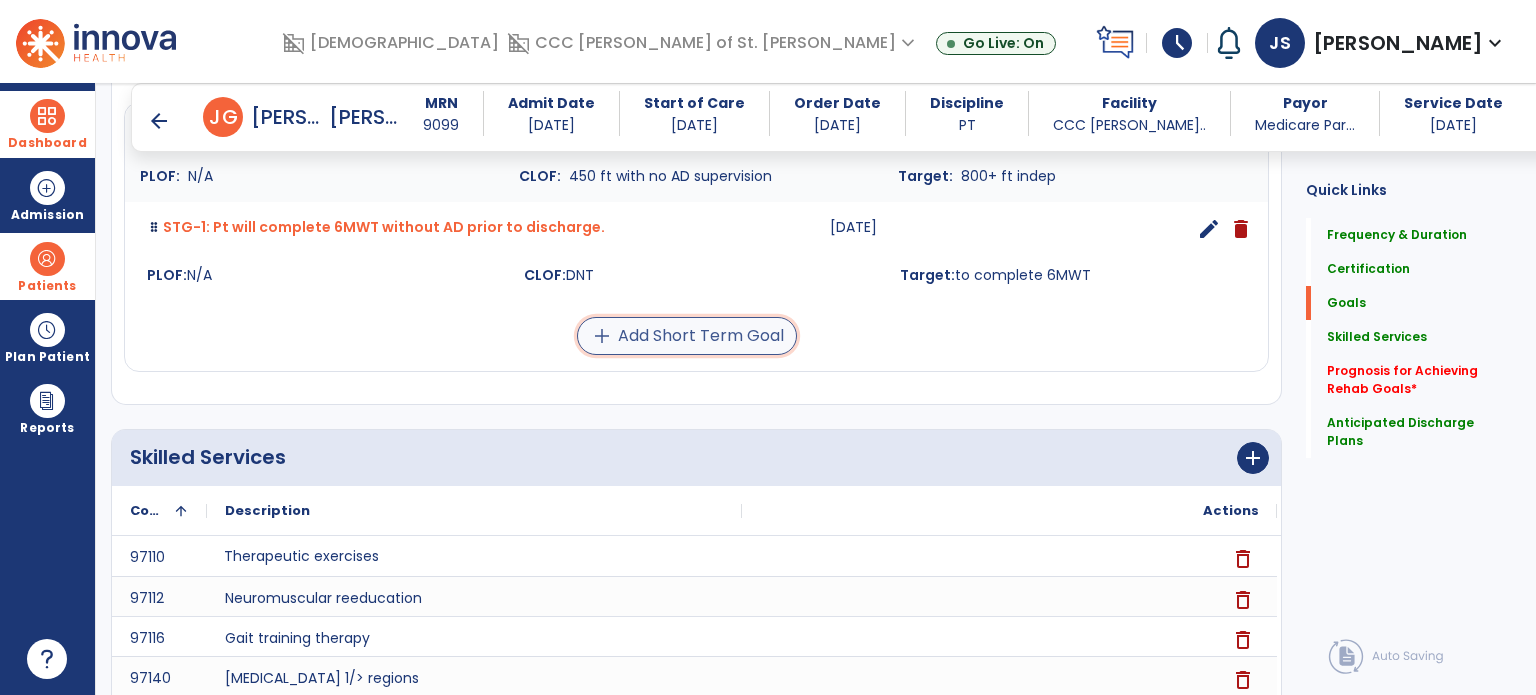 click on "add  Add Short Term Goal" at bounding box center (687, 336) 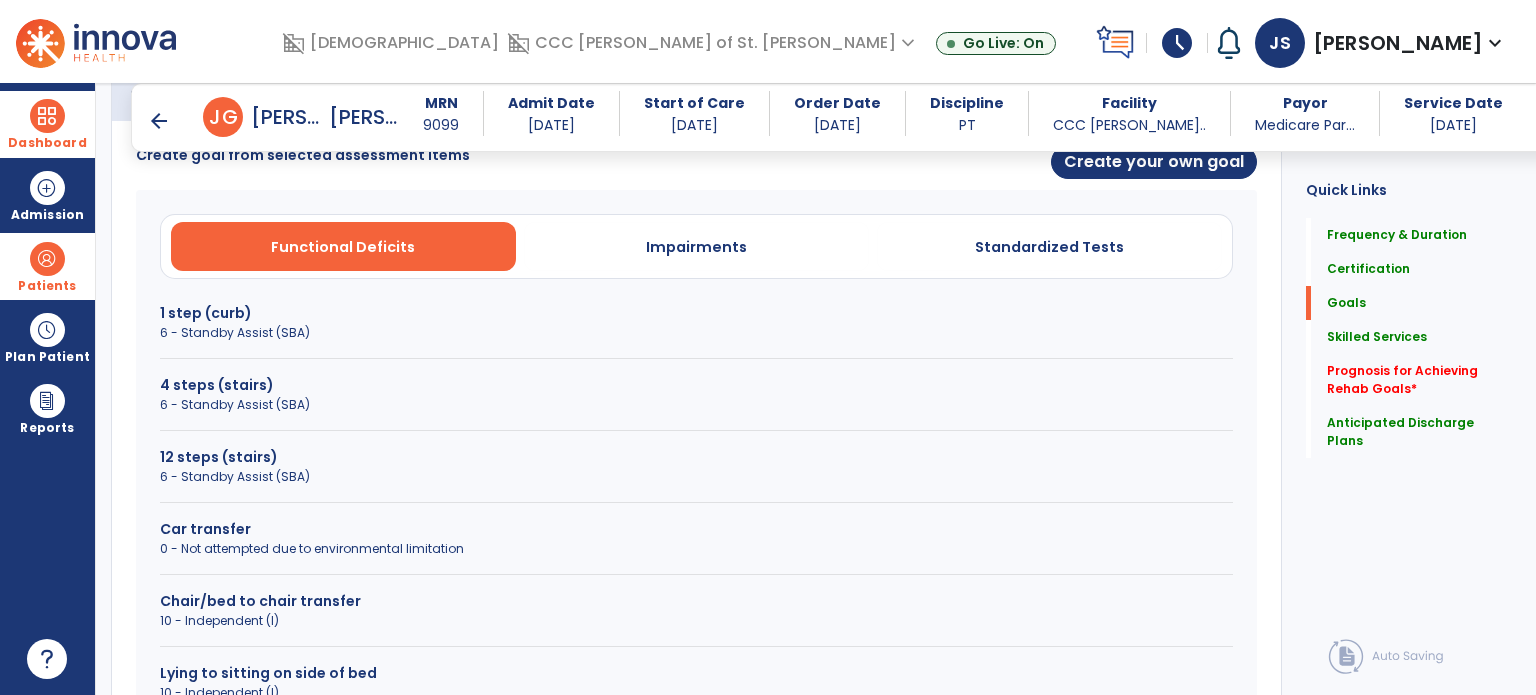 scroll, scrollTop: 334, scrollLeft: 0, axis: vertical 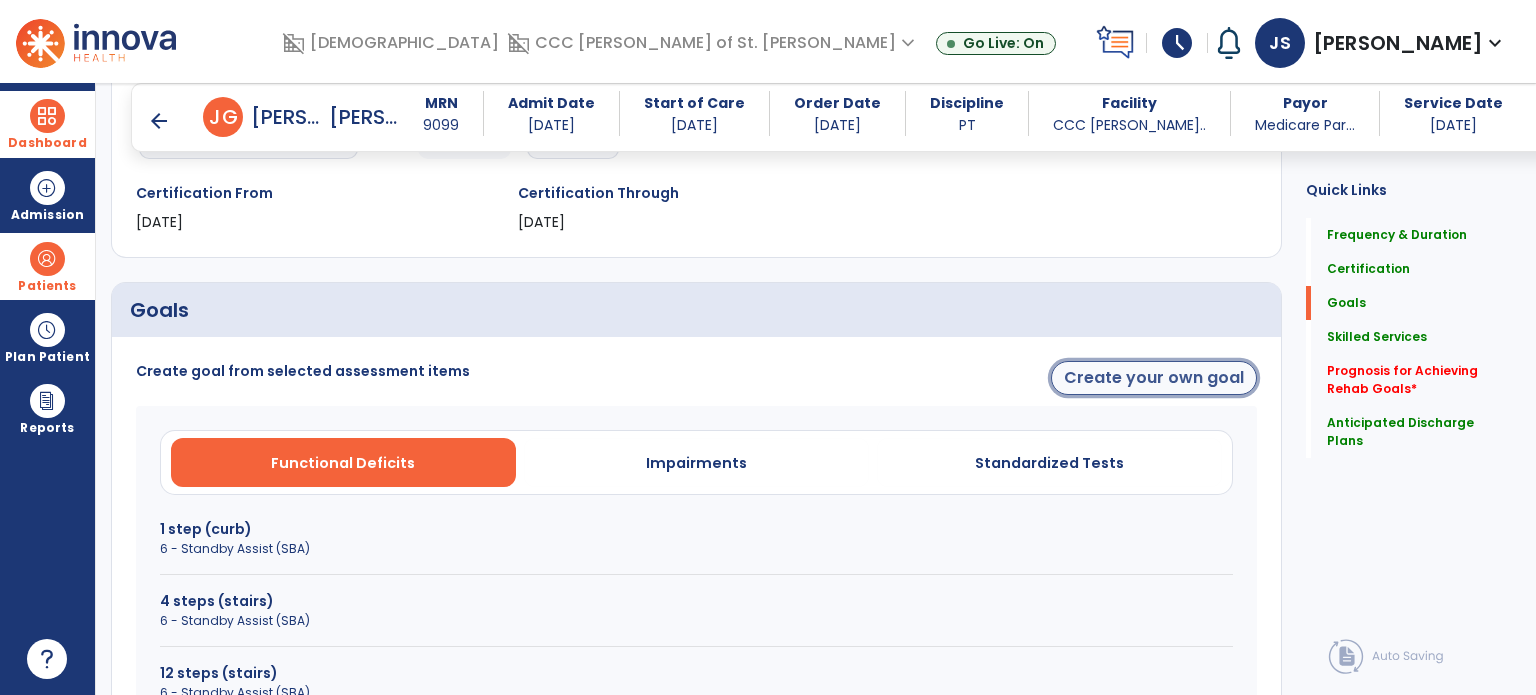click on "Create your own goal" at bounding box center [1154, 378] 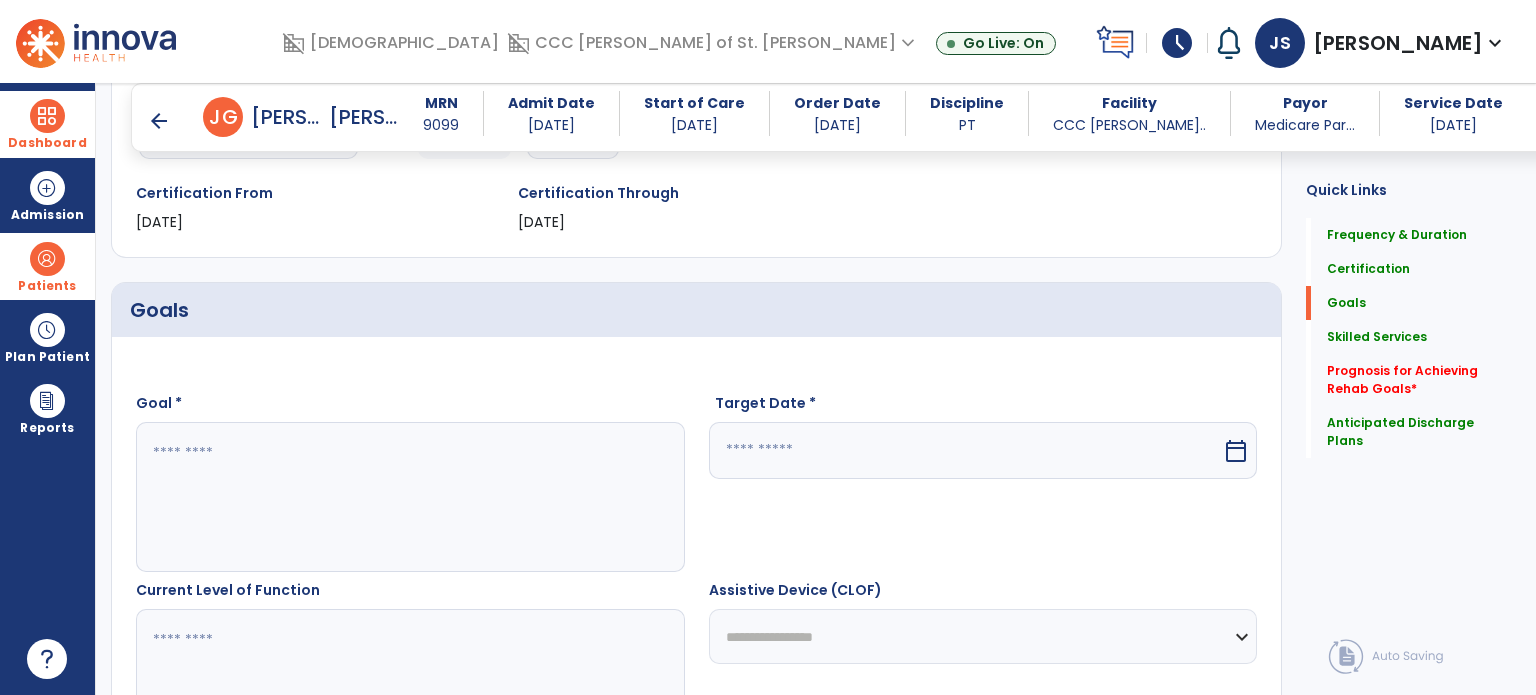 click at bounding box center [409, 497] 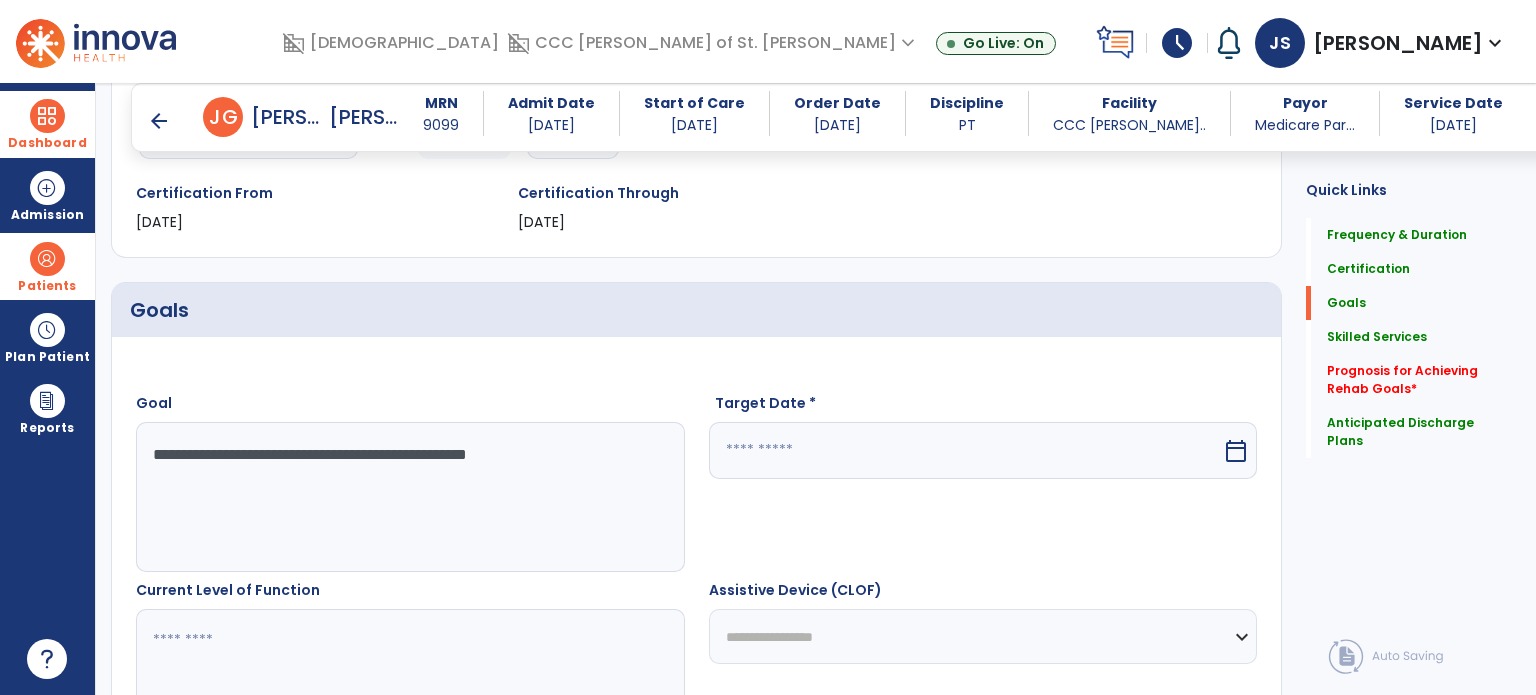 type on "**********" 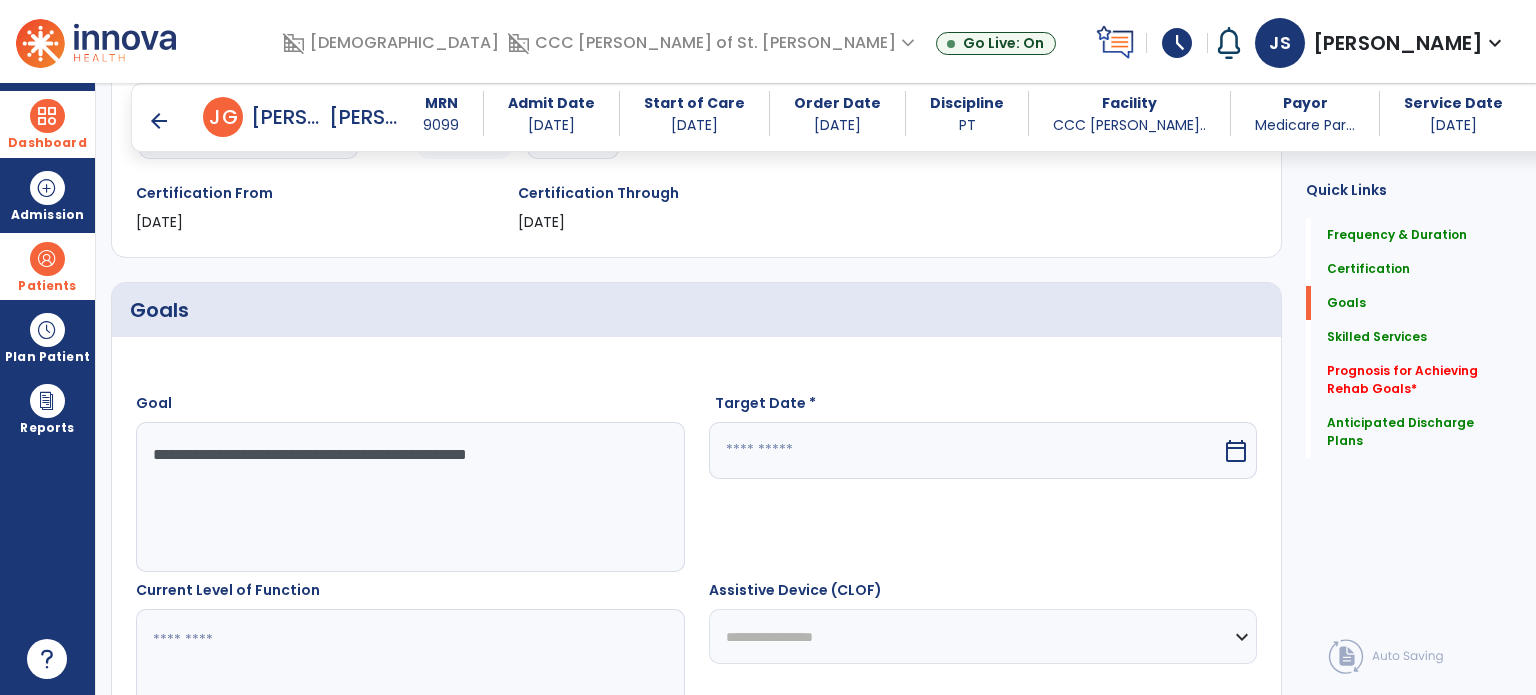 click at bounding box center (966, 450) 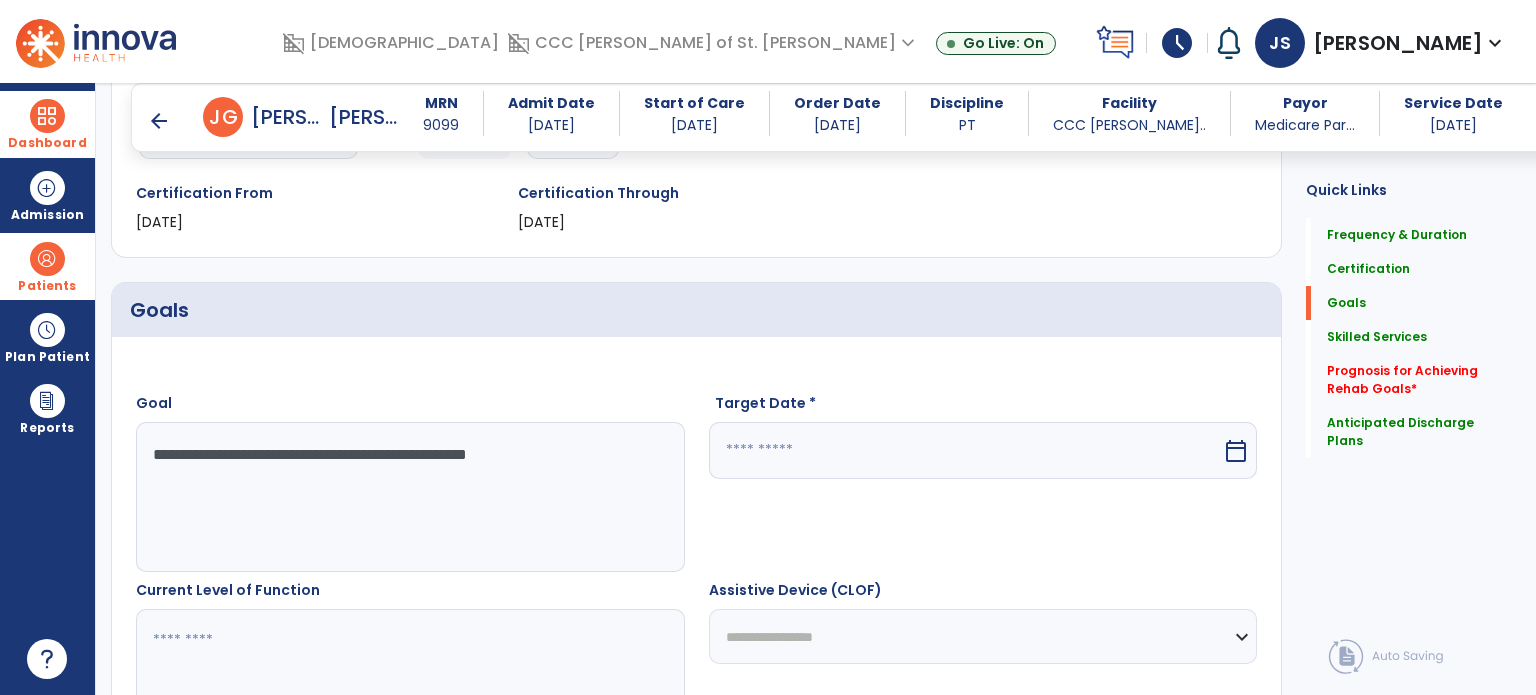select on "*" 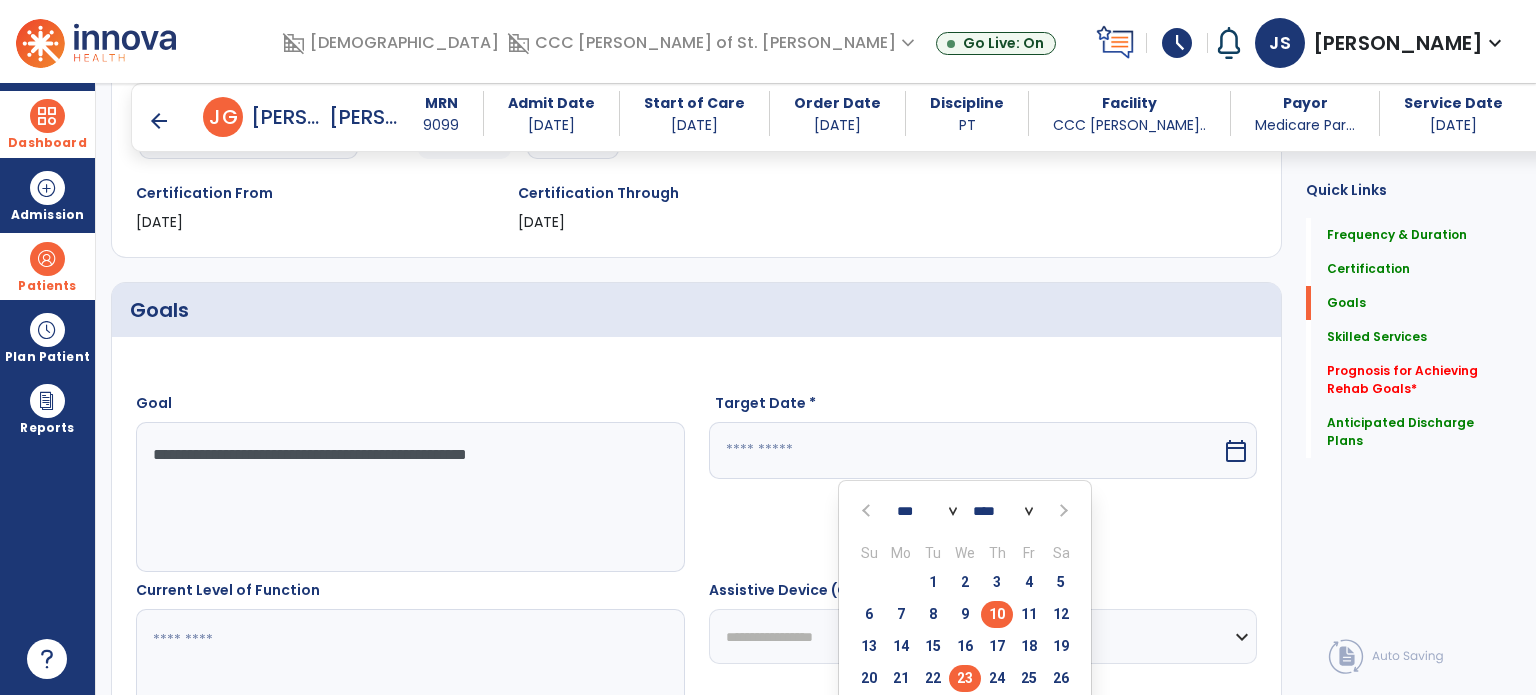 click on "23" at bounding box center [965, 678] 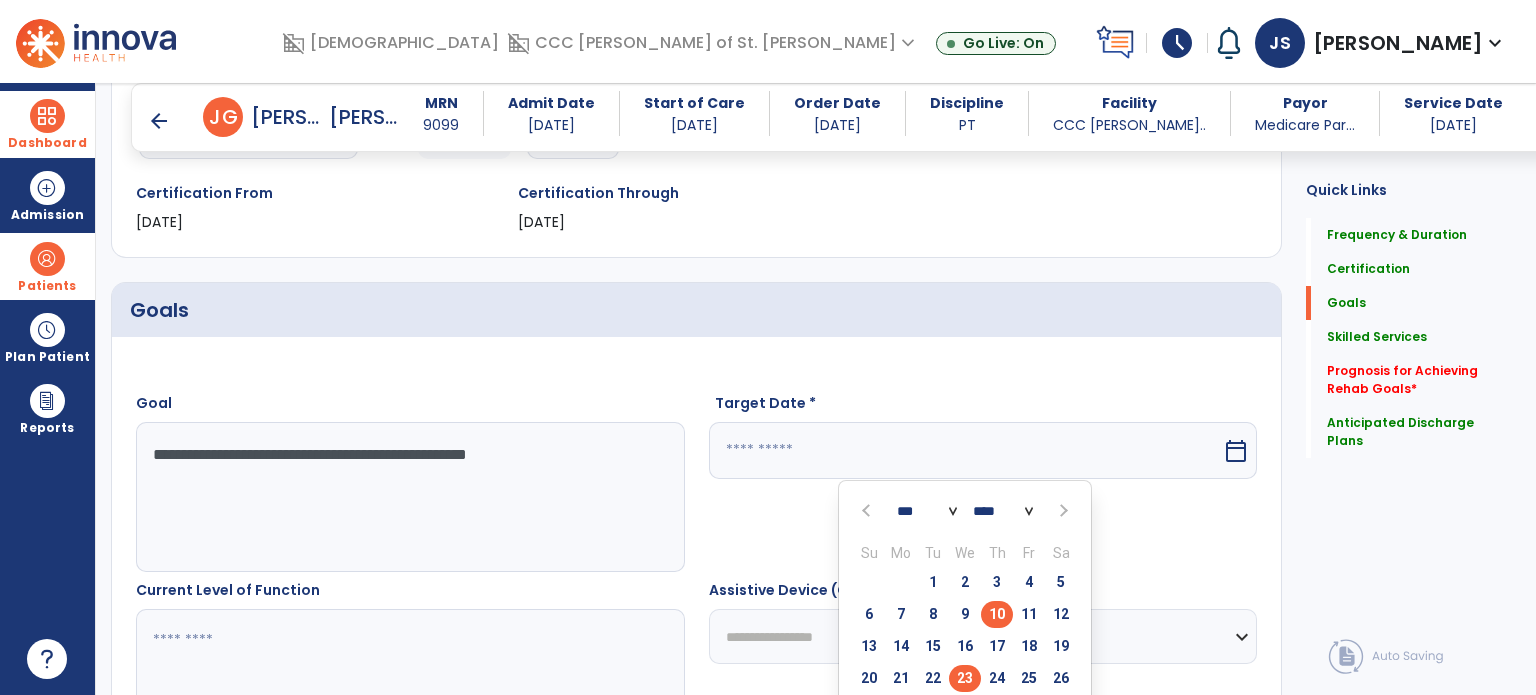 type on "*********" 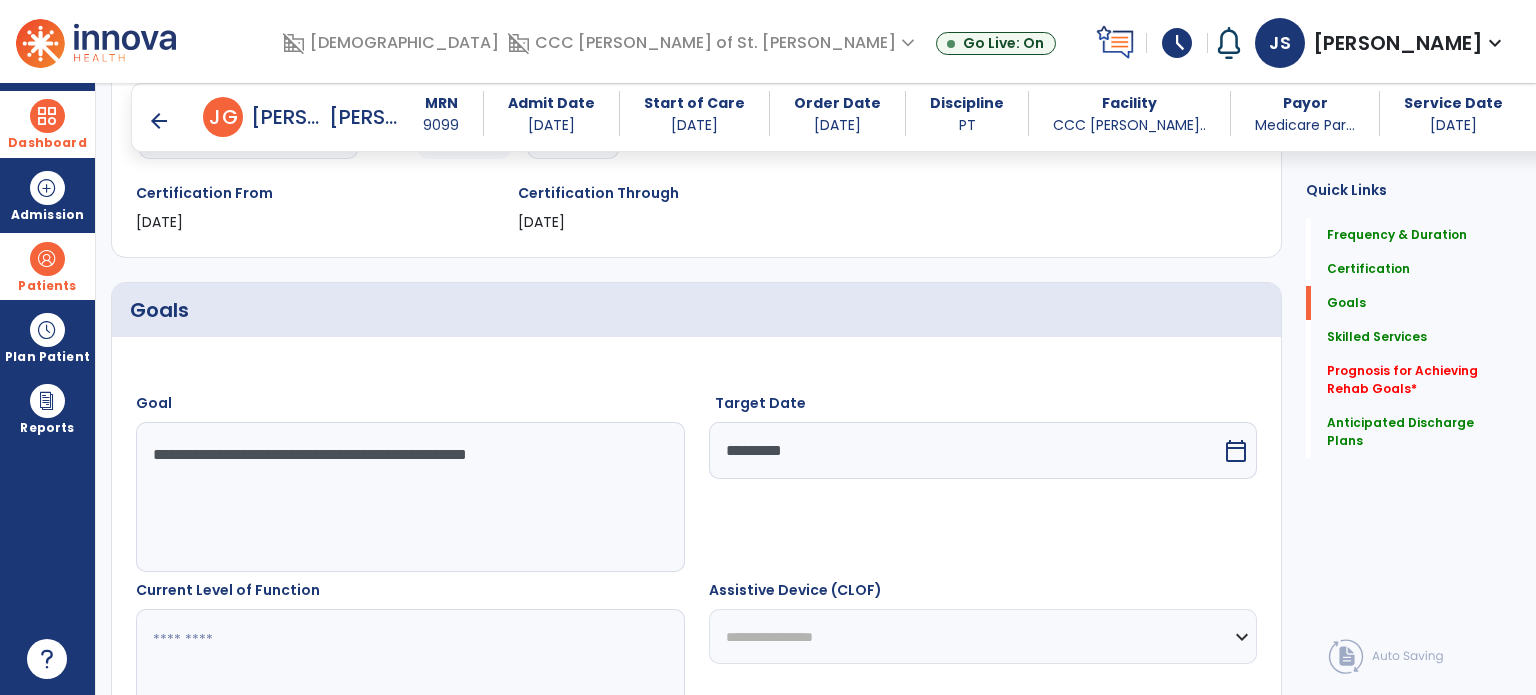 click at bounding box center (409, 684) 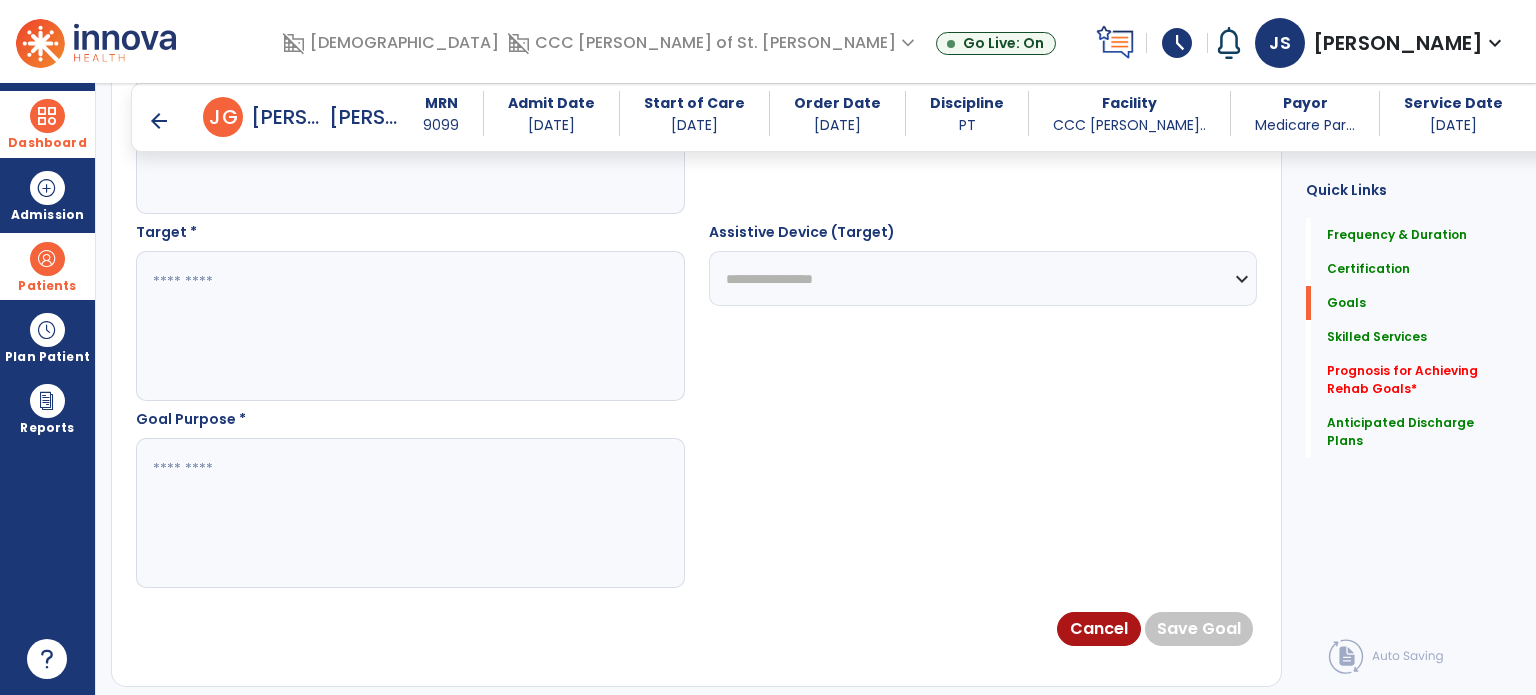 scroll, scrollTop: 1106, scrollLeft: 0, axis: vertical 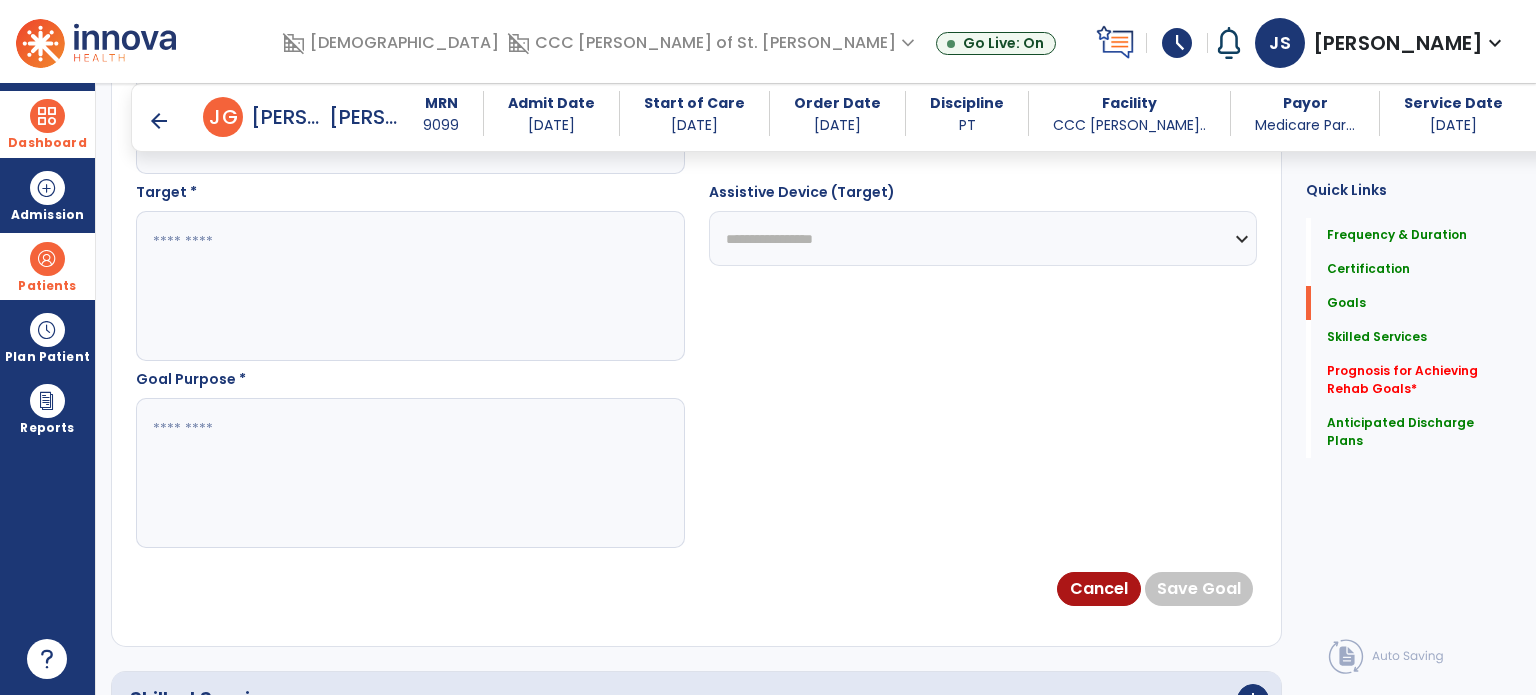 type on "**********" 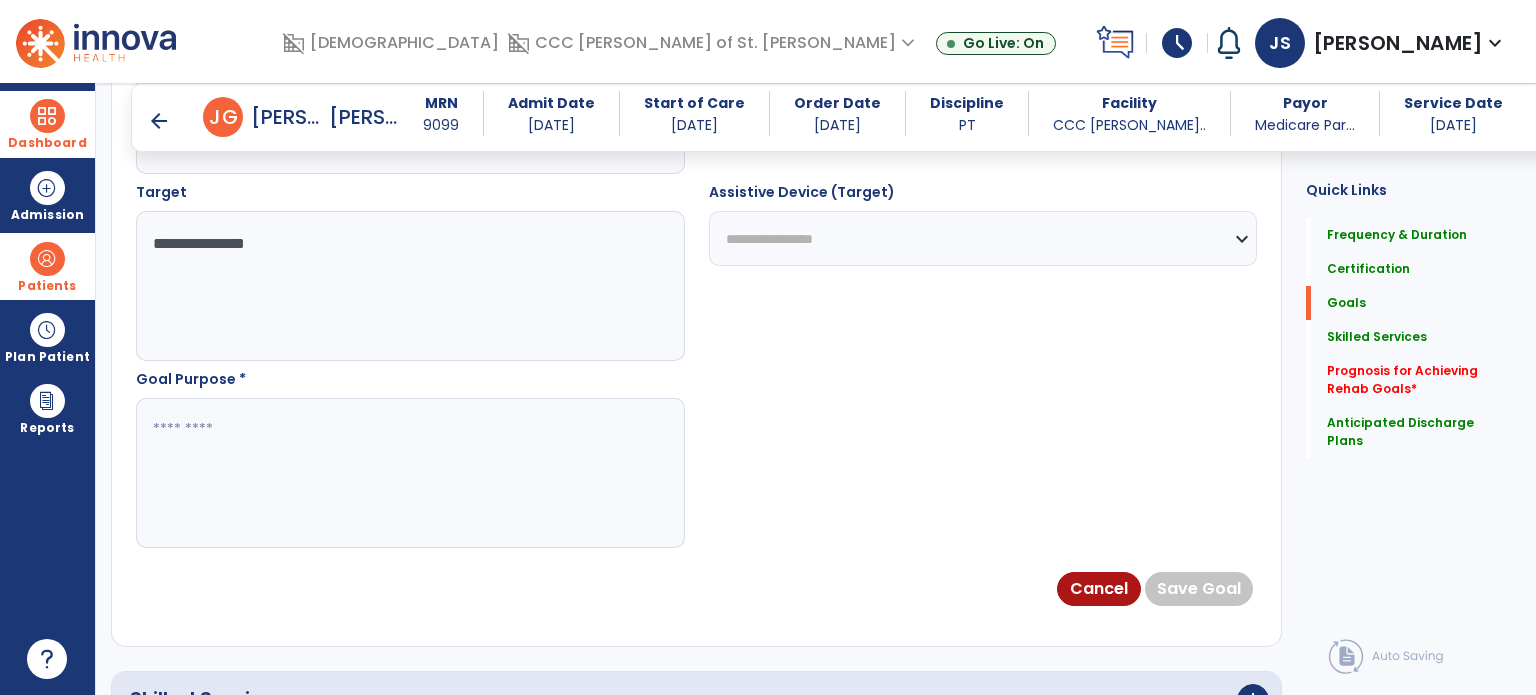 type on "**********" 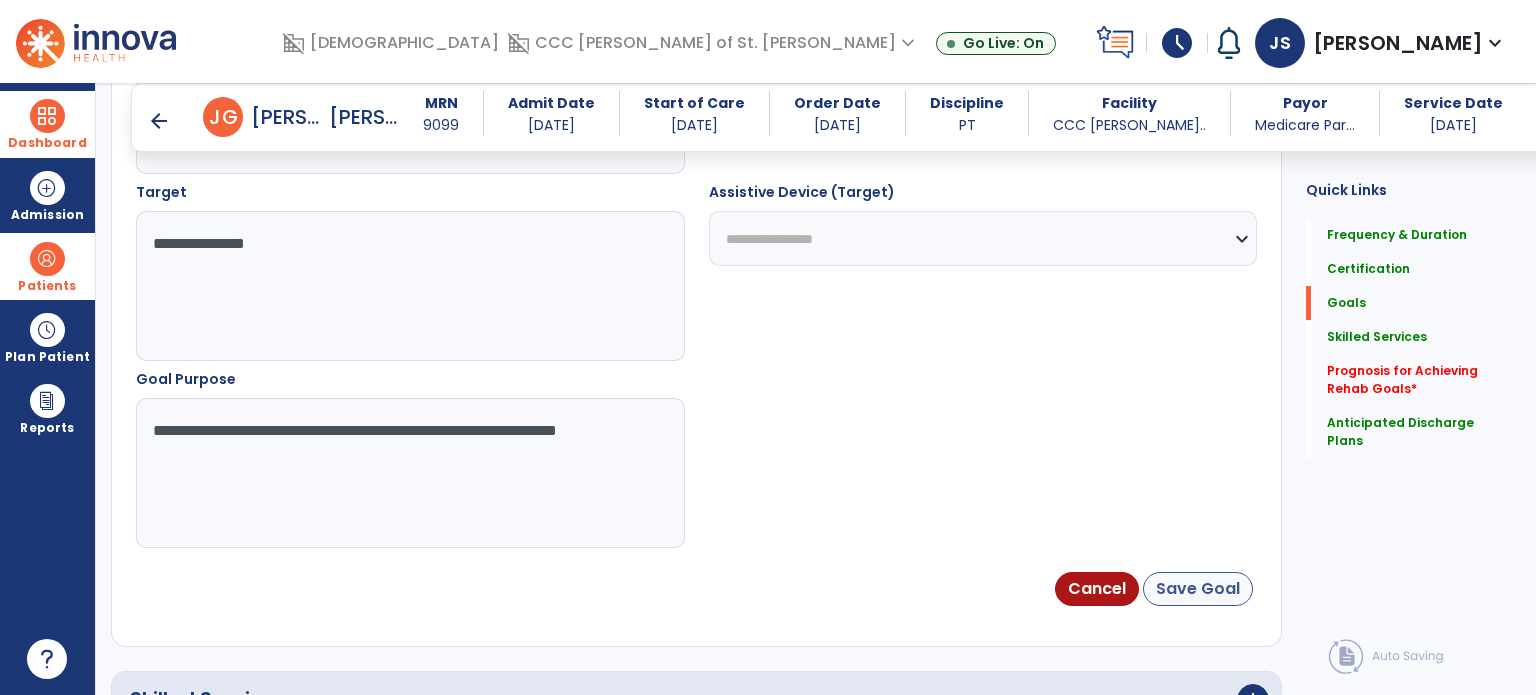 type on "**********" 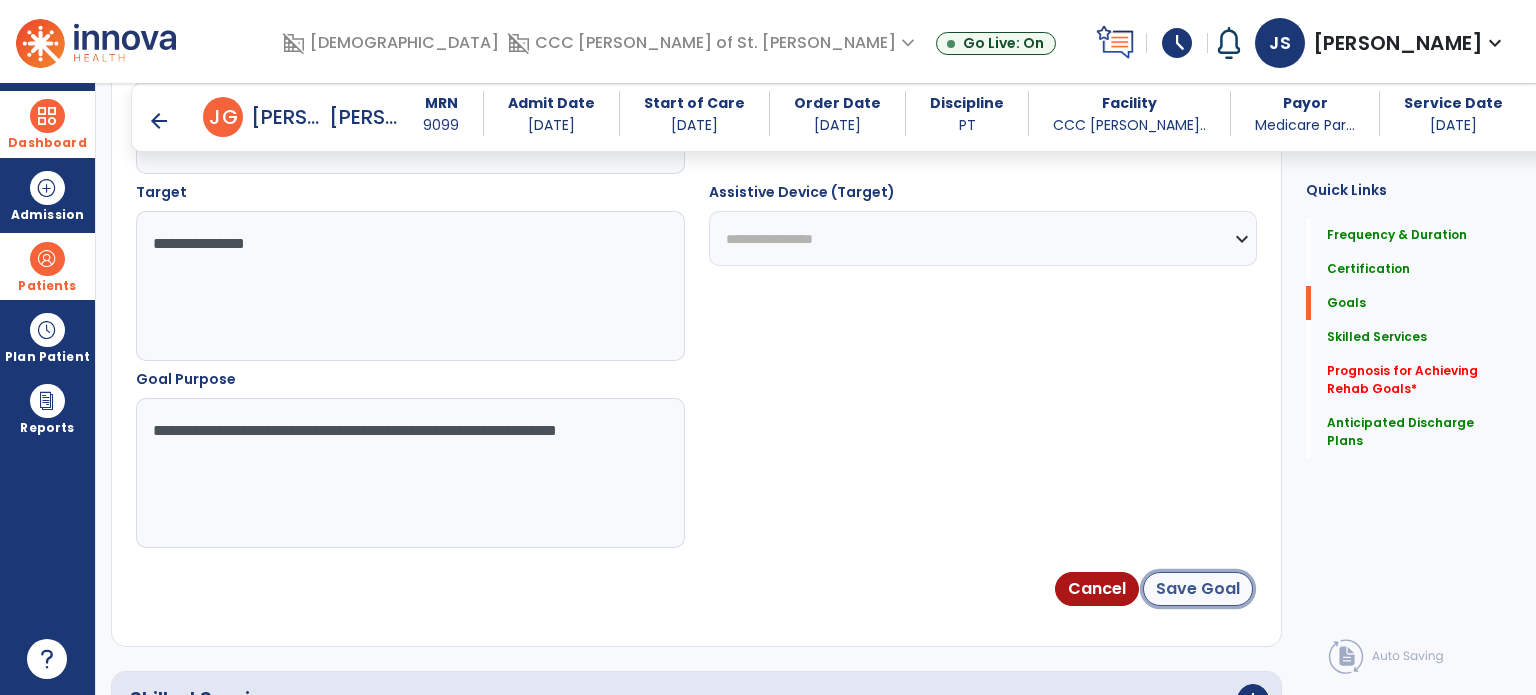 click on "Save Goal" at bounding box center [1198, 589] 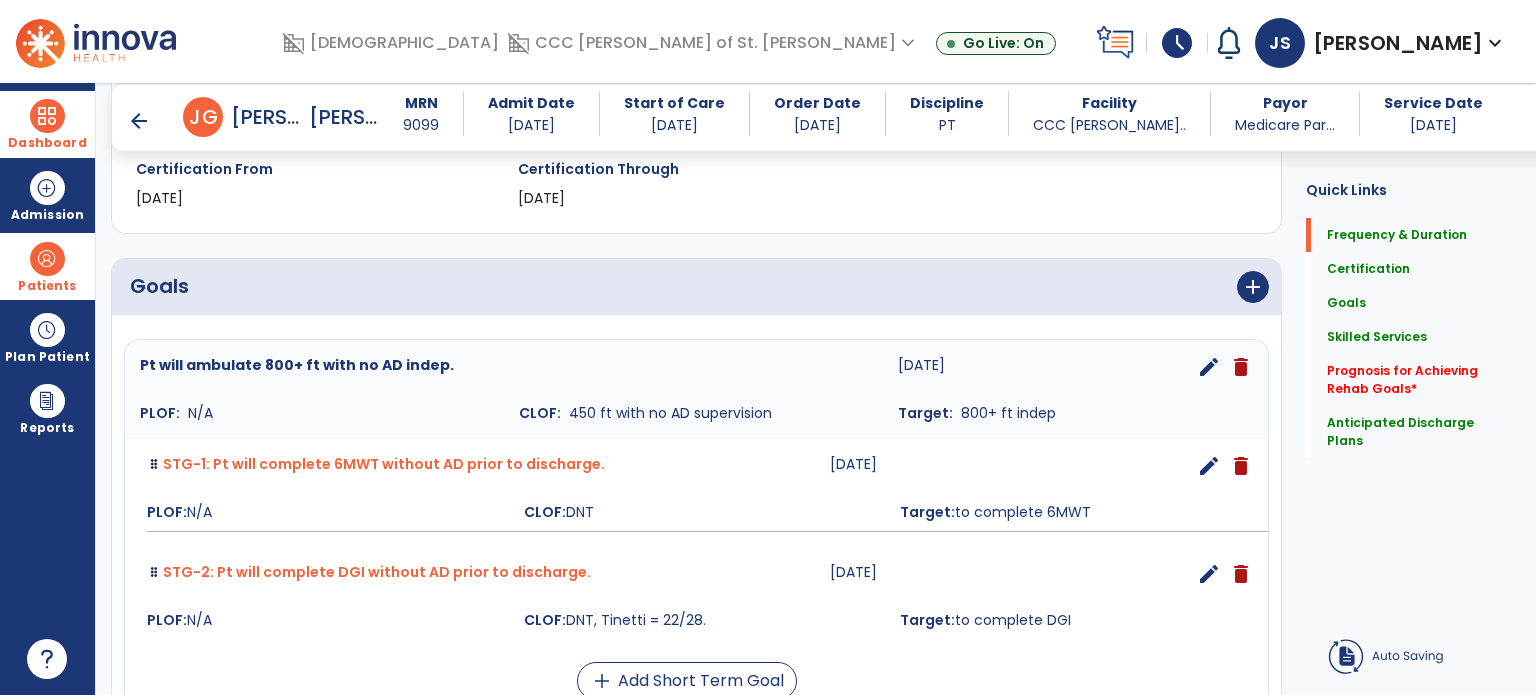 scroll, scrollTop: 411, scrollLeft: 0, axis: vertical 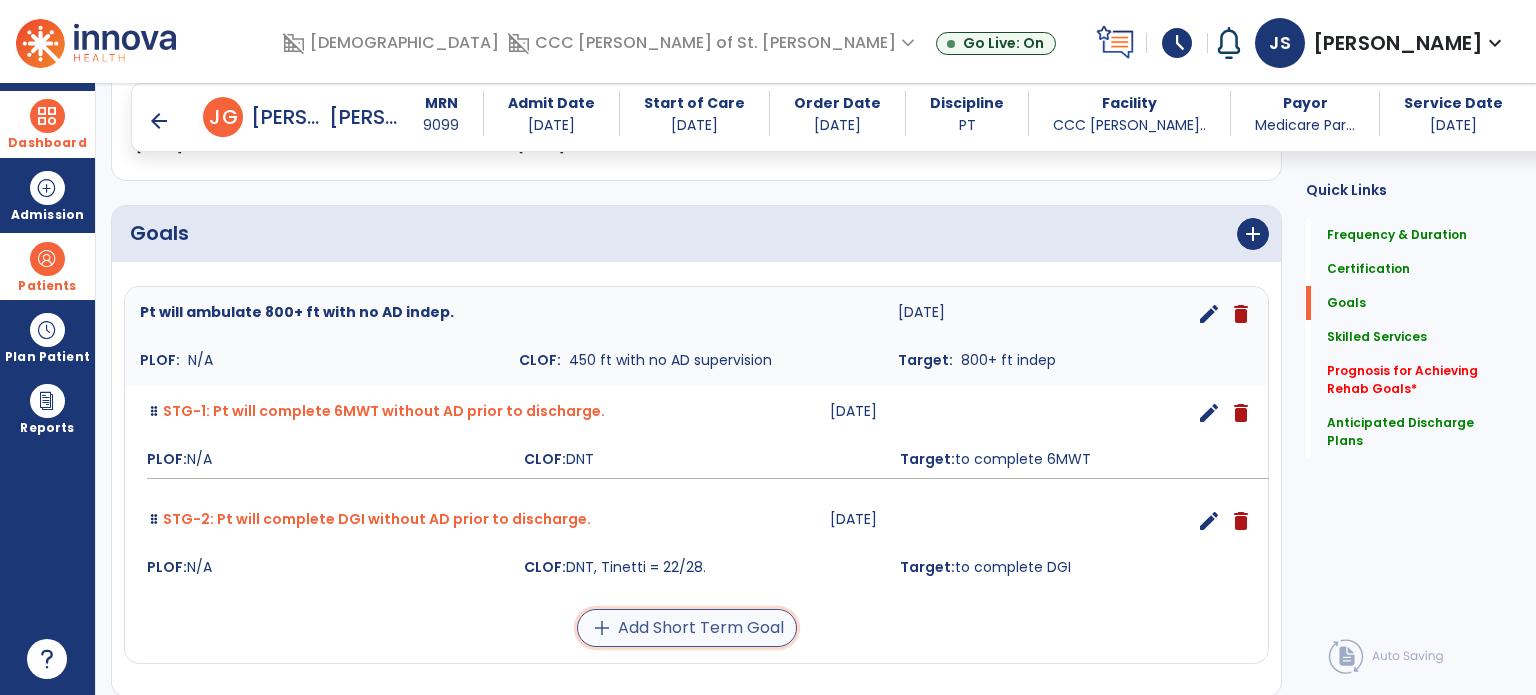 click on "add  Add Short Term Goal" at bounding box center (687, 628) 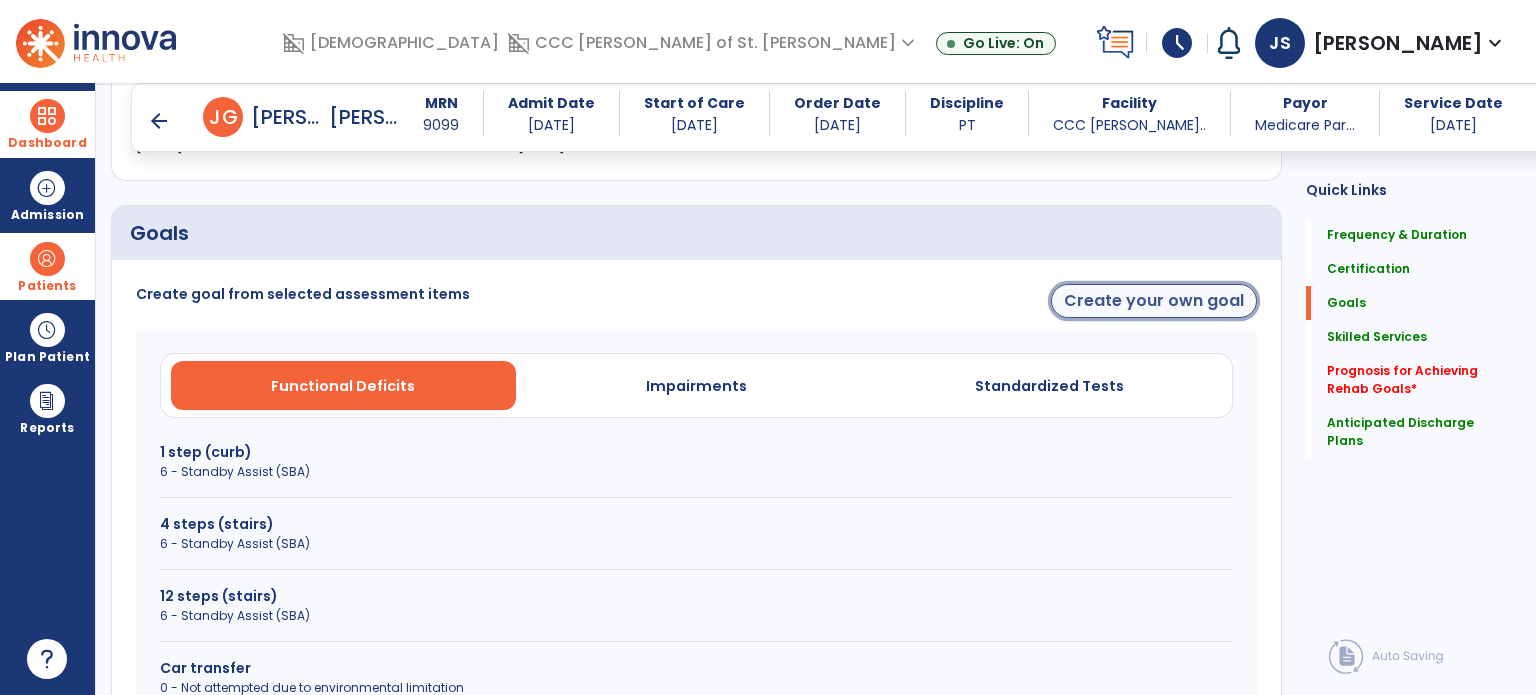 click on "Create your own goal" at bounding box center (1154, 301) 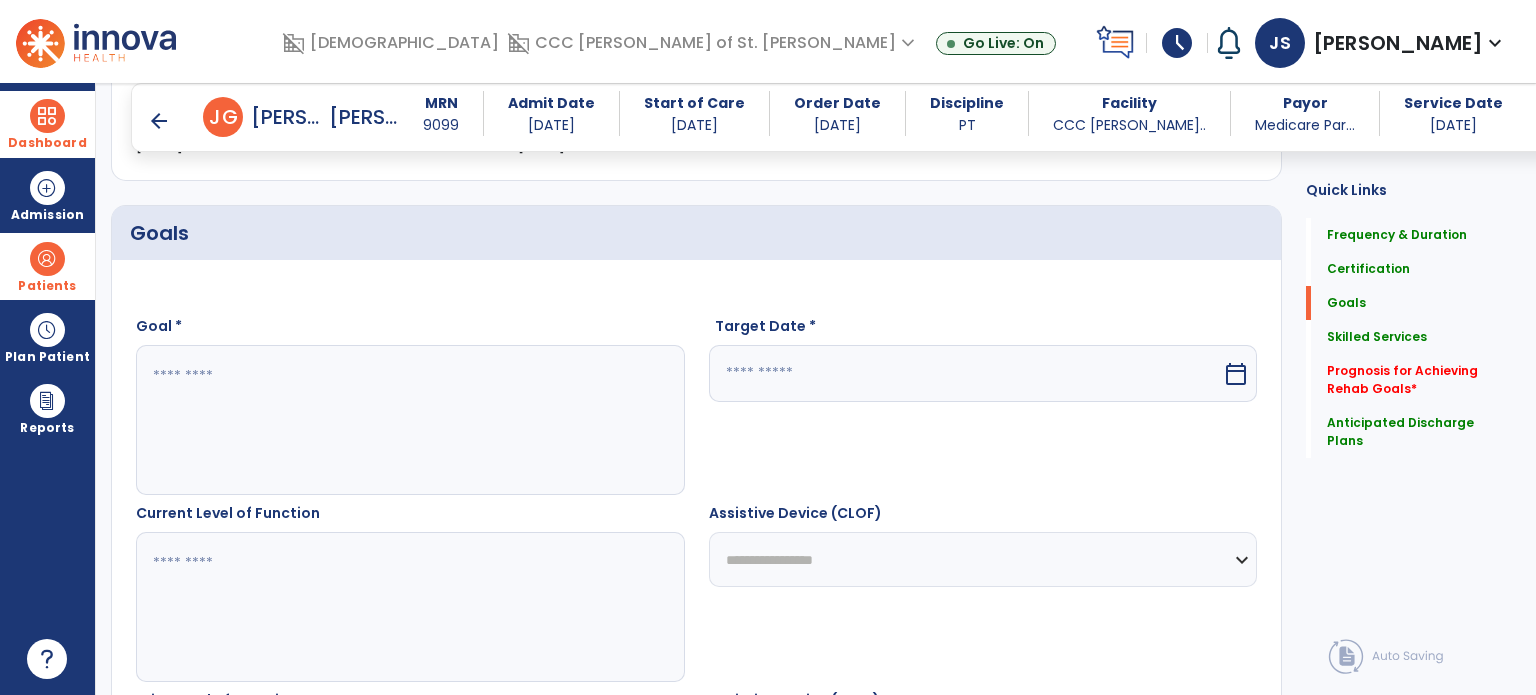 click at bounding box center [409, 420] 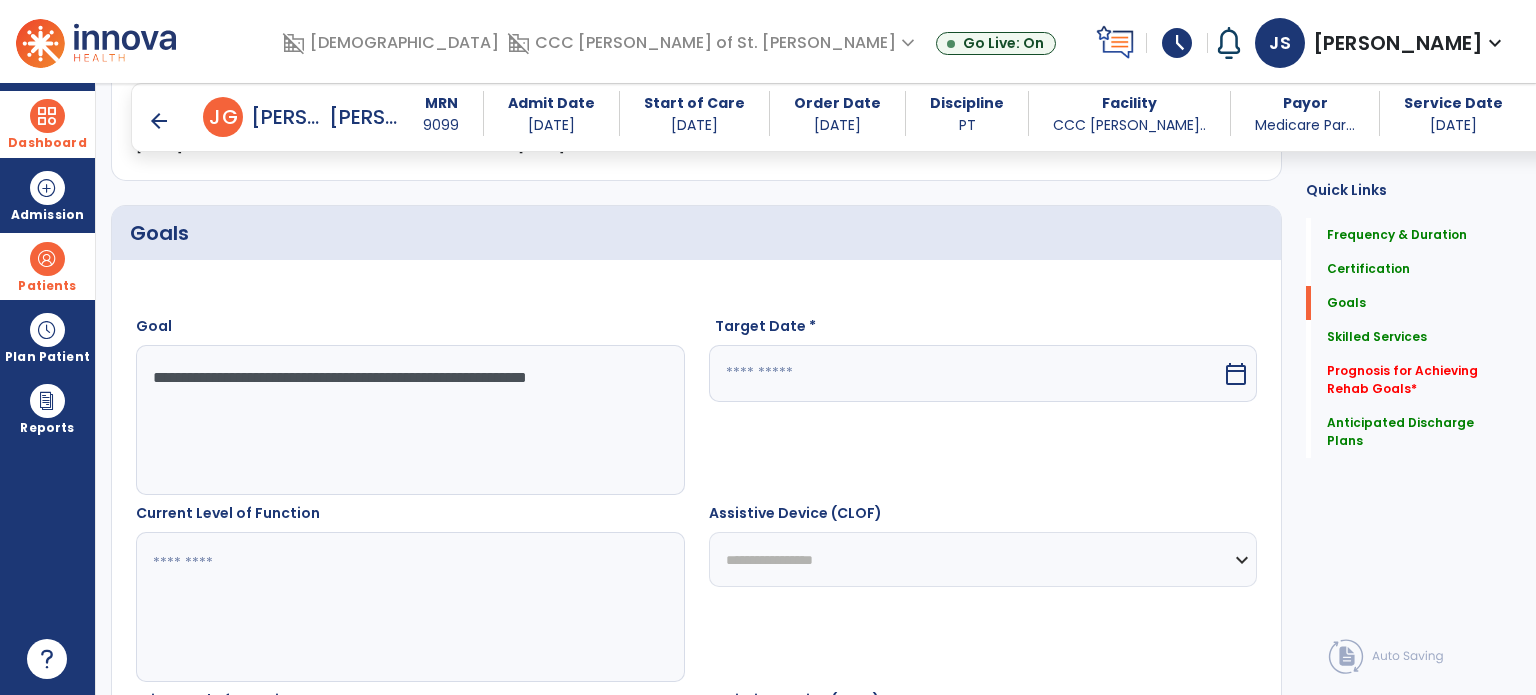 type on "**********" 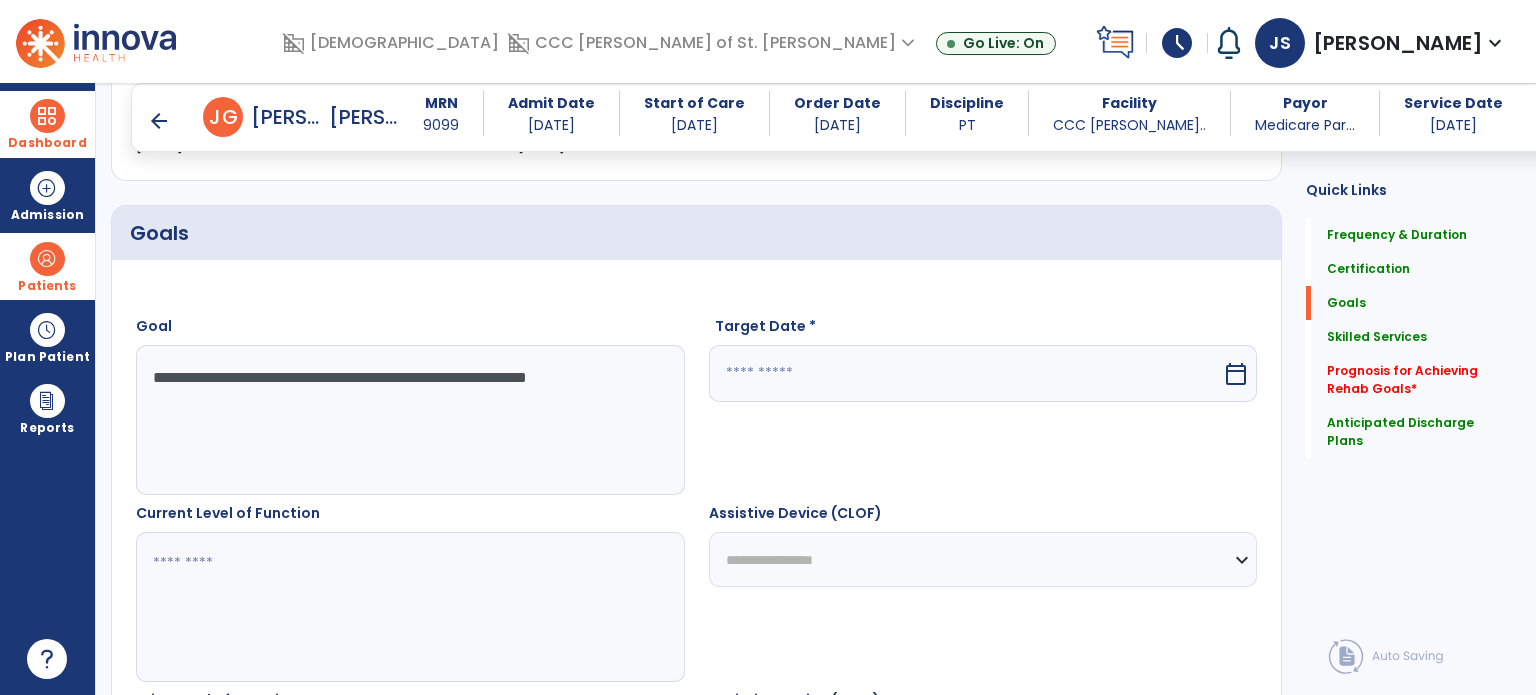 click at bounding box center (966, 373) 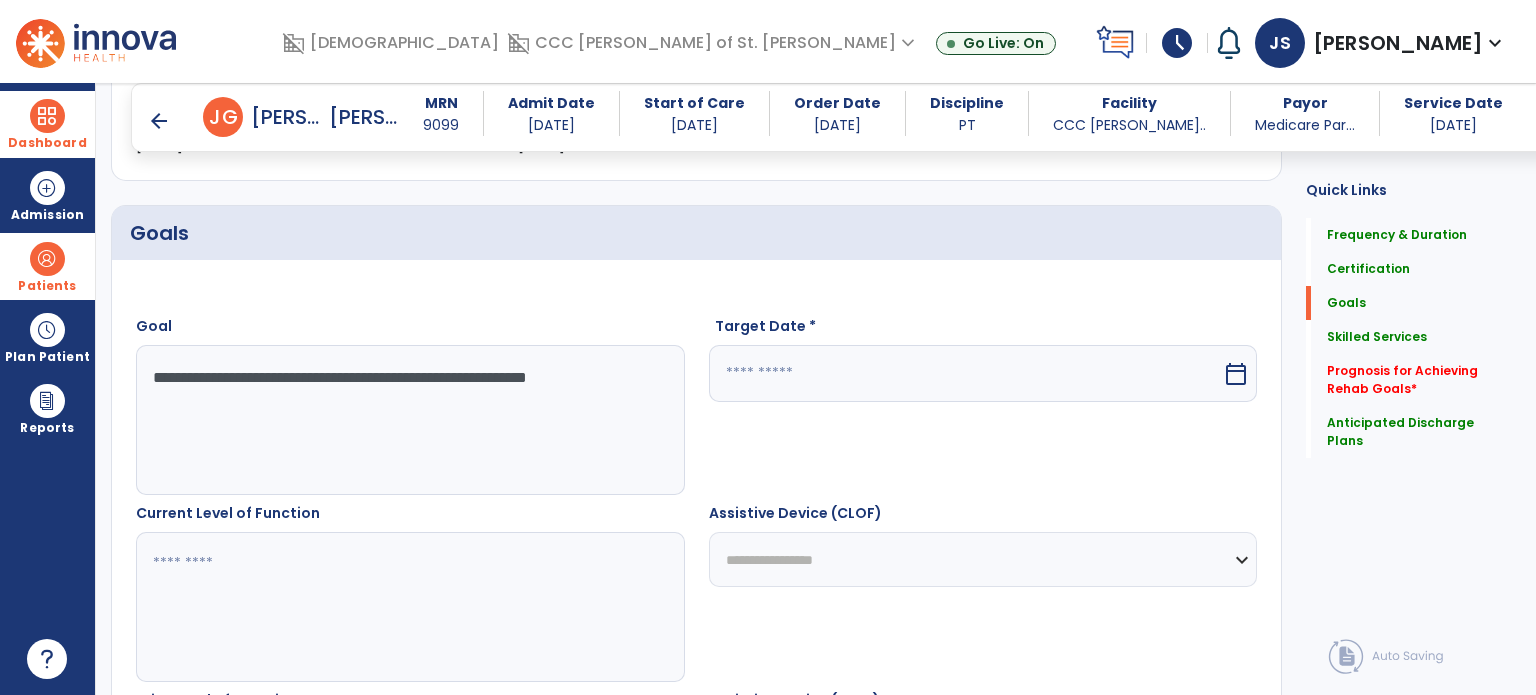 select on "*" 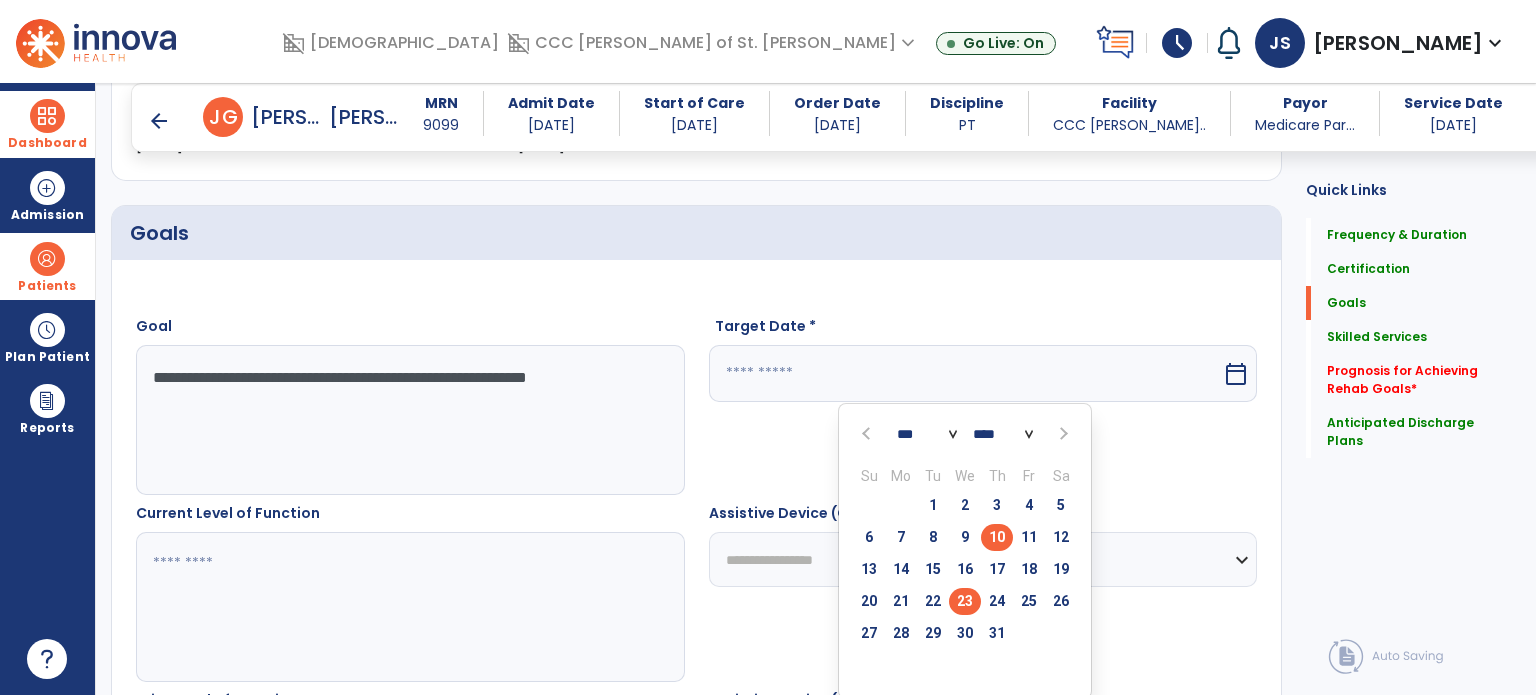 click on "23" at bounding box center [965, 601] 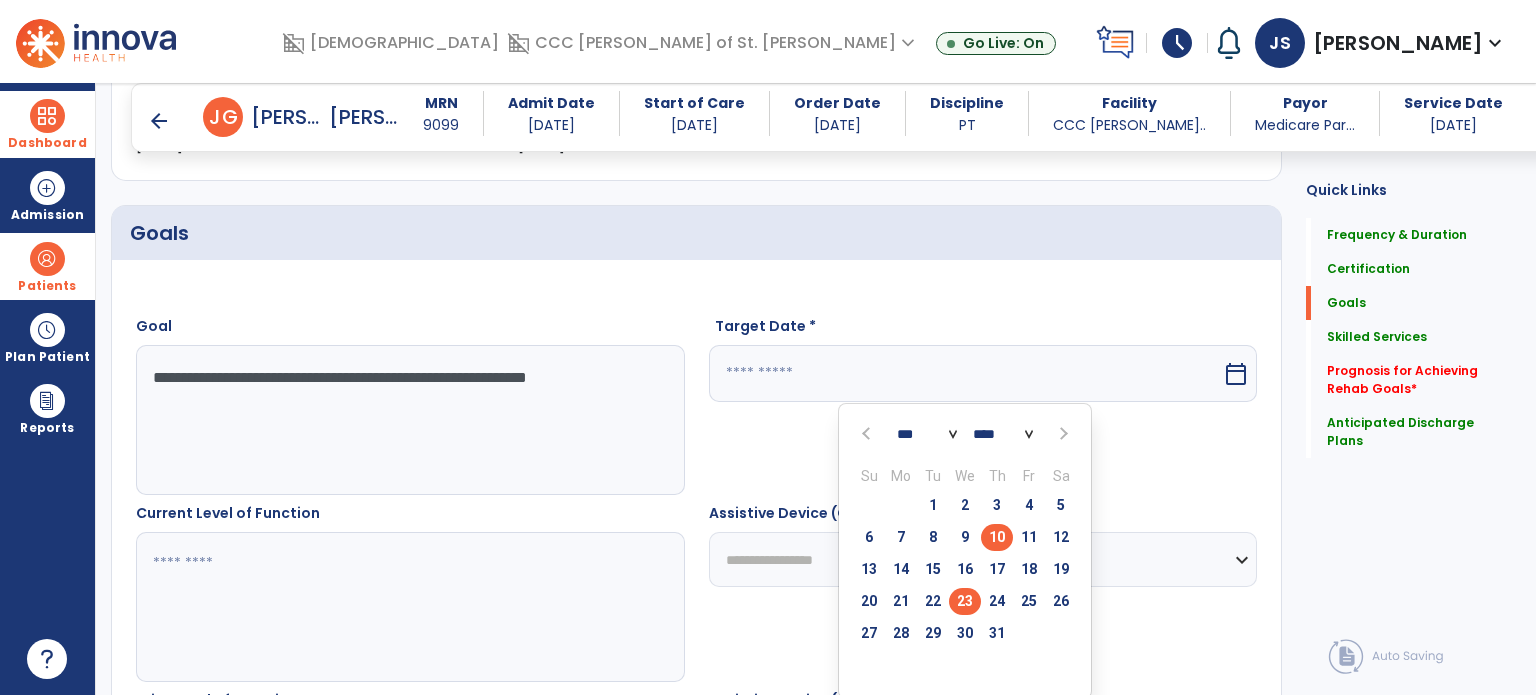 type on "*********" 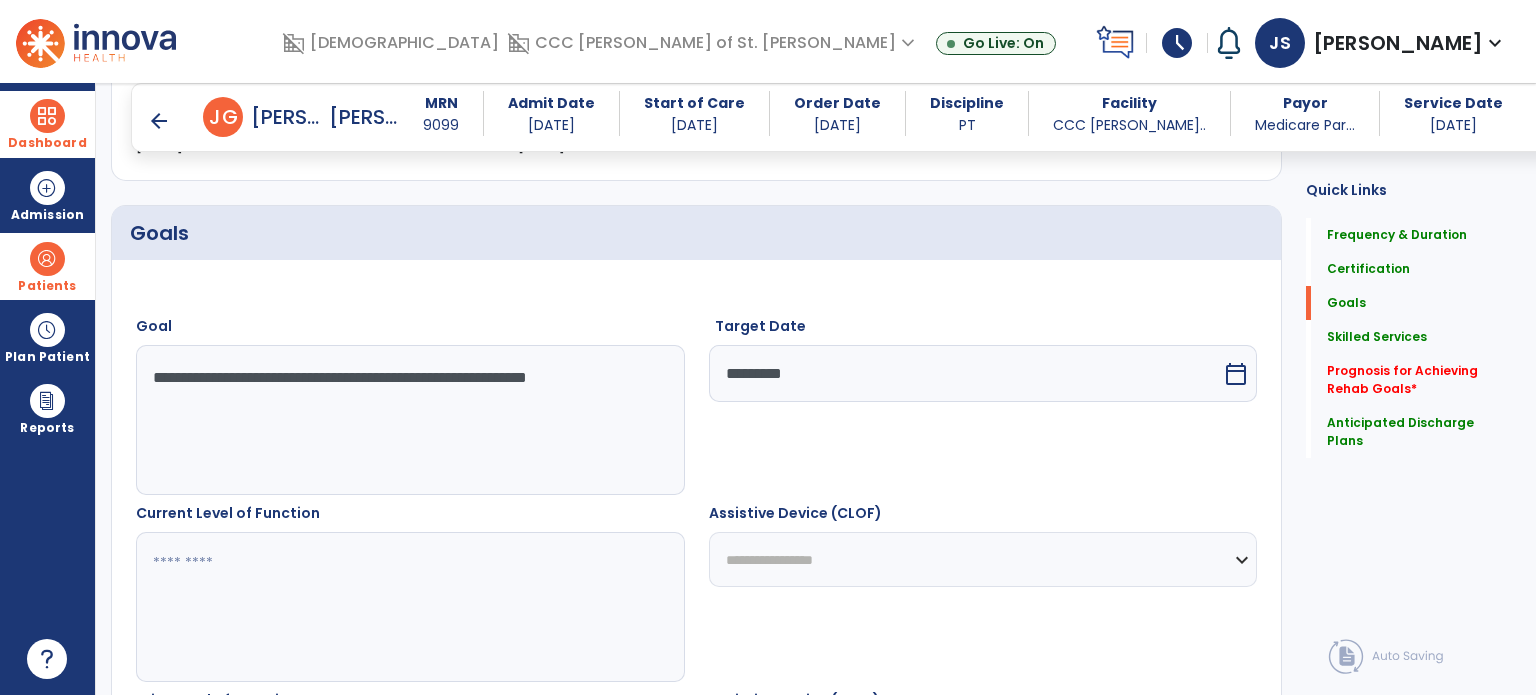 click at bounding box center (409, 607) 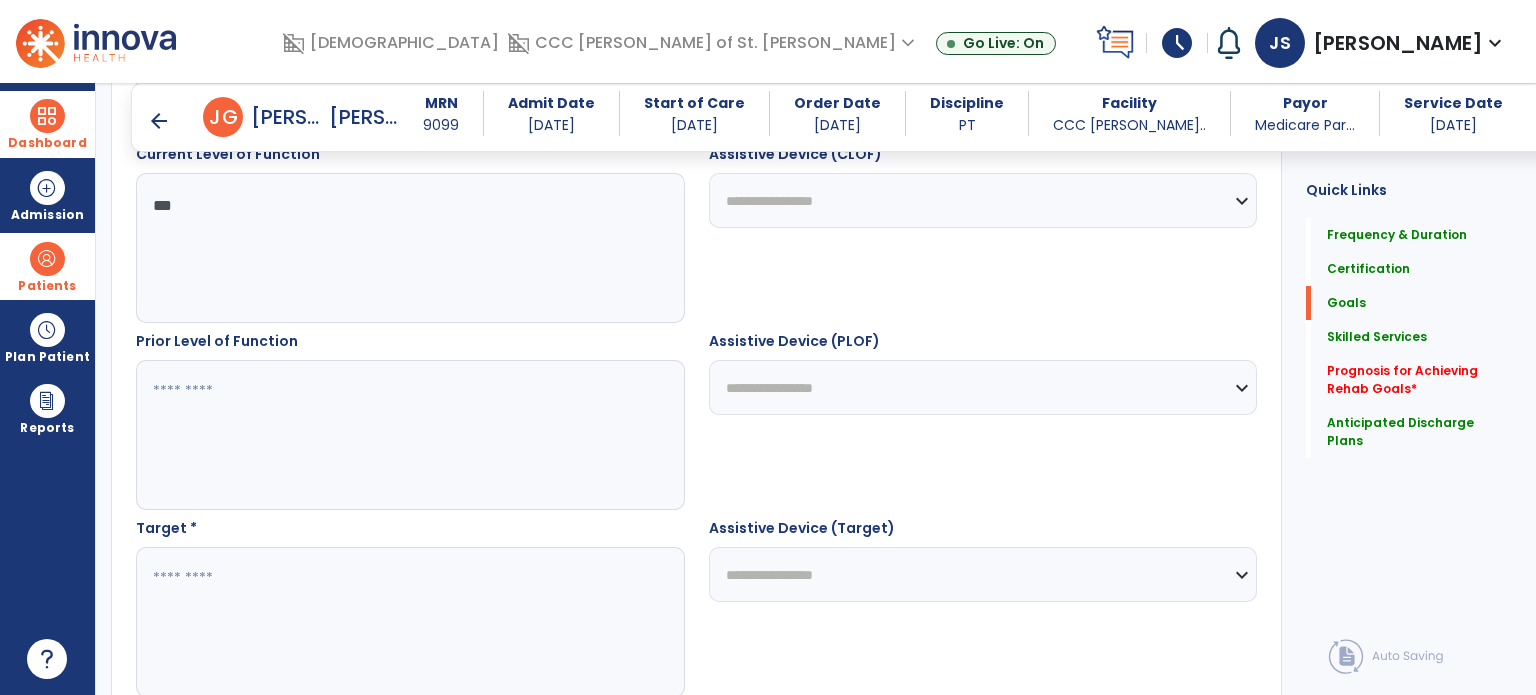 scroll, scrollTop: 771, scrollLeft: 0, axis: vertical 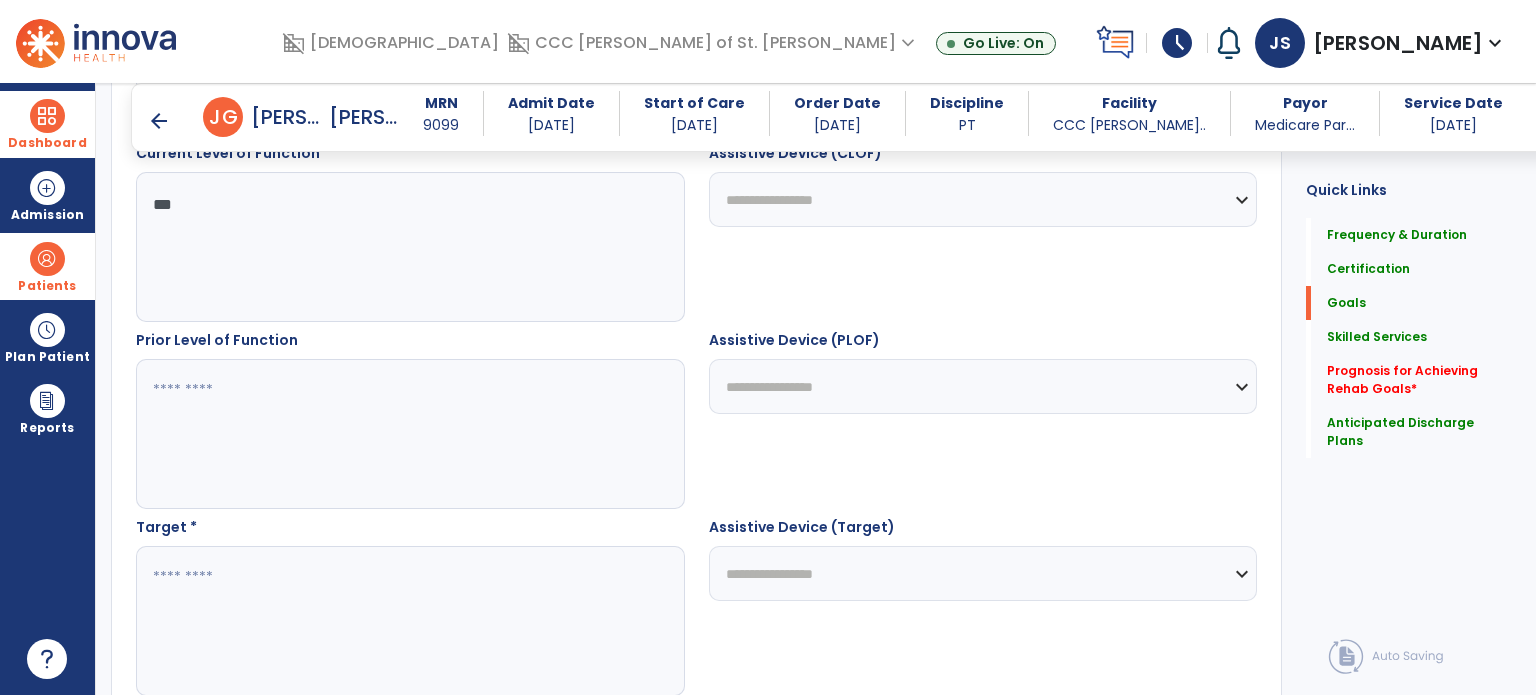 type on "***" 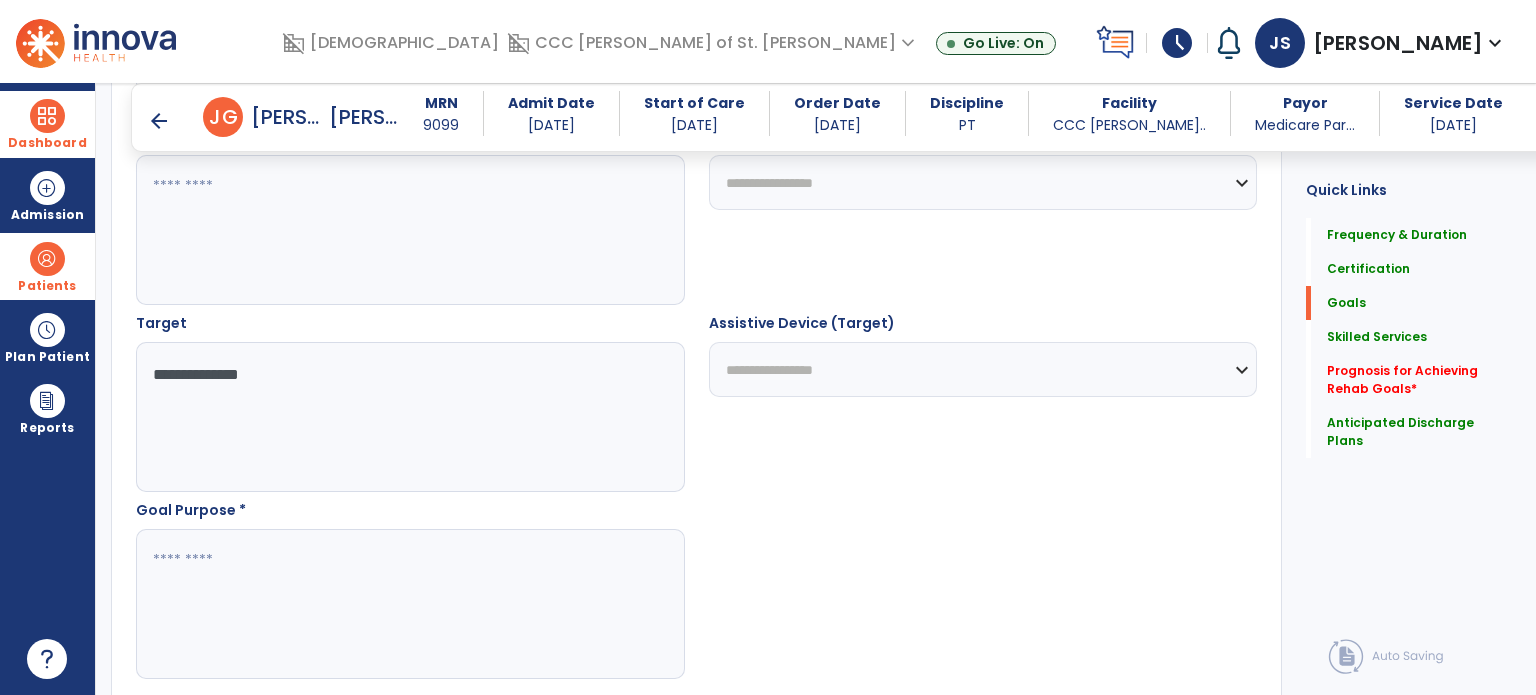 scroll, scrollTop: 978, scrollLeft: 0, axis: vertical 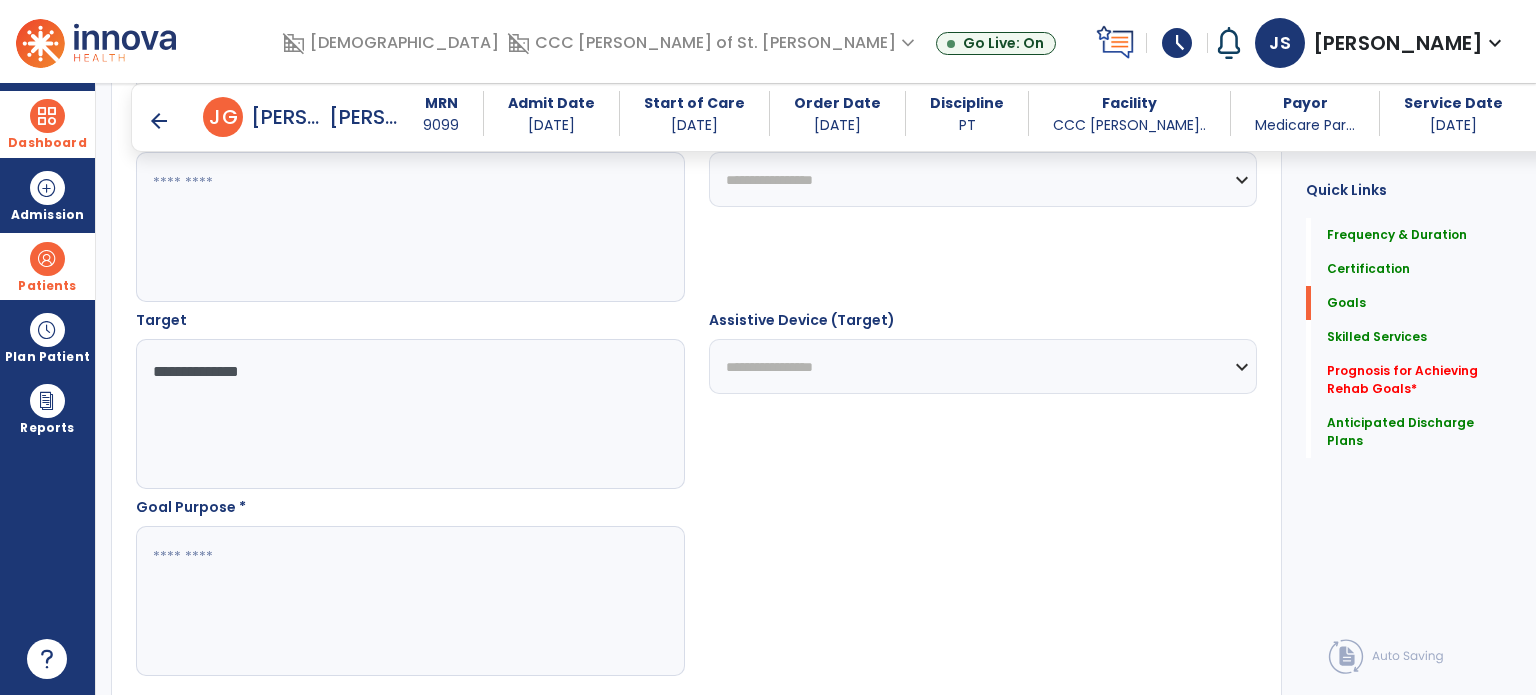 type on "**********" 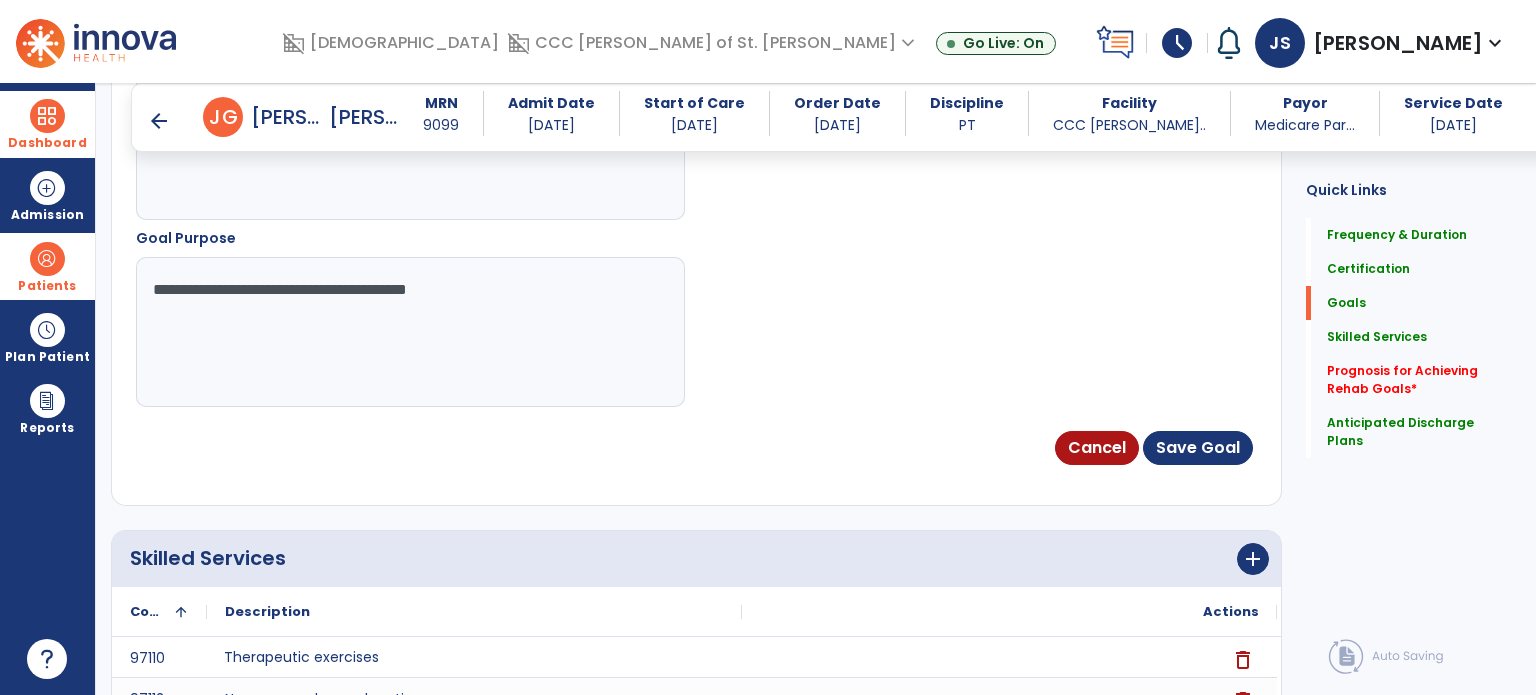 scroll, scrollTop: 1248, scrollLeft: 0, axis: vertical 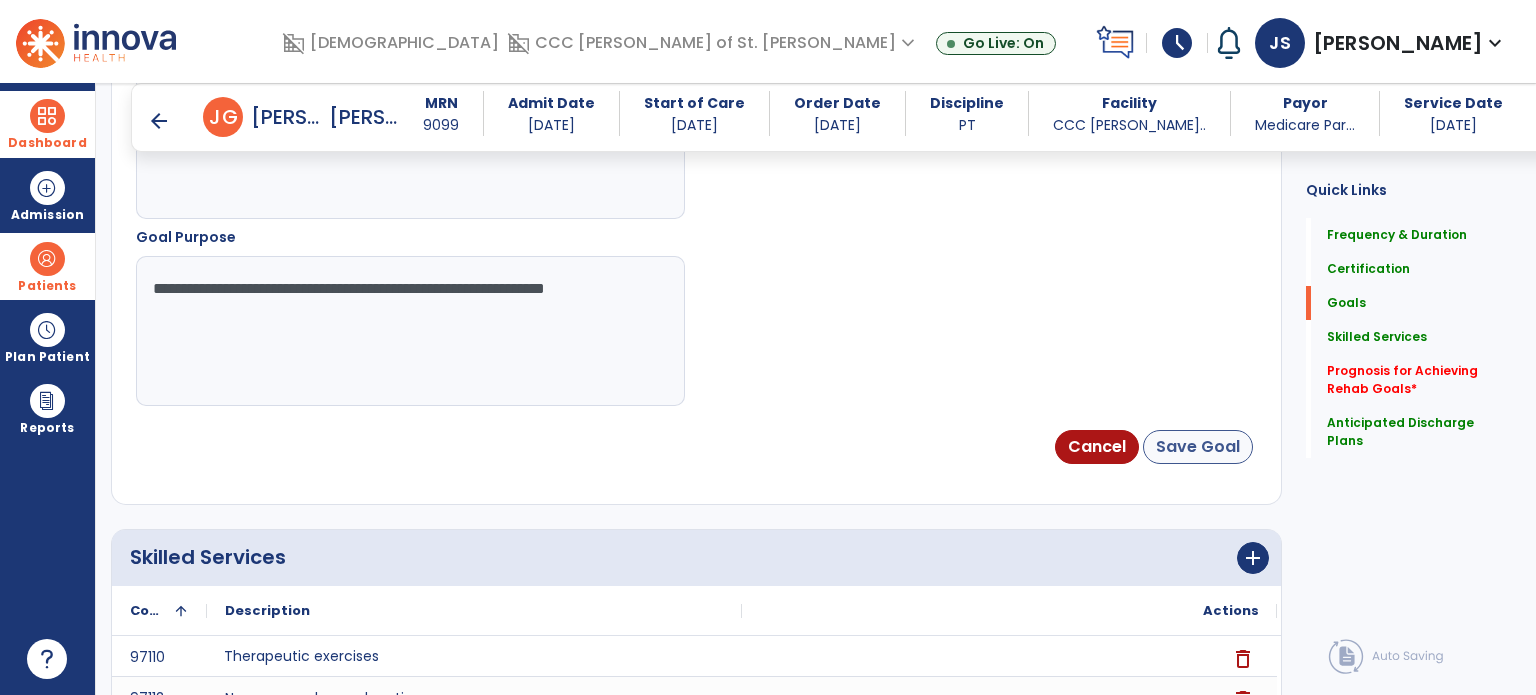 type on "**********" 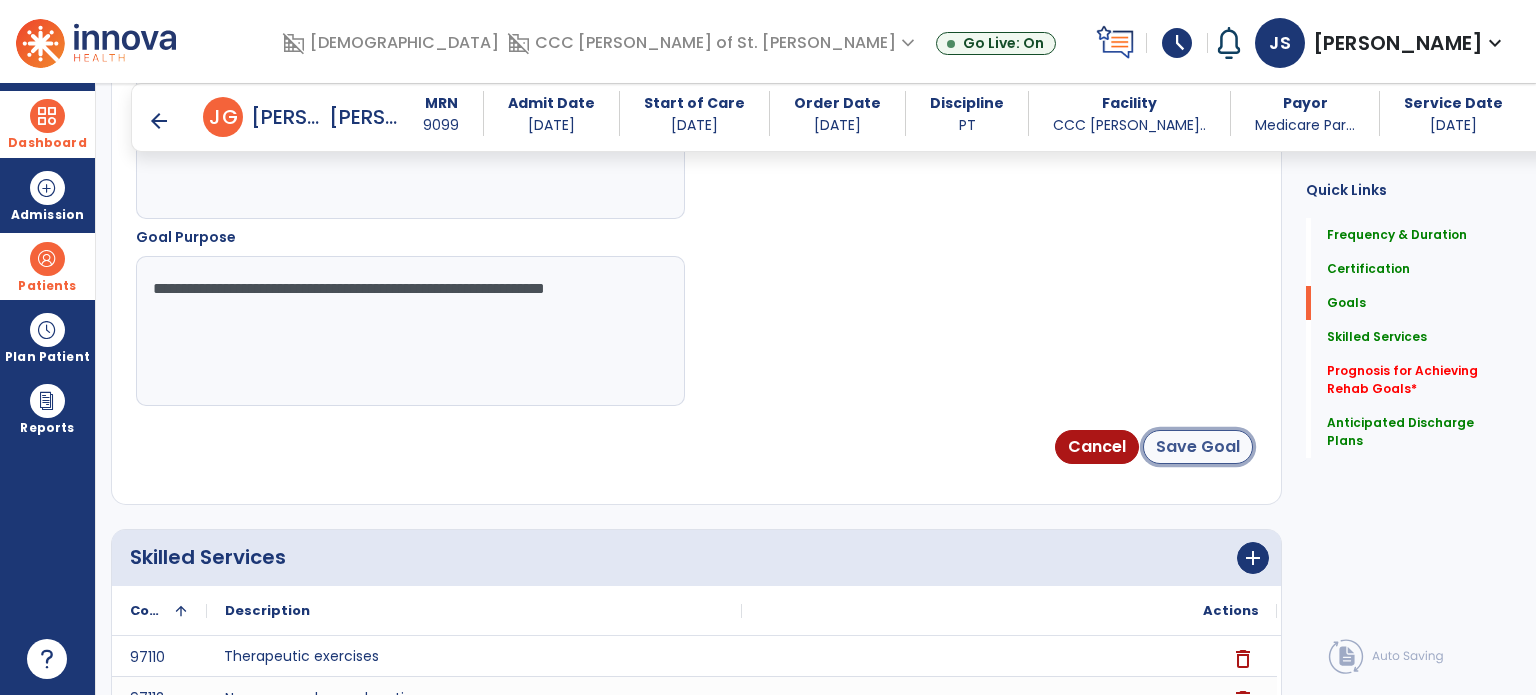click on "Save Goal" at bounding box center [1198, 447] 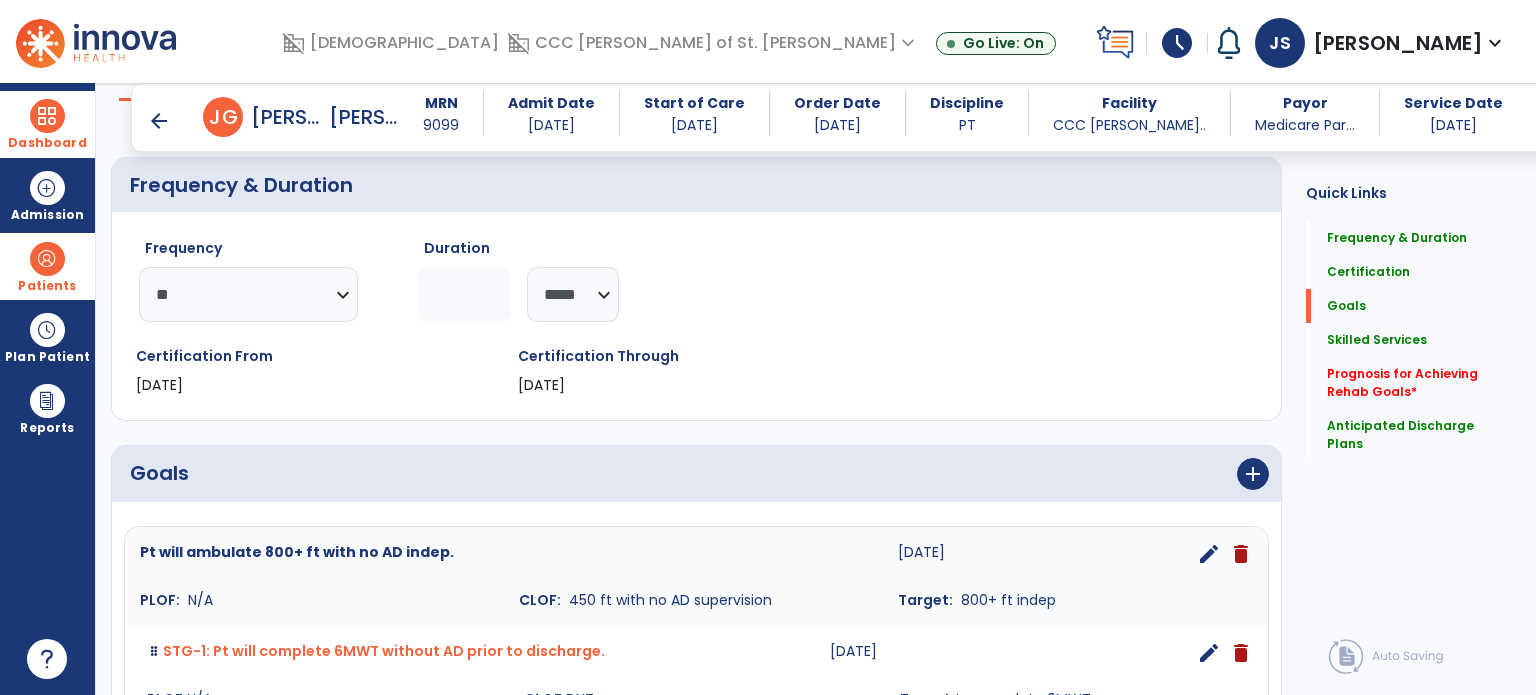 scroll, scrollTop: 339, scrollLeft: 0, axis: vertical 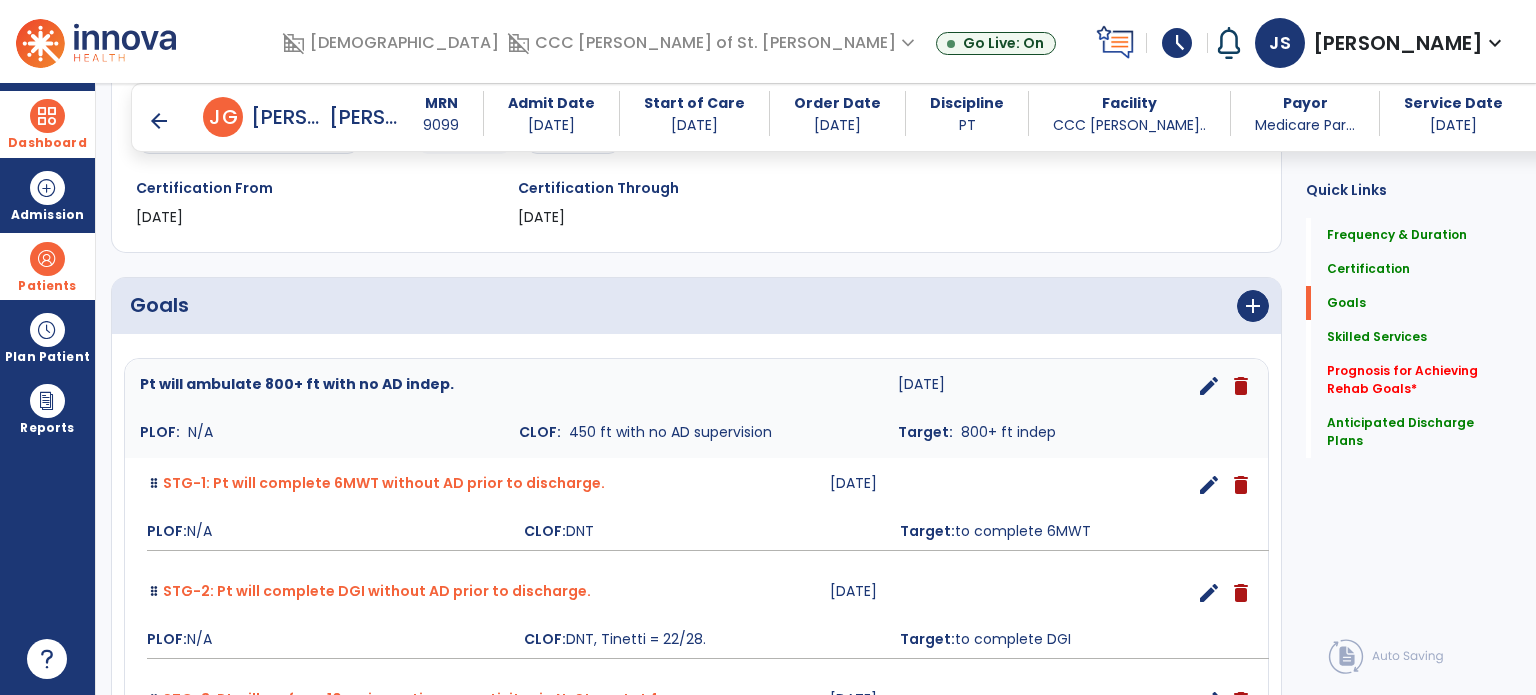 click on "Dashboard" at bounding box center [47, 124] 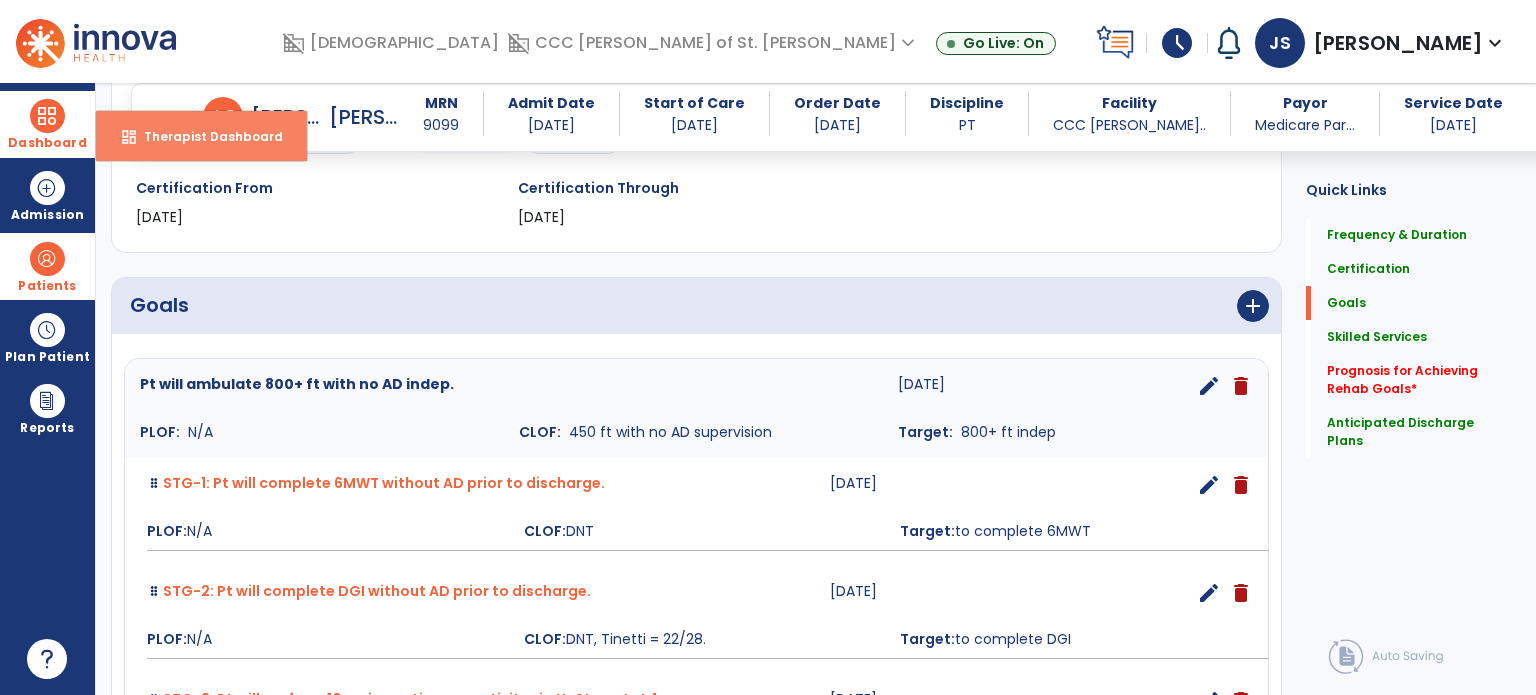 click on "dashboard  Therapist Dashboard" at bounding box center (201, 136) 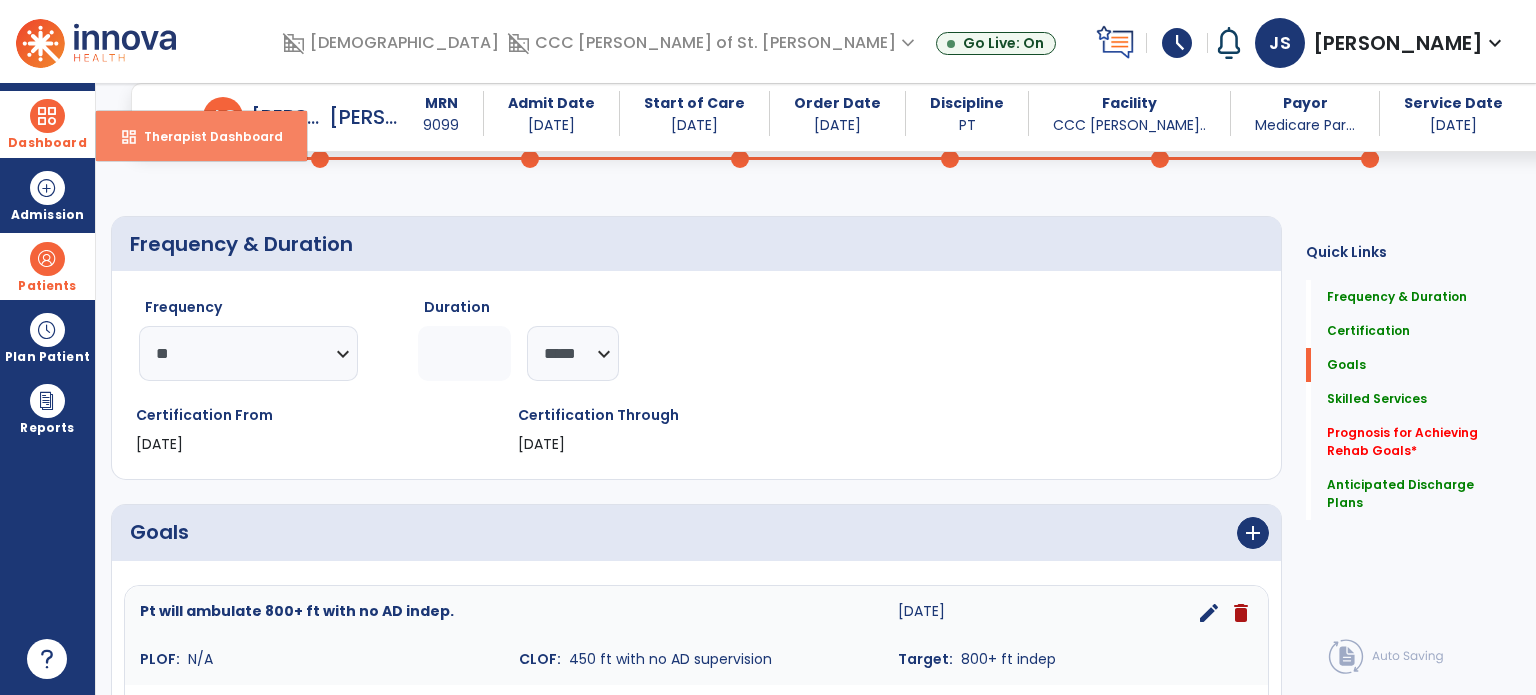 select on "****" 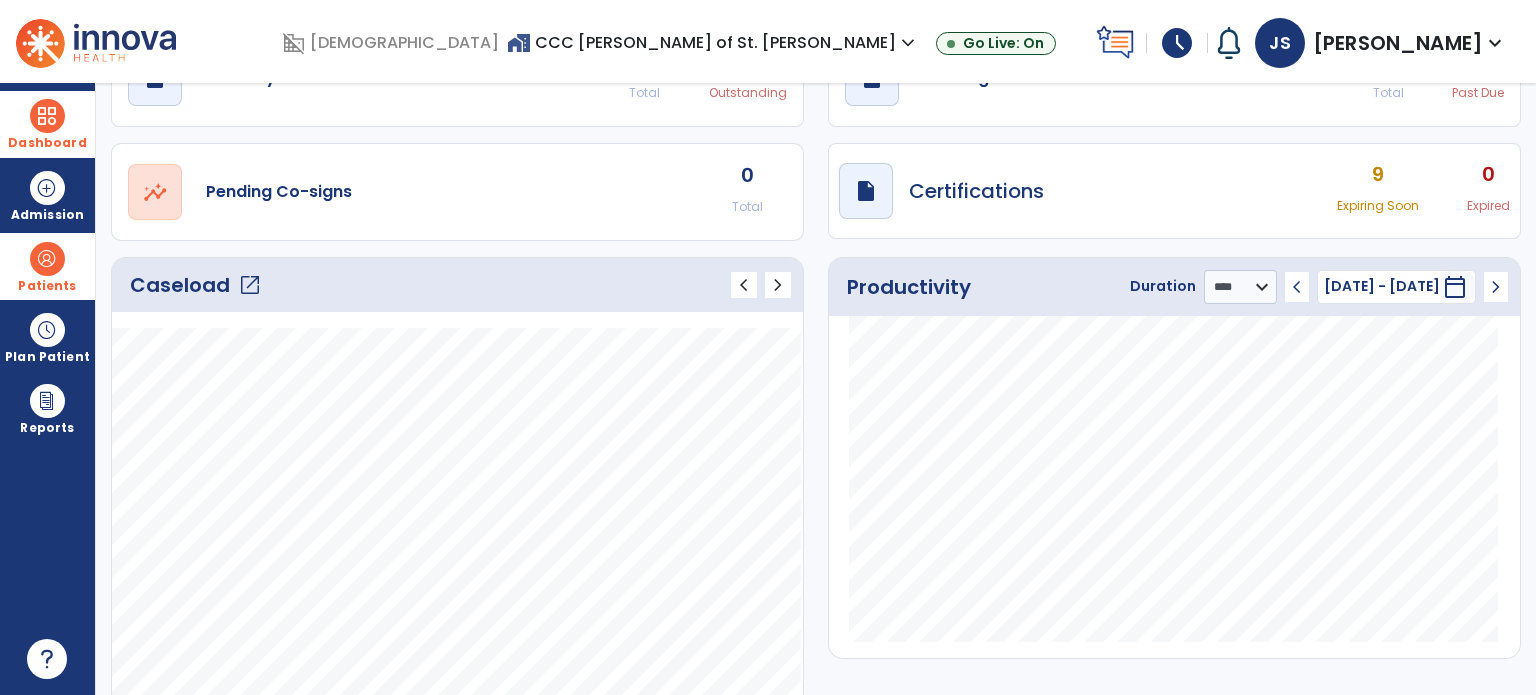 click on "Caseload   open_in_new" 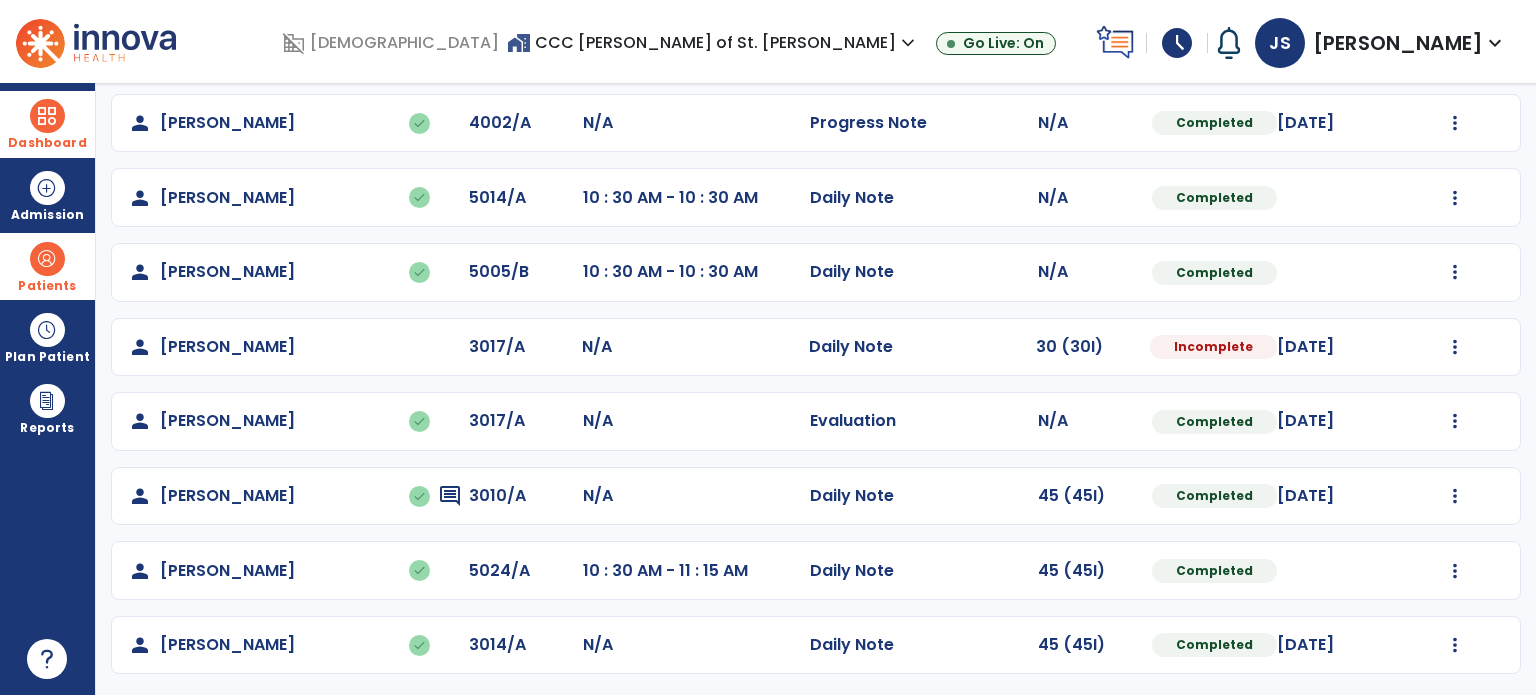 scroll, scrollTop: 460, scrollLeft: 0, axis: vertical 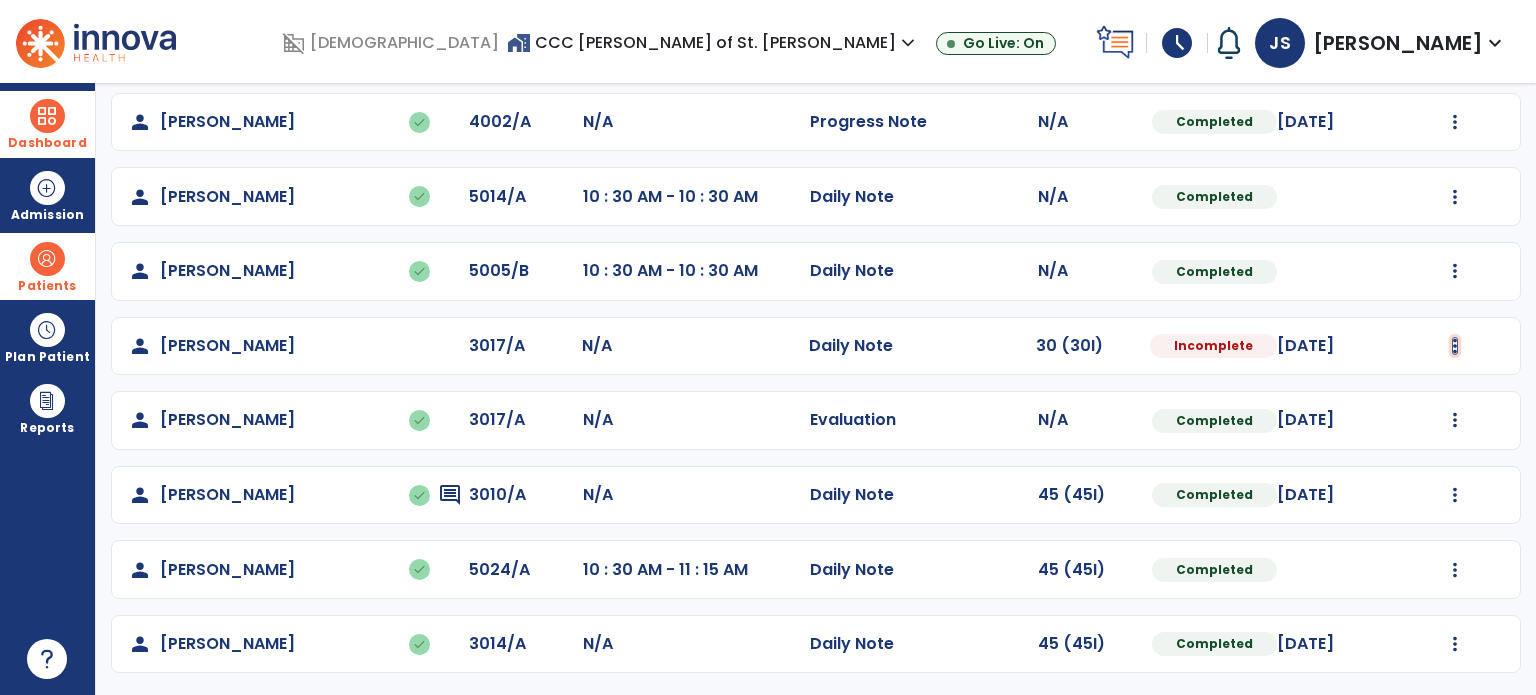 click at bounding box center (1455, -101) 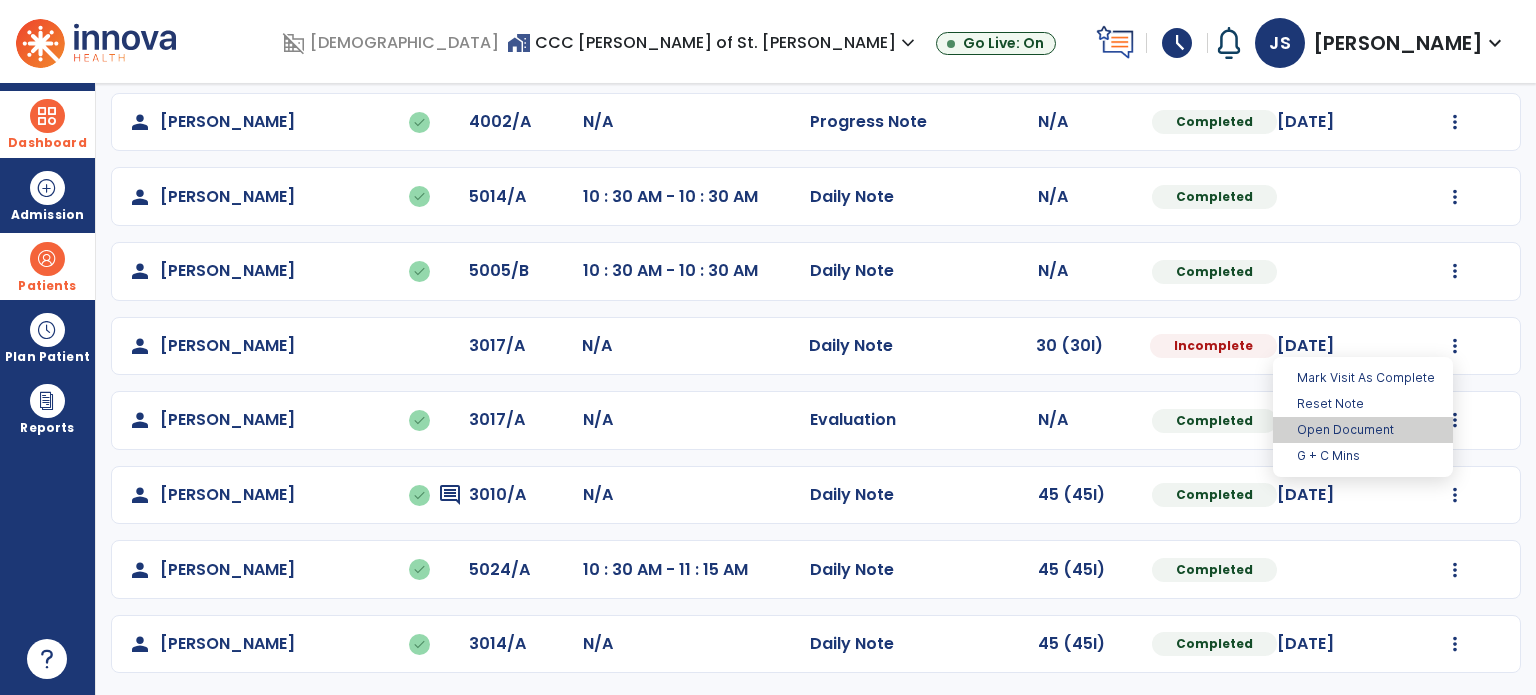 click on "Open Document" at bounding box center (1363, 430) 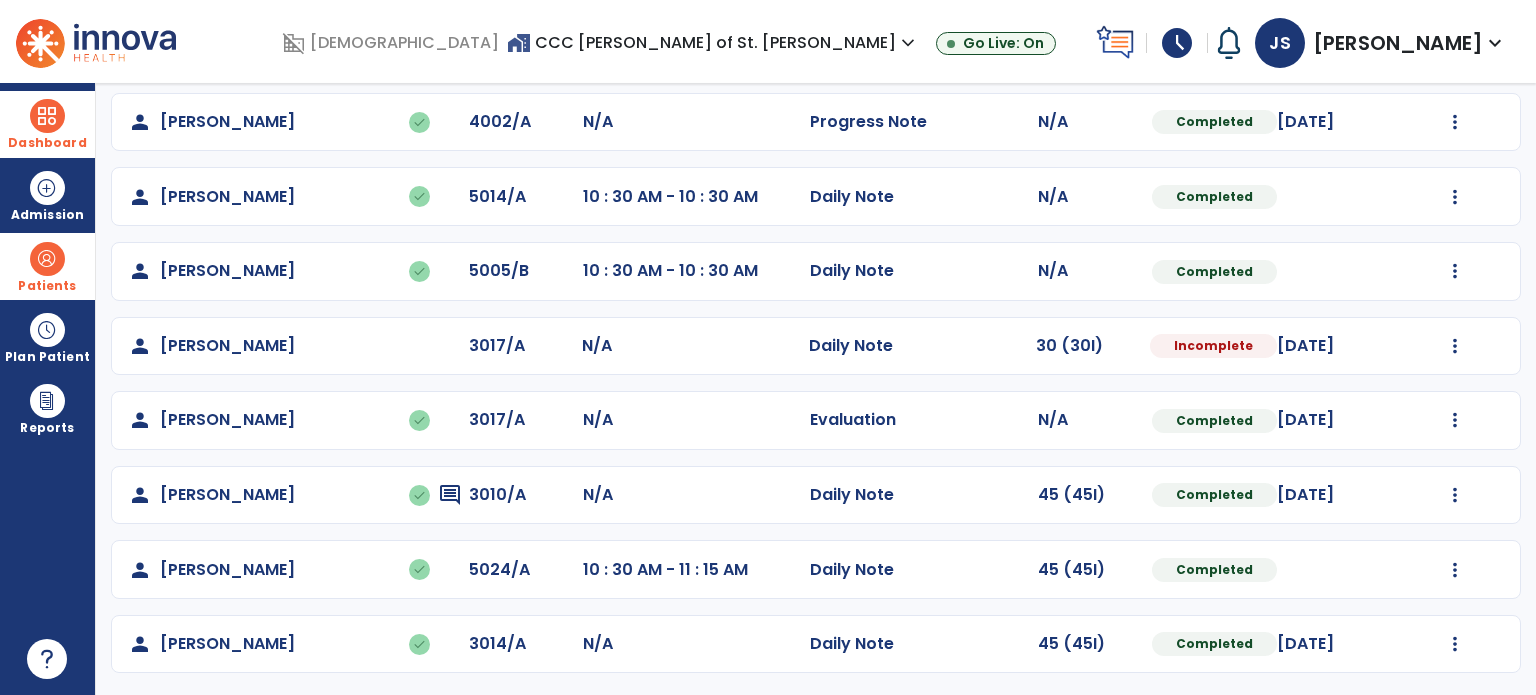 select on "*" 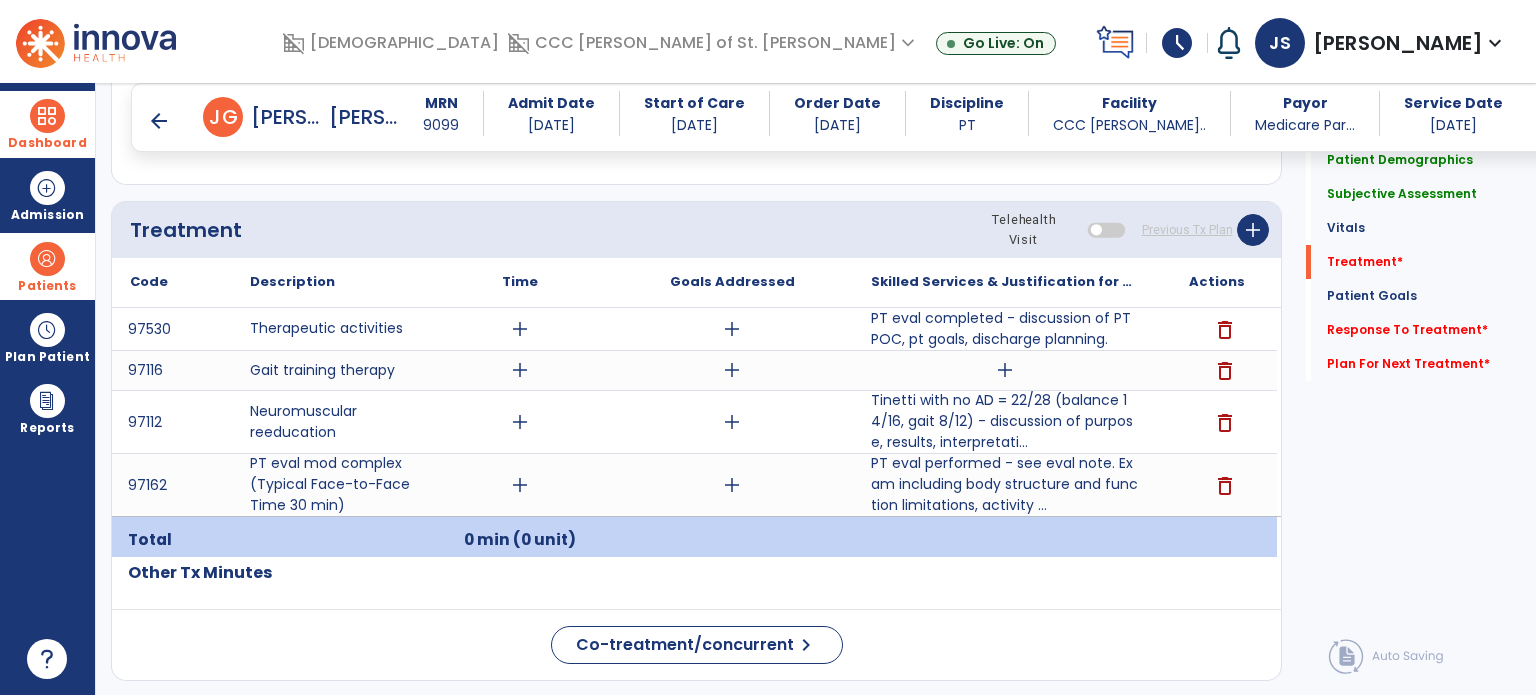 scroll, scrollTop: 1088, scrollLeft: 0, axis: vertical 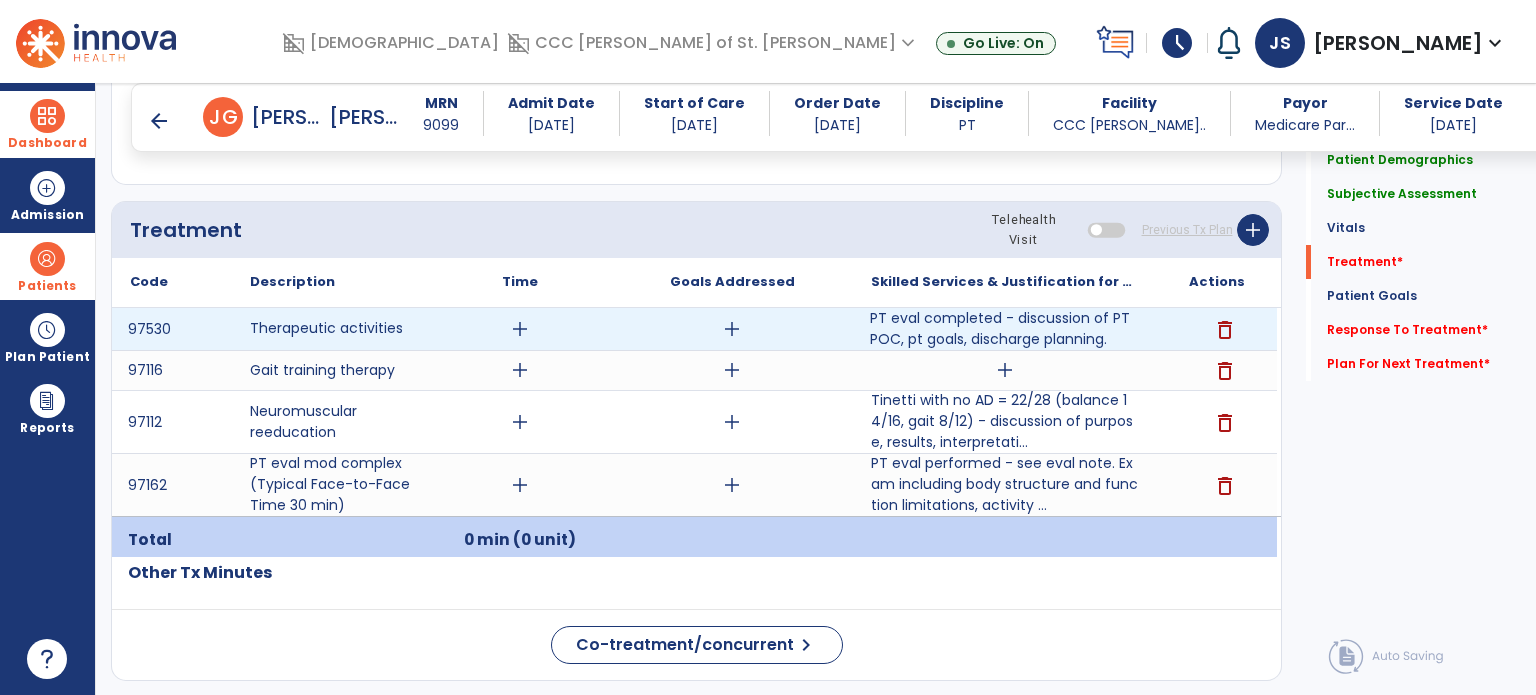 click on "PT eval completed - discussion of PT POC, pt goals, discharge planning." at bounding box center [1004, 329] 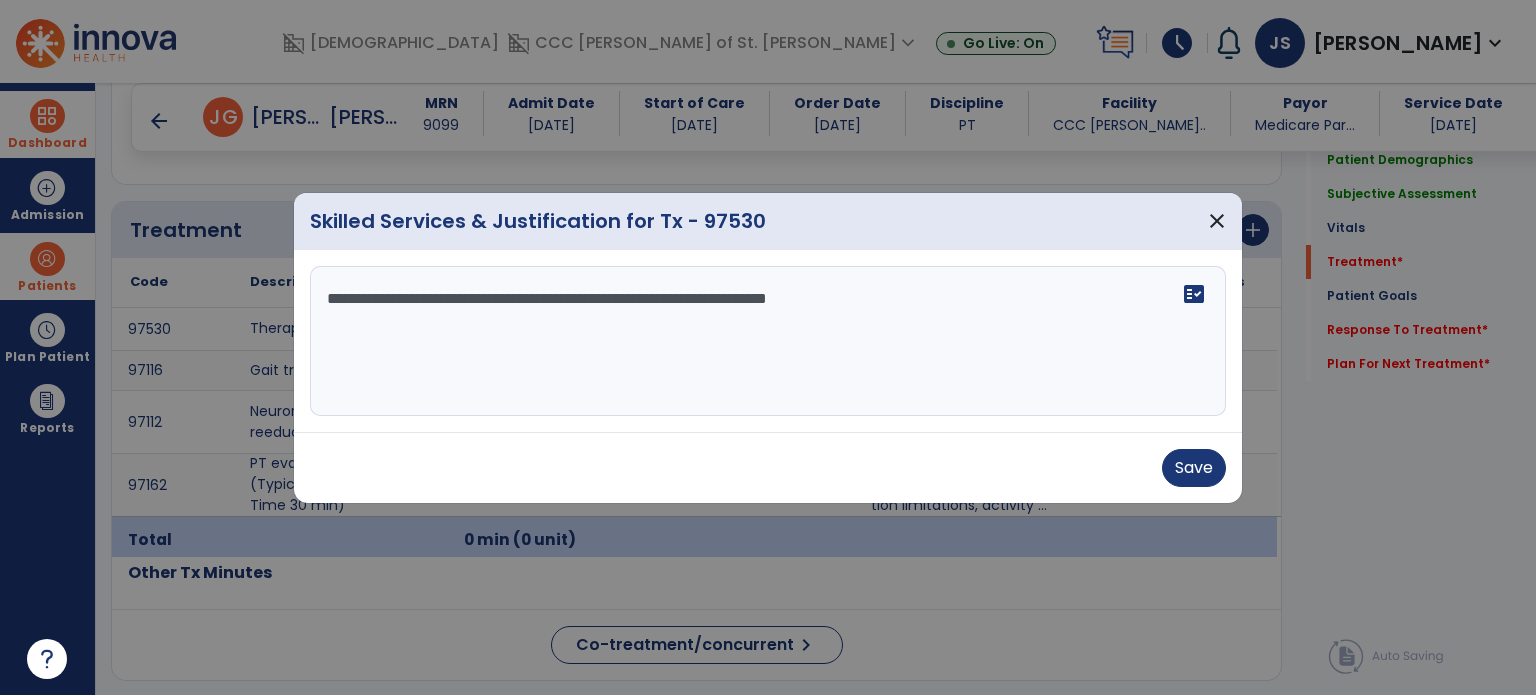 click on "**********" at bounding box center [768, 341] 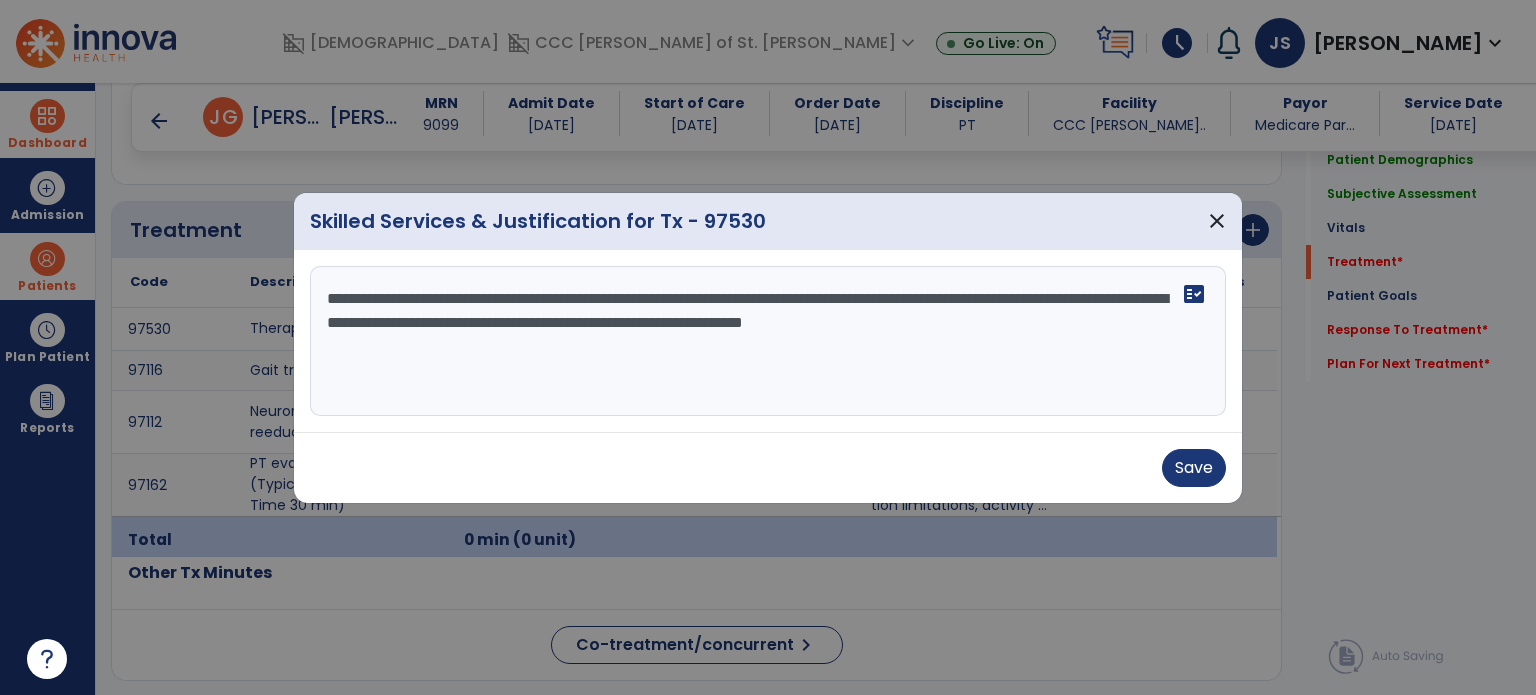 click on "**********" at bounding box center (768, 341) 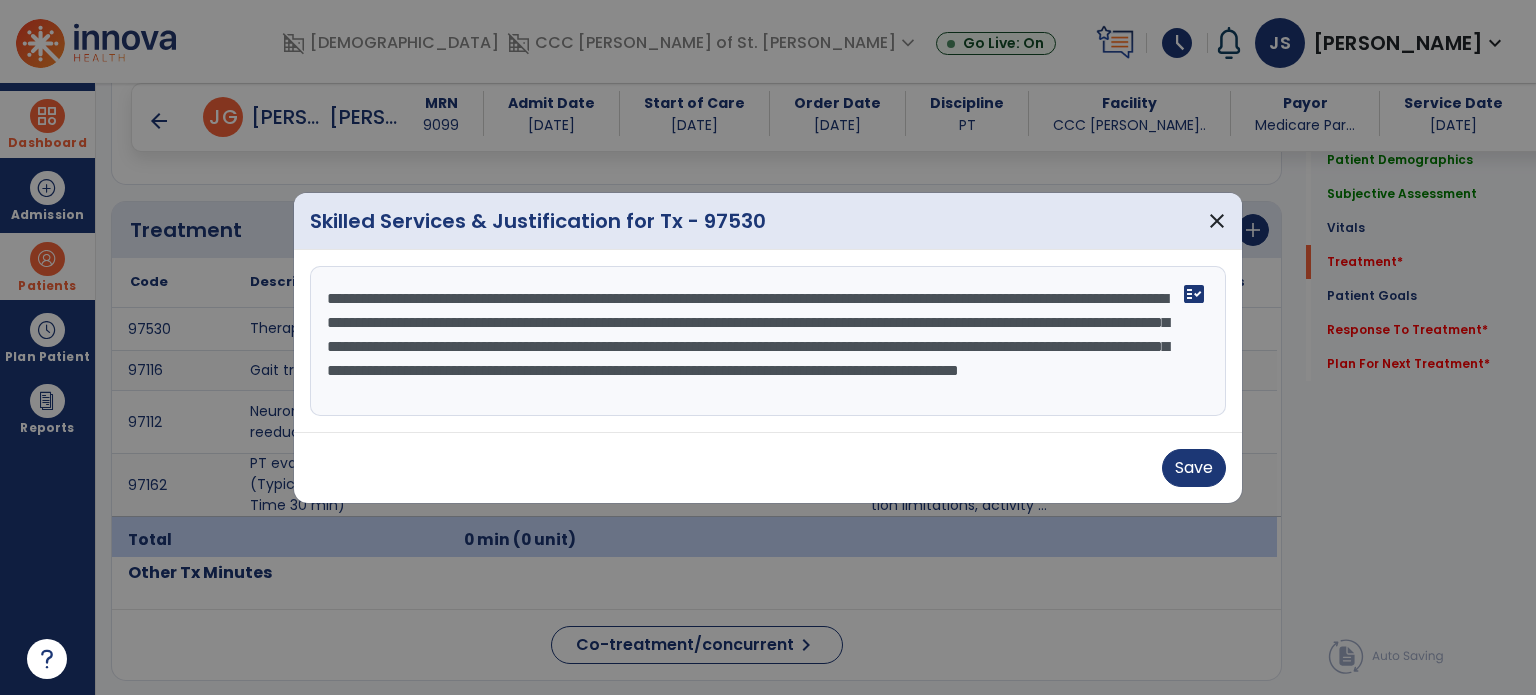 scroll, scrollTop: 15, scrollLeft: 0, axis: vertical 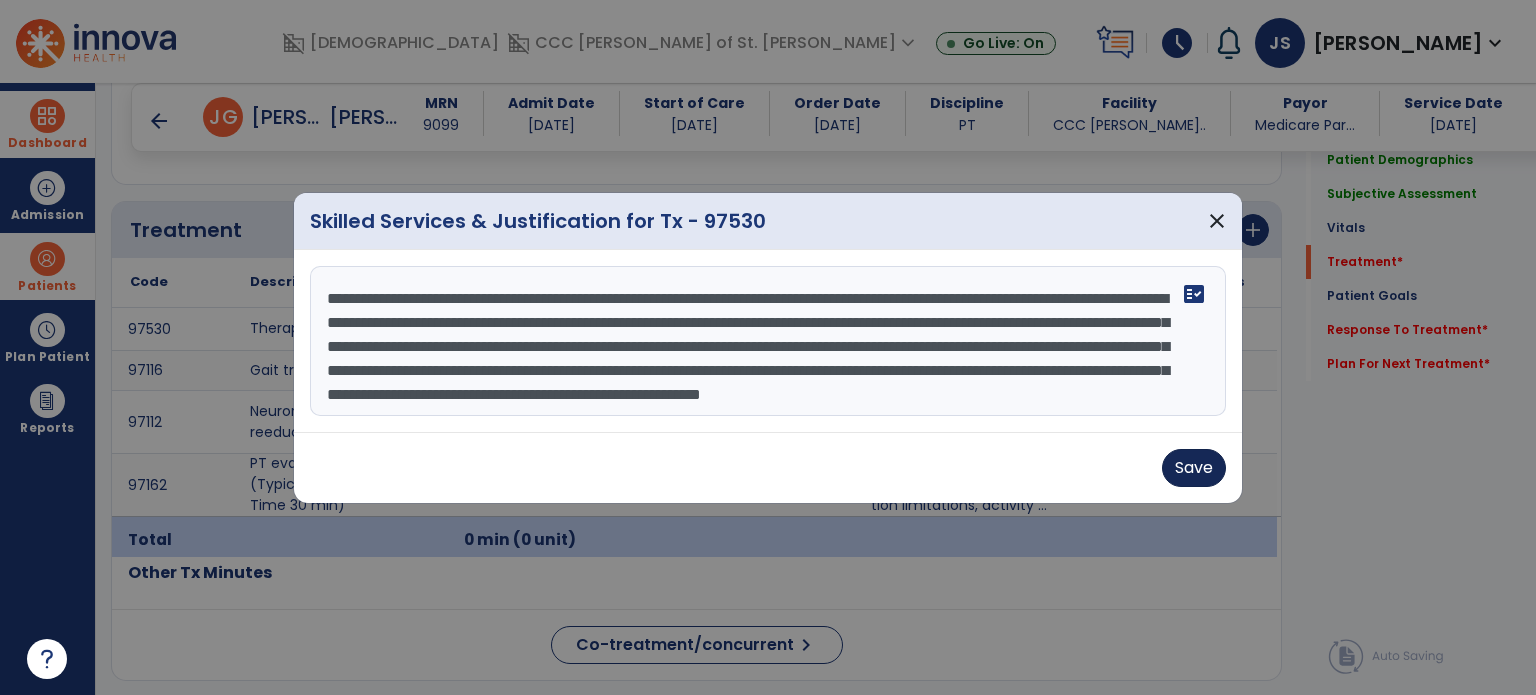 type on "**********" 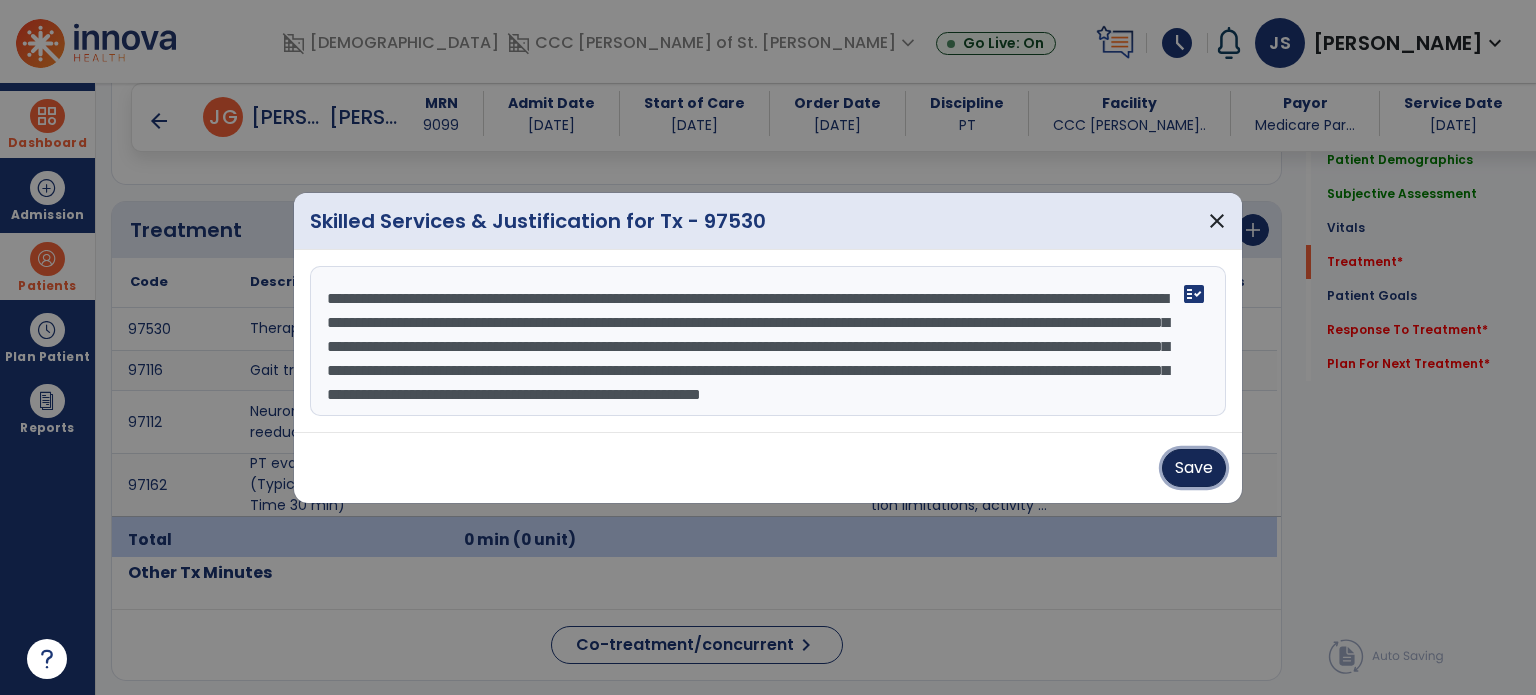 click on "Save" at bounding box center (1194, 468) 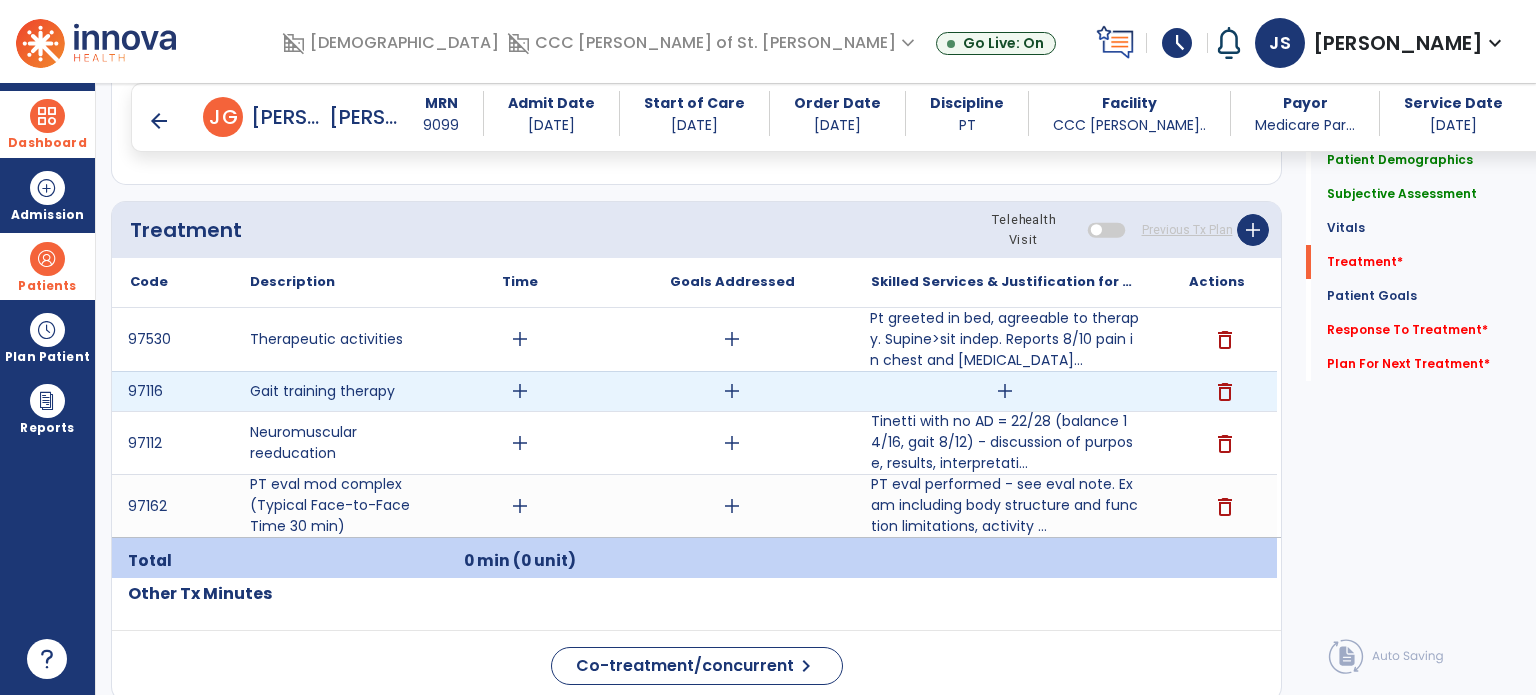 click on "add" at bounding box center (1005, 391) 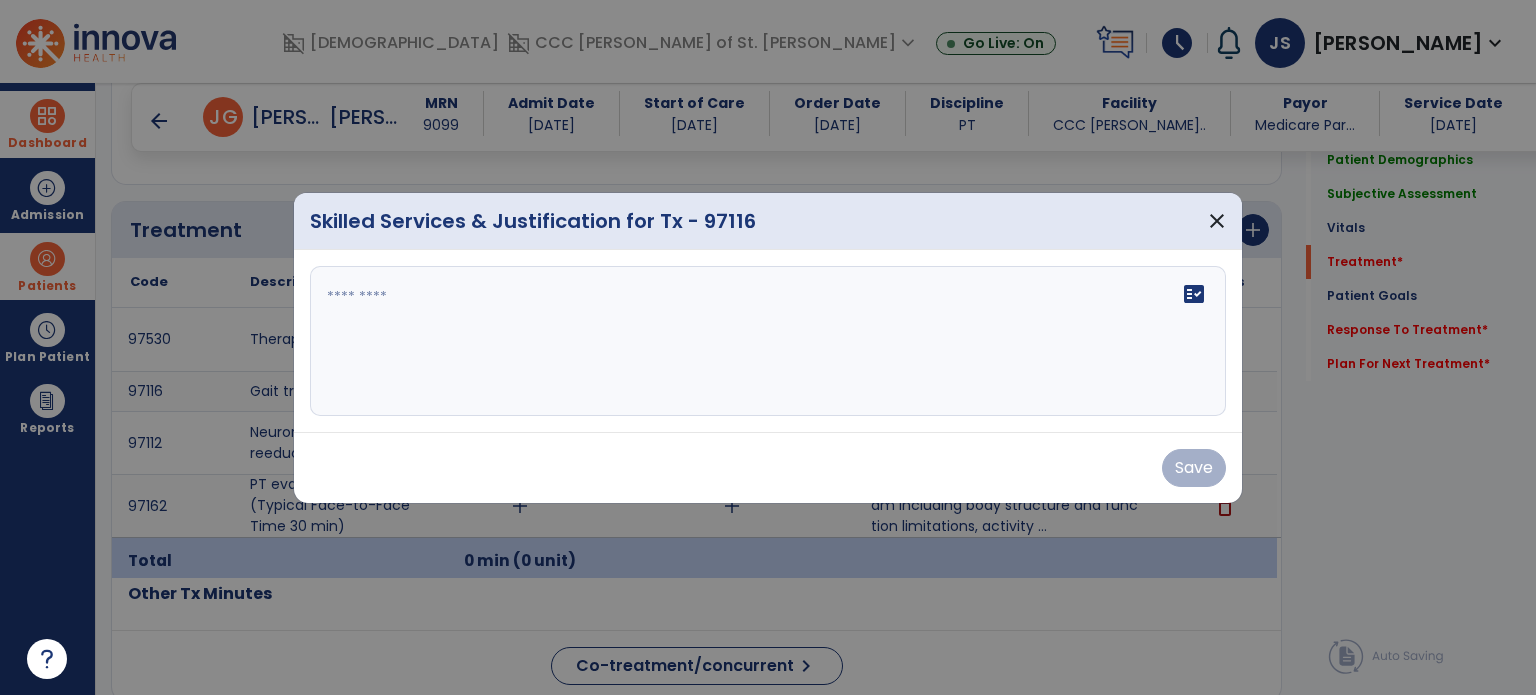 click on "fact_check" at bounding box center (768, 341) 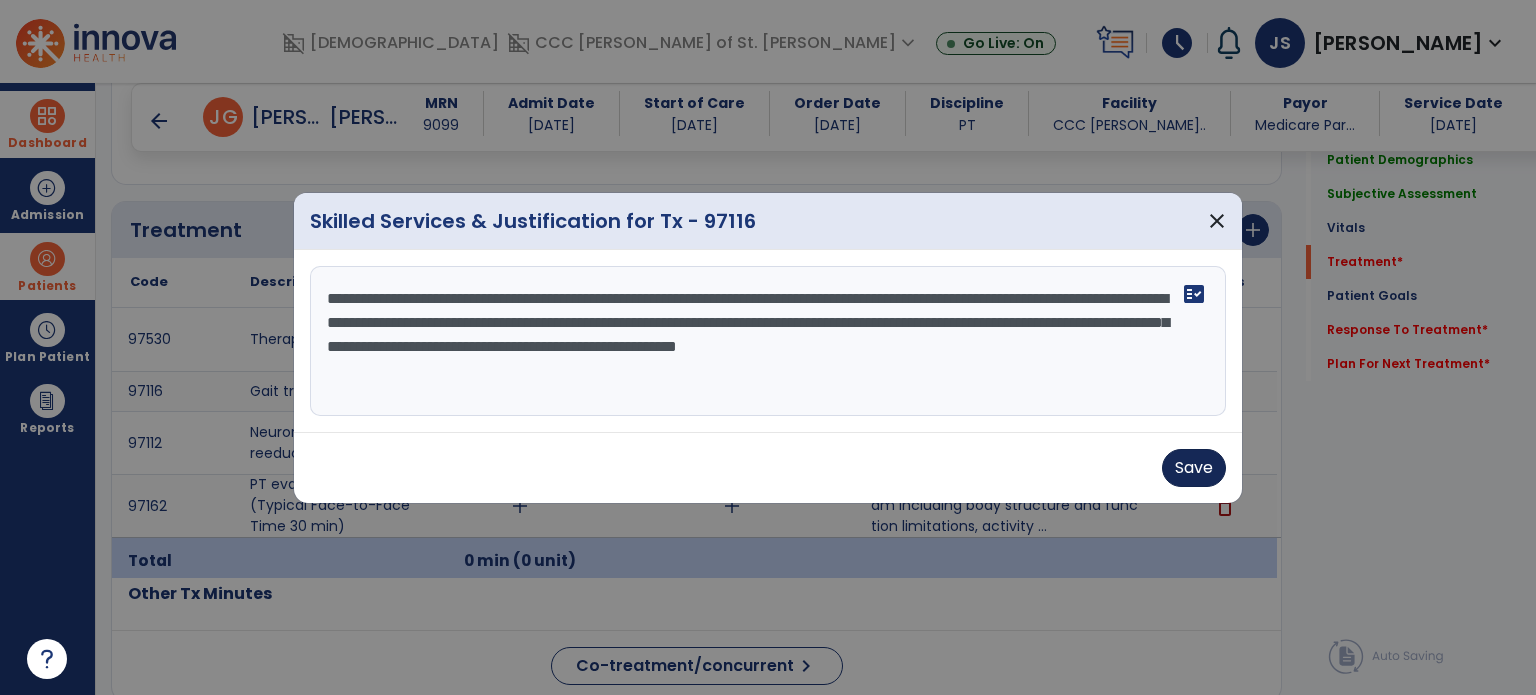 type on "**********" 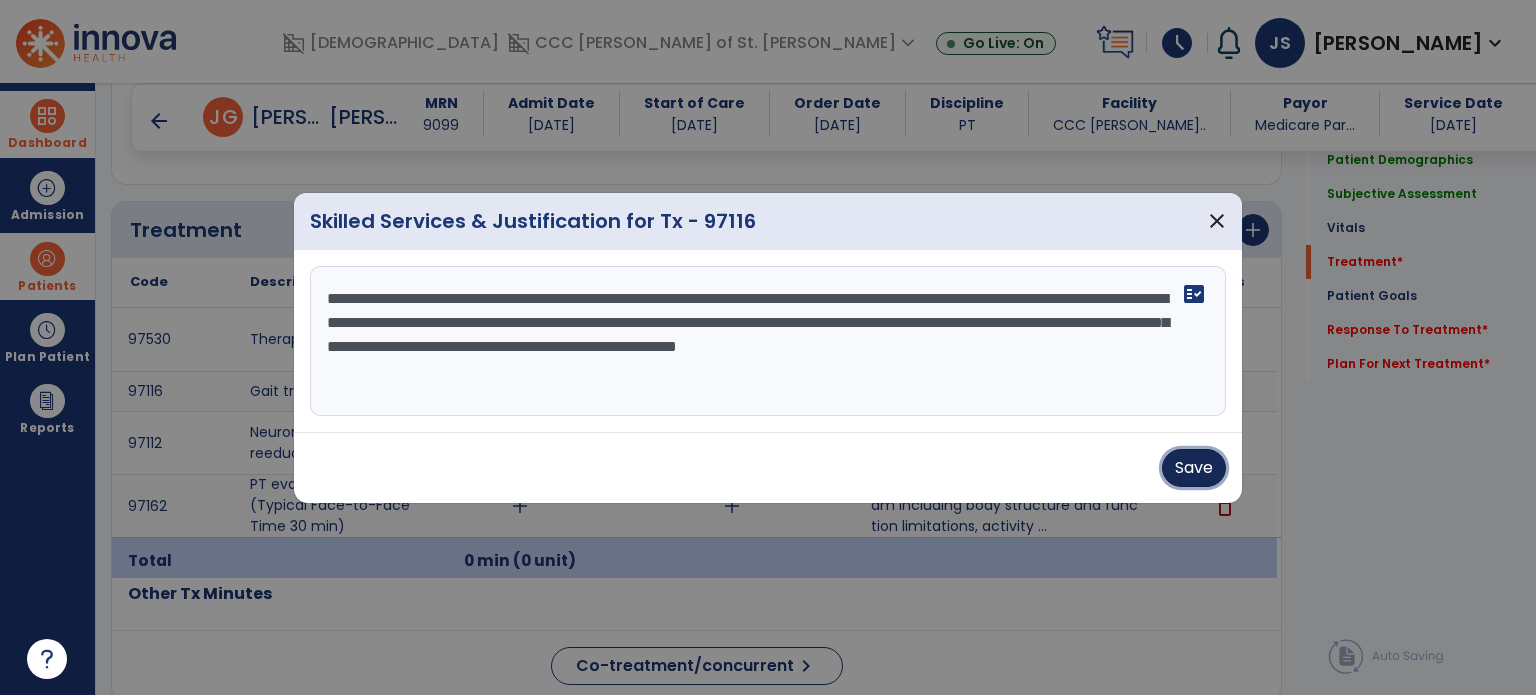 click on "Save" at bounding box center (1194, 468) 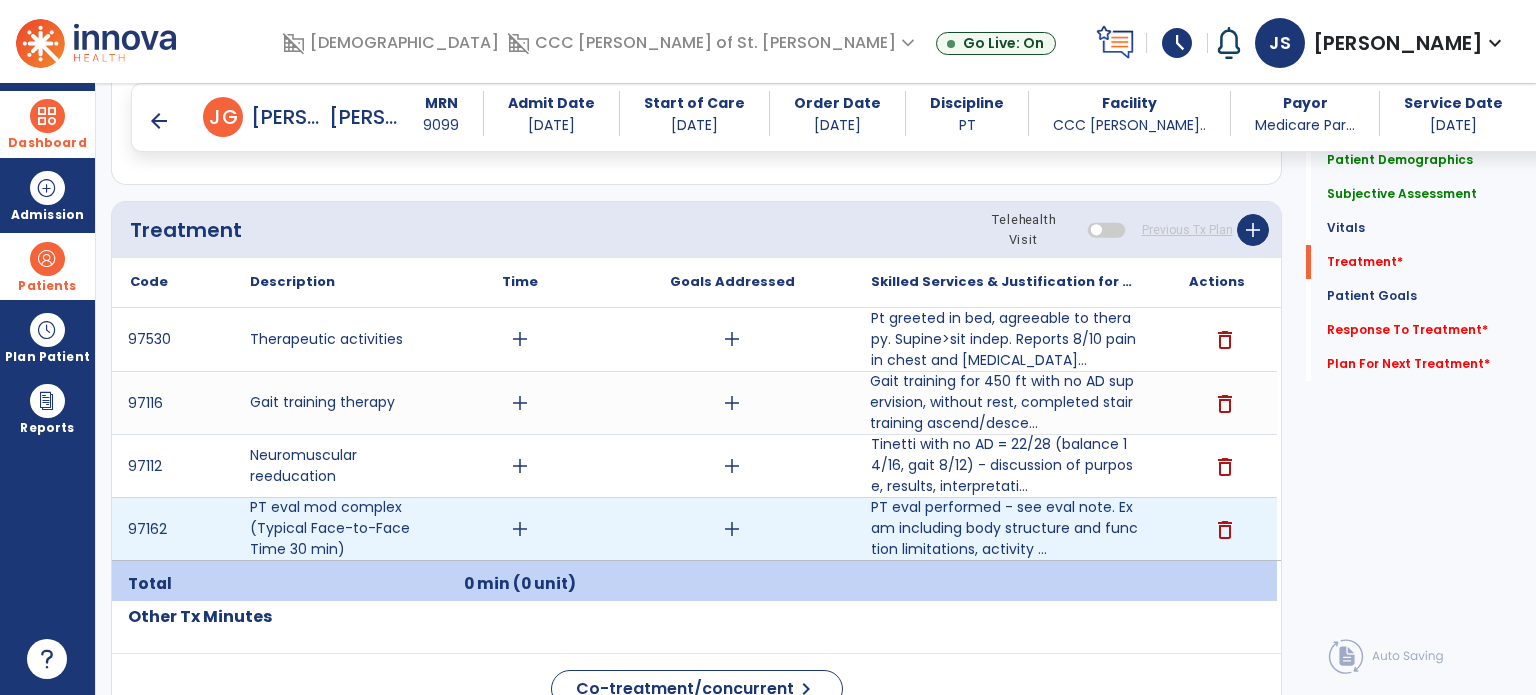 click on "add" at bounding box center (520, 529) 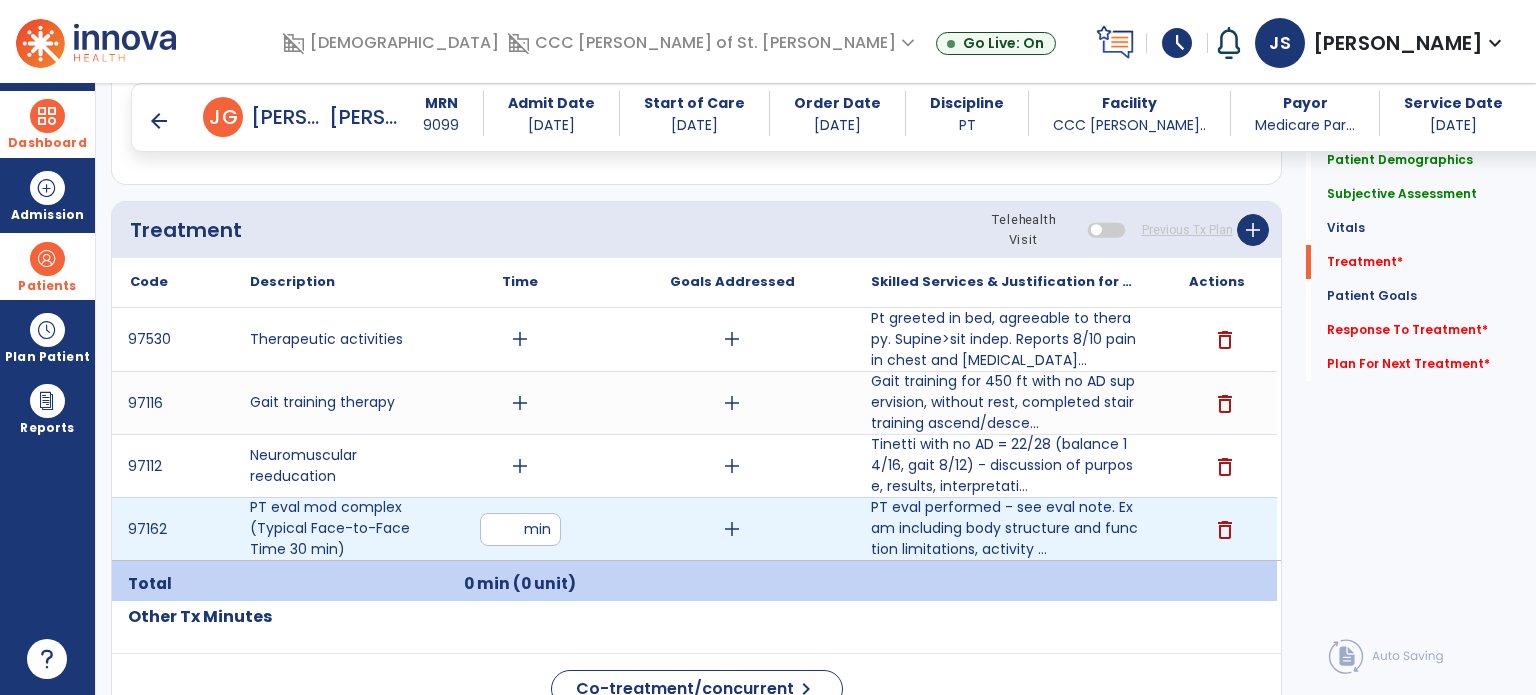 type on "**" 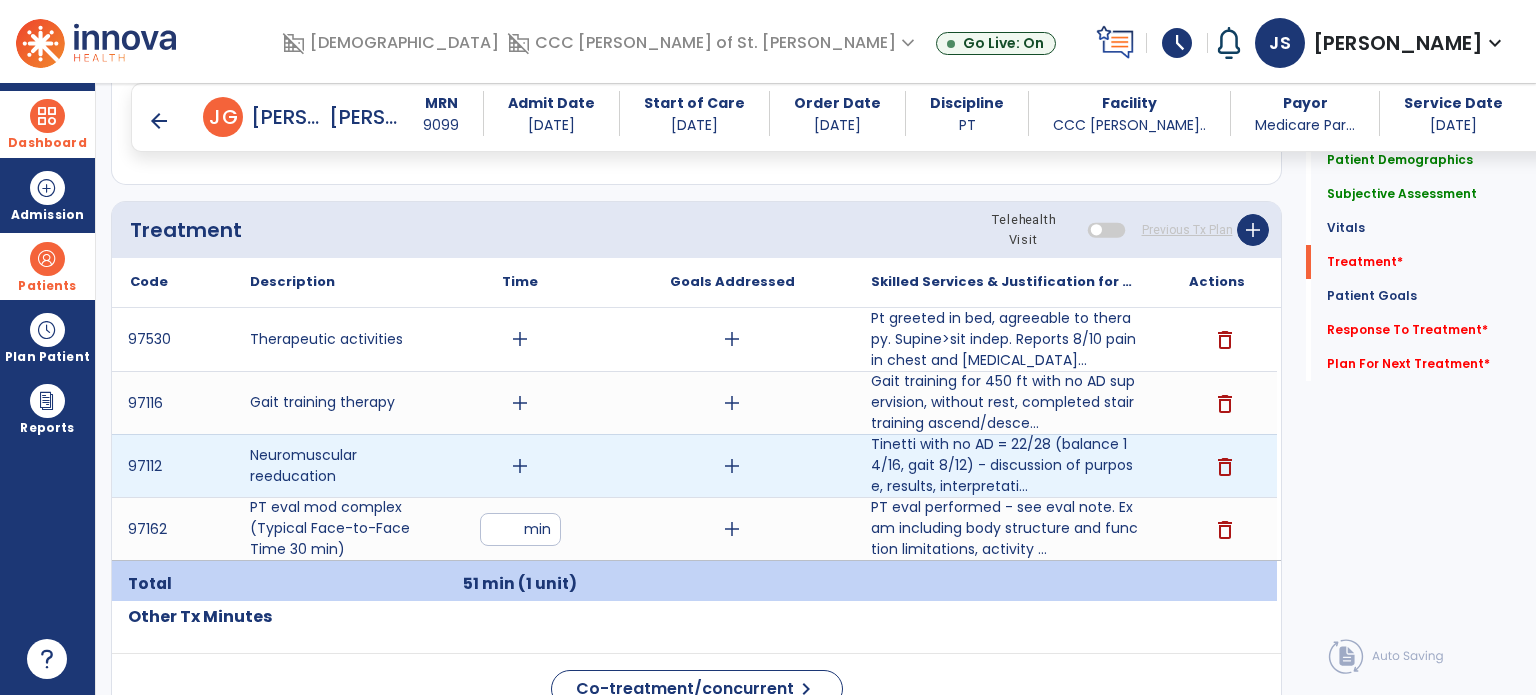 click on "add" at bounding box center (520, 466) 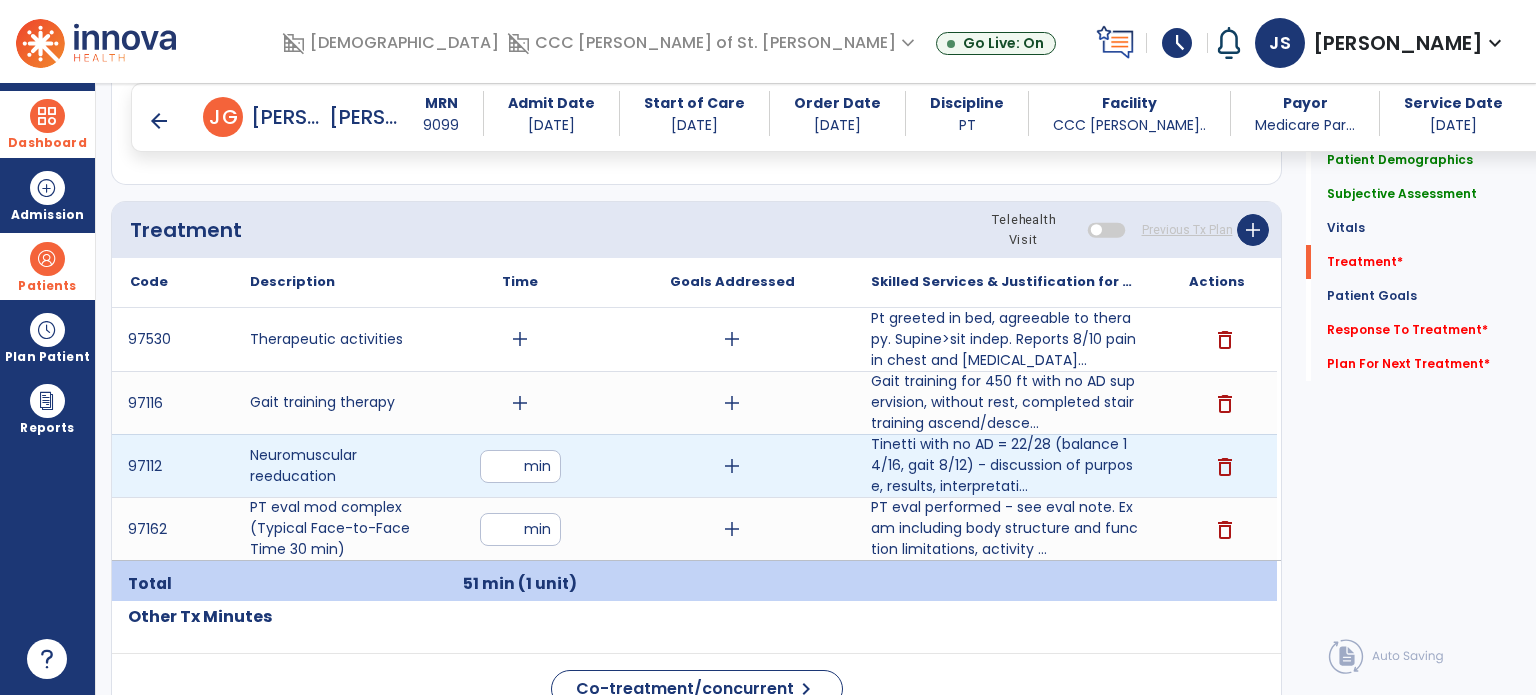 type on "*" 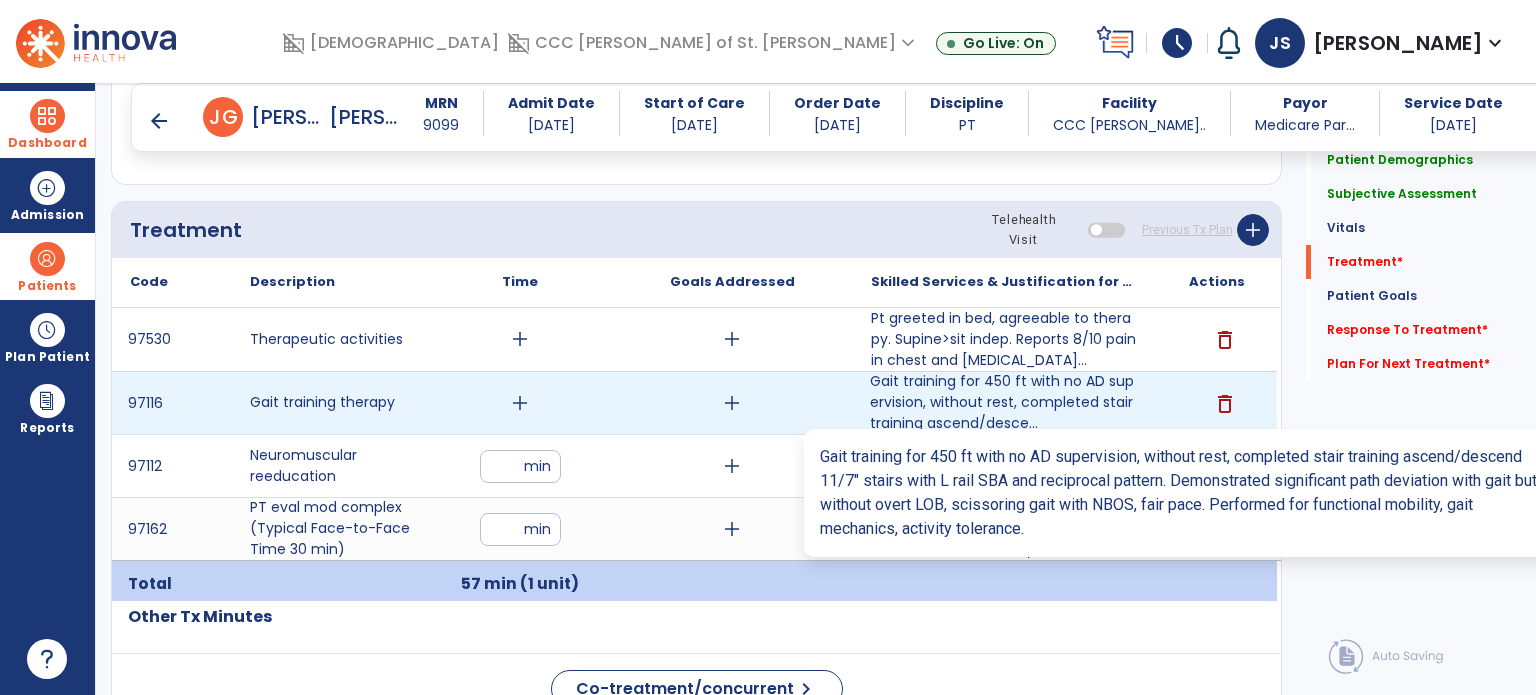 click on "Gait training for 450 ft with no AD supervision, without rest, completed stair training ascend/desce..." at bounding box center [1004, 402] 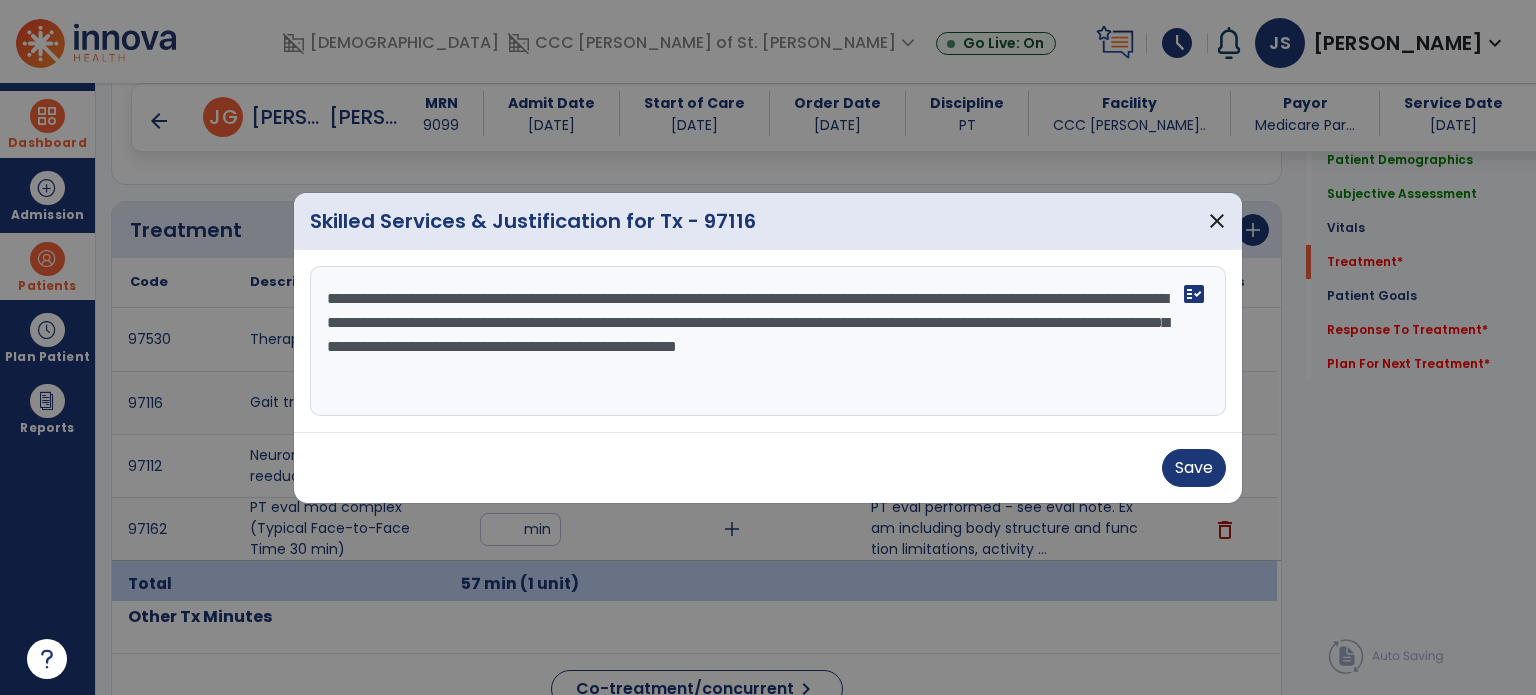 click on "**********" at bounding box center (768, 341) 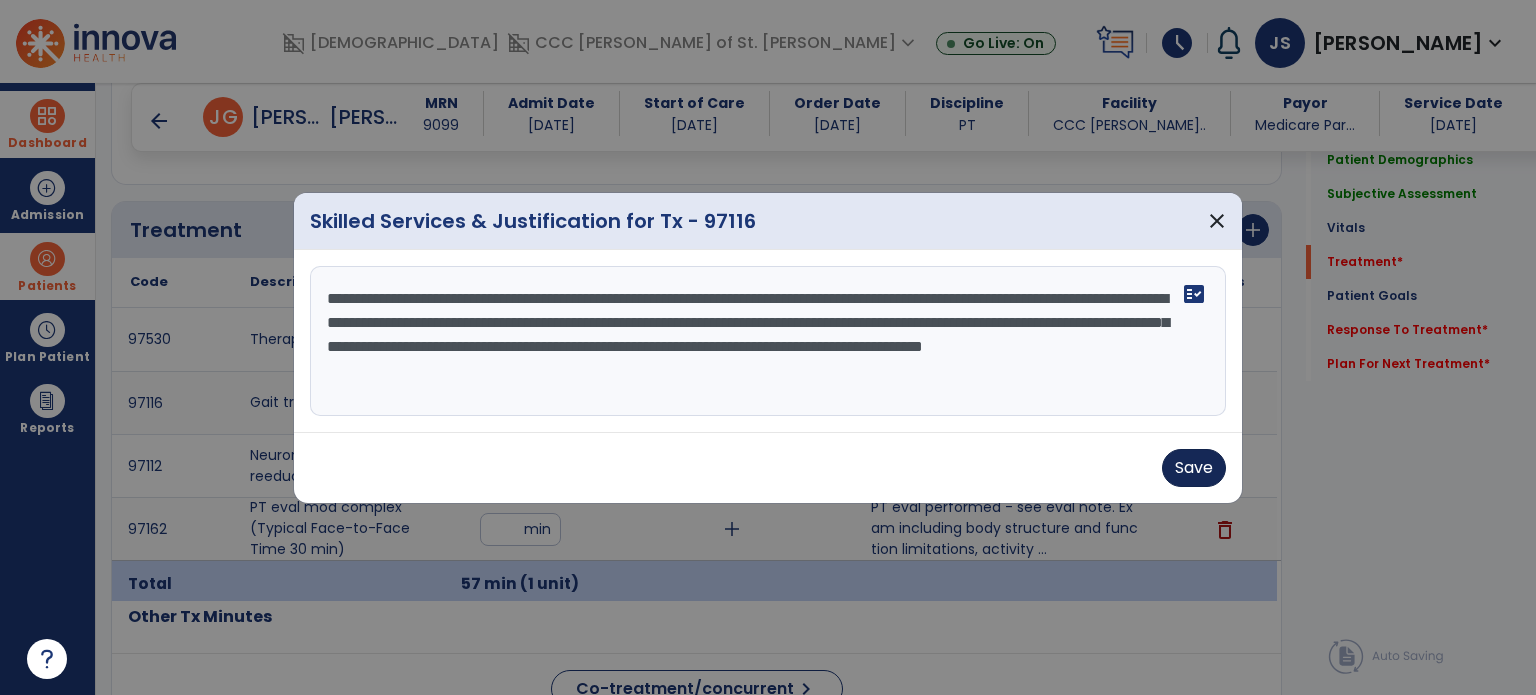 type on "**********" 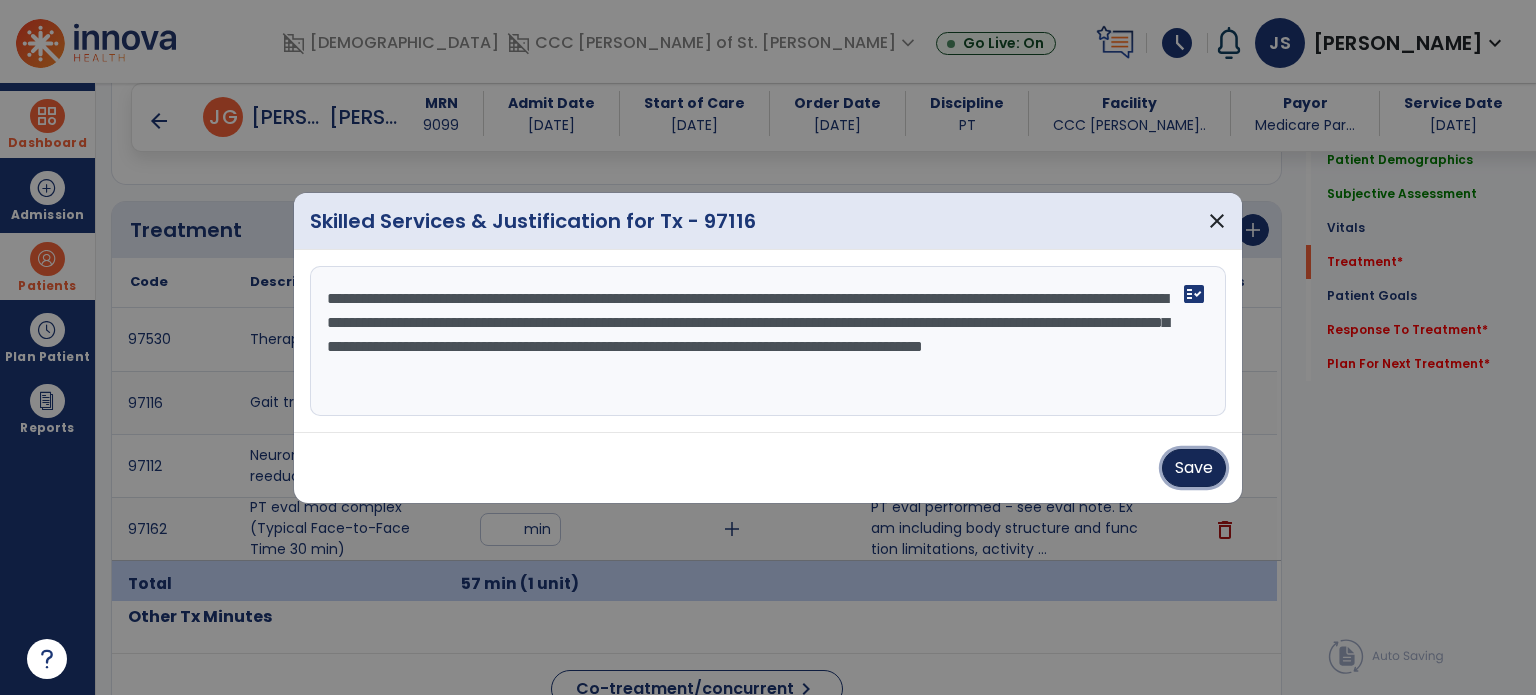 click on "Save" at bounding box center (1194, 468) 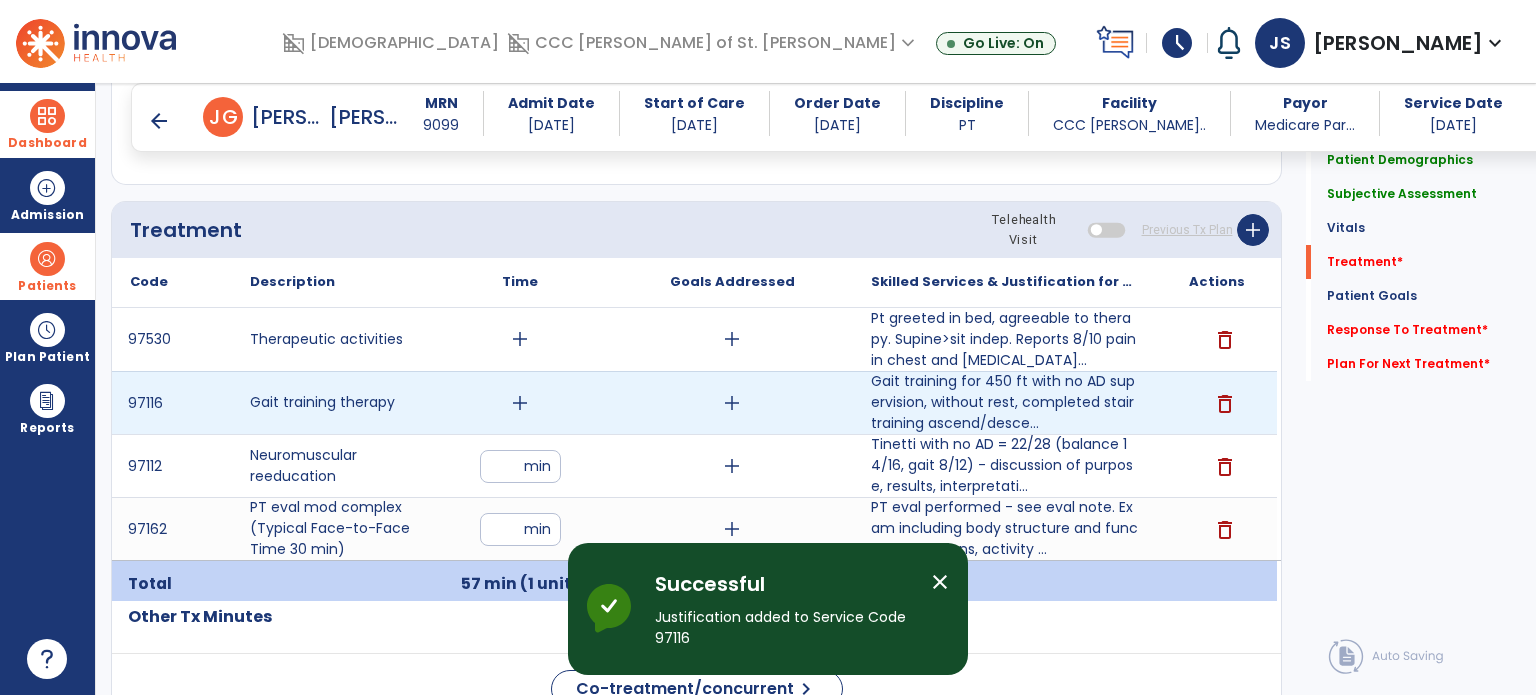 click on "add" at bounding box center [520, 403] 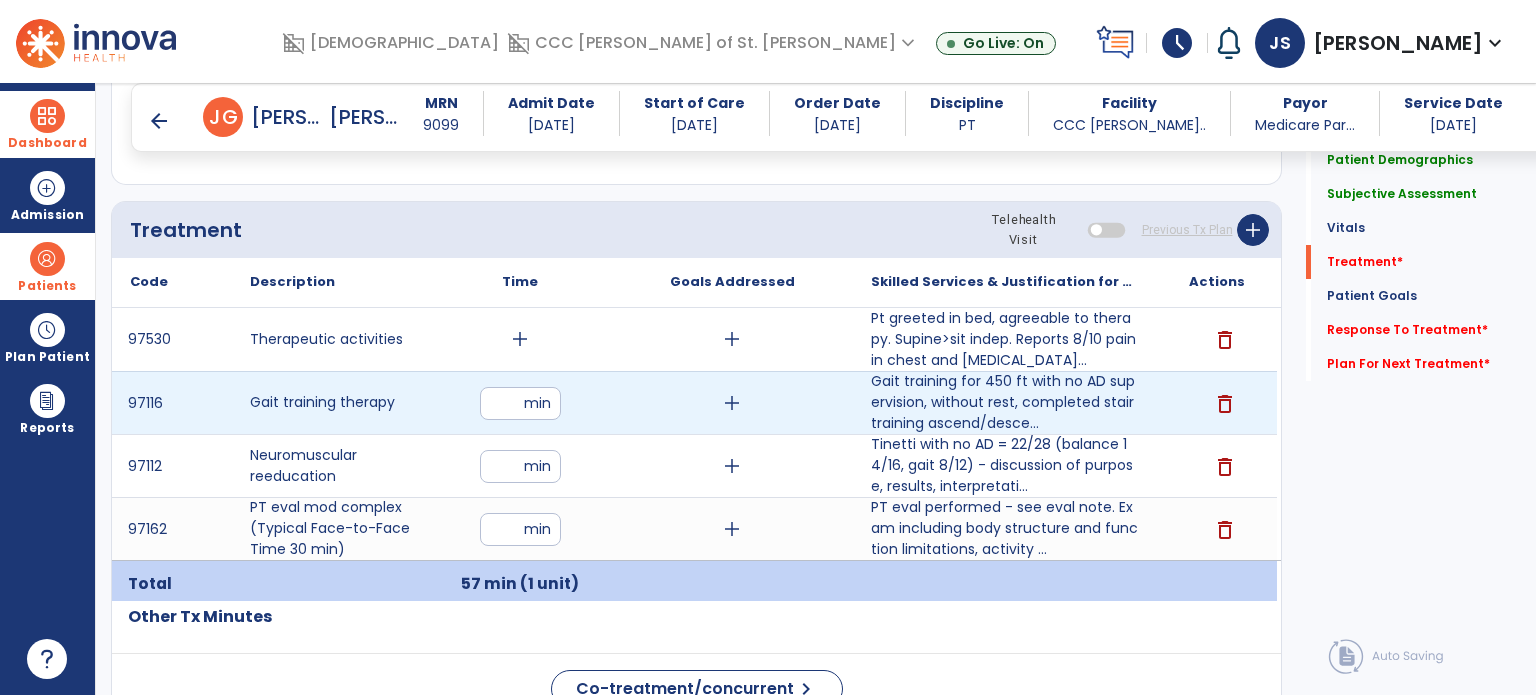 type on "**" 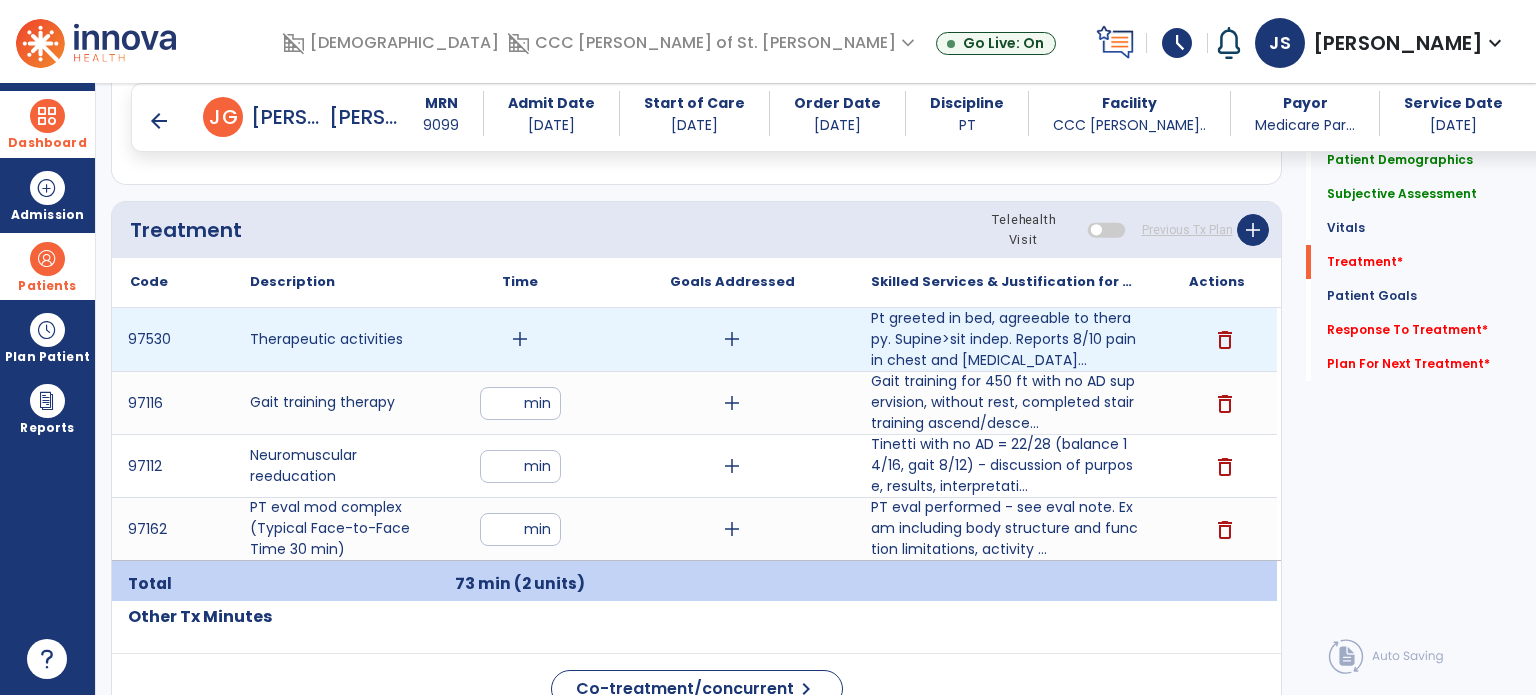 click on "add" at bounding box center [520, 339] 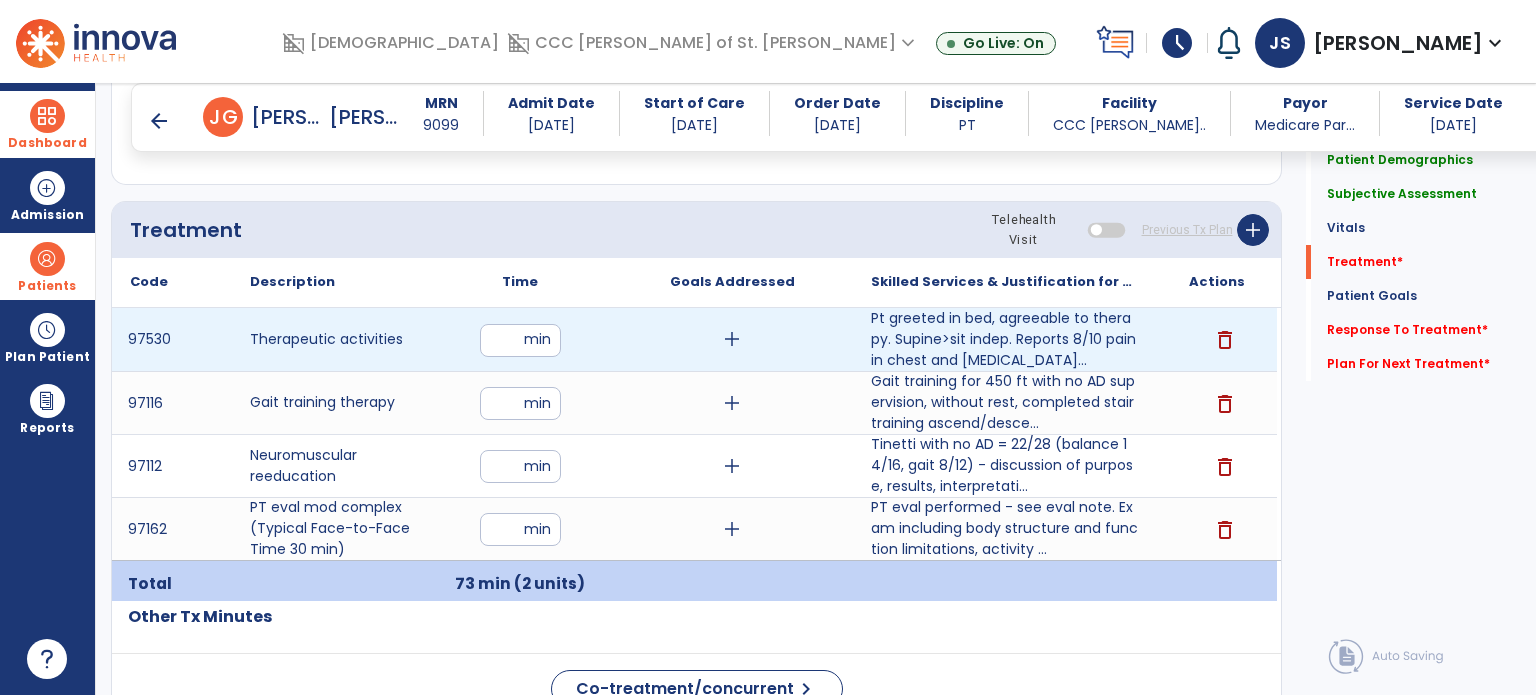 type on "**" 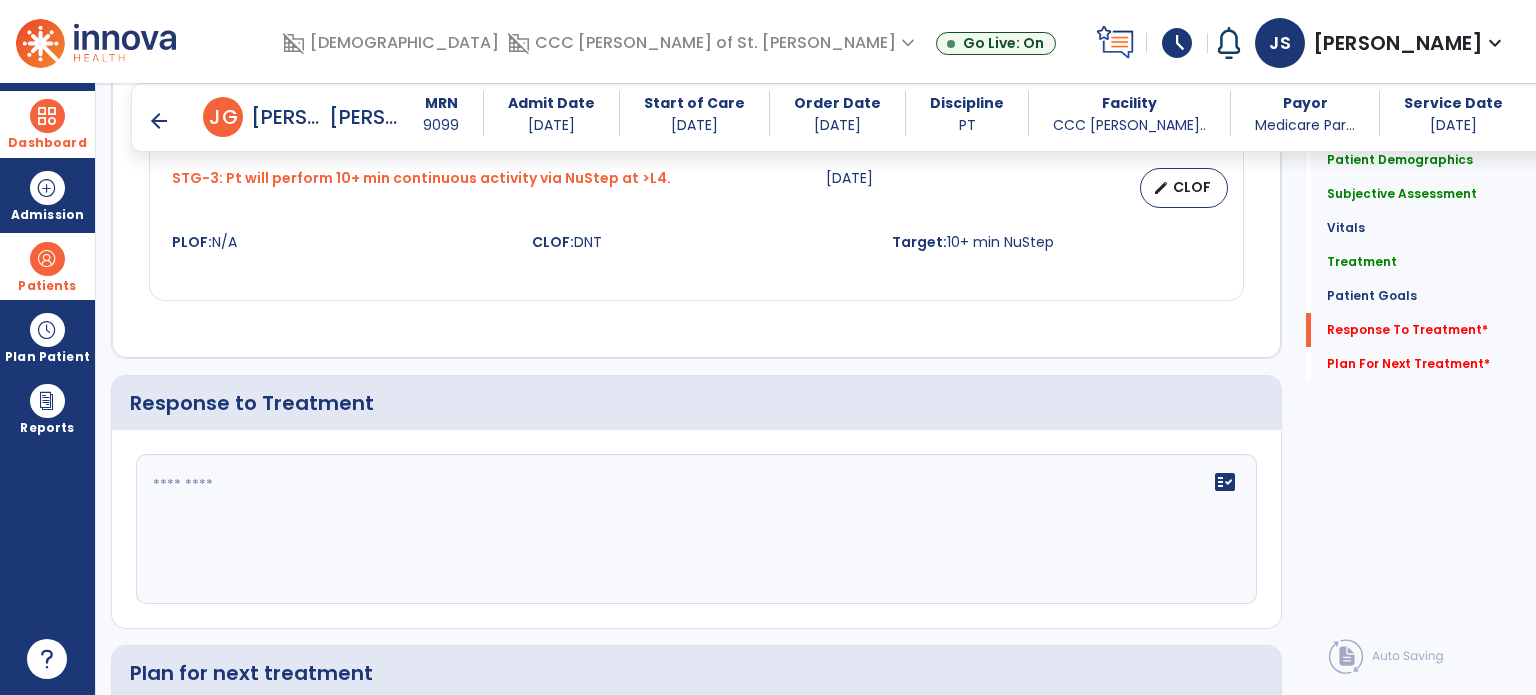 scroll, scrollTop: 2195, scrollLeft: 0, axis: vertical 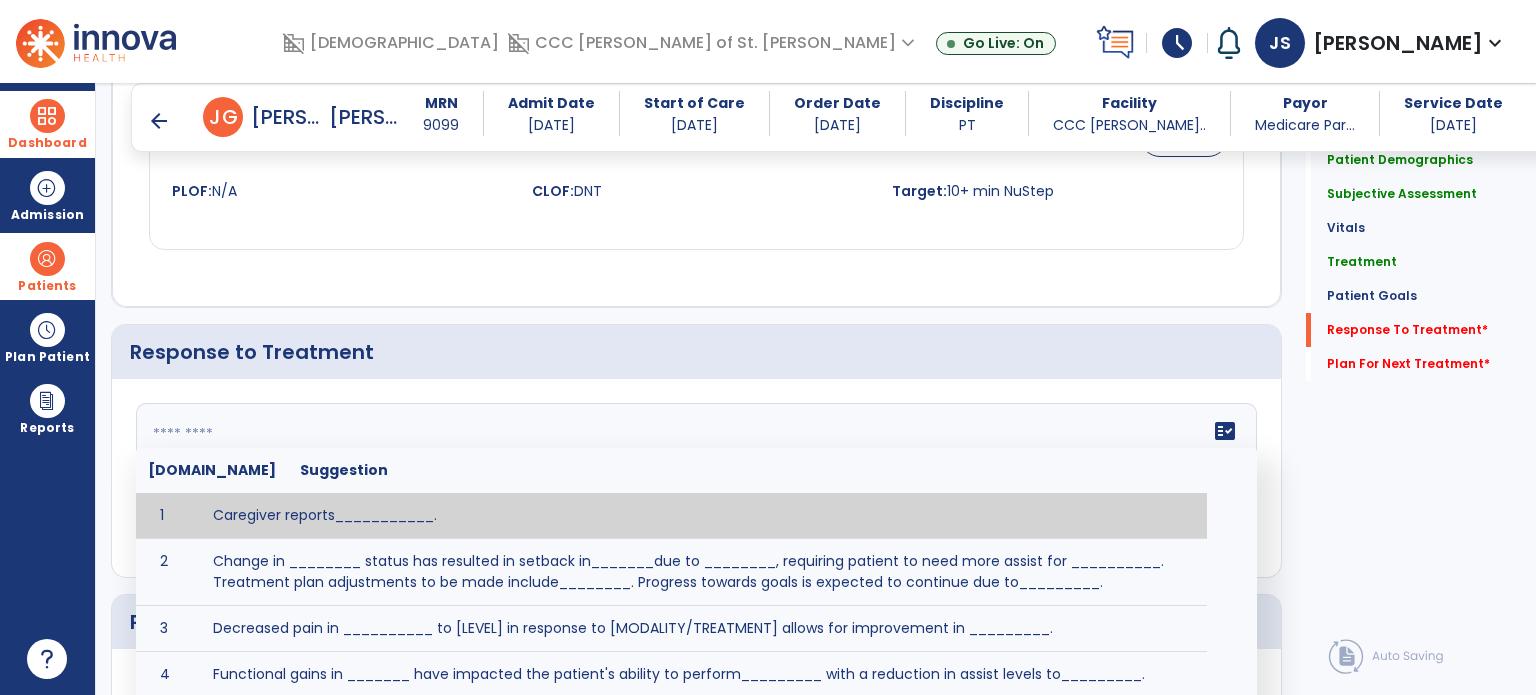 click on "fact_check  [DOMAIN_NAME] Suggestion 1 Caregiver reports___________. 2 Change in ________ status has resulted in setback in_______due to ________, requiring patient to need more assist for __________.   Treatment plan adjustments to be made include________.  Progress towards goals is expected to continue due to_________. 3 Decreased pain in __________ to [LEVEL] in response to [MODALITY/TREATMENT] allows for improvement in _________. 4 Functional gains in _______ have impacted the patient's ability to perform_________ with a reduction in assist levels to_________. 5 Functional progress this week has been significant due to__________. 6 Gains in ________ have improved the patient's ability to perform ______with decreased levels of assist to___________. 7 Improvement in ________allows patient to tolerate higher levels of challenges in_________. 8 Pain in [AREA] has decreased to [LEVEL] in response to [TREATMENT/MODALITY], allowing fore ease in completing__________. 9 10 11 12 13 14 15 16 17 18 19 20 21" 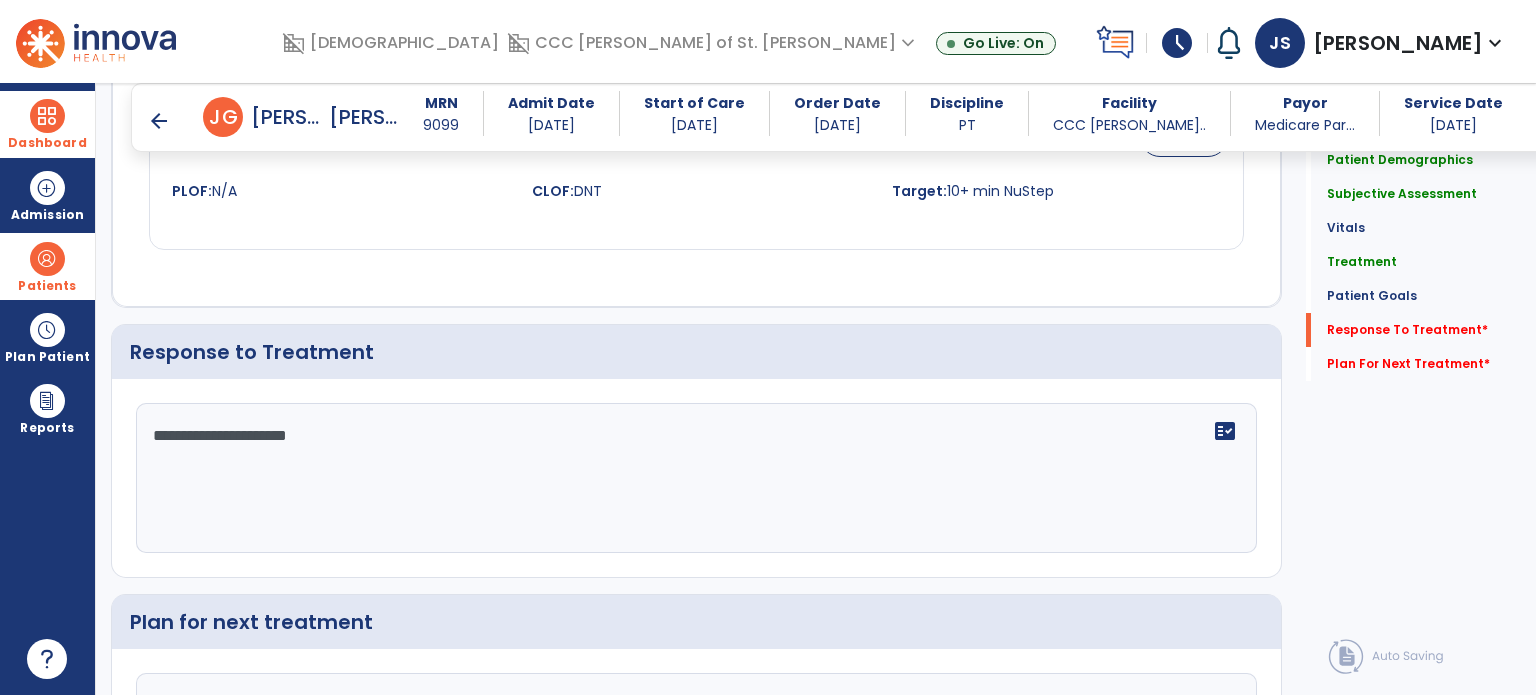 type on "**********" 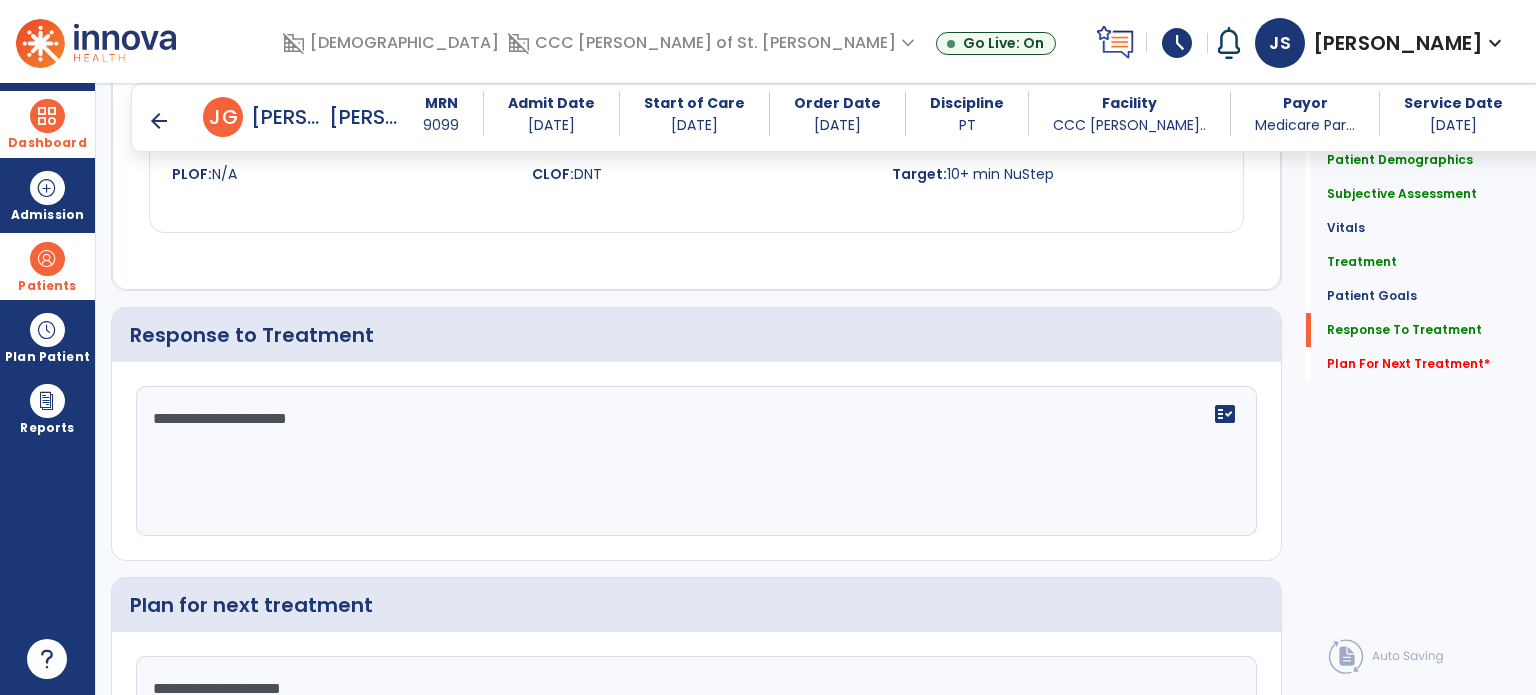 scroll, scrollTop: 2212, scrollLeft: 0, axis: vertical 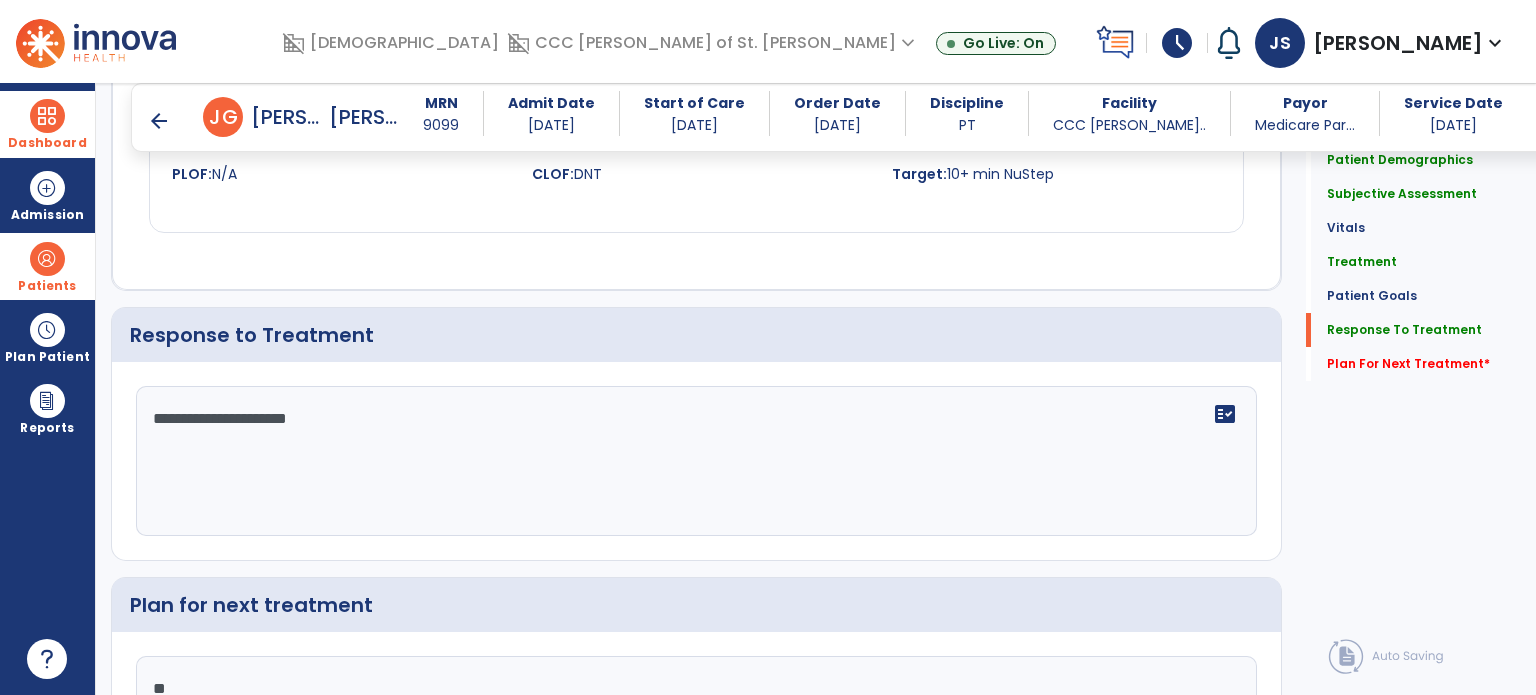 type on "*" 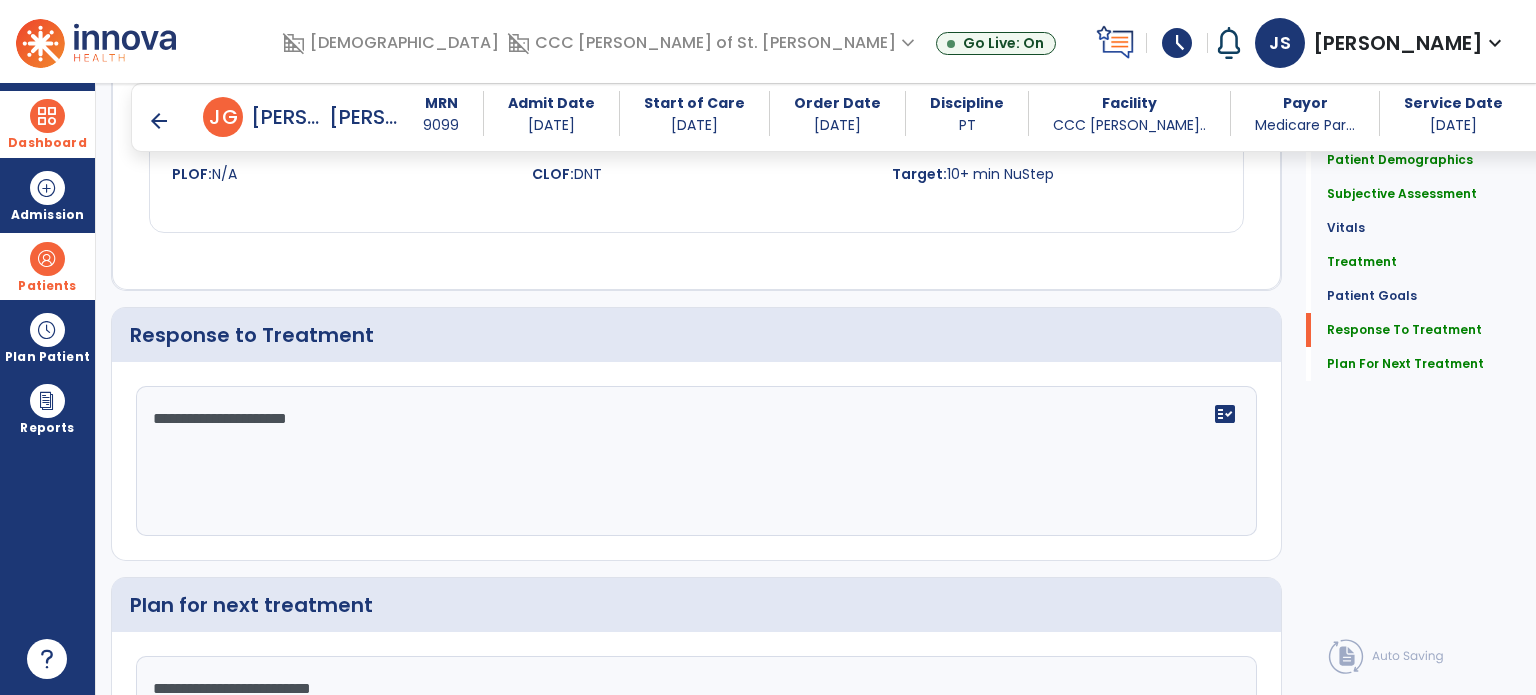 scroll, scrollTop: 2408, scrollLeft: 0, axis: vertical 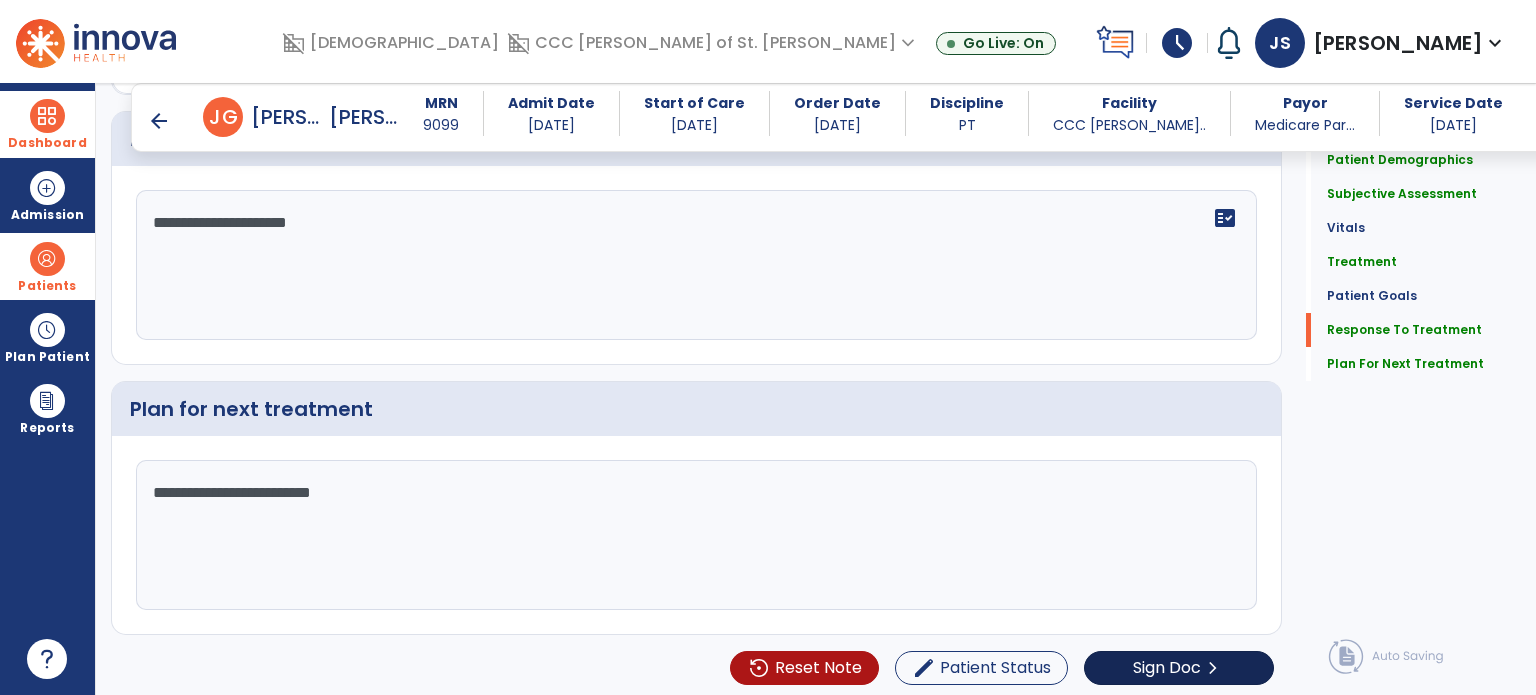 type on "**********" 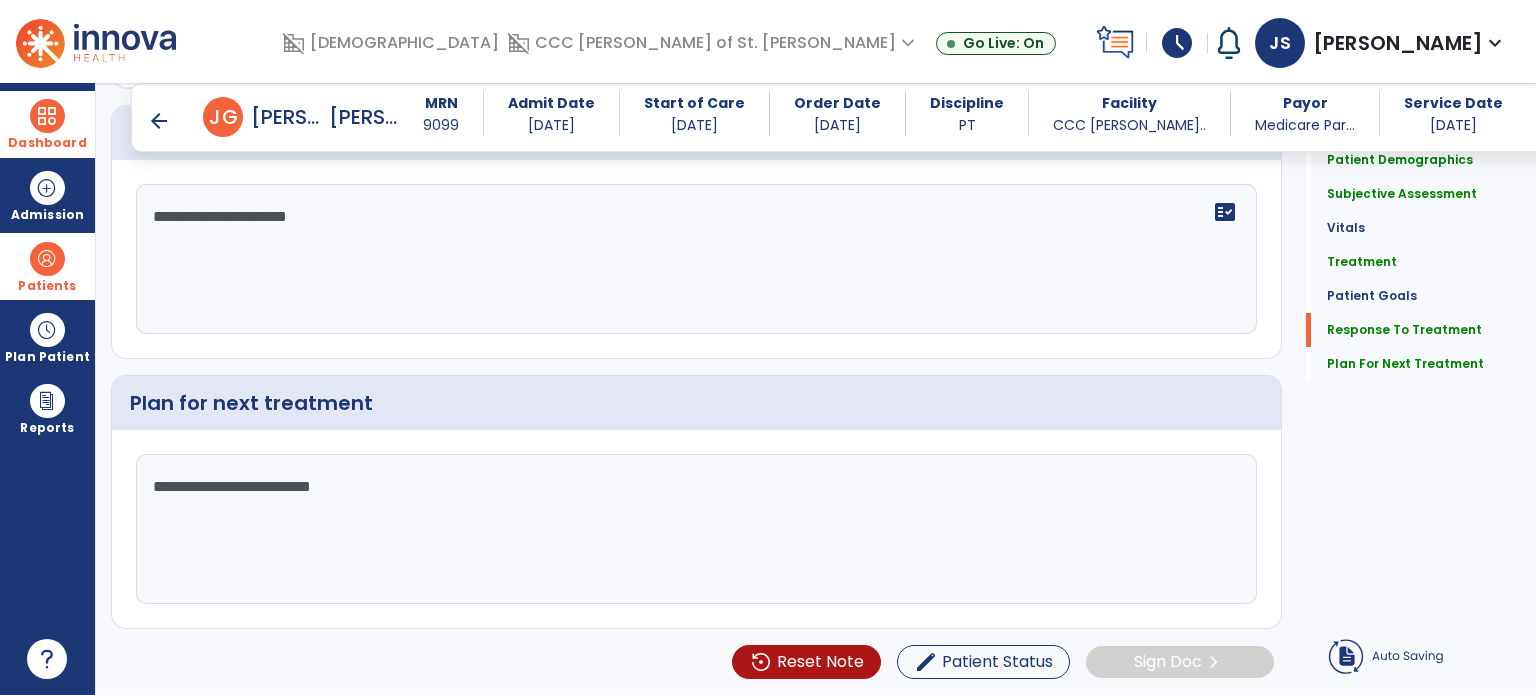 click on "settings_backup_restore  Reset Note  edit  Patient Status Sign Doc  chevron_right" 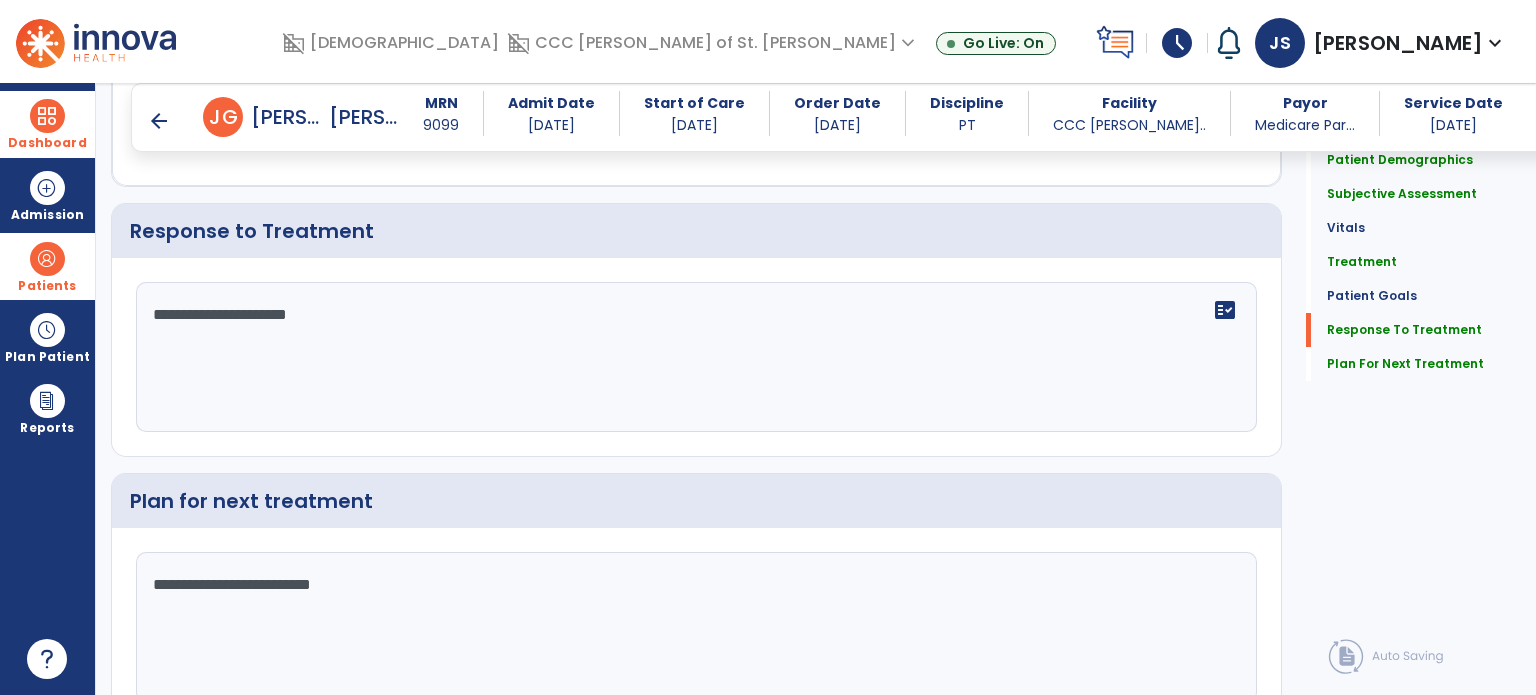 scroll, scrollTop: 2408, scrollLeft: 0, axis: vertical 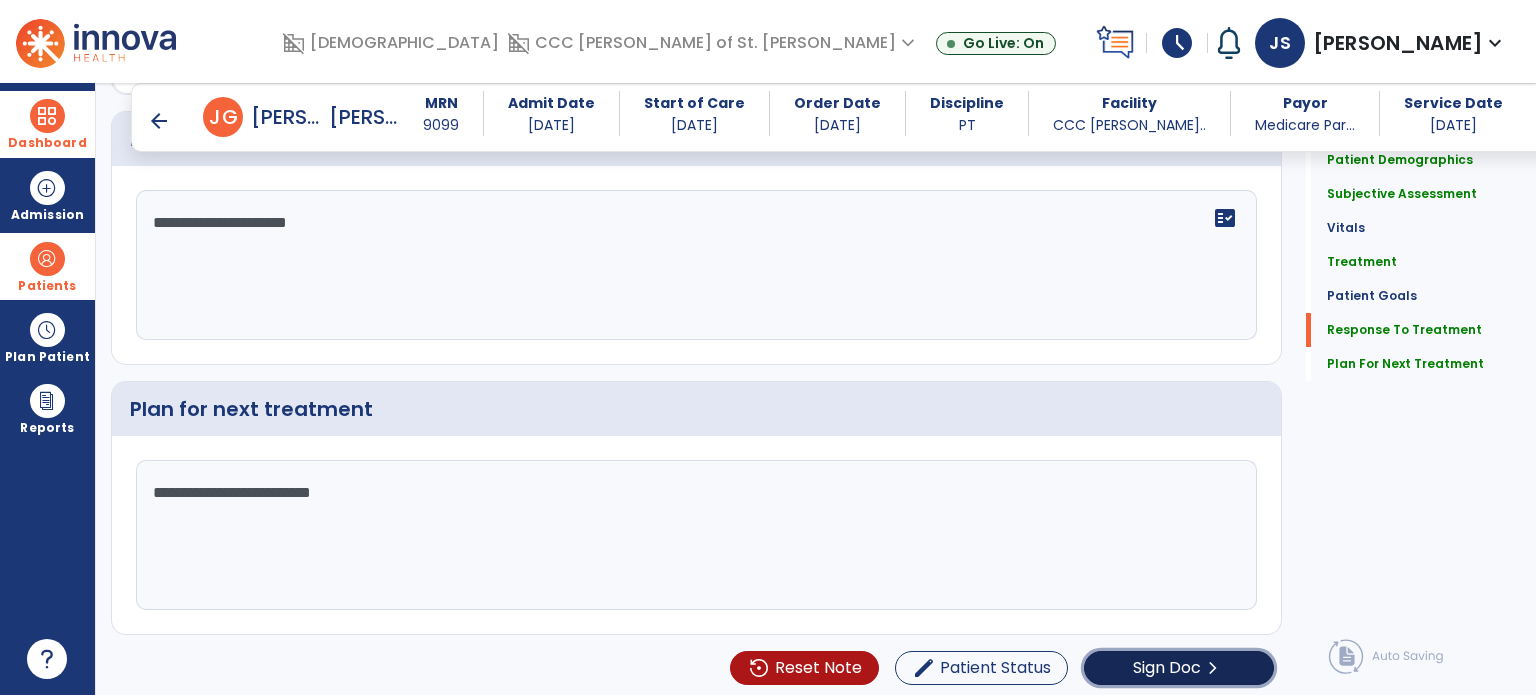 click on "Sign Doc" 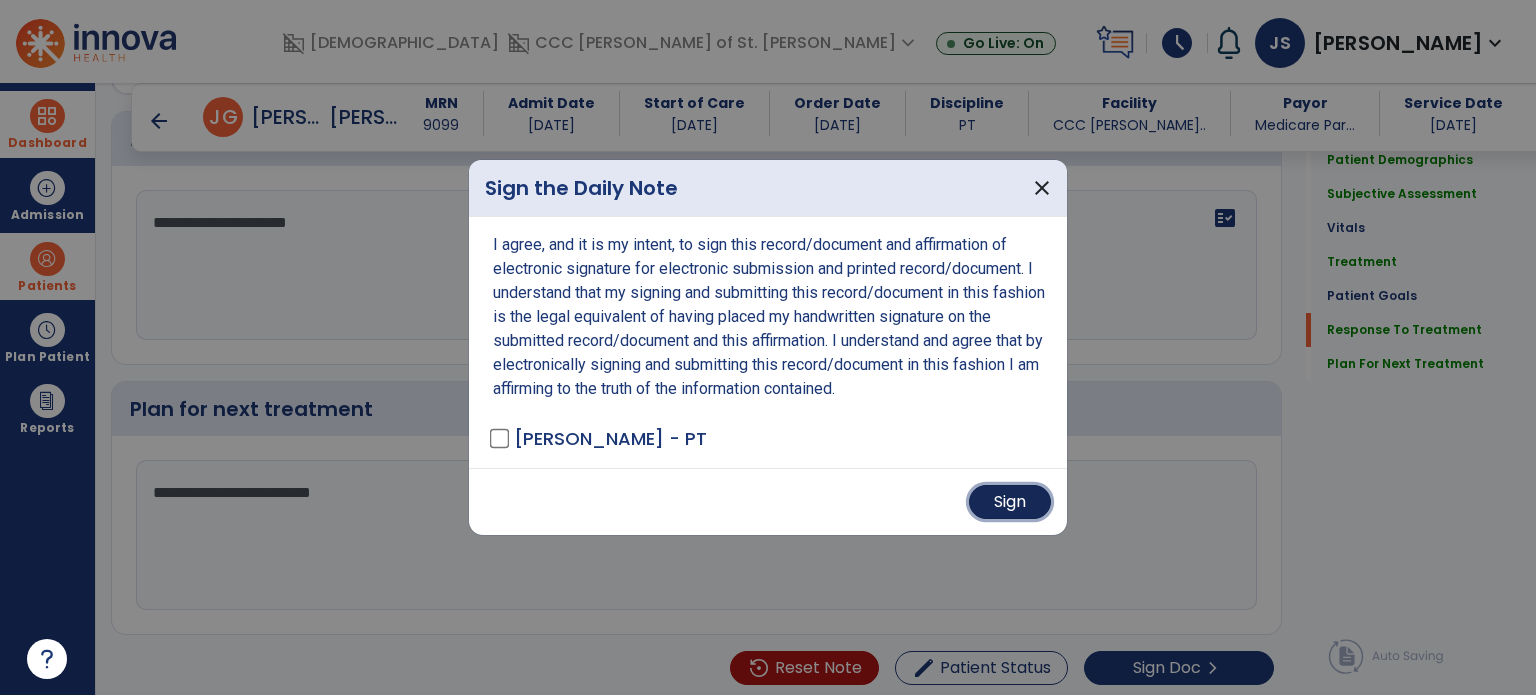 click on "Sign" at bounding box center (1010, 502) 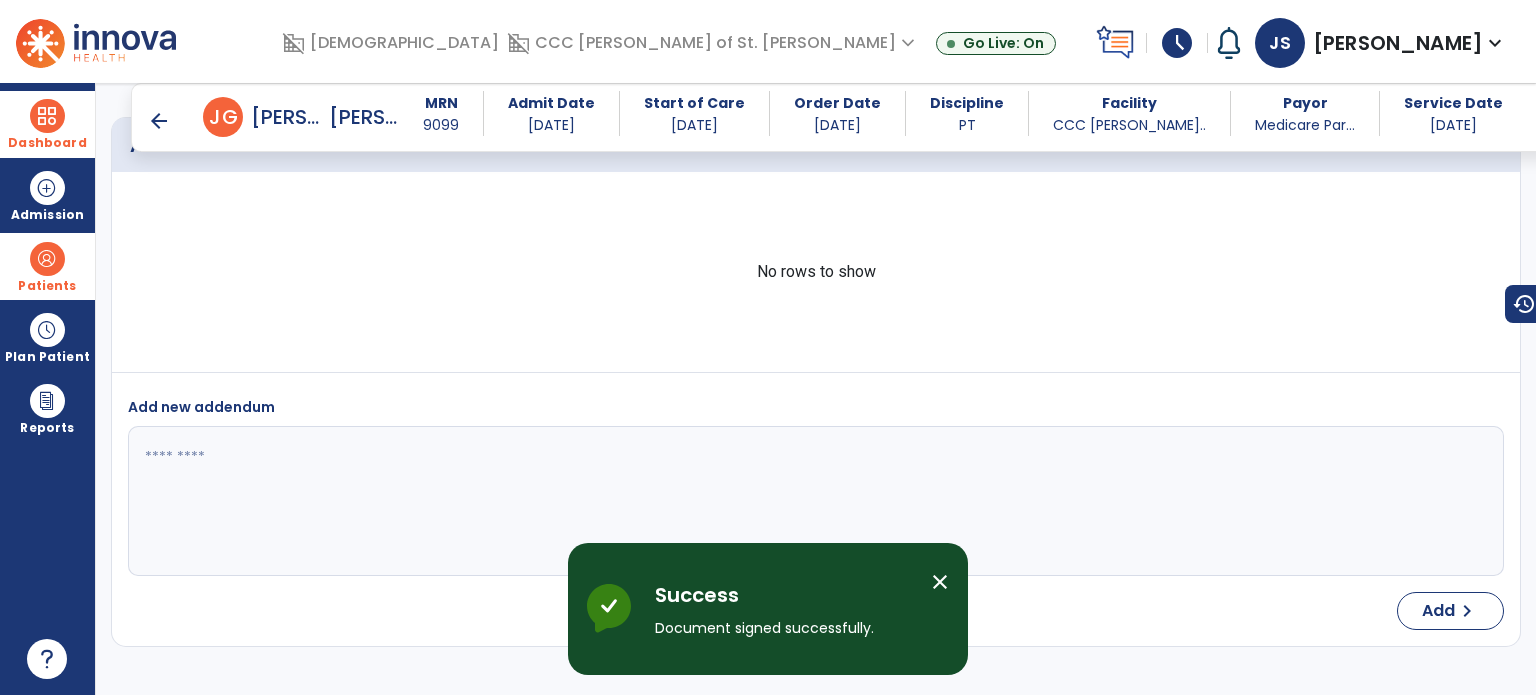 scroll, scrollTop: 3952, scrollLeft: 0, axis: vertical 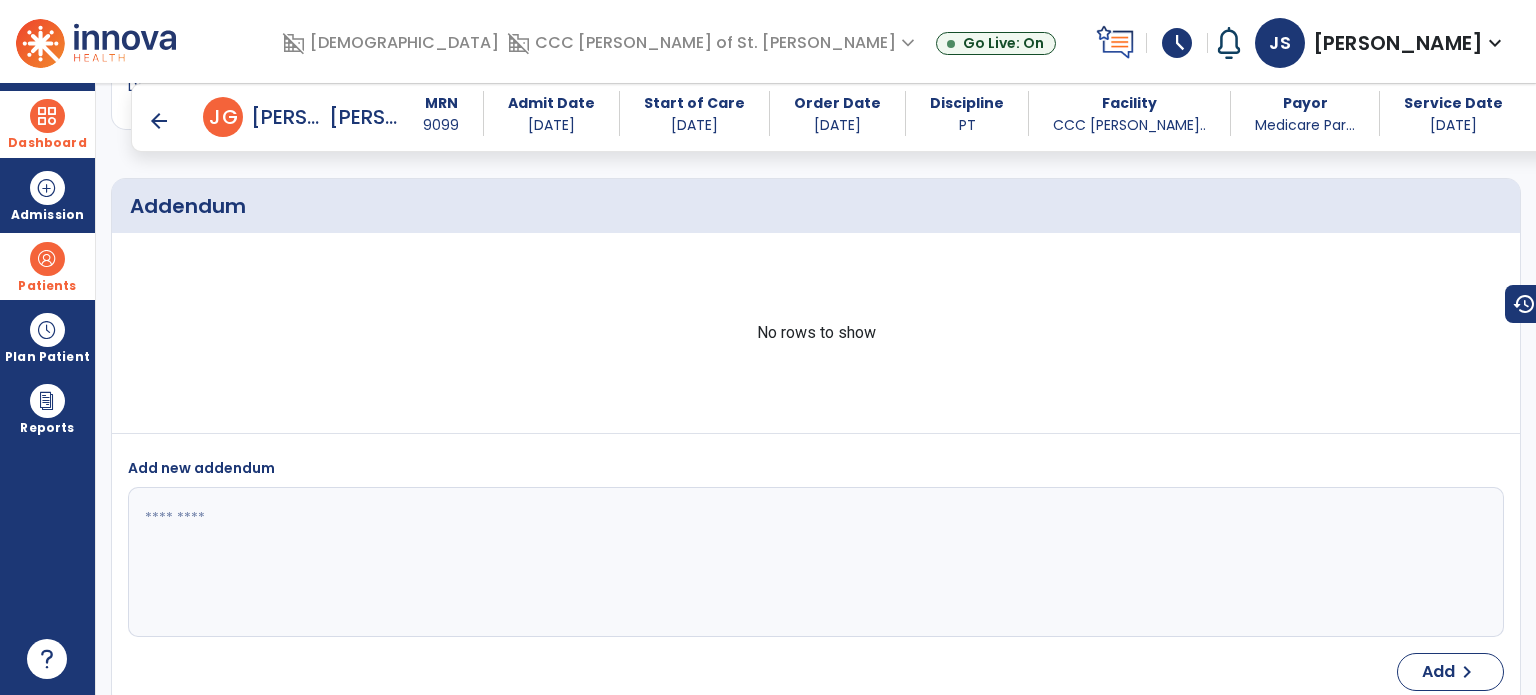 click at bounding box center (47, 116) 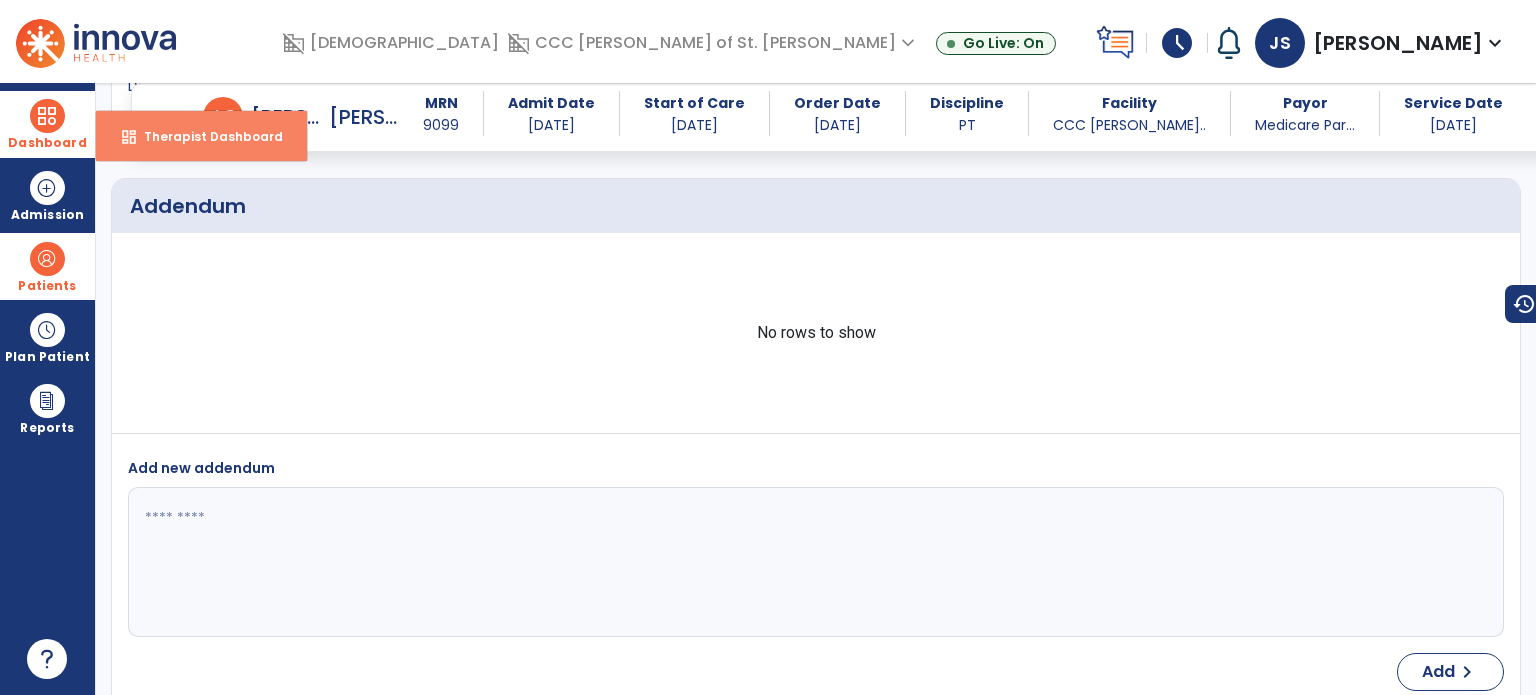 click on "Therapist Dashboard" at bounding box center (205, 136) 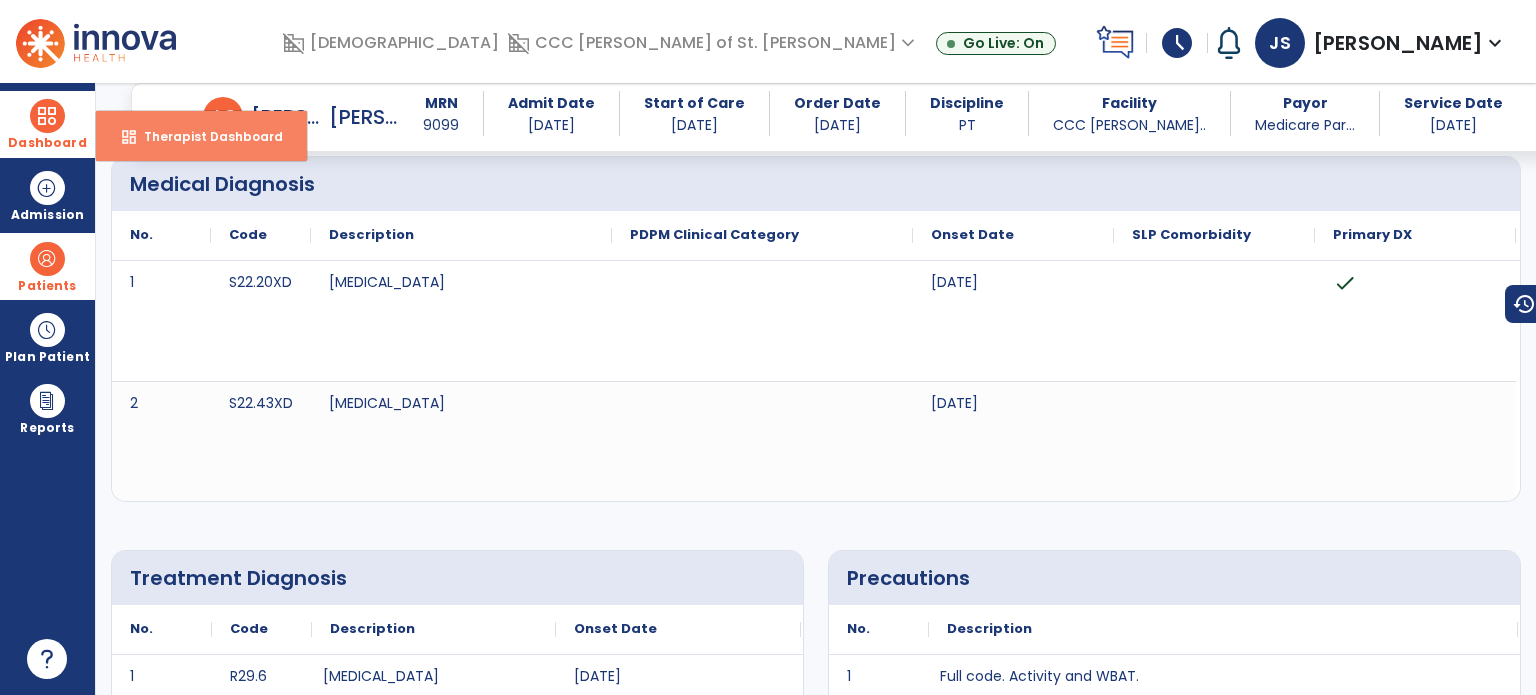 select on "****" 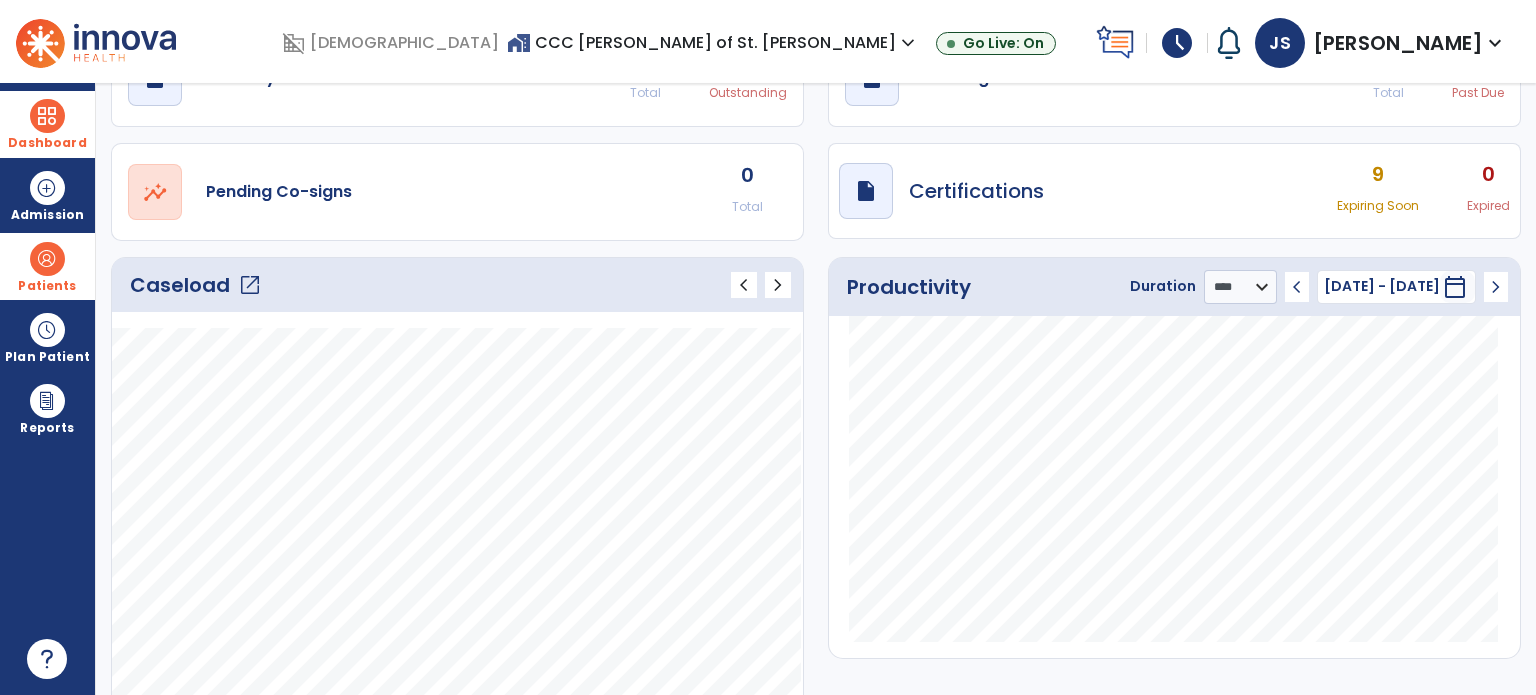 click on "Caseload   open_in_new" 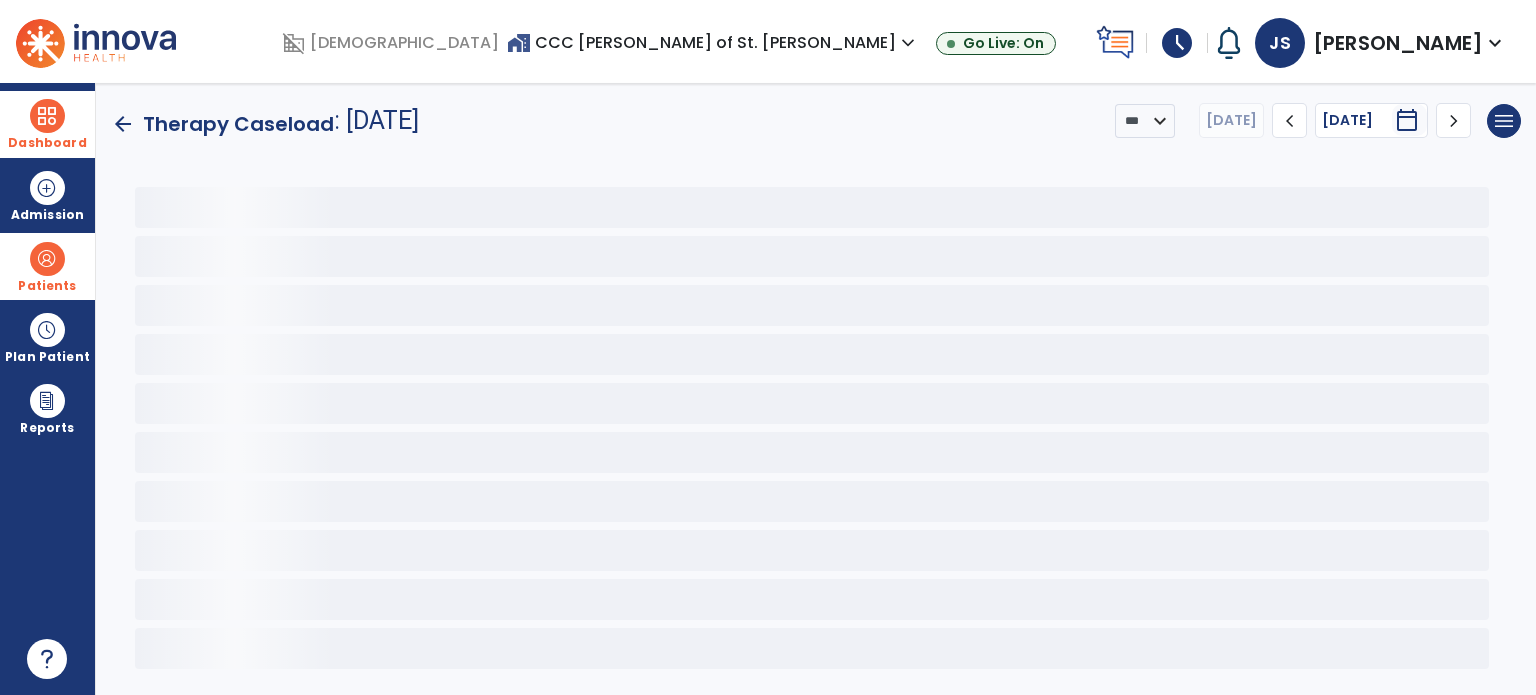 scroll, scrollTop: 0, scrollLeft: 0, axis: both 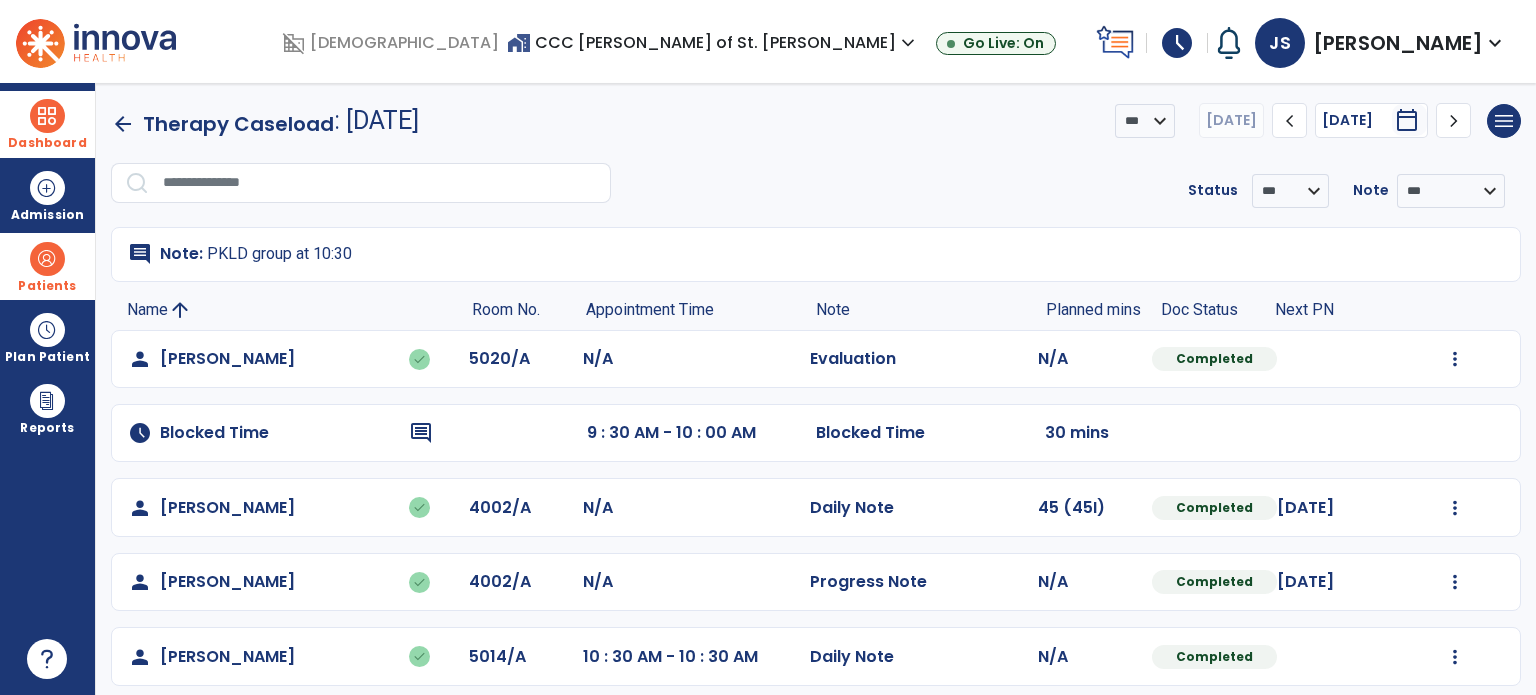 click on "Dashboard" at bounding box center (47, 124) 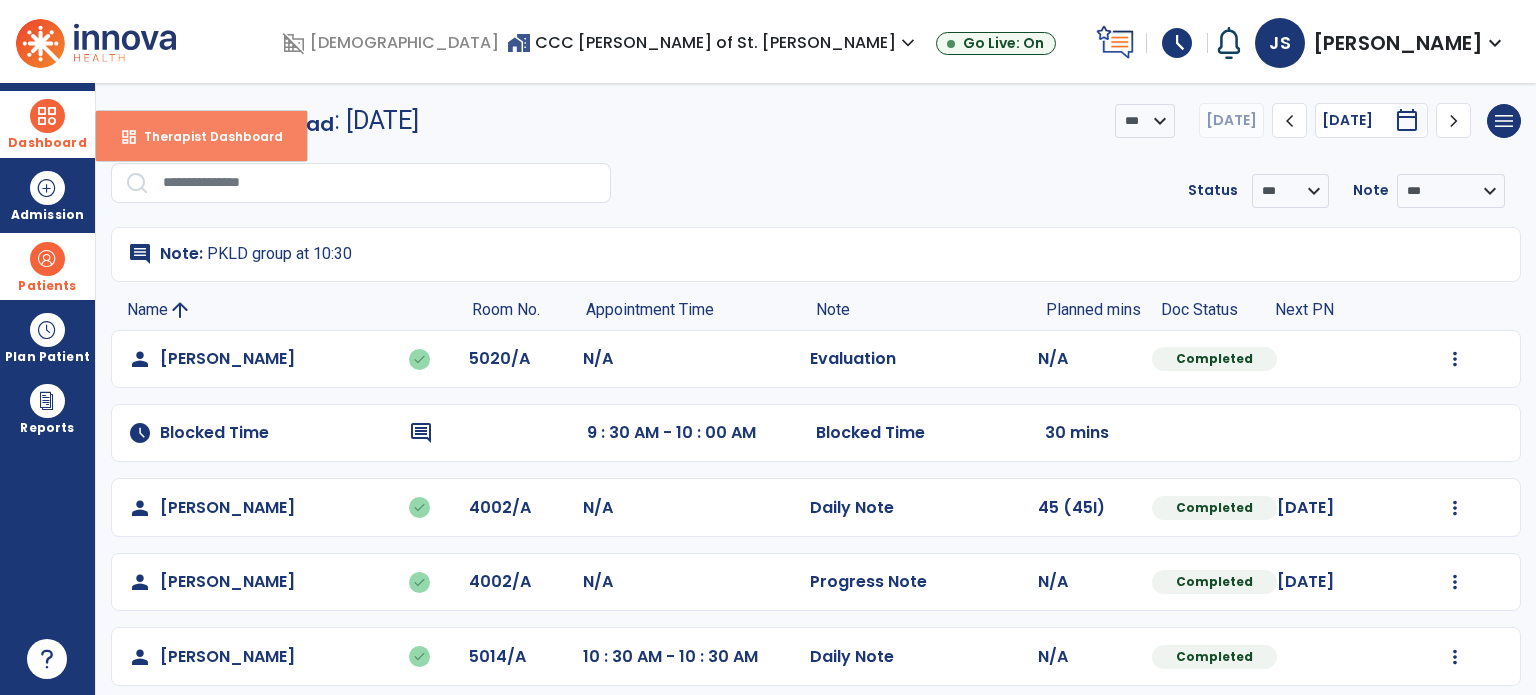 click on "Therapist Dashboard" at bounding box center (205, 136) 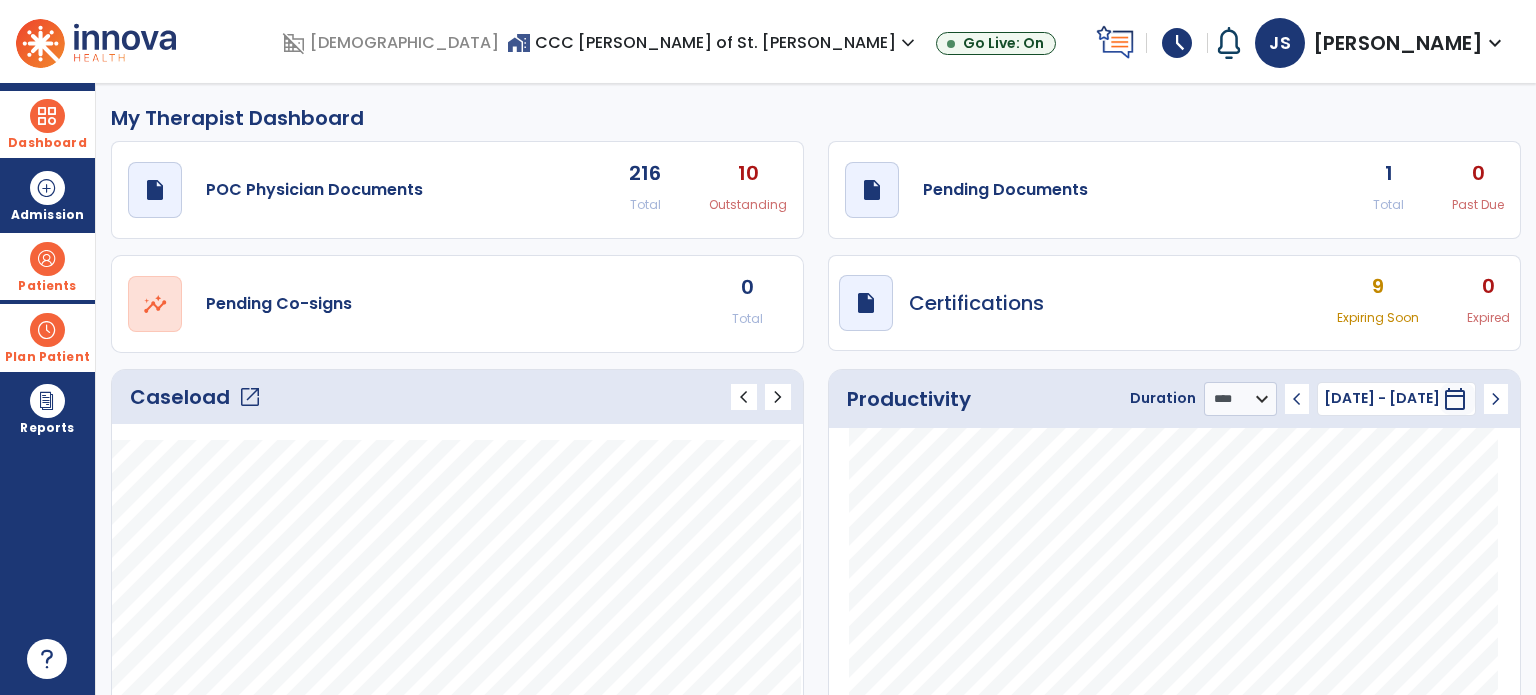 click at bounding box center [47, 330] 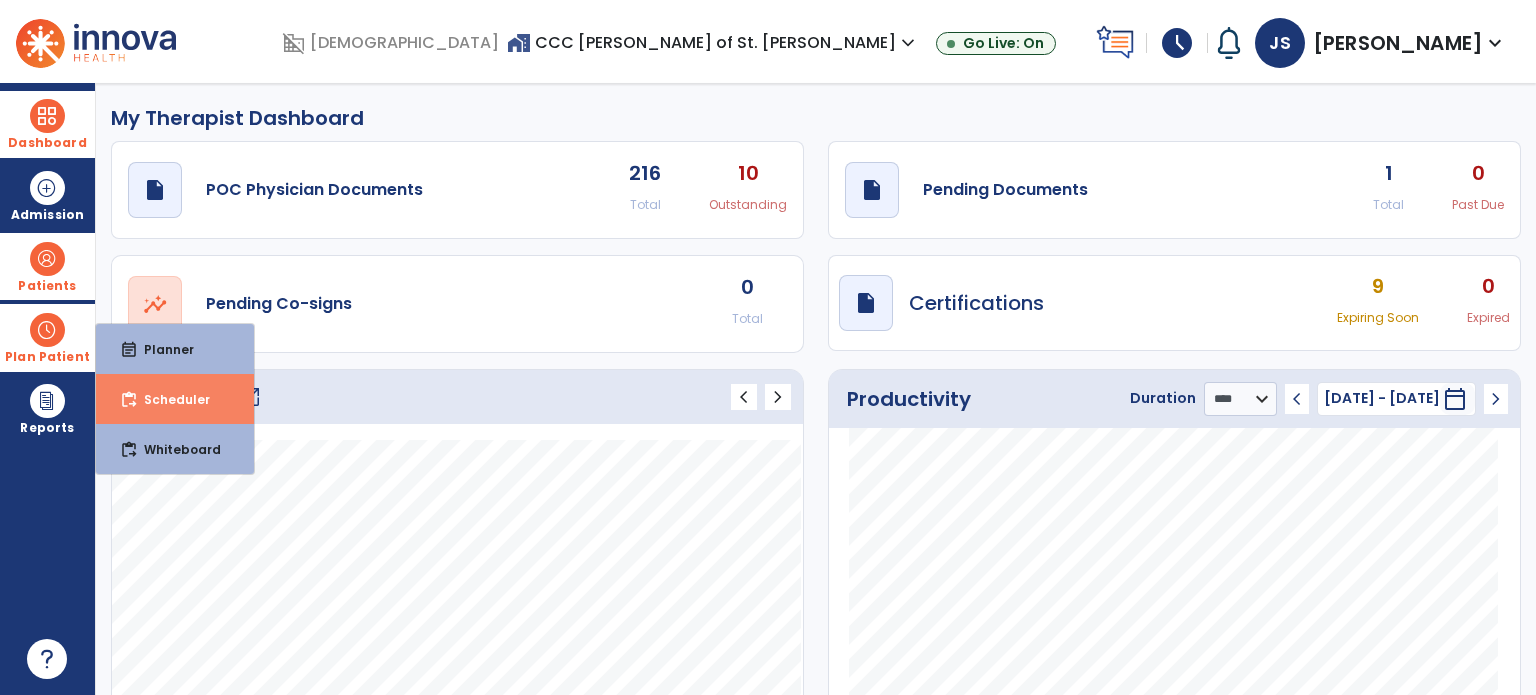 click on "Scheduler" at bounding box center (169, 399) 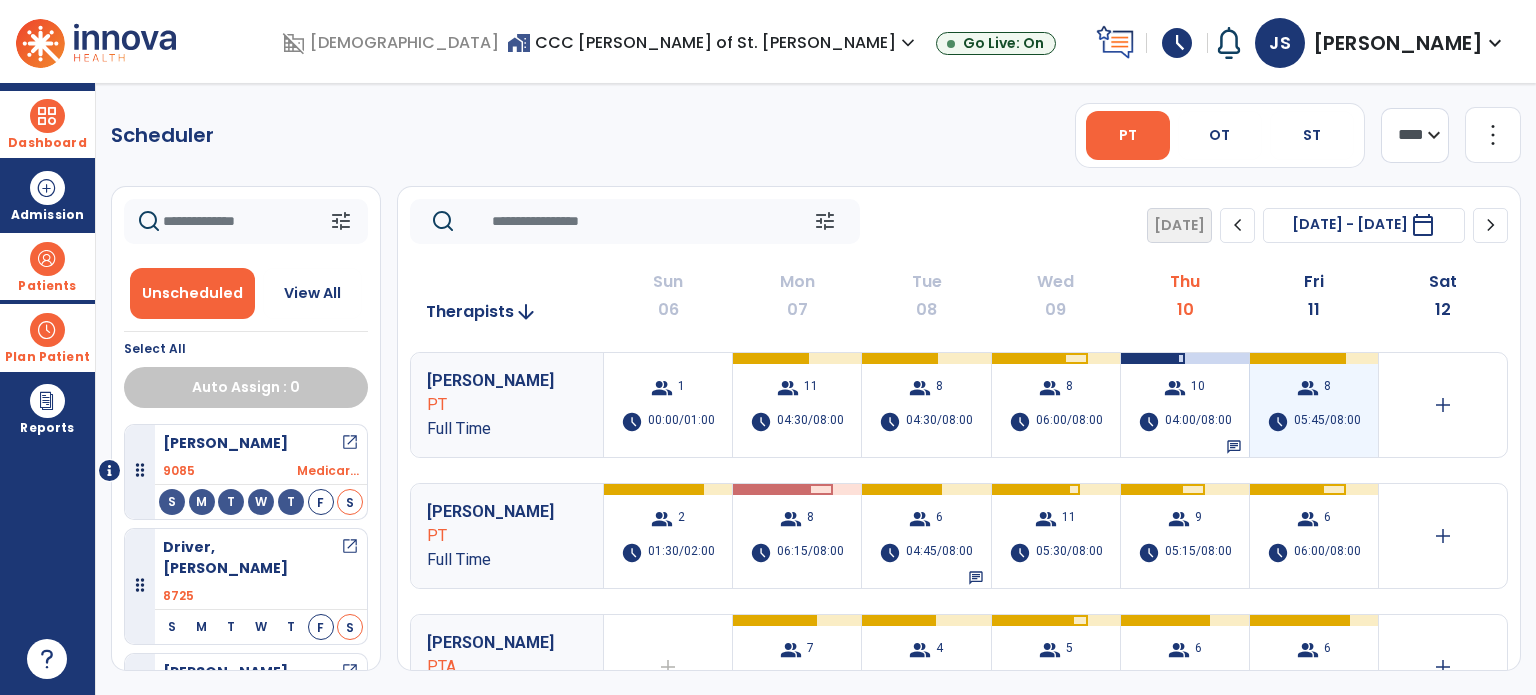 click on "group" at bounding box center (1308, 388) 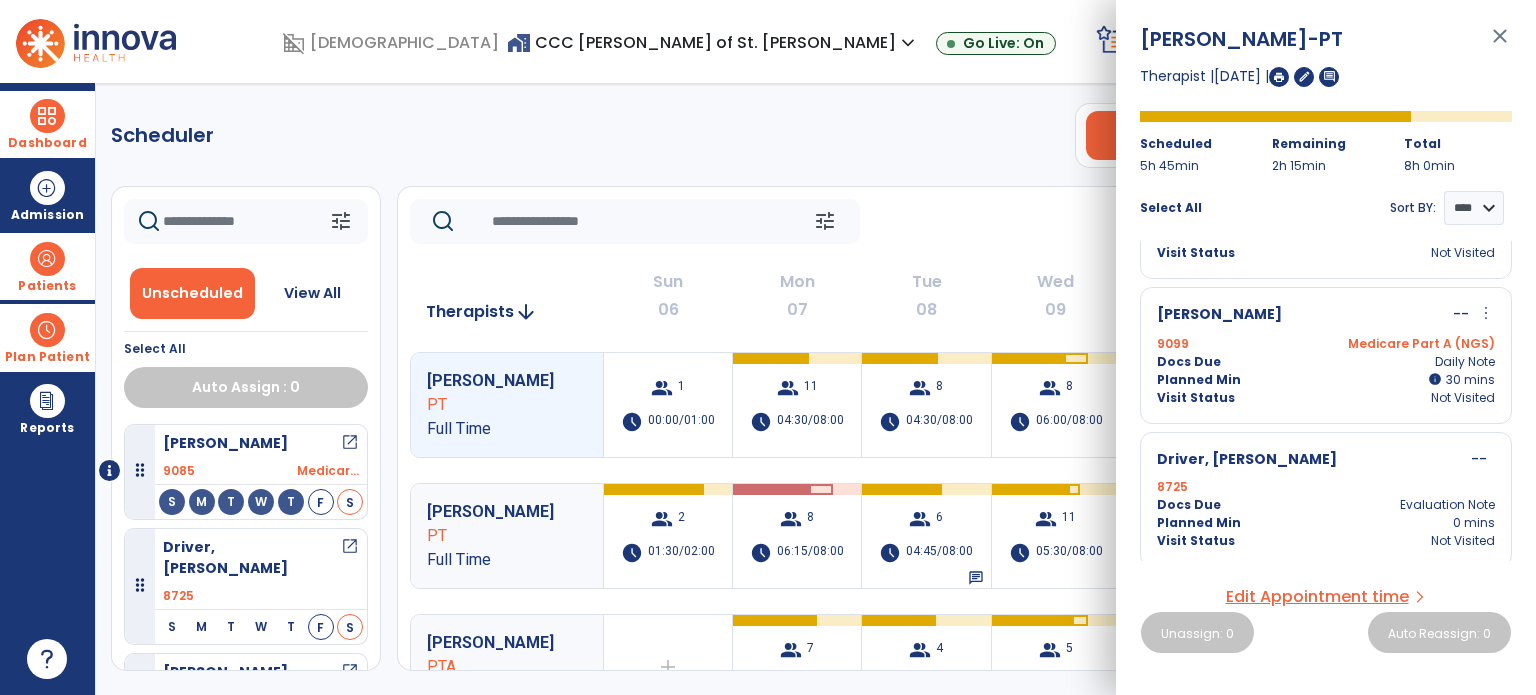 scroll, scrollTop: 832, scrollLeft: 0, axis: vertical 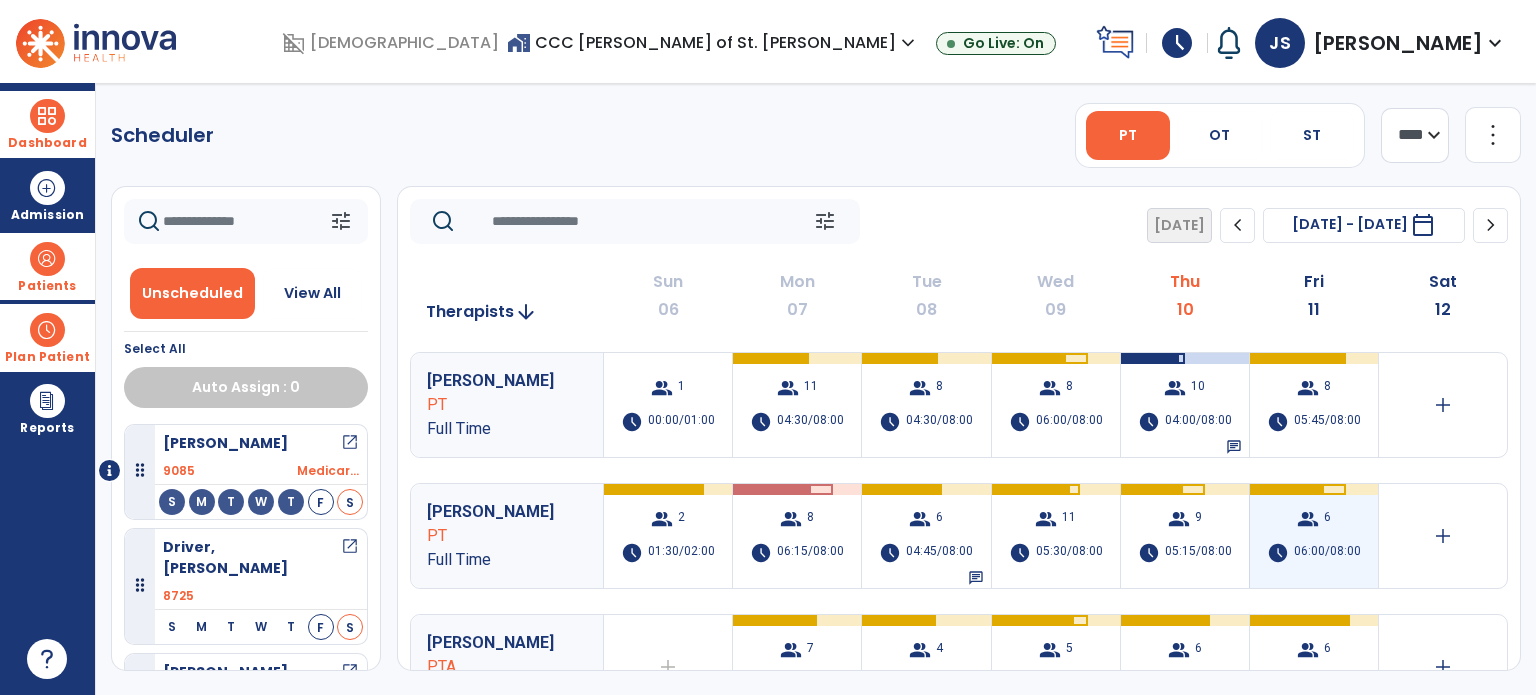click on "group  6  schedule  06:00/08:00" at bounding box center (1314, 536) 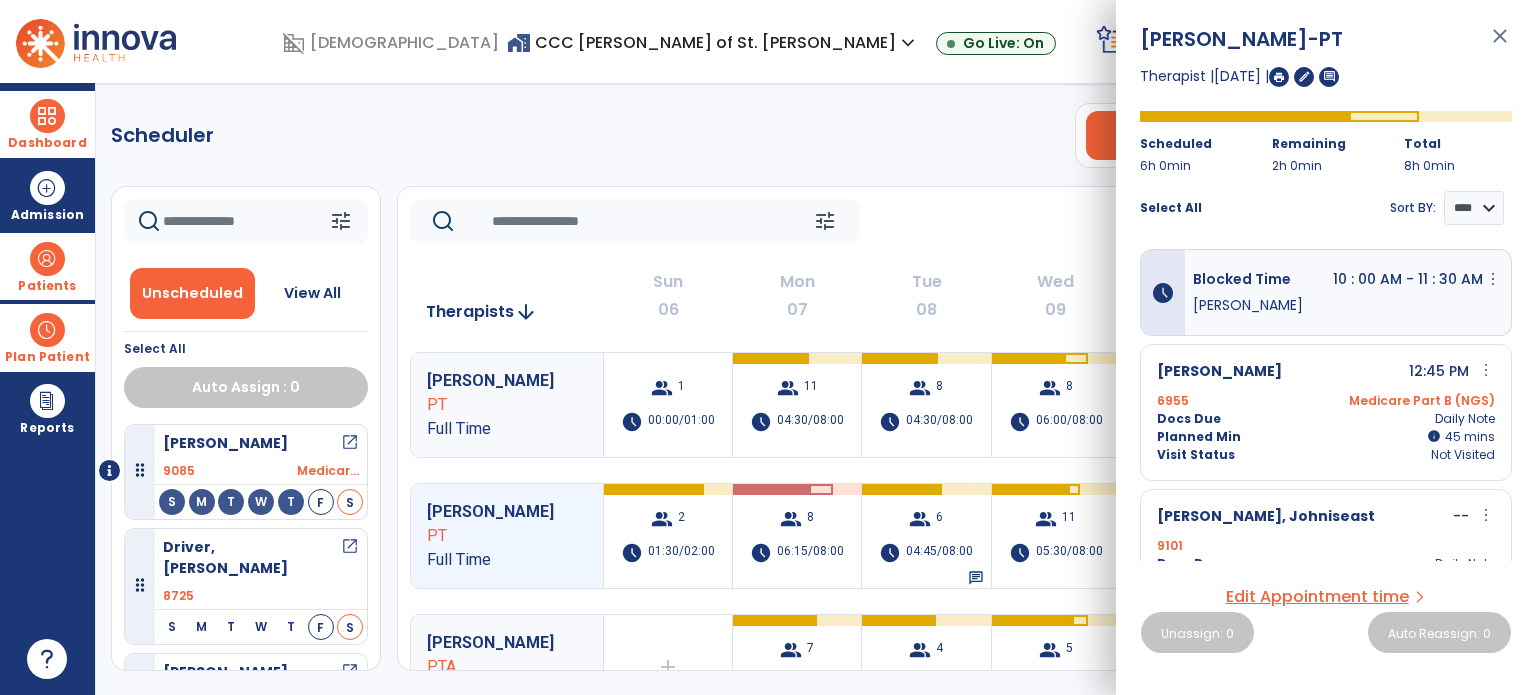 scroll, scrollTop: 0, scrollLeft: 0, axis: both 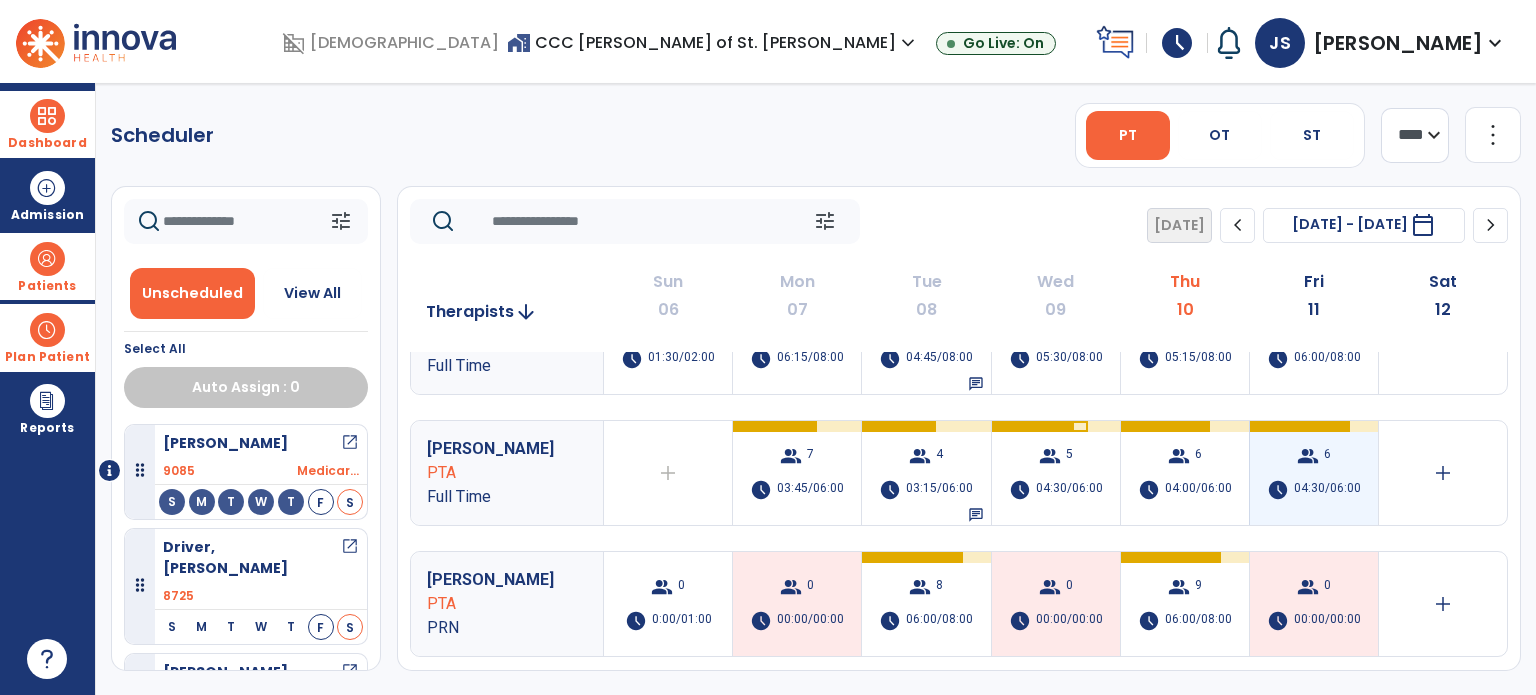 click on "04:30/06:00" at bounding box center (1327, 490) 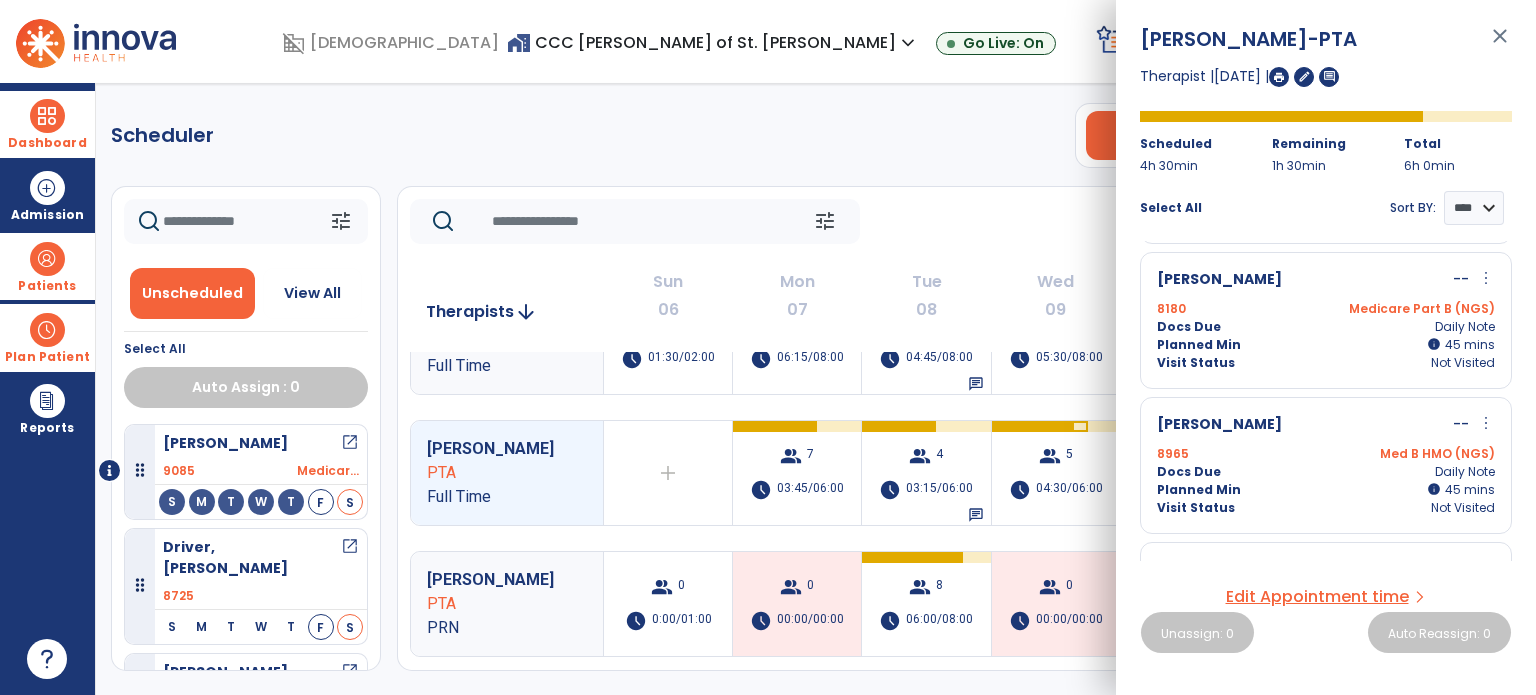 scroll, scrollTop: 436, scrollLeft: 0, axis: vertical 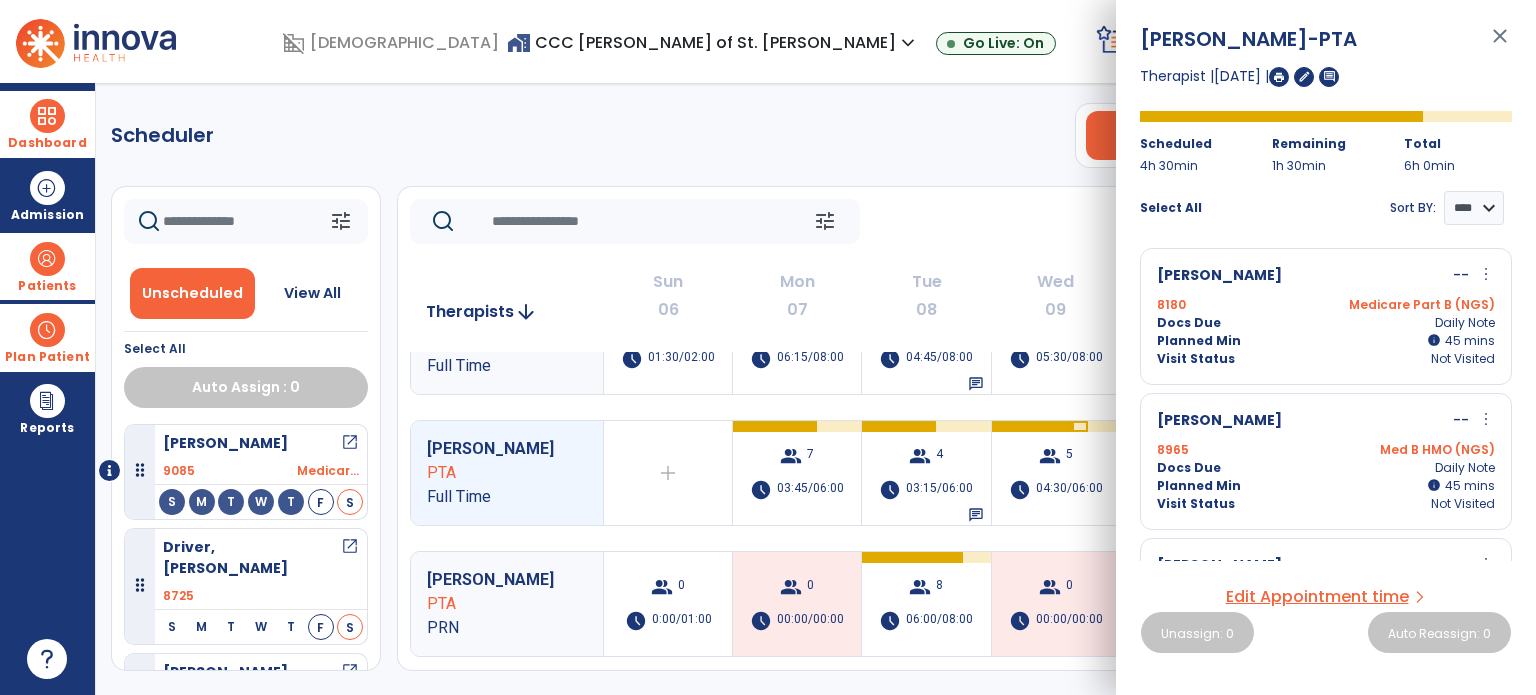 click at bounding box center (47, 259) 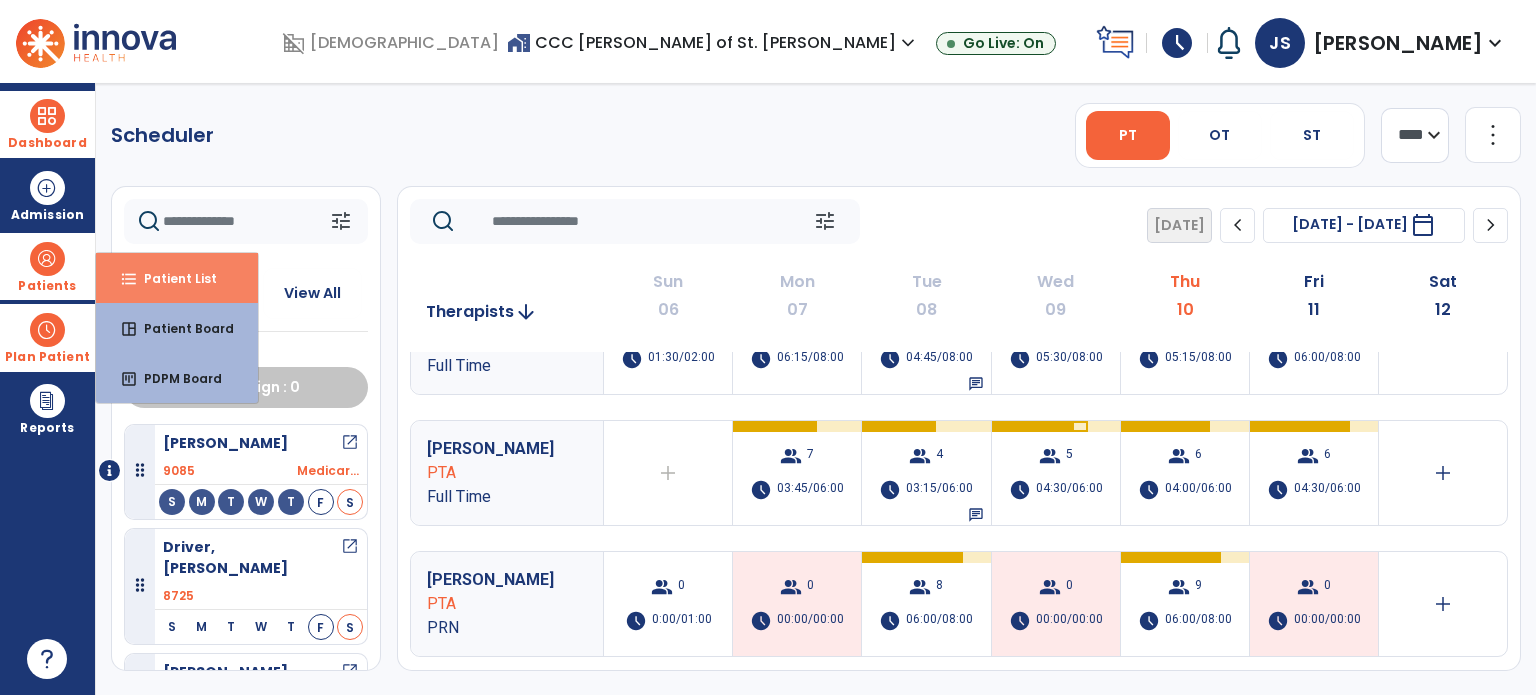 click on "format_list_bulleted  Patient List" at bounding box center (177, 278) 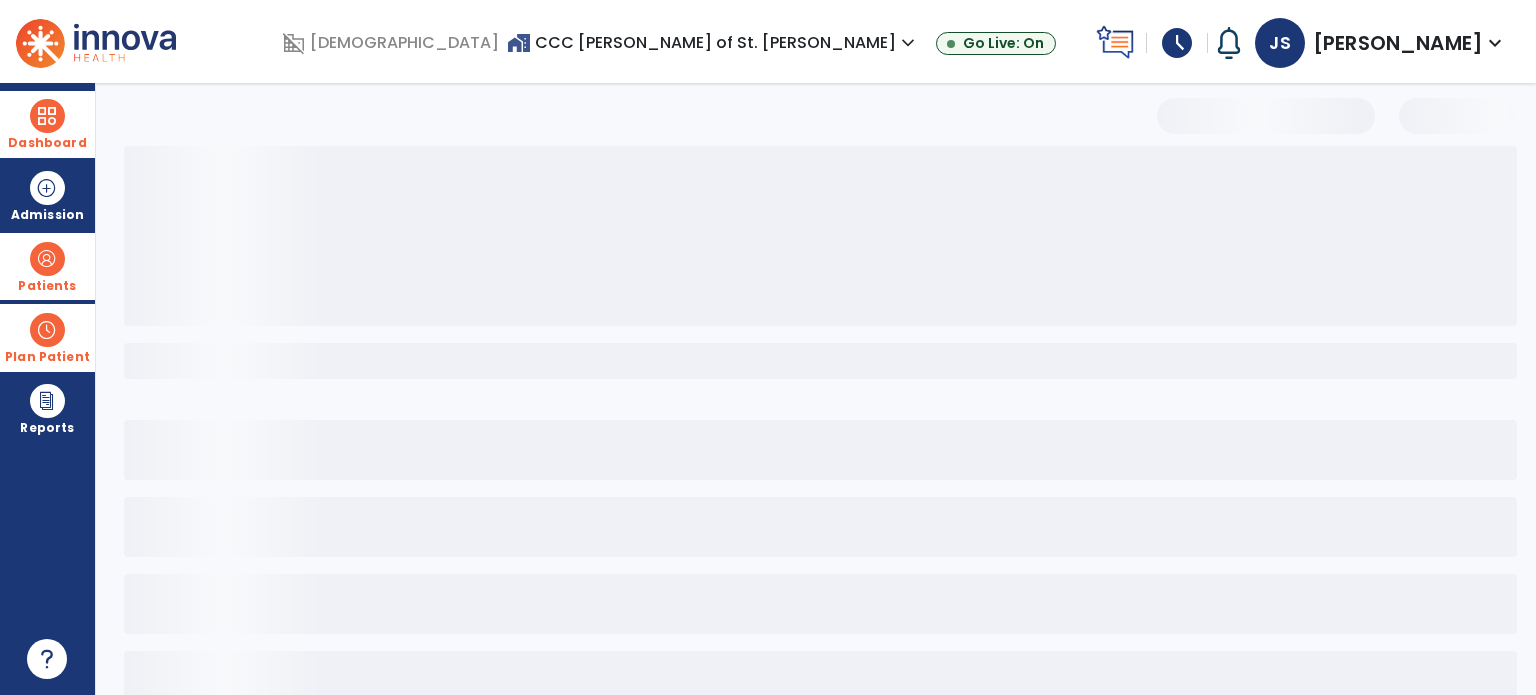 select on "***" 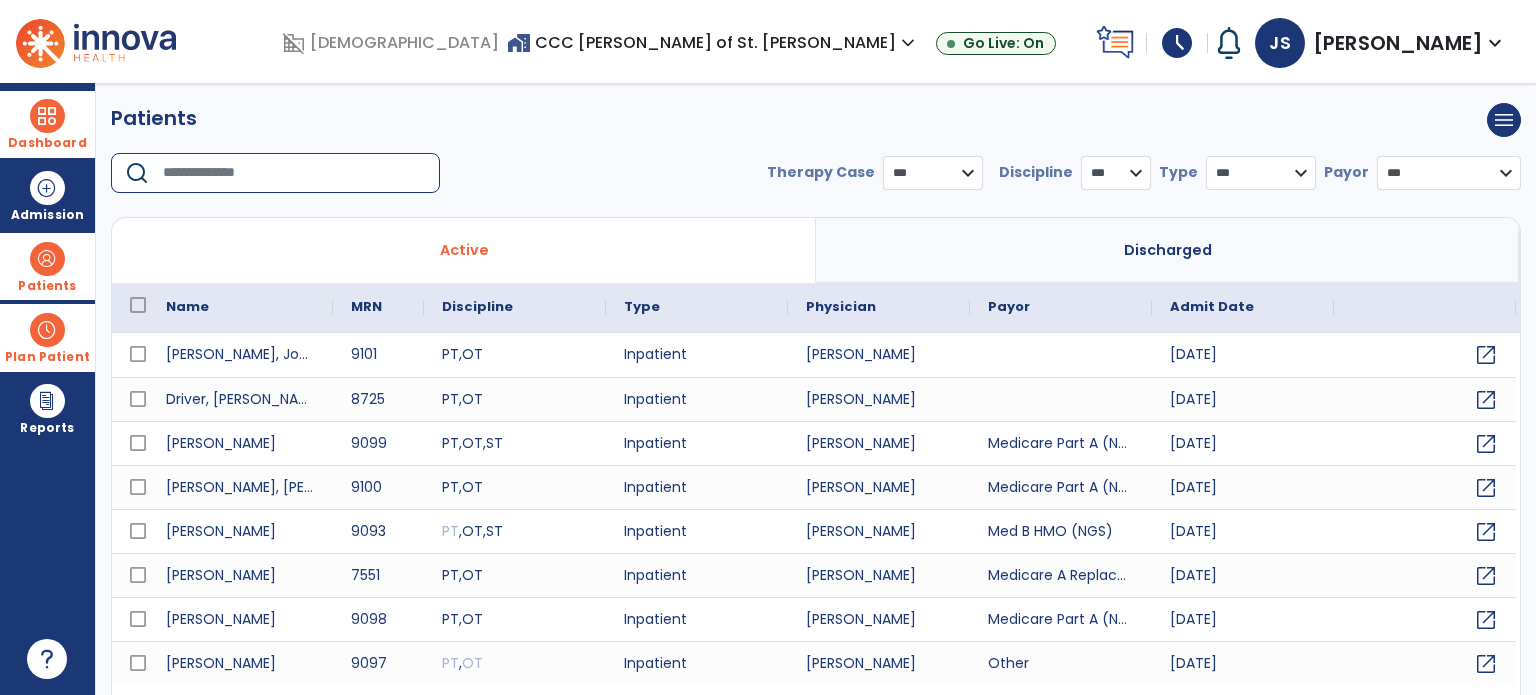 click at bounding box center [294, 173] 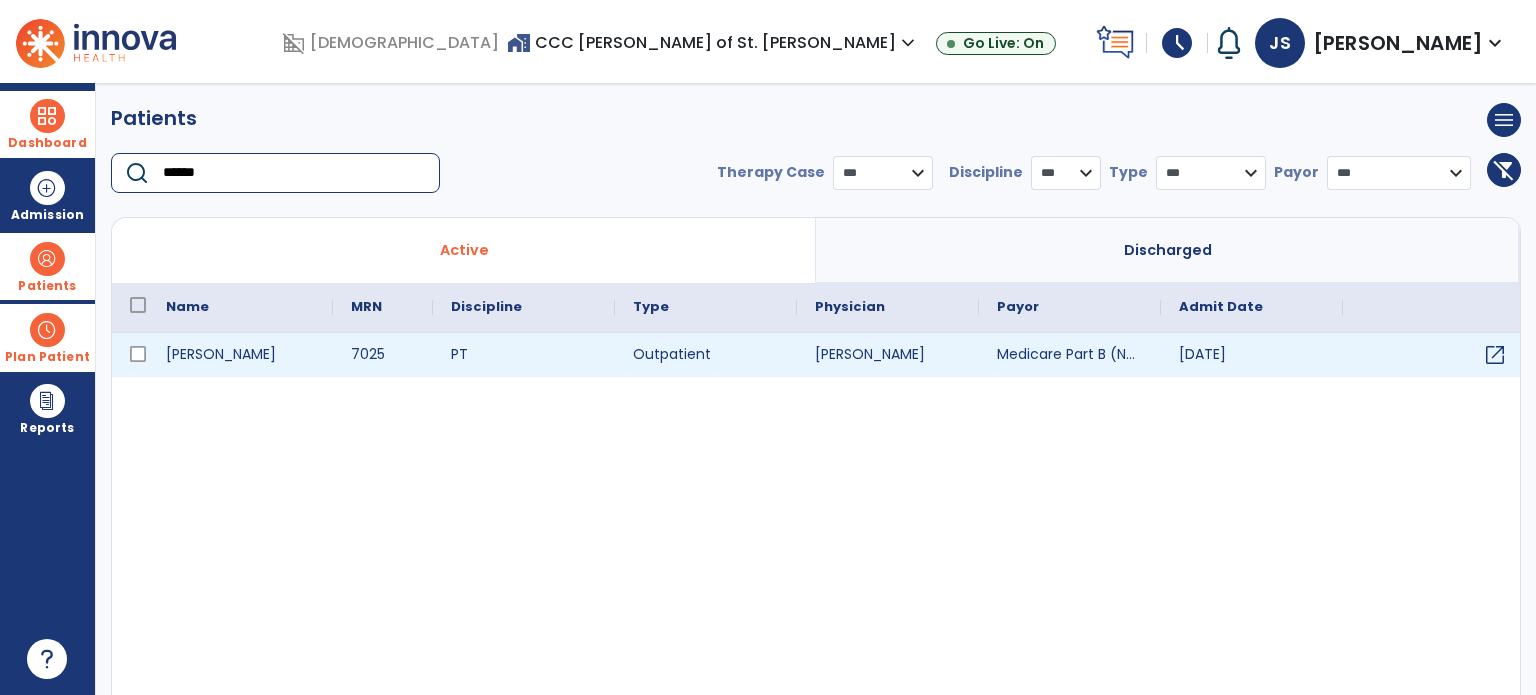type on "******" 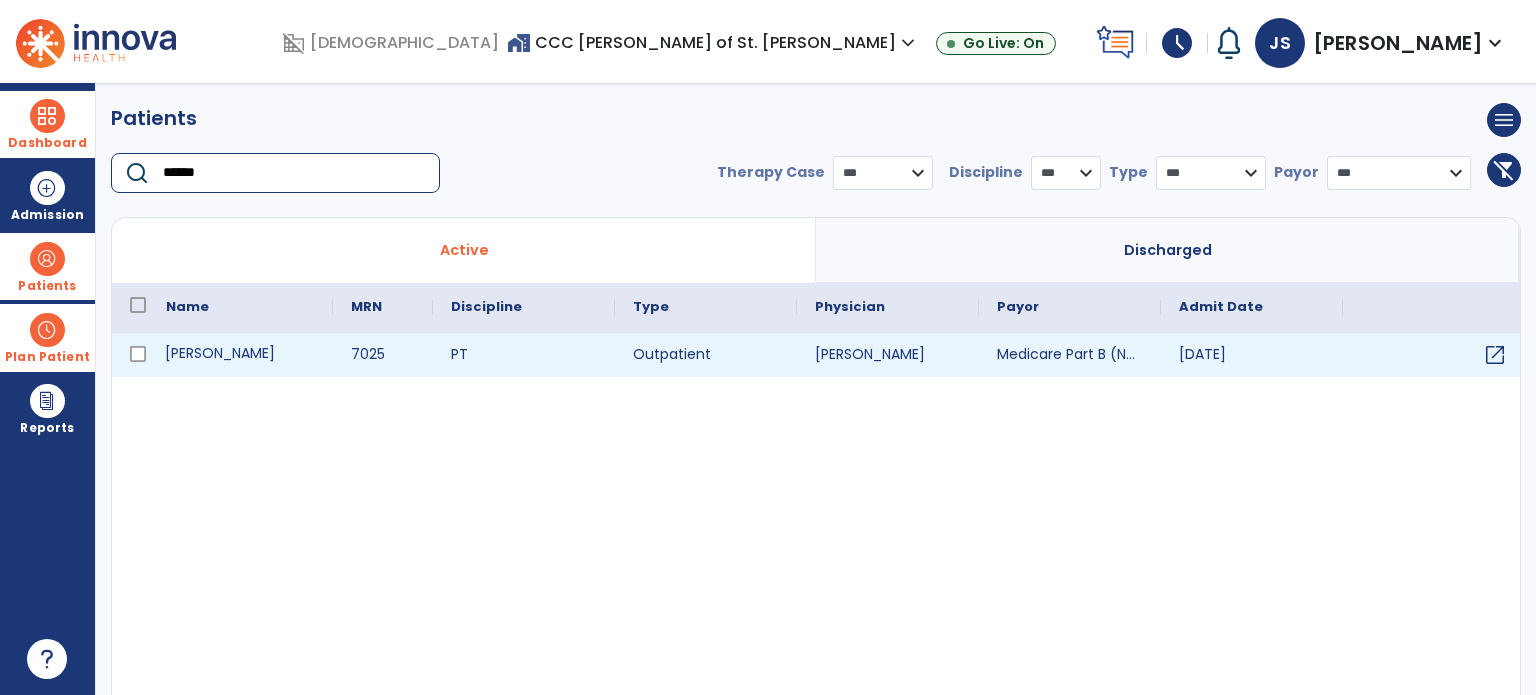 click on "[PERSON_NAME]" at bounding box center (240, 355) 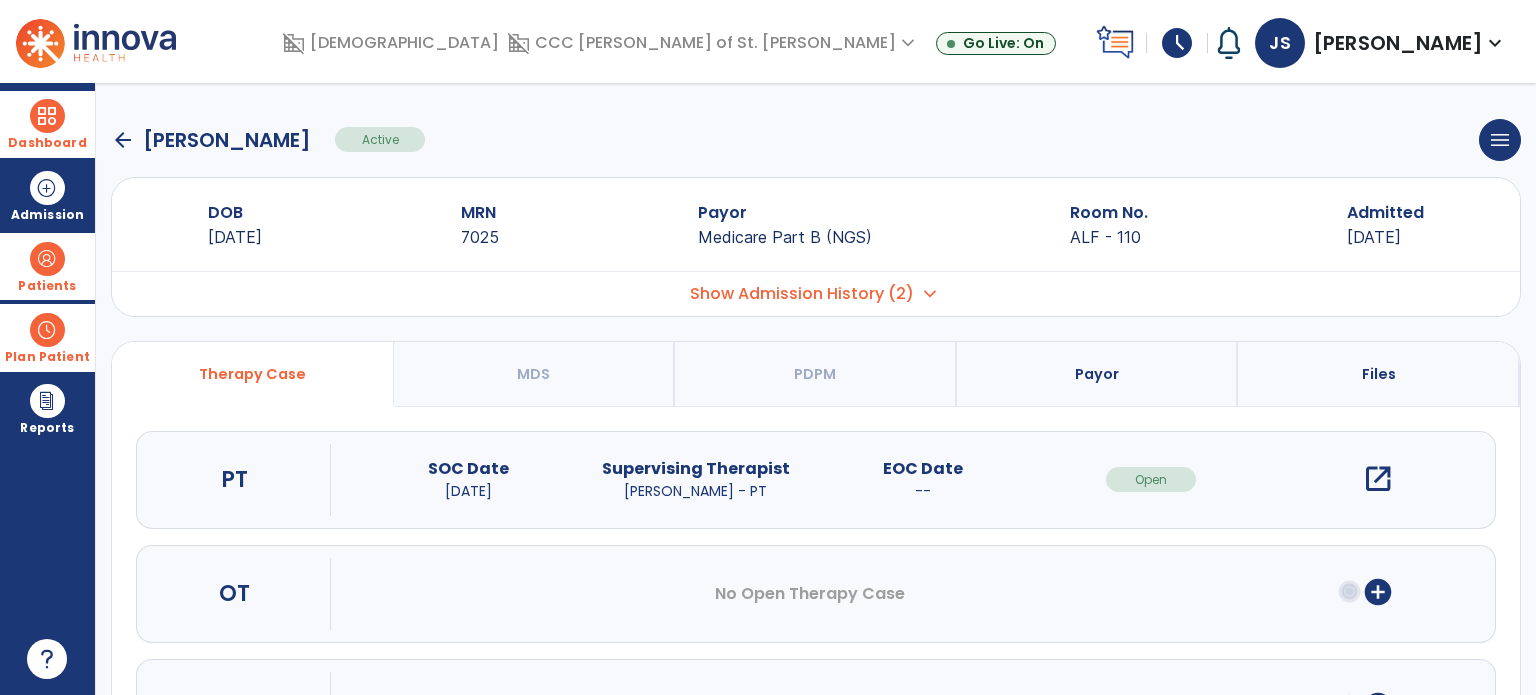 click on "open_in_new" at bounding box center (1378, 479) 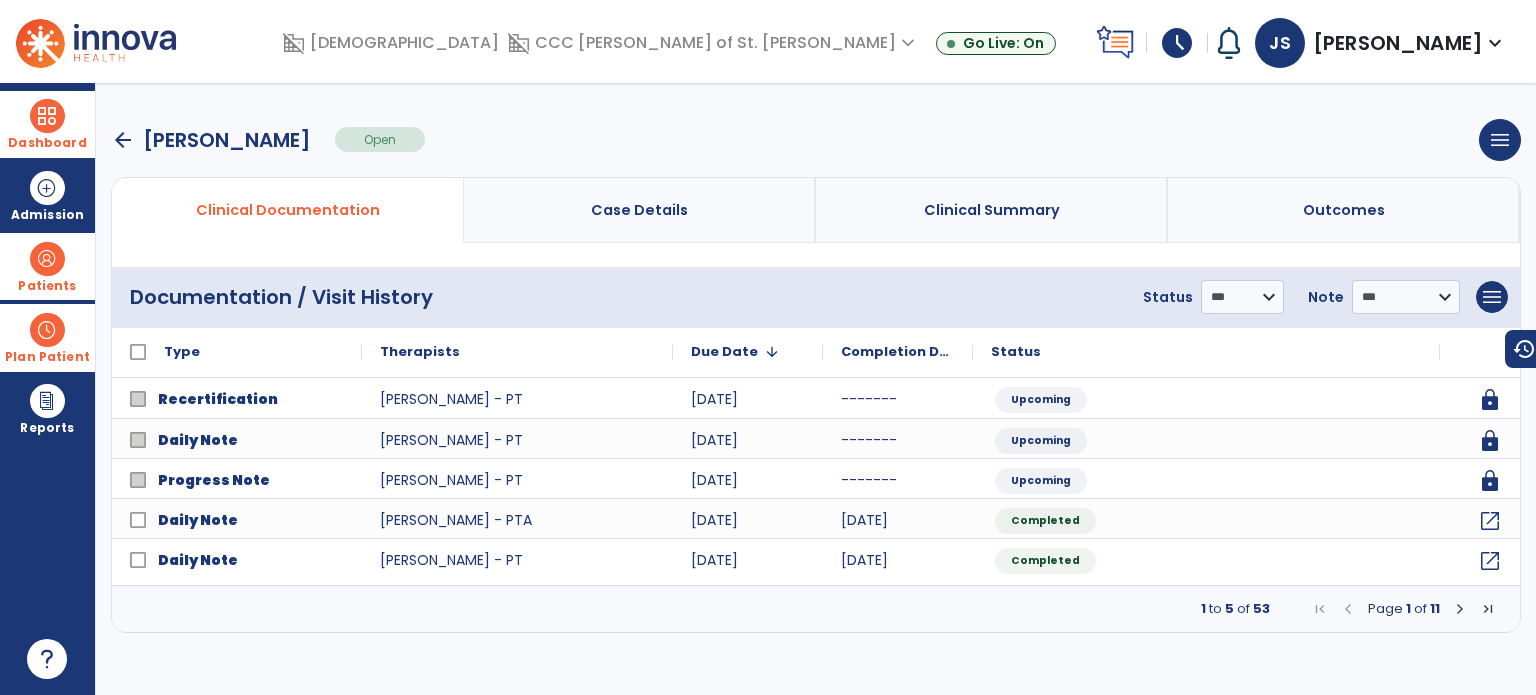 click at bounding box center (1460, 609) 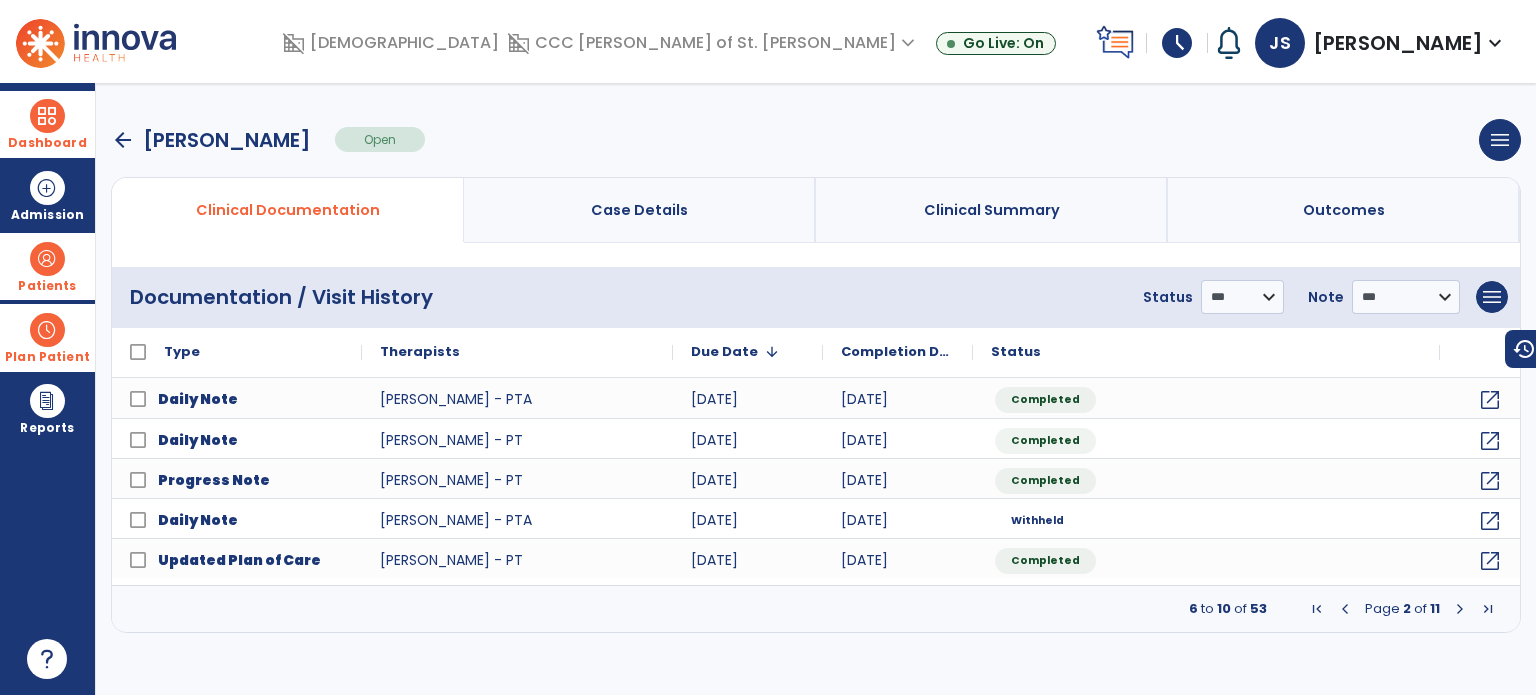 click at bounding box center [1460, 609] 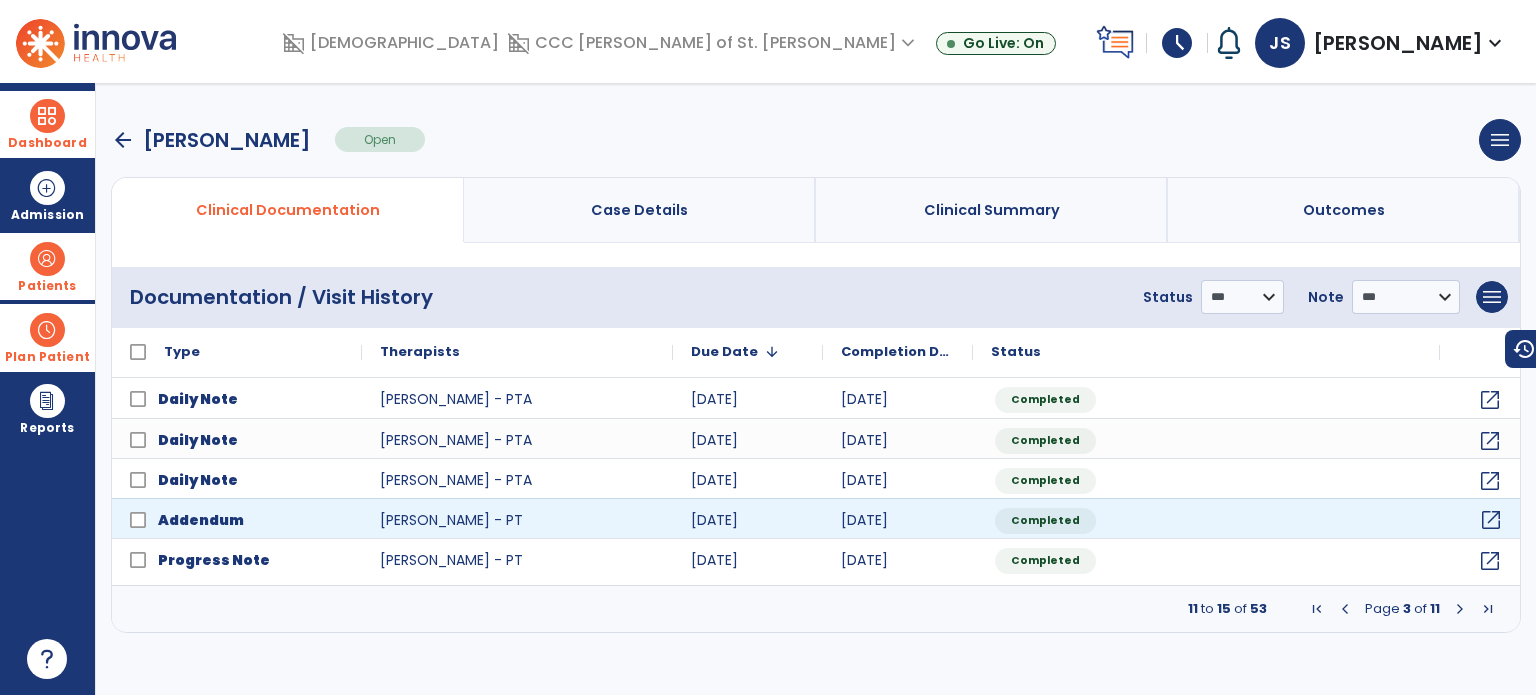 click on "open_in_new" 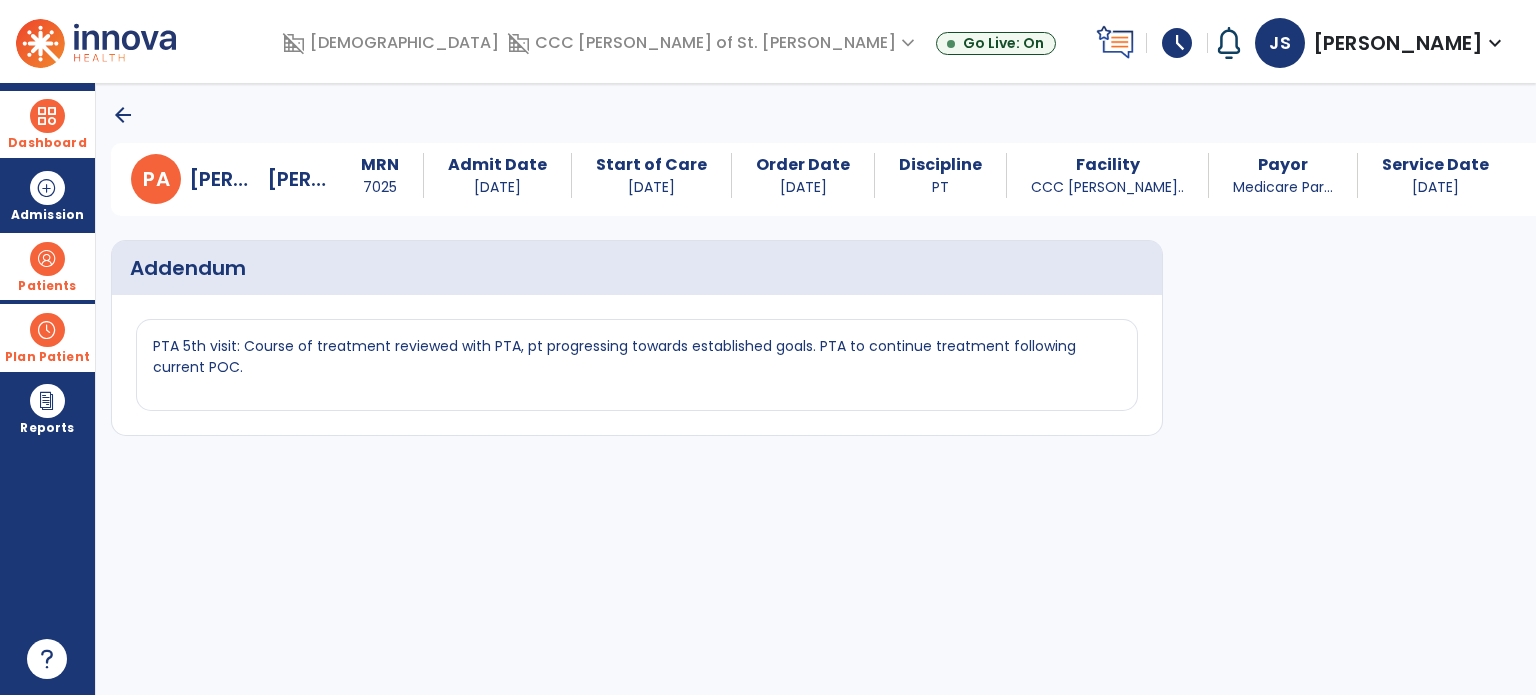 click on "PTA 5th visit: Course of treatment reviewed with PTA, pt progressing towards established goals. PTA to continue treatment following current POC." 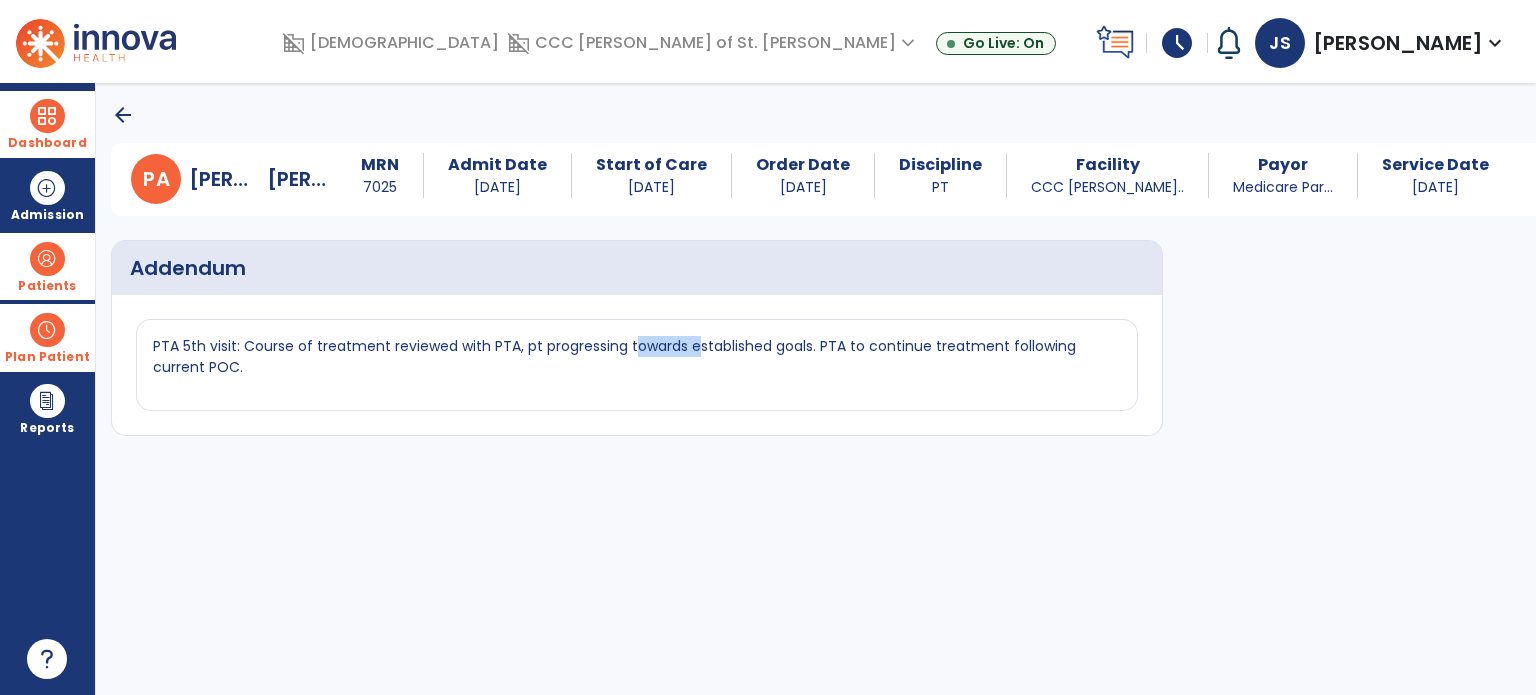 click on "PTA 5th visit: Course of treatment reviewed with PTA, pt progressing towards established goals. PTA to continue treatment following current POC." 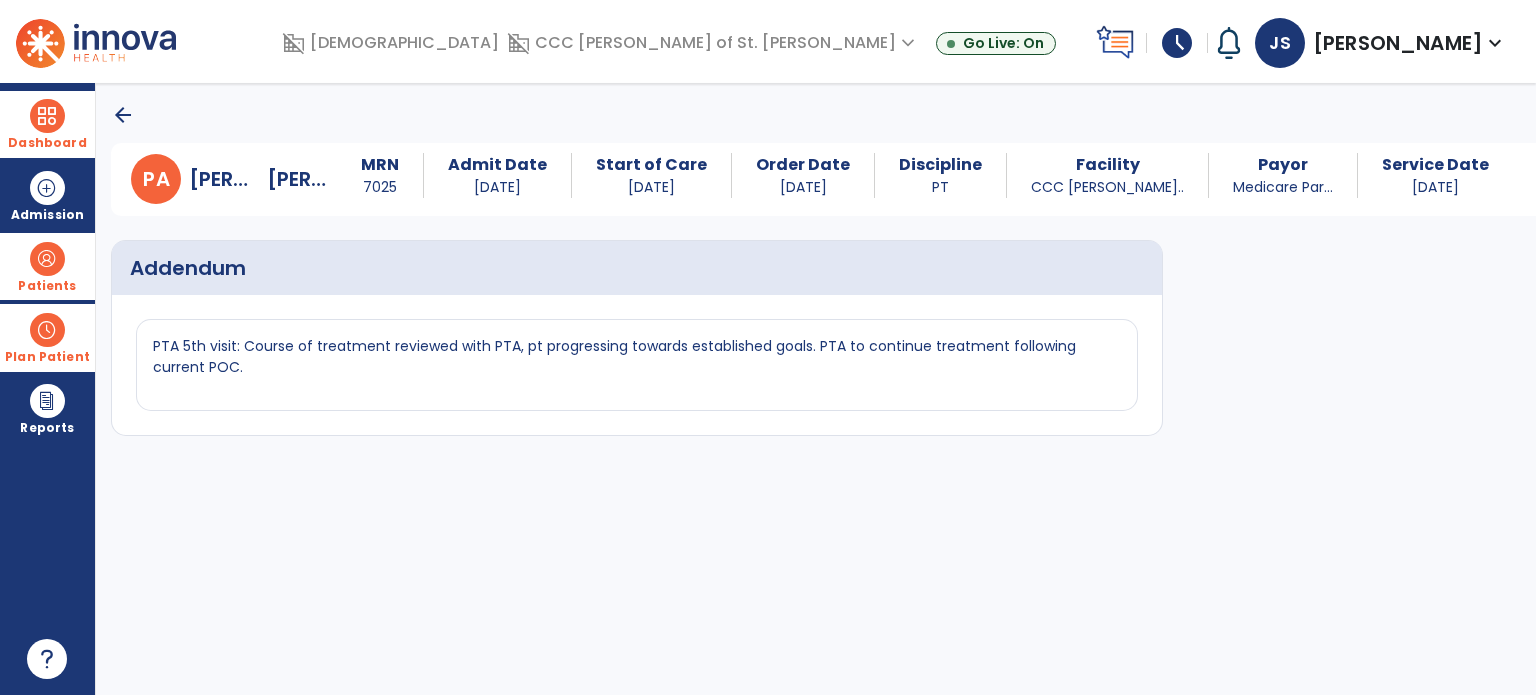 click on "arrow_back" 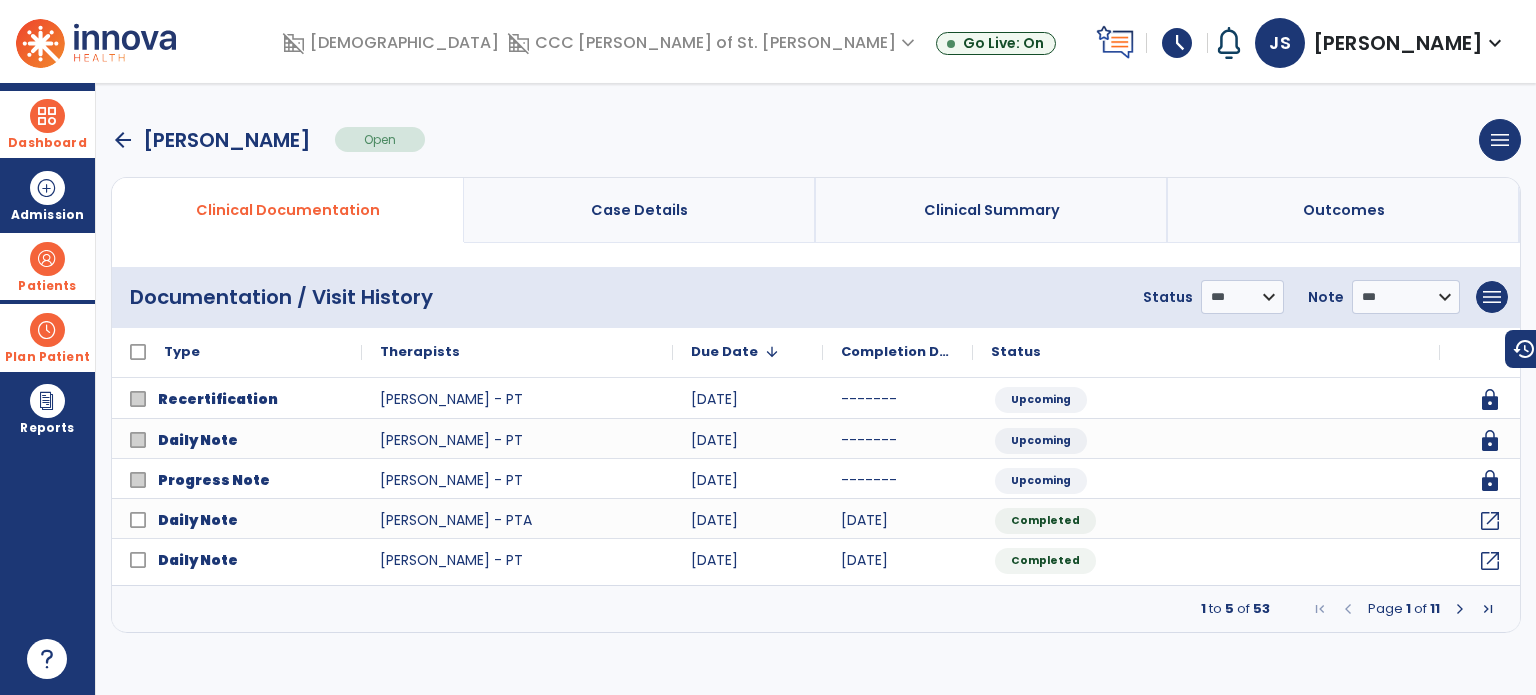 click on "arrow_back" at bounding box center [123, 140] 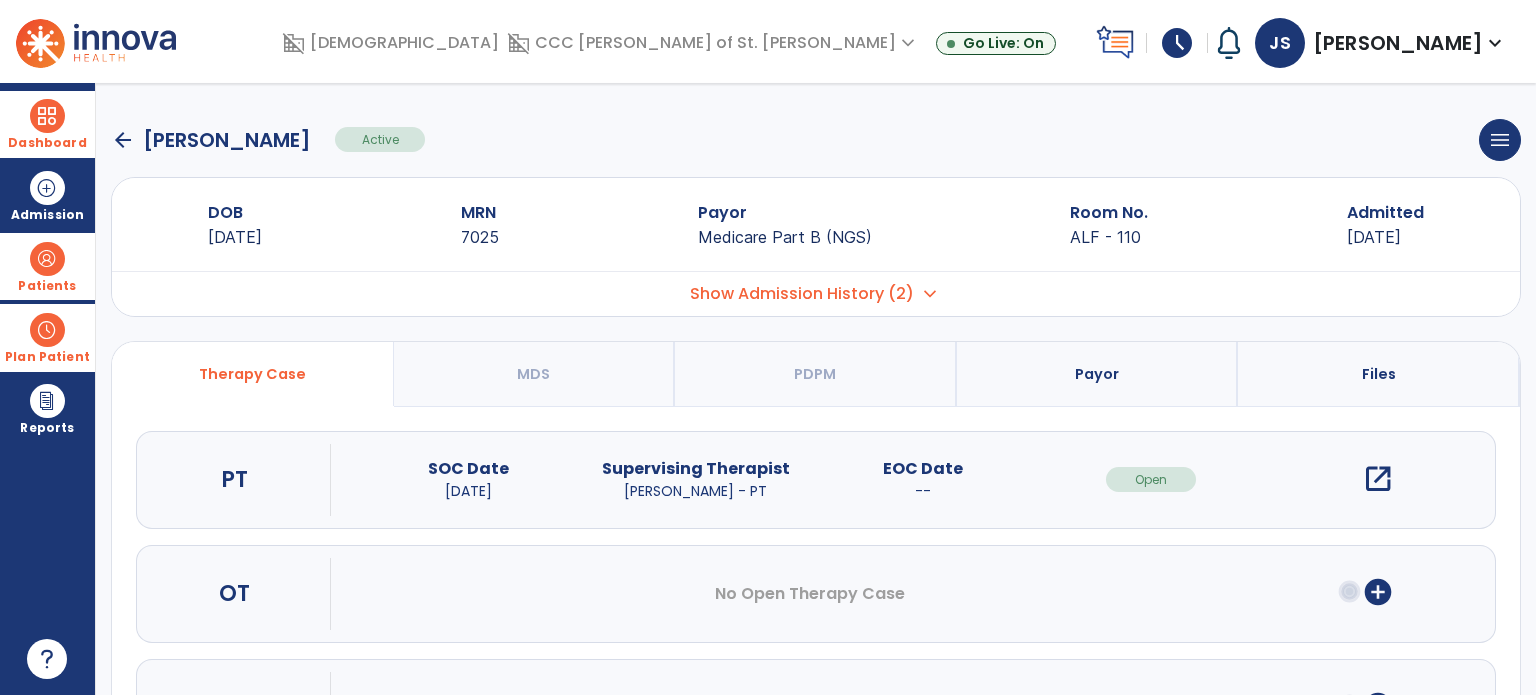 click on "Dashboard" at bounding box center (47, 124) 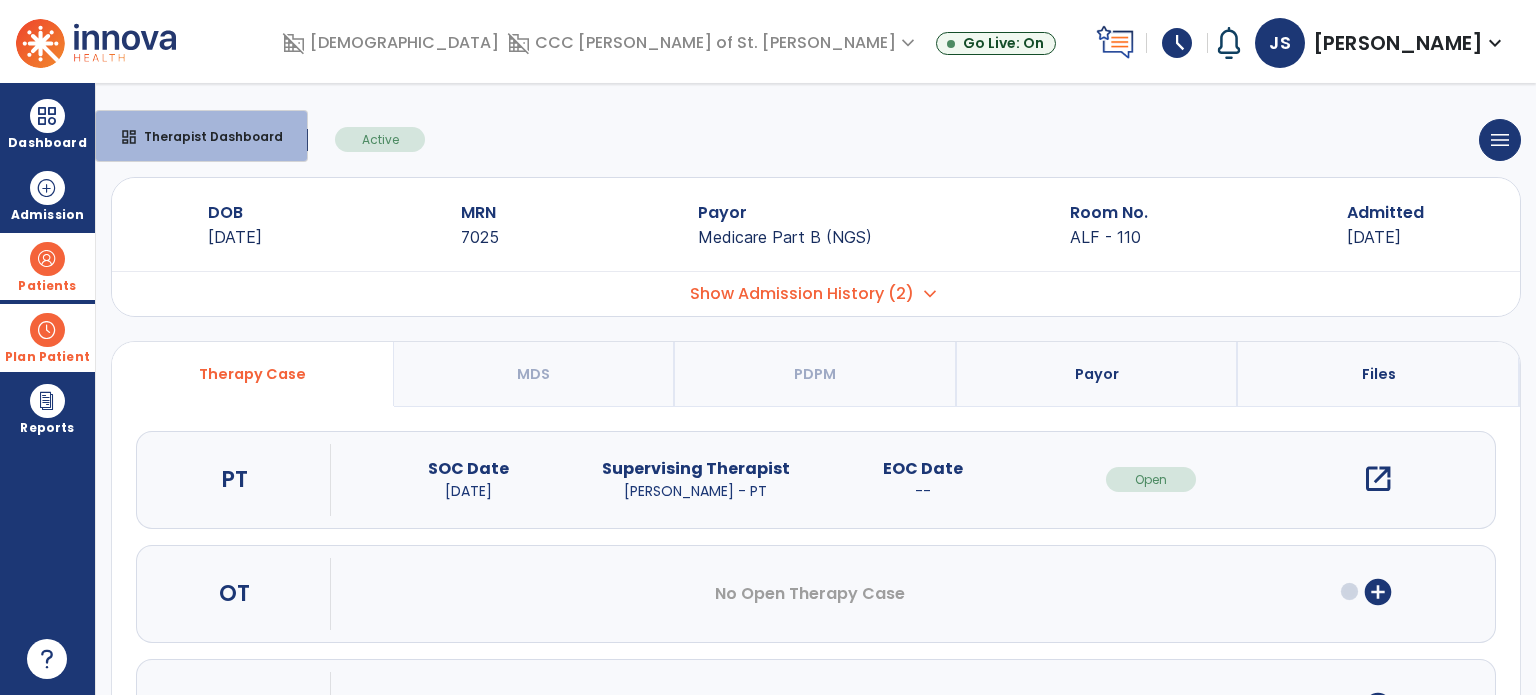 click on "arrow_back   [PERSON_NAME]  Active  menu   Edit Admission   View OBRA Report   Discharge Patient  DOB [DEMOGRAPHIC_DATA] MRN 7025 Payor Medicare Part B (NGS) Room No. ALF - 110 Admitted [DATE]
Admission No.
Admit Date" at bounding box center (816, 389) 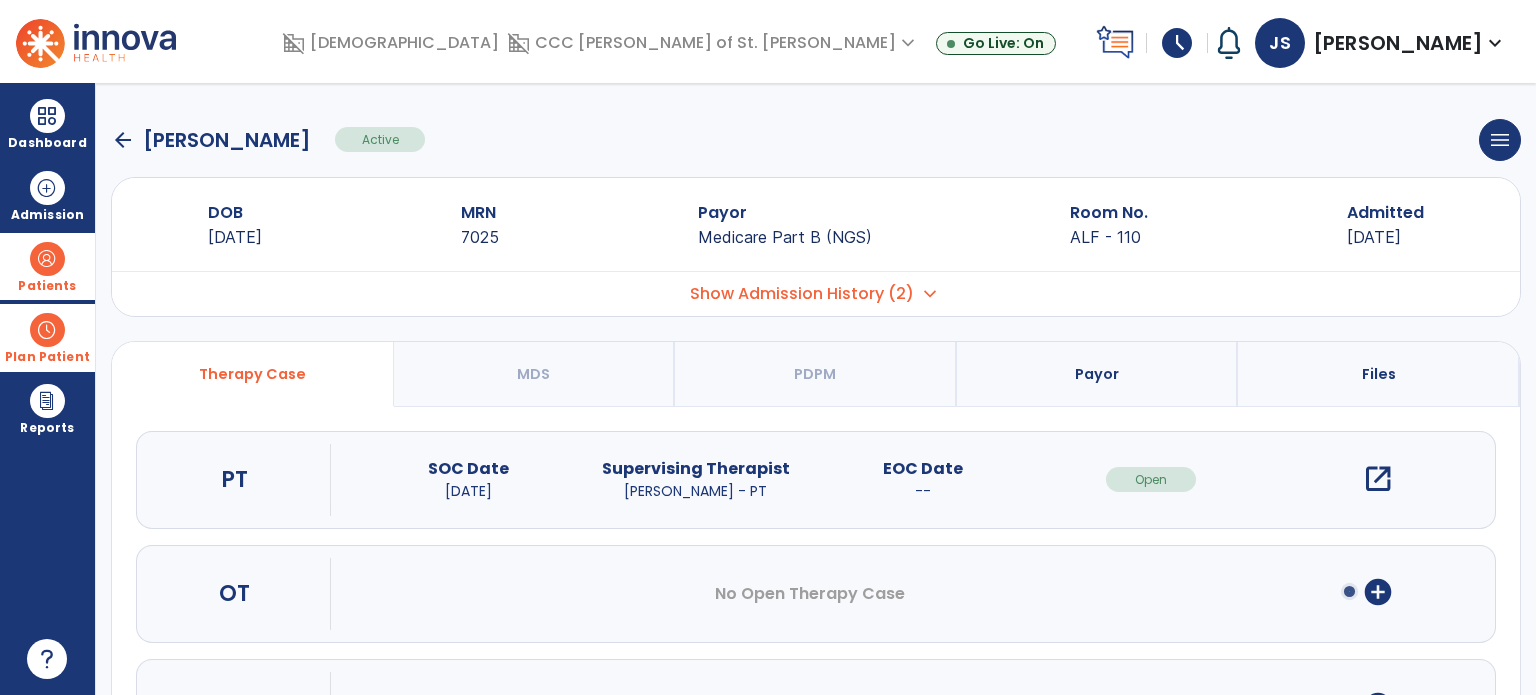 click on "arrow_back" 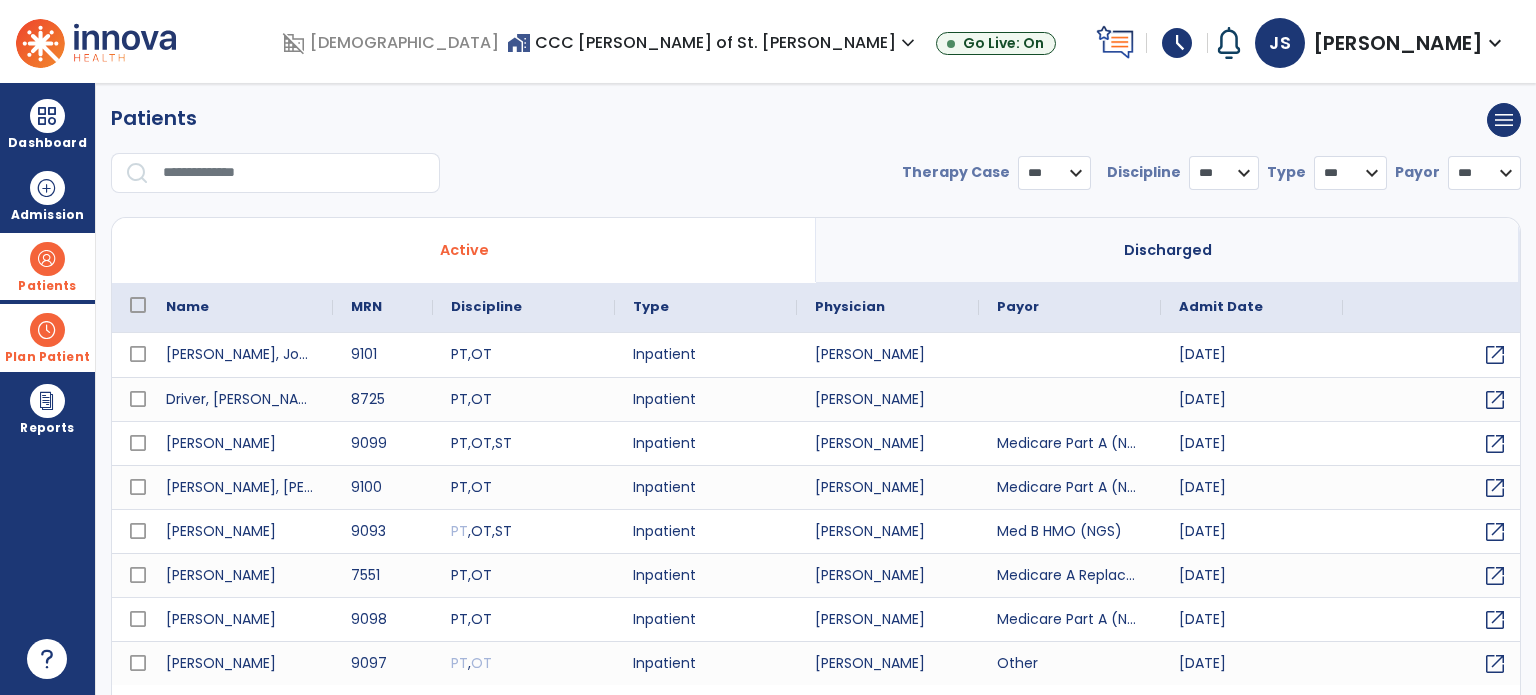 select on "***" 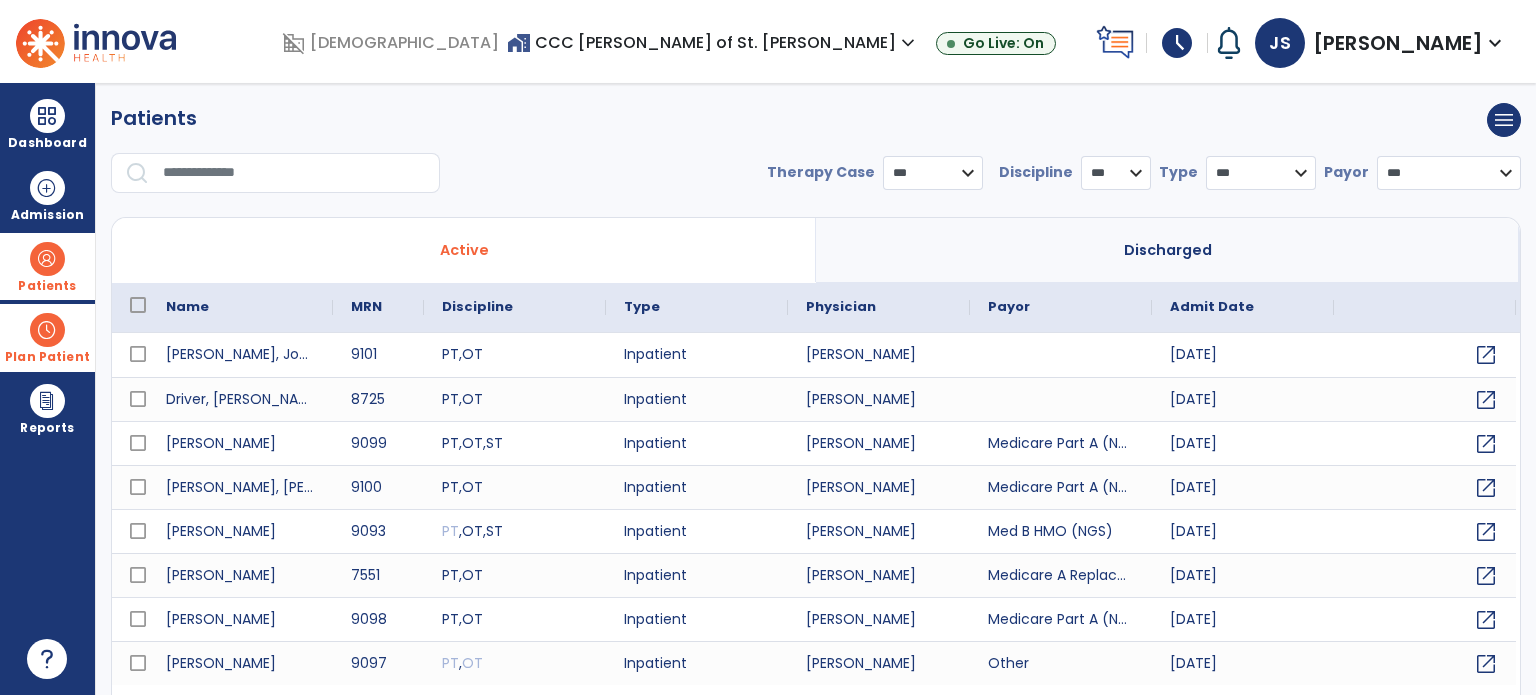click at bounding box center [294, 173] 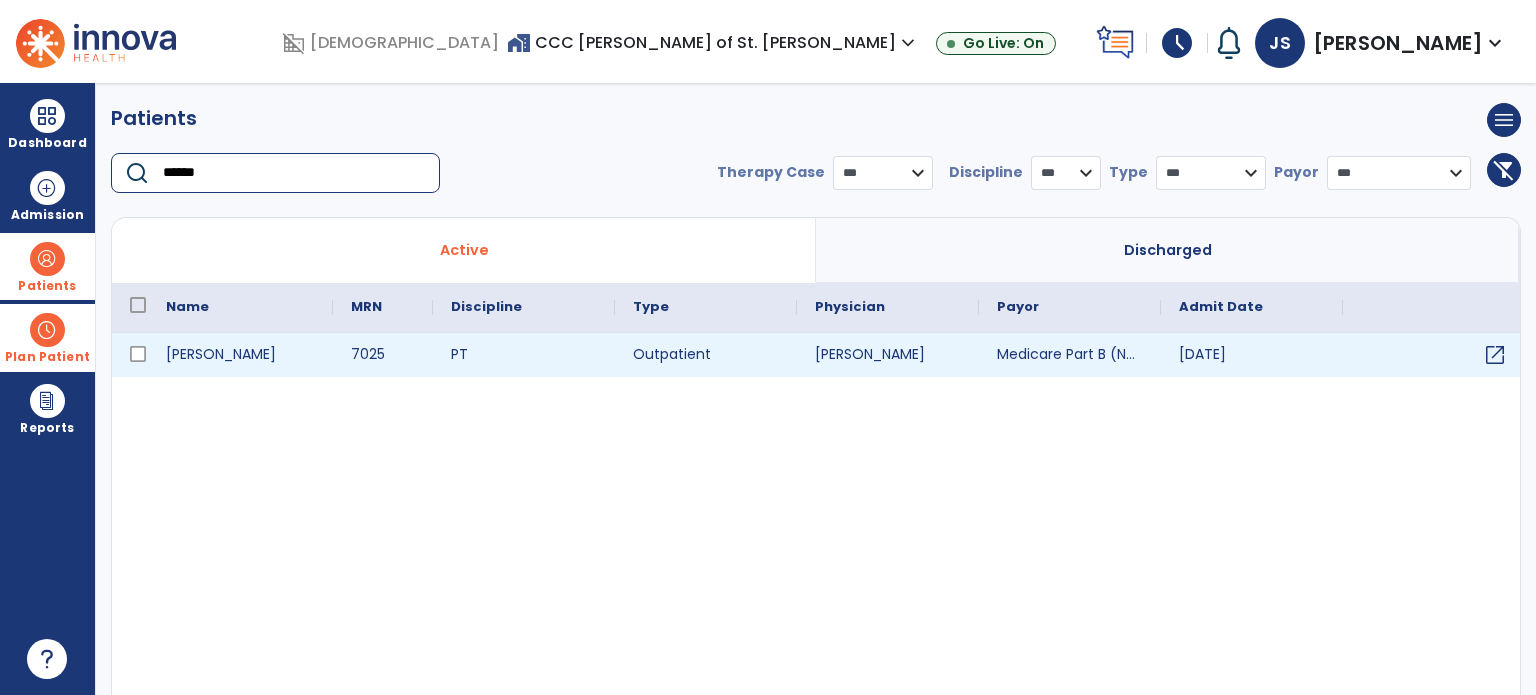 type on "******" 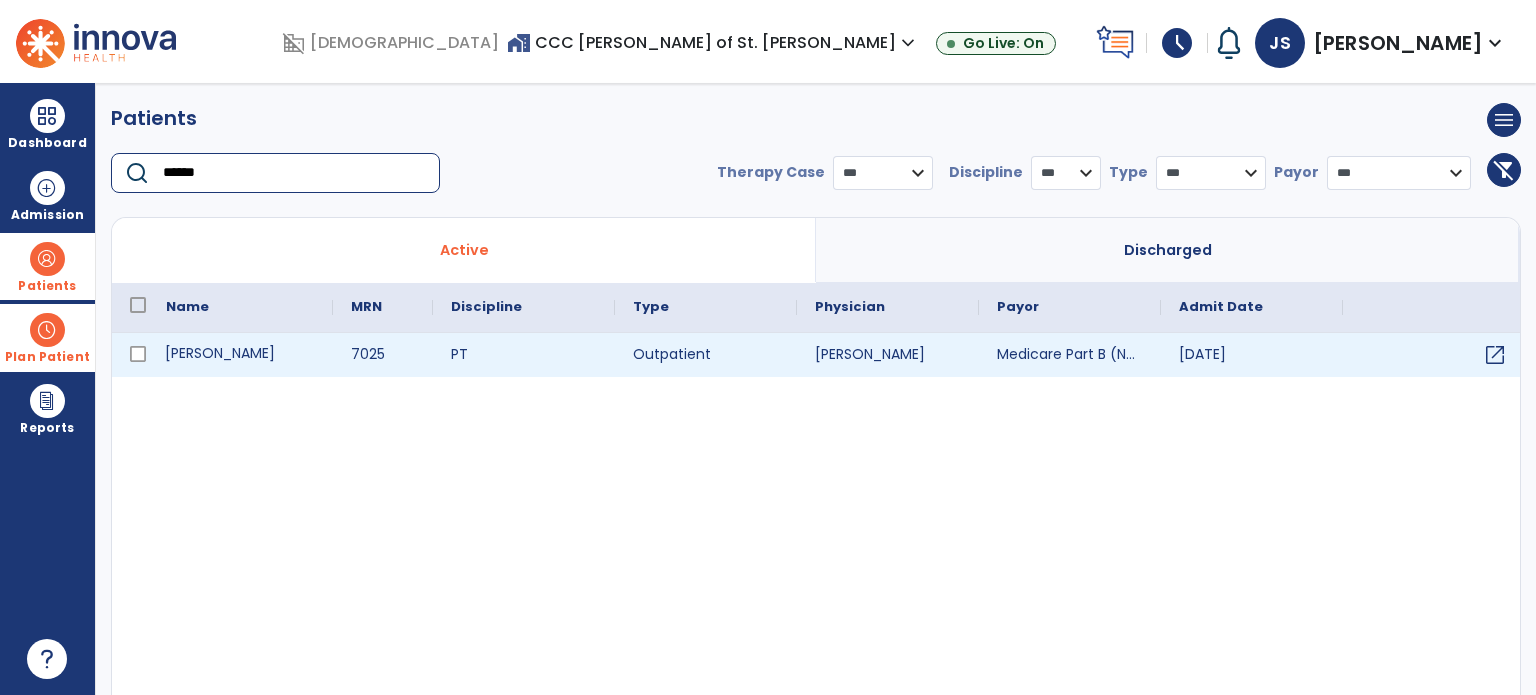 click on "[PERSON_NAME]" at bounding box center [240, 355] 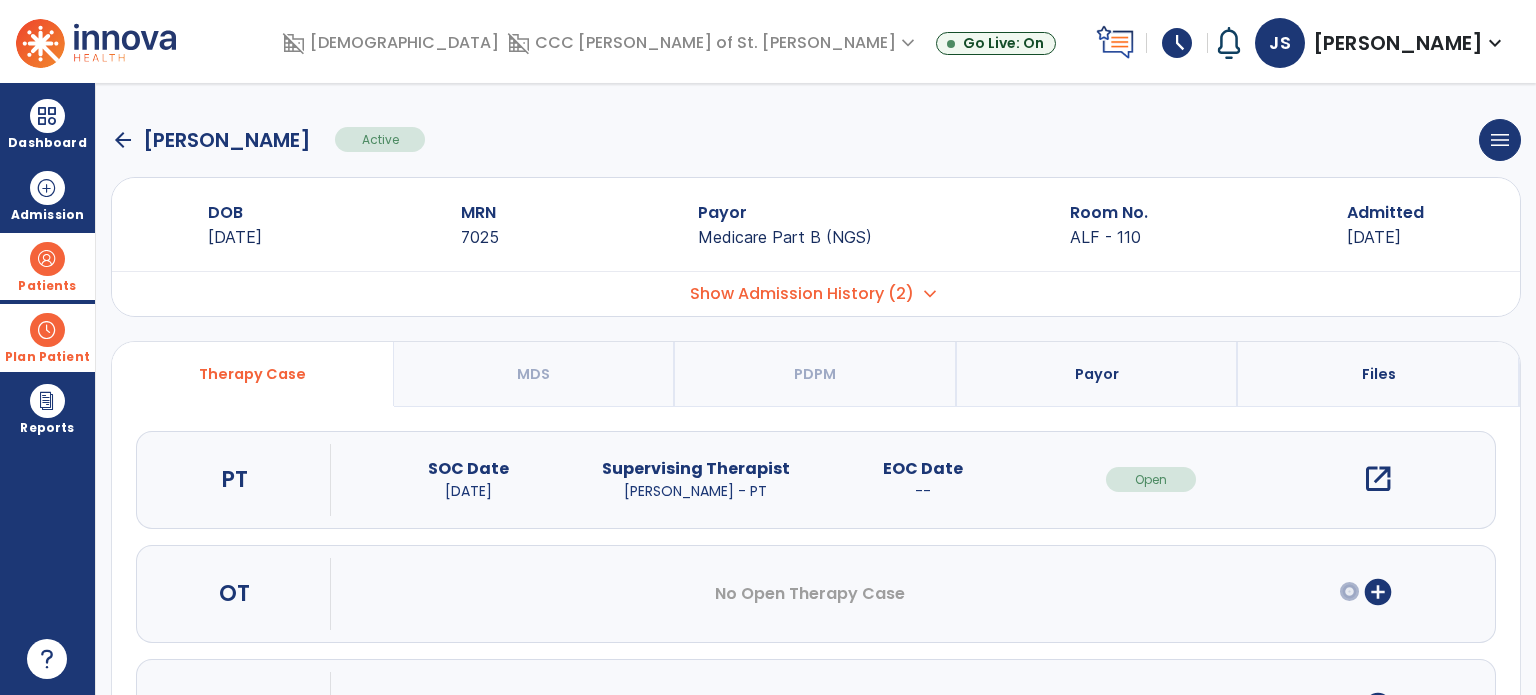 click on "open_in_new" at bounding box center (1378, 479) 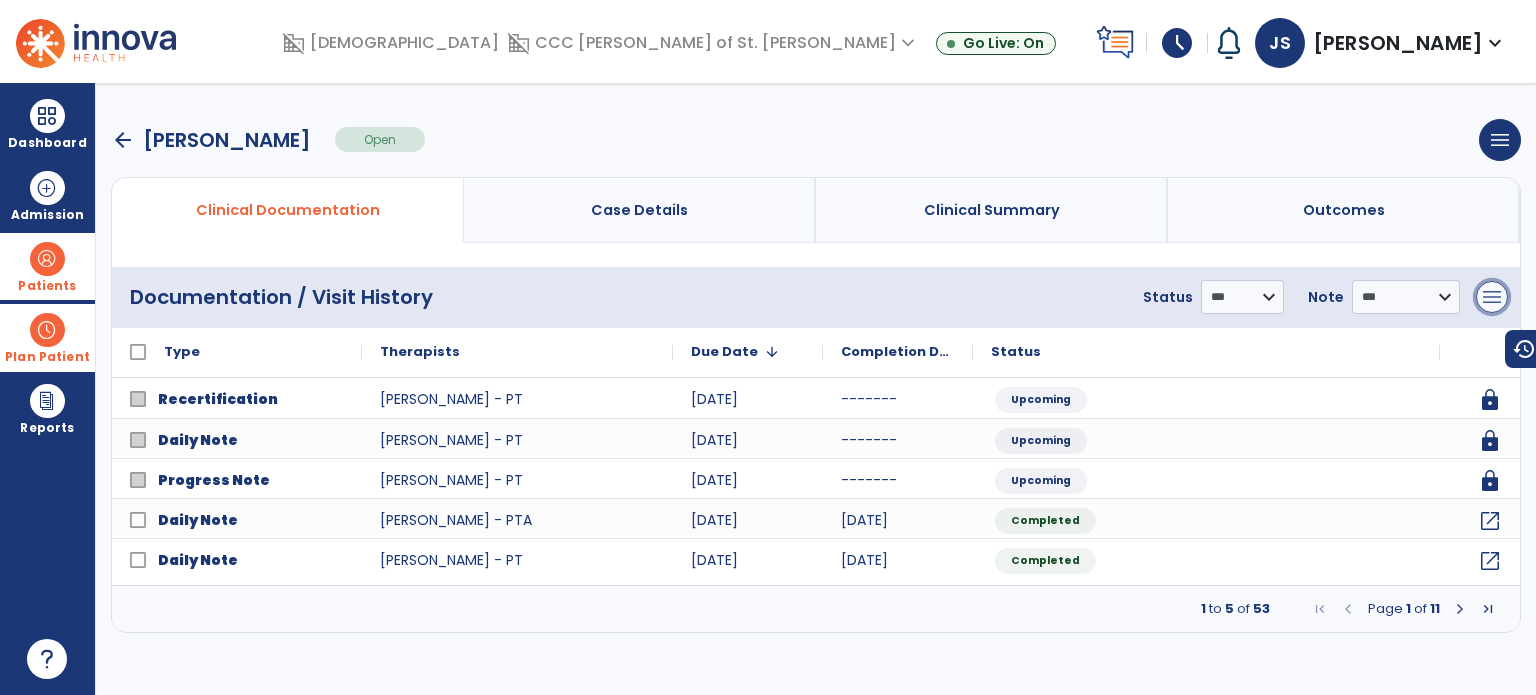 click on "menu" at bounding box center [1492, 297] 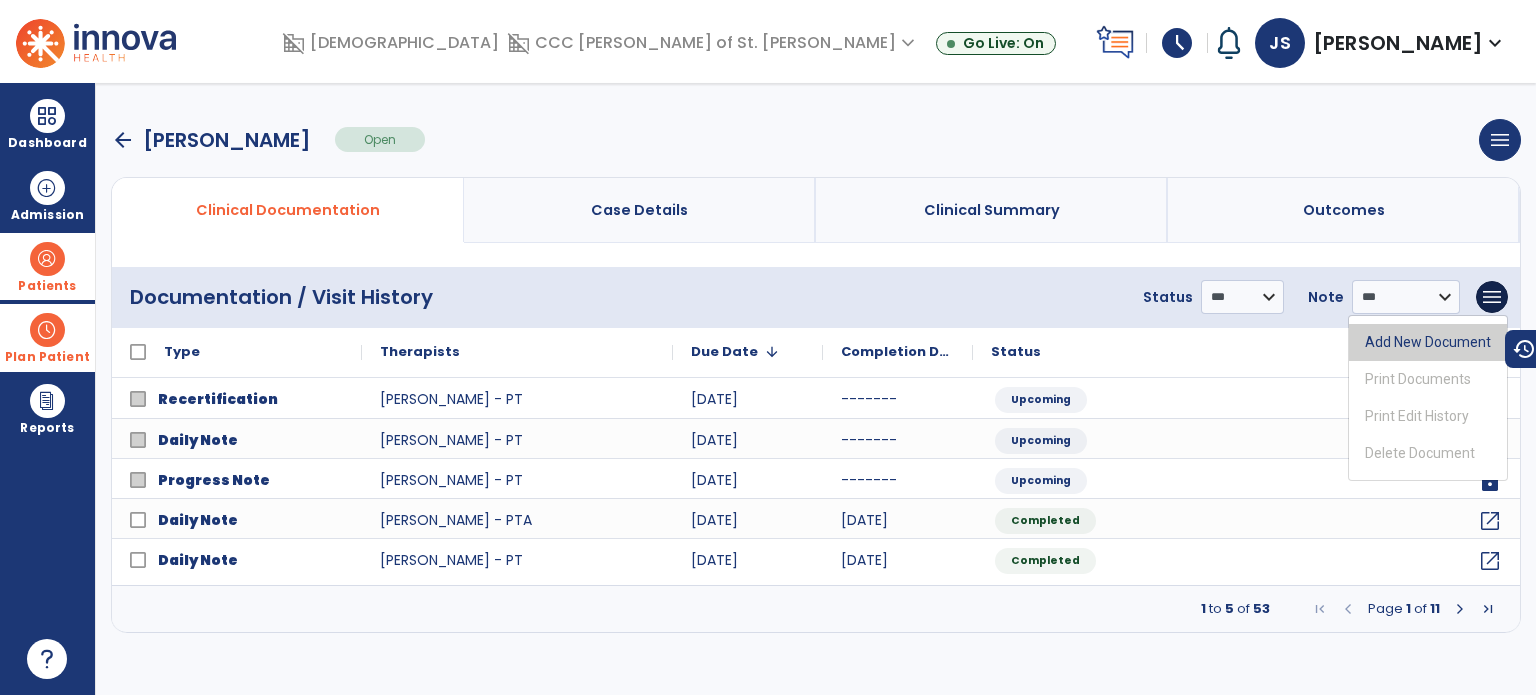 click on "Add New Document" at bounding box center (1428, 342) 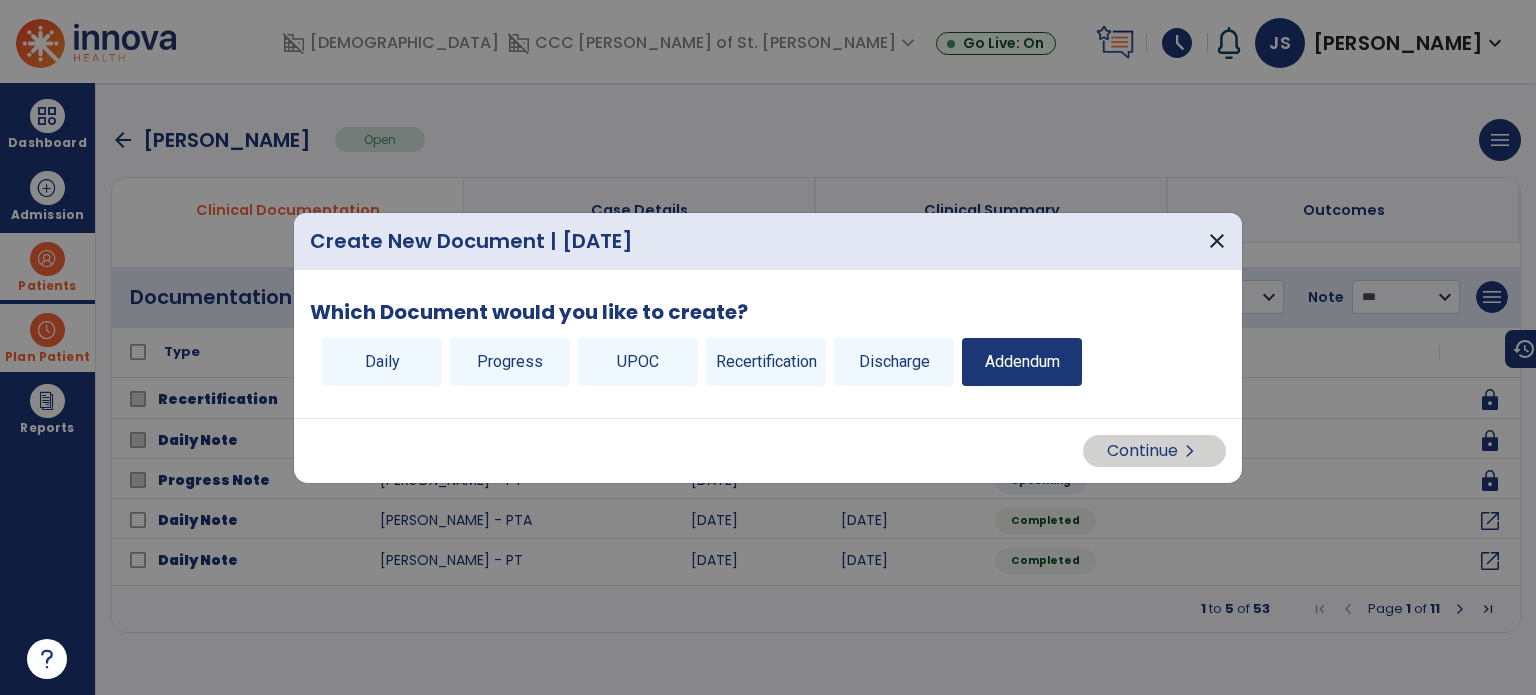 click on "Addendum" at bounding box center (1022, 362) 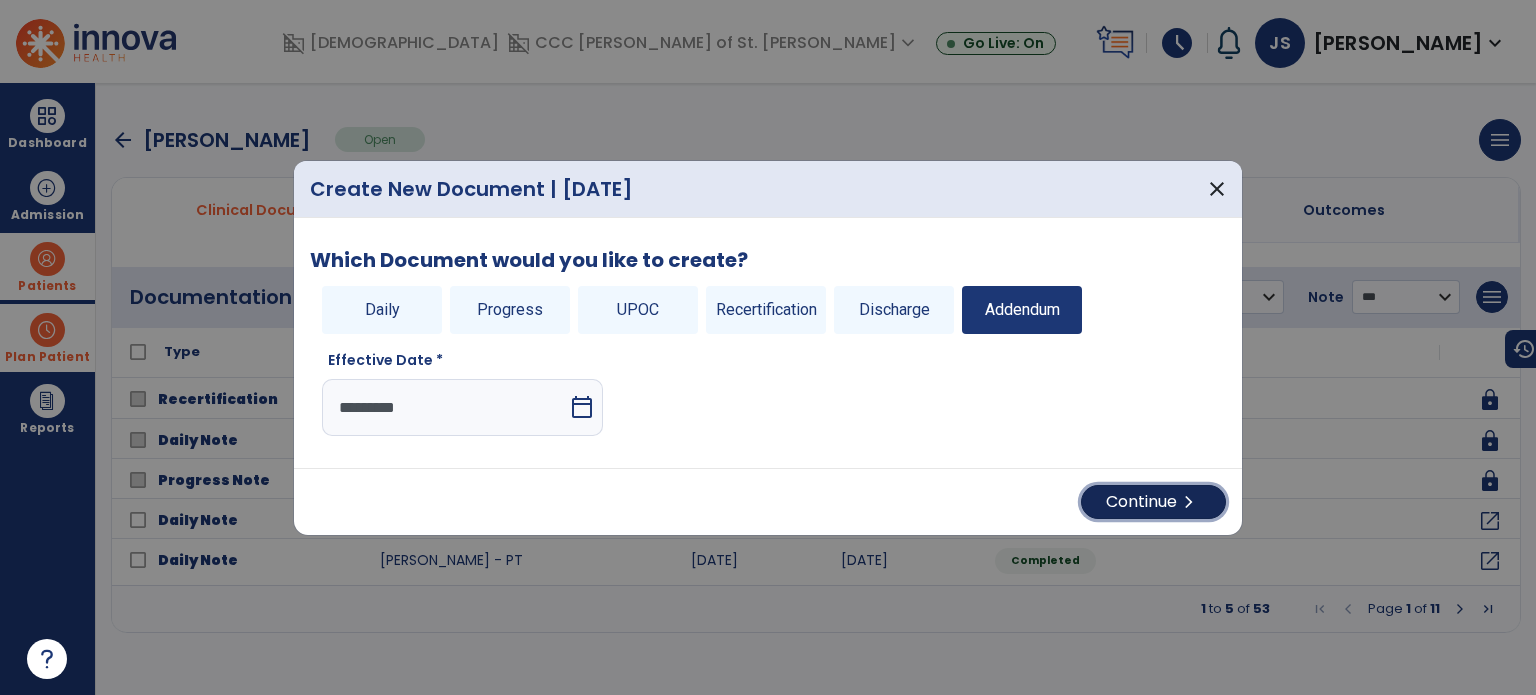 click on "Continue   chevron_right" at bounding box center (1153, 502) 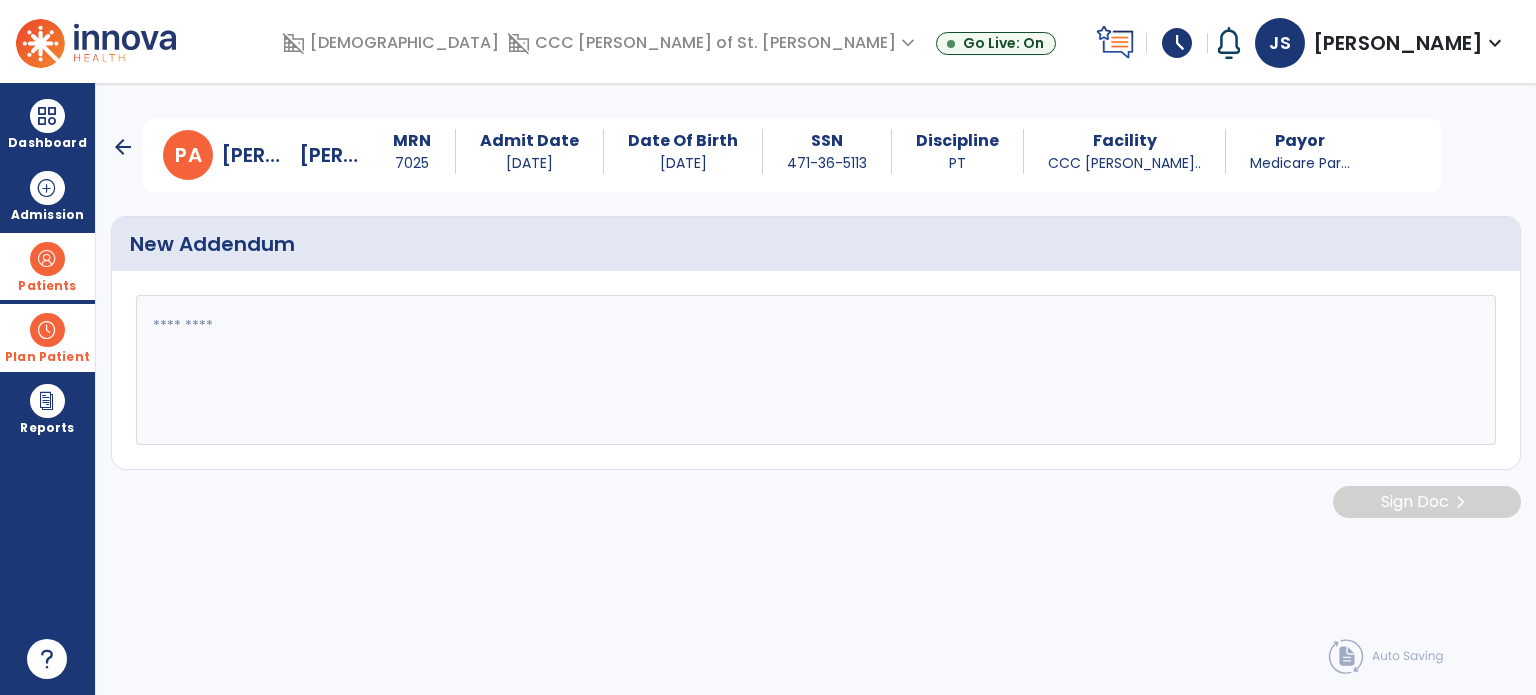 click 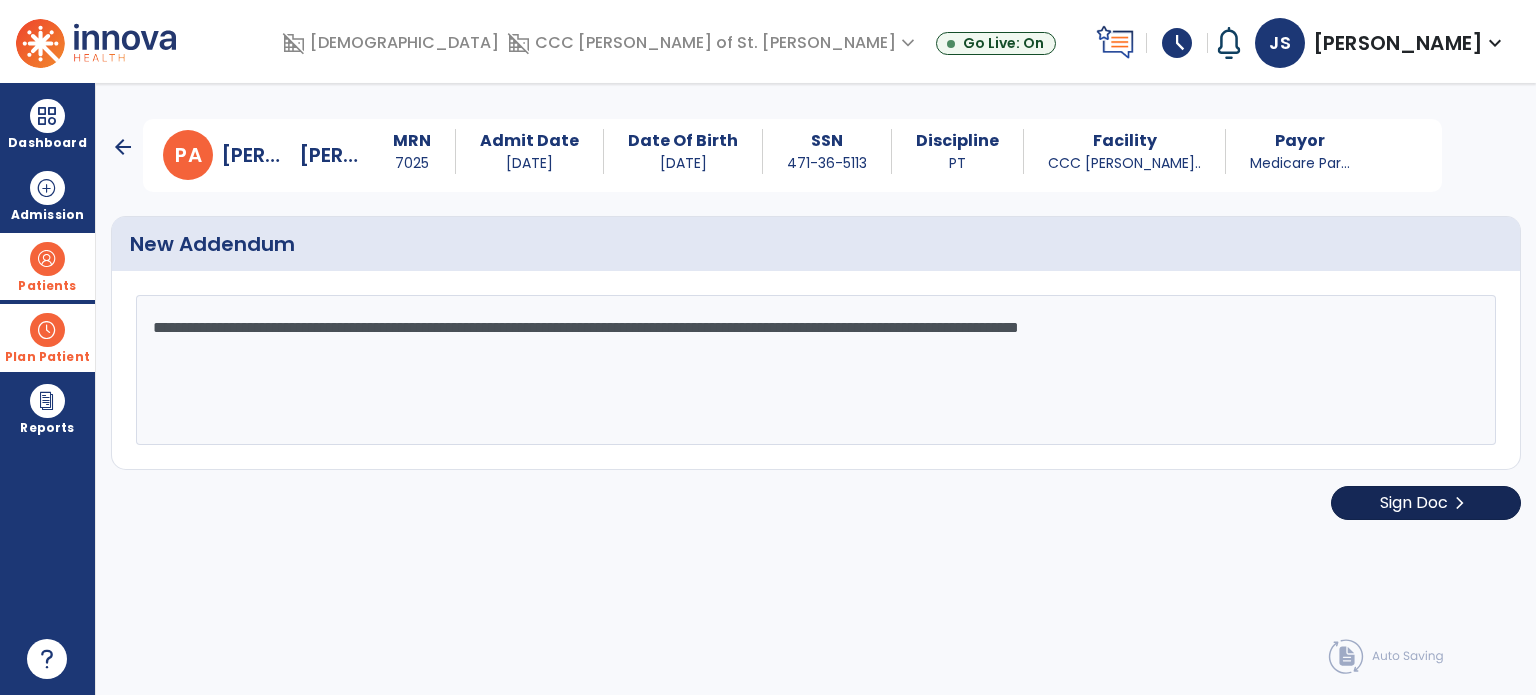 type on "**********" 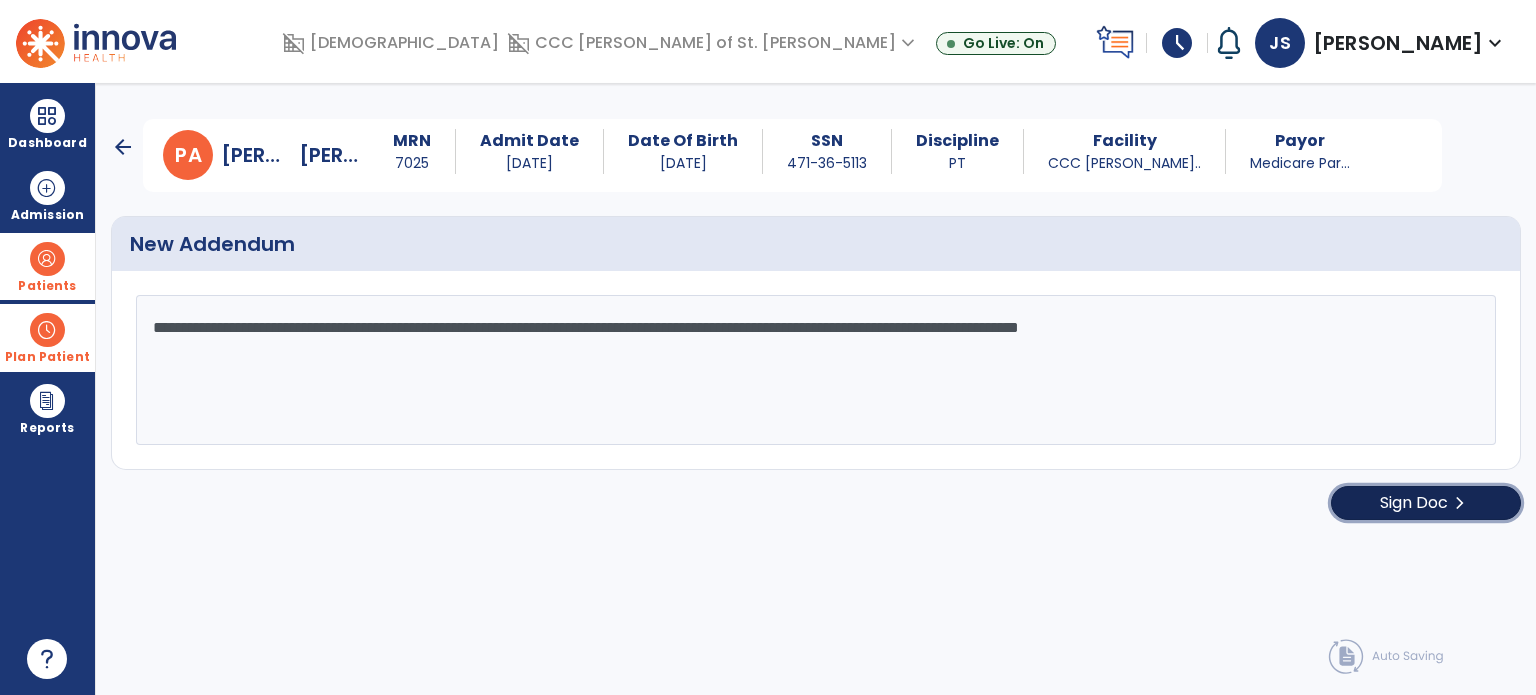 click on "Sign Doc" 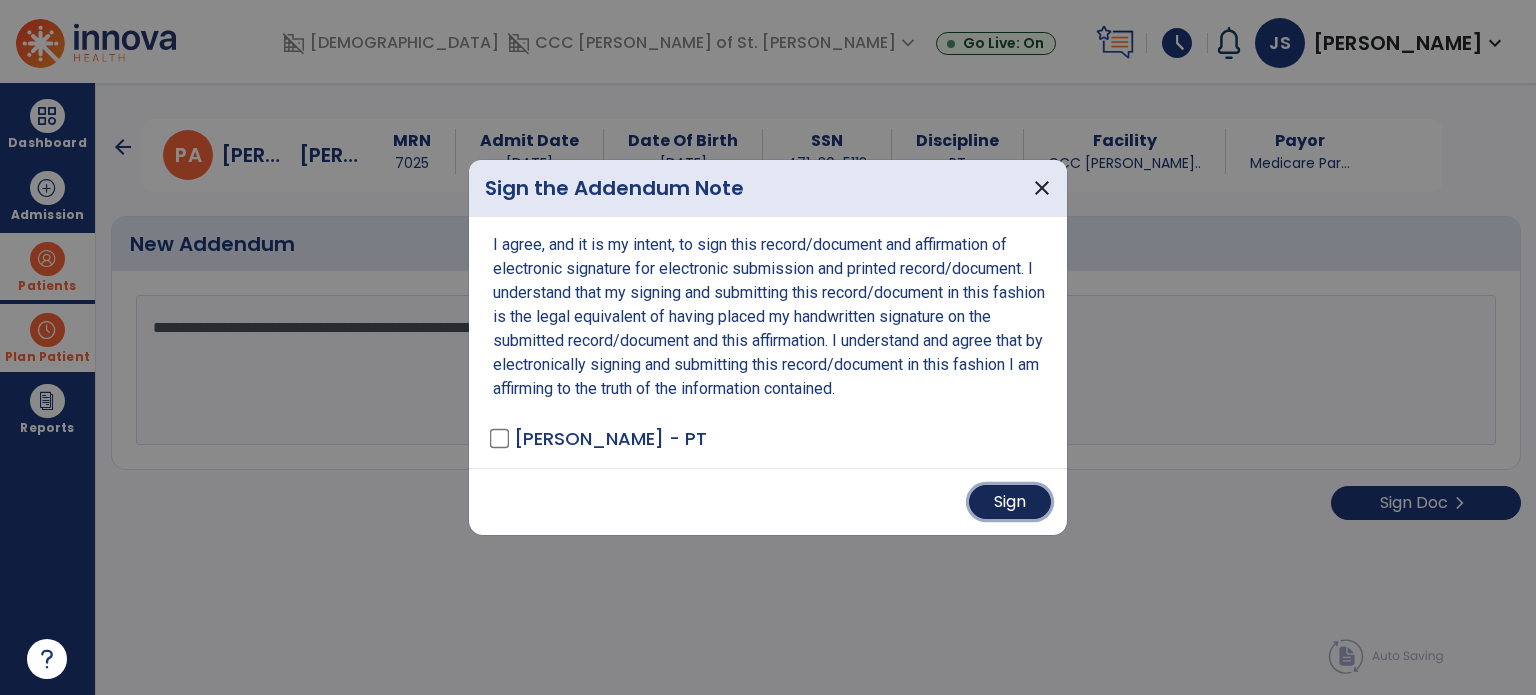 click on "Sign" at bounding box center [1010, 502] 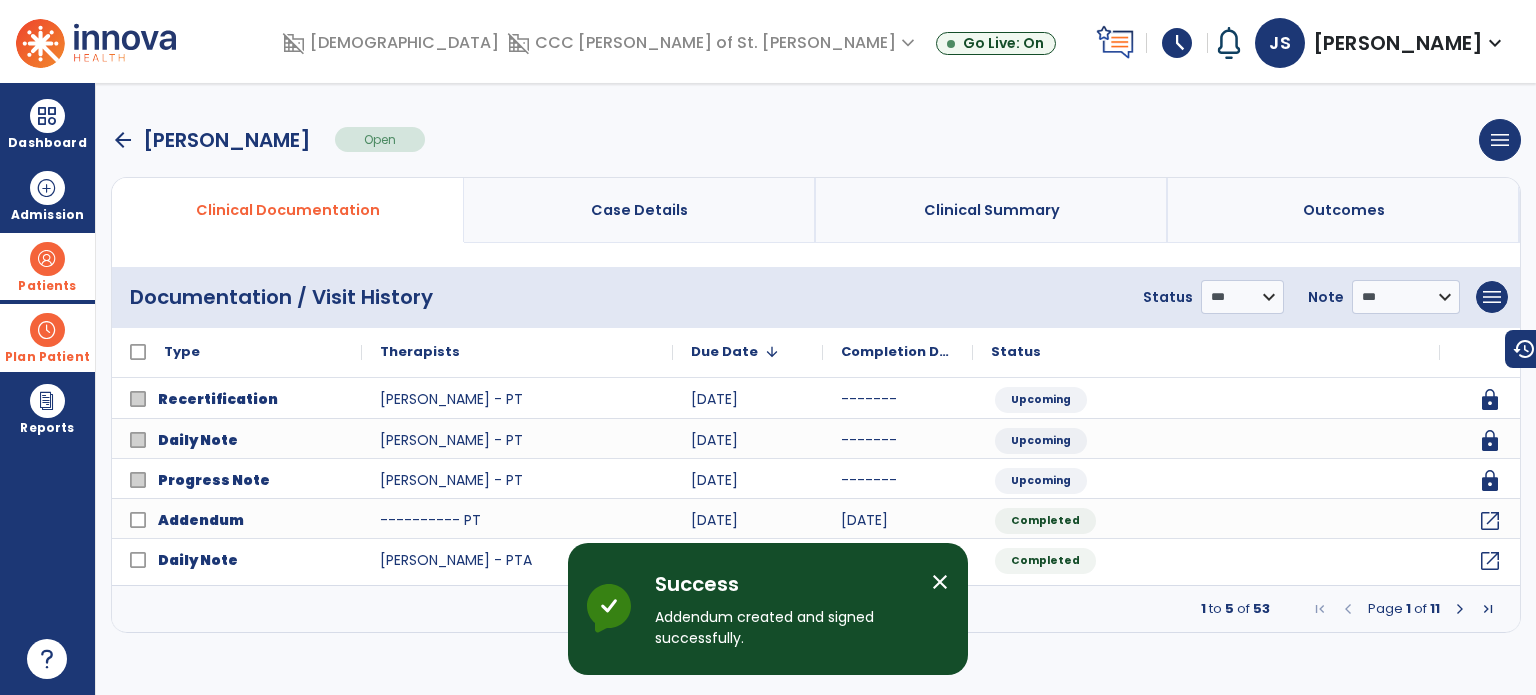 click on "arrow_back" at bounding box center (123, 140) 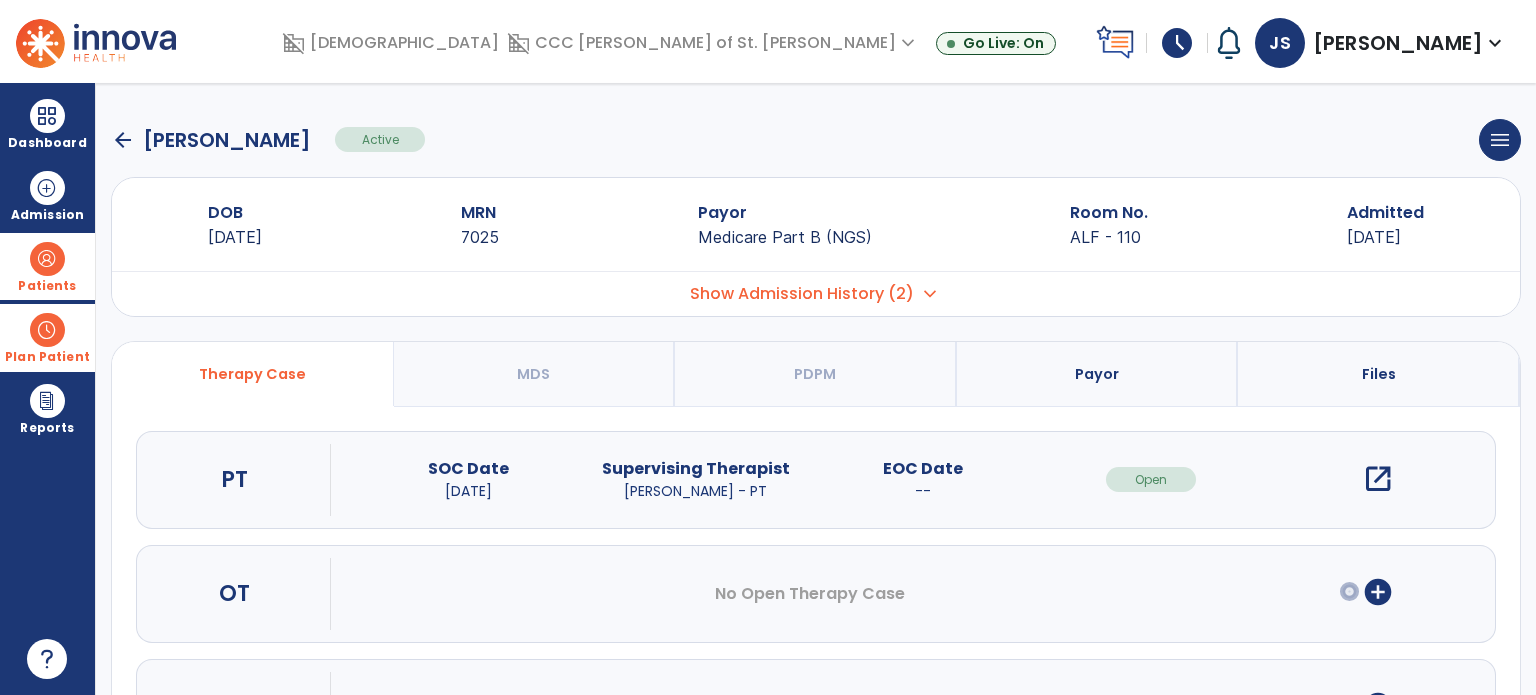 click on "arrow_back" 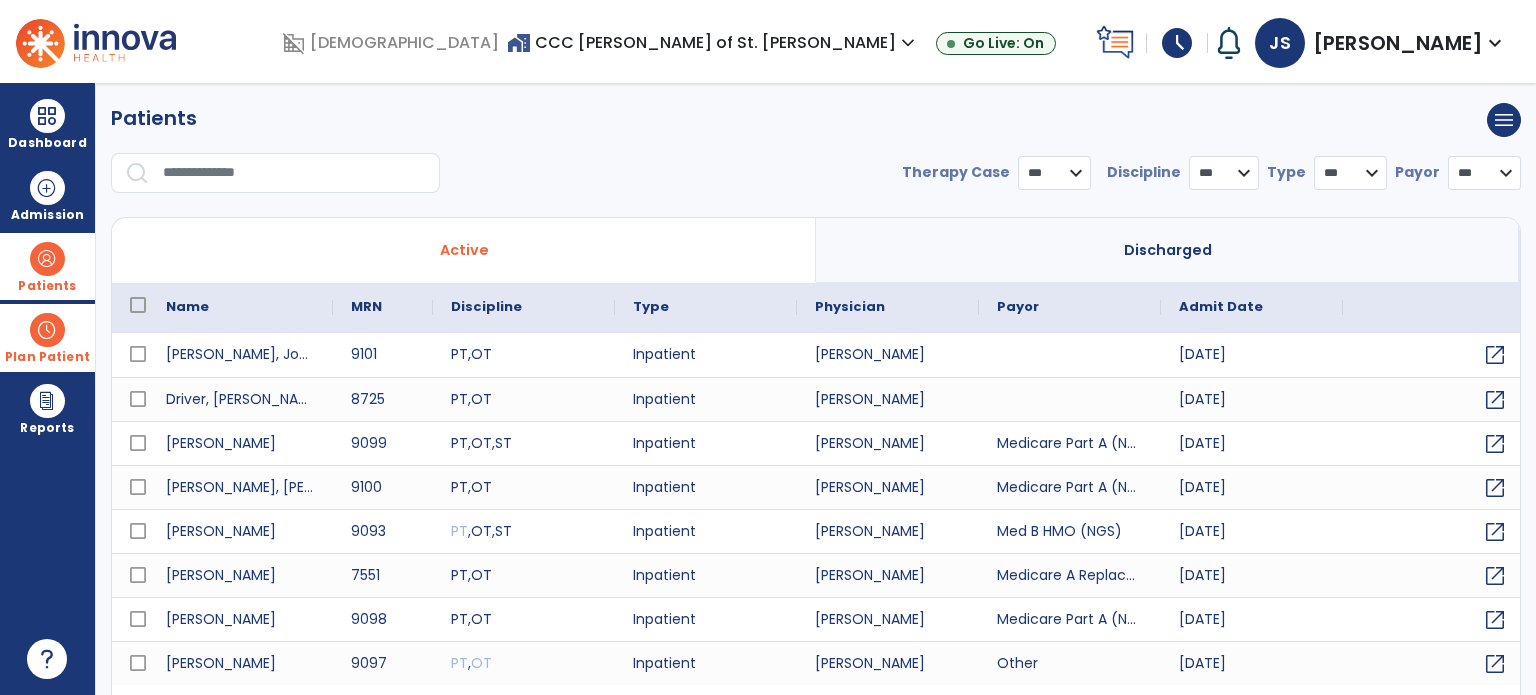 select on "***" 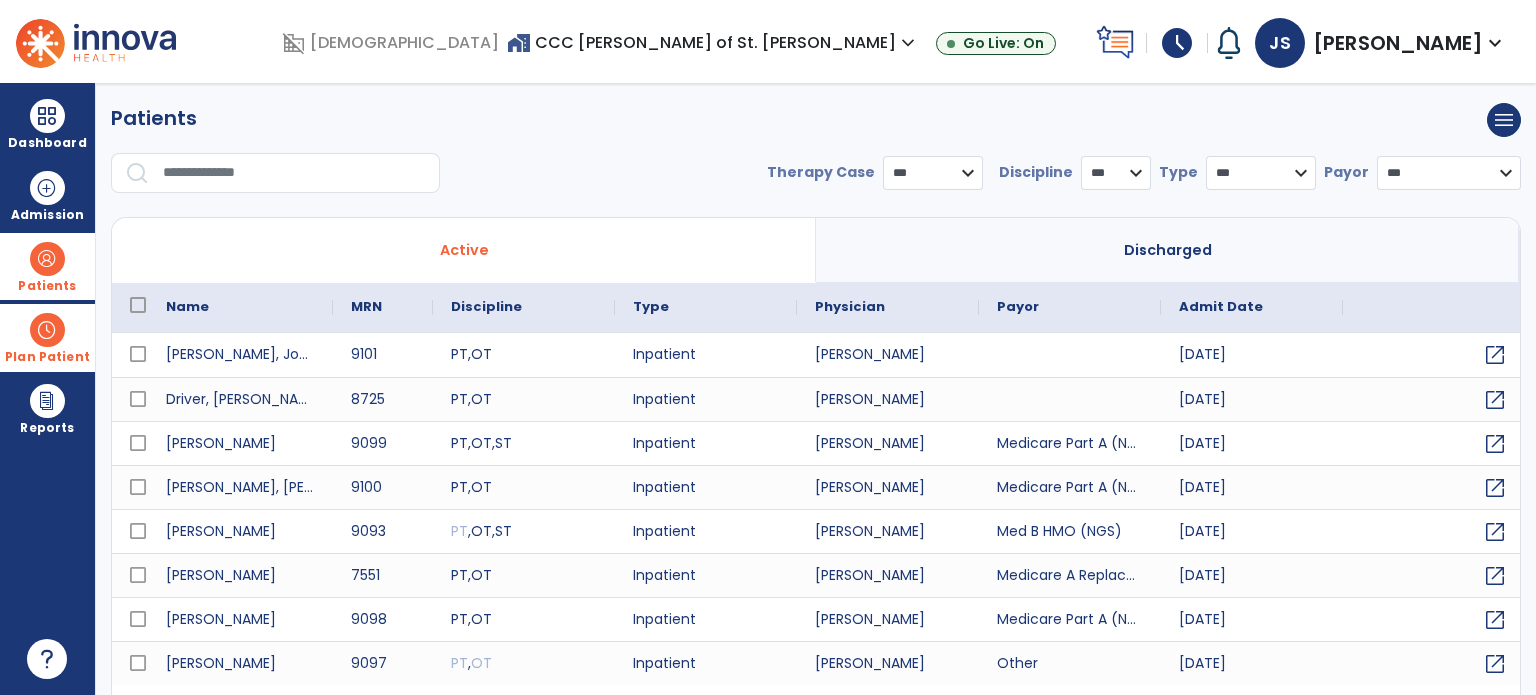 click at bounding box center [294, 173] 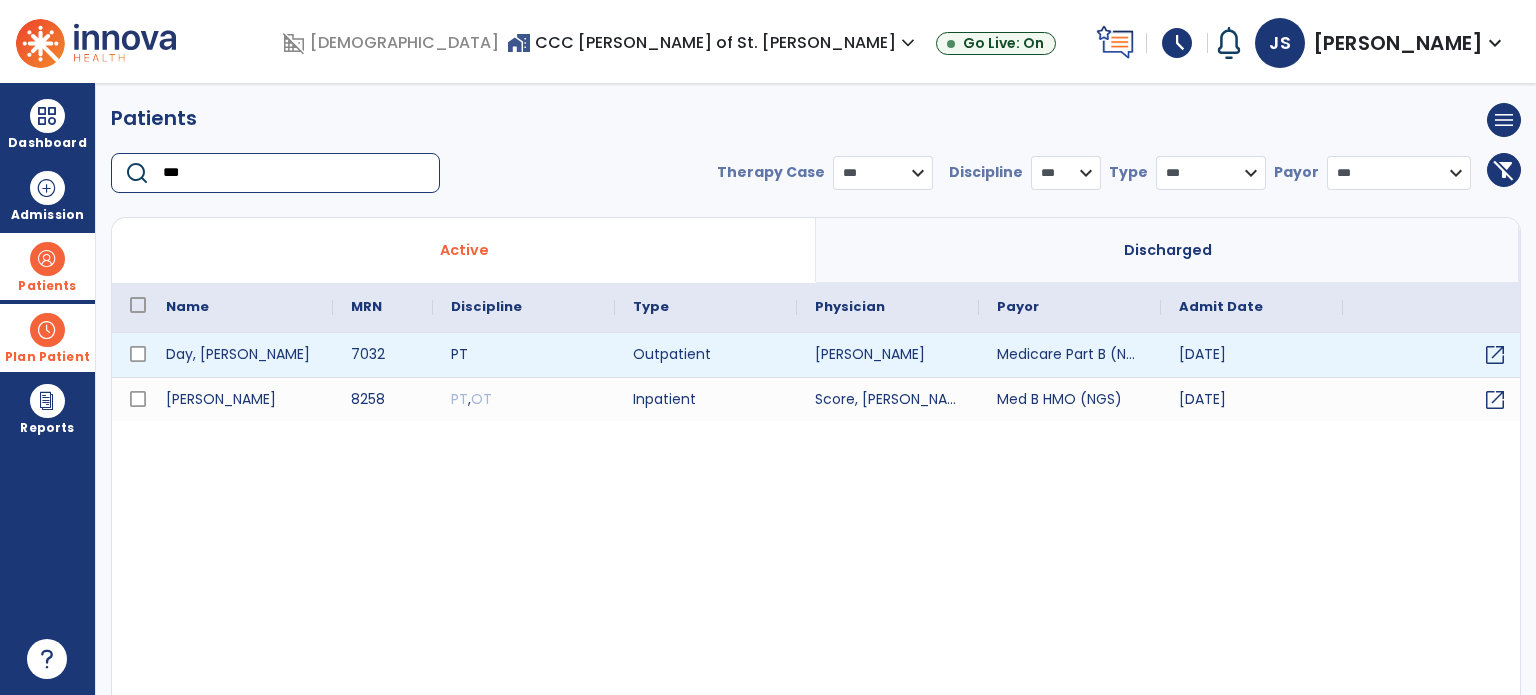 type on "***" 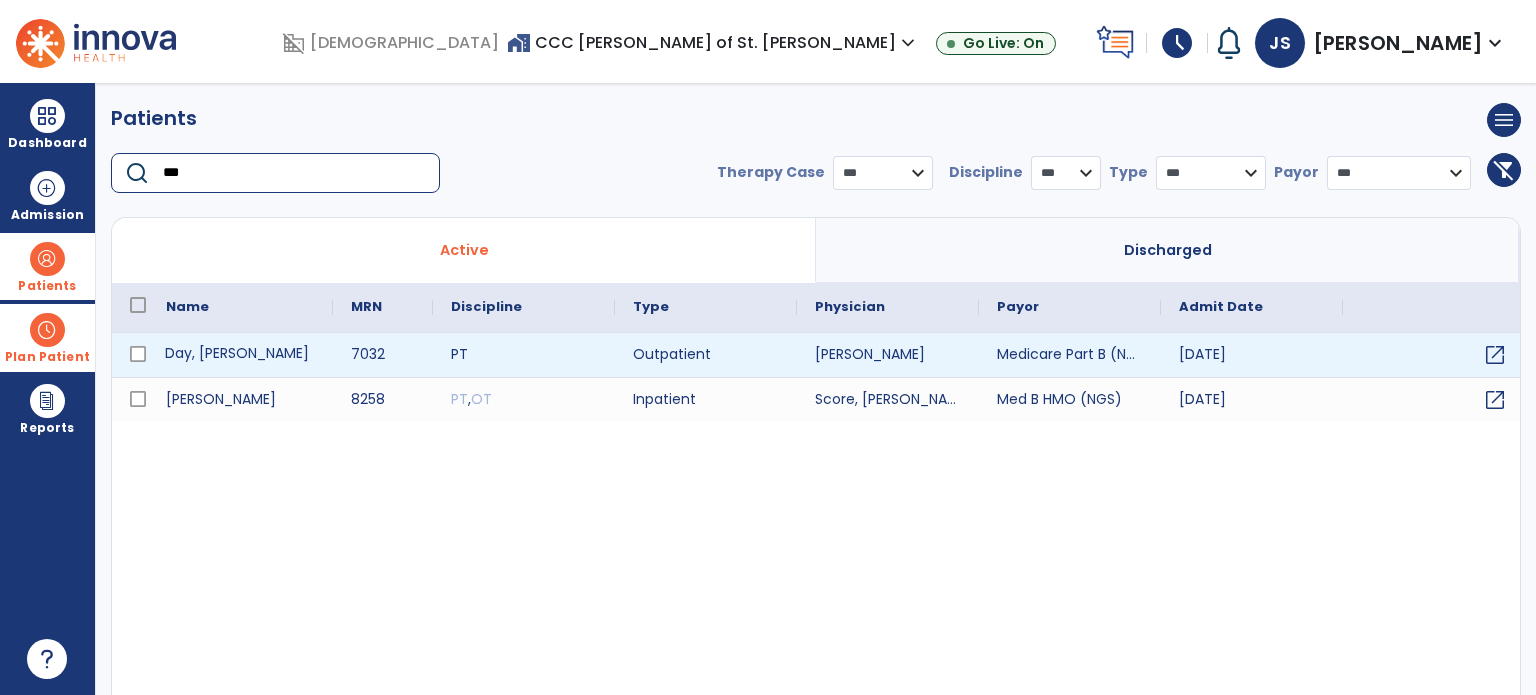click on "Day, [PERSON_NAME]" at bounding box center (240, 355) 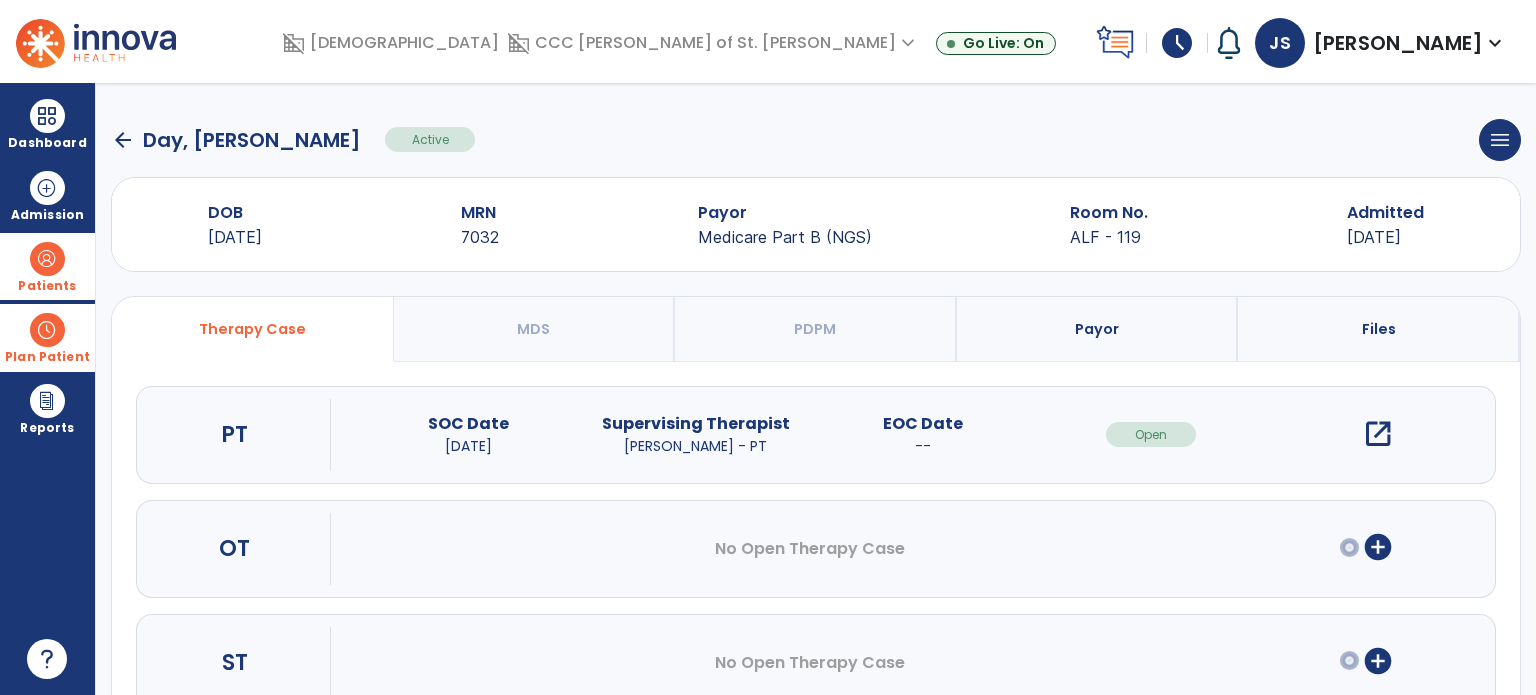 click on "open_in_new" at bounding box center [1378, 434] 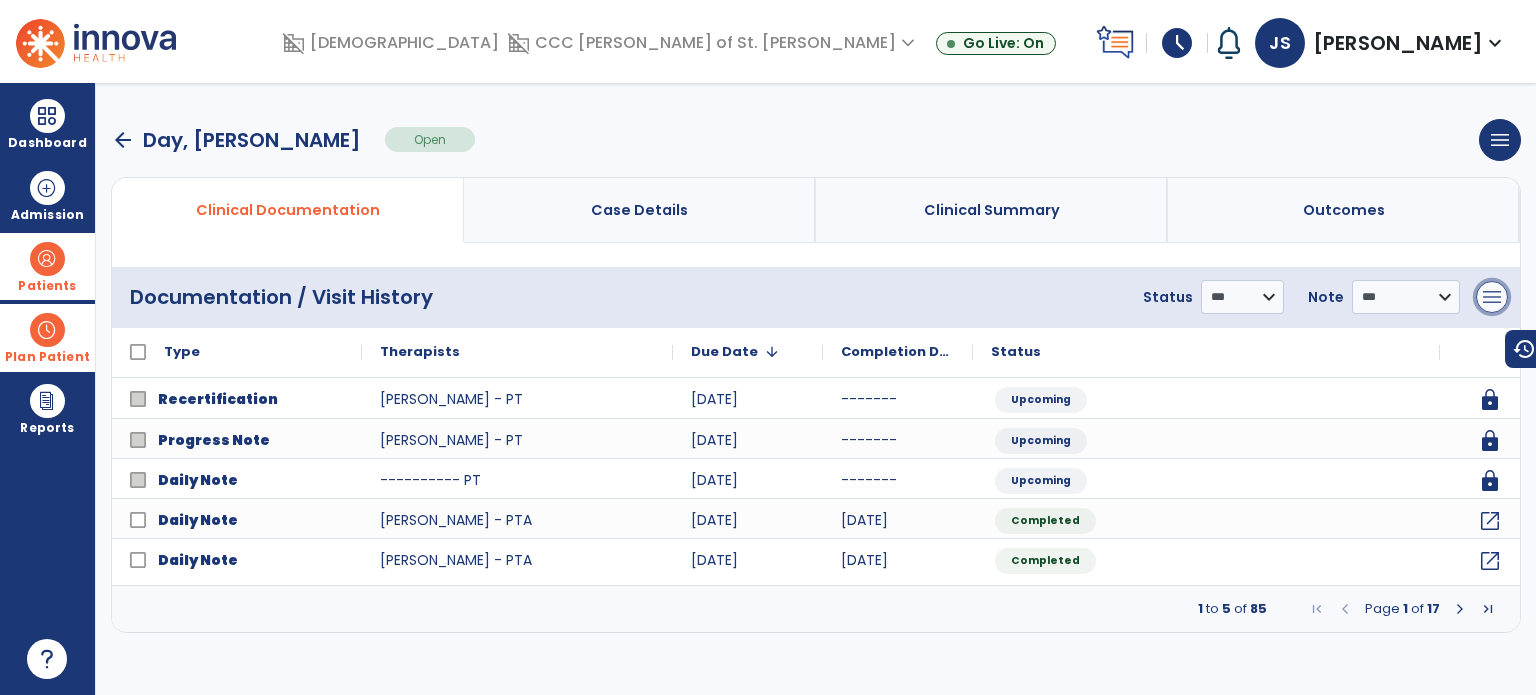 click on "menu" at bounding box center [1492, 297] 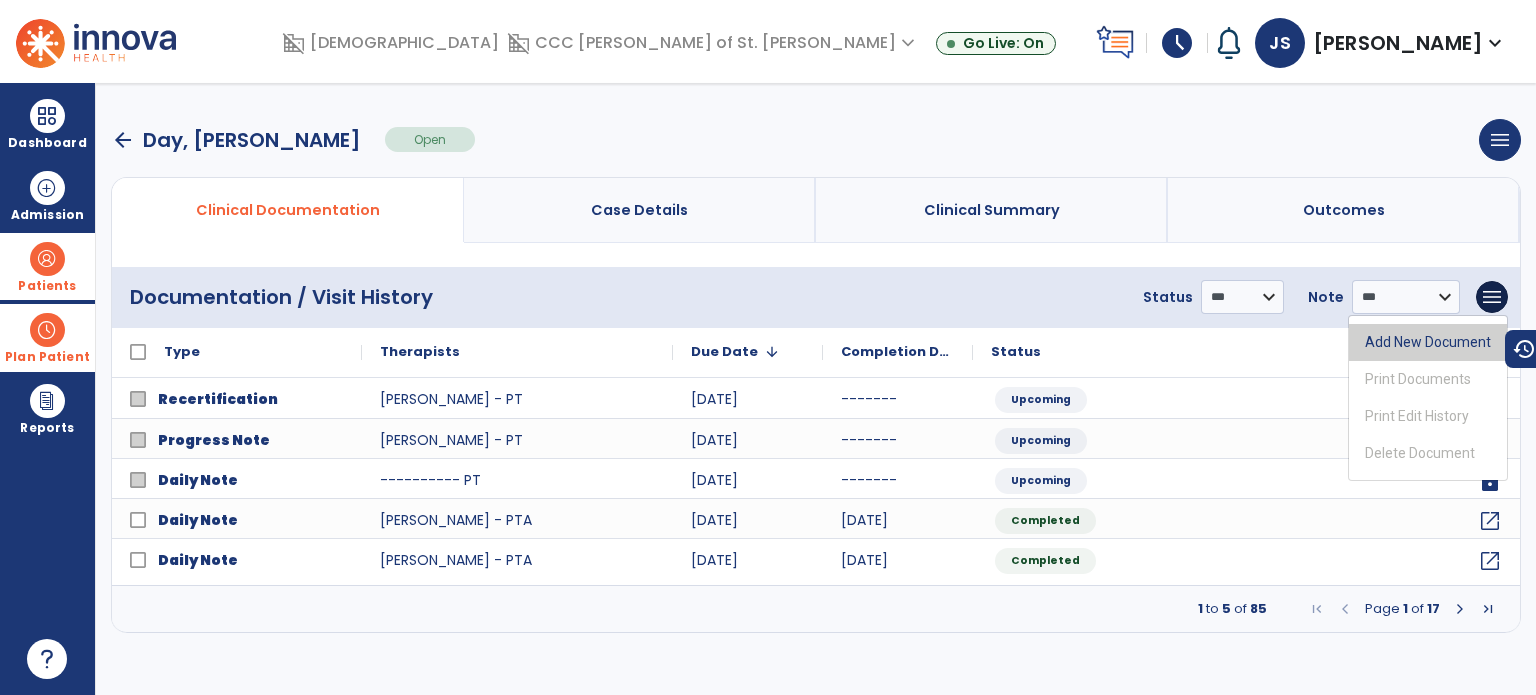 click on "Add New Document" at bounding box center [1428, 342] 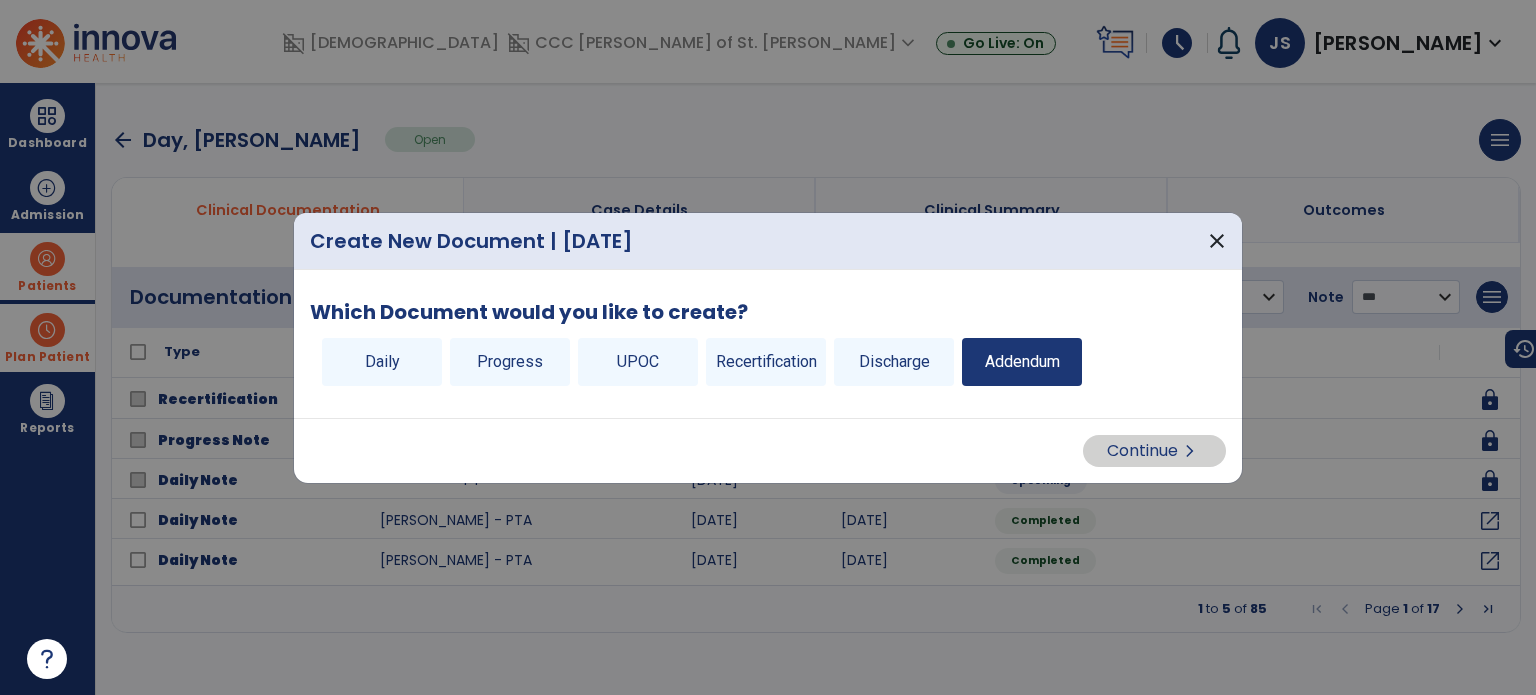 click on "Addendum" at bounding box center [1022, 362] 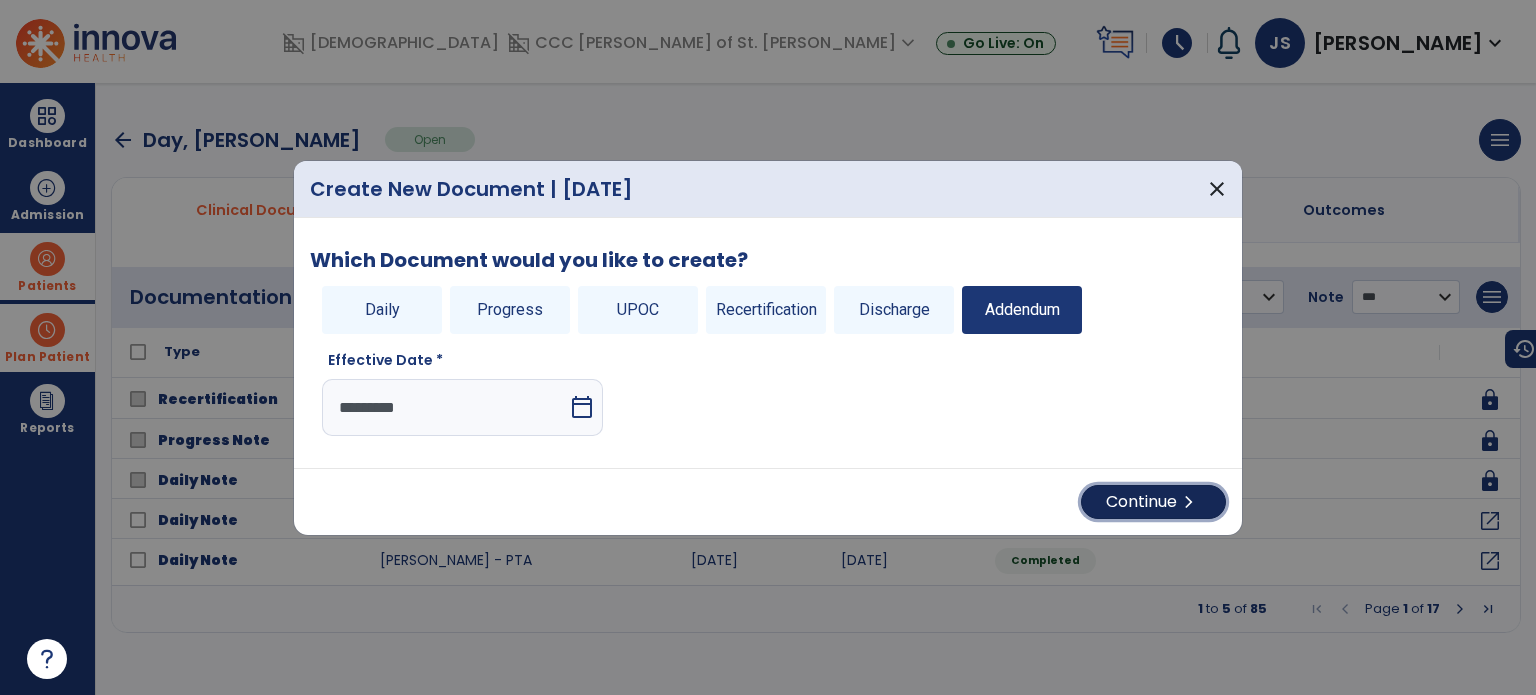 click on "Continue   chevron_right" at bounding box center (1153, 502) 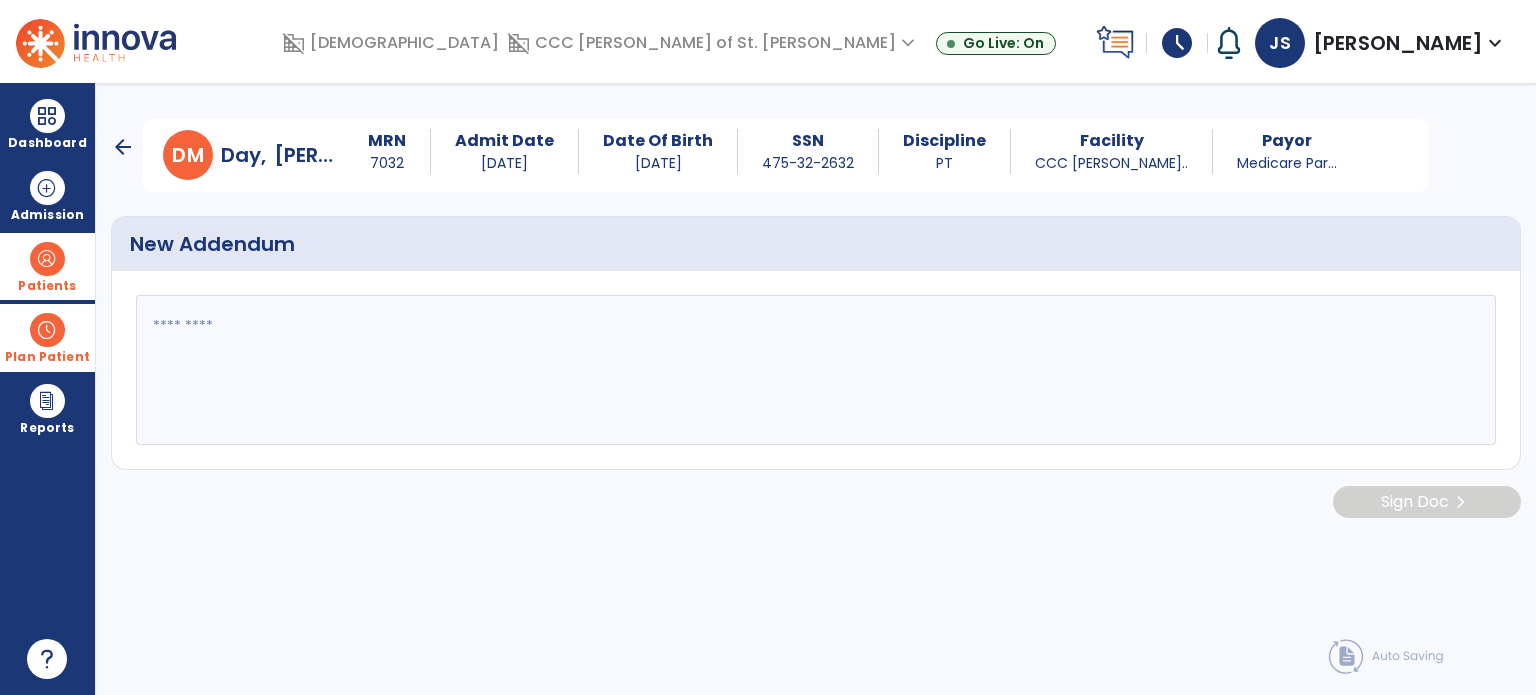 click 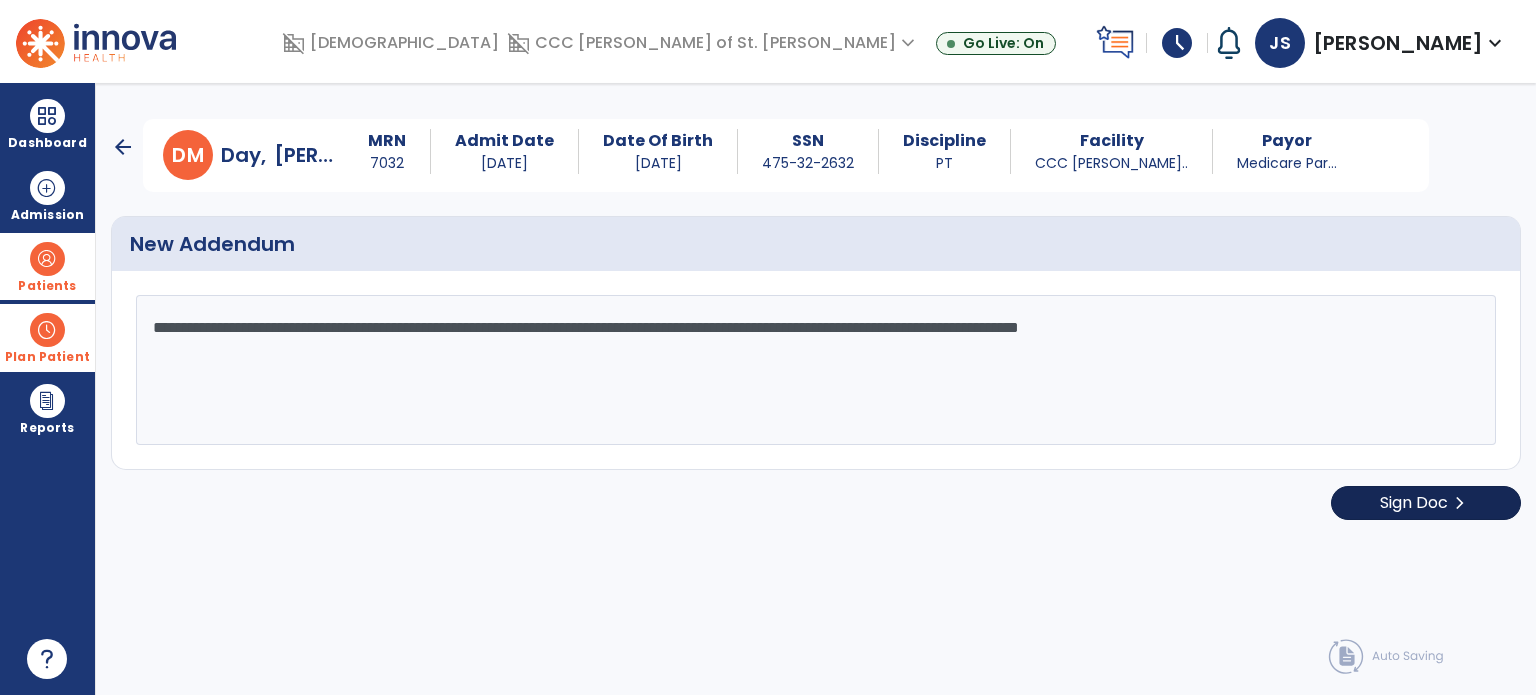 type on "**********" 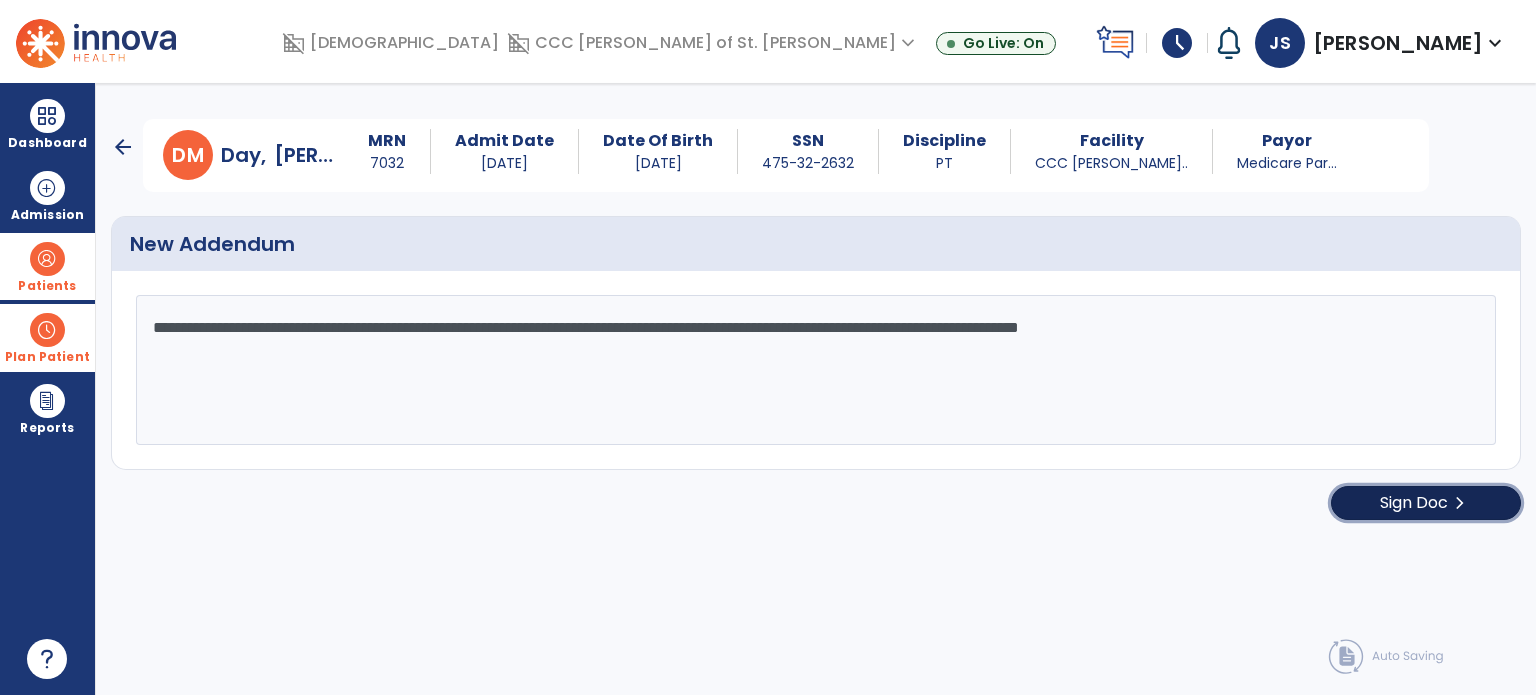 click on "Sign Doc" 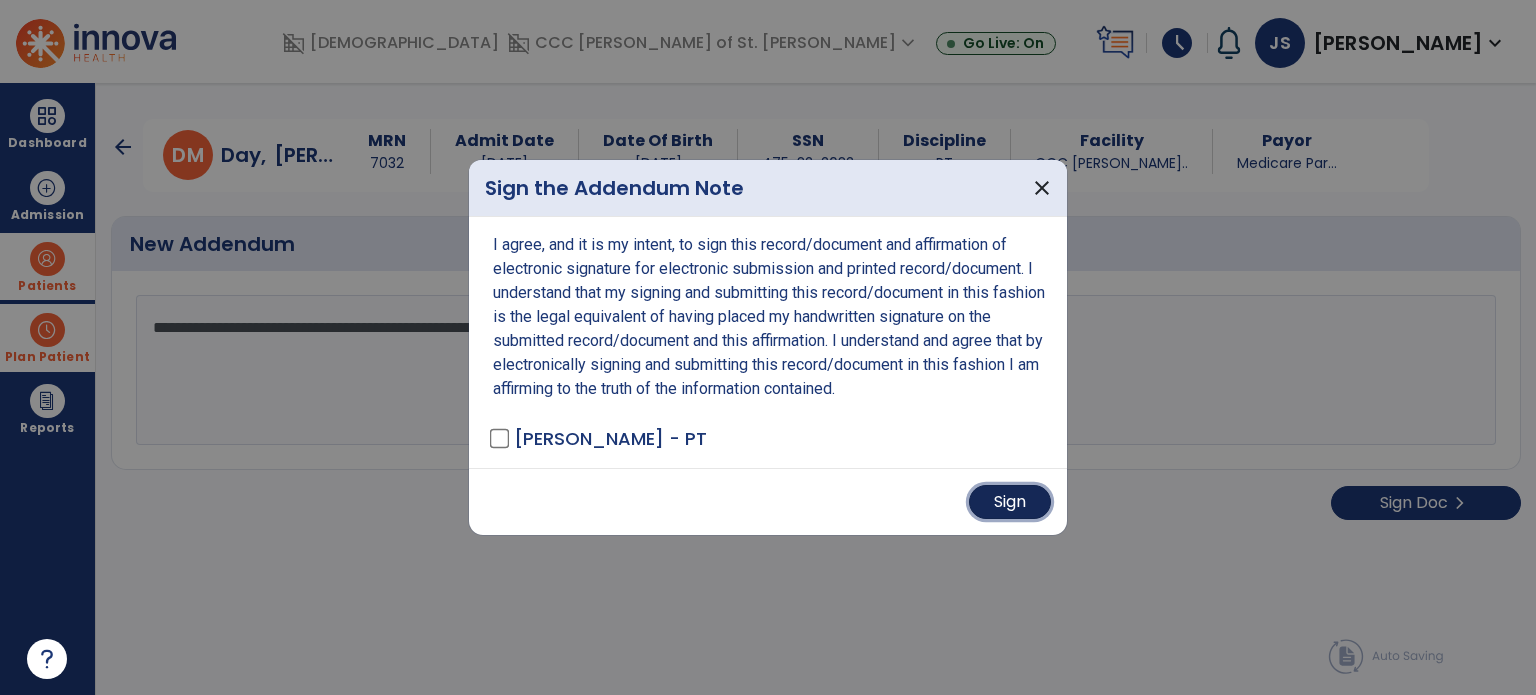 click on "Sign" at bounding box center [1010, 502] 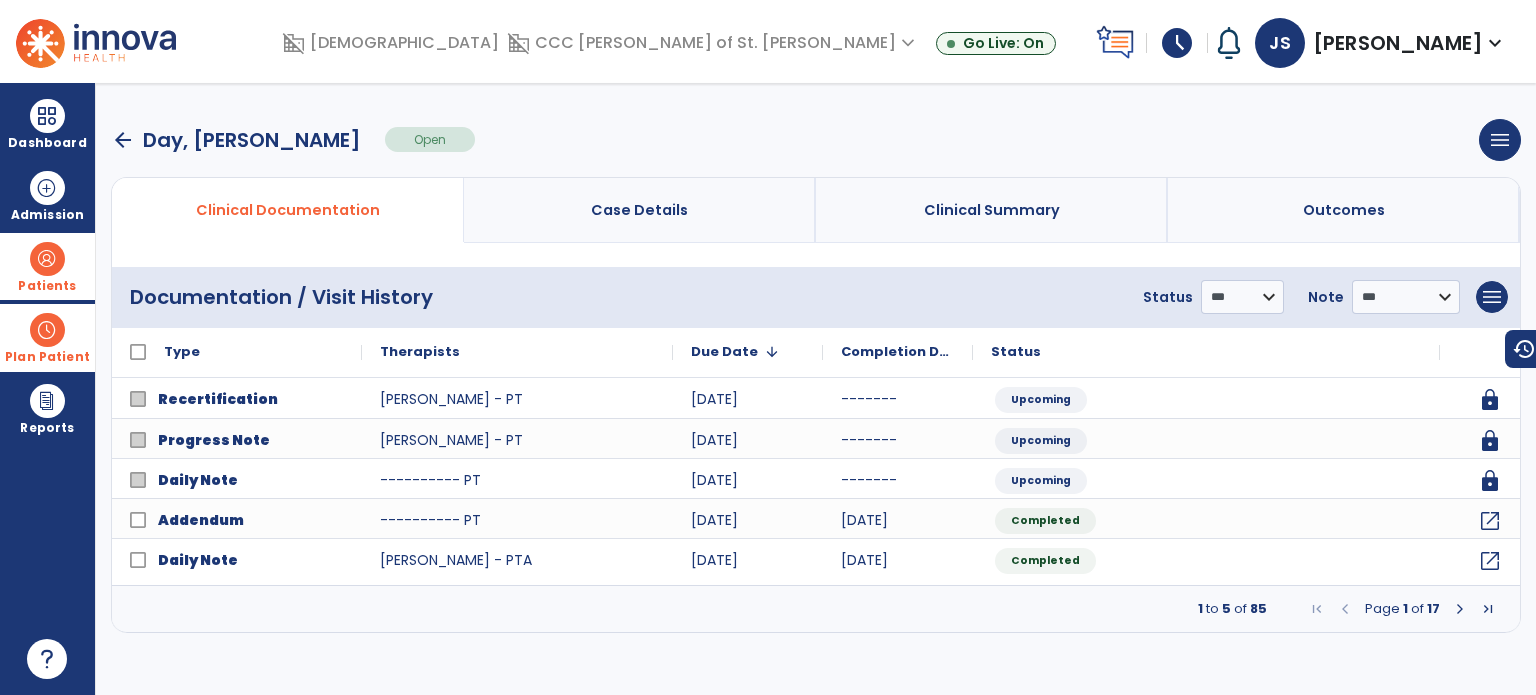 click on "schedule" at bounding box center [1177, 43] 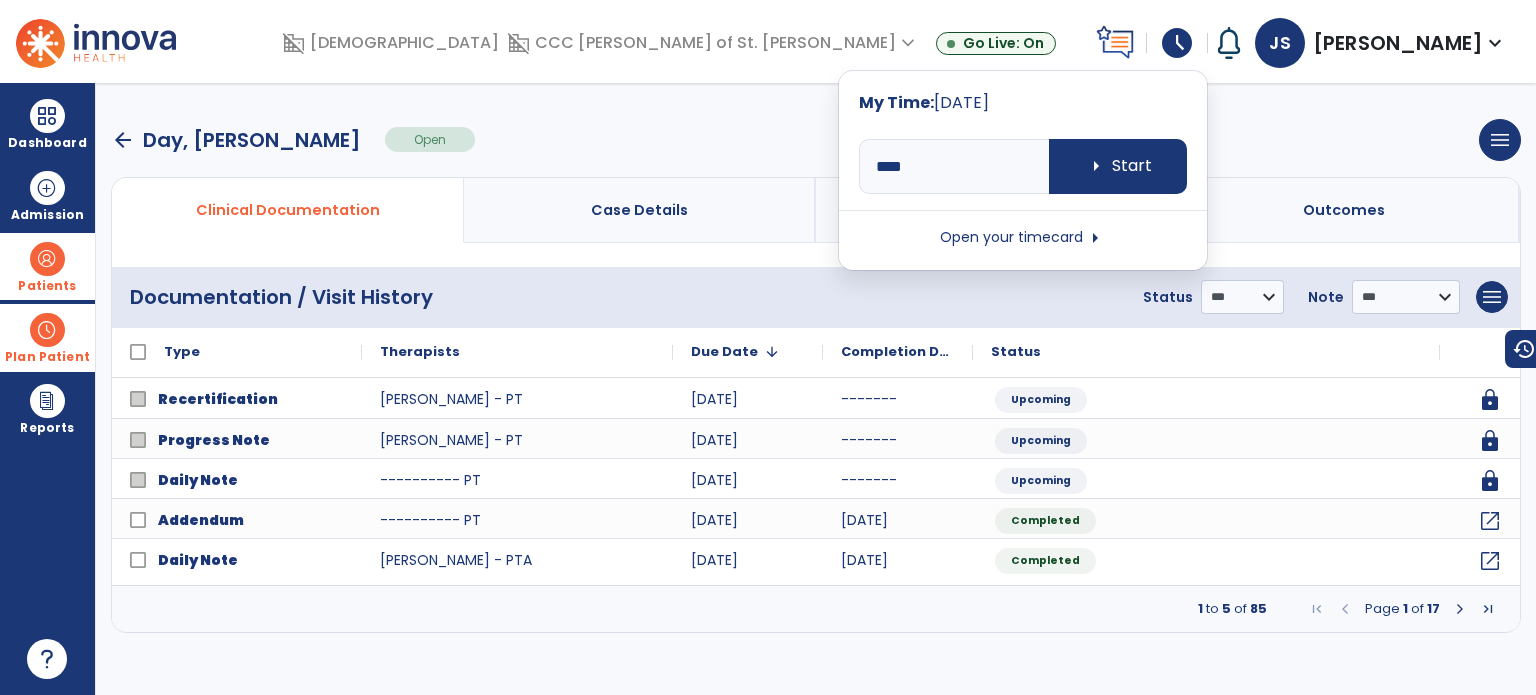 click on "Open your timecard  arrow_right" at bounding box center (1023, 238) 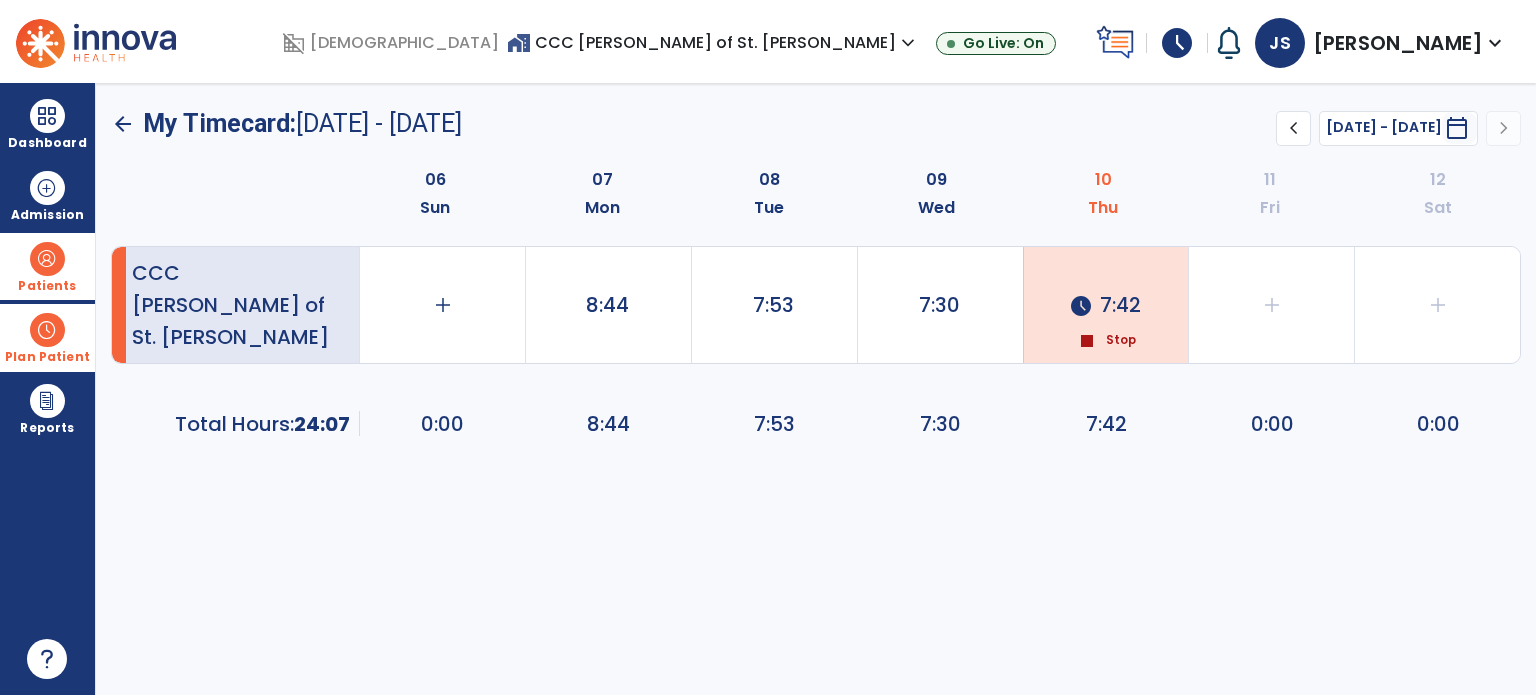 click on "schedule  7:42  stop  Stop" 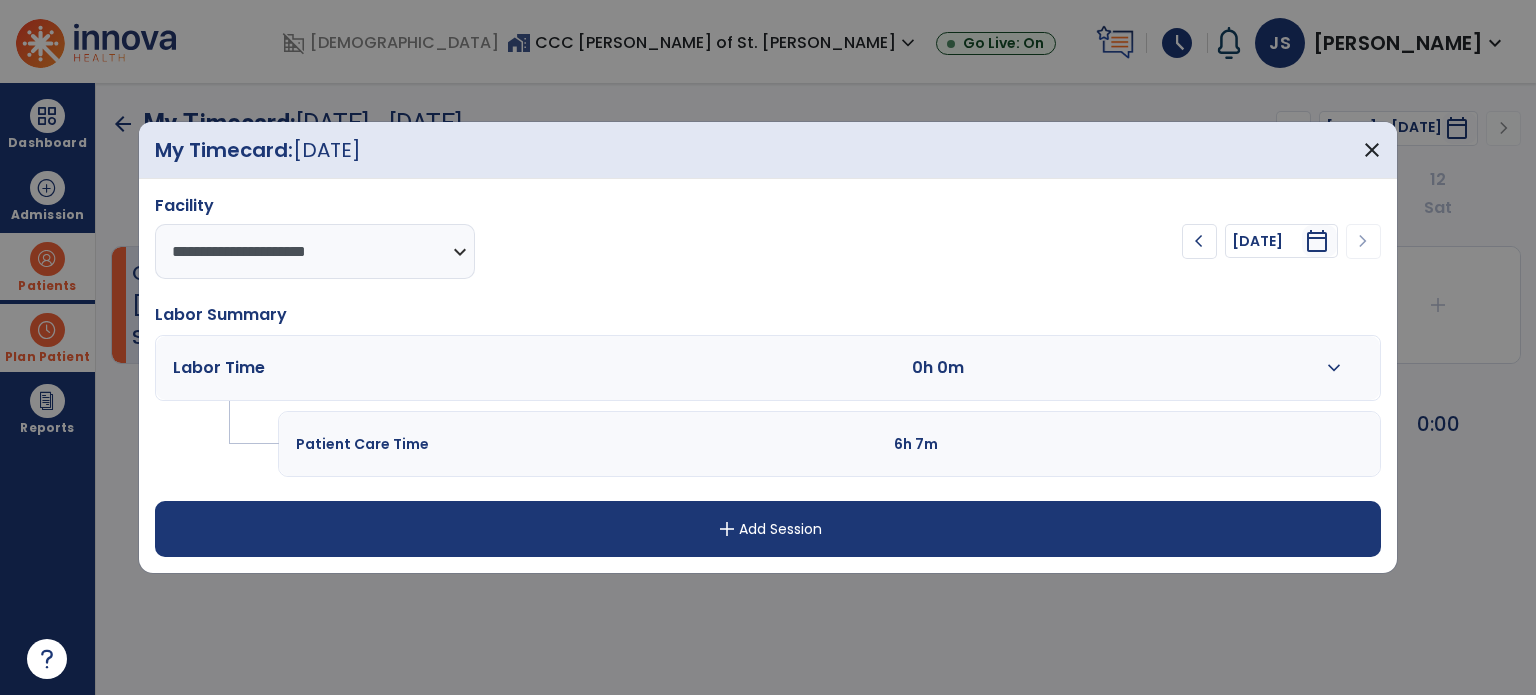 click on "expand_more" at bounding box center [1334, 368] 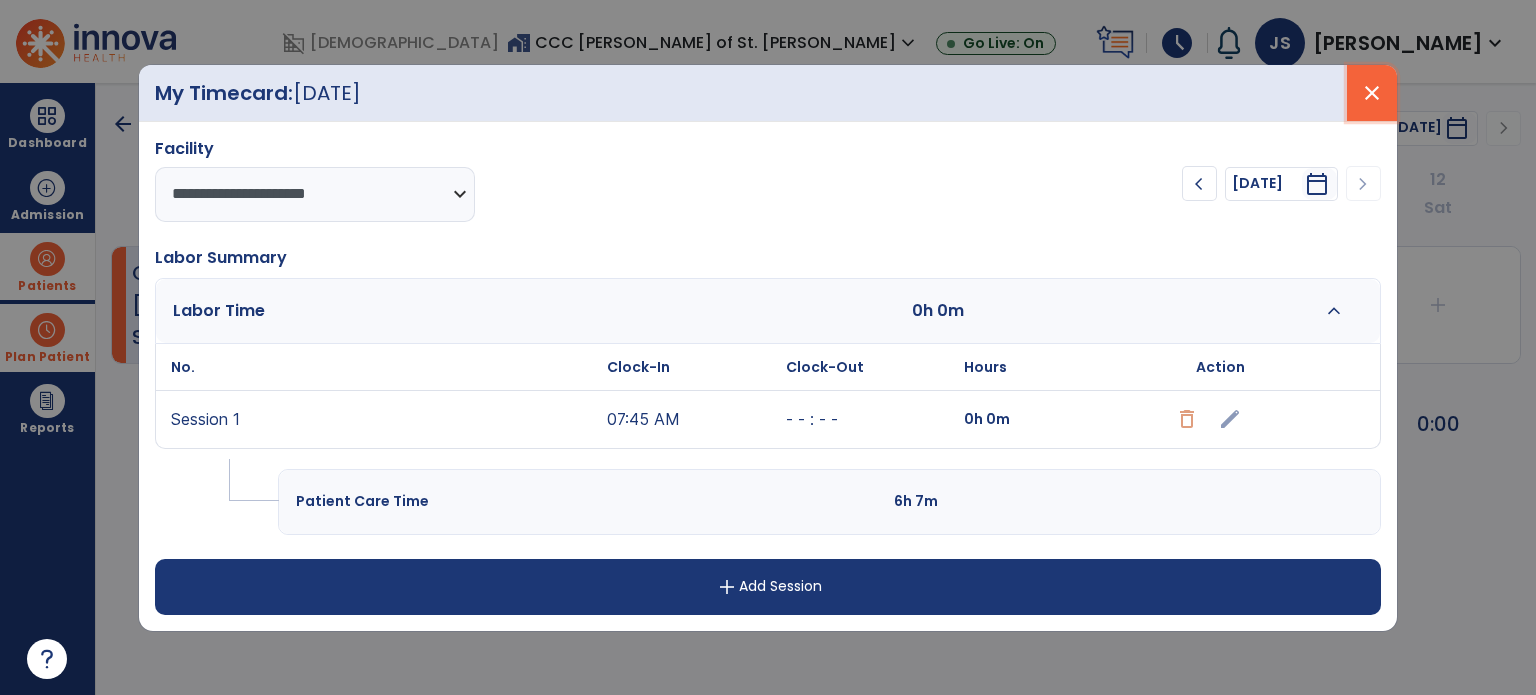 click on "close" at bounding box center [1372, 93] 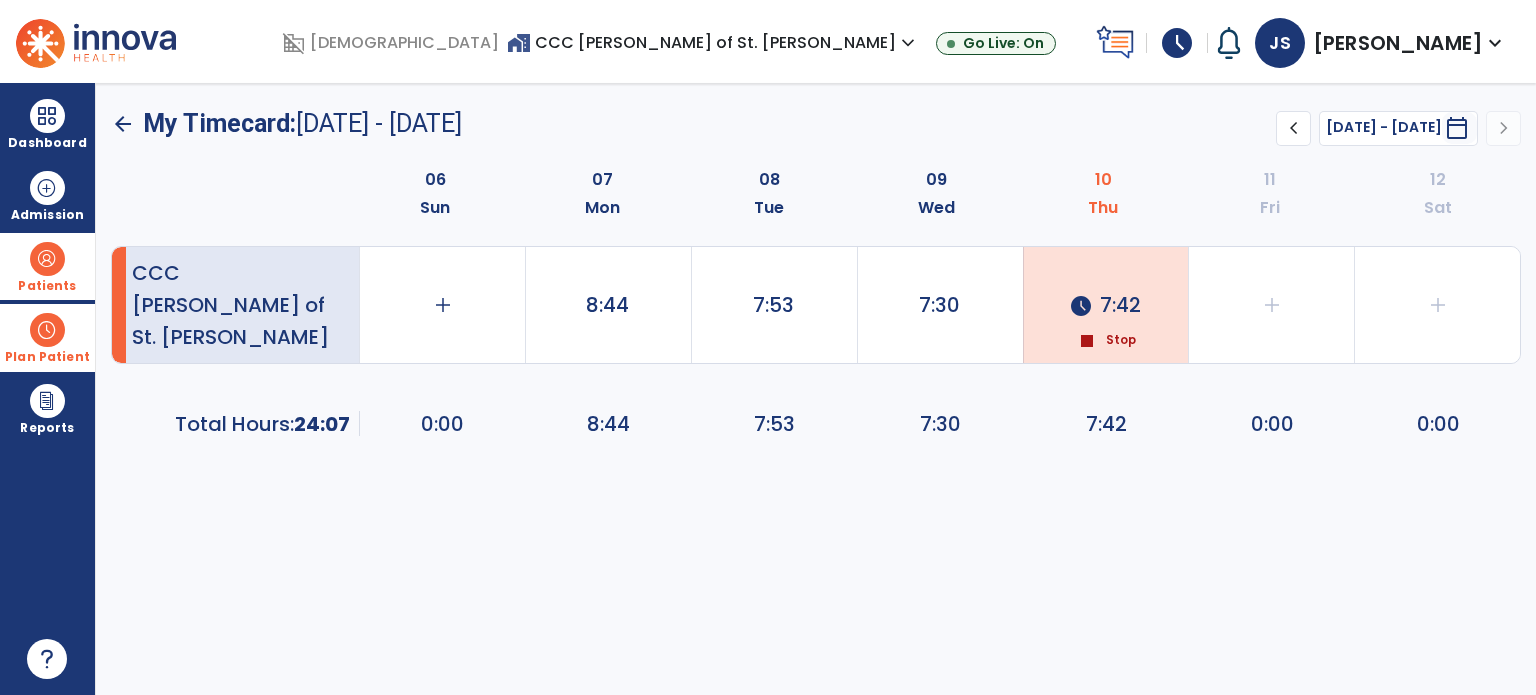 click on "Stop" 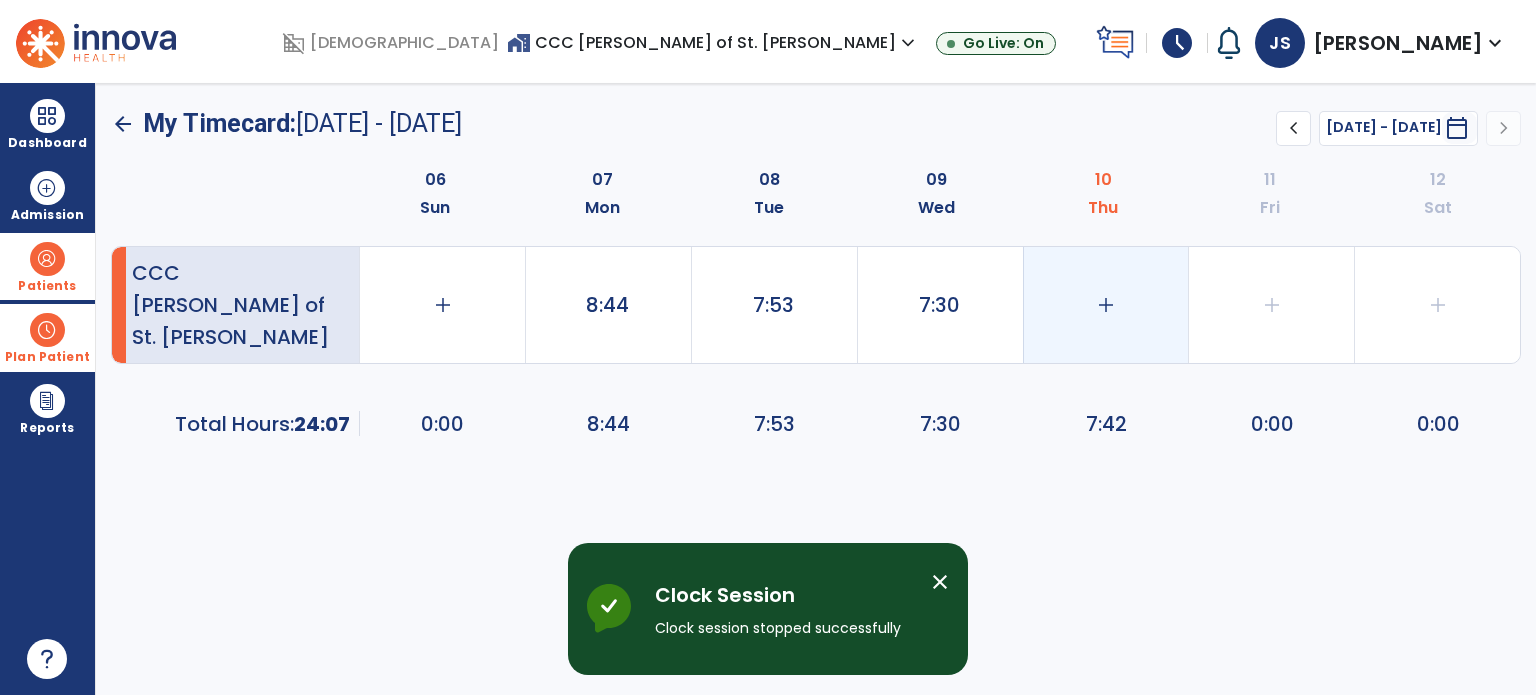 click on "add" 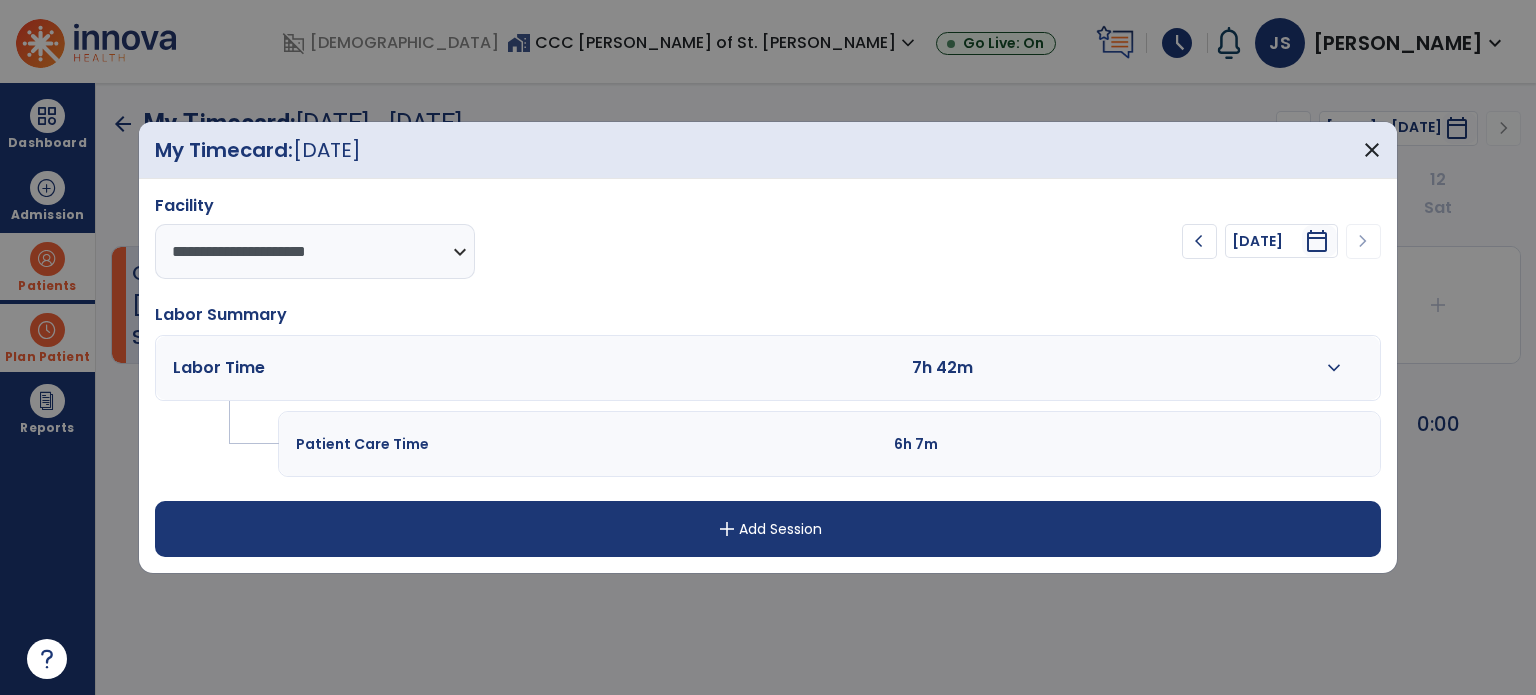 click on "add  Add Session" at bounding box center [768, 529] 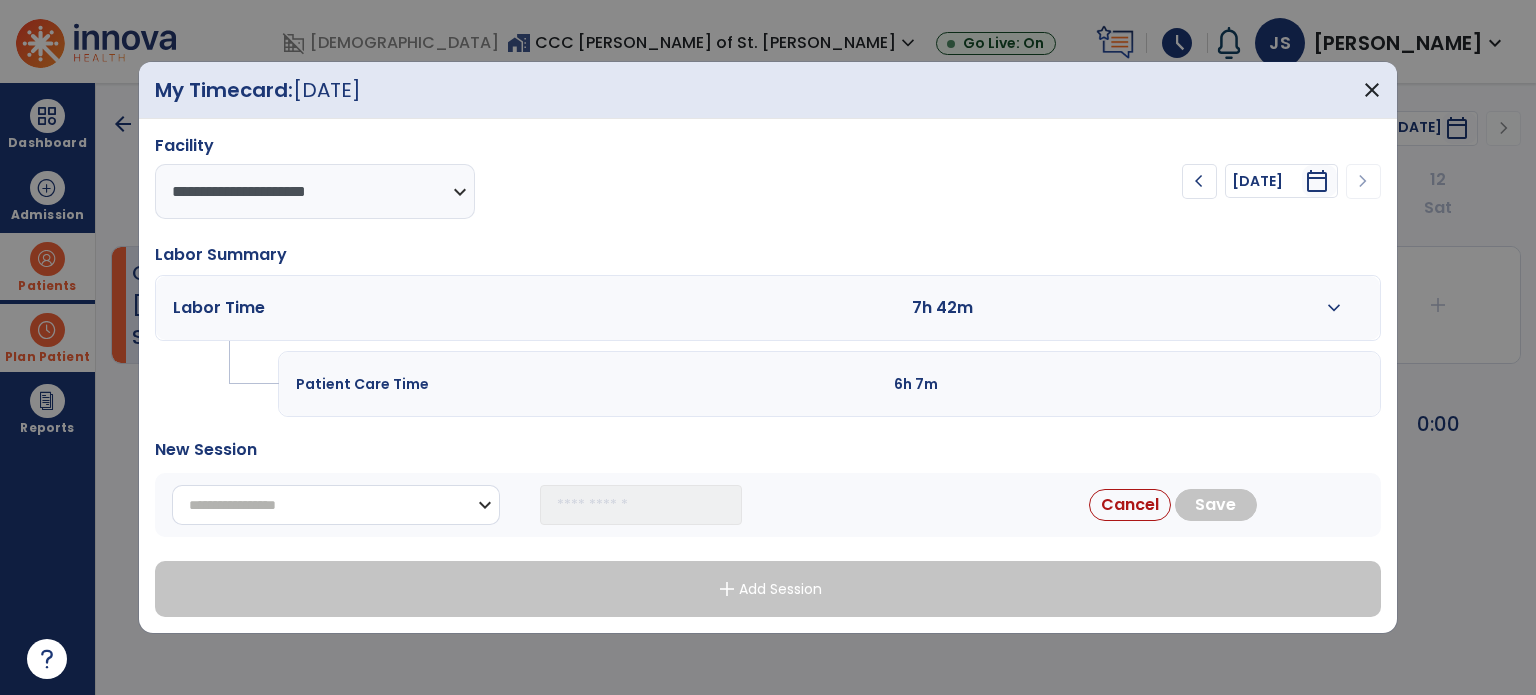click on "**********" at bounding box center [336, 505] 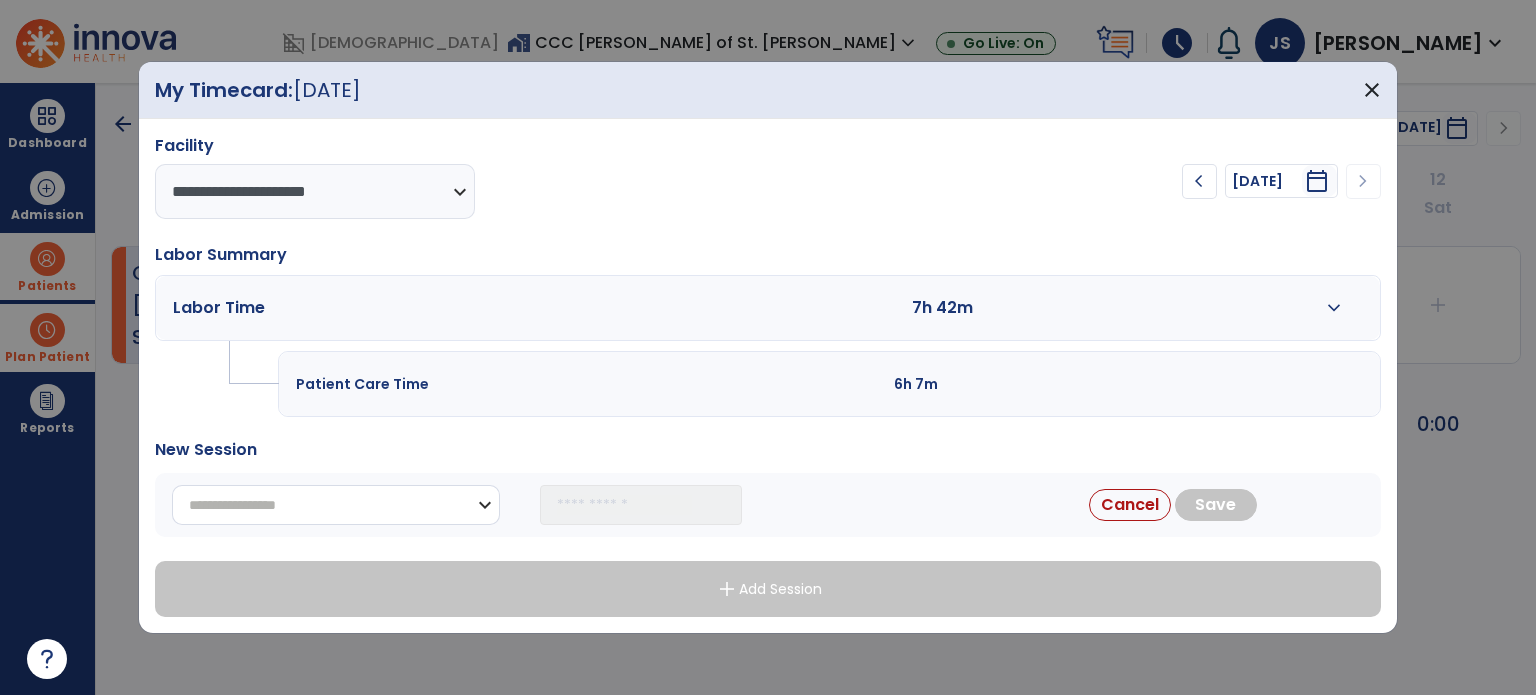 select on "**********" 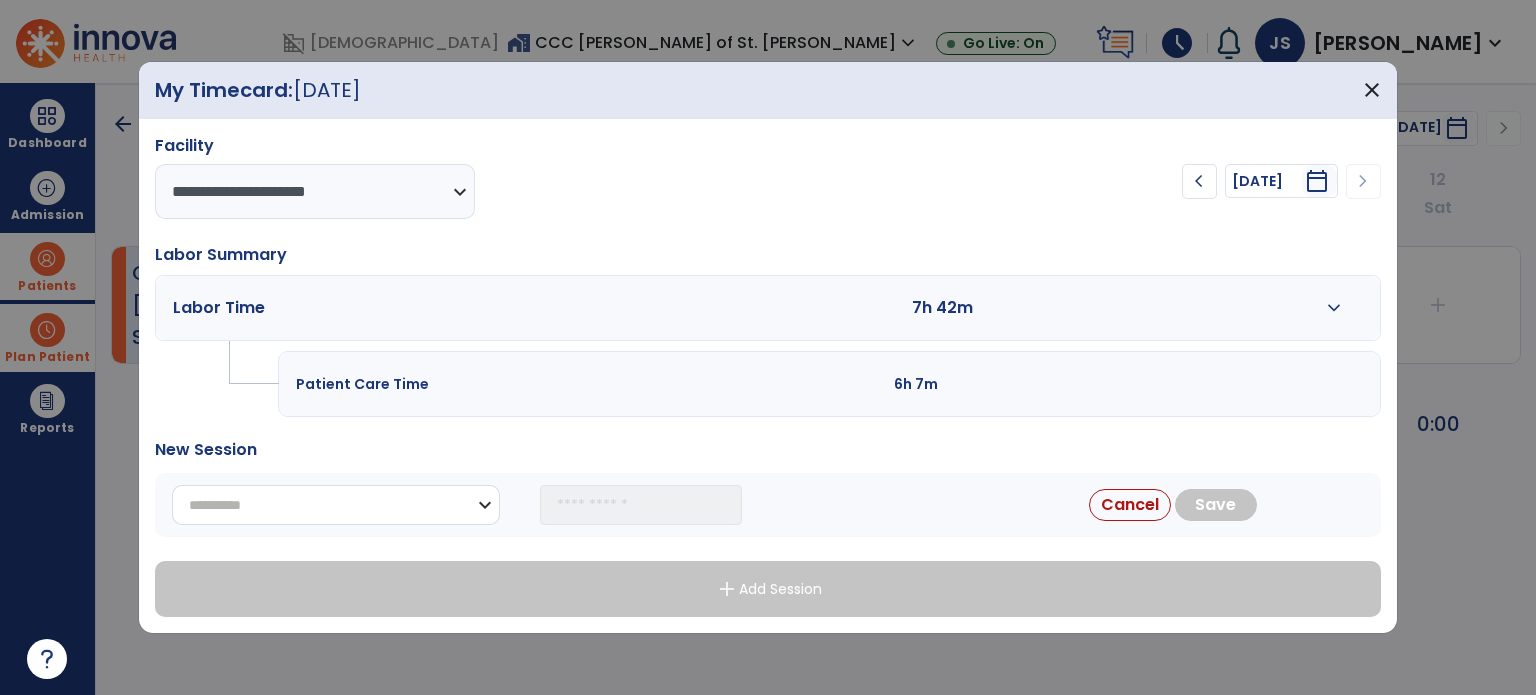 click on "**********" at bounding box center (336, 505) 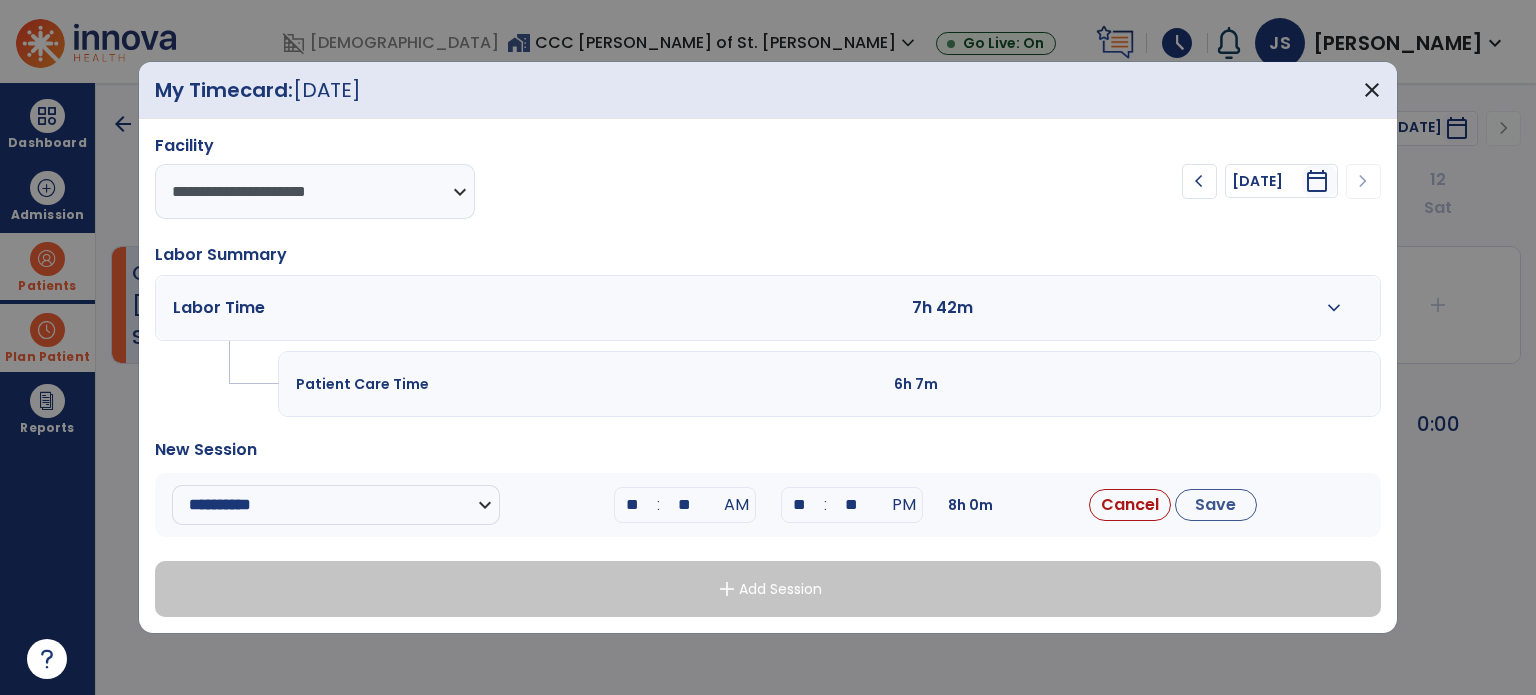 click on "**" at bounding box center (633, 505) 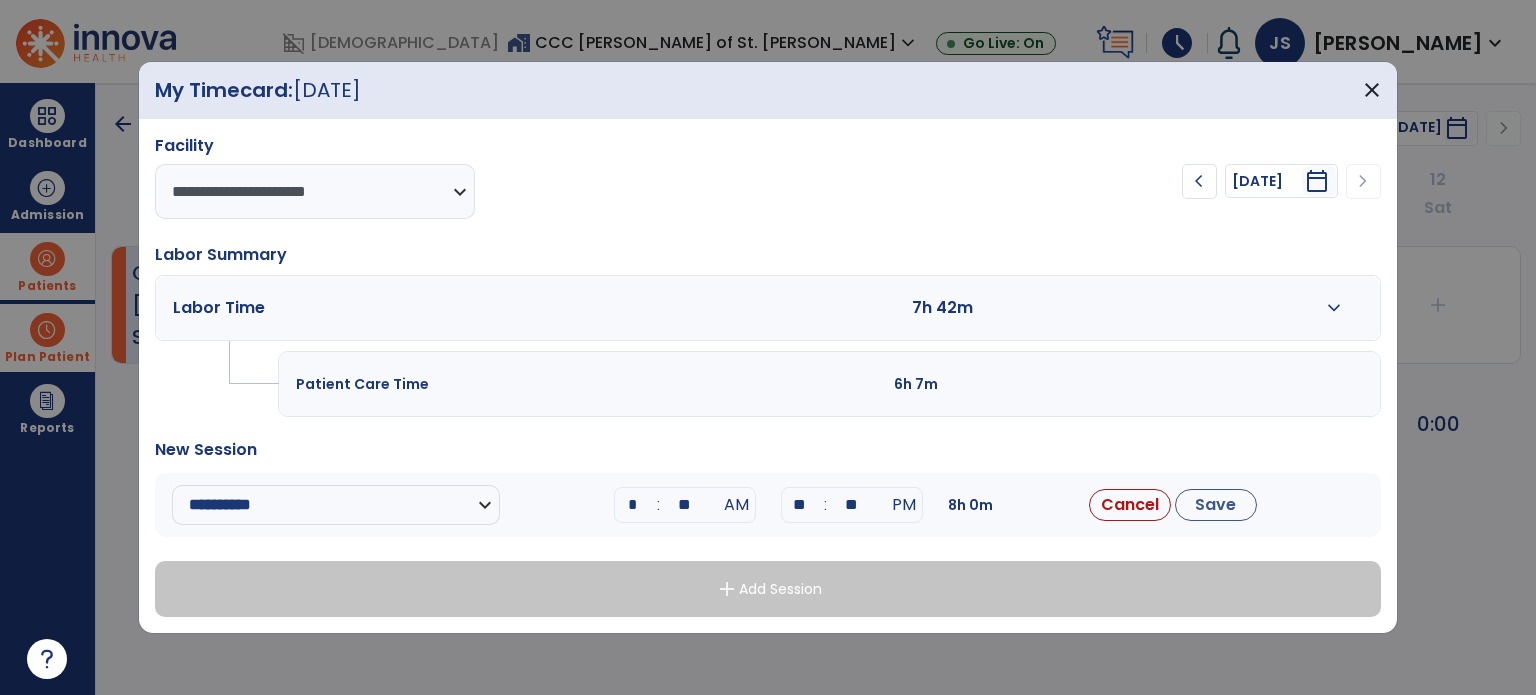 type on "**" 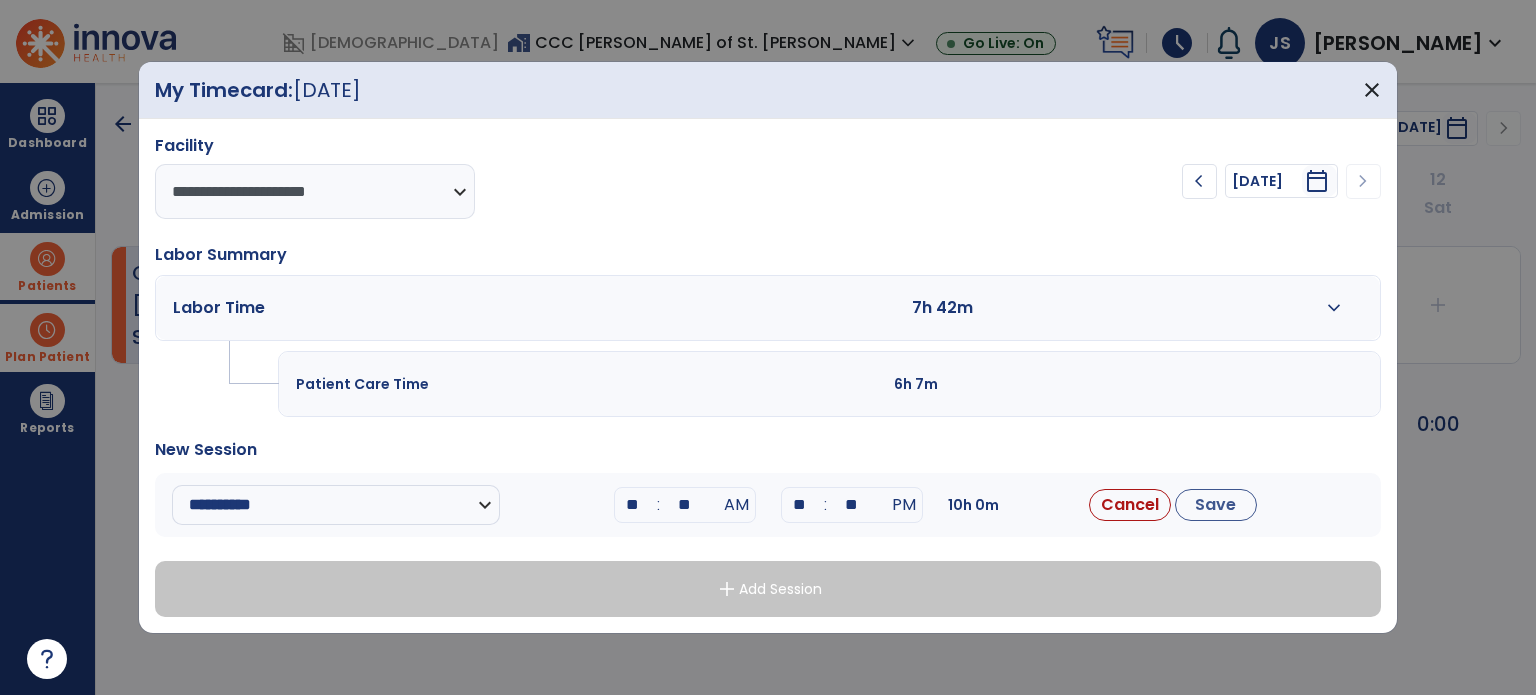 type on "**" 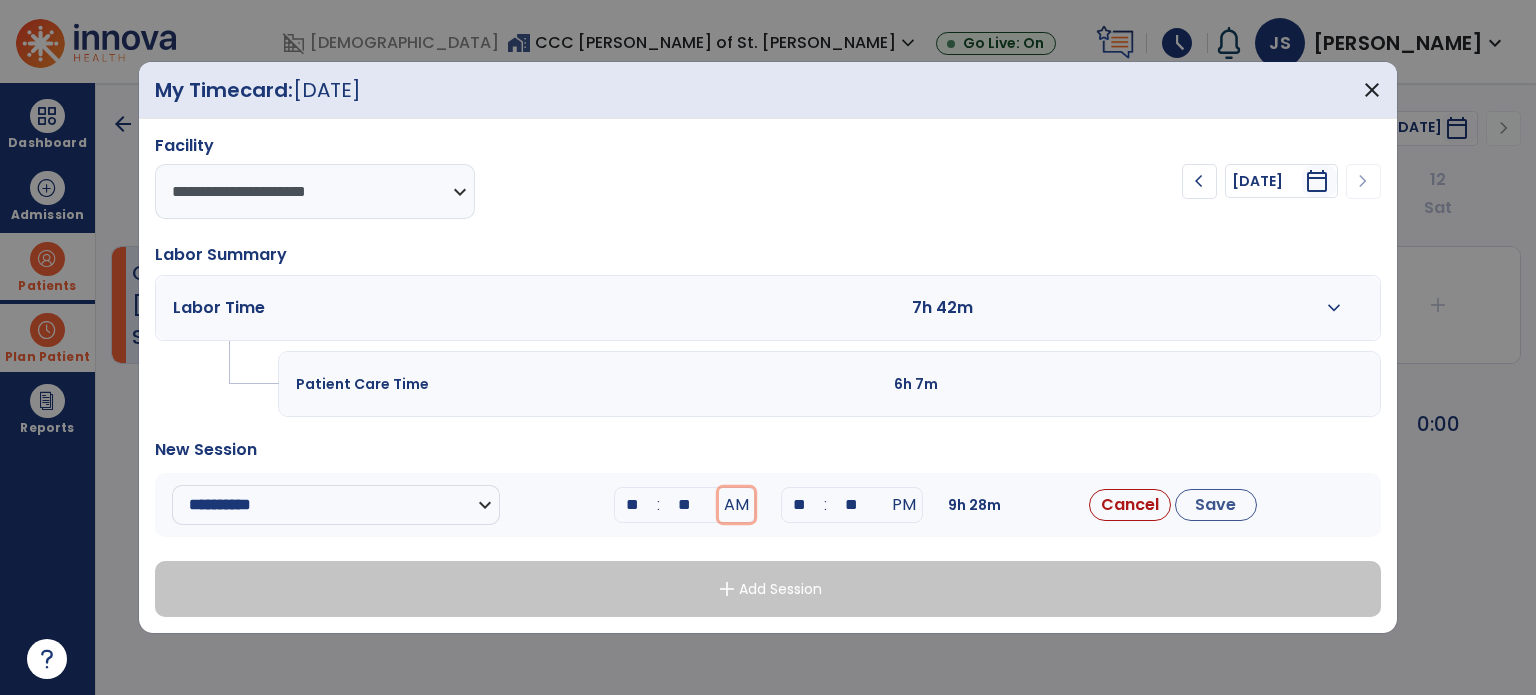 type 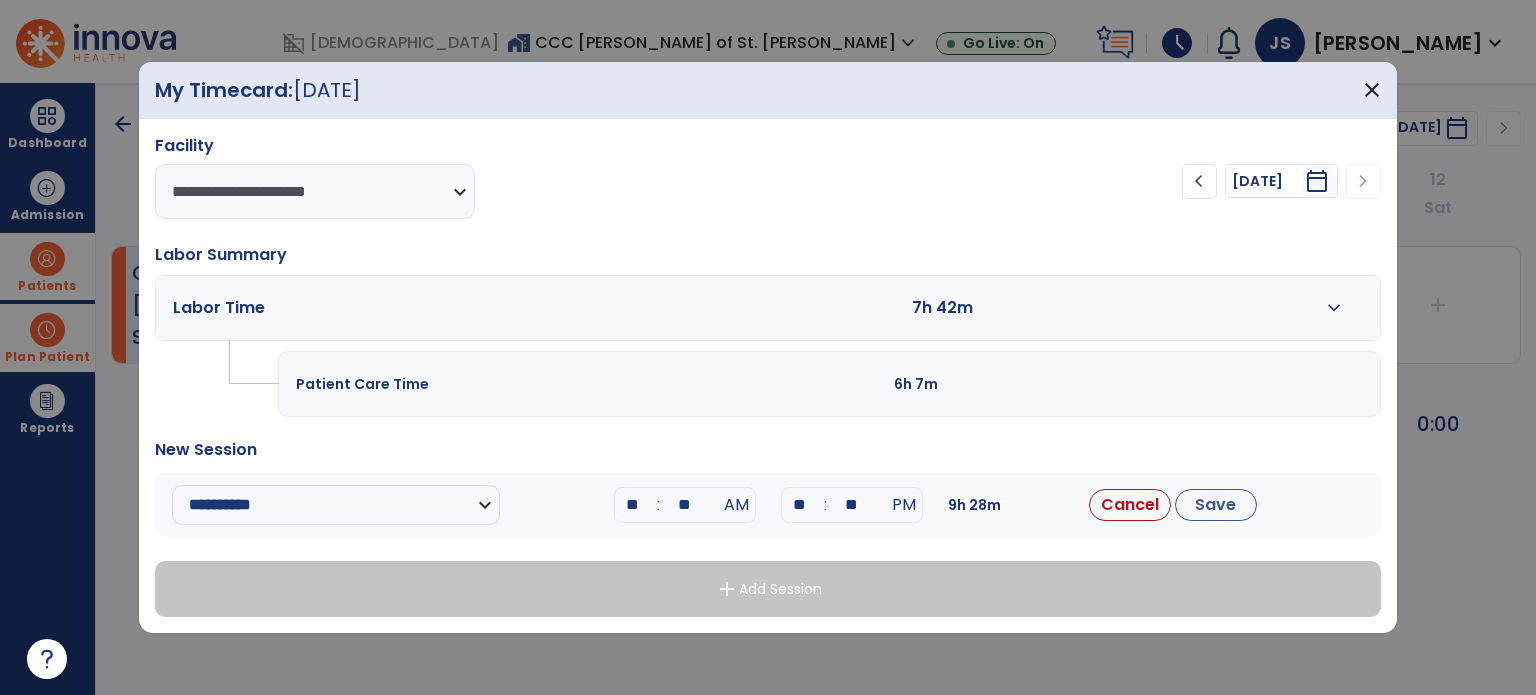 type on "**" 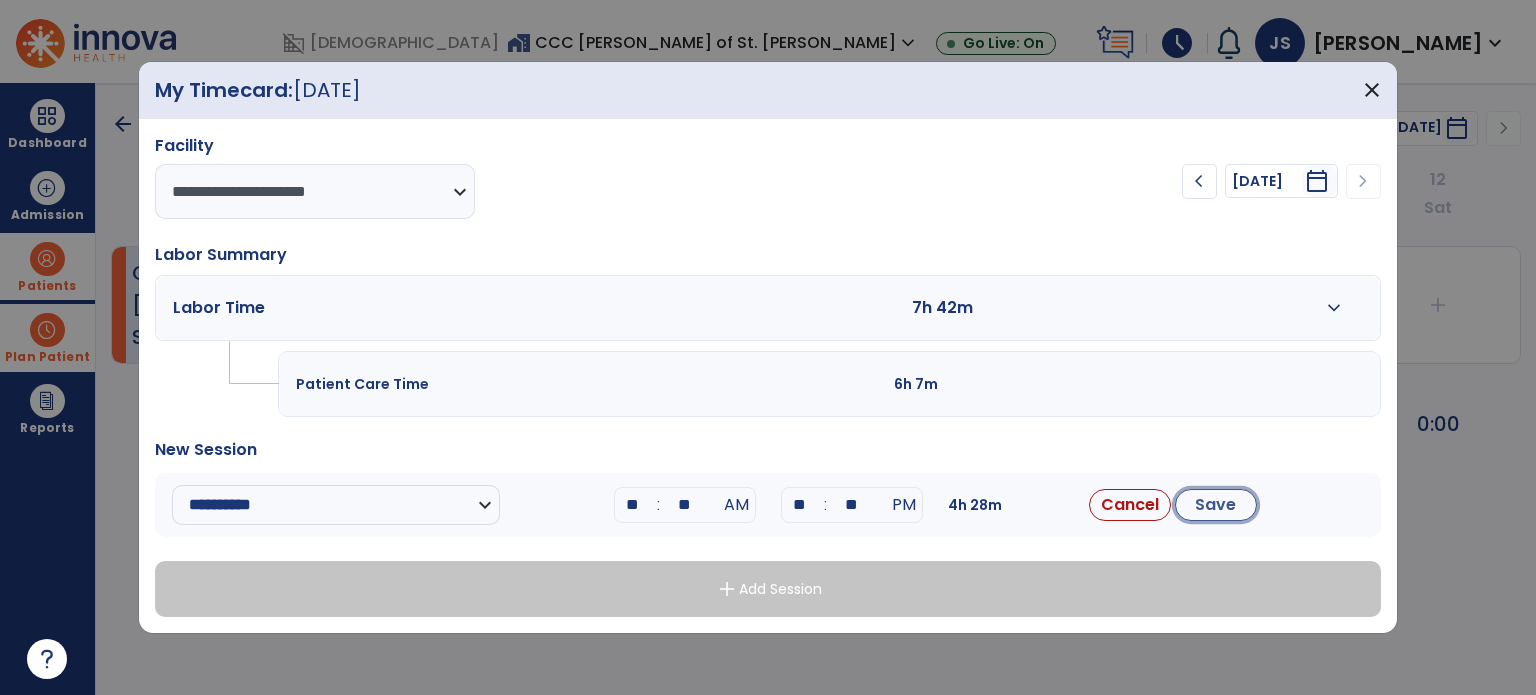 click on "Save" at bounding box center [1216, 505] 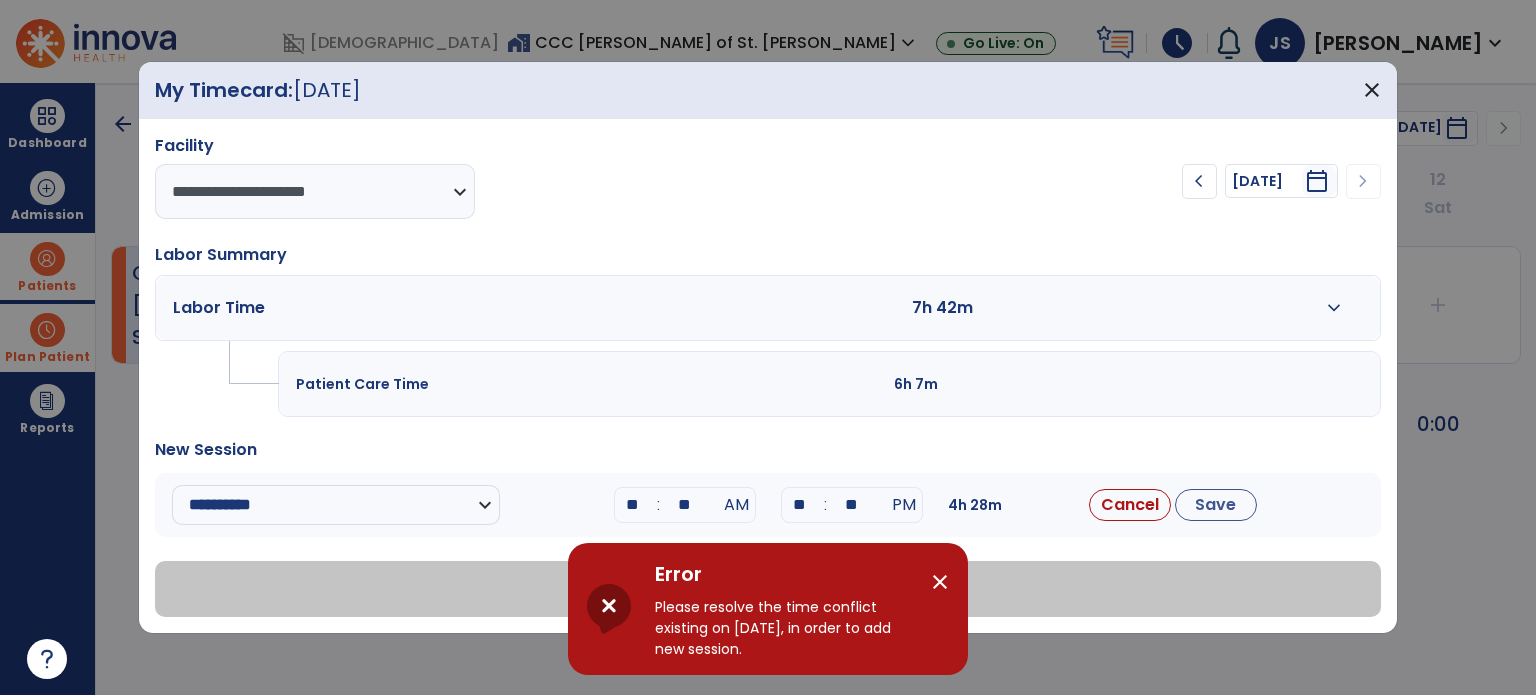 click on "close" at bounding box center (948, 609) 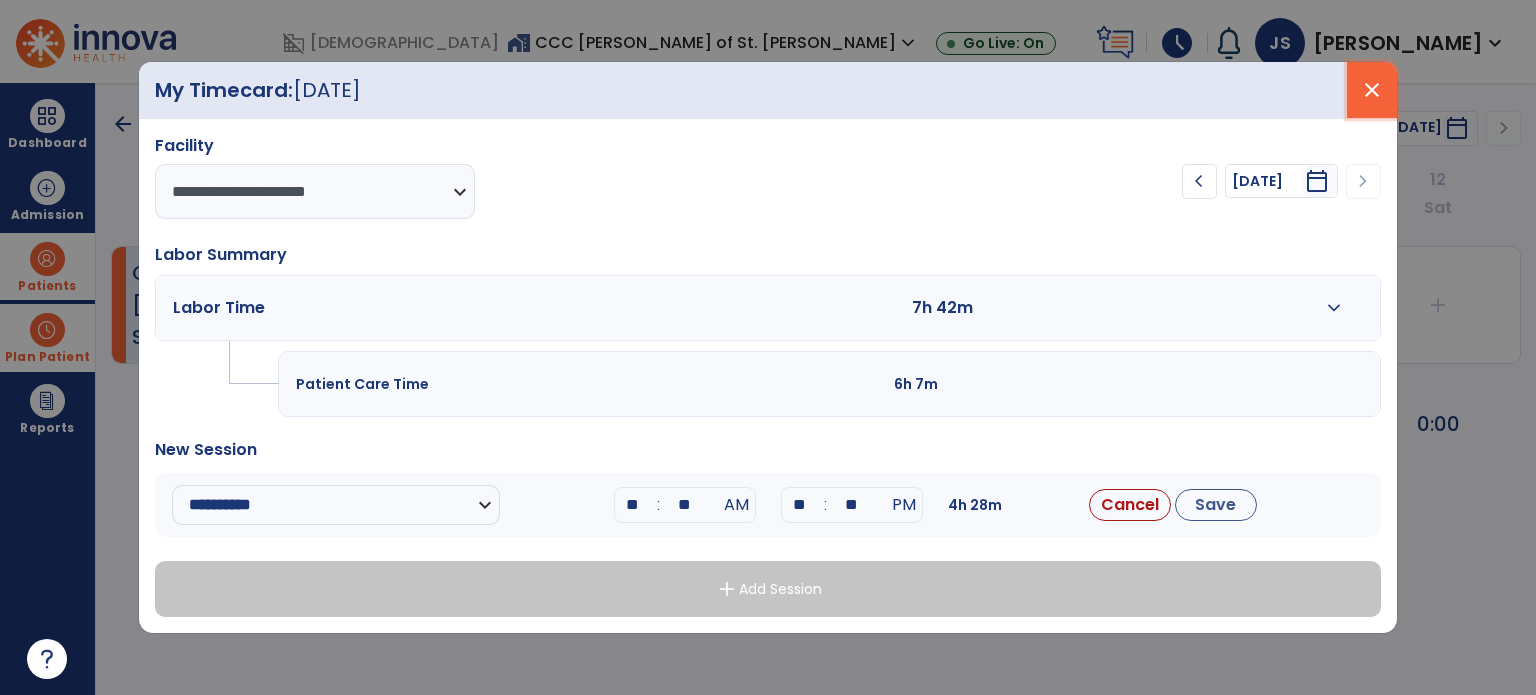 click on "close" at bounding box center [1372, 90] 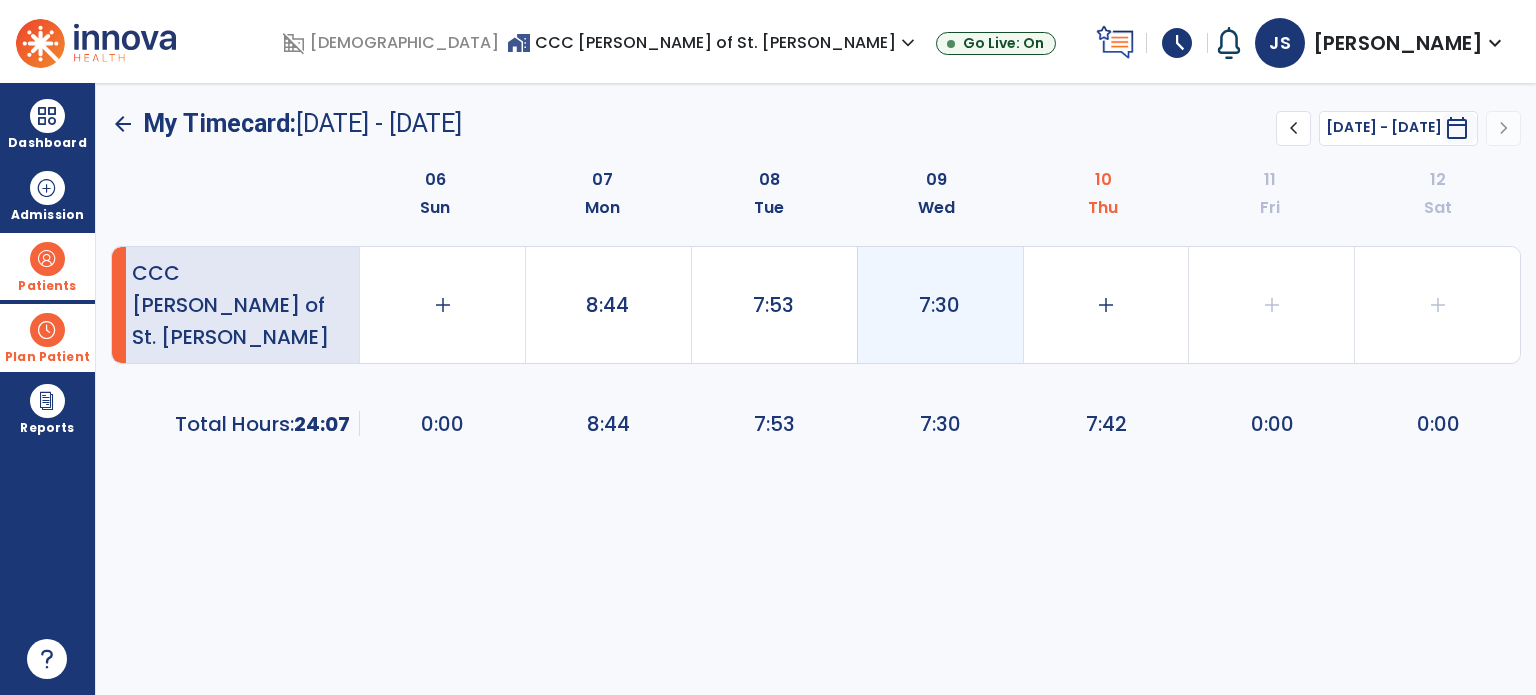 click on "7:30" 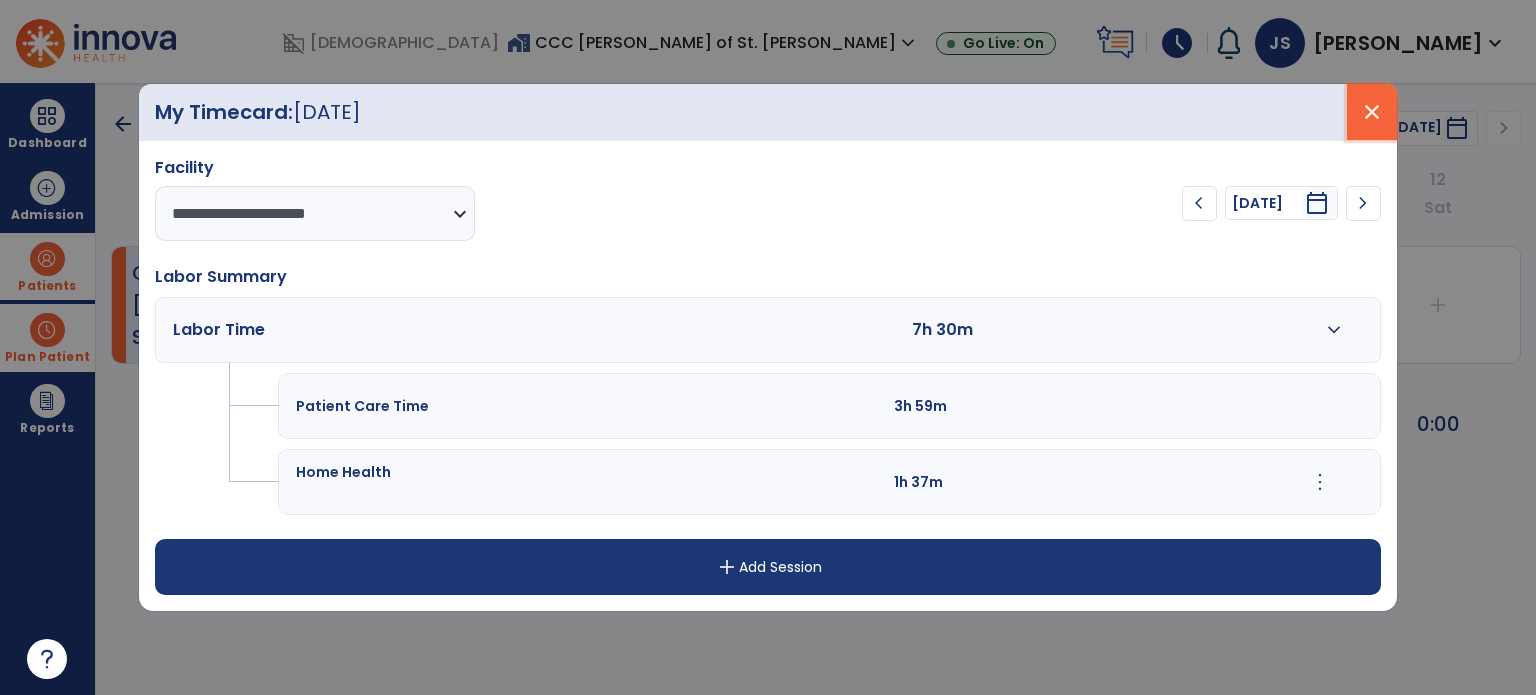 click on "close" at bounding box center (1372, 112) 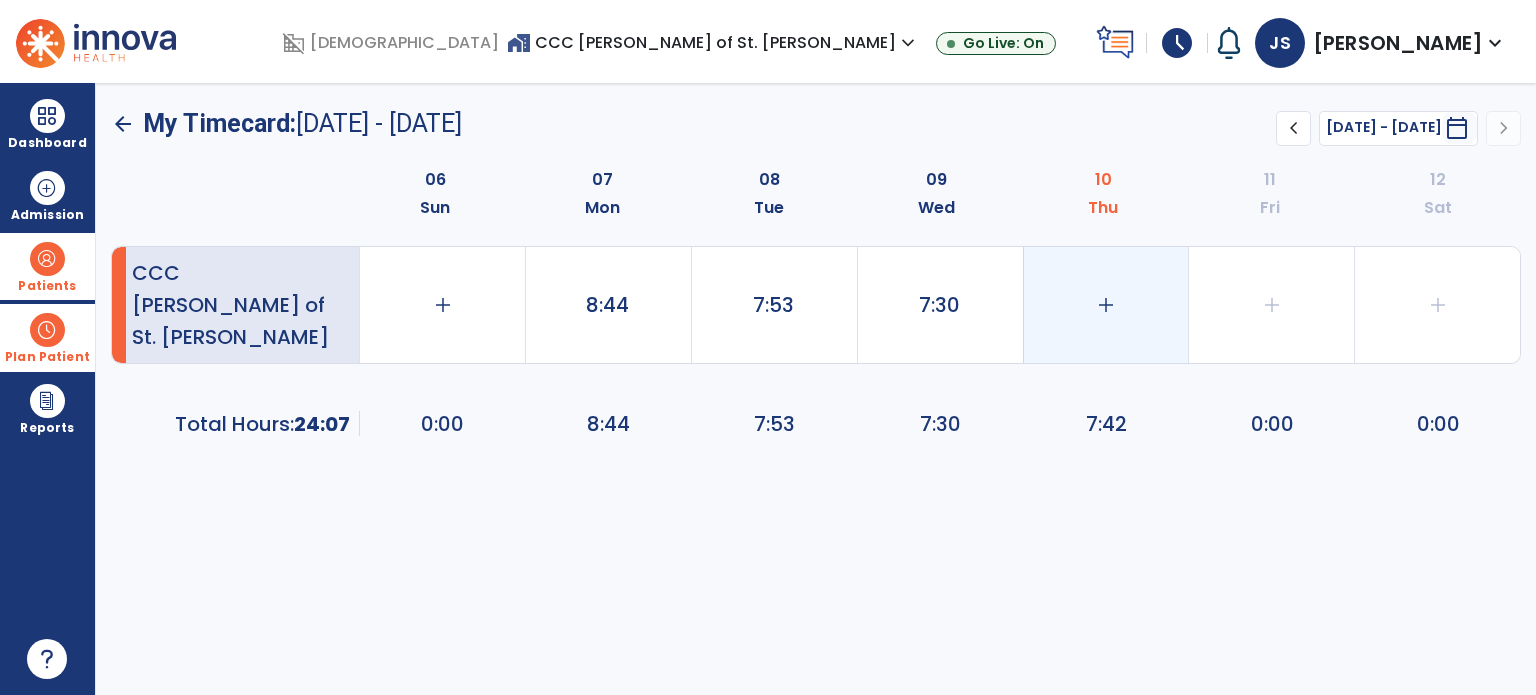 click on "add" 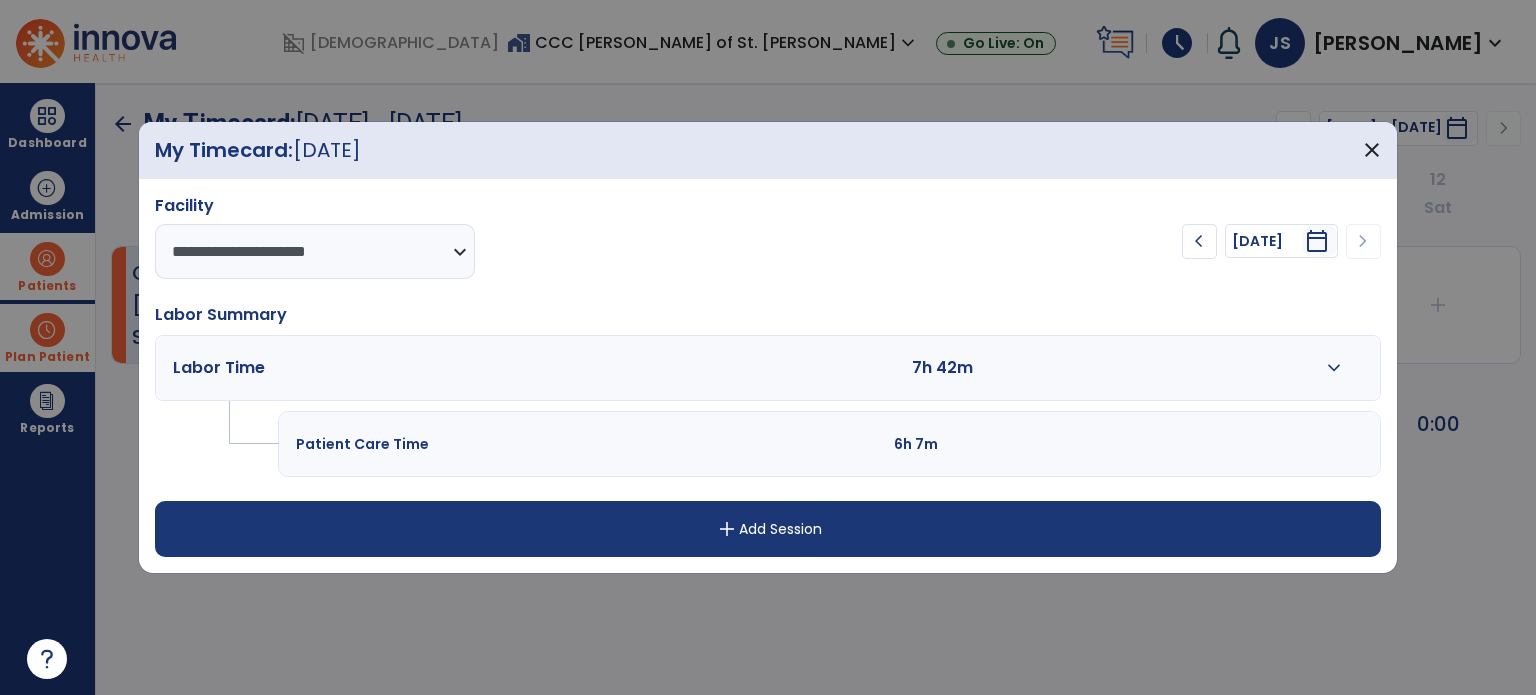 click on "add  Add Session" at bounding box center (768, 529) 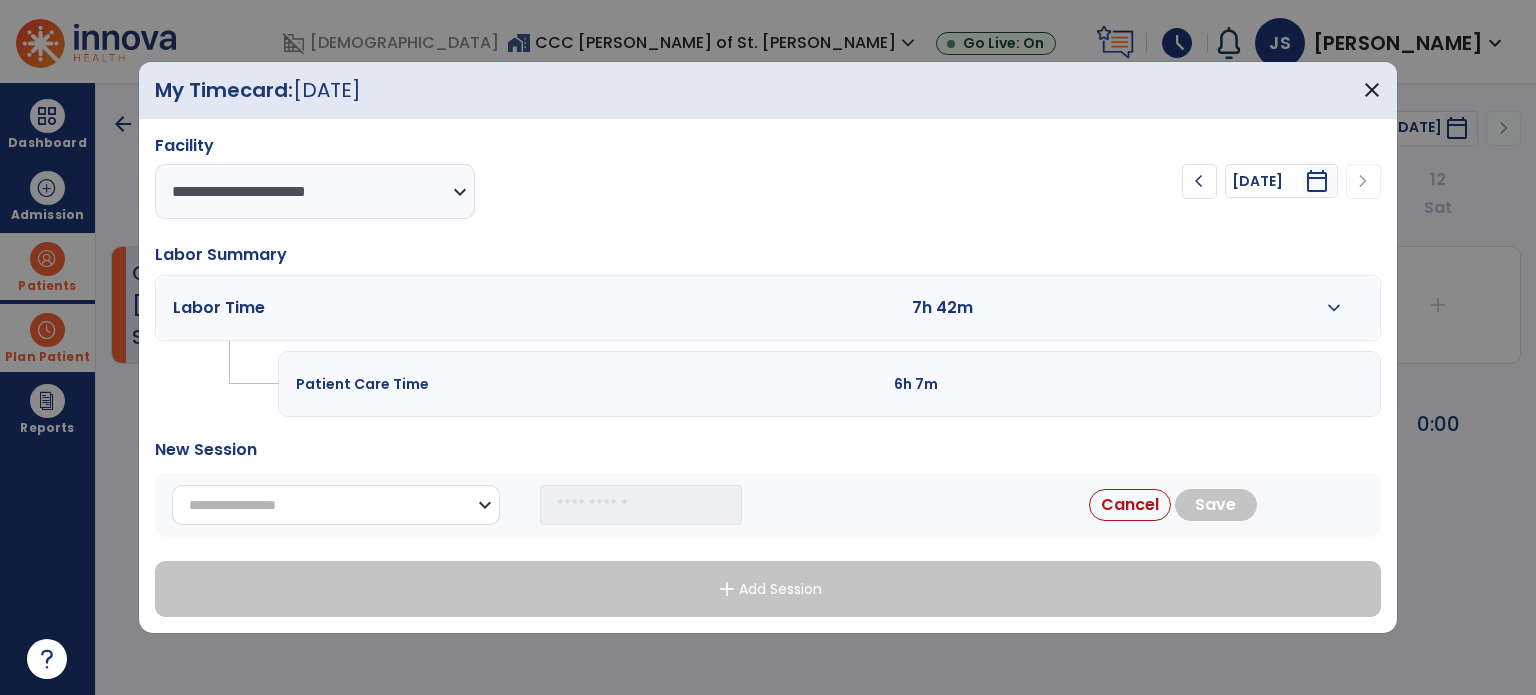click on "**********" at bounding box center [336, 505] 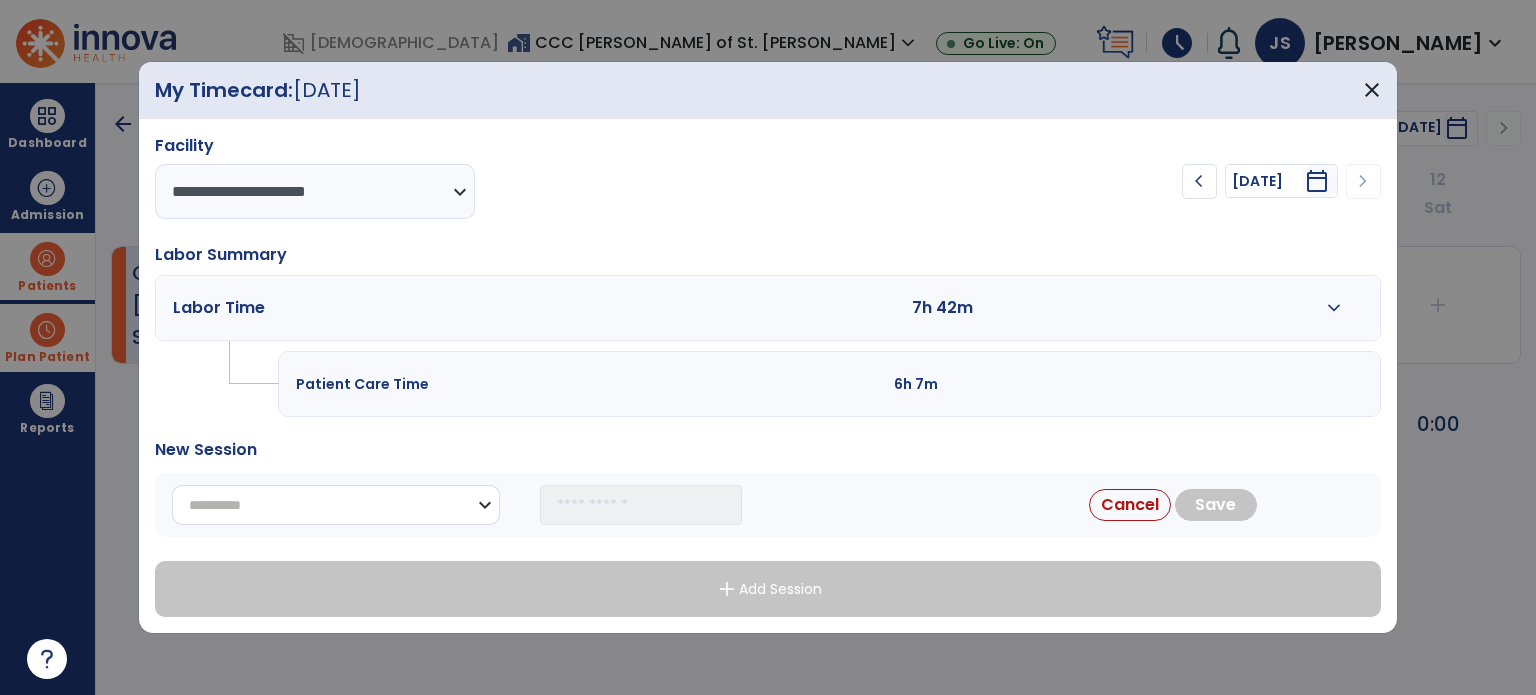 click on "**********" at bounding box center [336, 505] 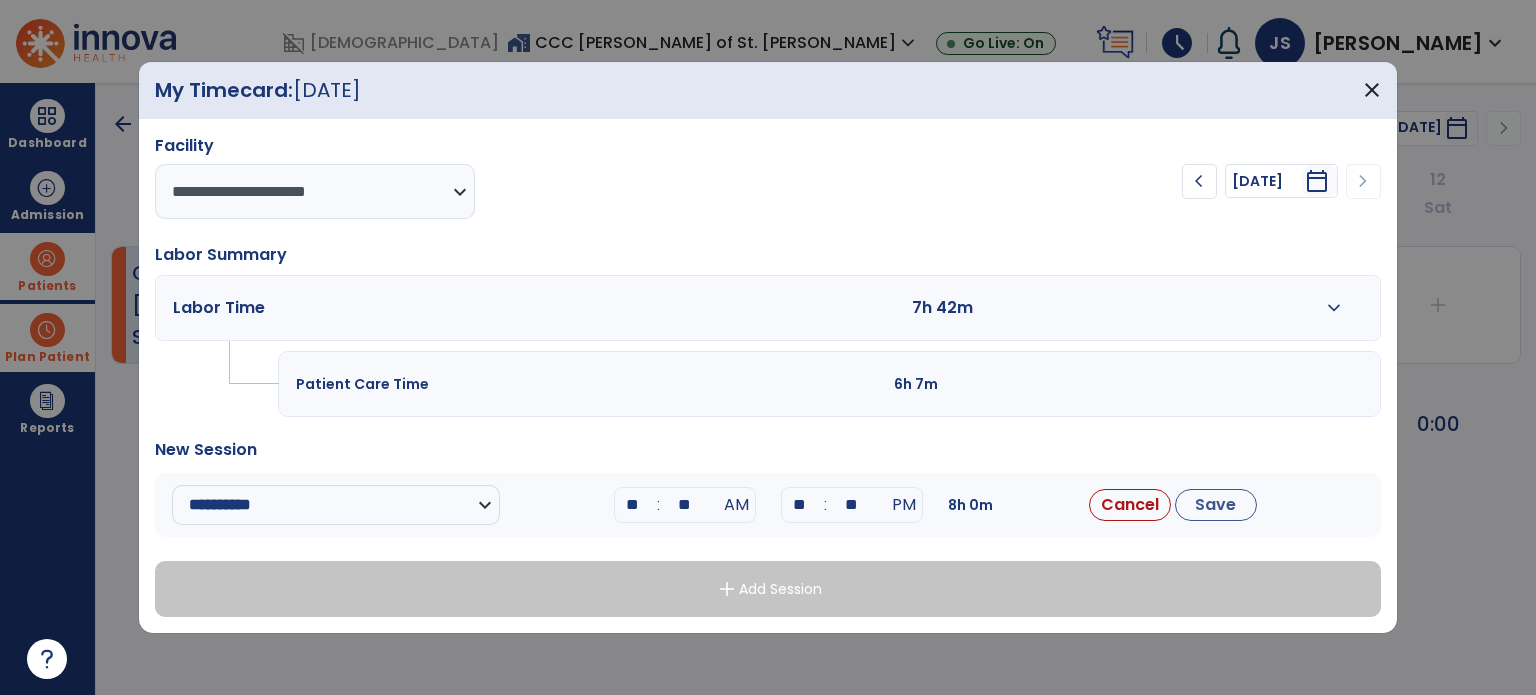 click on "**" at bounding box center (633, 505) 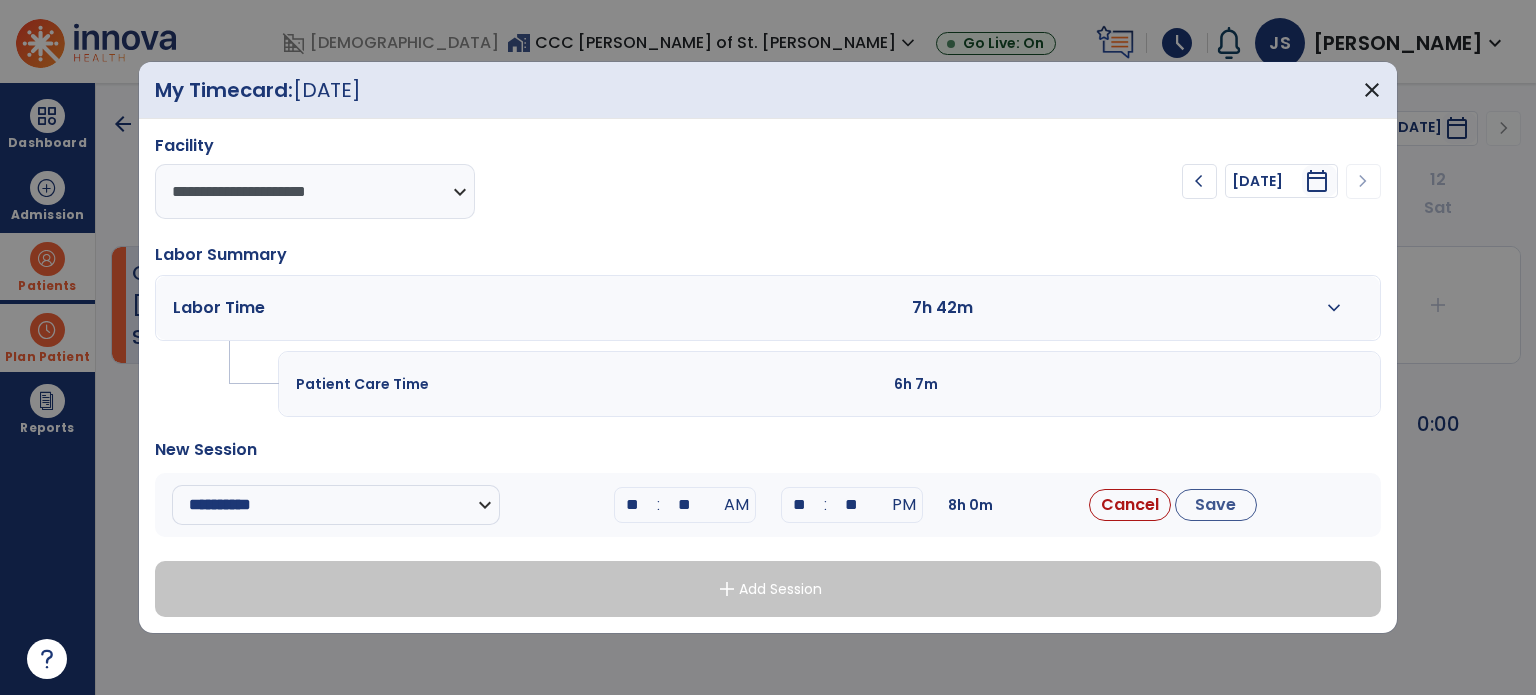 type on "**" 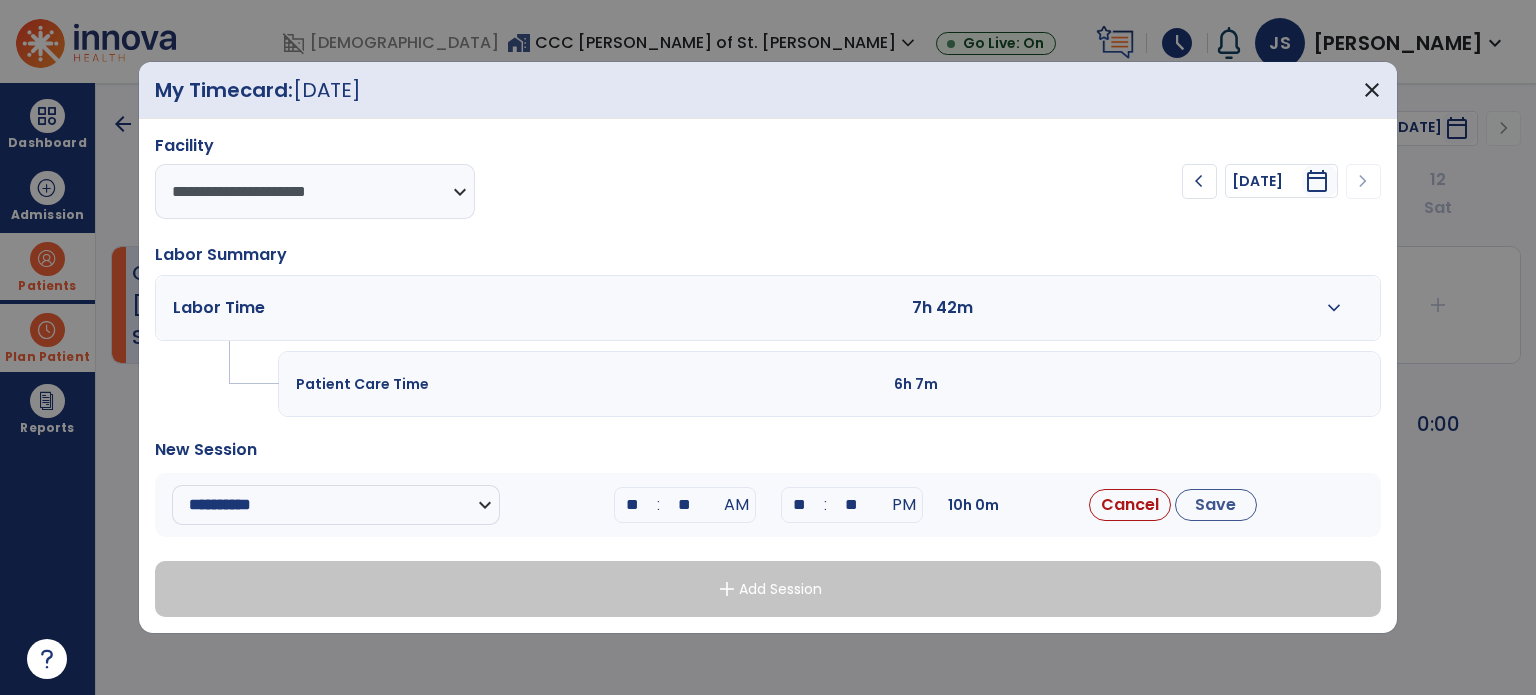 type on "**" 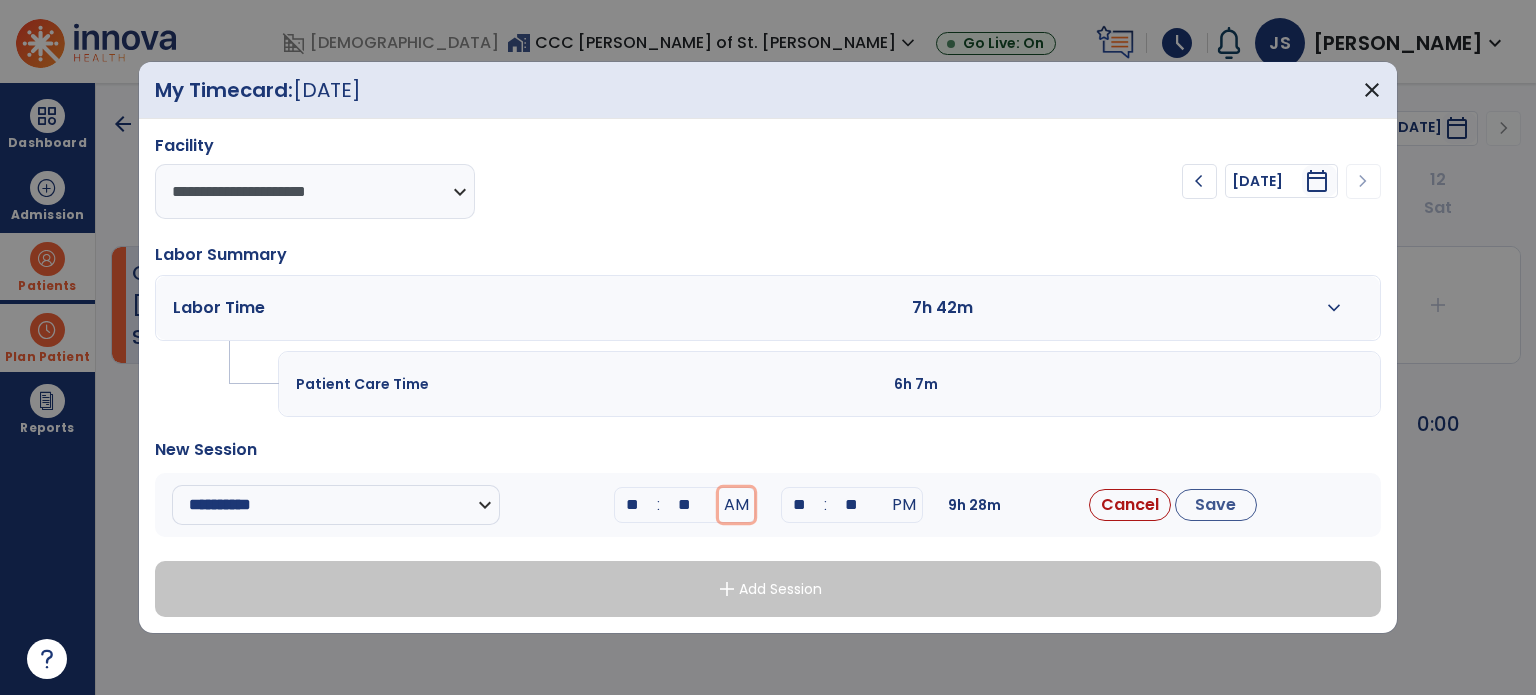 type 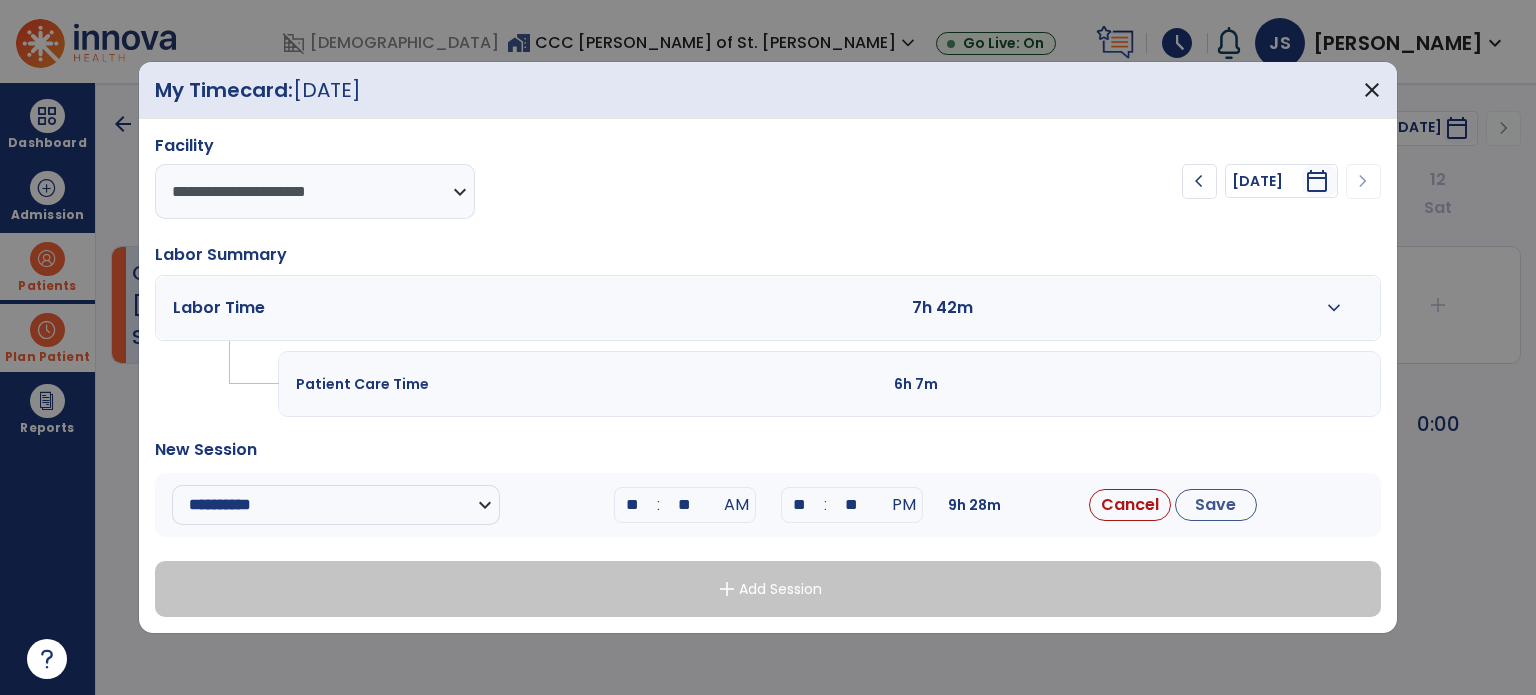 type on "**" 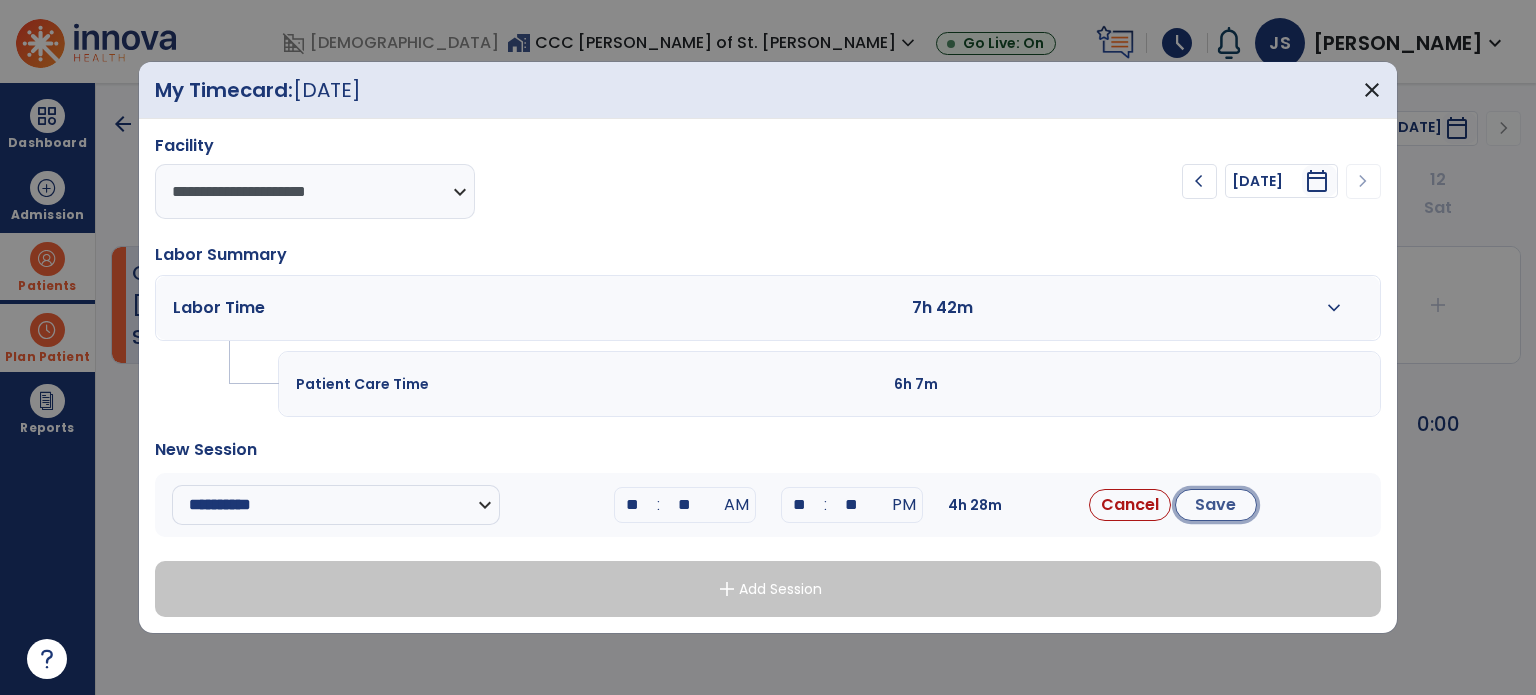 click on "Save" at bounding box center (1216, 505) 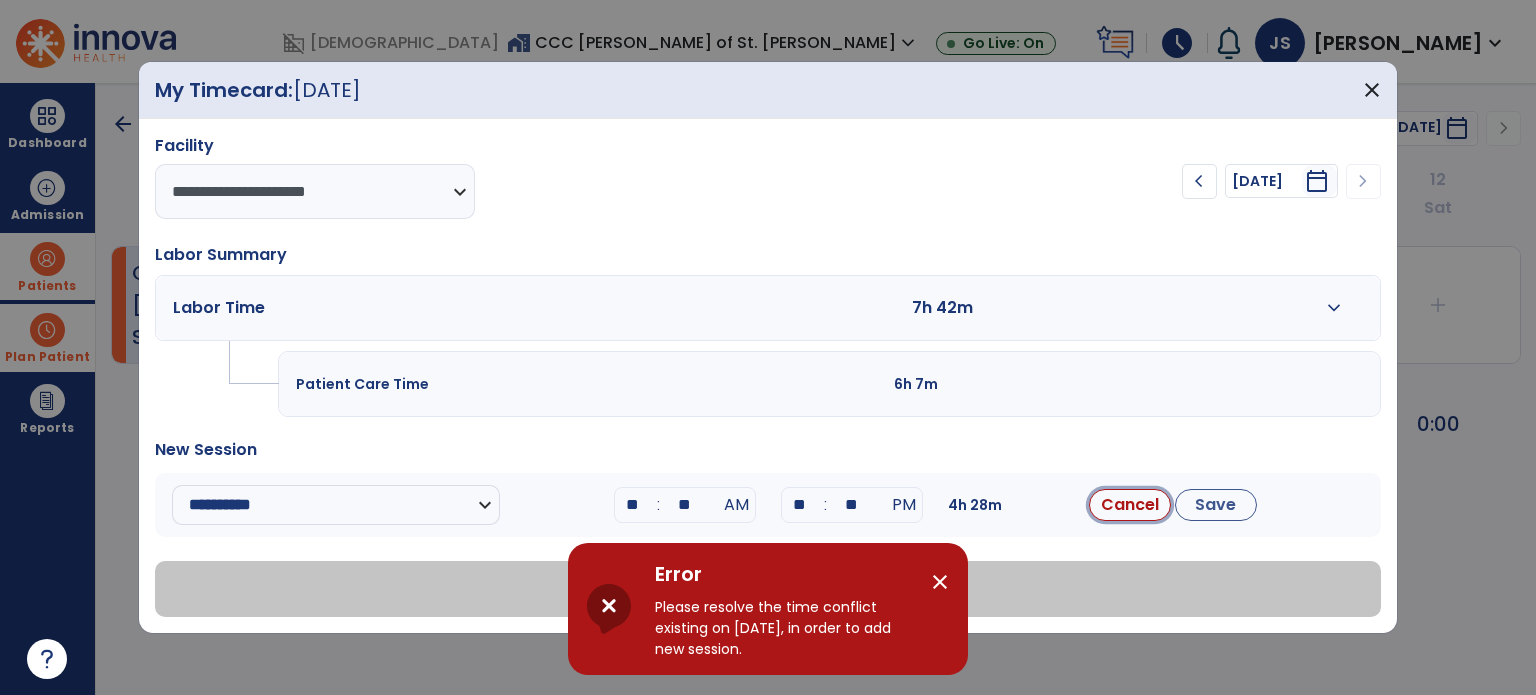 click on "Cancel" at bounding box center (1130, 505) 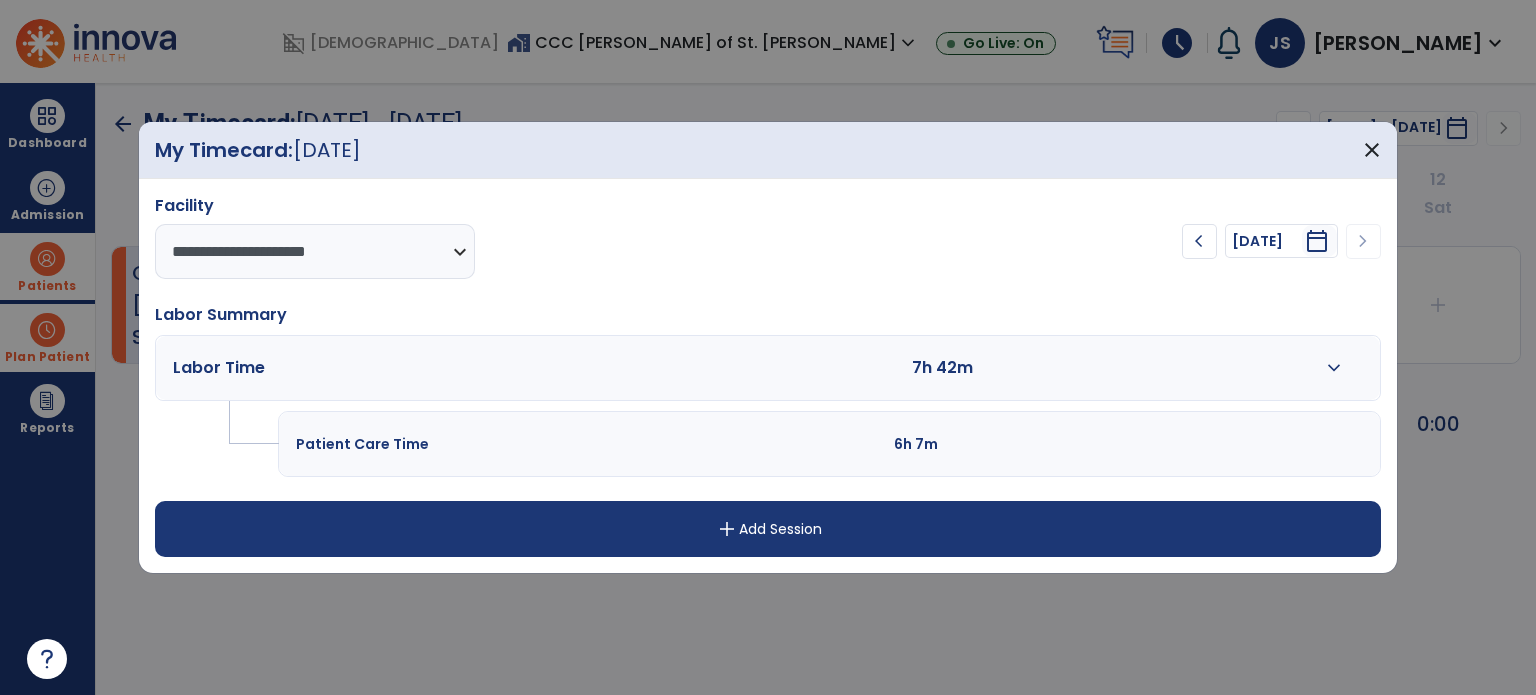 click on "expand_more" at bounding box center (1334, 368) 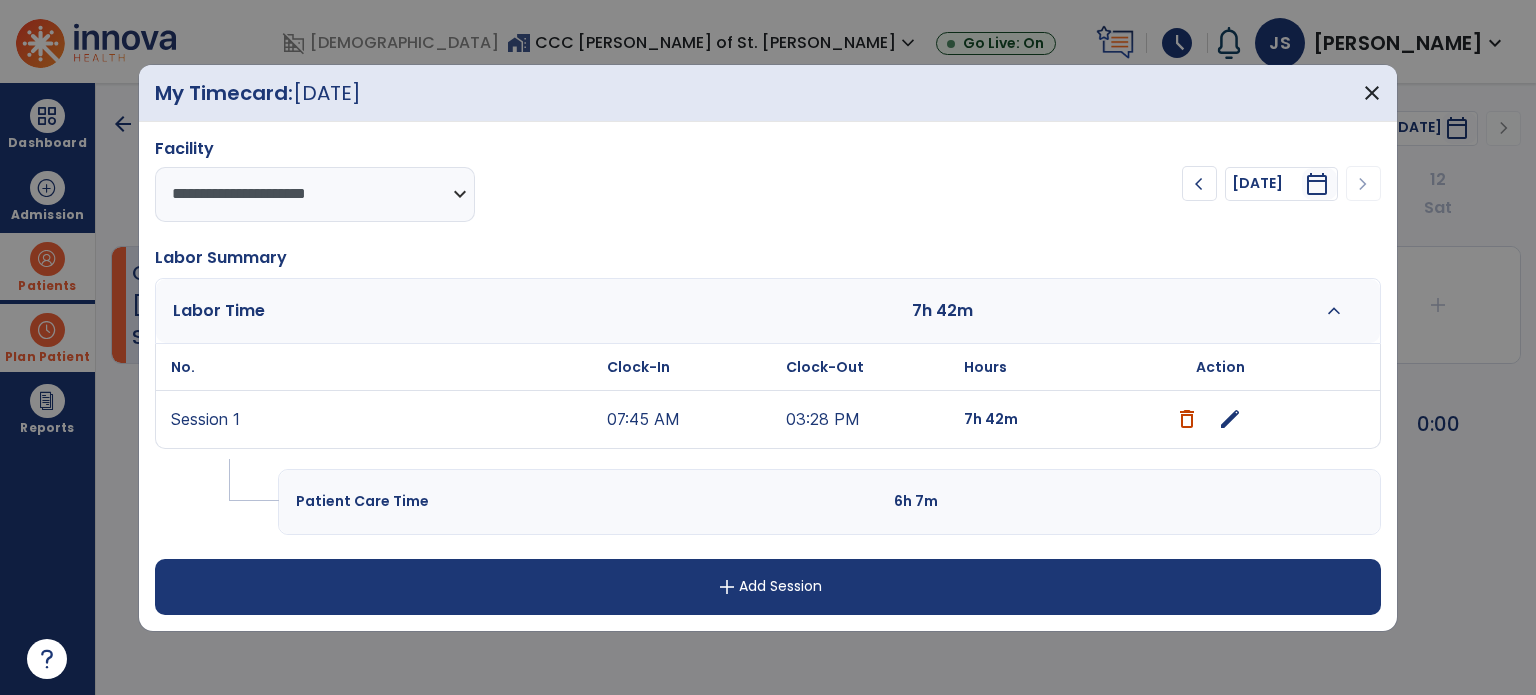 click on "edit" at bounding box center [1230, 419] 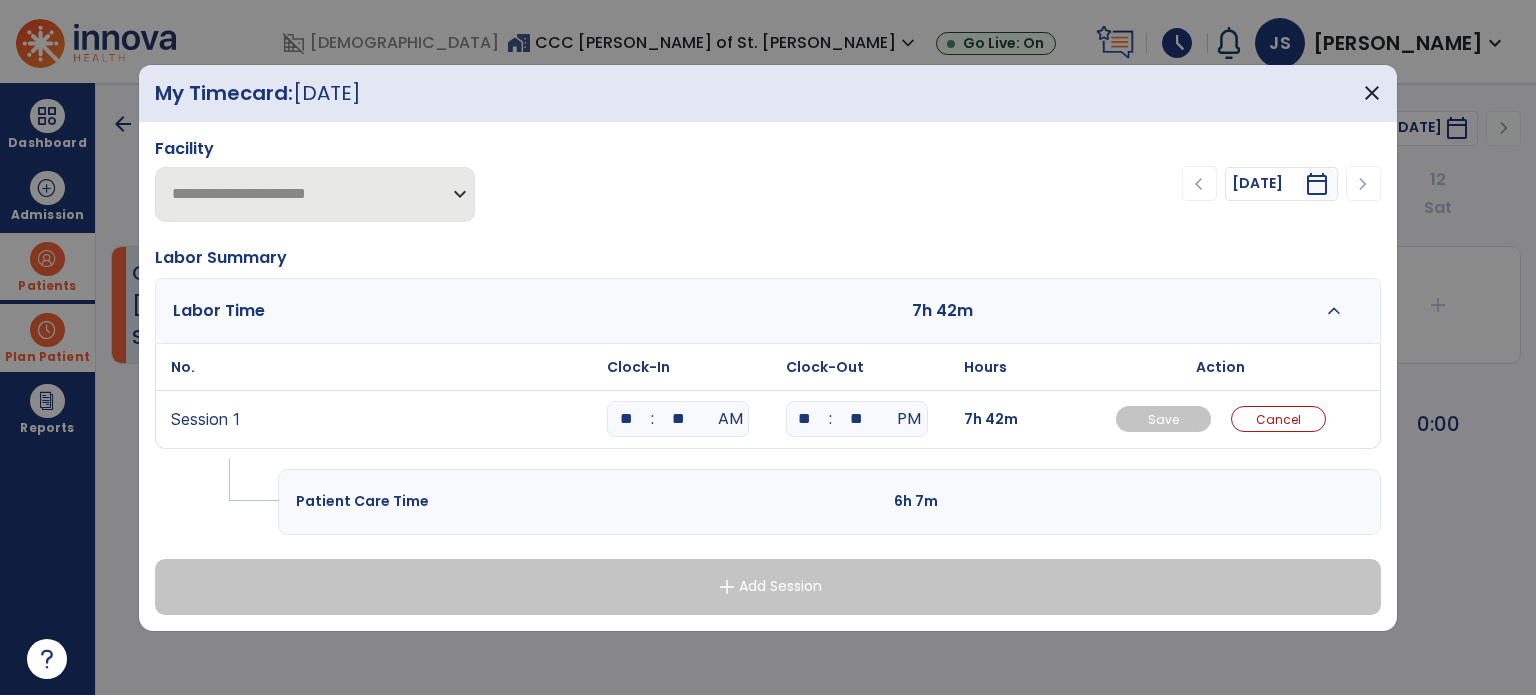 click on "**" at bounding box center (678, 419) 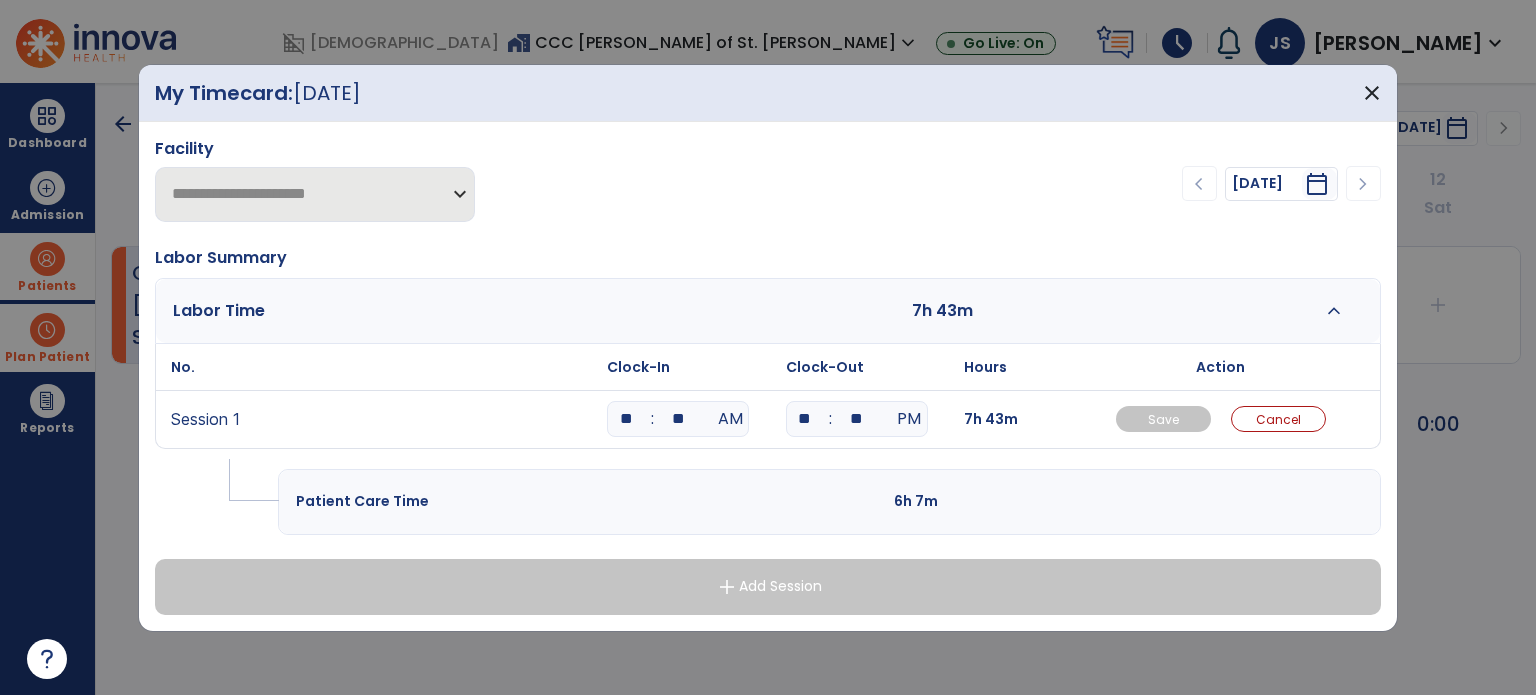 type on "*" 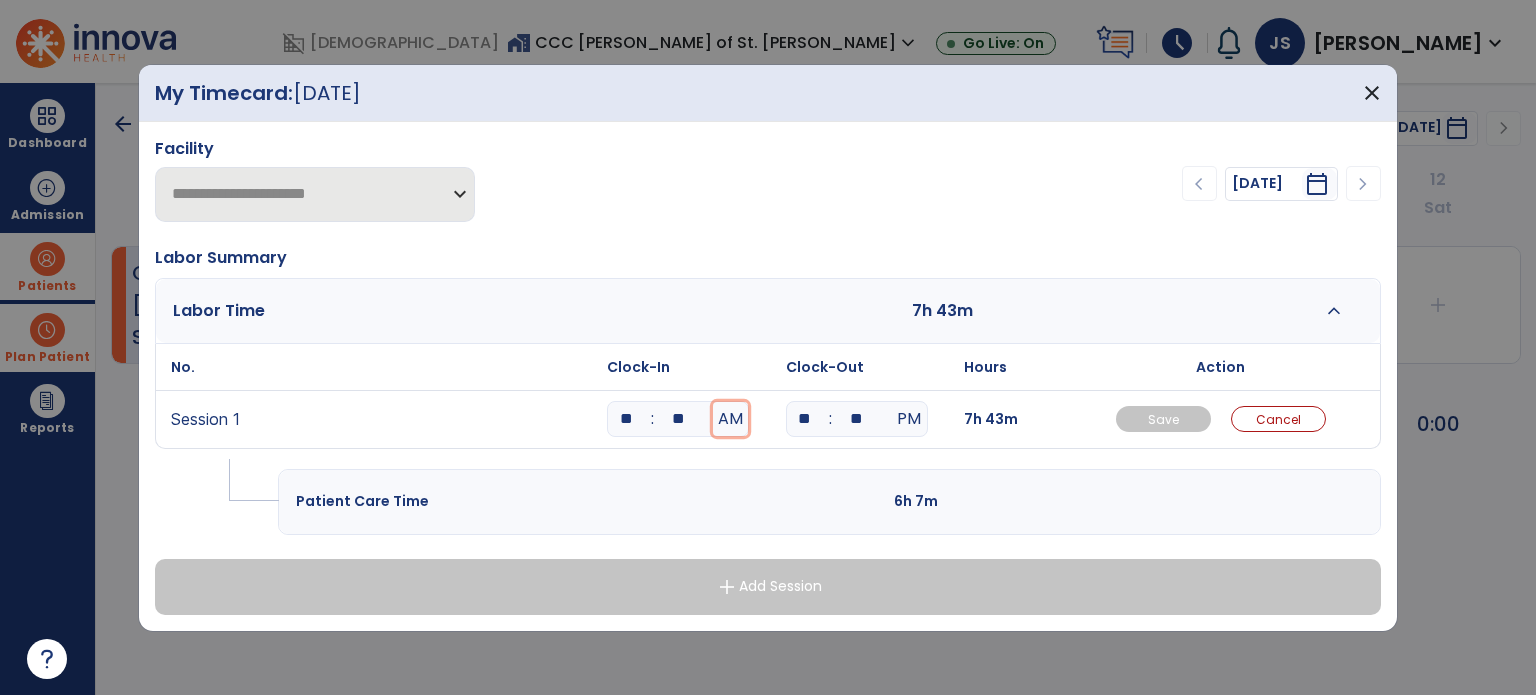 type 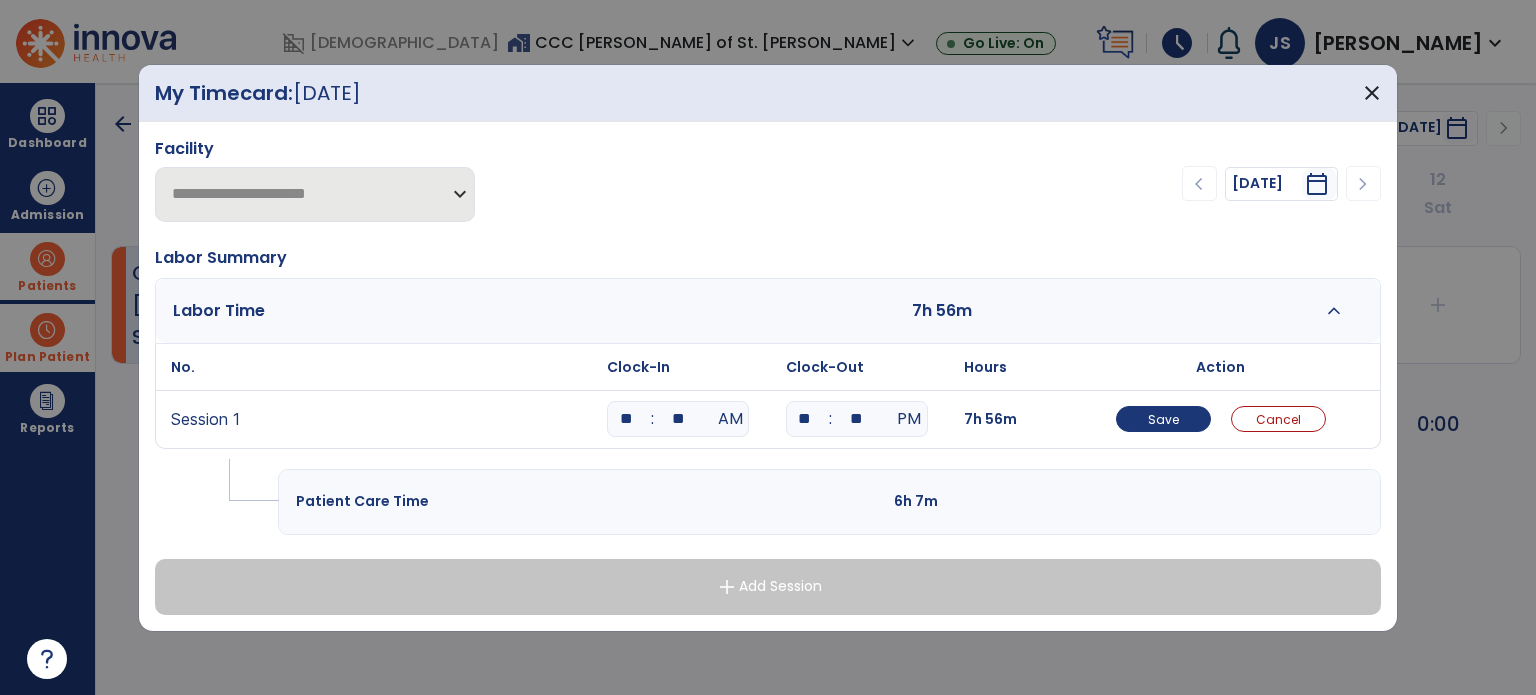 type on "**" 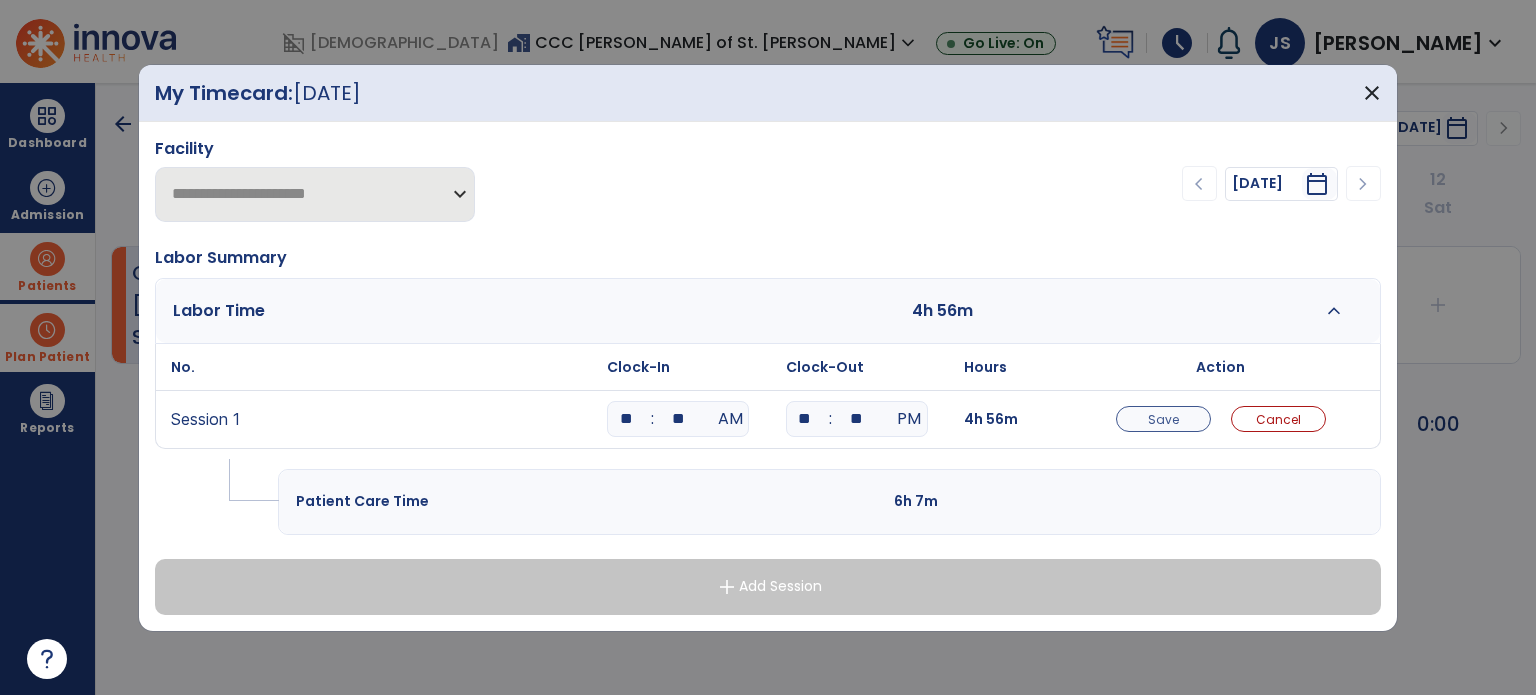 type on "**" 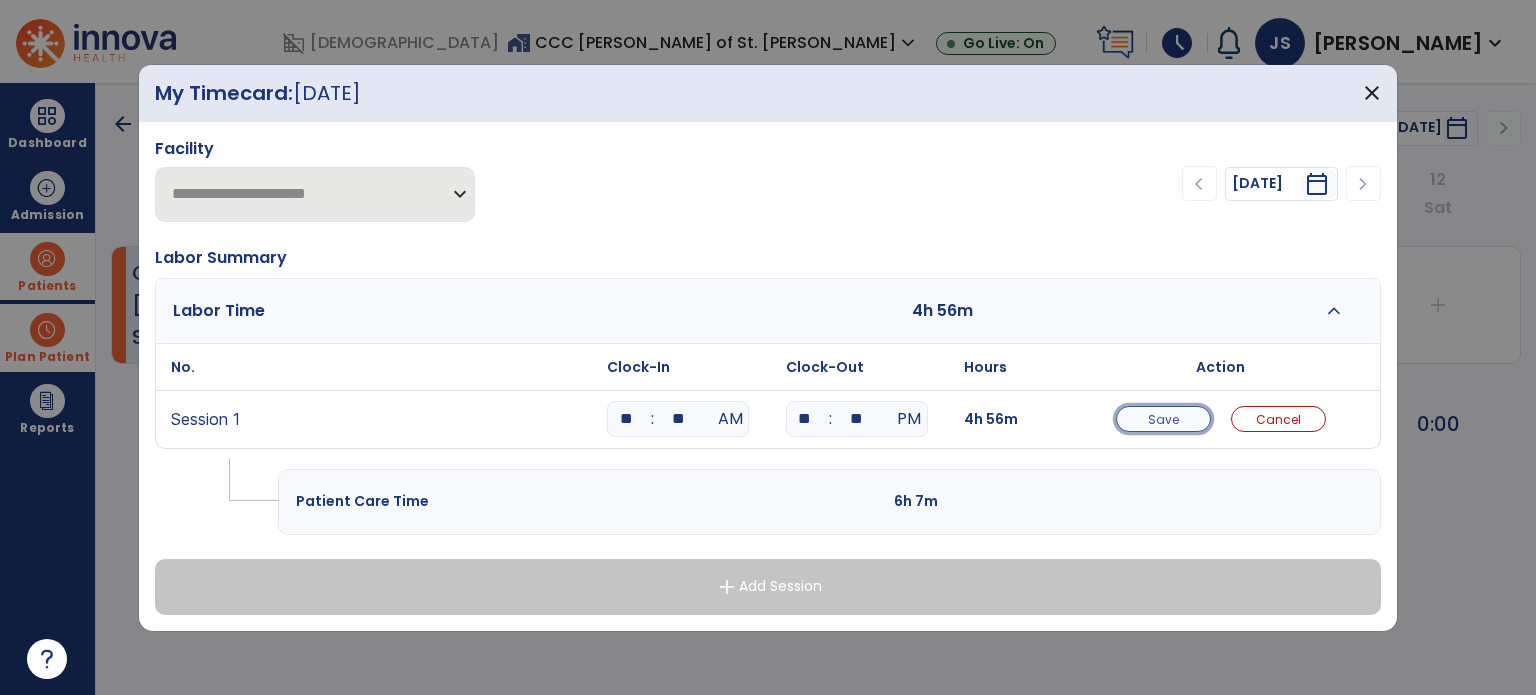 click on "Save" at bounding box center (1163, 419) 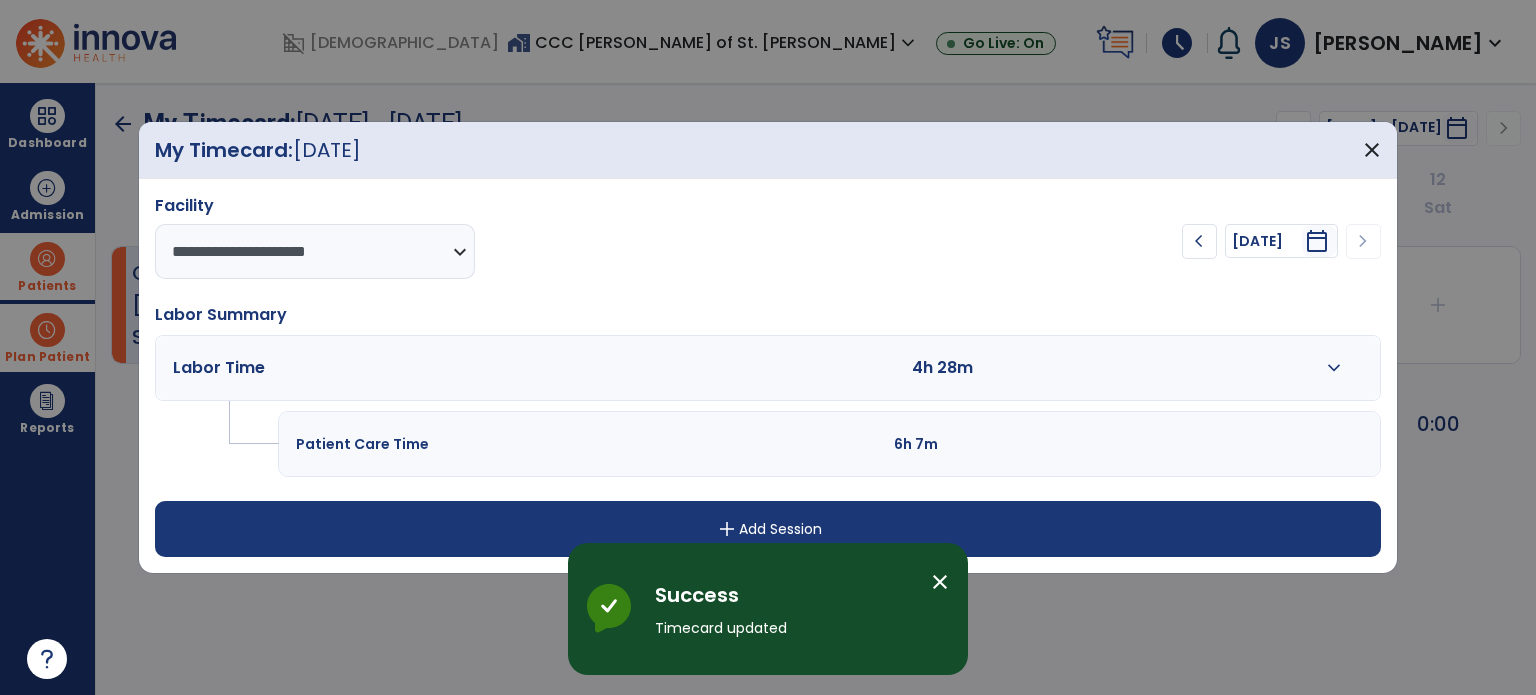click on "add  Add Session" at bounding box center (768, 529) 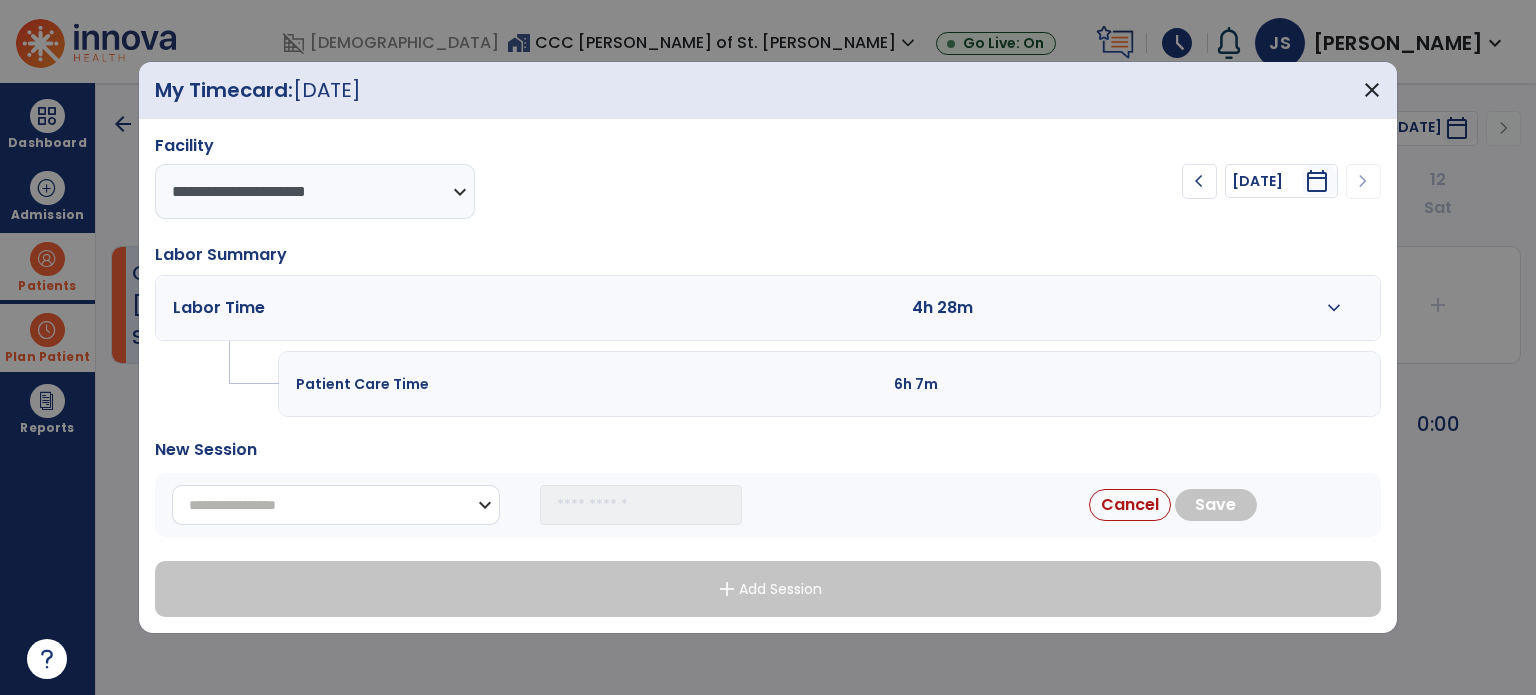 click on "**********" at bounding box center (336, 505) 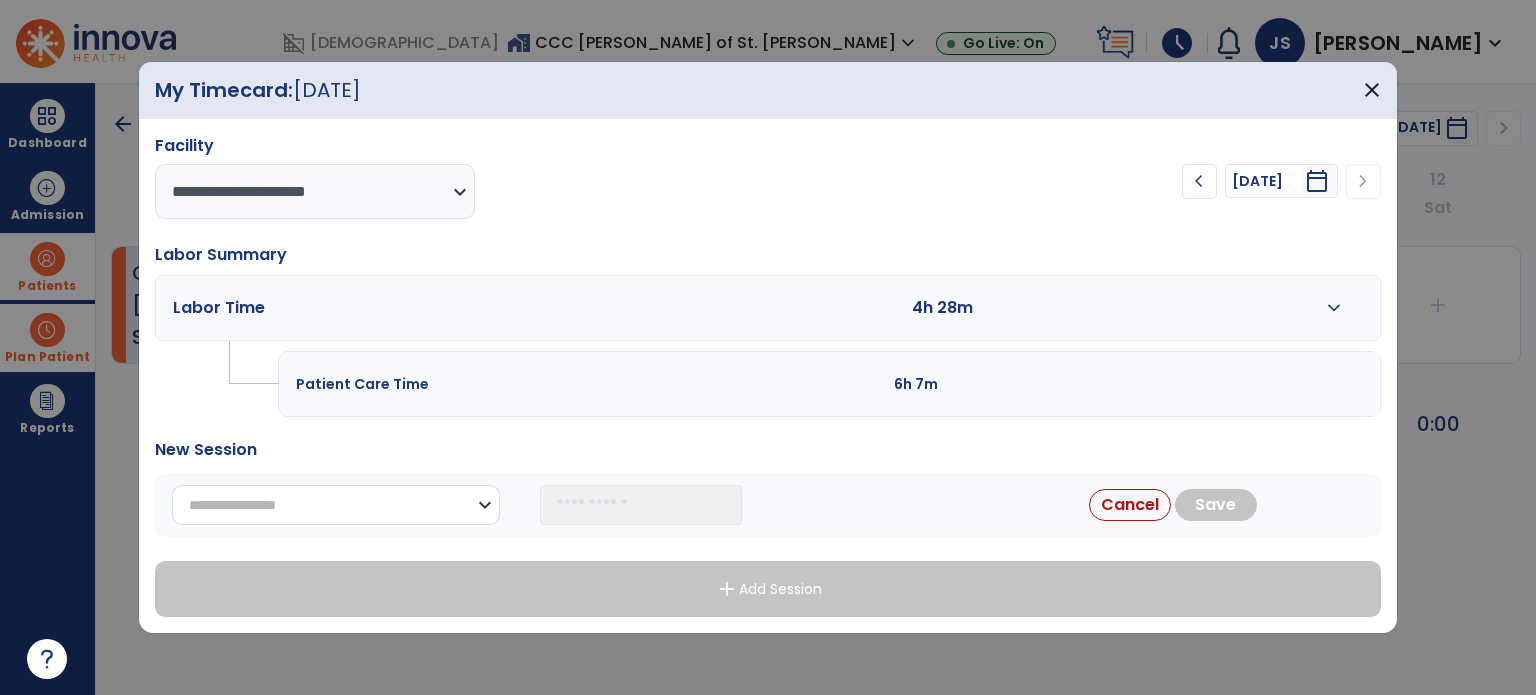 select on "**********" 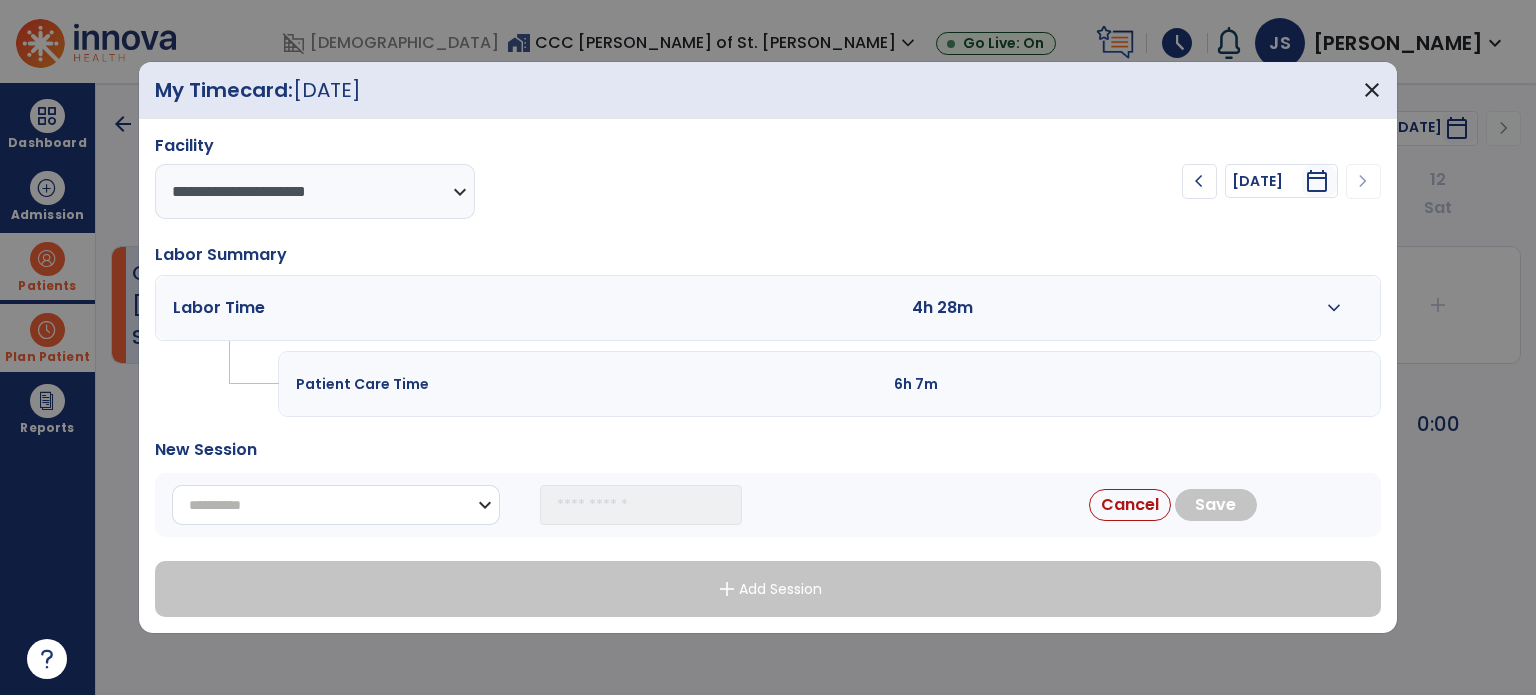 click on "**********" at bounding box center (336, 505) 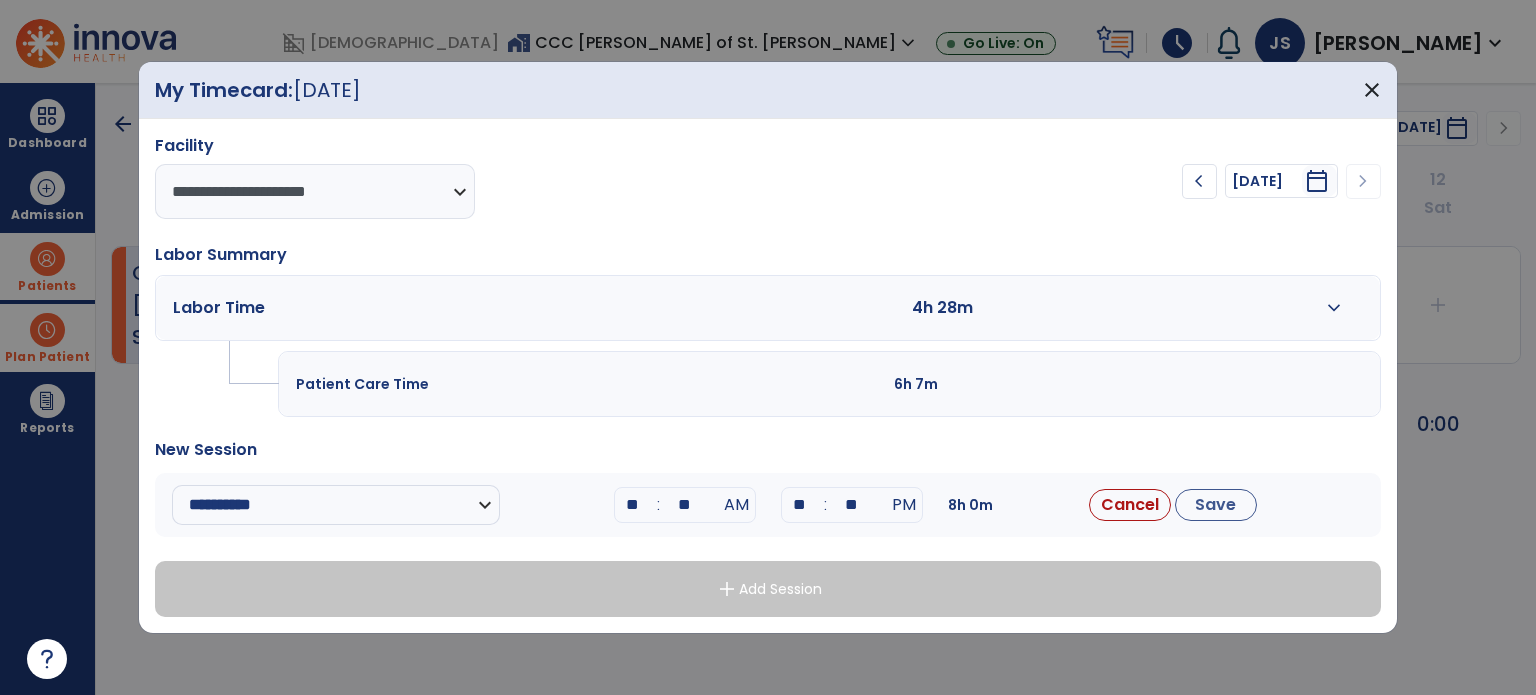 click on "**" at bounding box center (633, 505) 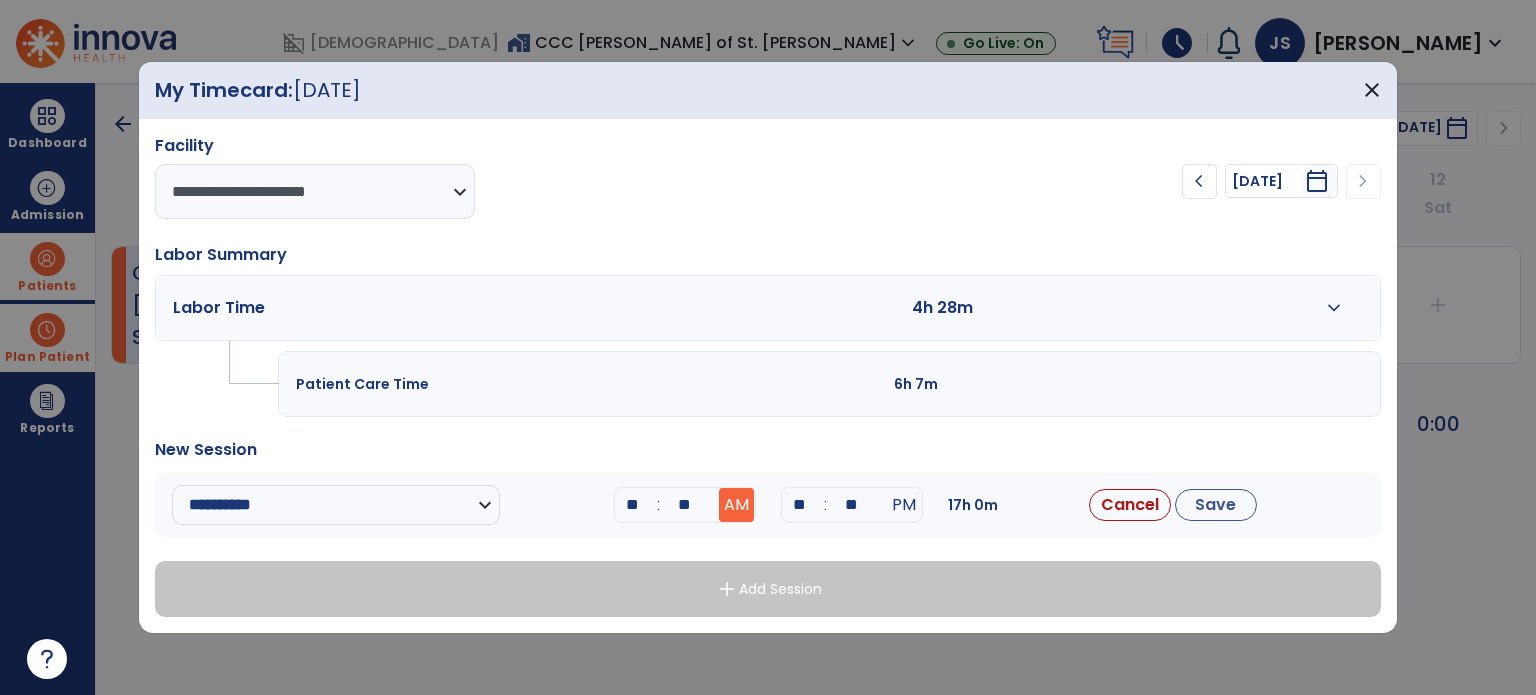 type on "**" 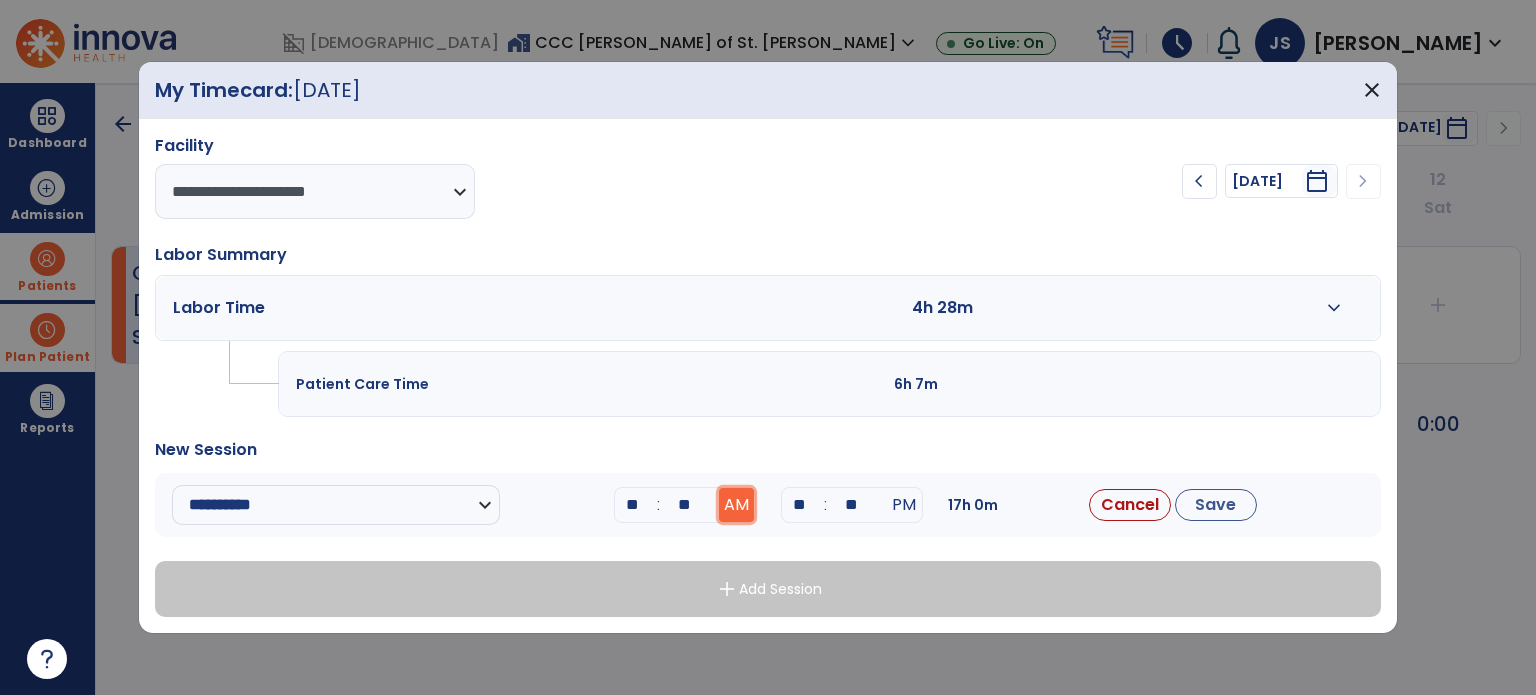 click on "AM" at bounding box center [736, 505] 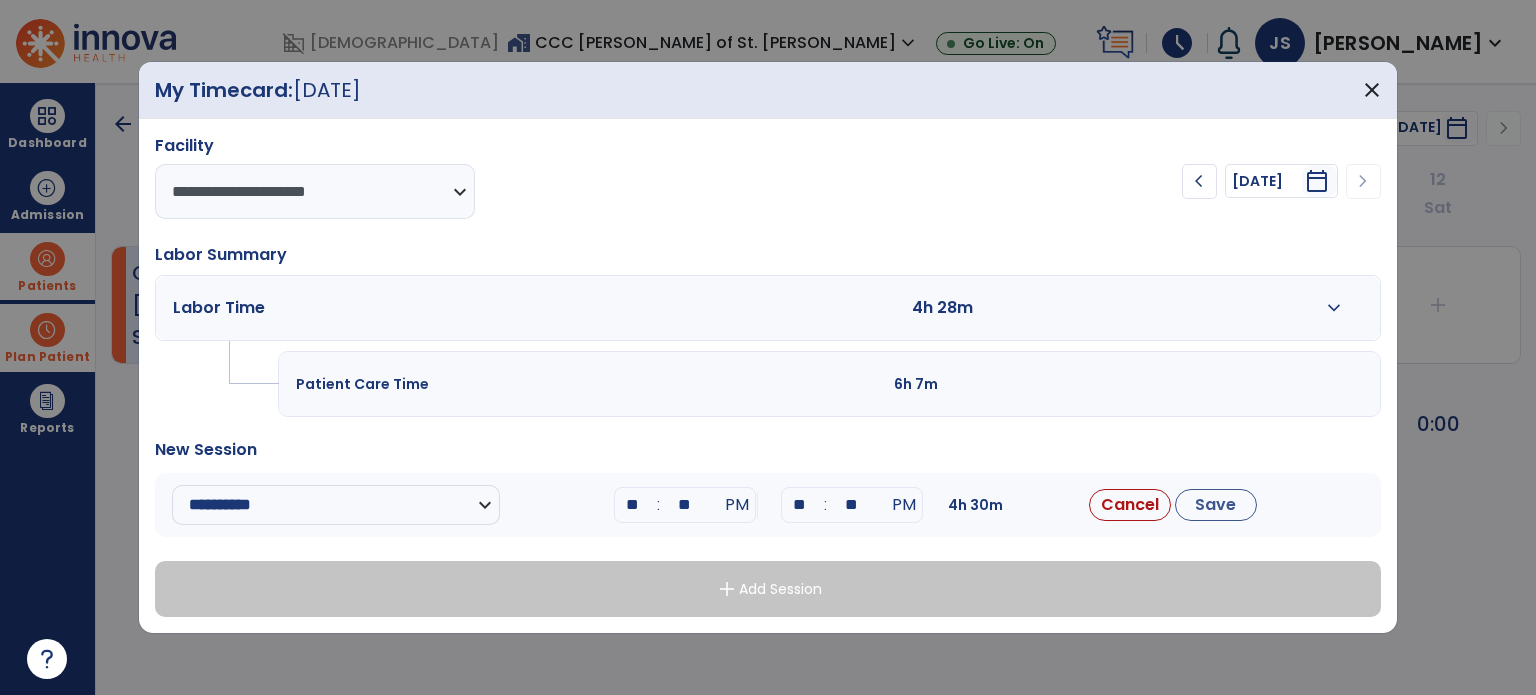 click on "**" at bounding box center [800, 505] 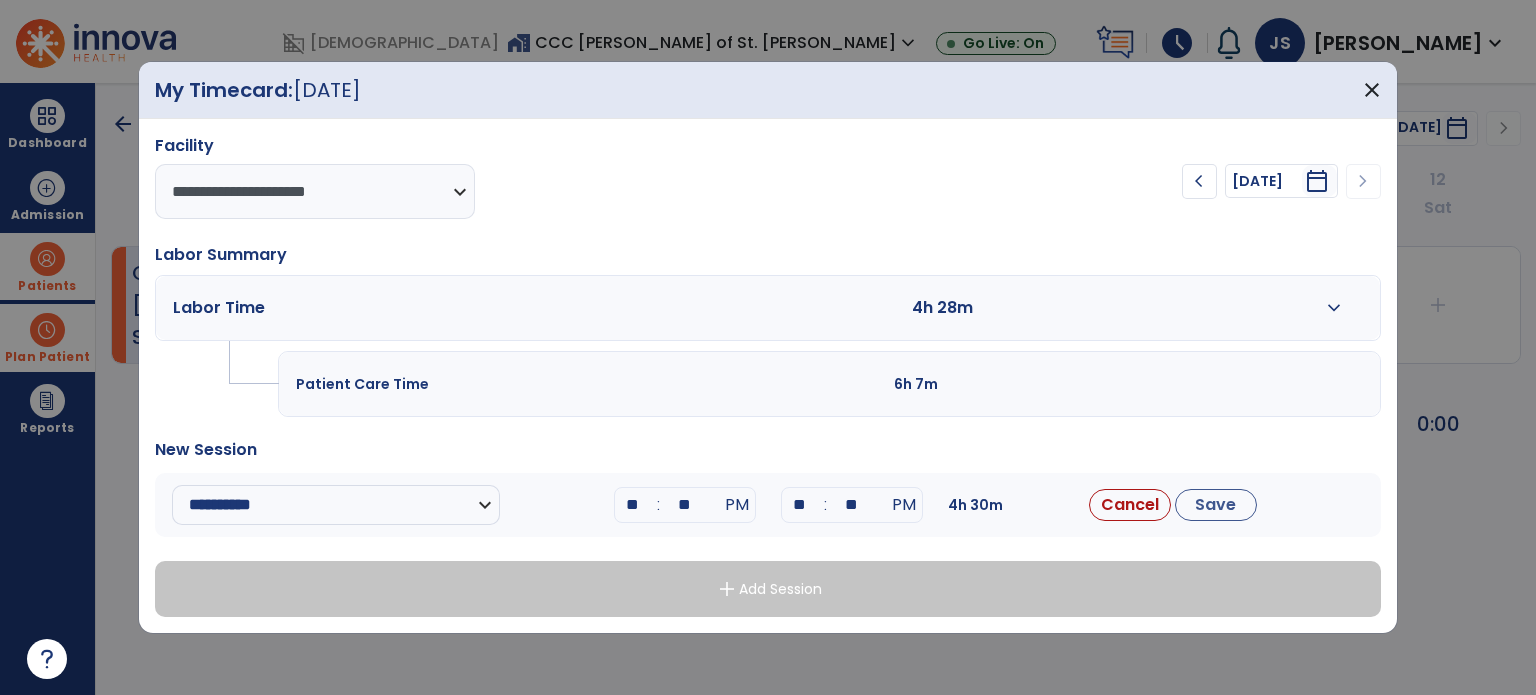 type on "*" 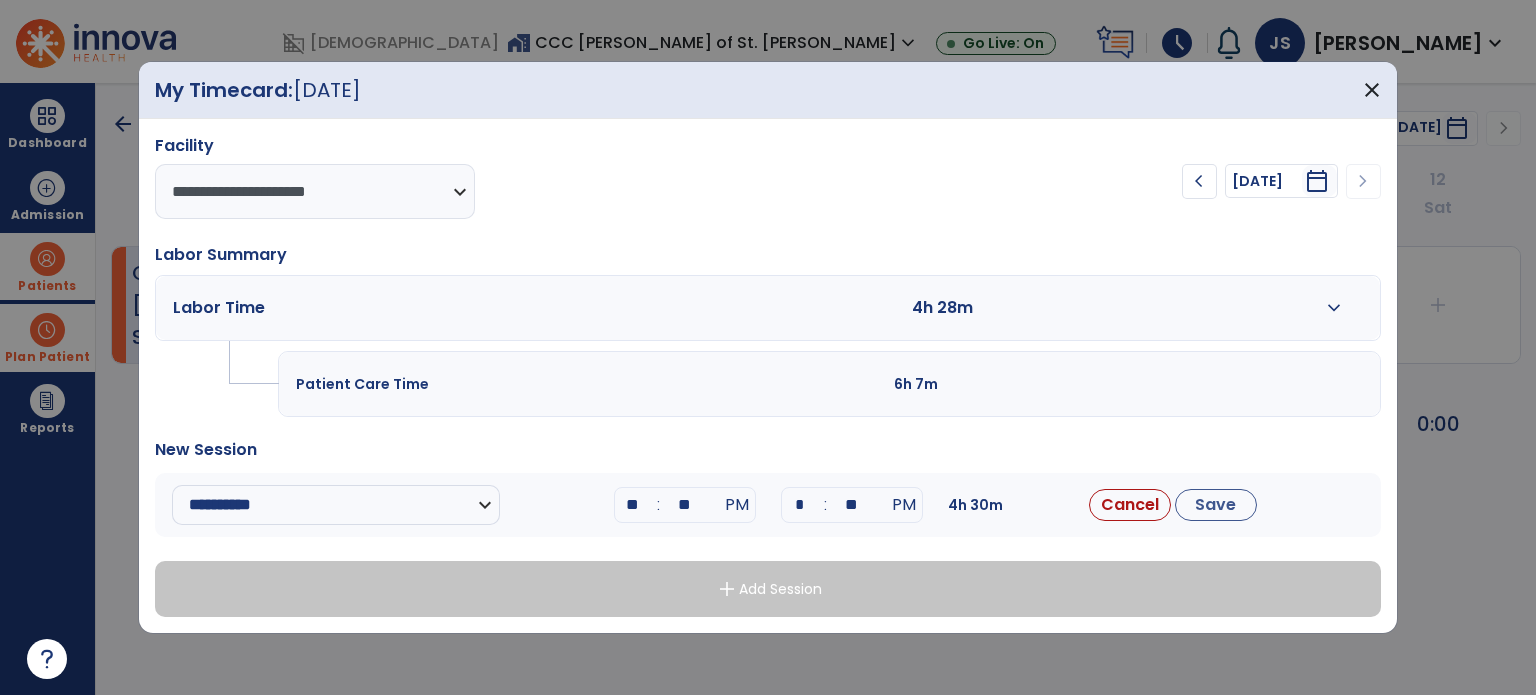 type on "**" 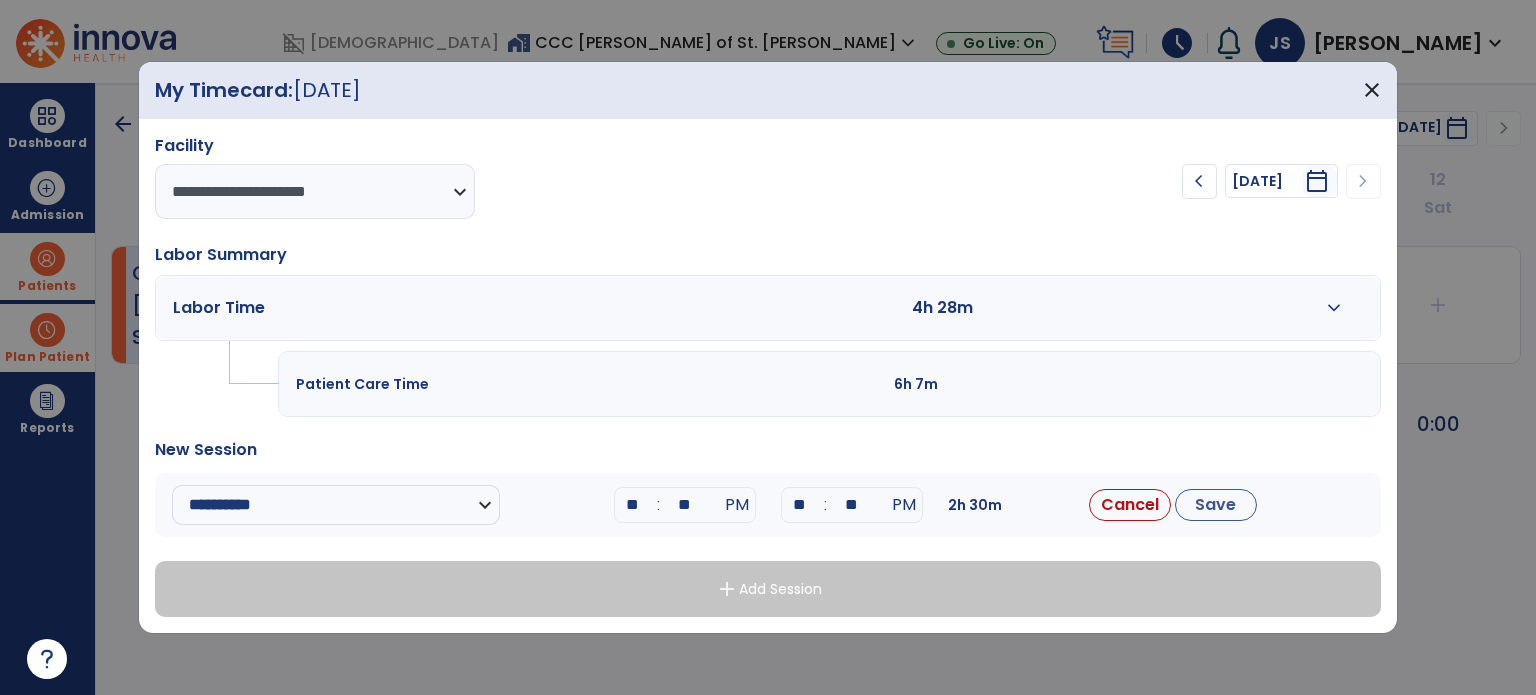 type on "**" 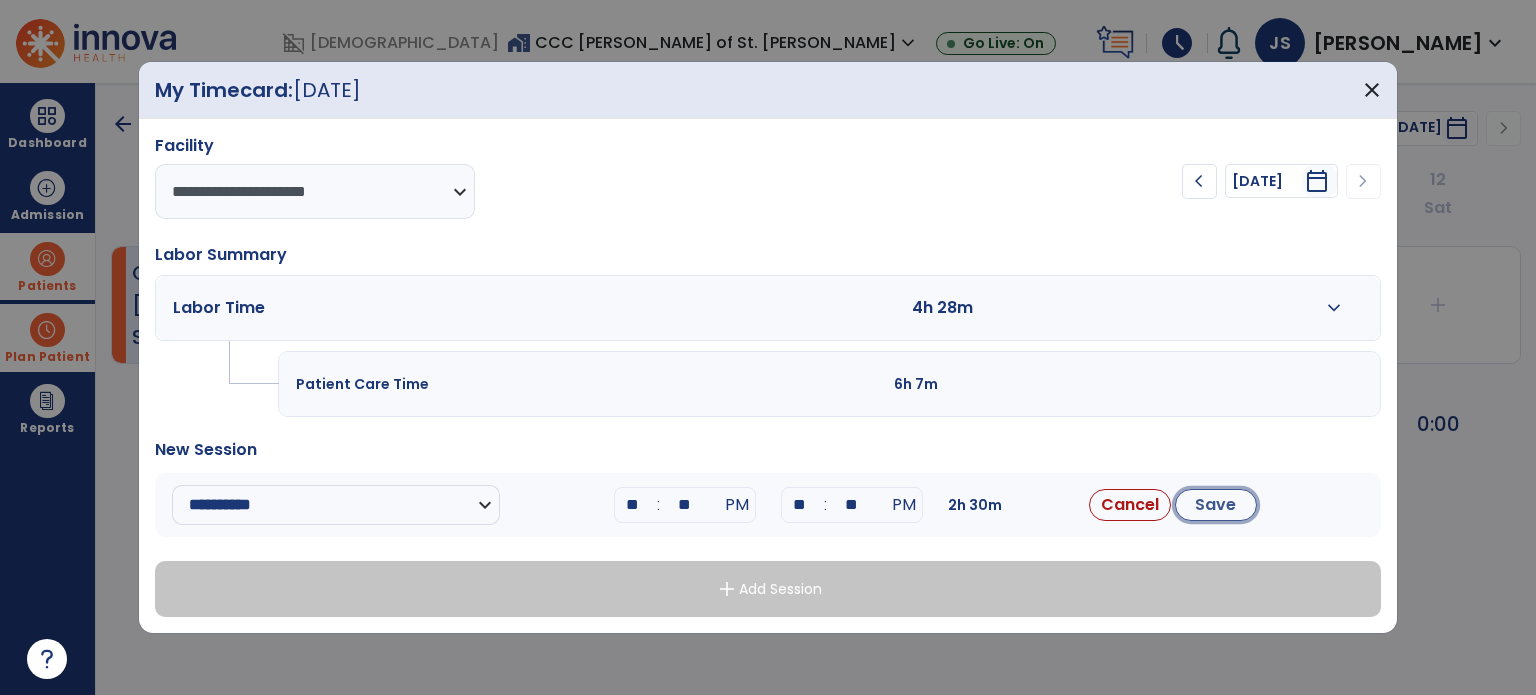 click on "Save" at bounding box center (1216, 505) 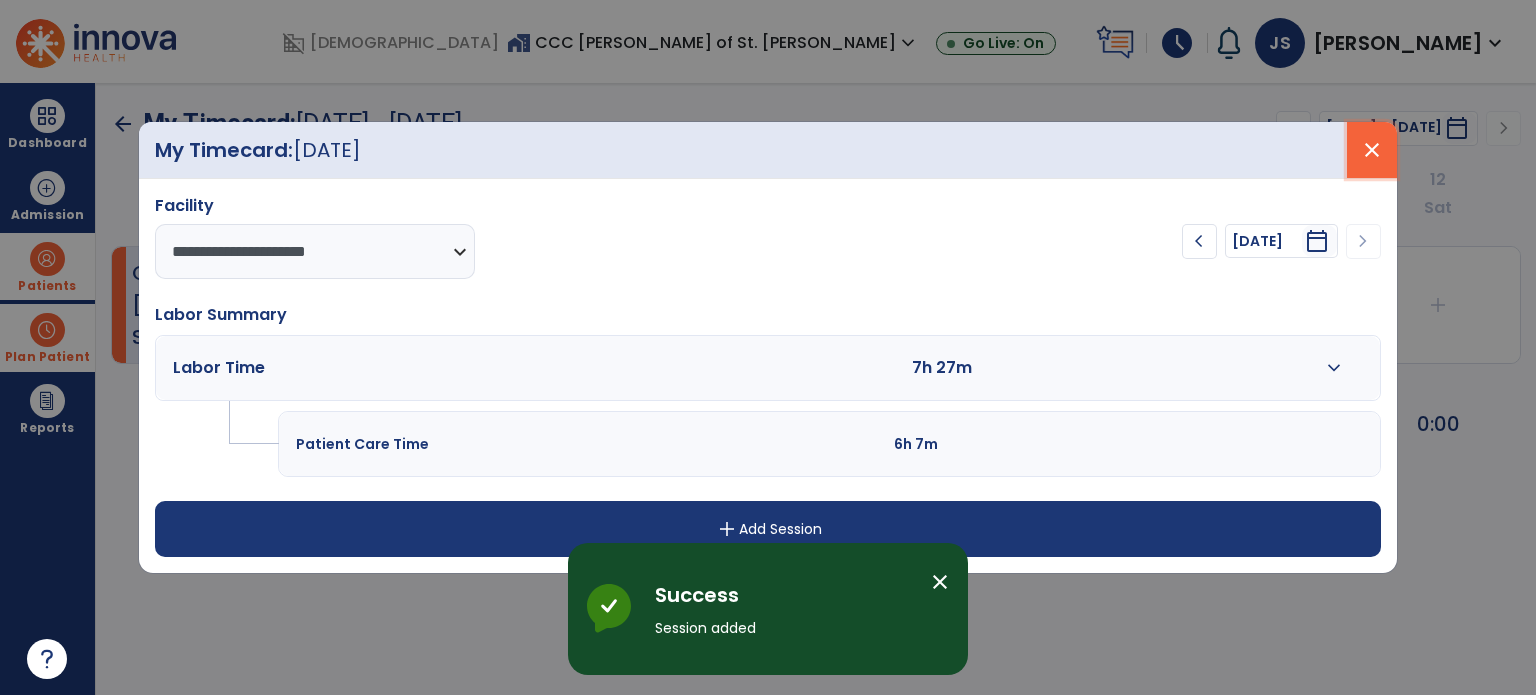 click on "close" at bounding box center [1372, 150] 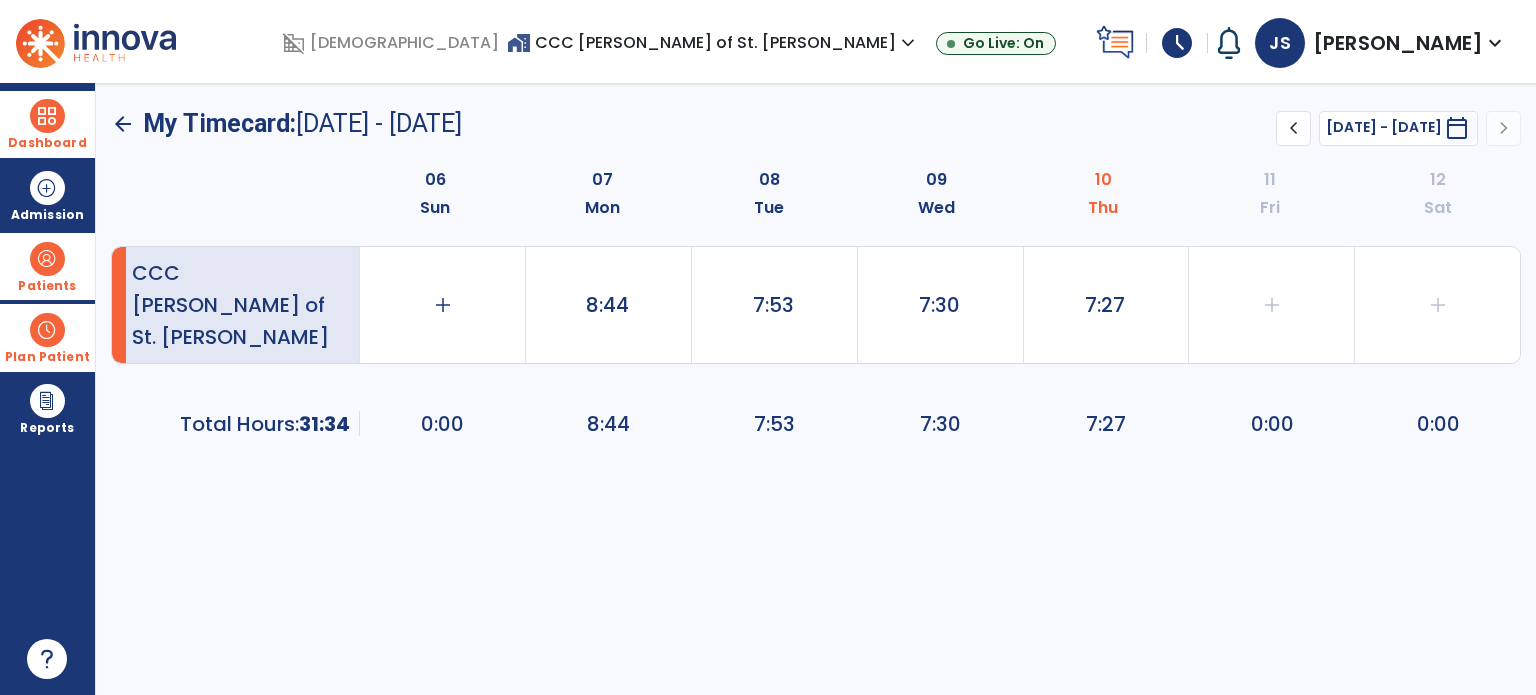 click at bounding box center [47, 116] 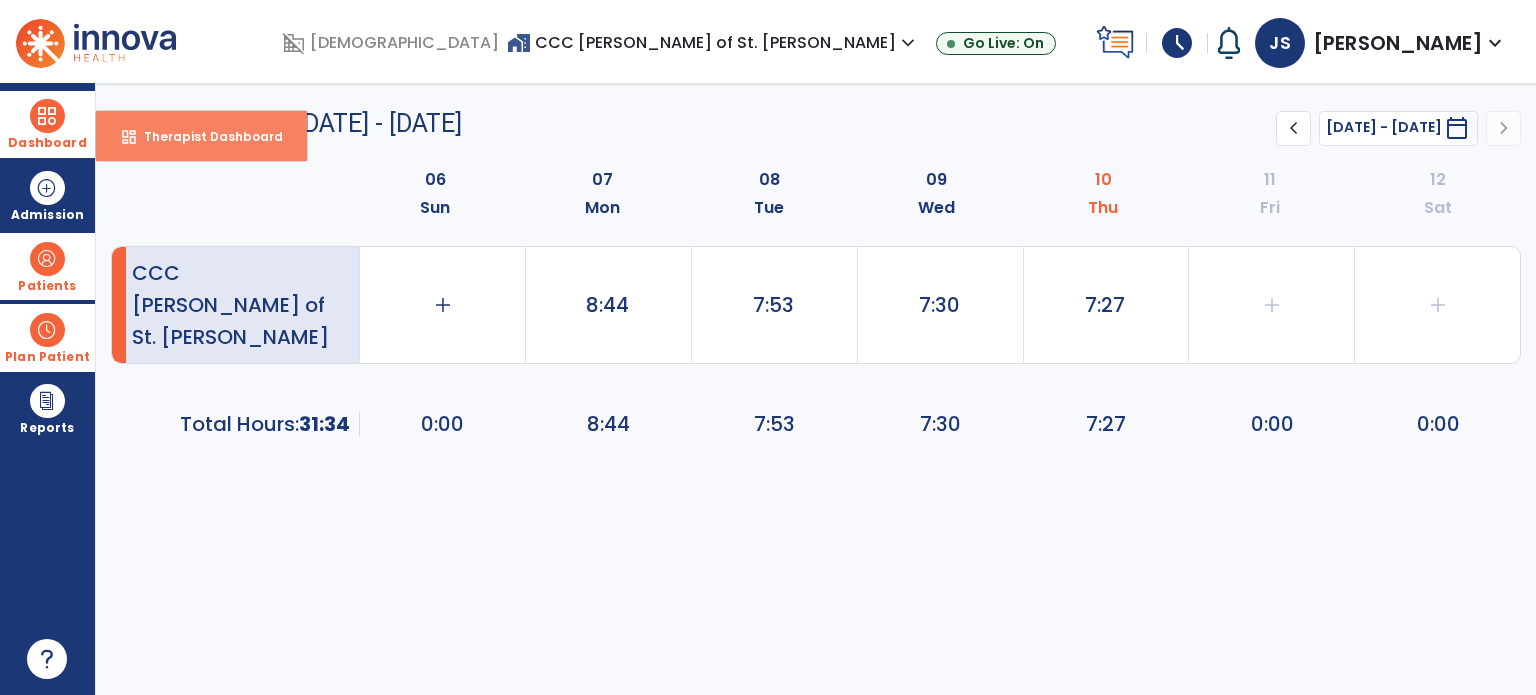 click on "Therapist Dashboard" at bounding box center [205, 136] 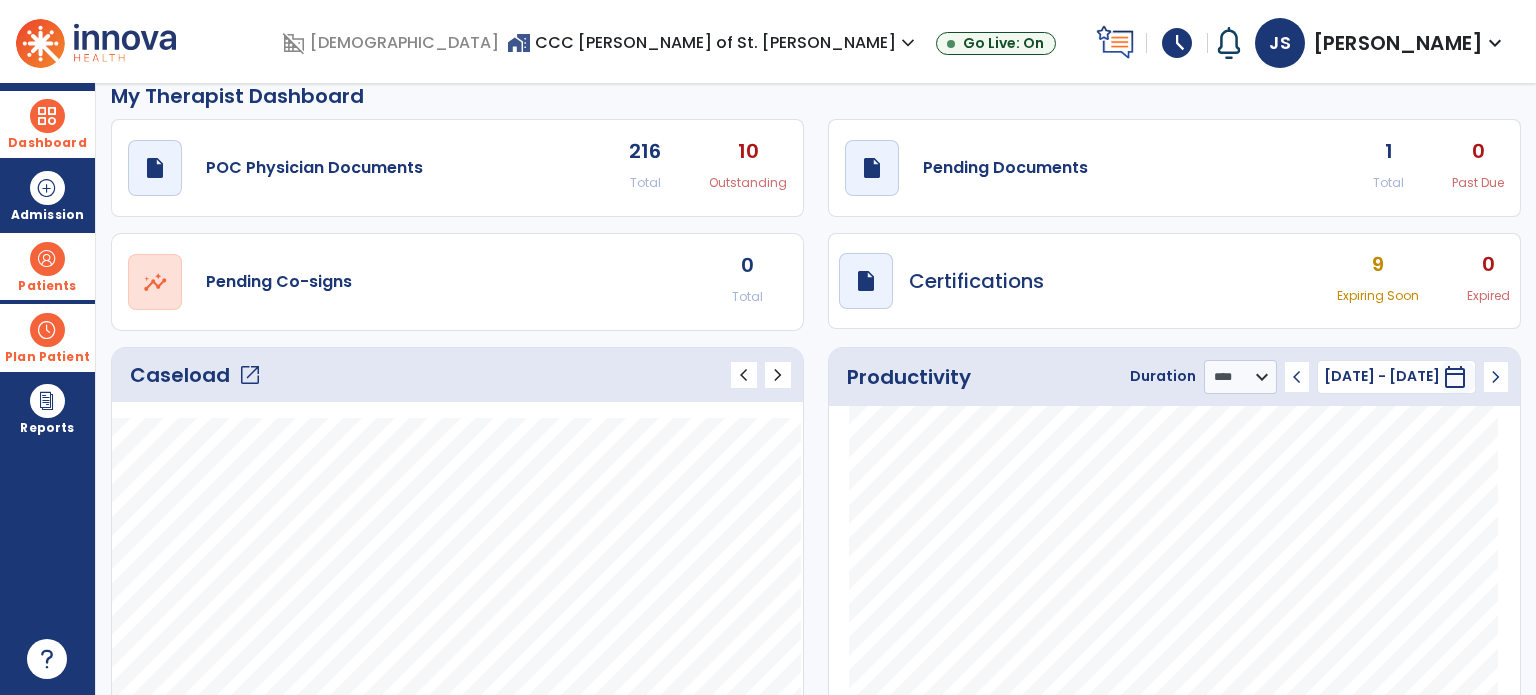 scroll, scrollTop: 16, scrollLeft: 0, axis: vertical 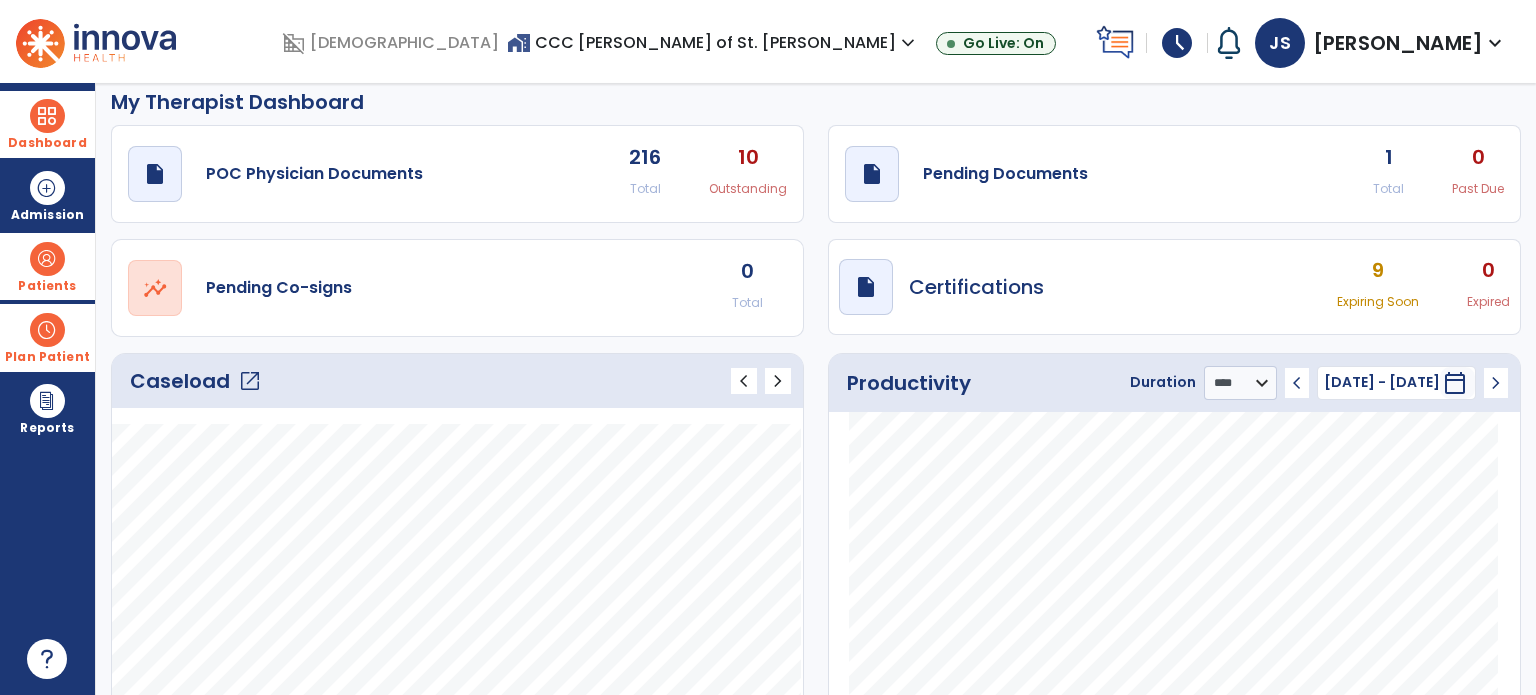 click on "home_work   CCC [PERSON_NAME] of St. [PERSON_NAME]   expand_more   BHC [GEOGRAPHIC_DATA]   BLC [GEOGRAPHIC_DATA]   BLC [PERSON_NAME]   BLC Shakopee  Show All Go Live: On" at bounding box center [797, 43] 